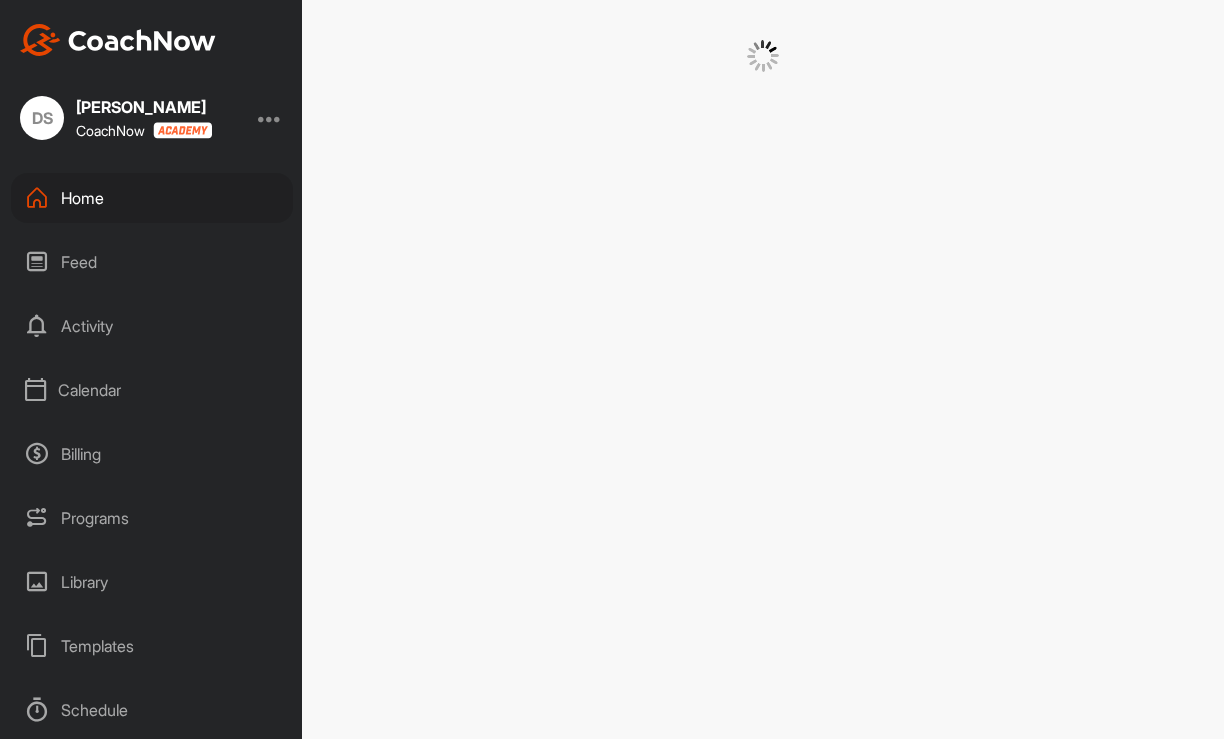 scroll, scrollTop: 0, scrollLeft: 0, axis: both 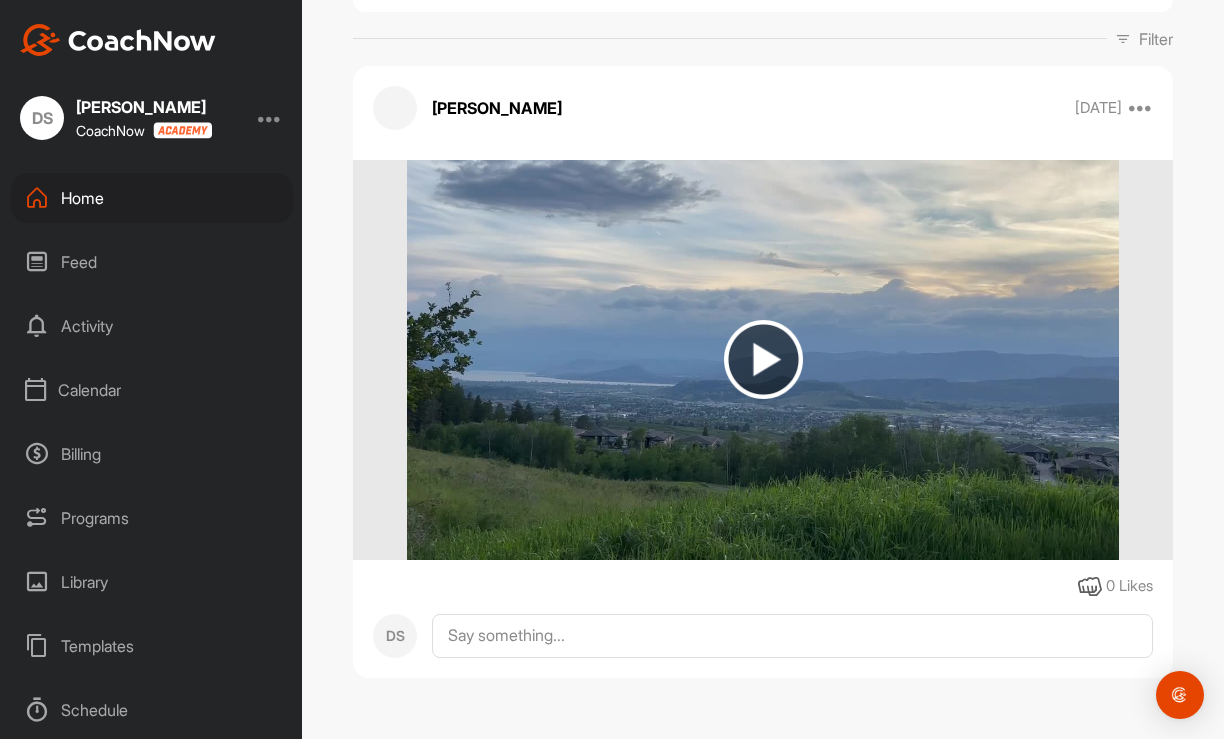 click on "Calendar" at bounding box center (152, 390) 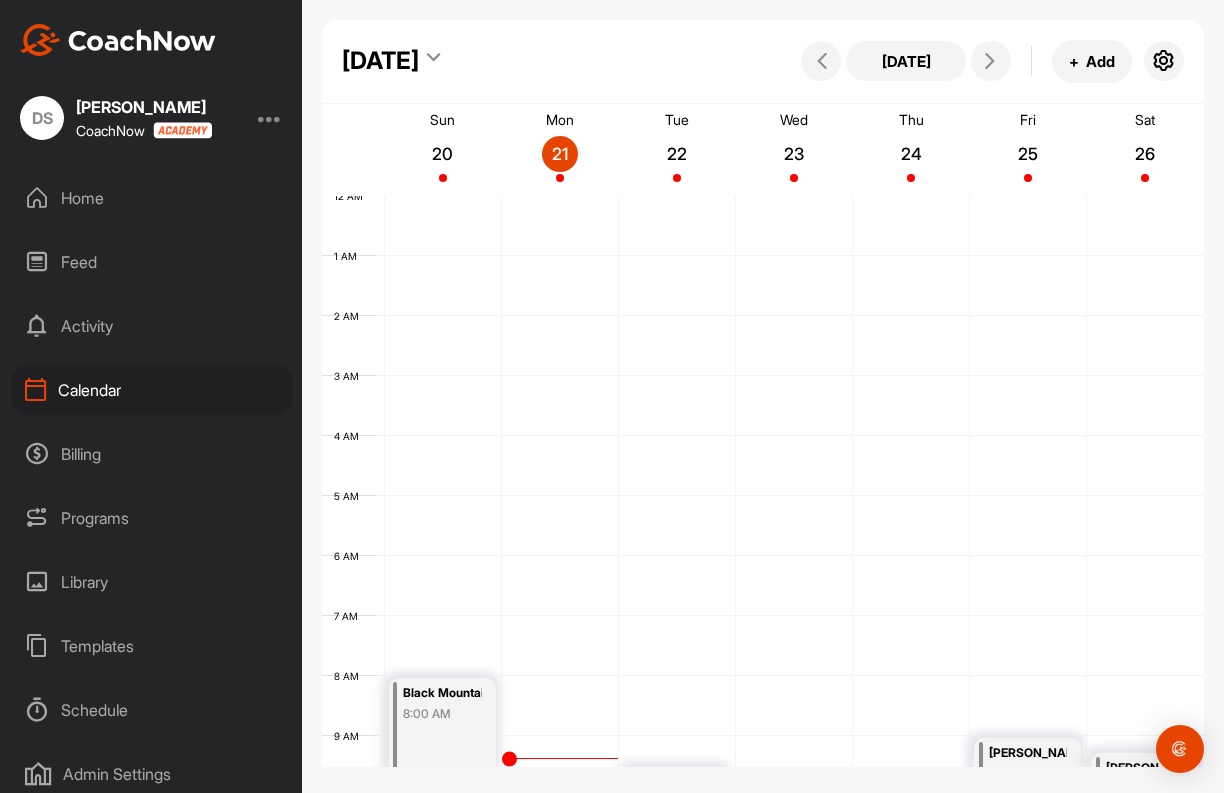 scroll, scrollTop: 346, scrollLeft: 0, axis: vertical 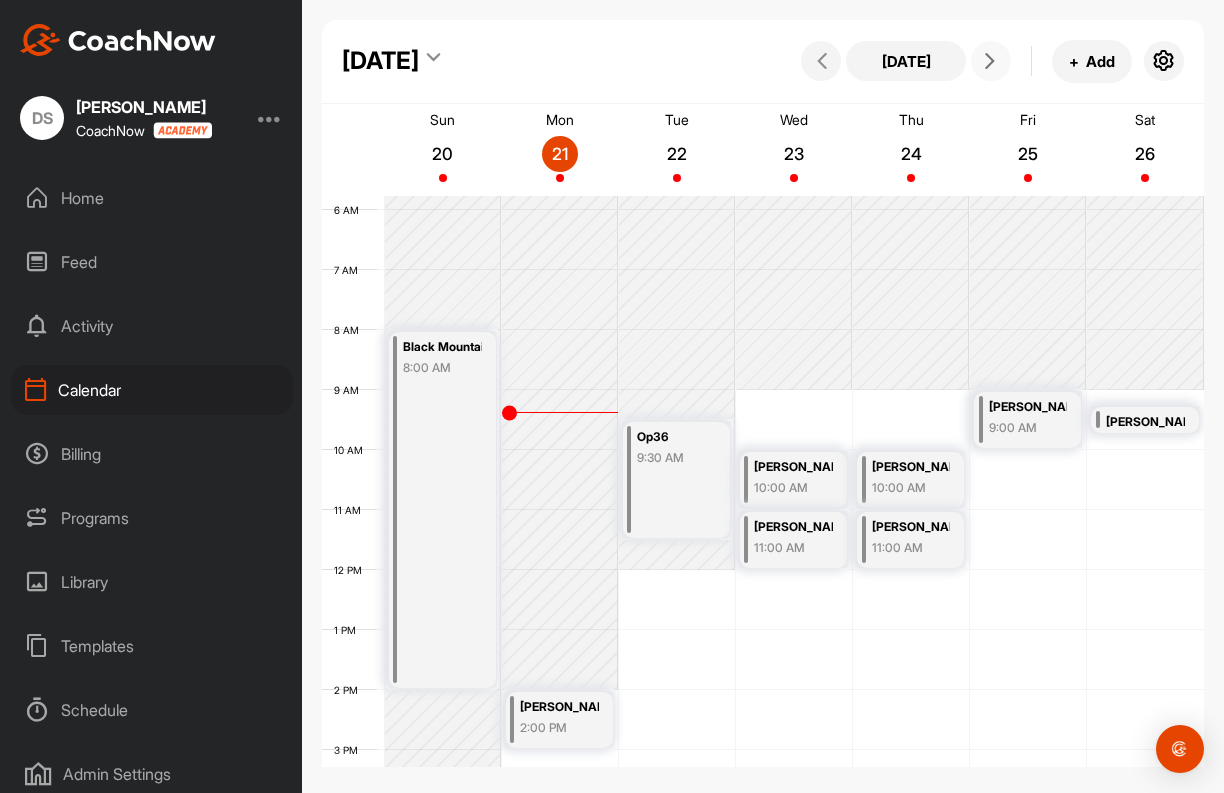 click at bounding box center (990, 61) 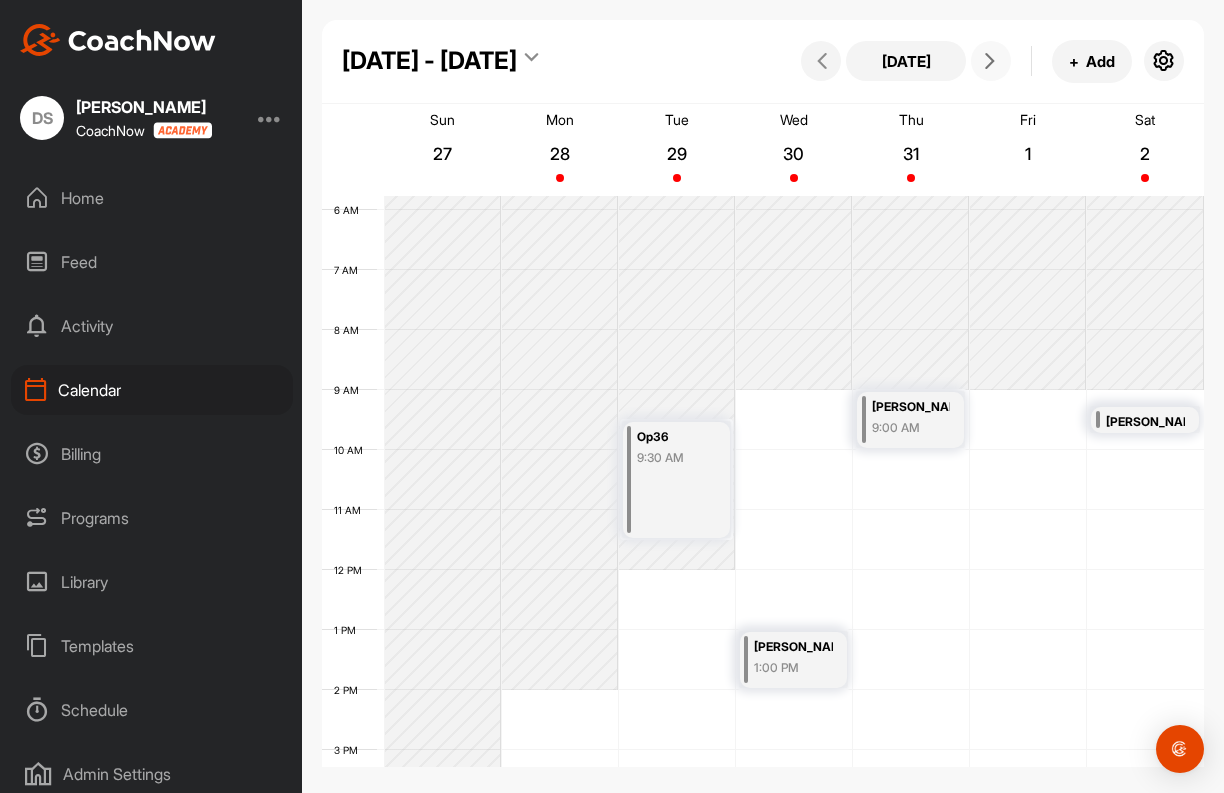 click at bounding box center [990, 61] 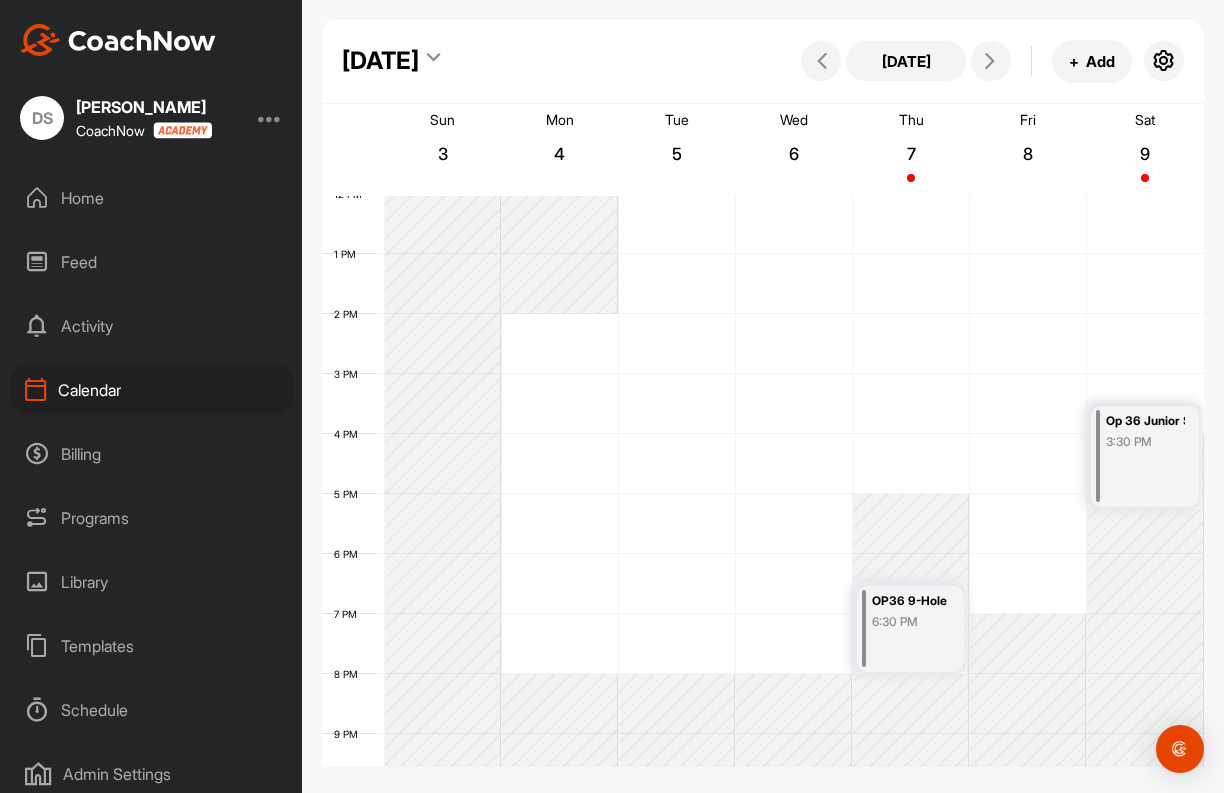 scroll, scrollTop: 725, scrollLeft: 0, axis: vertical 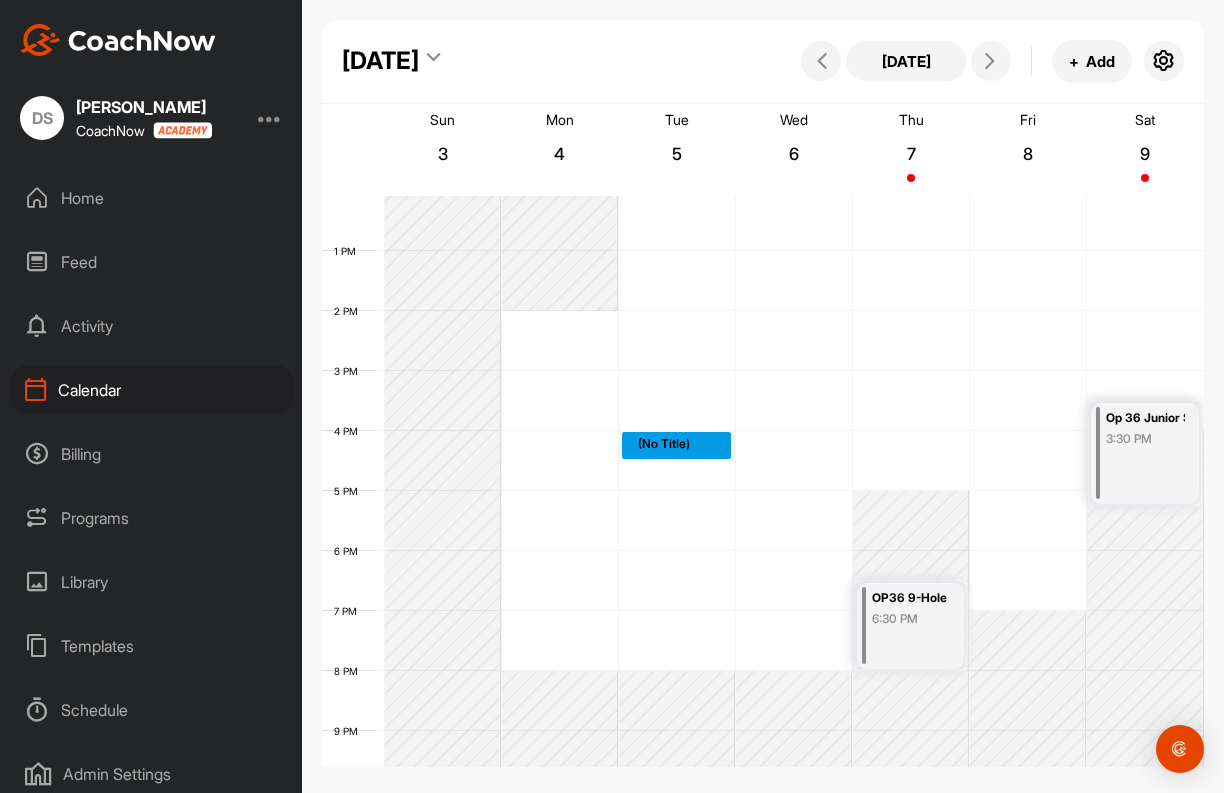 click on "12 AM 1 AM 2 AM 3 AM 4 AM 5 AM 6 AM 7 AM 8 AM 9 AM 10 AM 11 AM 12 PM 1 PM 2 PM 3 PM 4 PM 5 PM 6 PM 7 PM 8 PM 9 PM 10 PM 11 PM (No Title) OP36 9-Hole Evening 6:30 PM [PERSON_NAME] 9:15 AM Op 36 Junior Series #3 ([DATE] - [DATE])  3:30 PM" at bounding box center [763, 191] 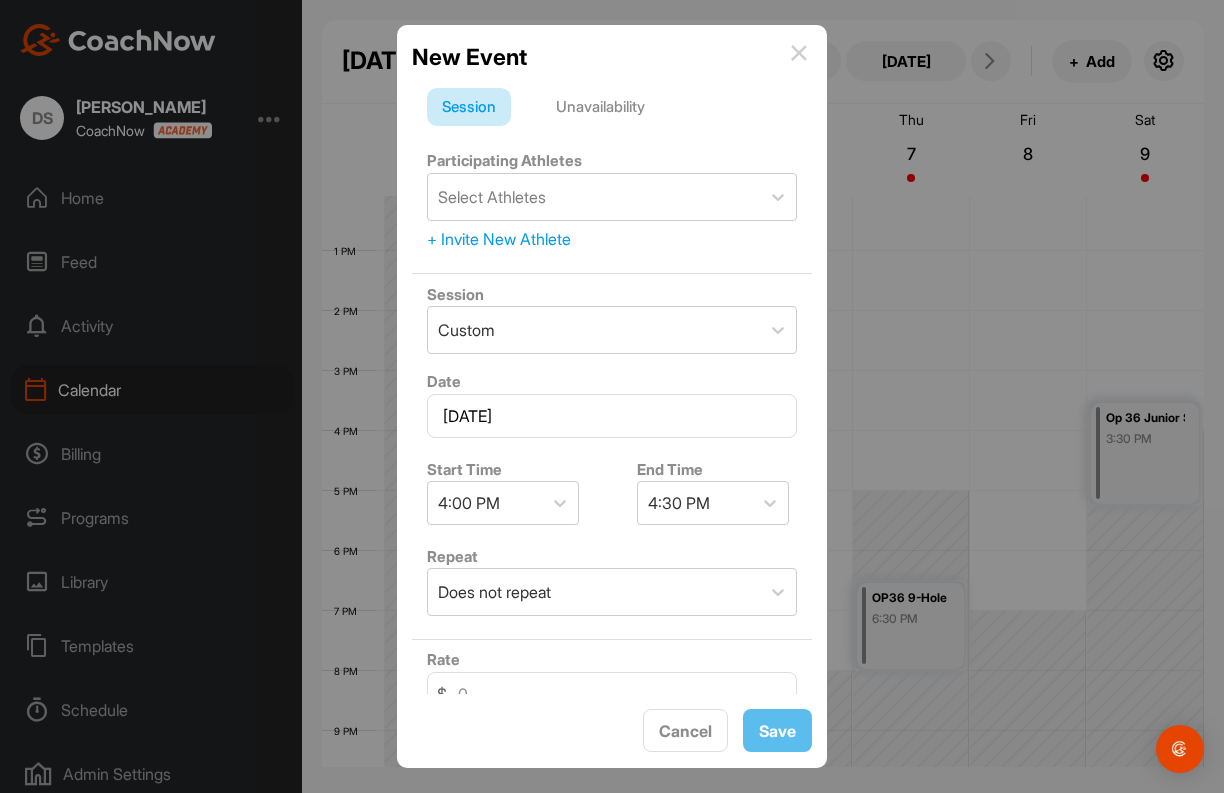 click on "Unavailability" at bounding box center [600, 107] 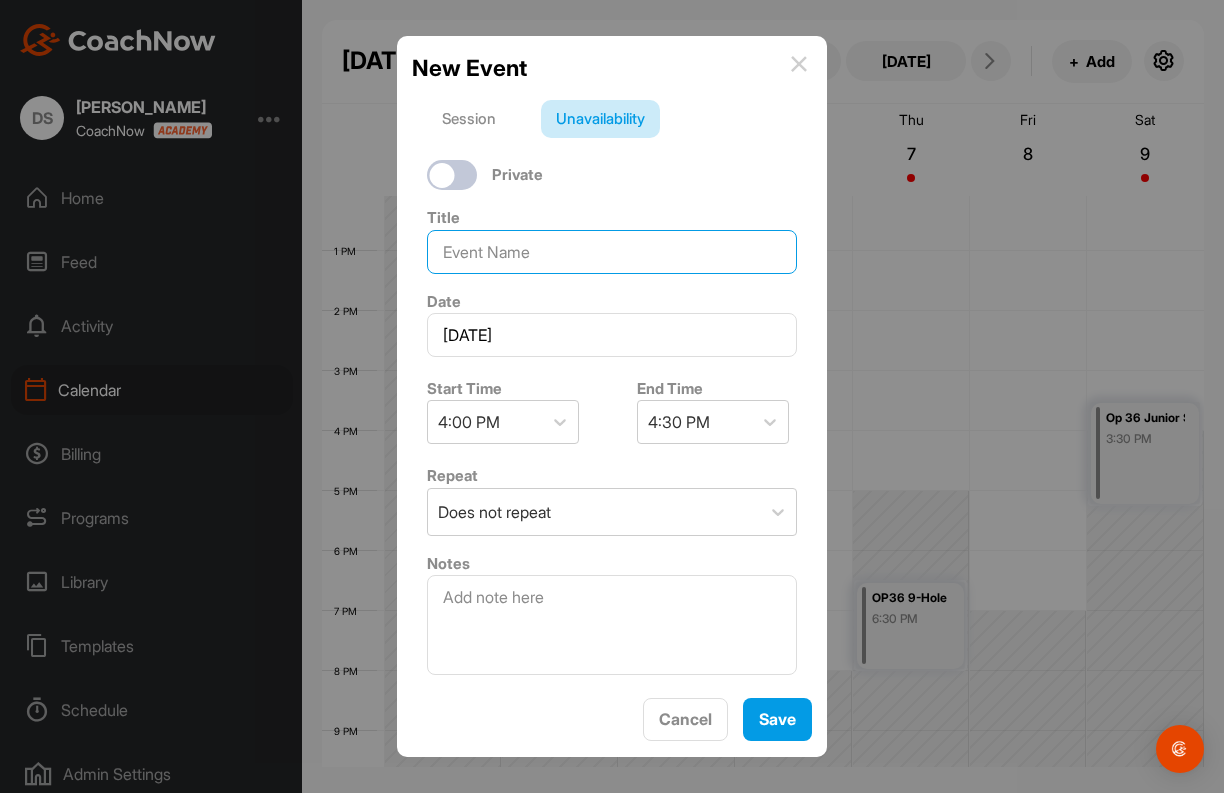 click at bounding box center [612, 252] 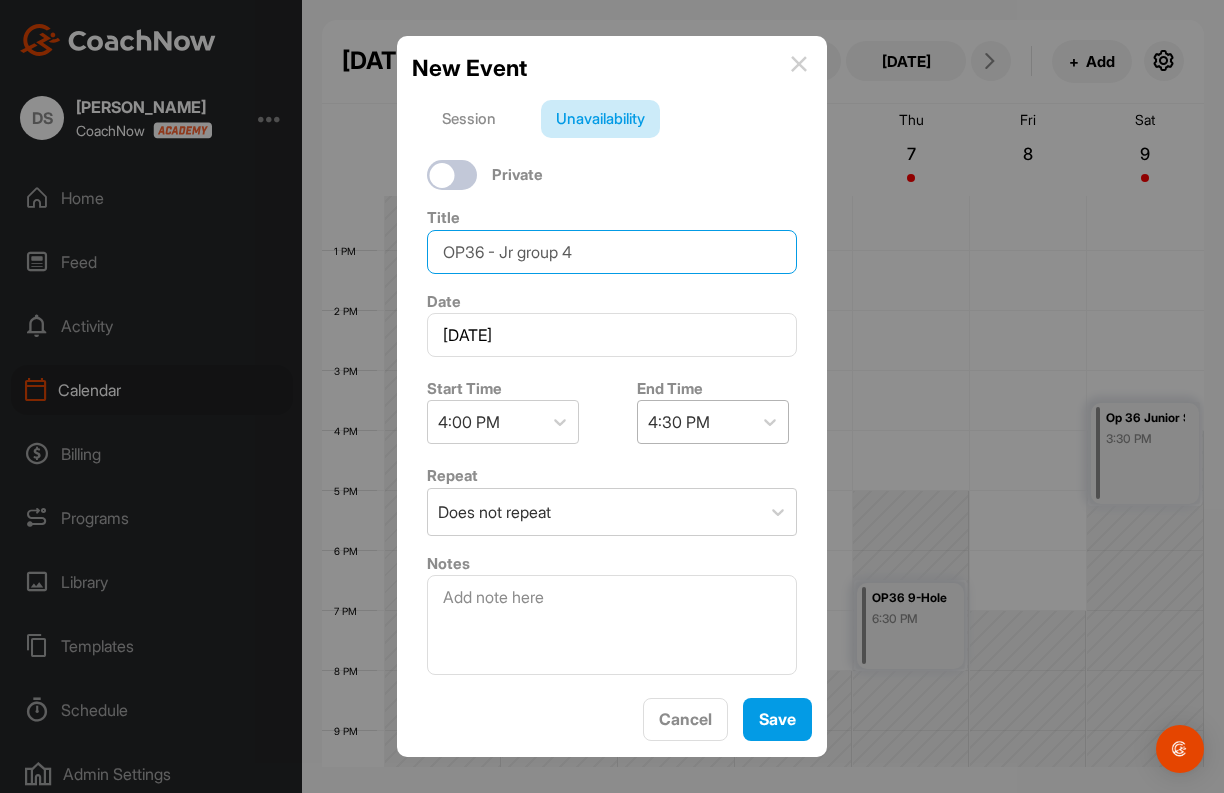 type on "OP36 - Jr group 4" 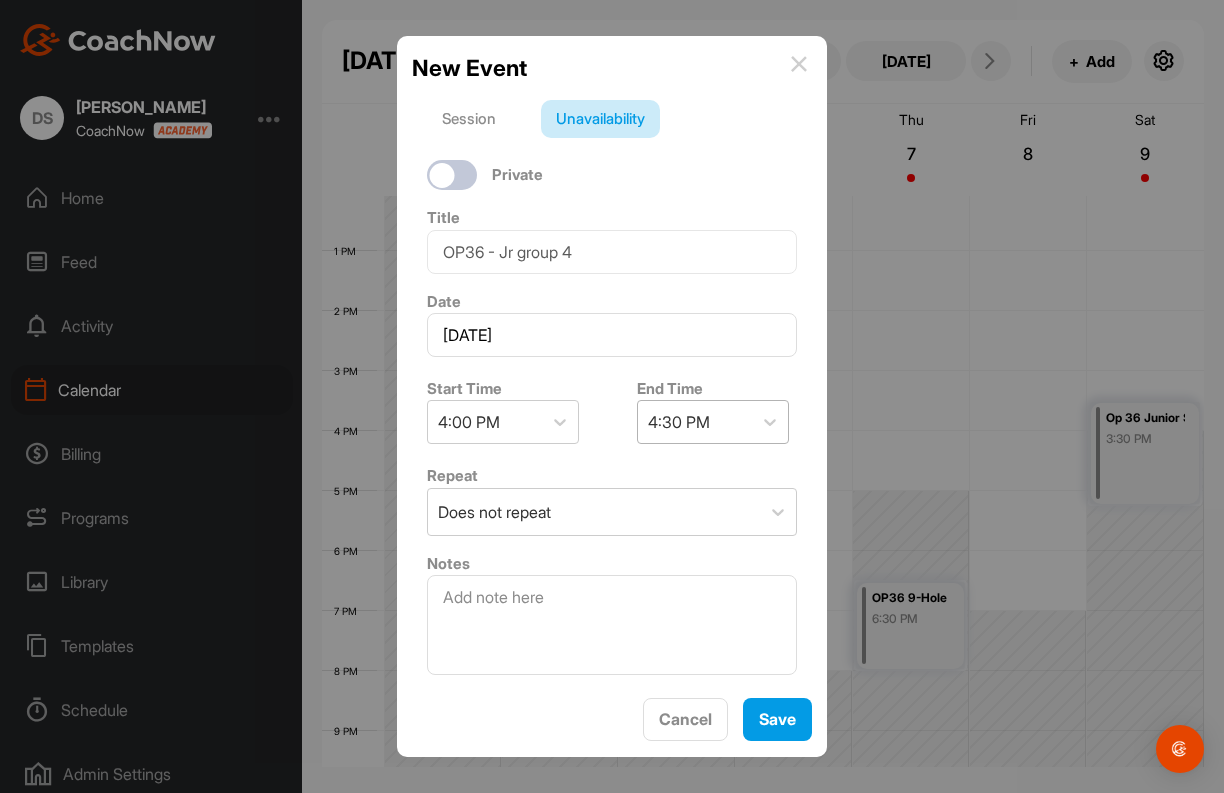 click on "4:30 PM" 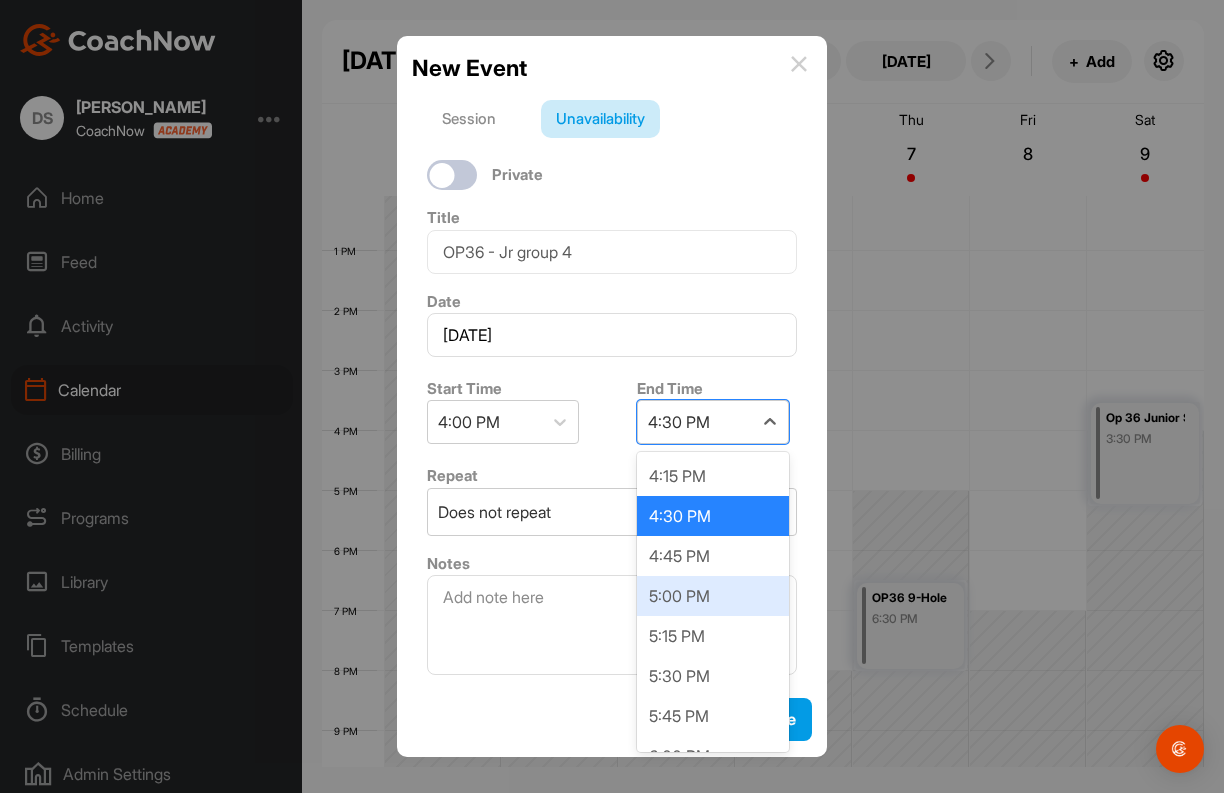 click on "5:00 PM" at bounding box center [713, 596] 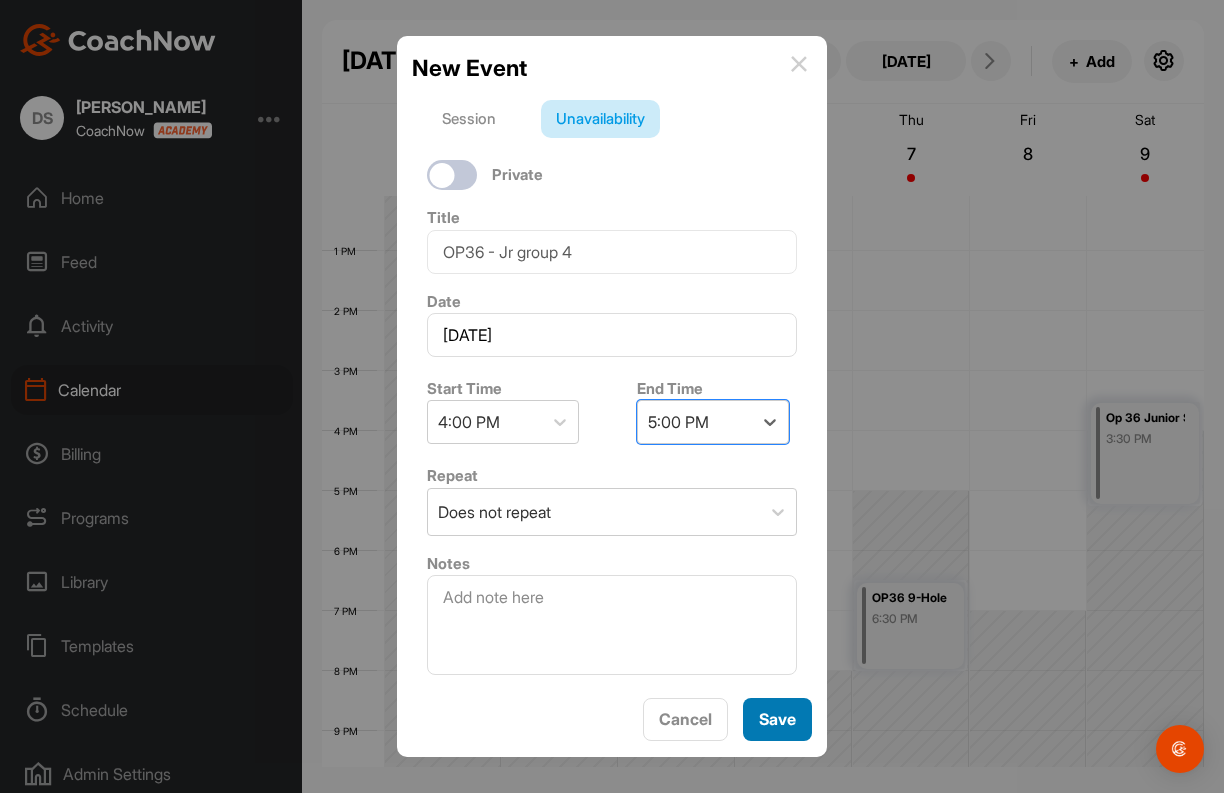click on "Save" at bounding box center [777, 719] 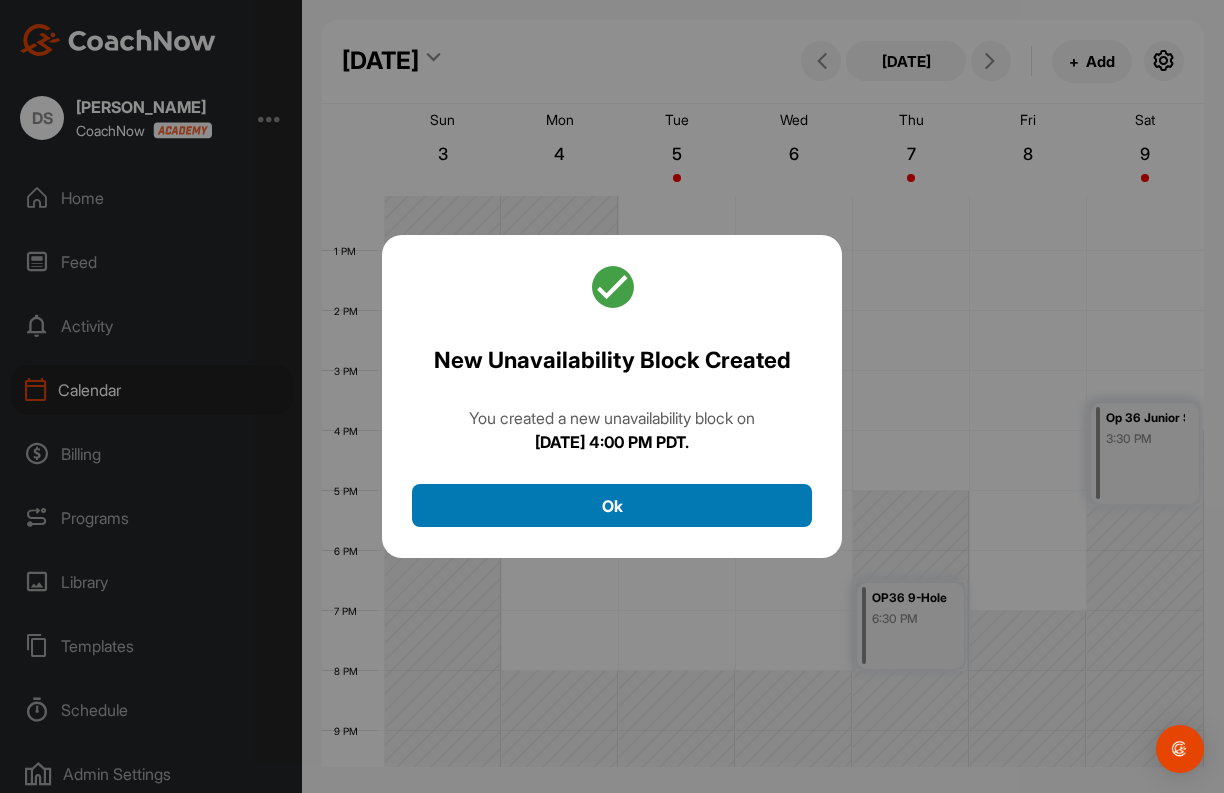 click on "Ok" at bounding box center (612, 505) 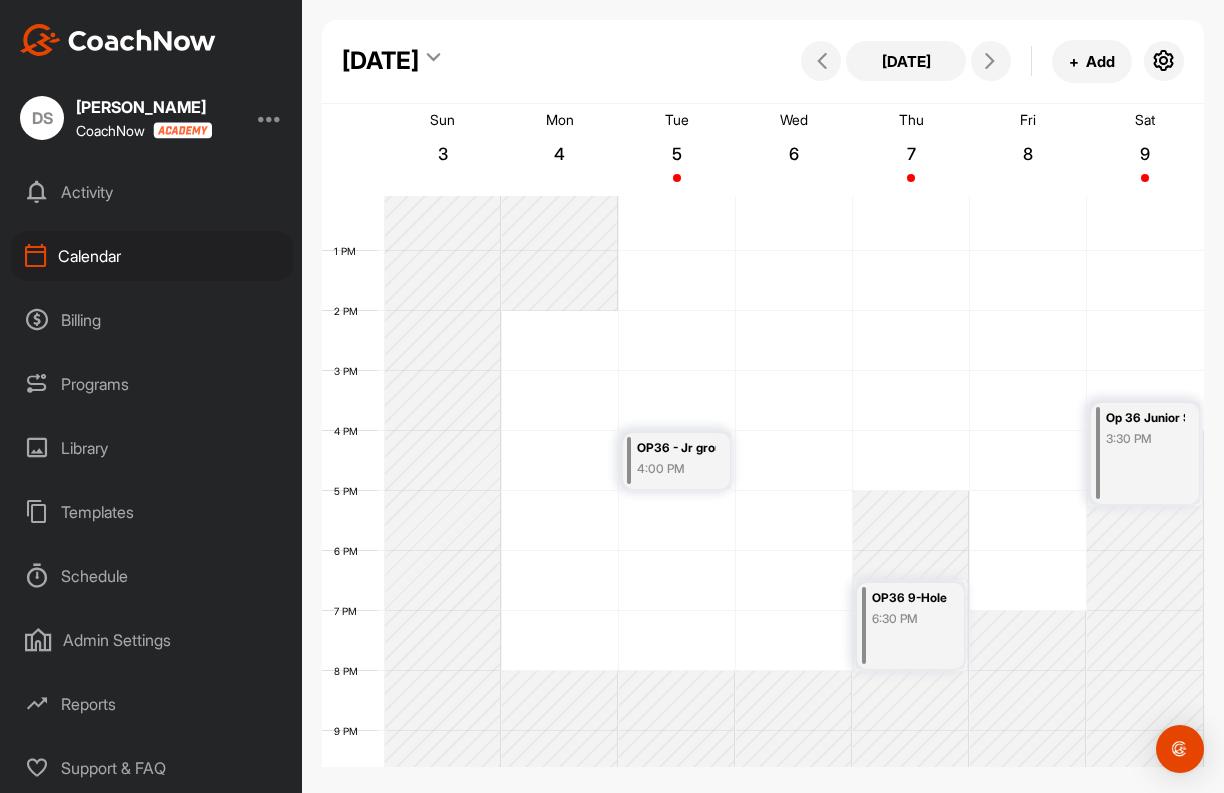 scroll, scrollTop: 134, scrollLeft: 0, axis: vertical 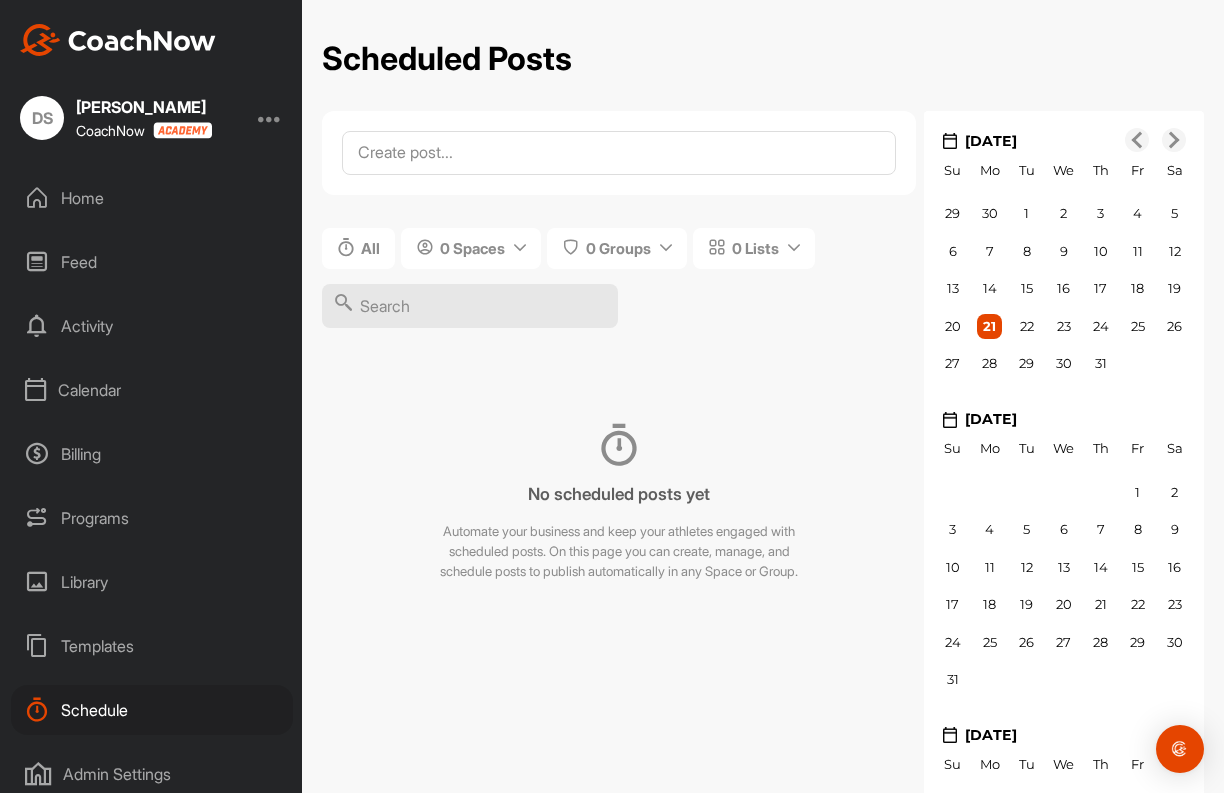 click on "Programs" at bounding box center [152, 518] 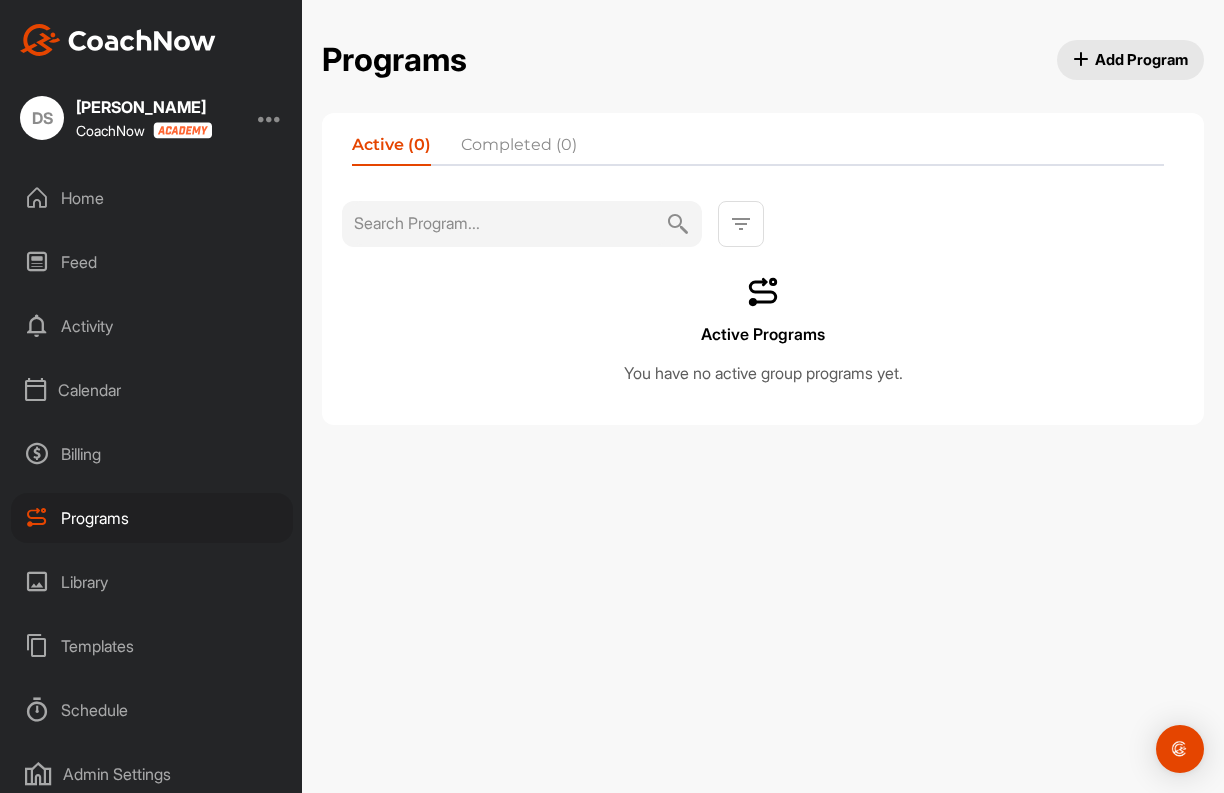 click on "Add Program" at bounding box center [1131, 59] 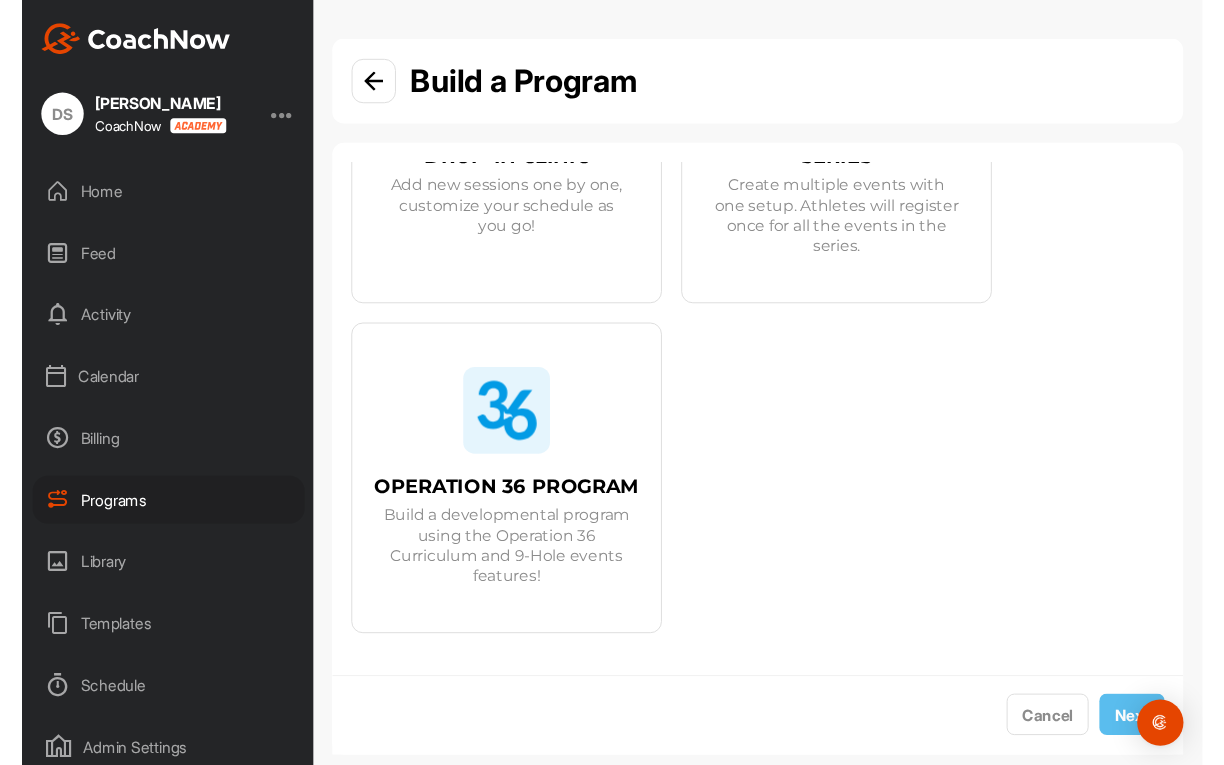 scroll, scrollTop: 300, scrollLeft: 0, axis: vertical 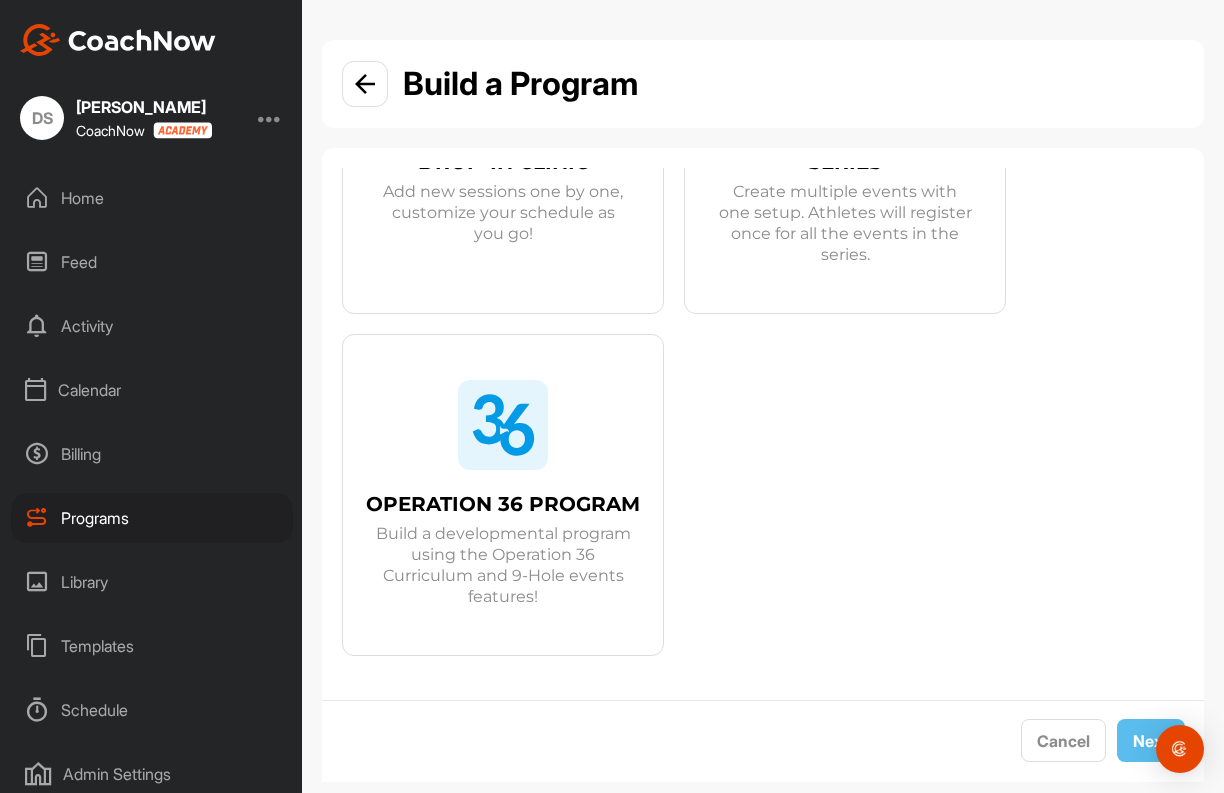 click at bounding box center (503, 425) 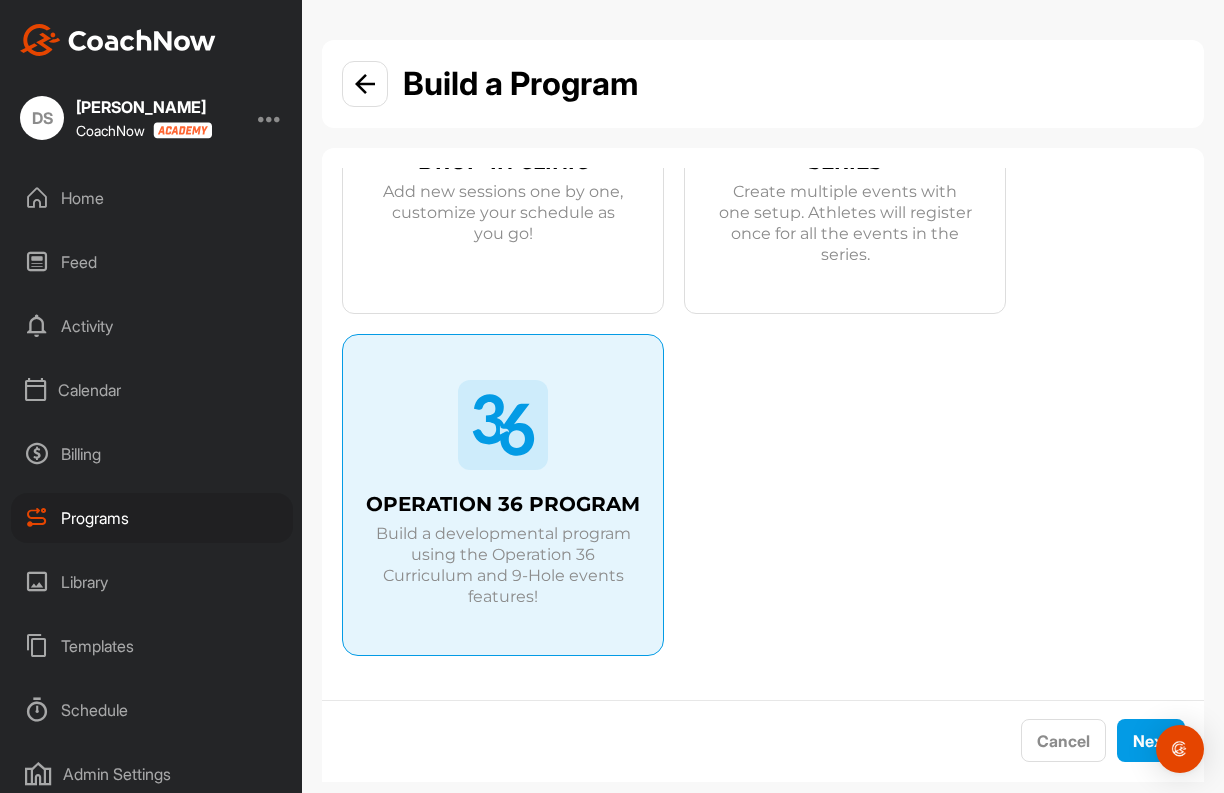 click at bounding box center [503, 425] 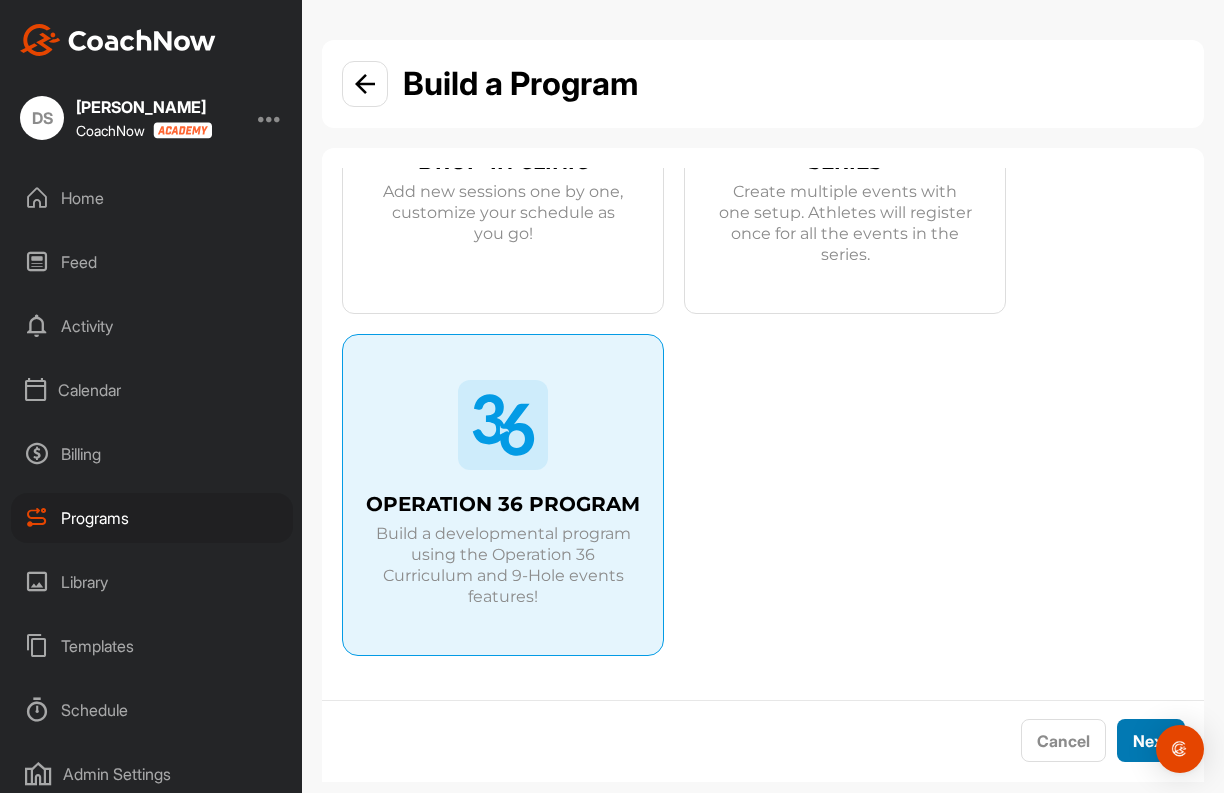click on "Next" at bounding box center [1151, 740] 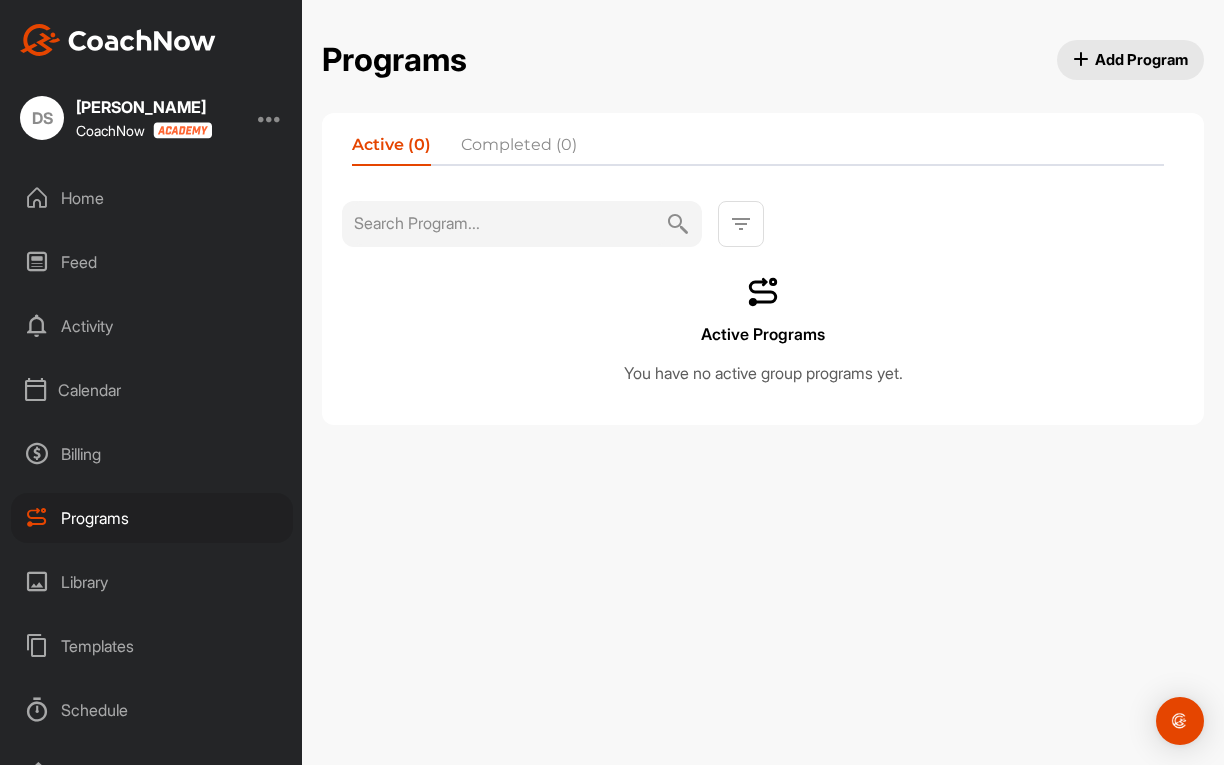 click on "Calendar" at bounding box center (152, 390) 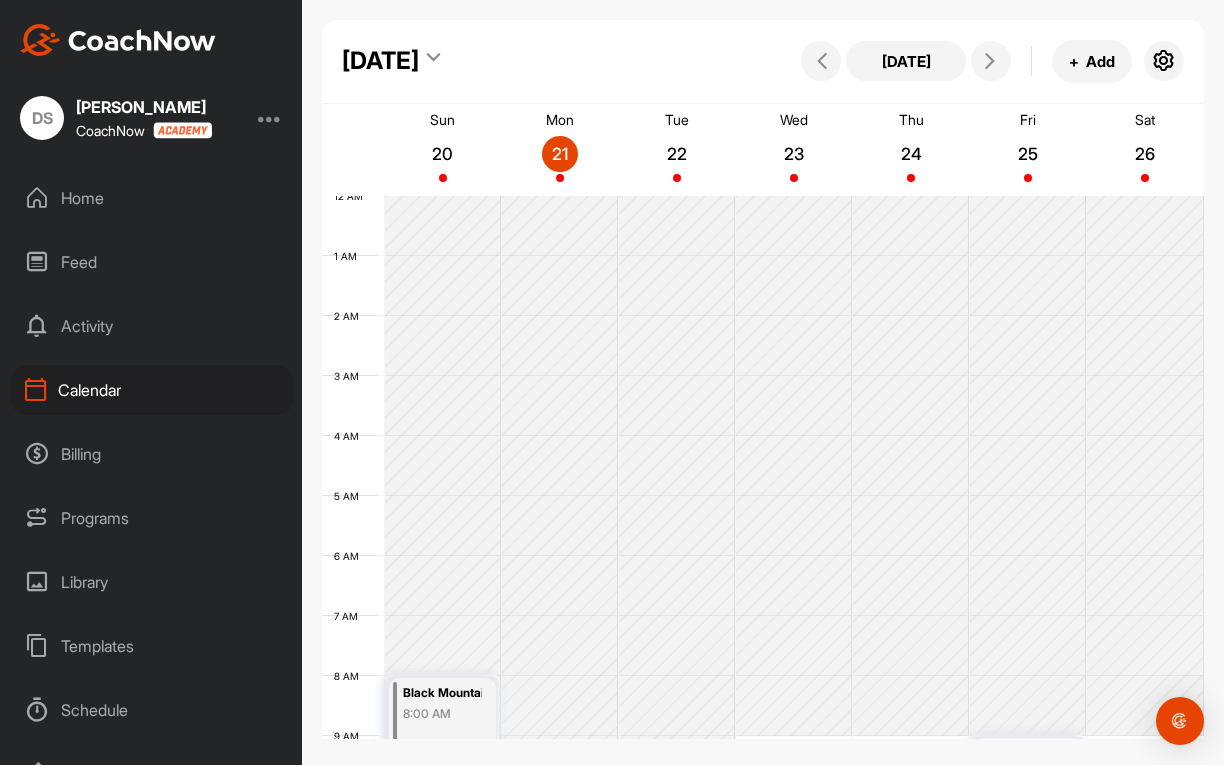 scroll, scrollTop: 346, scrollLeft: 0, axis: vertical 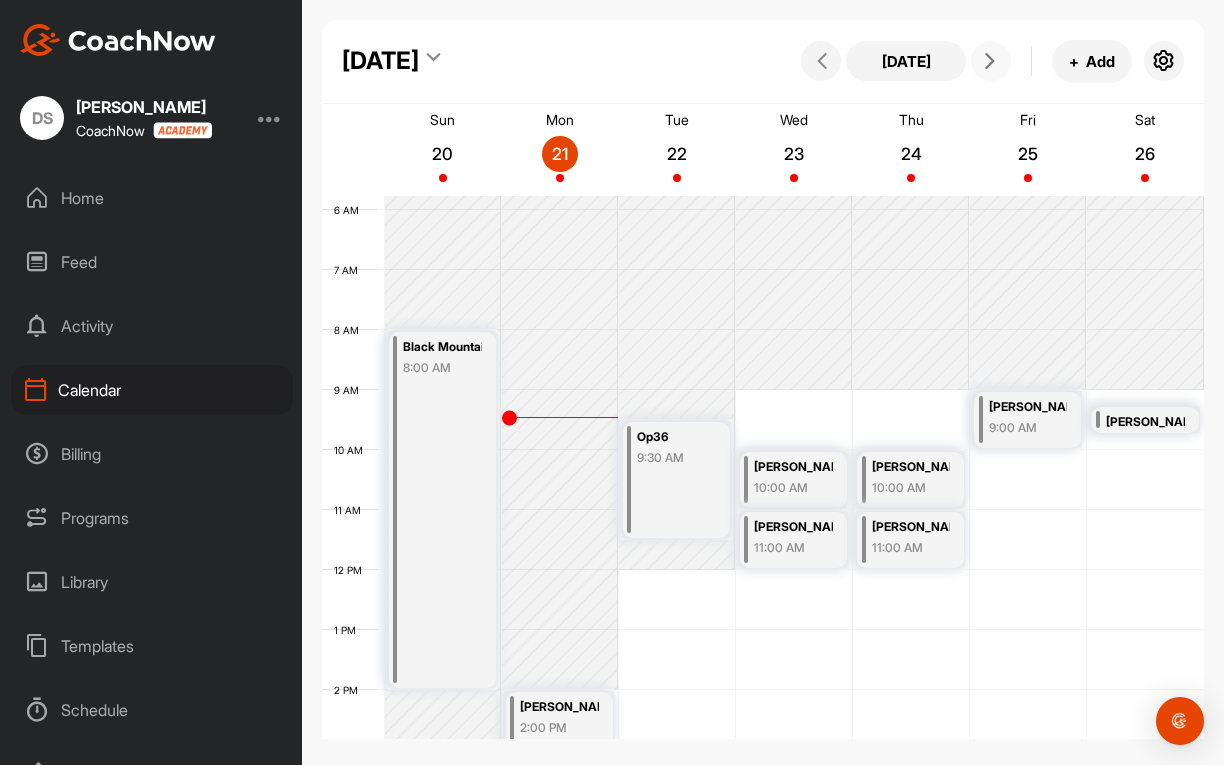 click at bounding box center [991, 61] 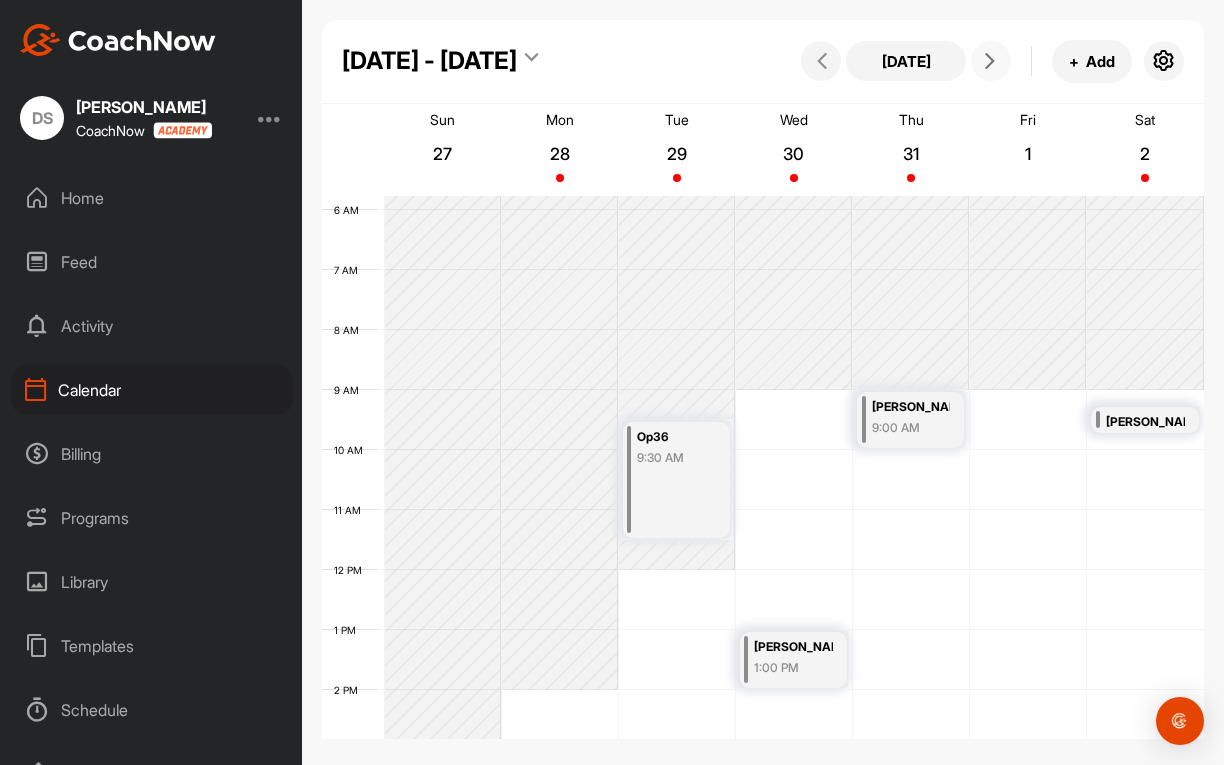 click at bounding box center [991, 61] 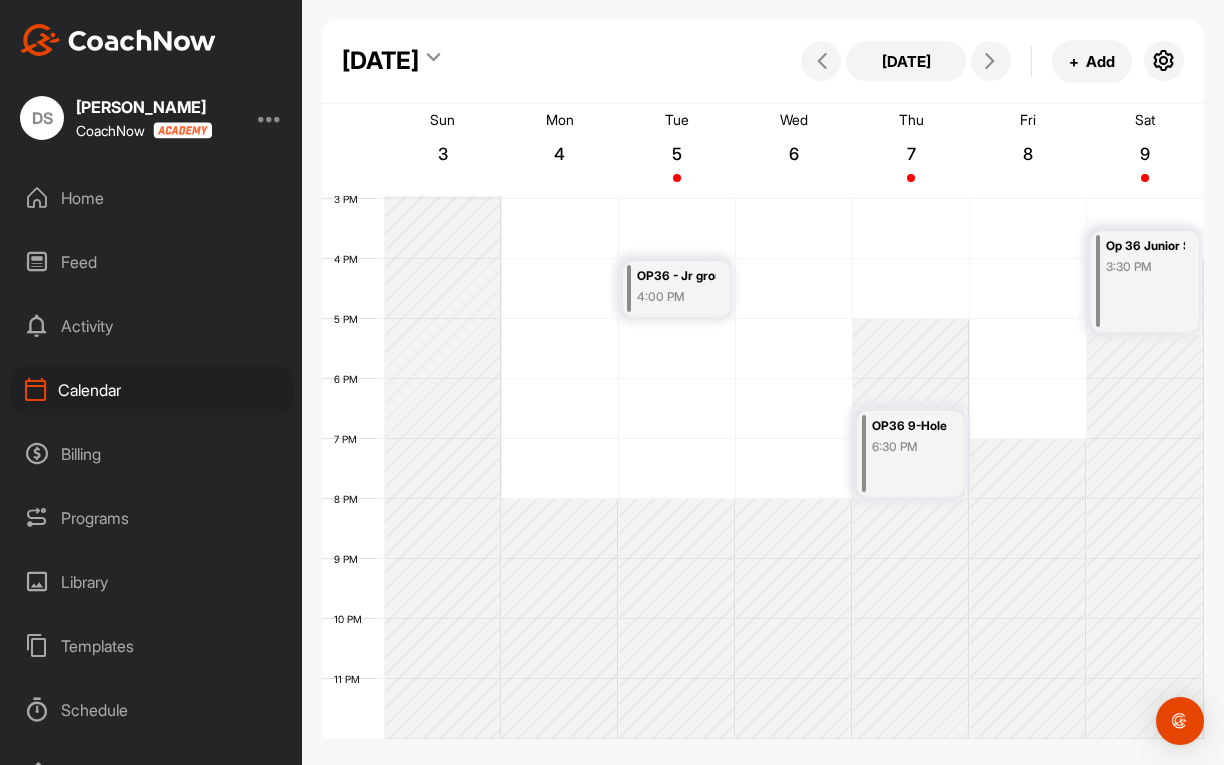 scroll, scrollTop: 888, scrollLeft: 0, axis: vertical 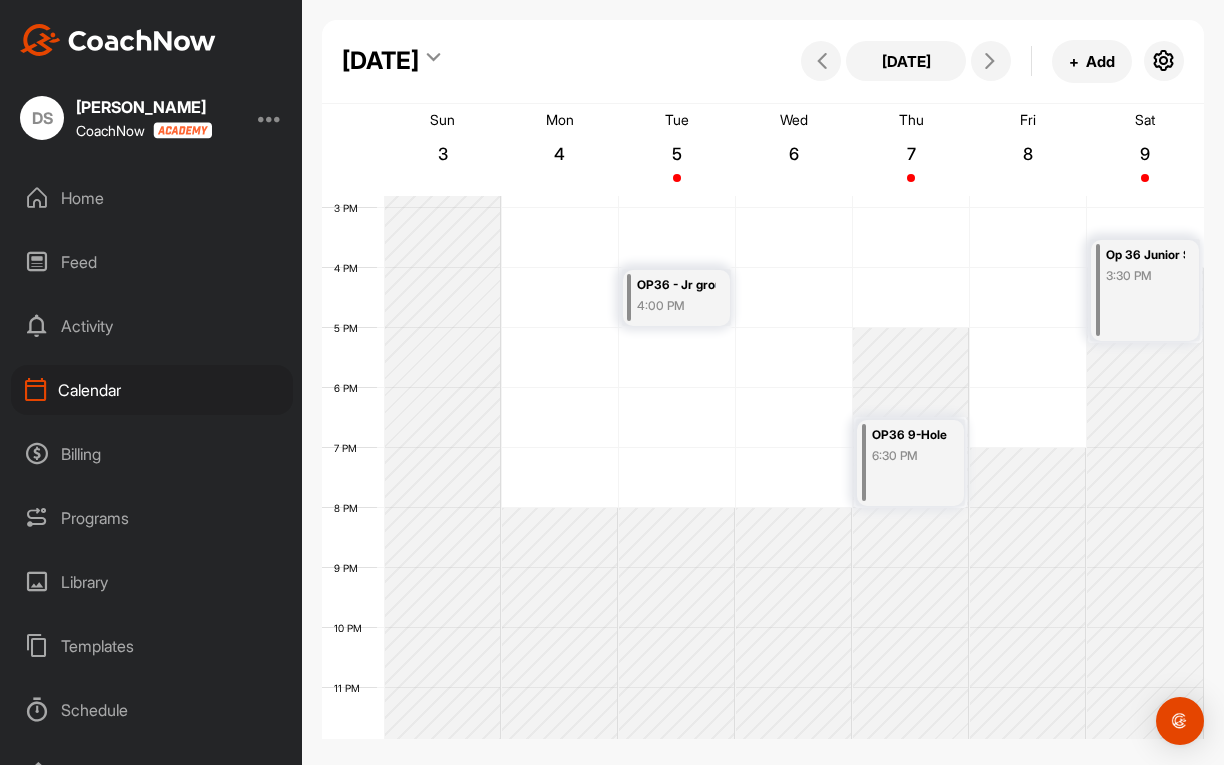 click on "Programs" at bounding box center [152, 518] 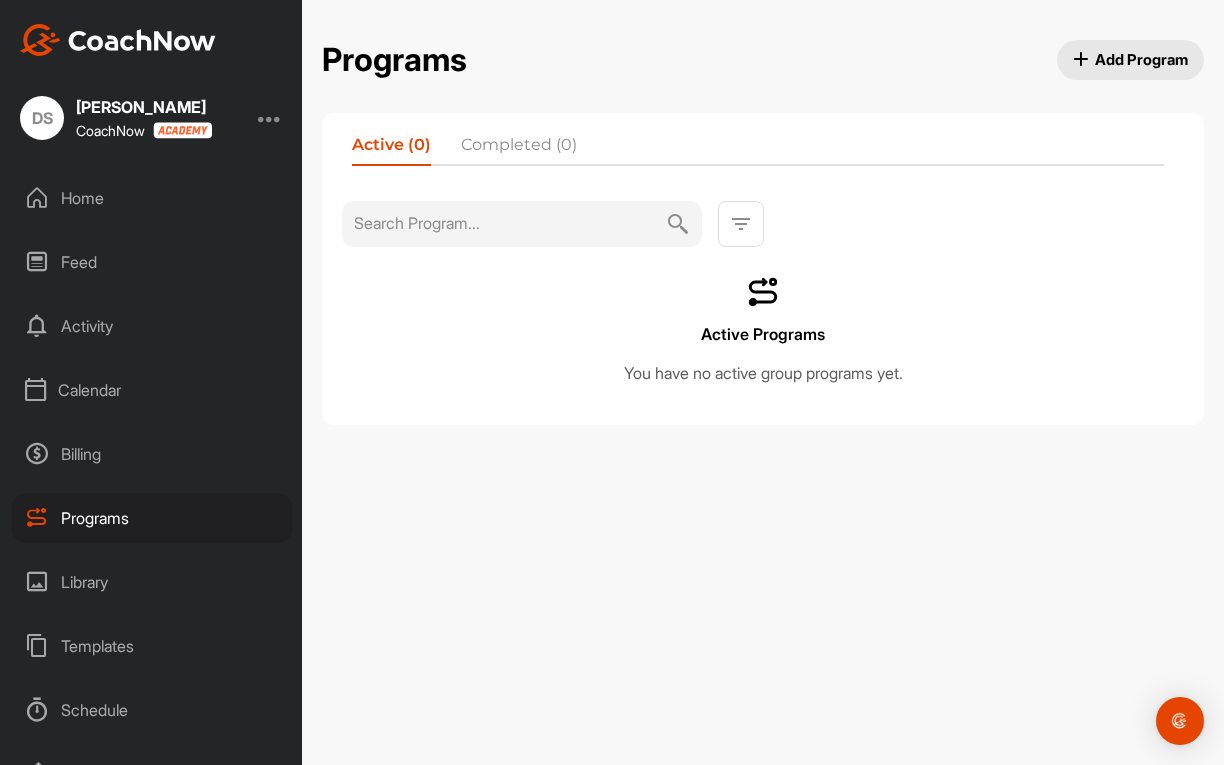 click on "Add Program" at bounding box center (1131, 59) 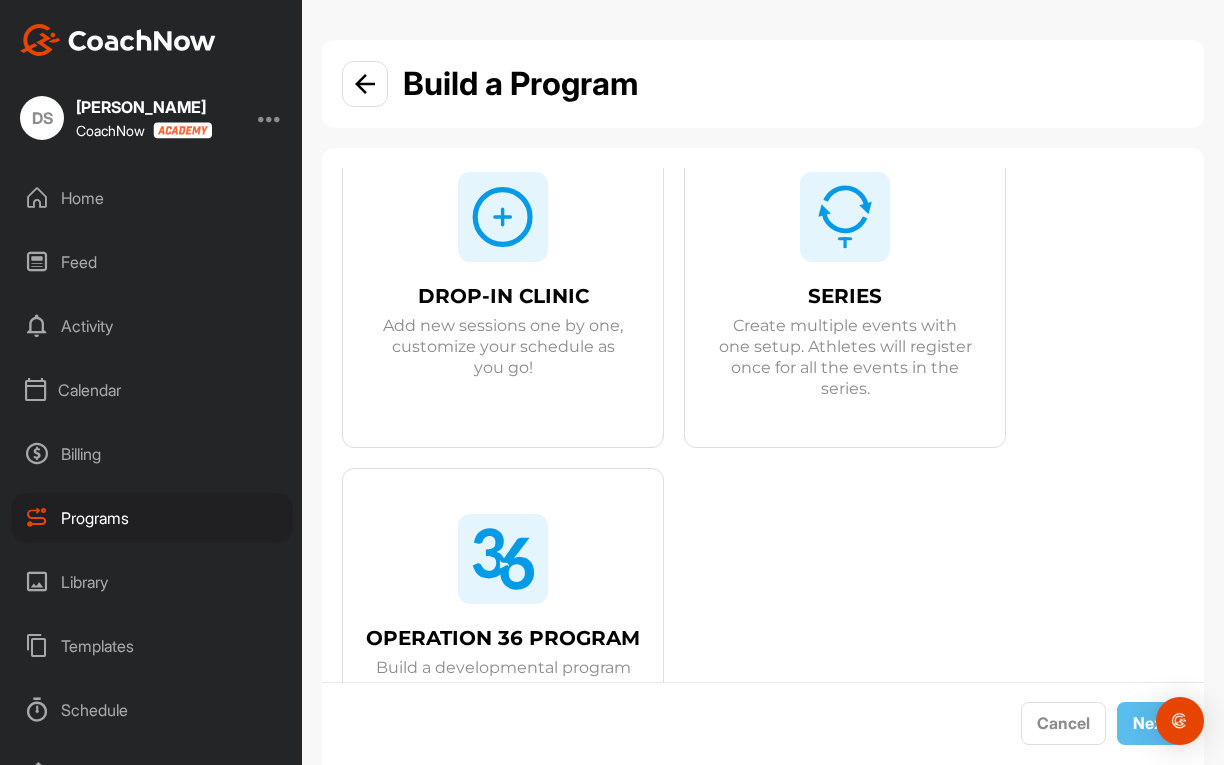 scroll, scrollTop: 165, scrollLeft: 0, axis: vertical 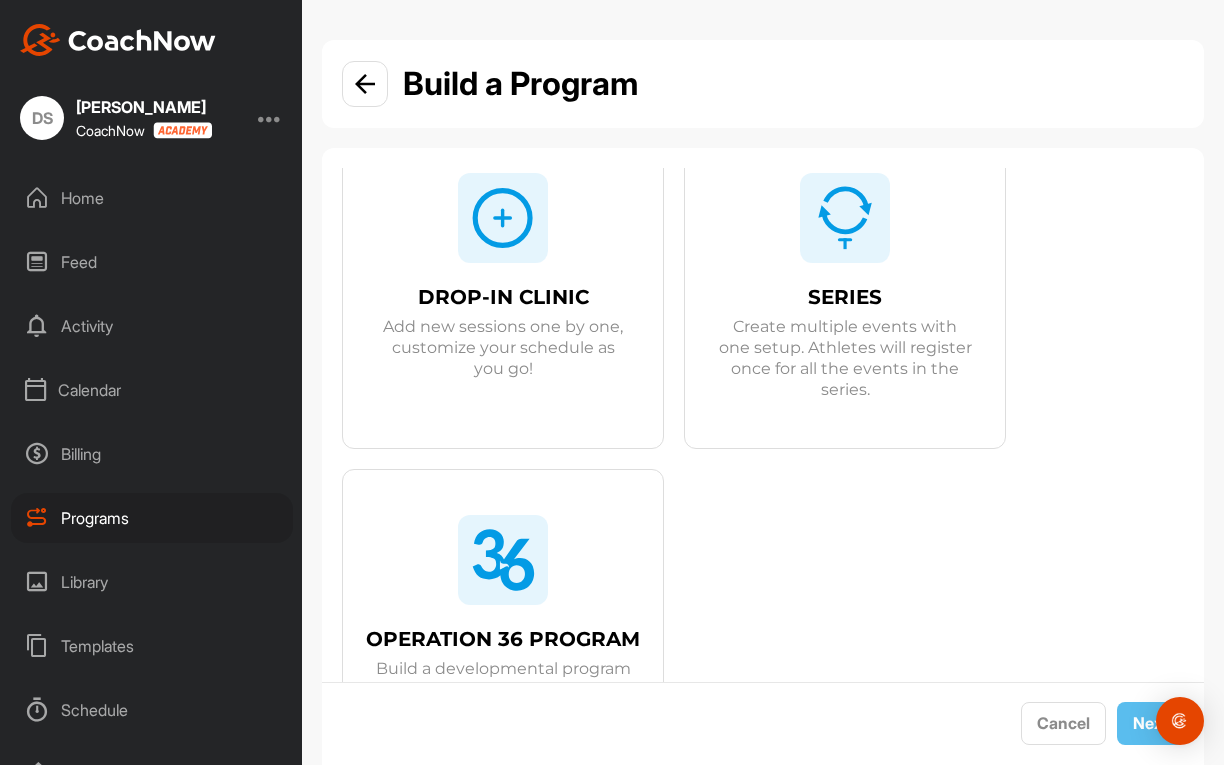 click at bounding box center [845, 218] 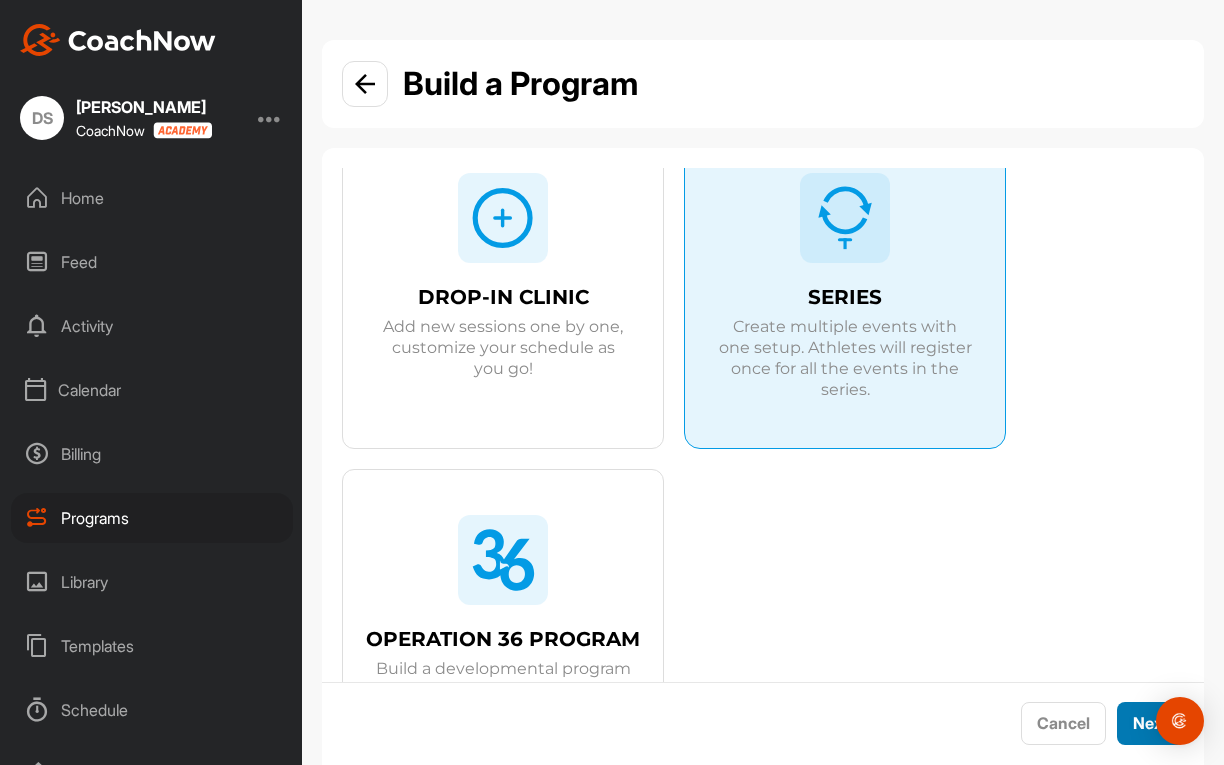click on "Next" at bounding box center (1151, 723) 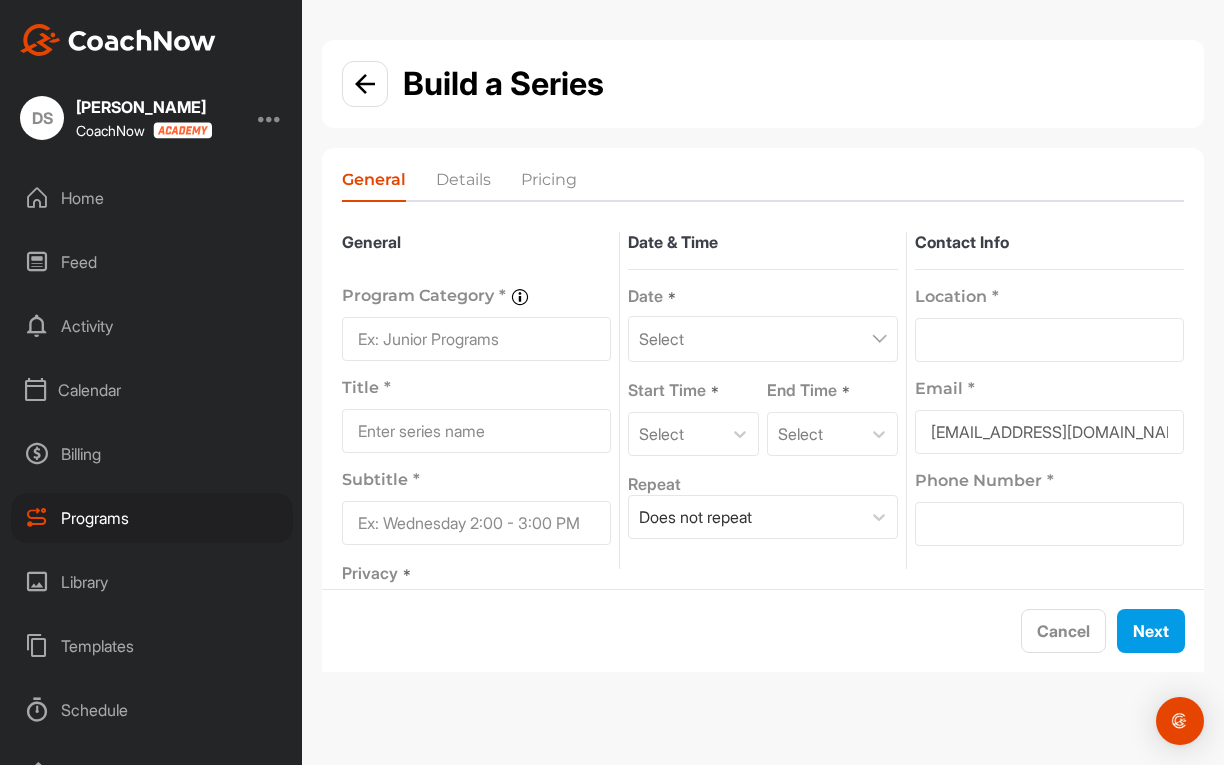 click at bounding box center (476, 339) 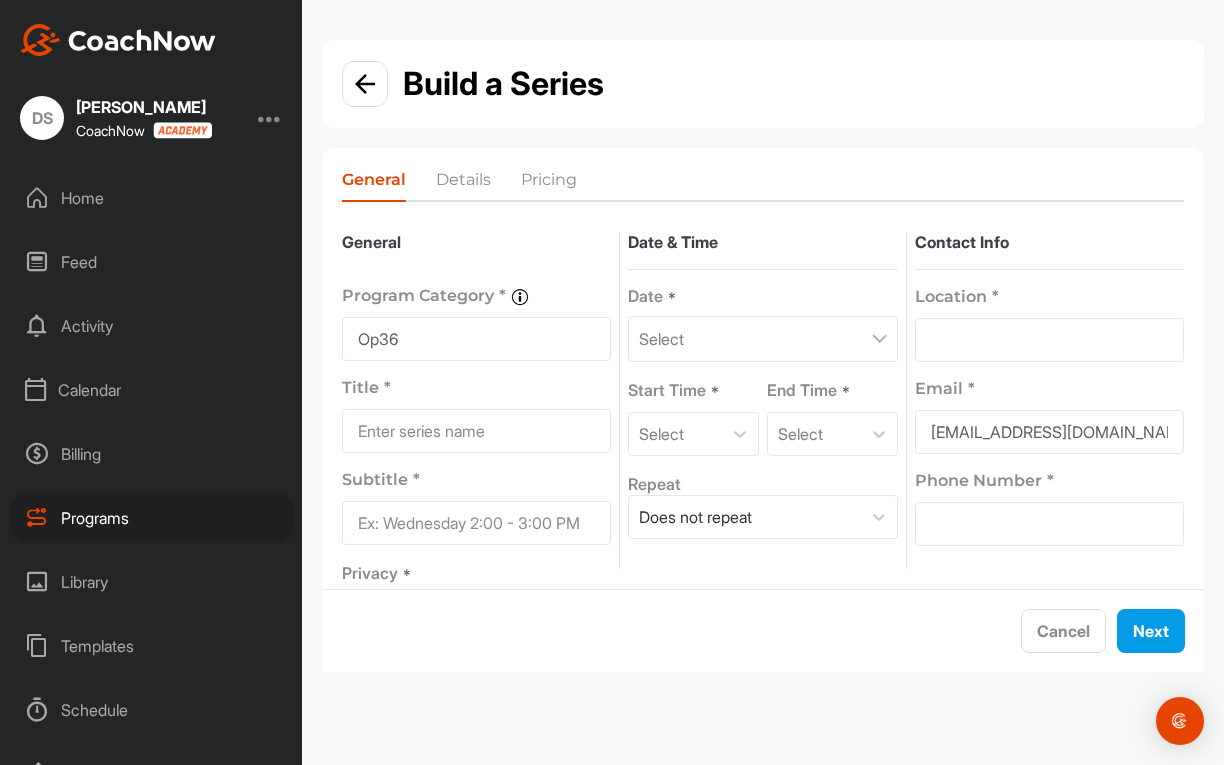 type on "Op36" 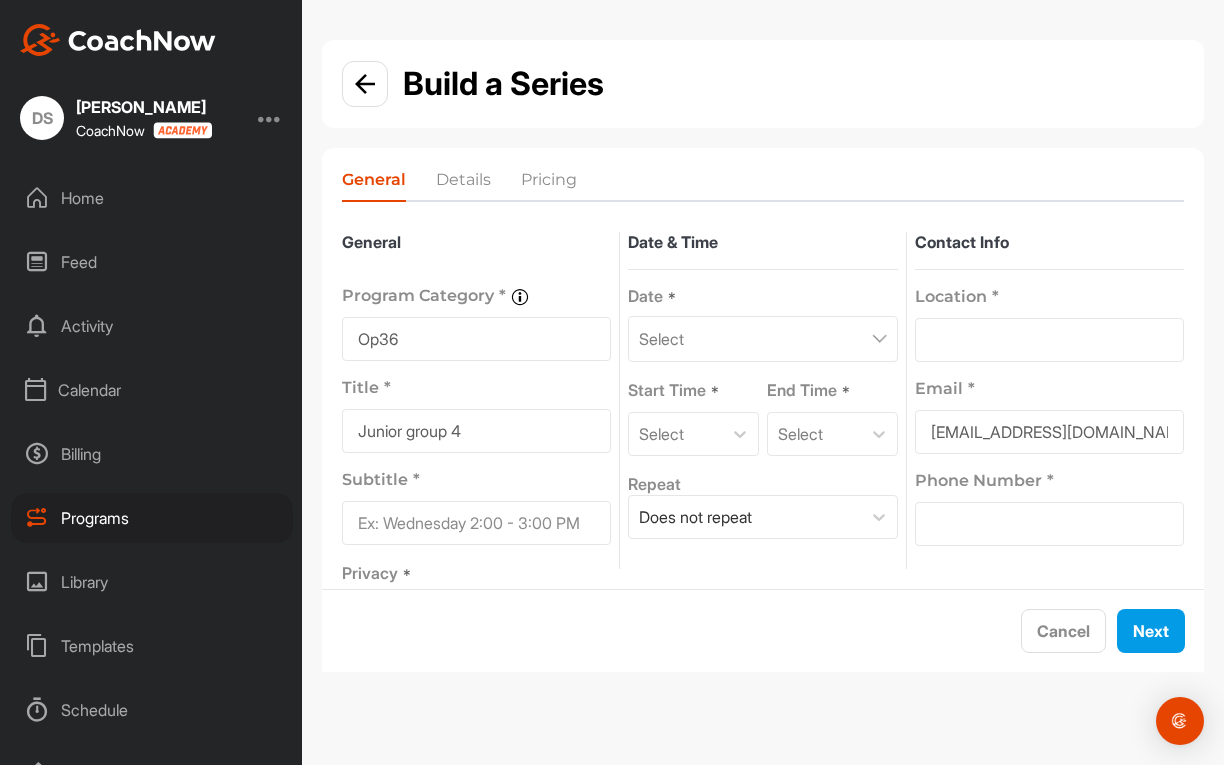 type on "Junior group 4" 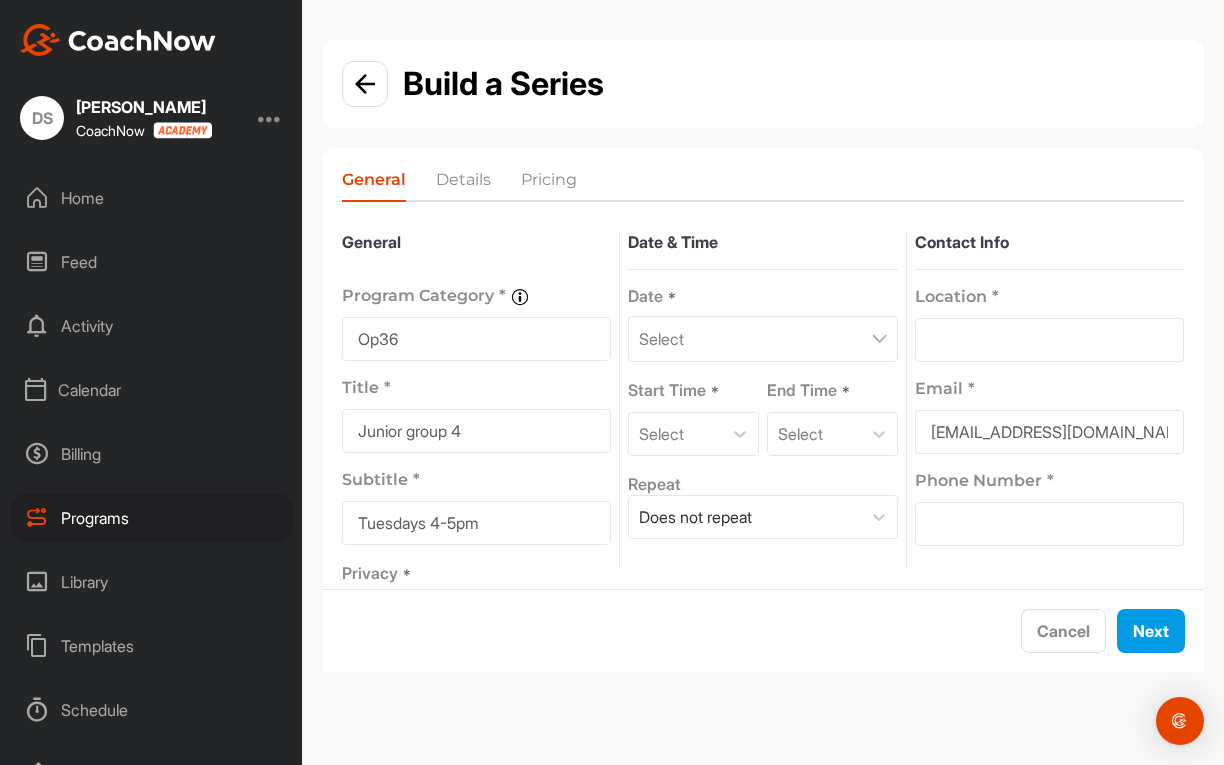 type on "Tuesdays 4-5pm" 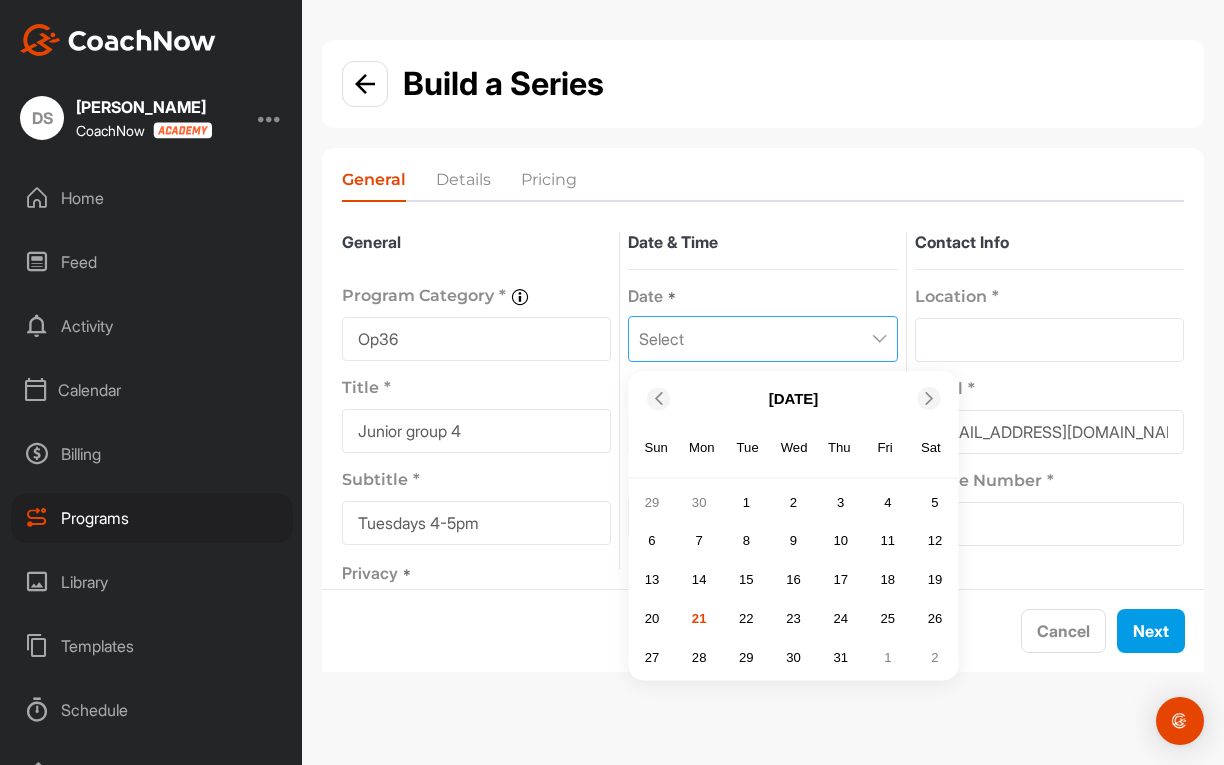 click at bounding box center (929, 398) 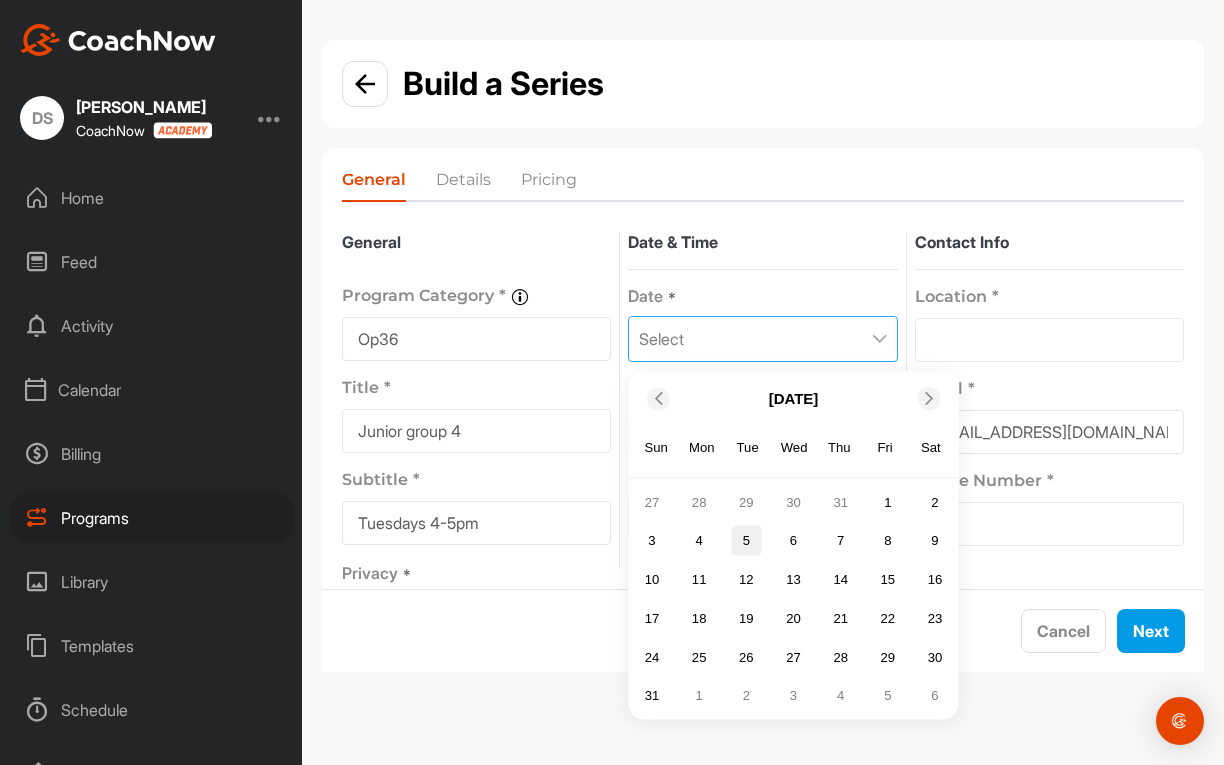 click on "5" at bounding box center (746, 541) 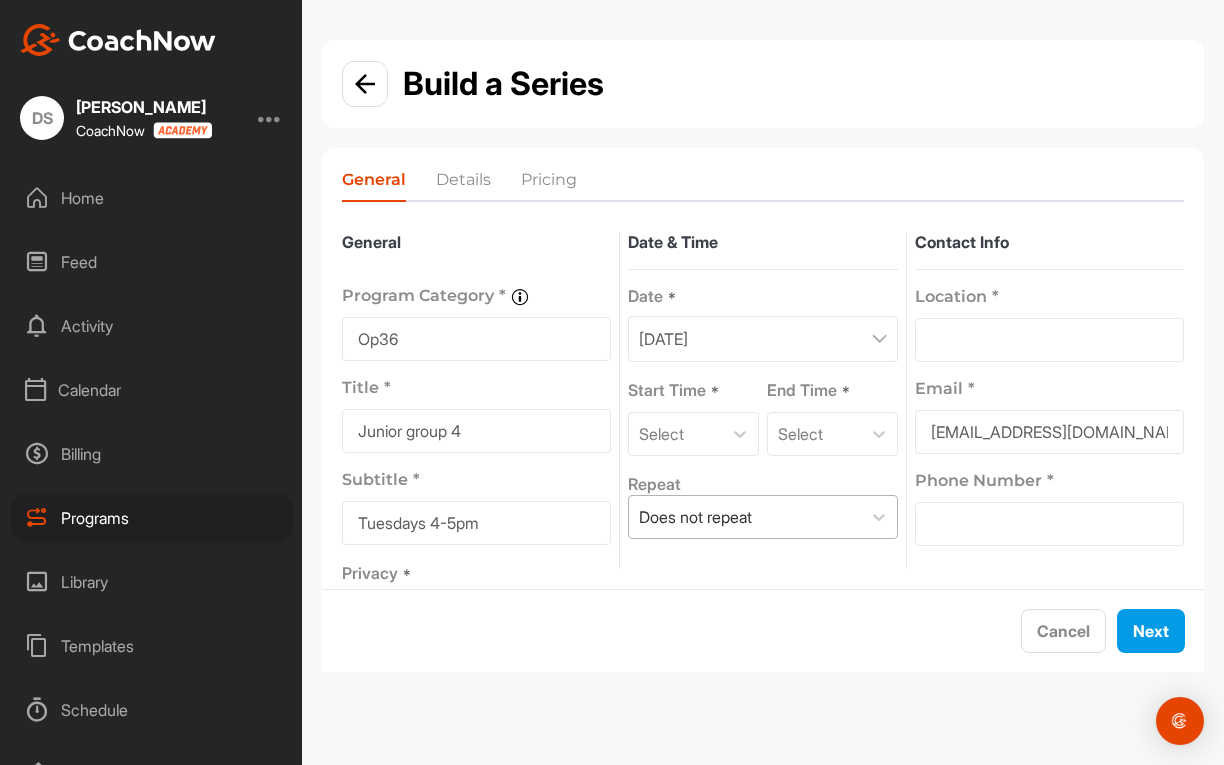 click on "Does not repeat" at bounding box center (744, 517) 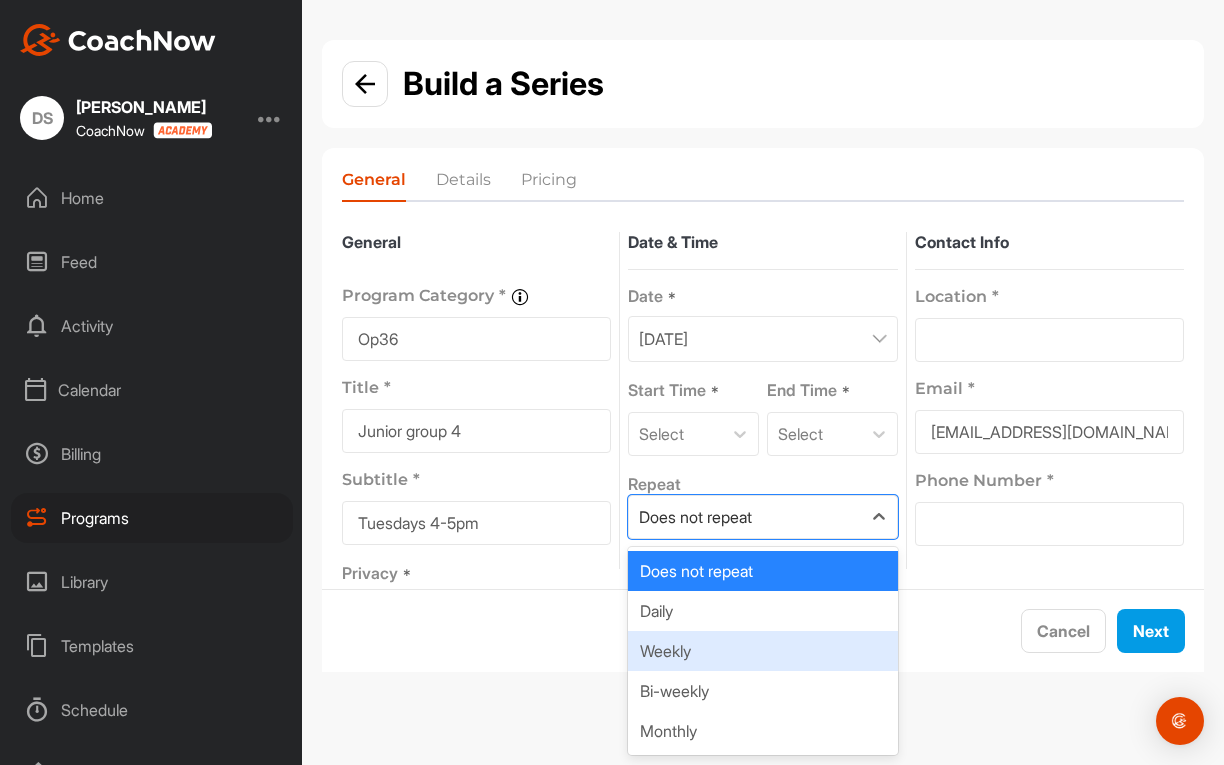 click on "Weekly" at bounding box center [762, 651] 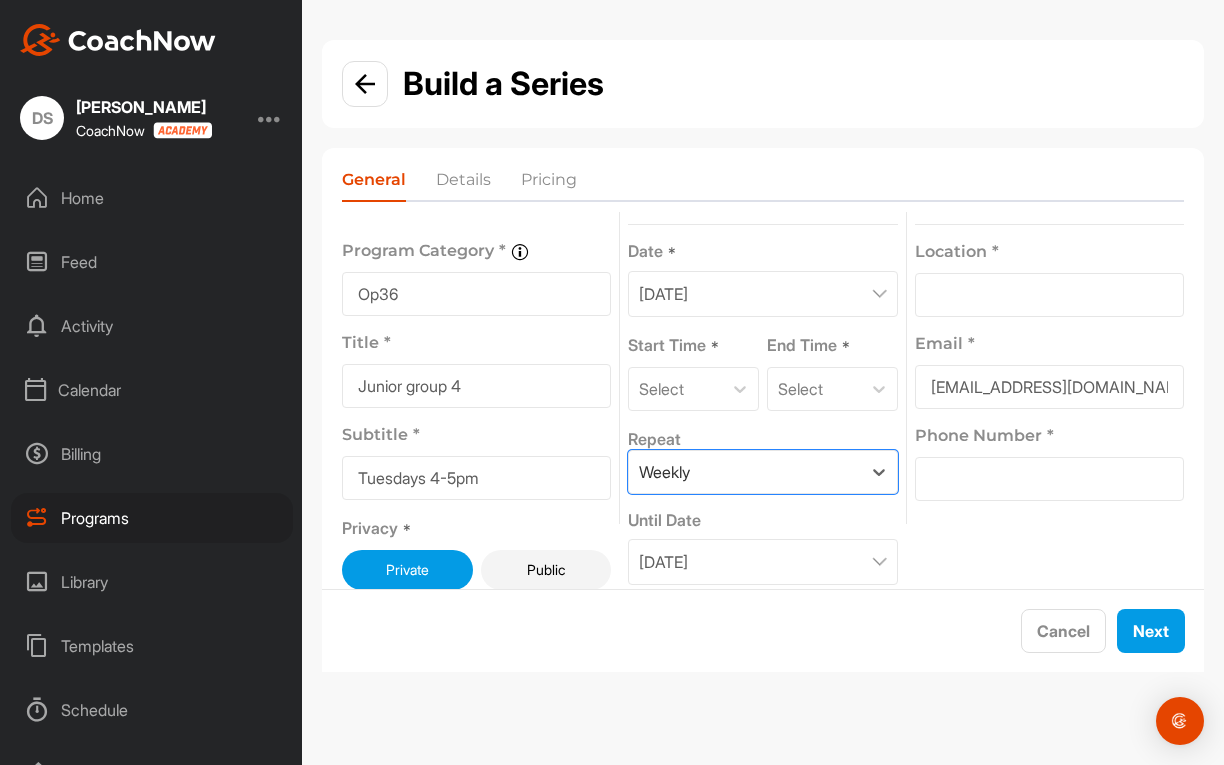 scroll, scrollTop: 45, scrollLeft: 0, axis: vertical 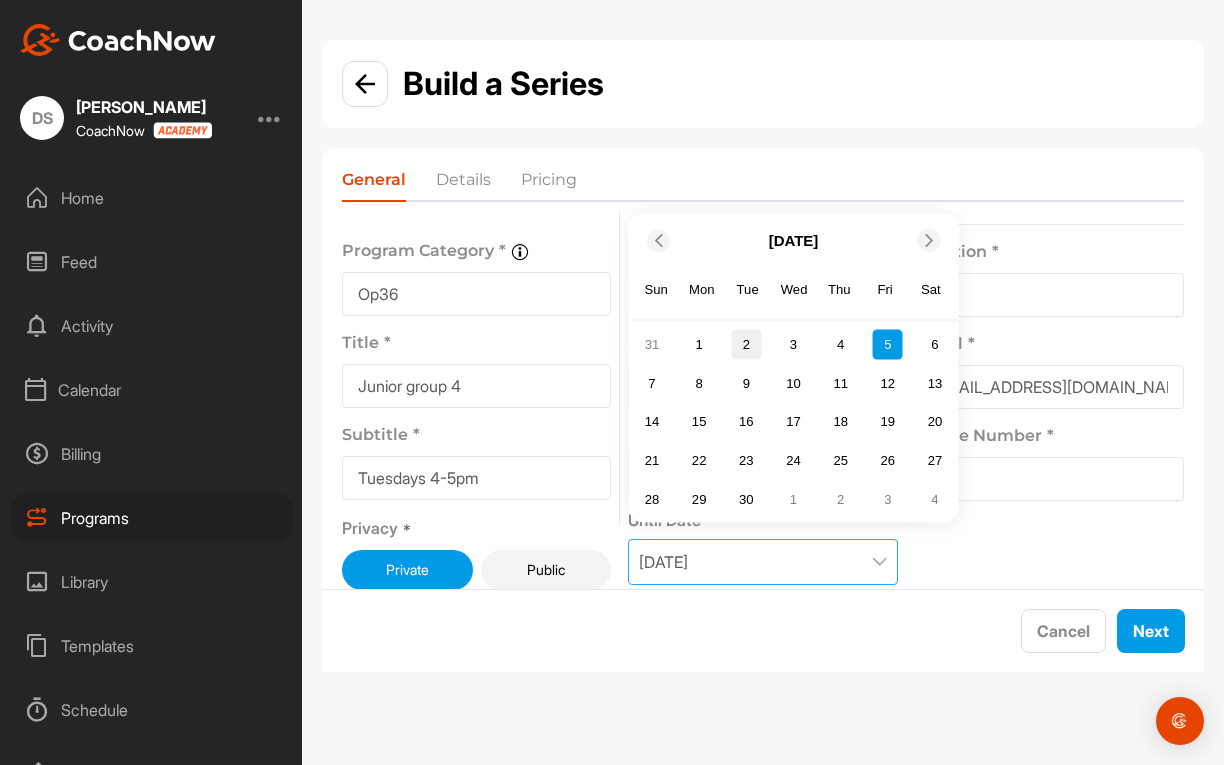 click on "2" at bounding box center [746, 344] 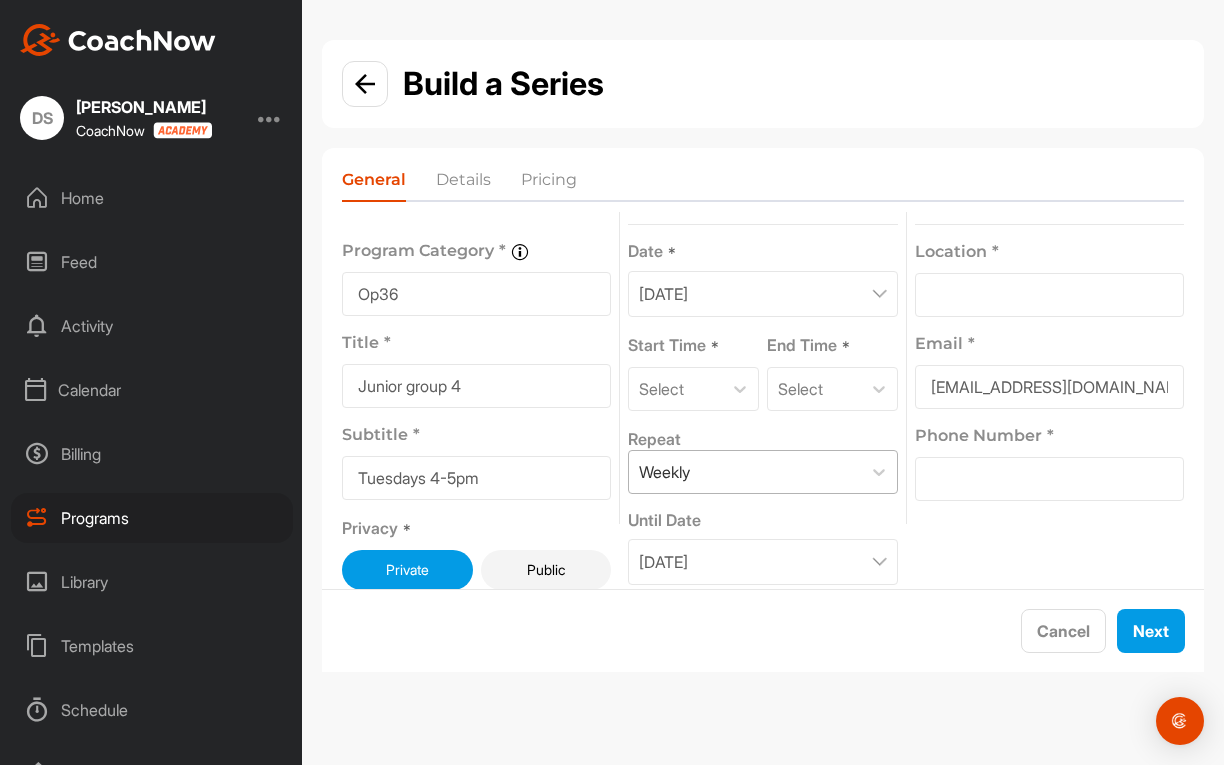 scroll, scrollTop: 0, scrollLeft: 0, axis: both 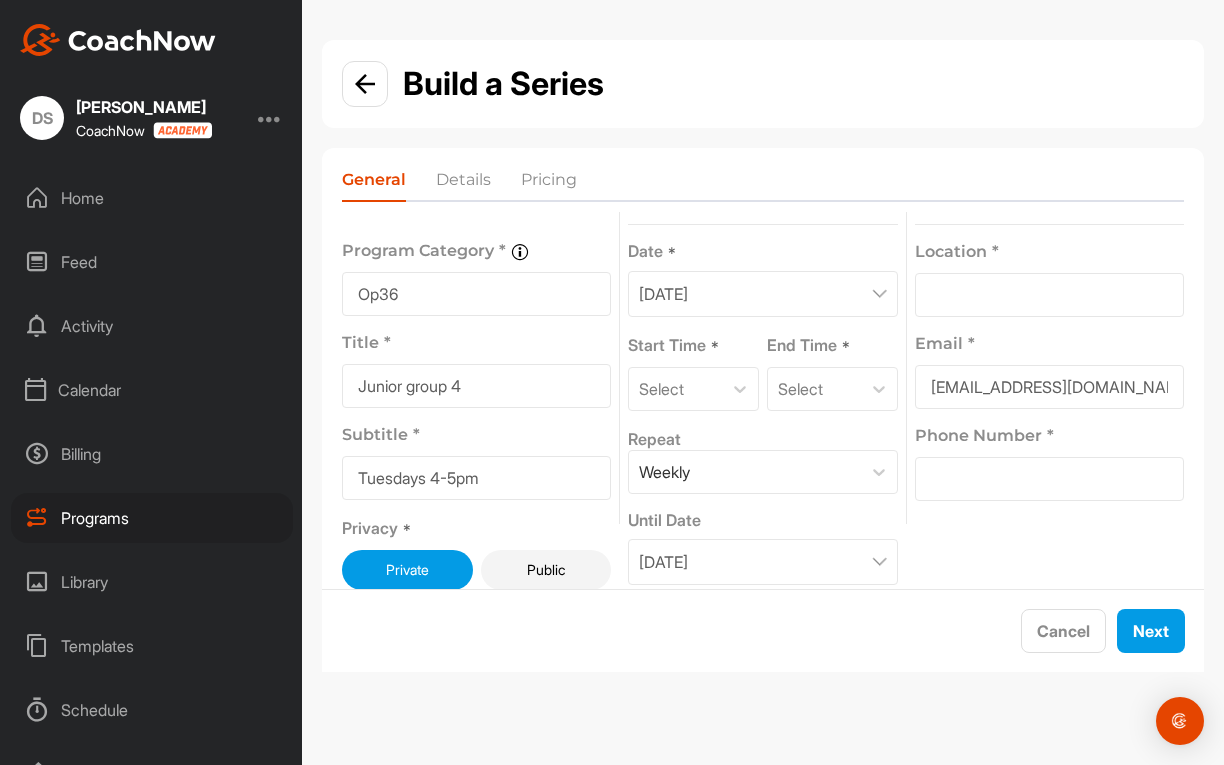click at bounding box center (1049, 295) 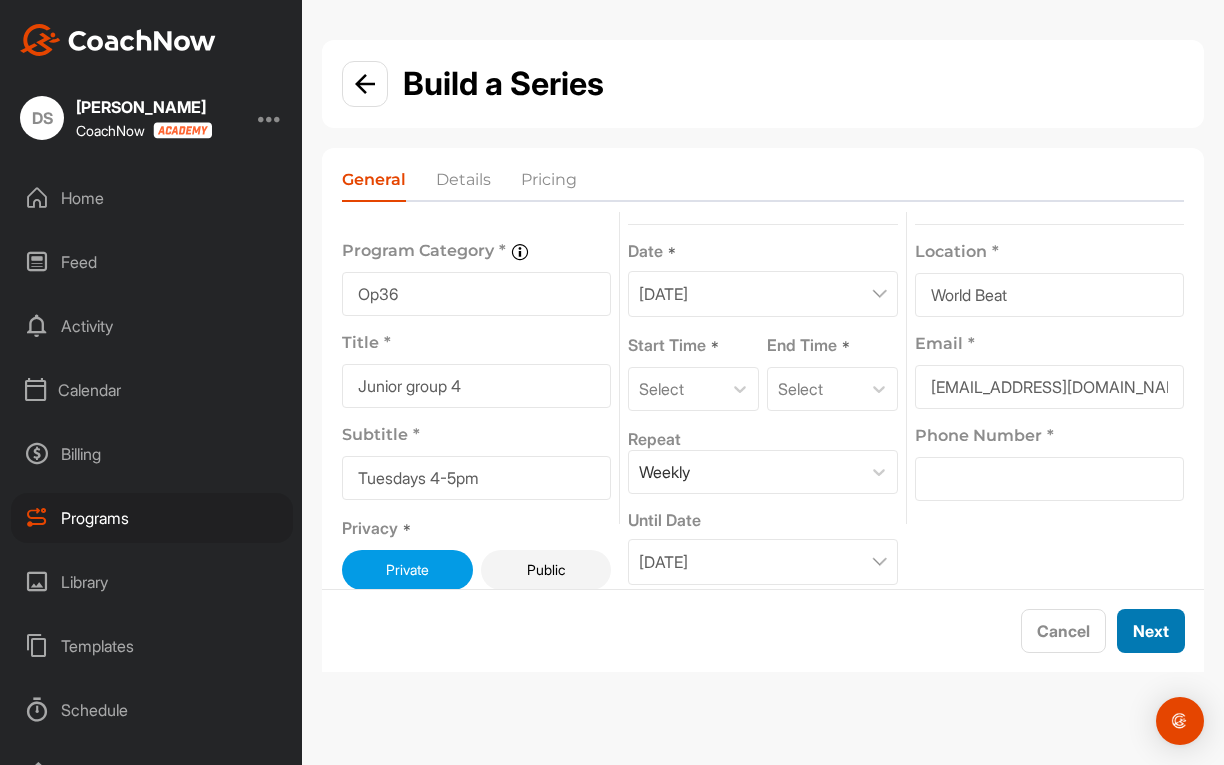 type on "World Beat" 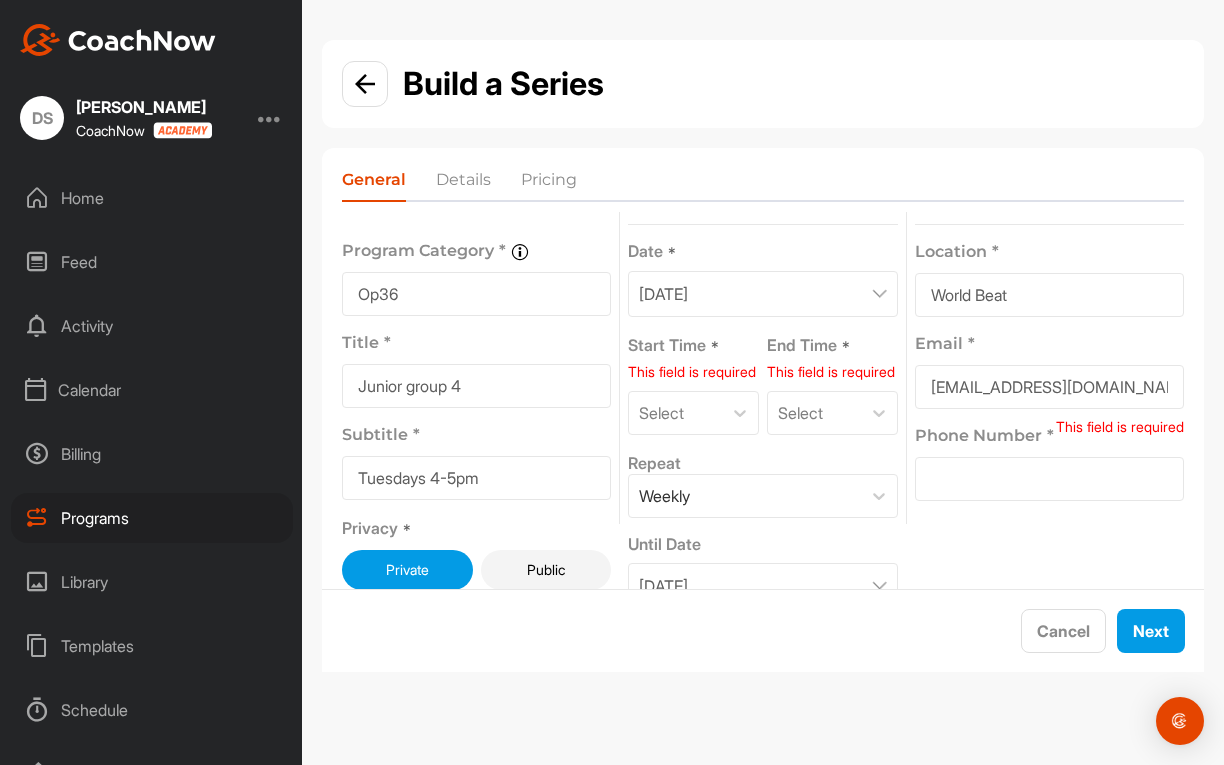 click on "Start Time" at bounding box center (667, 347) 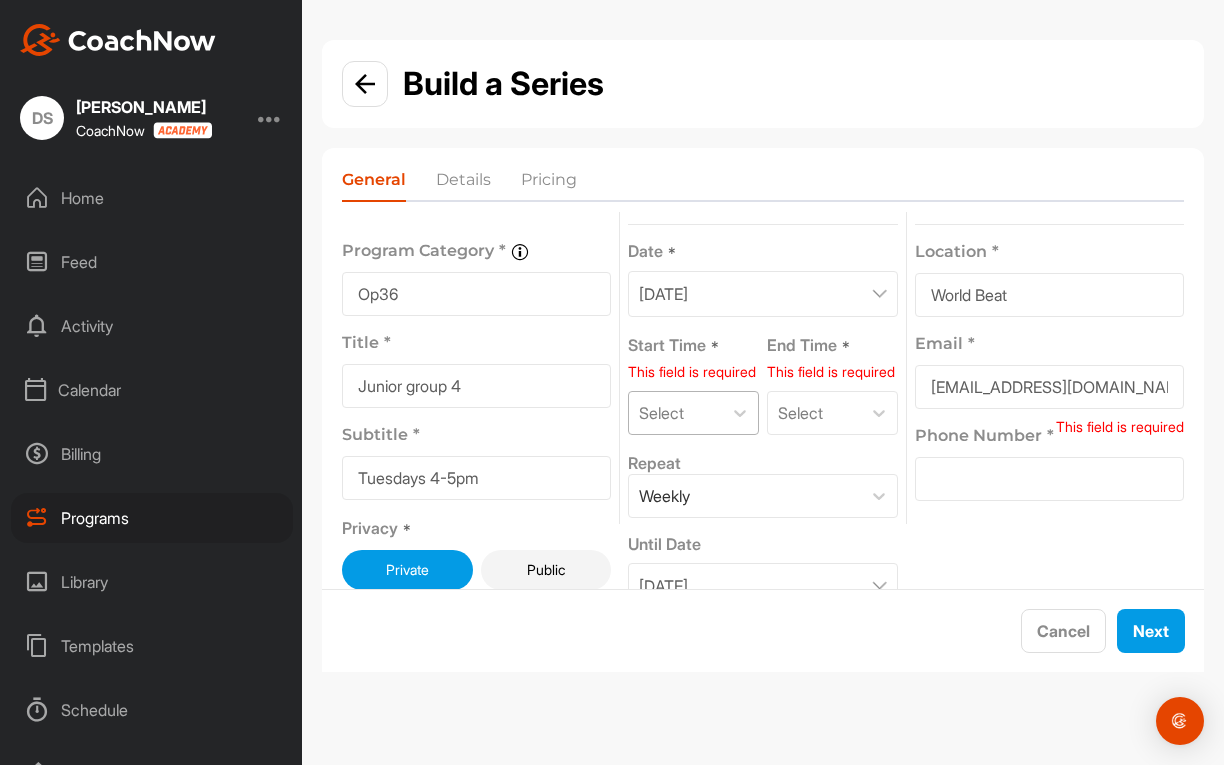 click on "Select" at bounding box center (661, 413) 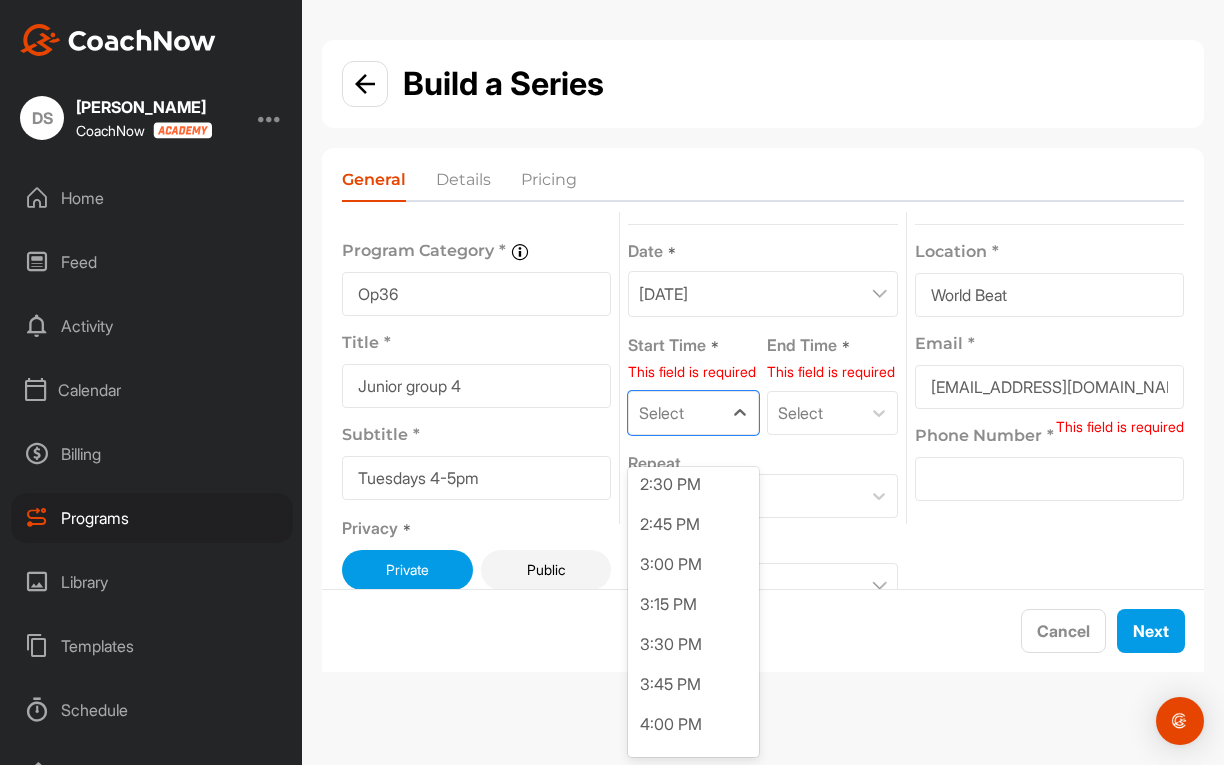 scroll, scrollTop: 2345, scrollLeft: 0, axis: vertical 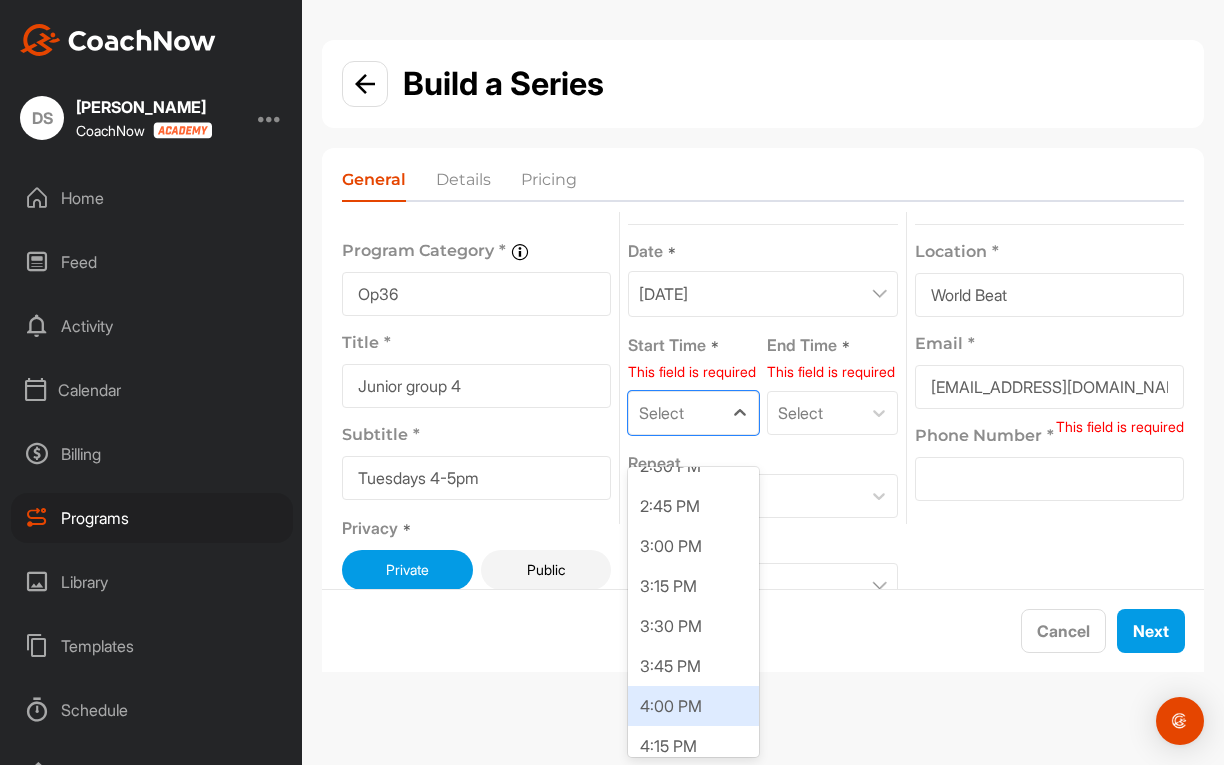 click on "4:00 PM" at bounding box center [693, 706] 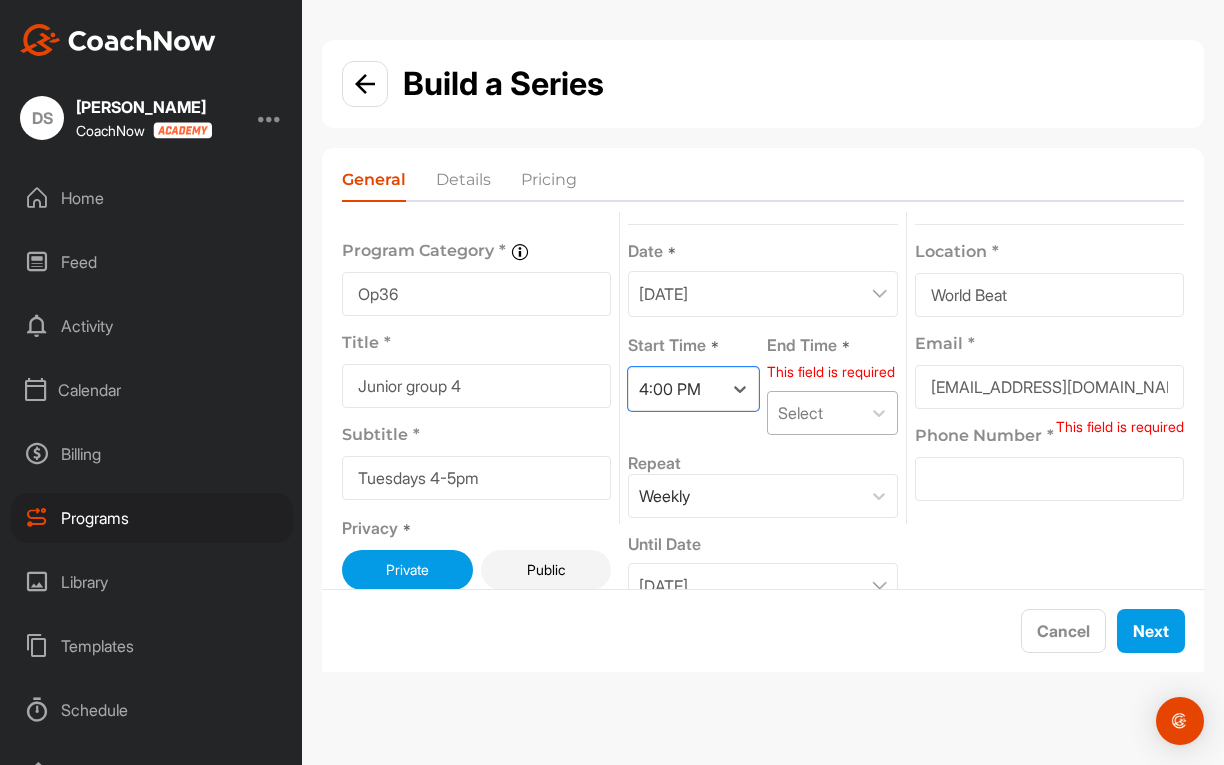 click on "Select" at bounding box center (800, 413) 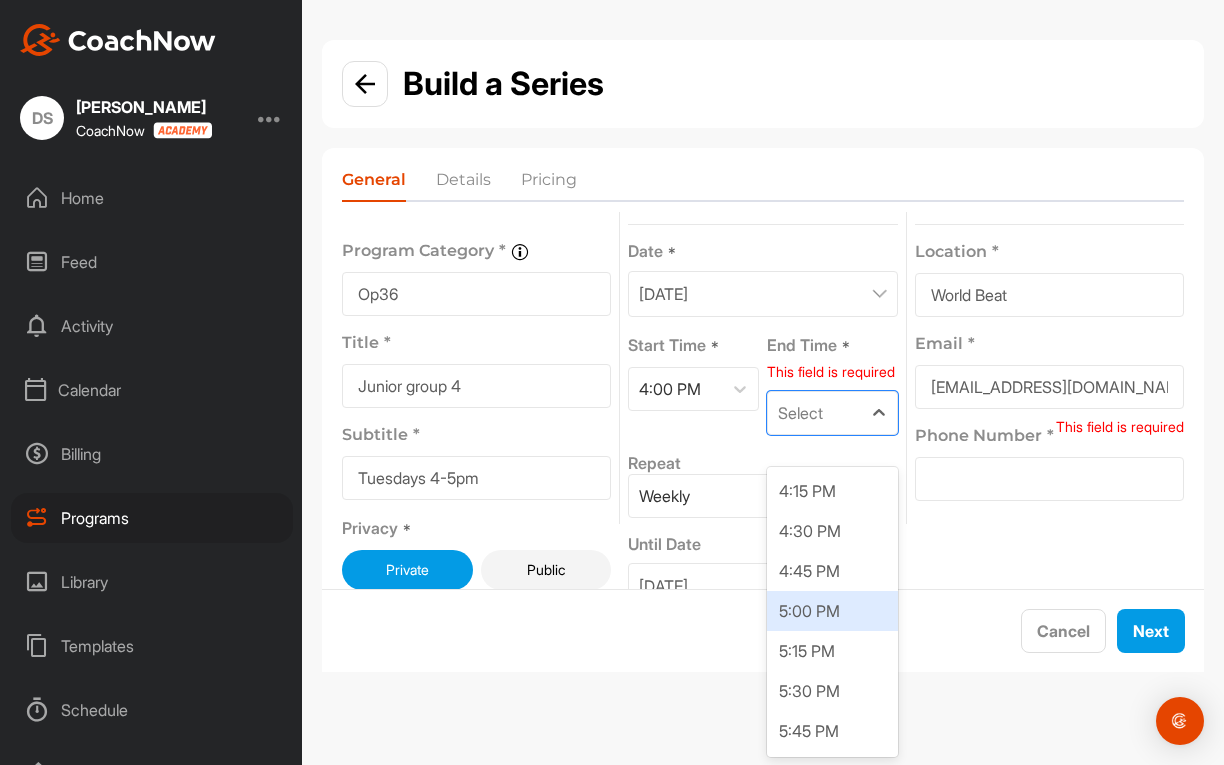 click on "5:00 PM" at bounding box center [832, 611] 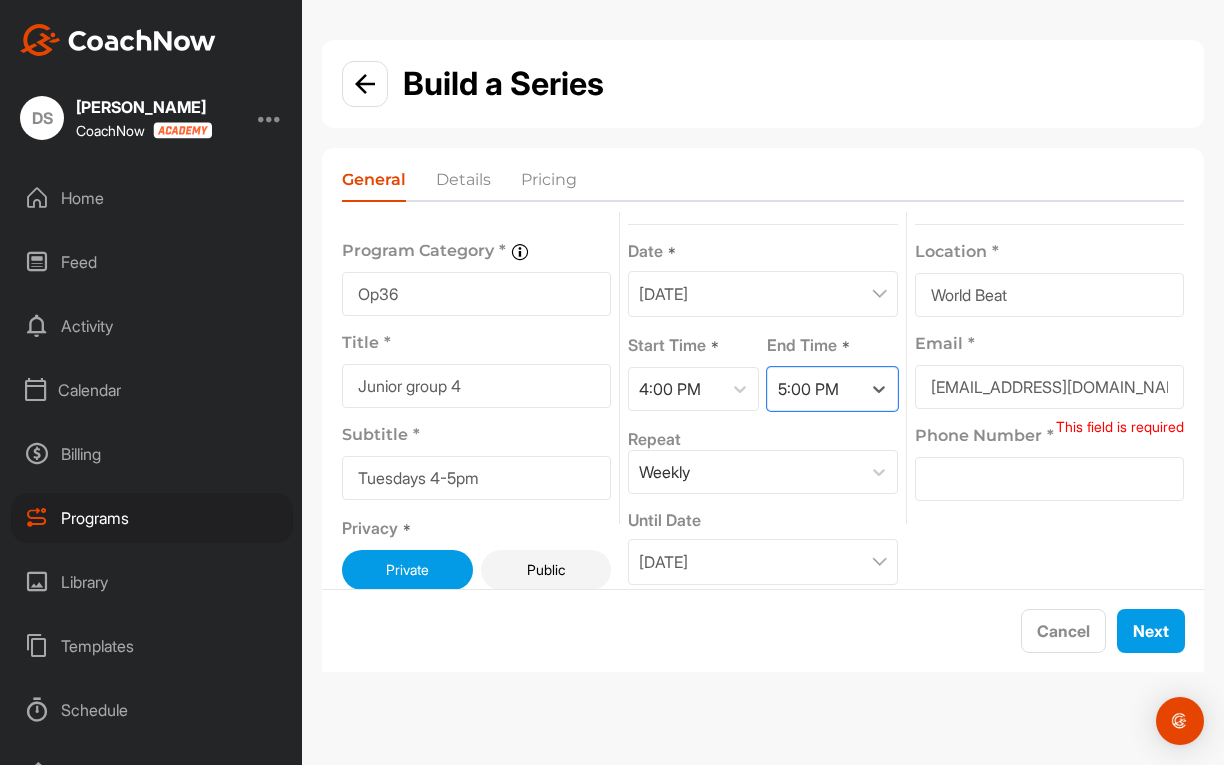 click at bounding box center [1049, 479] 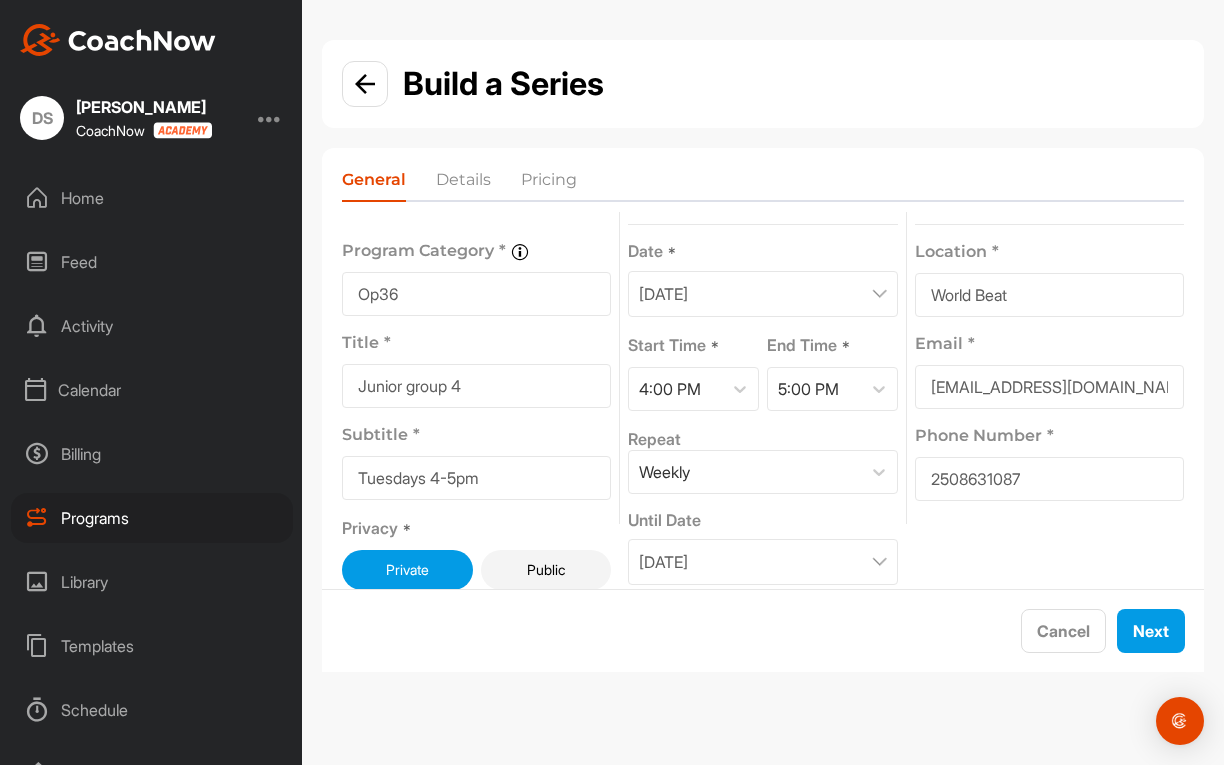 scroll, scrollTop: 0, scrollLeft: 0, axis: both 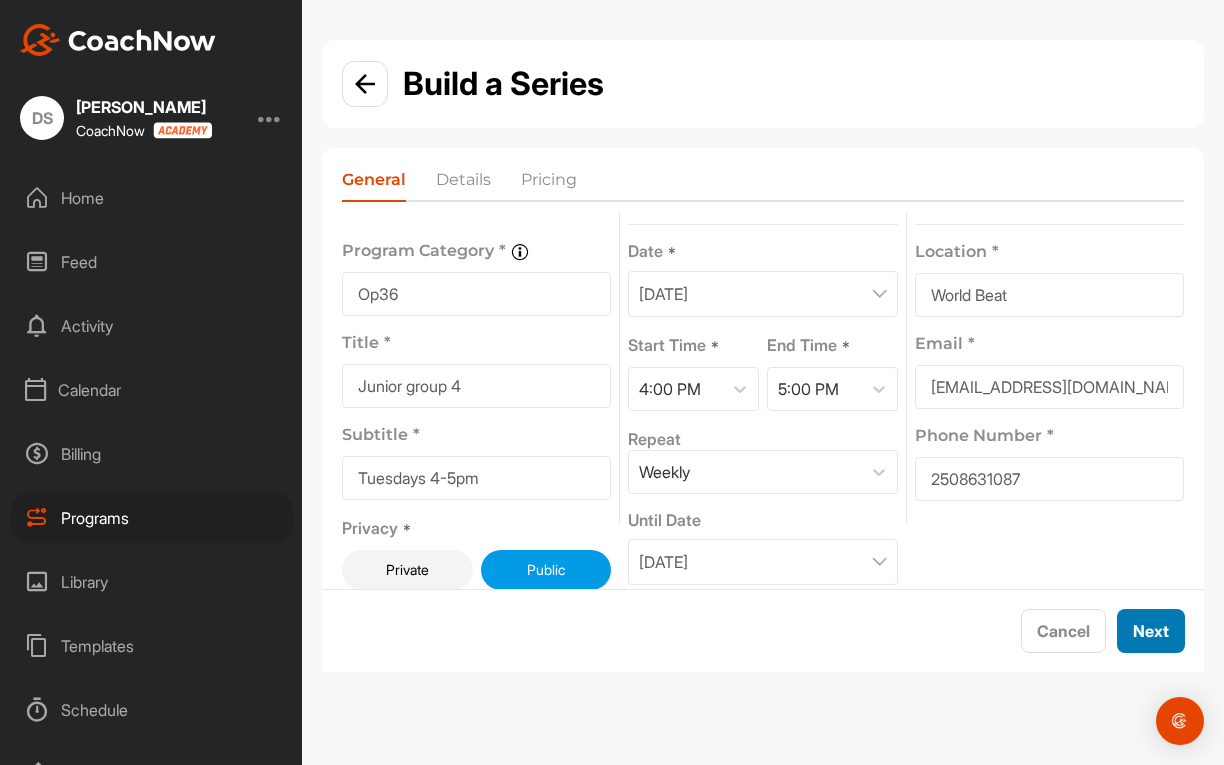 click on "Next" at bounding box center [1151, 631] 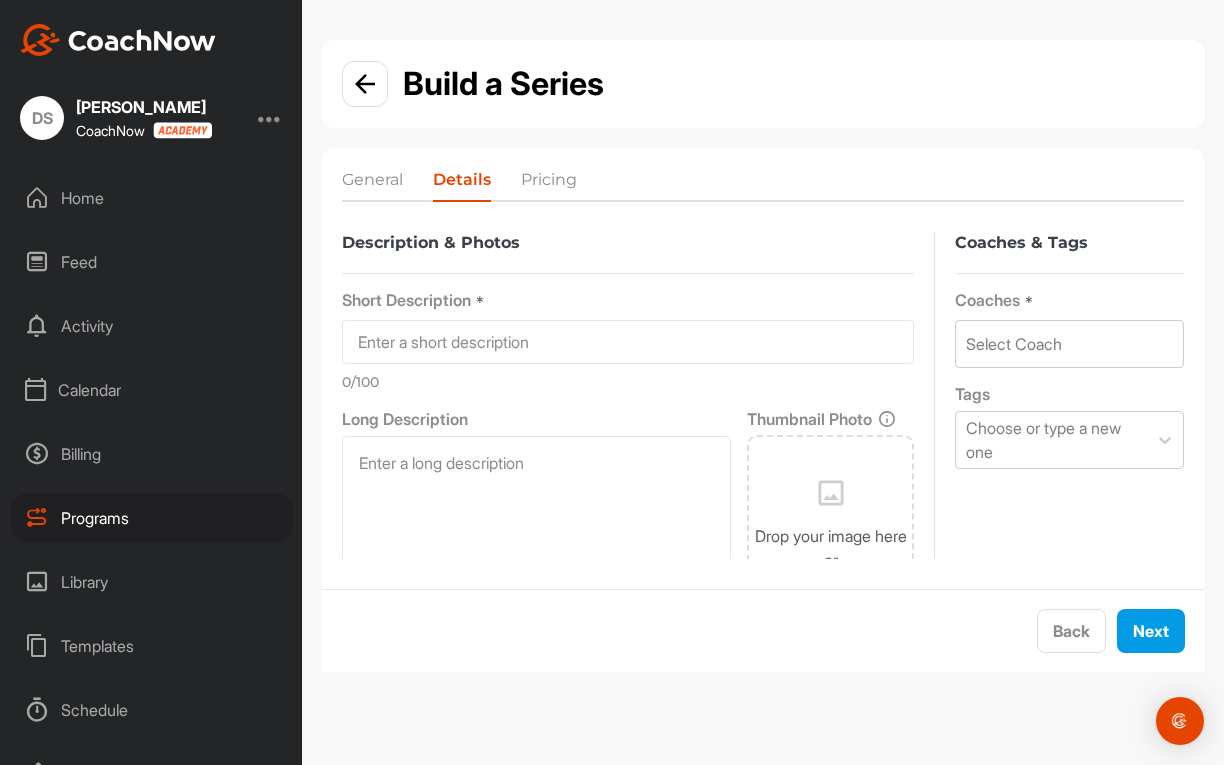 click on "Next" at bounding box center [1151, 631] 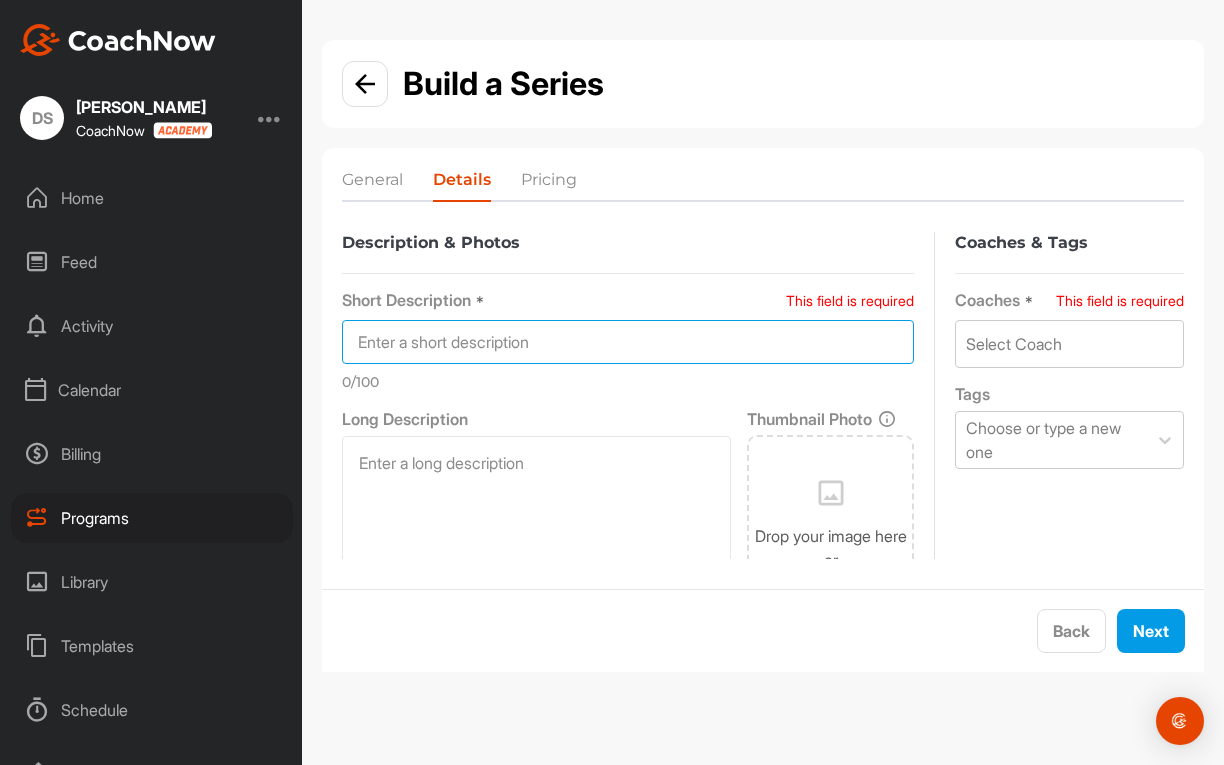 click at bounding box center [628, 342] 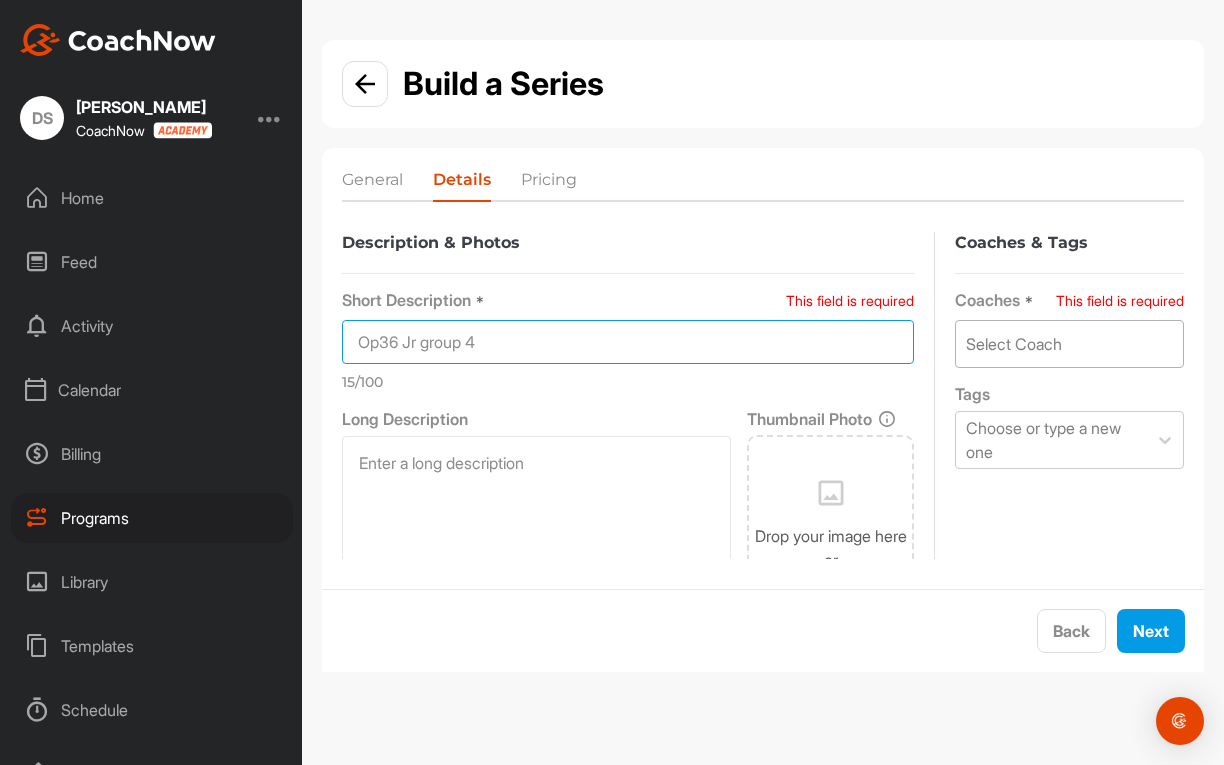 type on "Op36 Jr group 4" 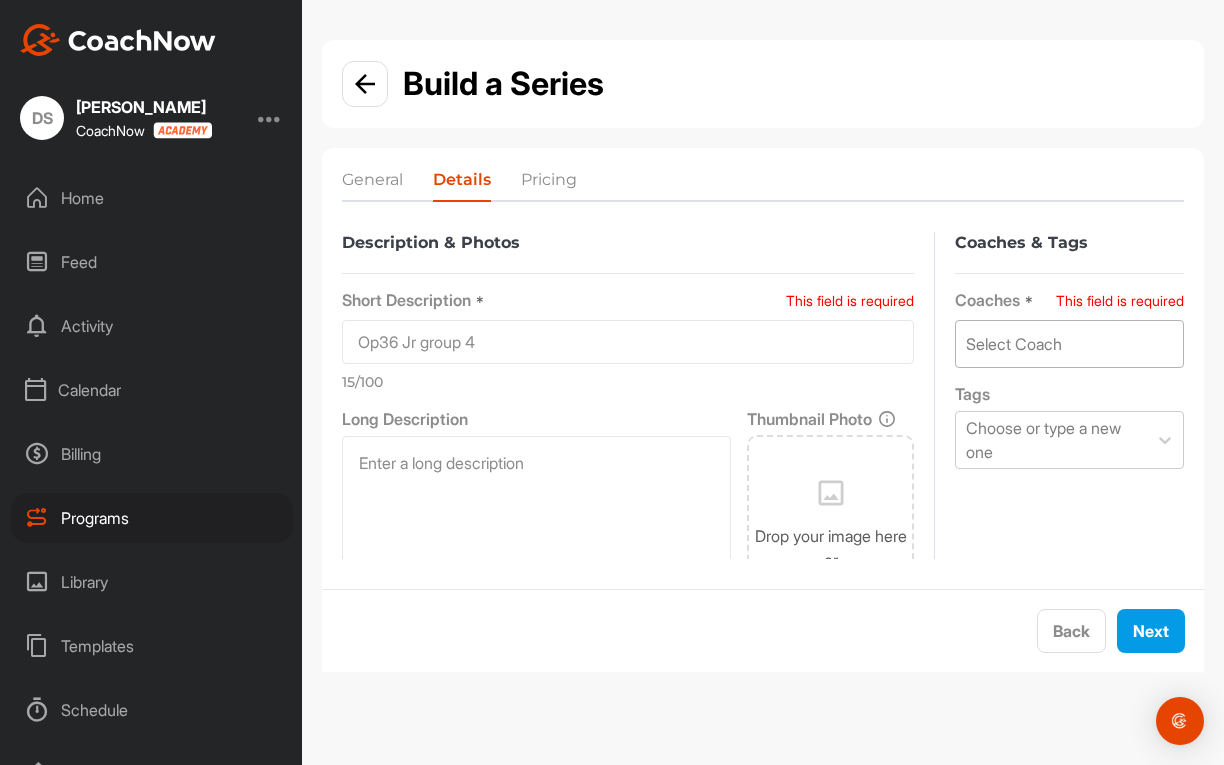 click on "Select Coach" at bounding box center [1014, 344] 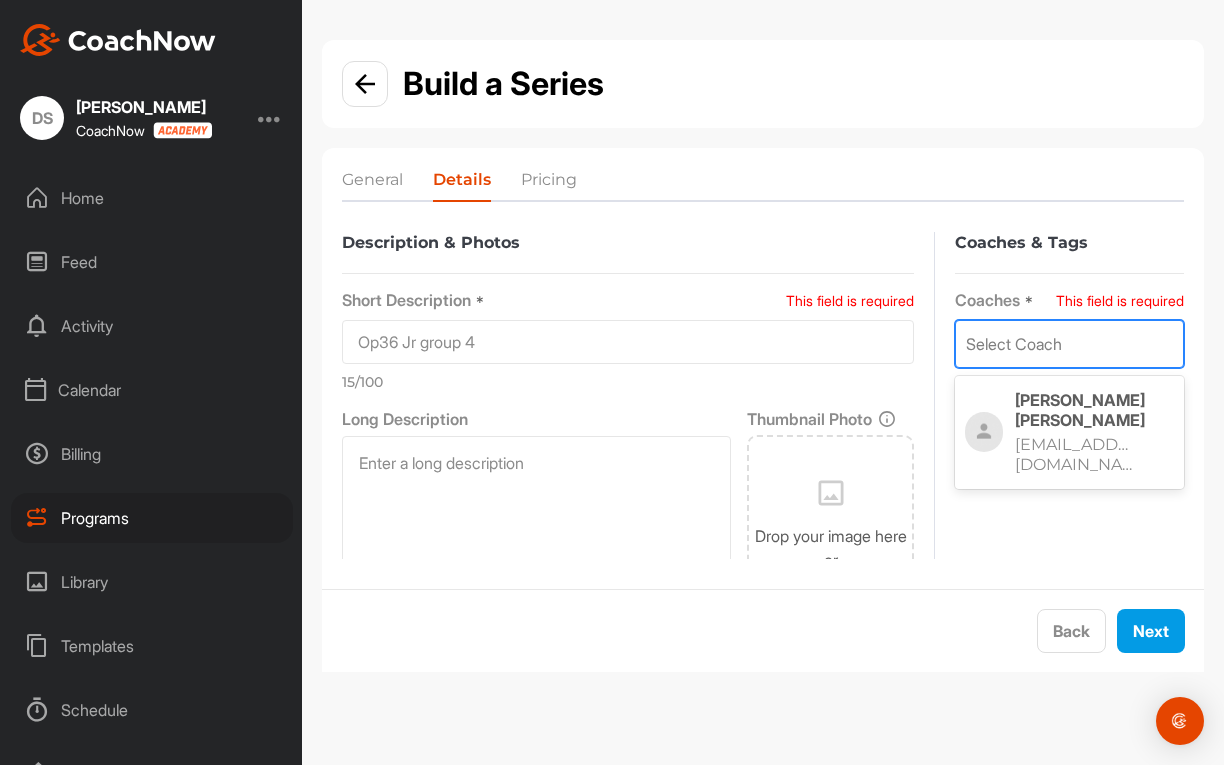 click on "[PERSON_NAME]" at bounding box center (1094, 410) 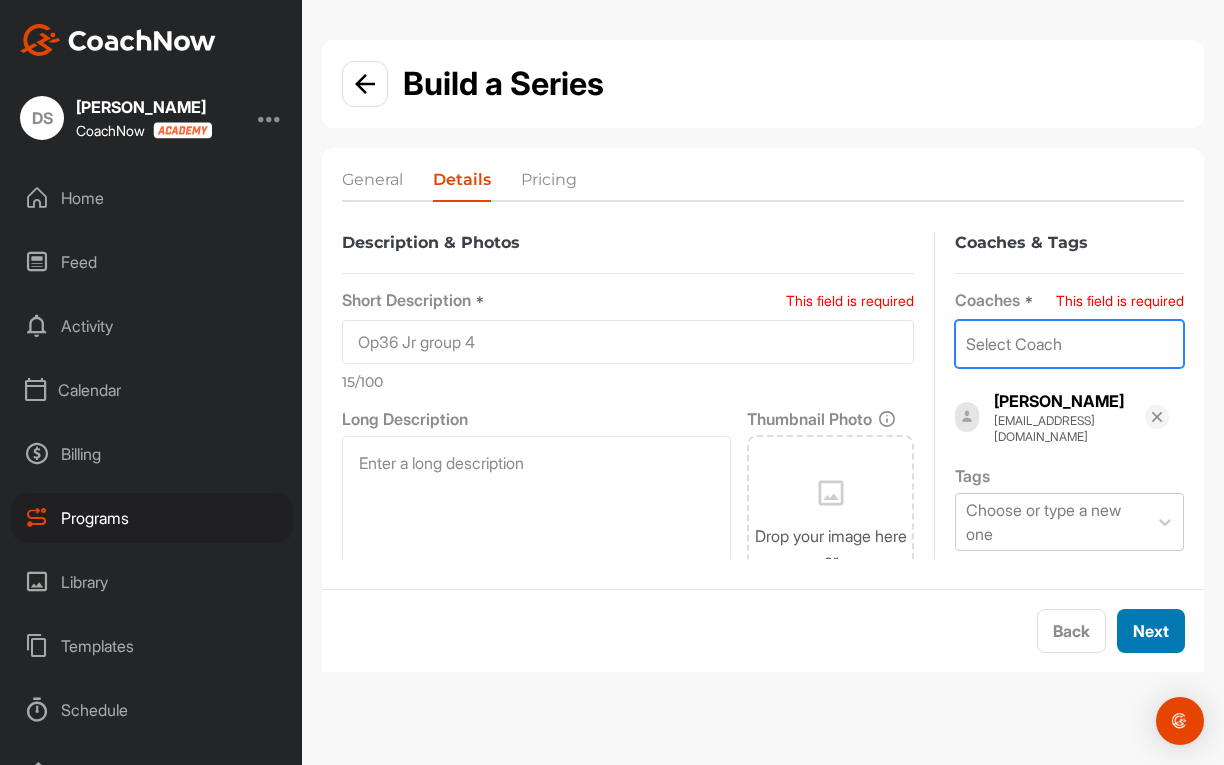 click on "Next" at bounding box center [1151, 631] 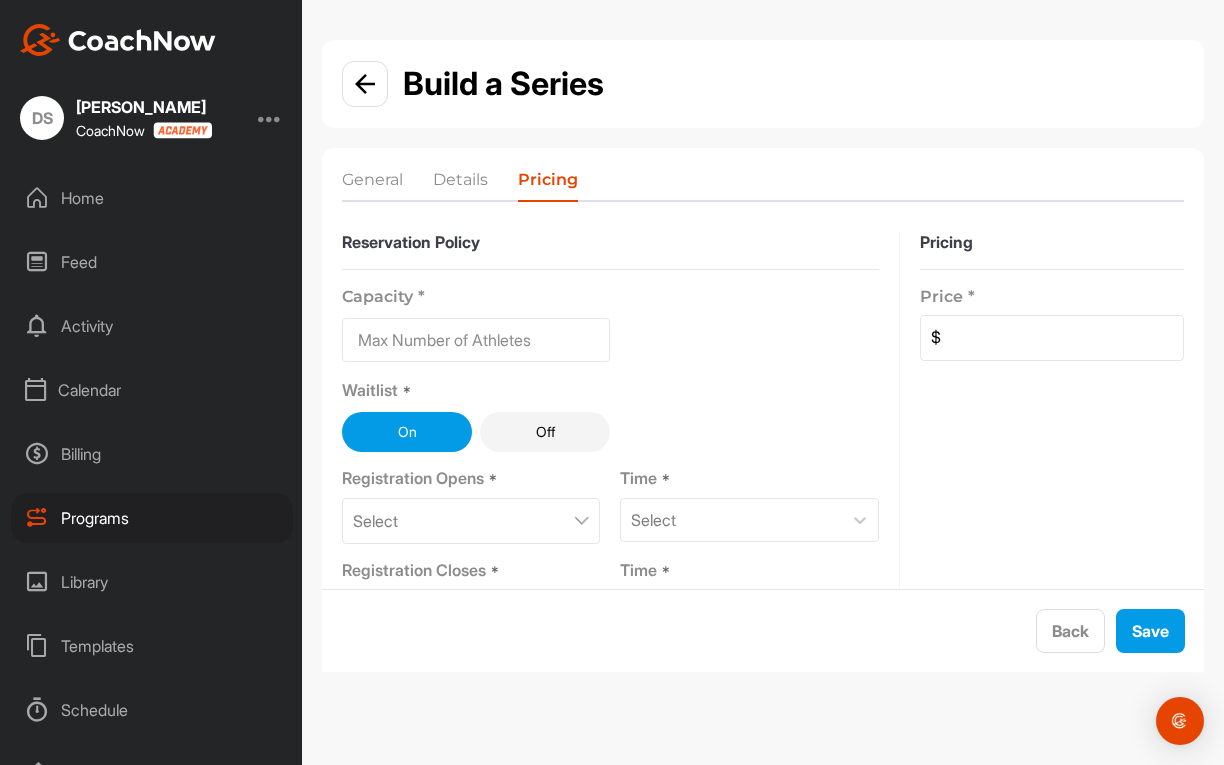 click on "Save" at bounding box center [1150, 631] 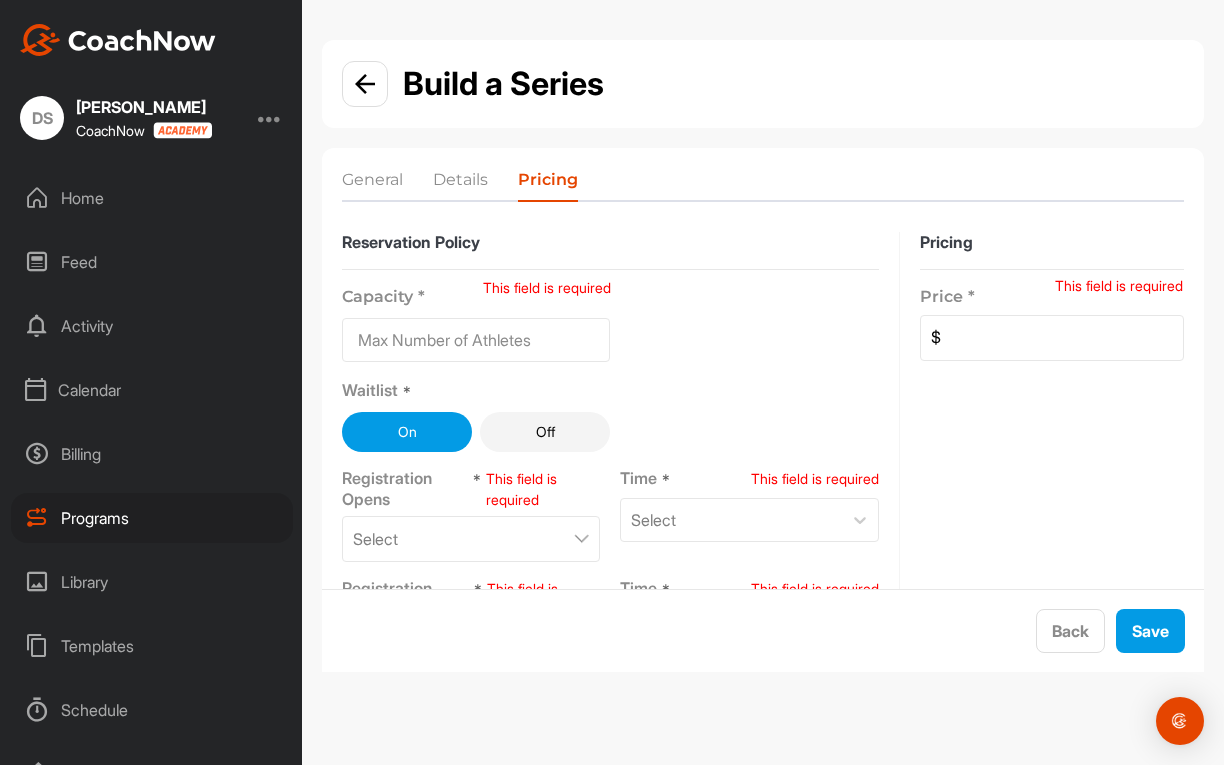 click at bounding box center [365, 84] 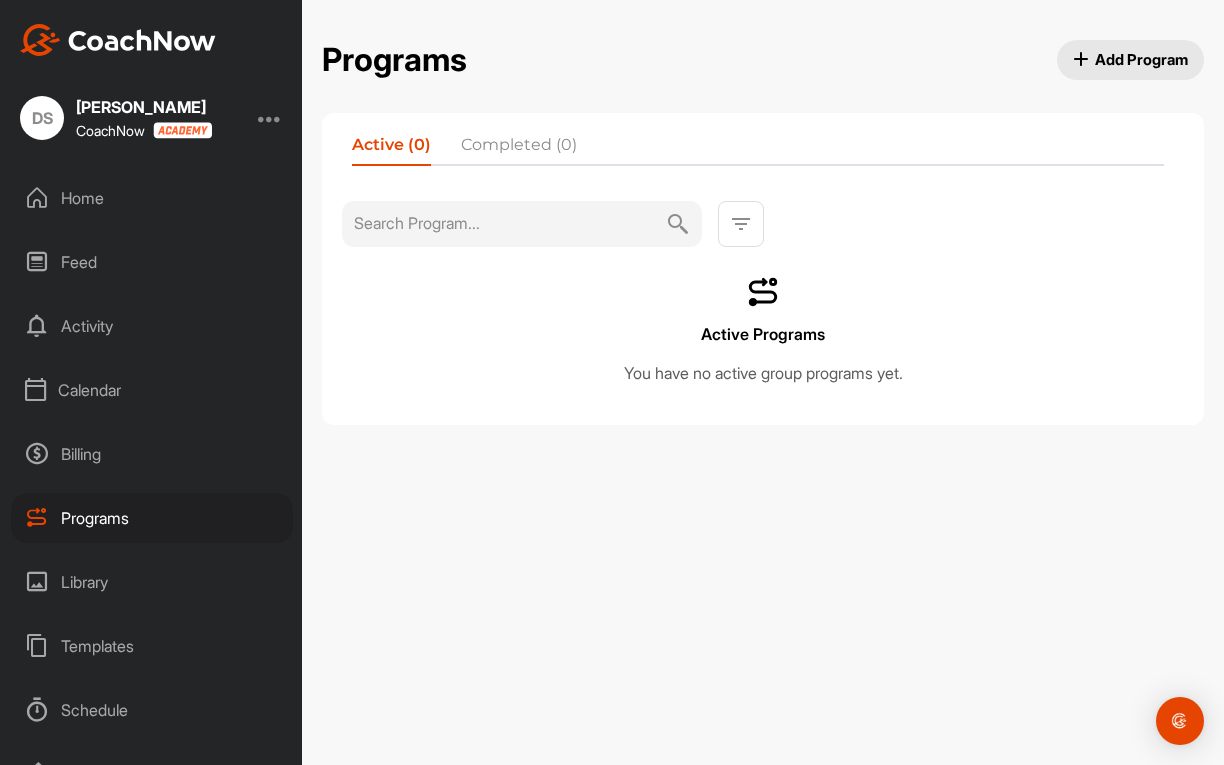 click on "Calendar" at bounding box center (152, 390) 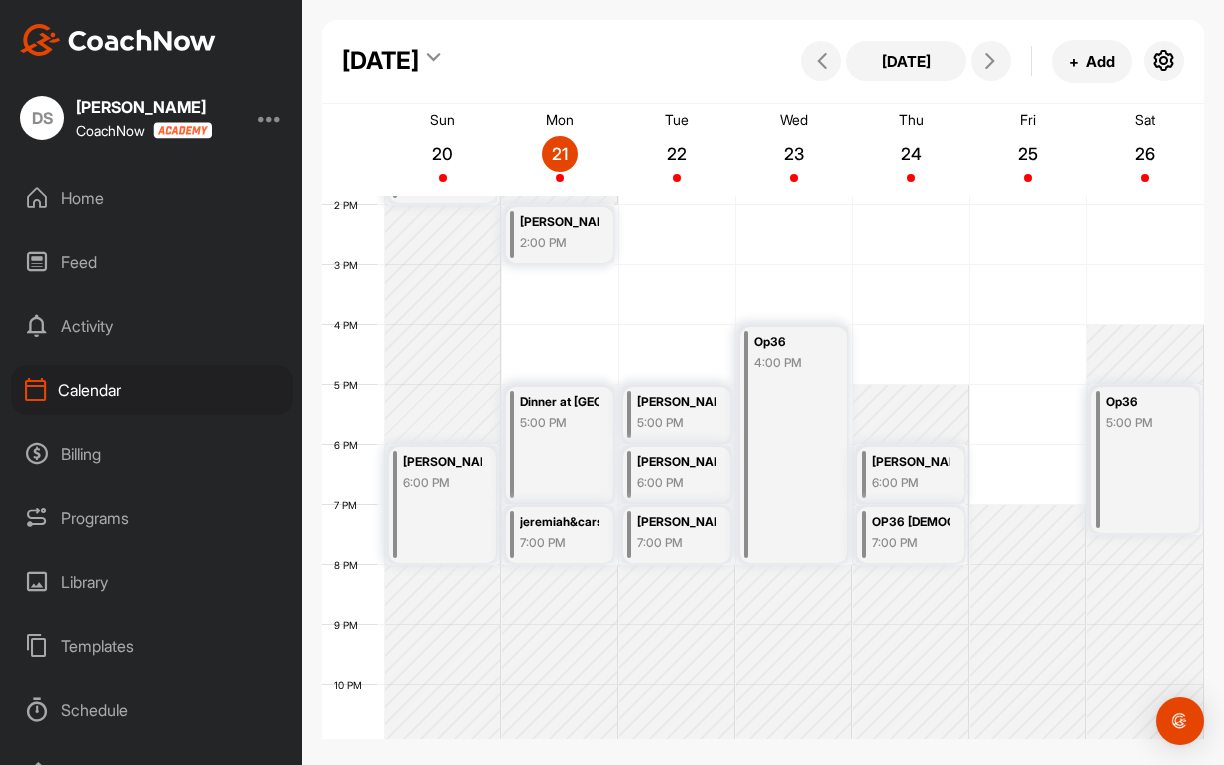 scroll, scrollTop: 832, scrollLeft: 0, axis: vertical 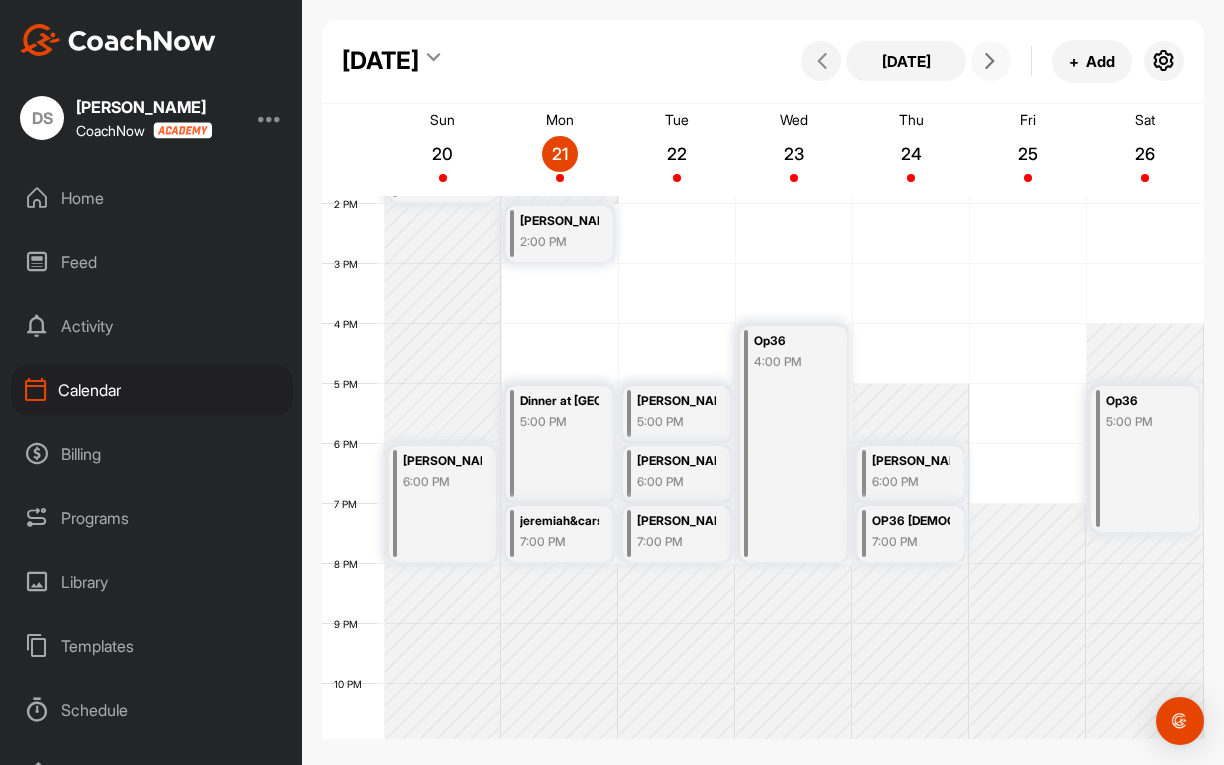 click at bounding box center (990, 61) 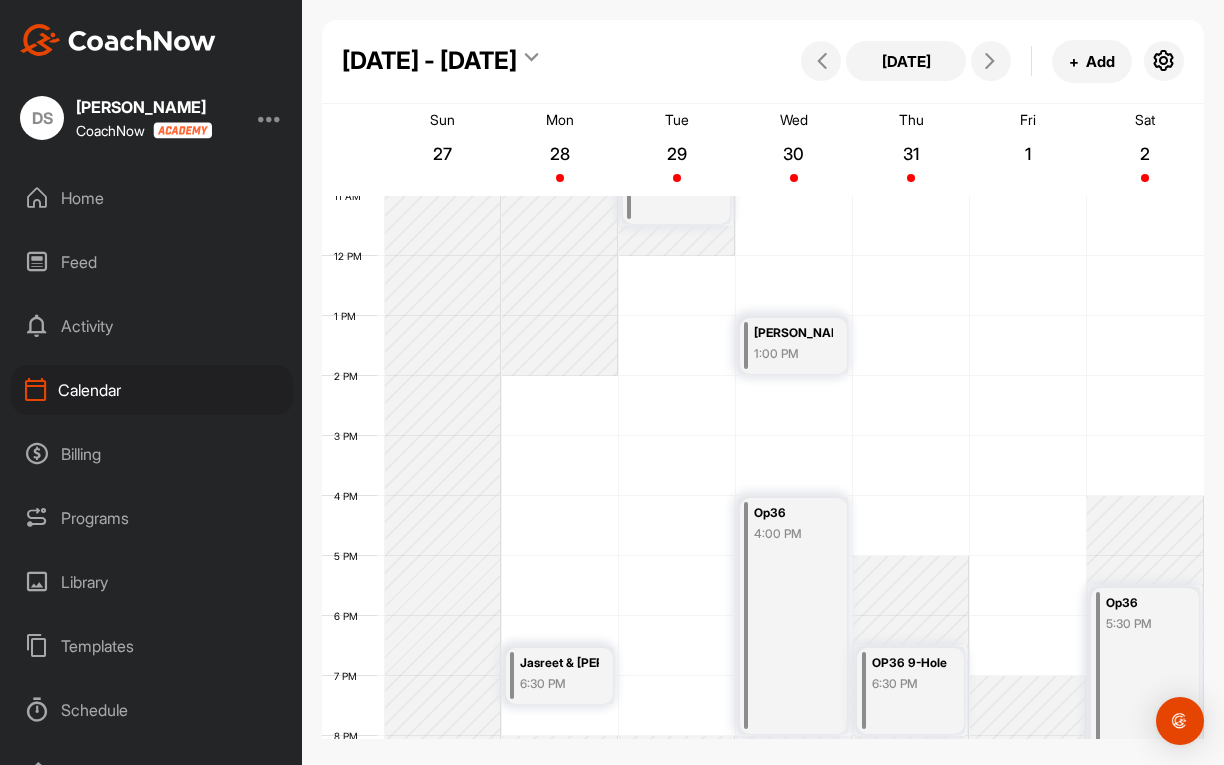 scroll, scrollTop: 808, scrollLeft: 0, axis: vertical 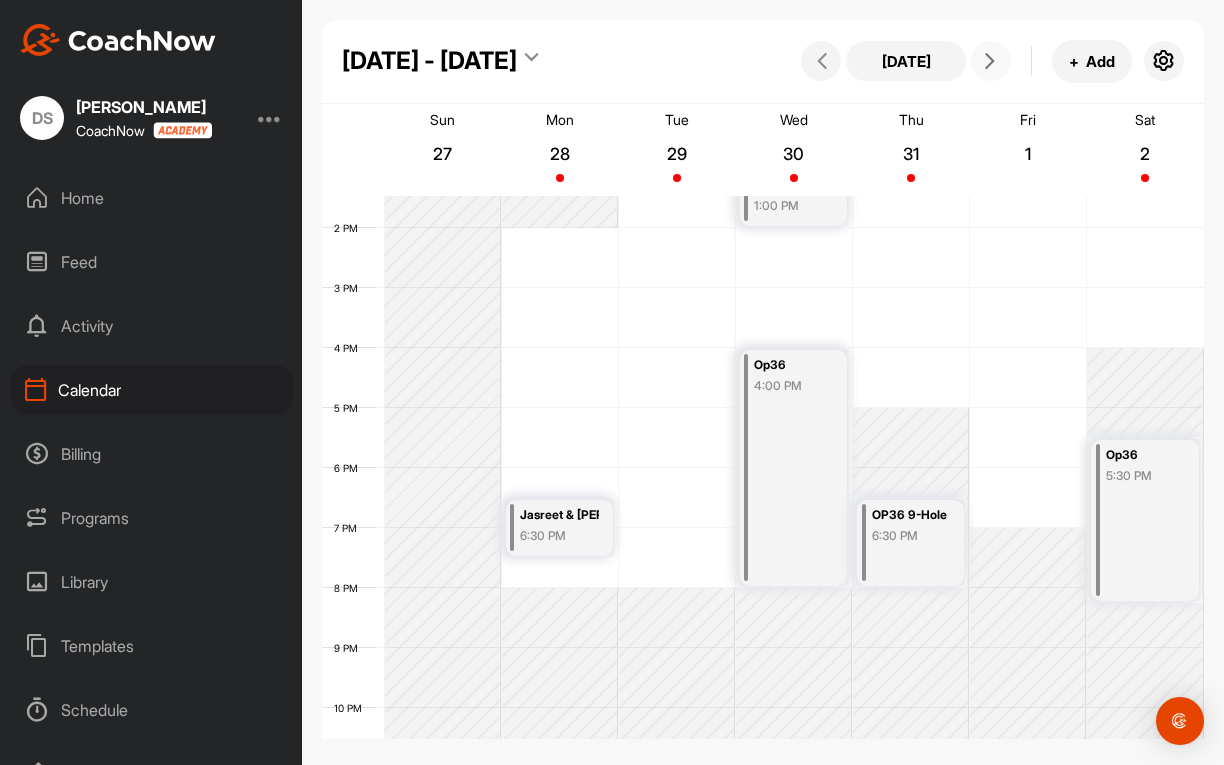 click at bounding box center [990, 61] 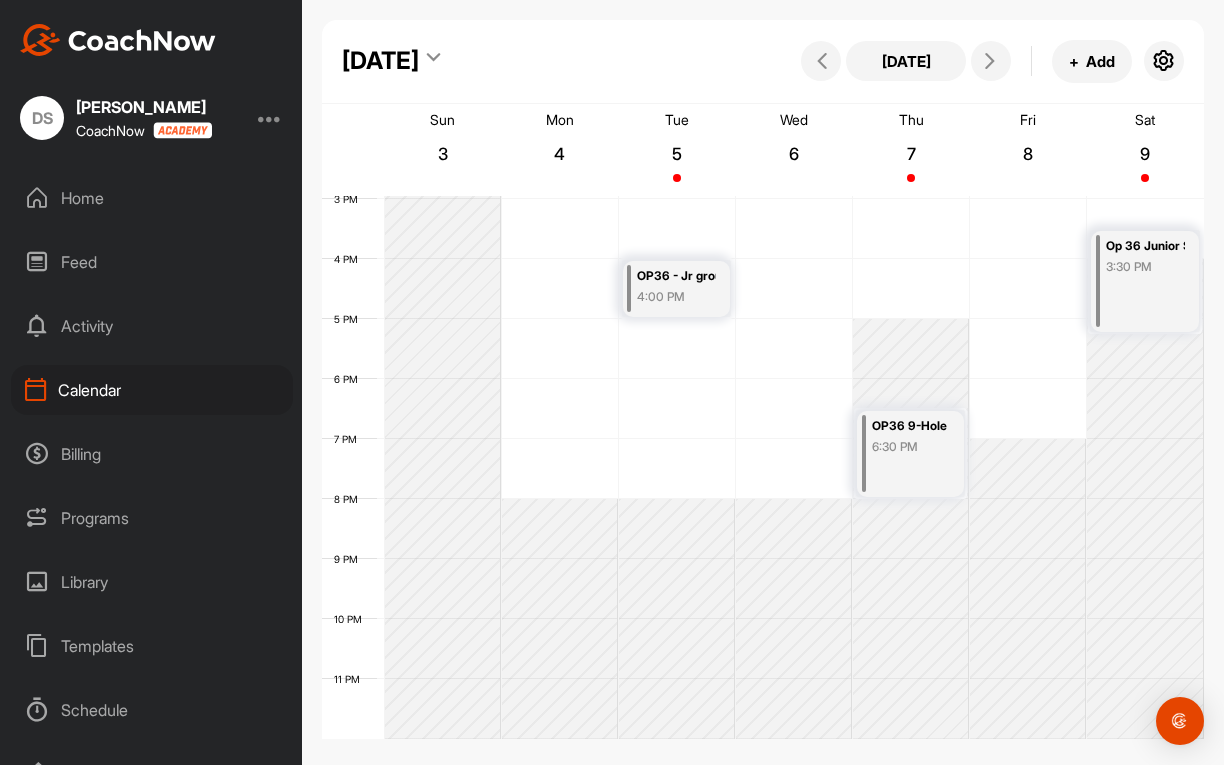scroll, scrollTop: 897, scrollLeft: 0, axis: vertical 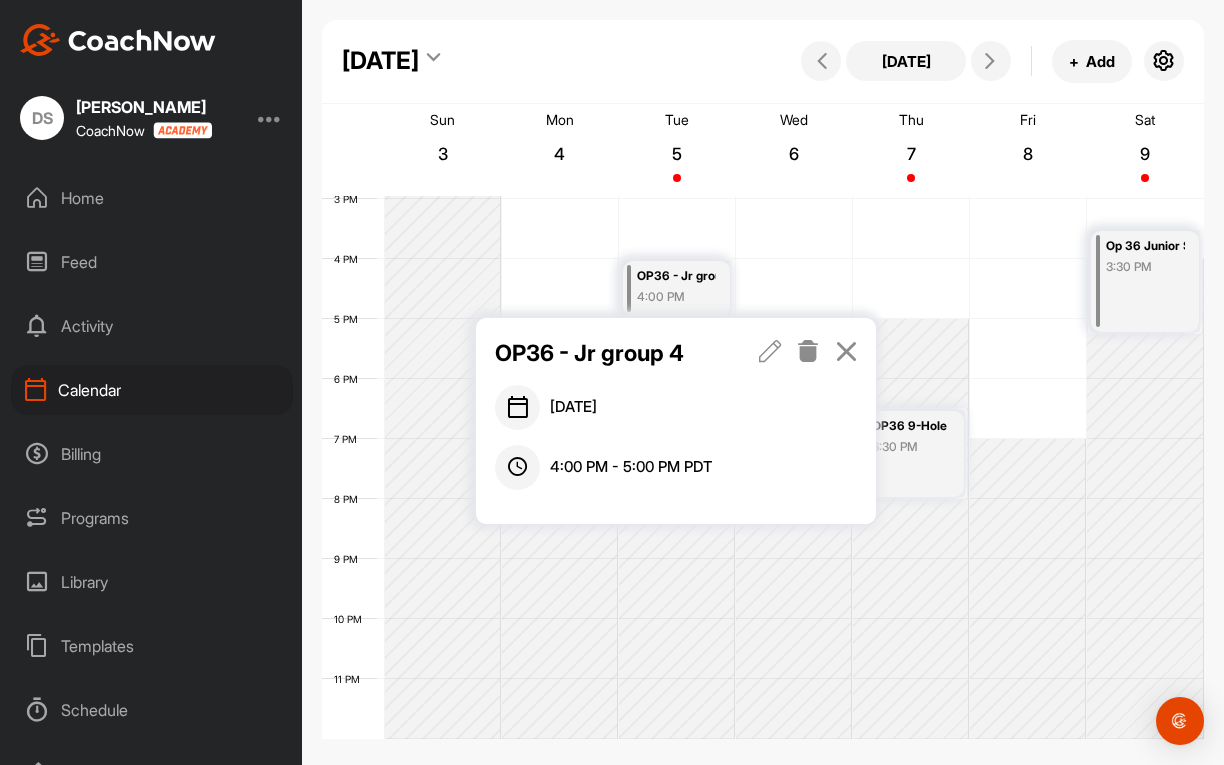click at bounding box center [770, 351] 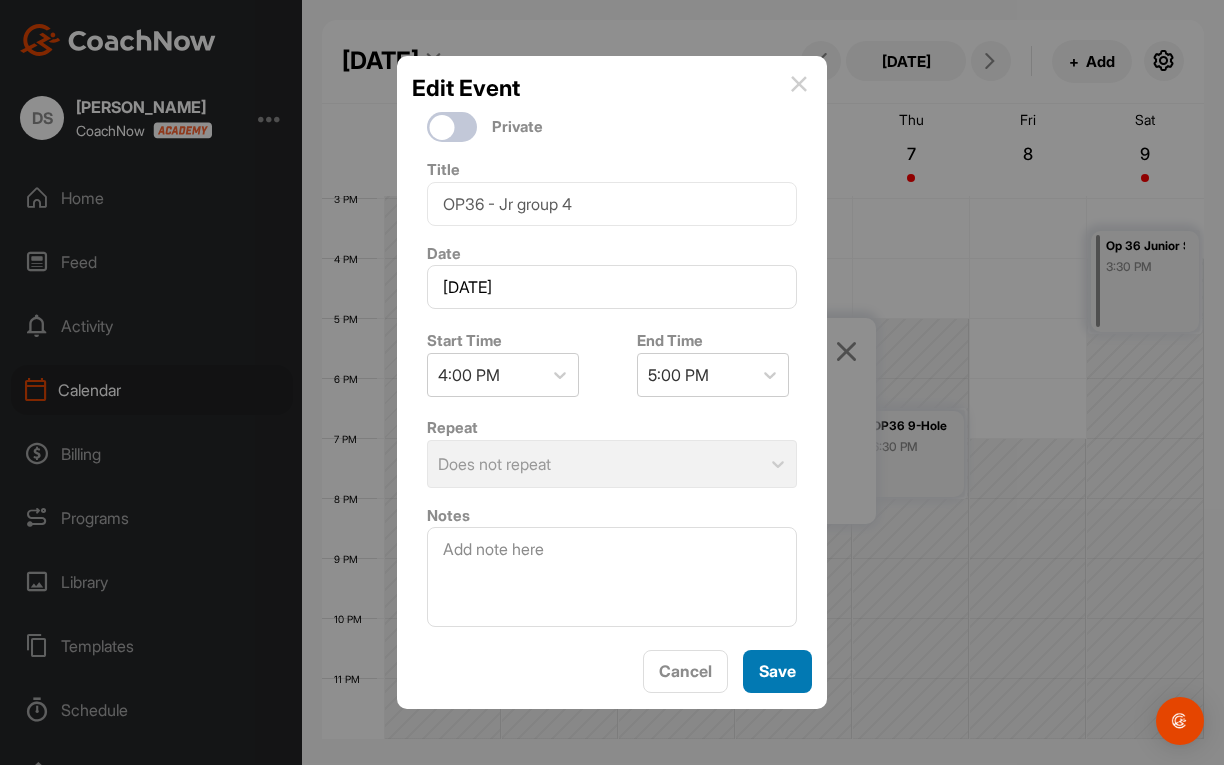 click on "Save" at bounding box center (777, 671) 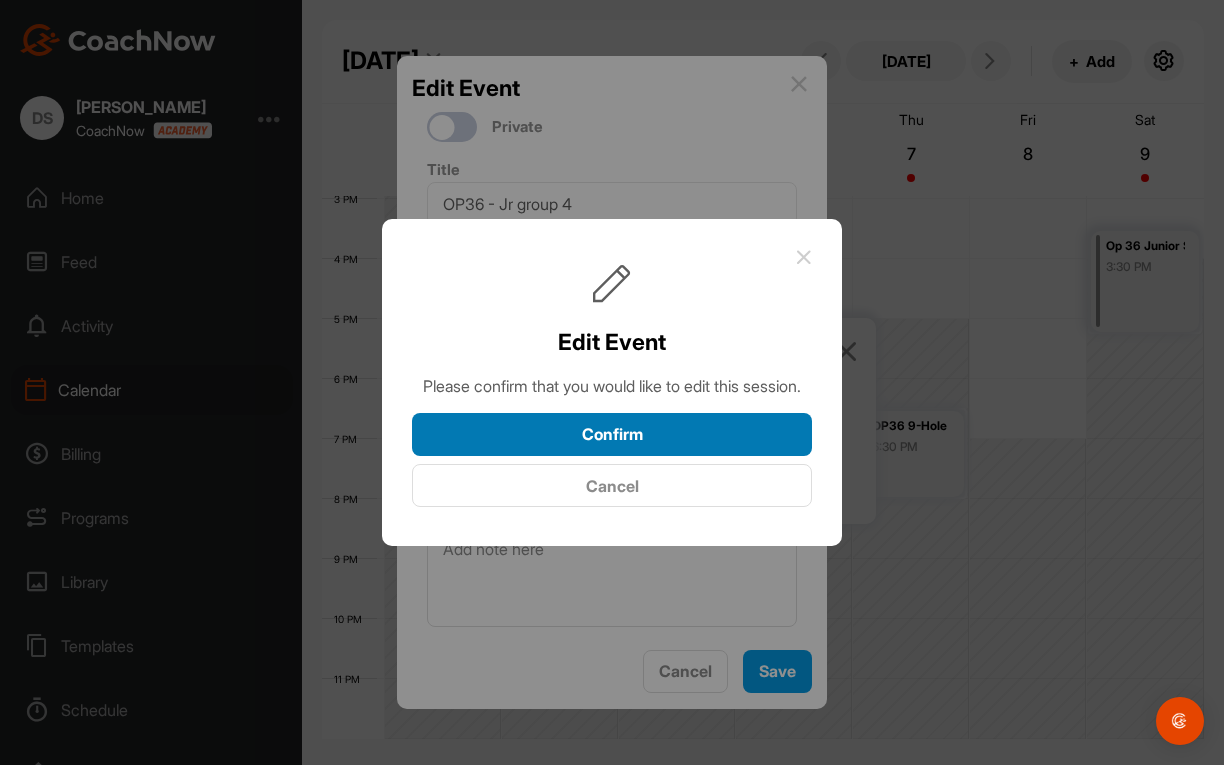 click on "Confirm" at bounding box center (612, 434) 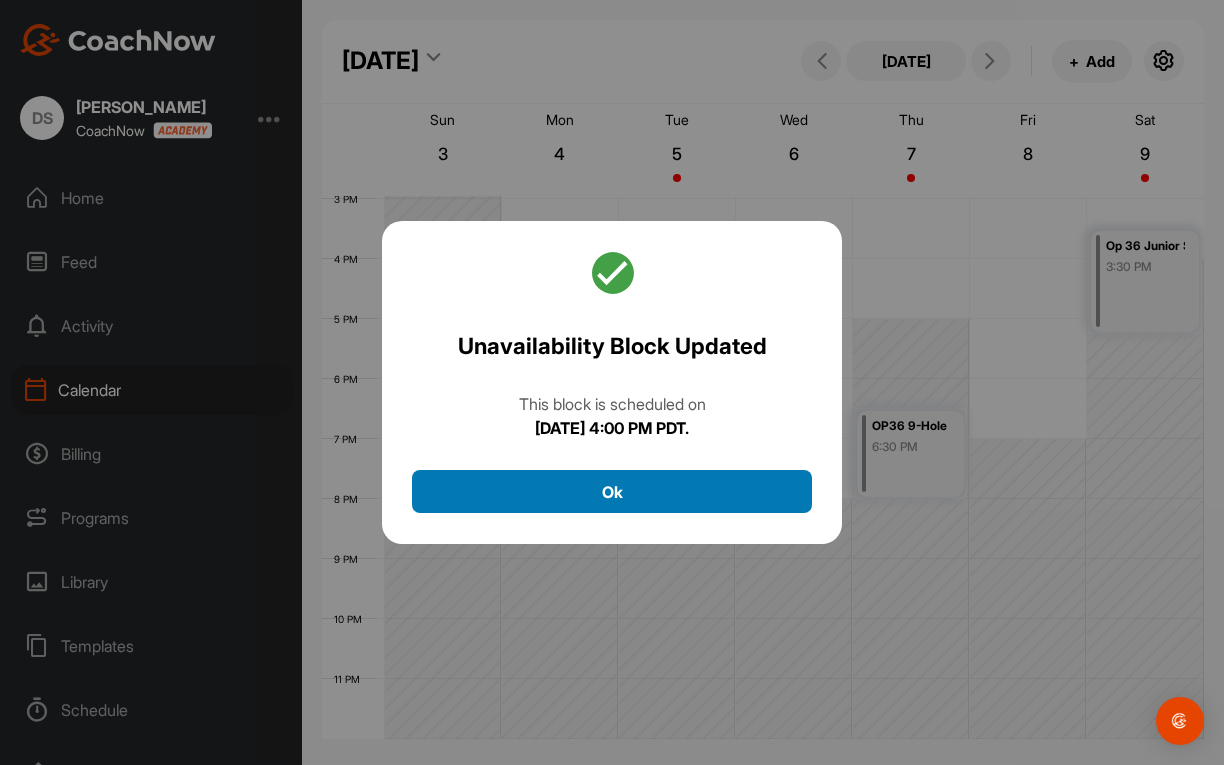 click on "Ok" at bounding box center (612, 491) 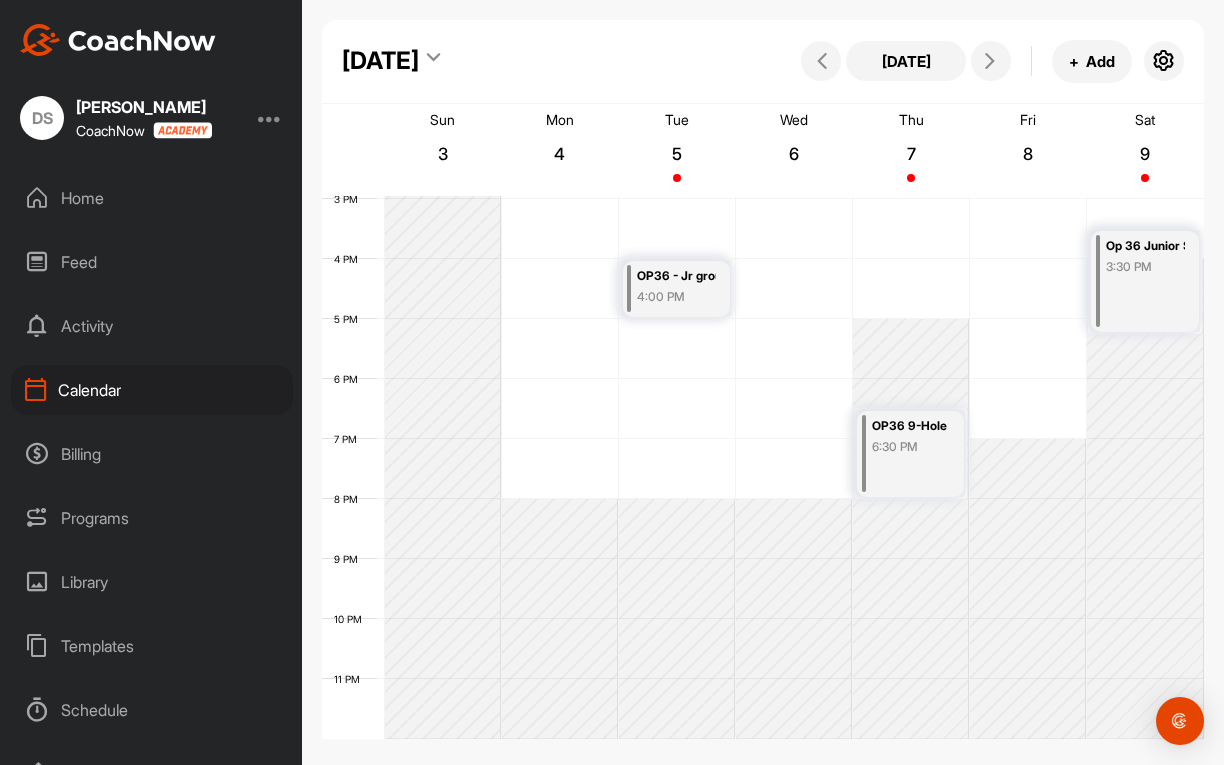 click on "Programs" at bounding box center [152, 518] 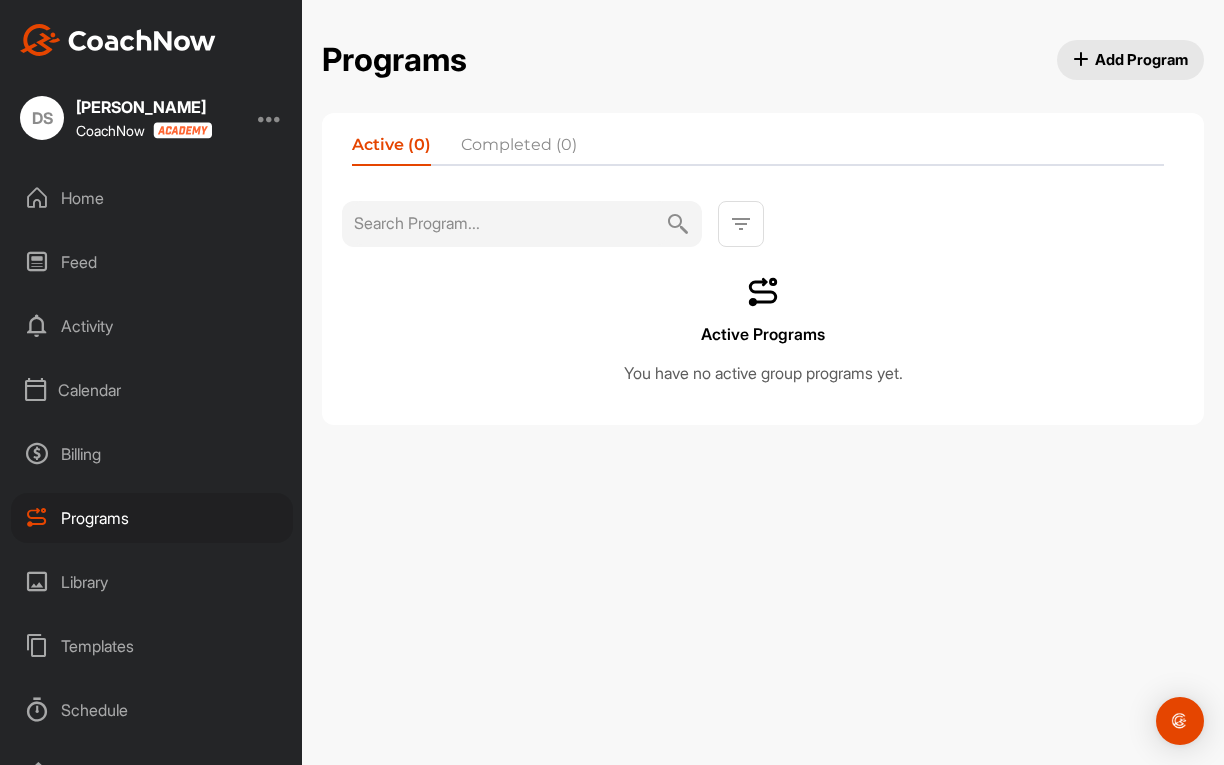 click on "Add Program" at bounding box center (1131, 59) 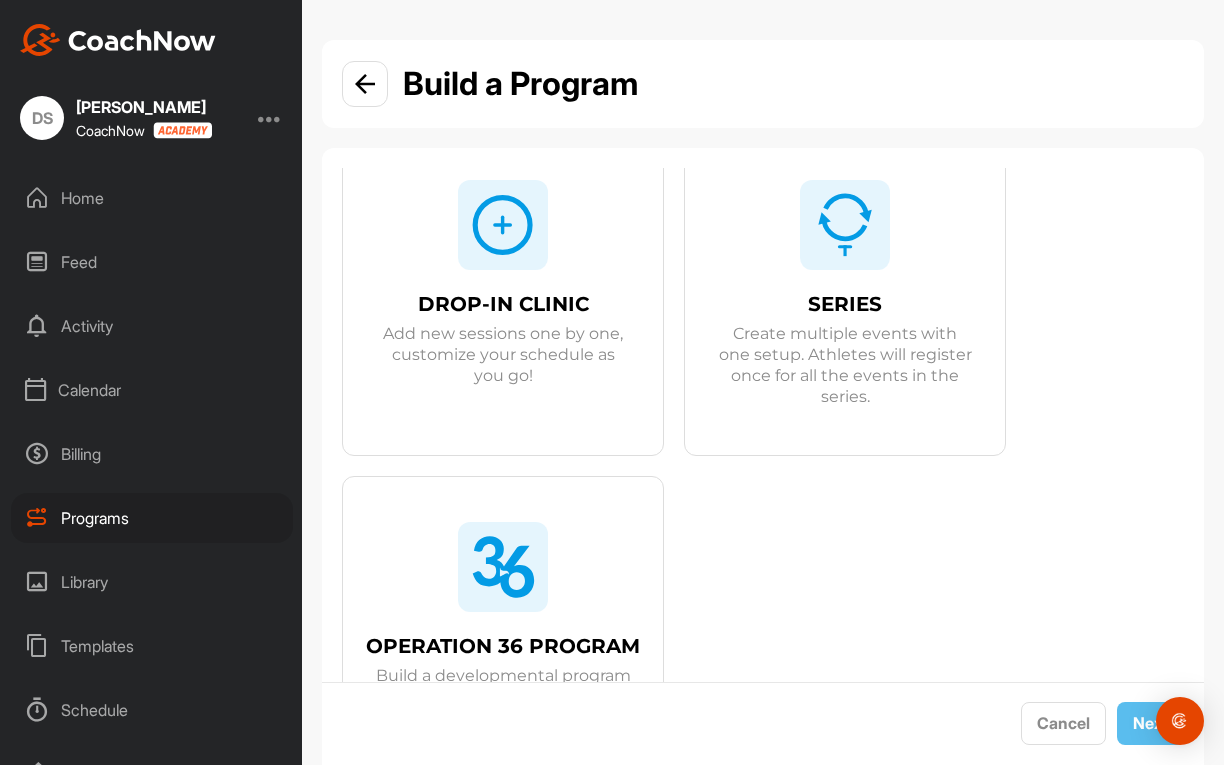 scroll, scrollTop: 103, scrollLeft: 0, axis: vertical 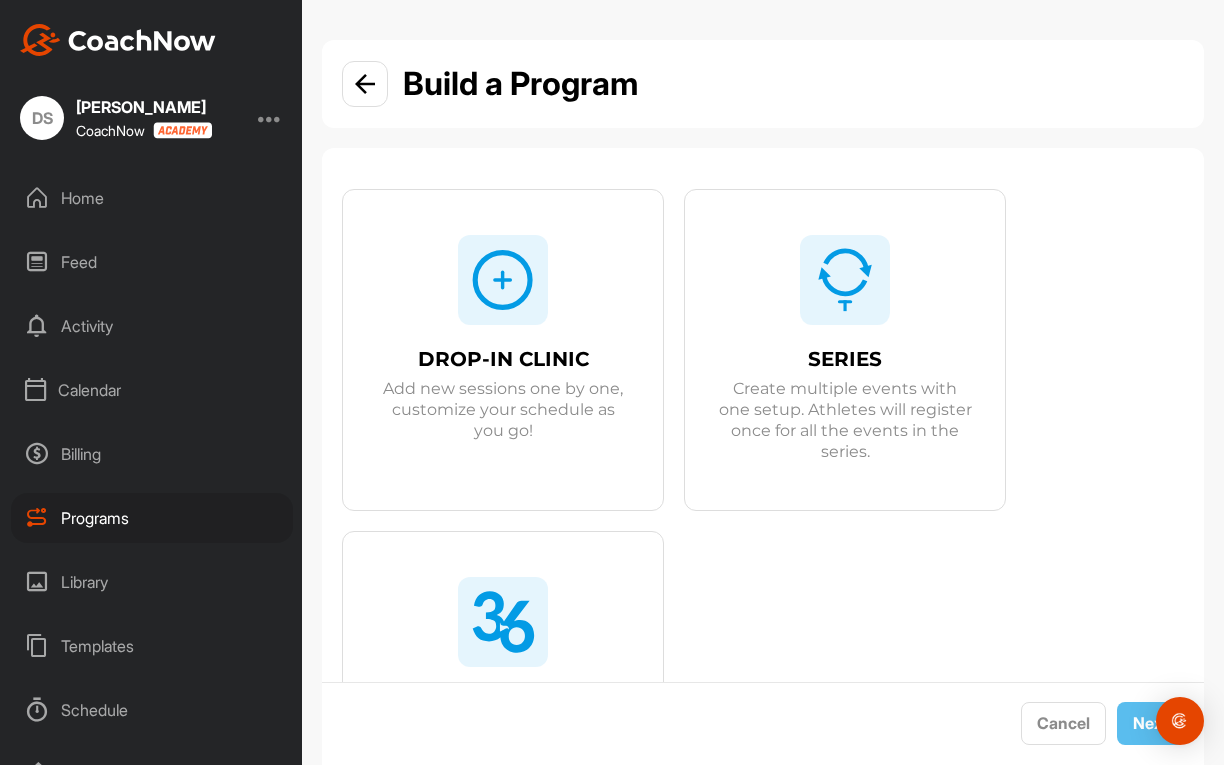 click at bounding box center (845, 280) 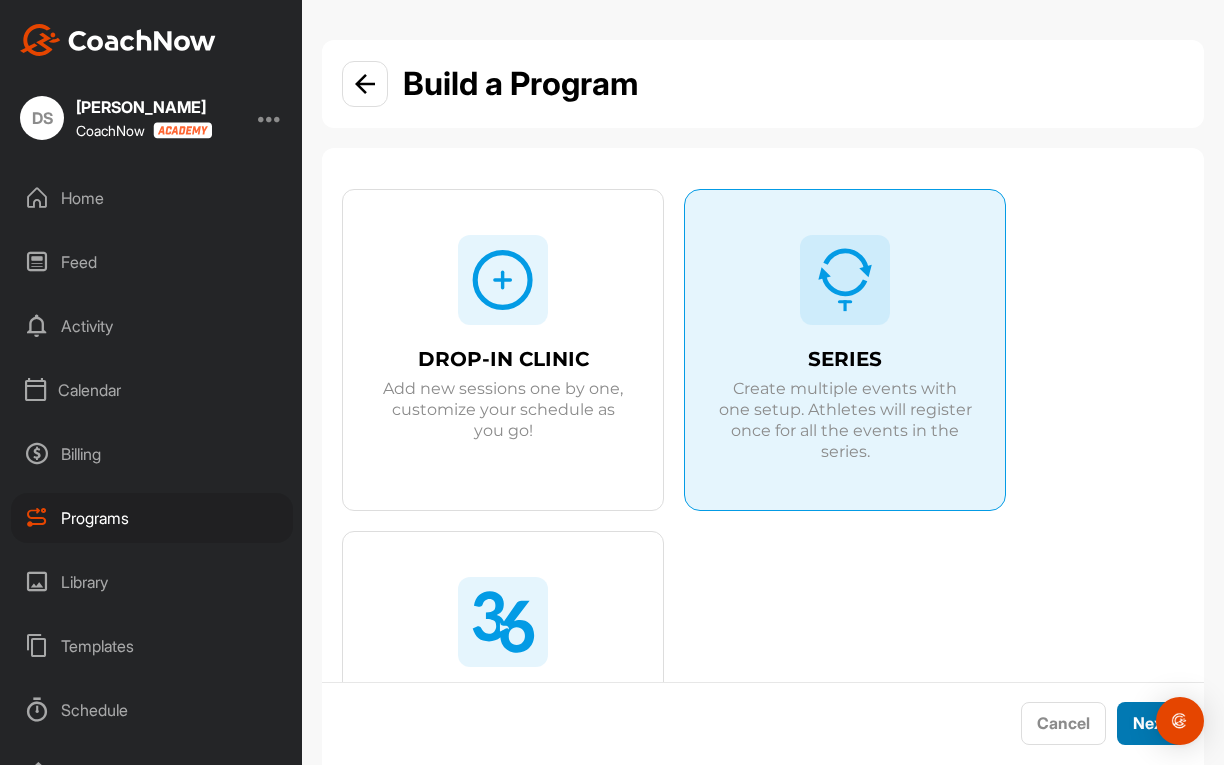 click on "Next" at bounding box center [1151, 723] 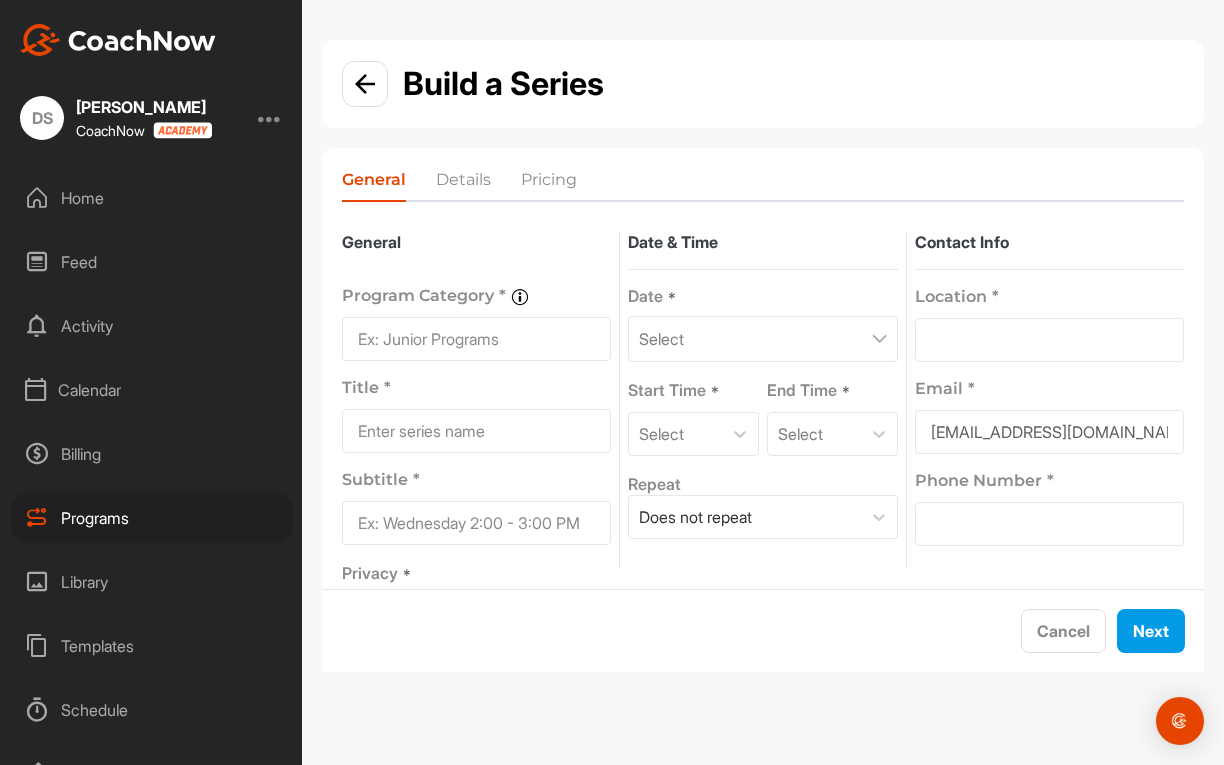 click at bounding box center (476, 339) 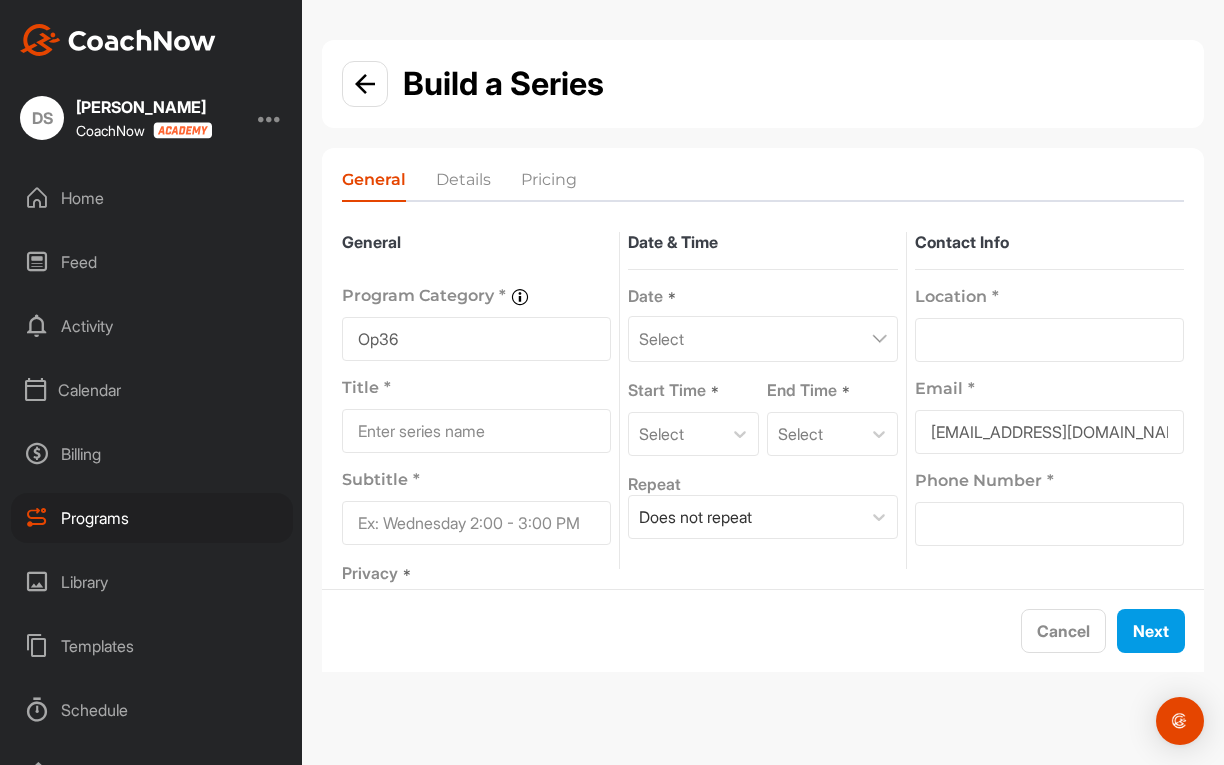 type on "Op36" 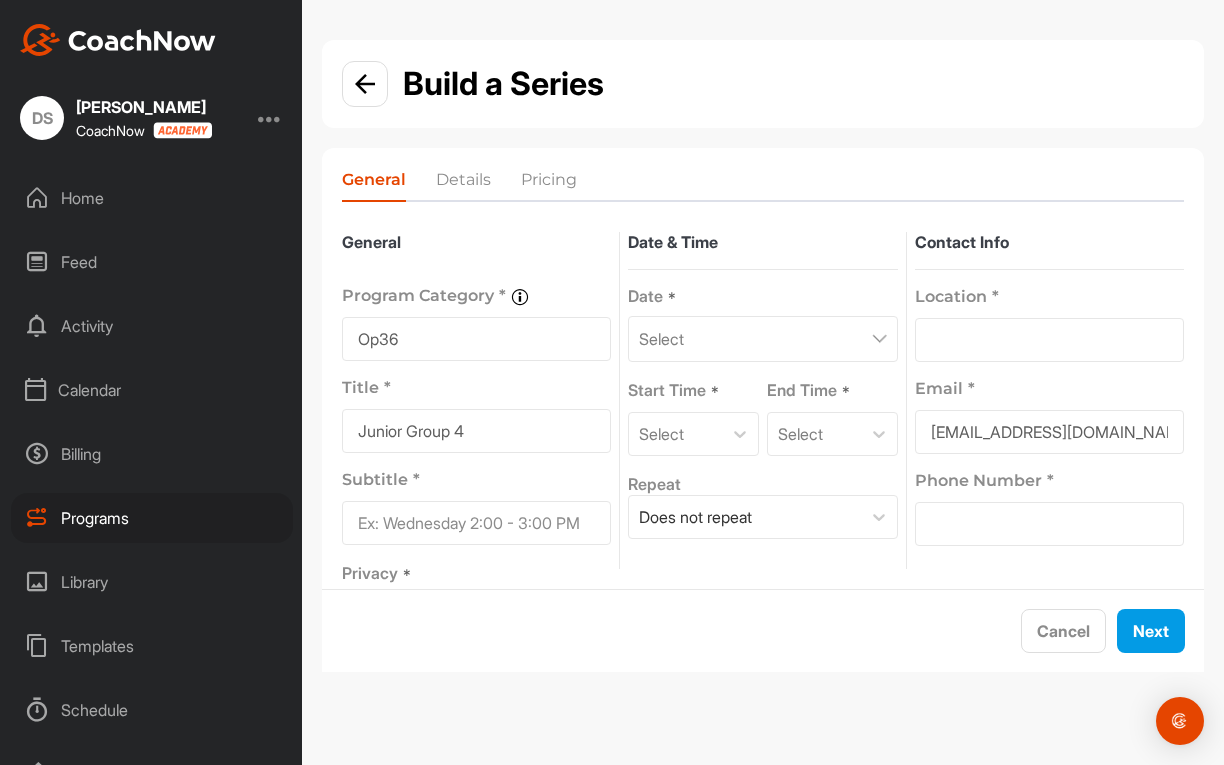 type on "Junior Group 4" 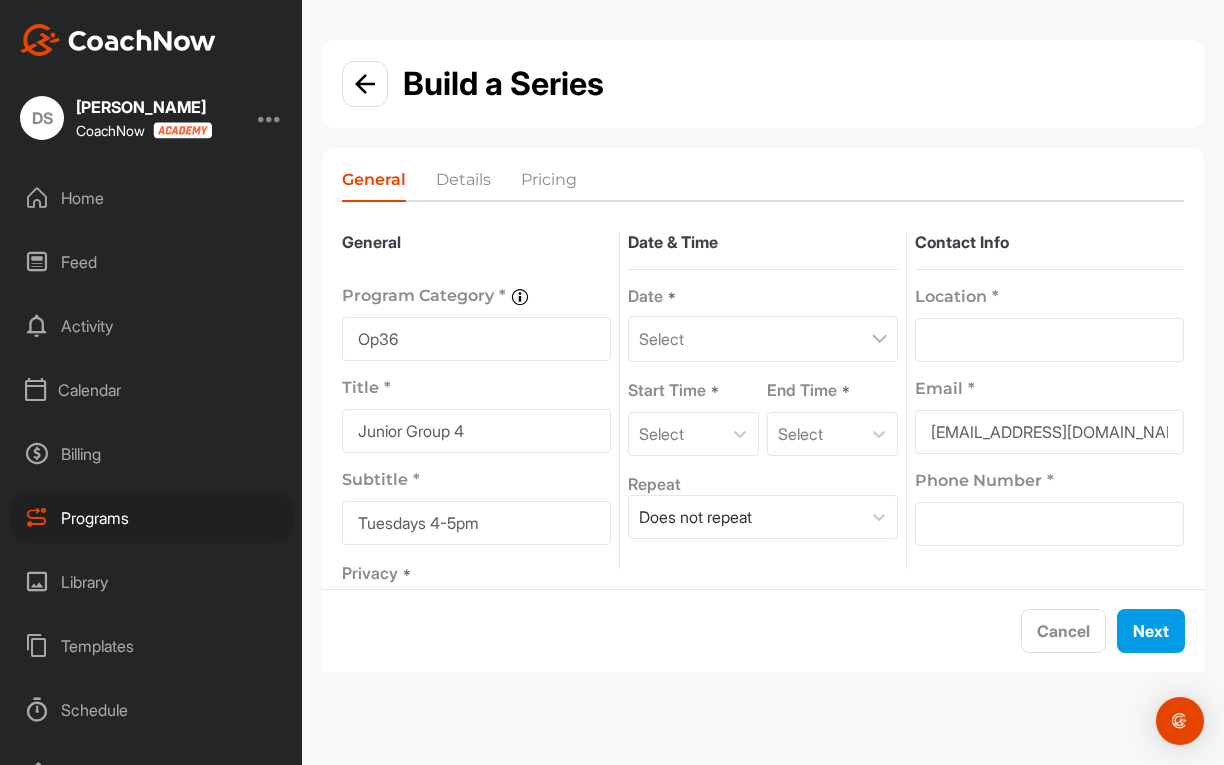 type on "Tuesdays 4-5pm" 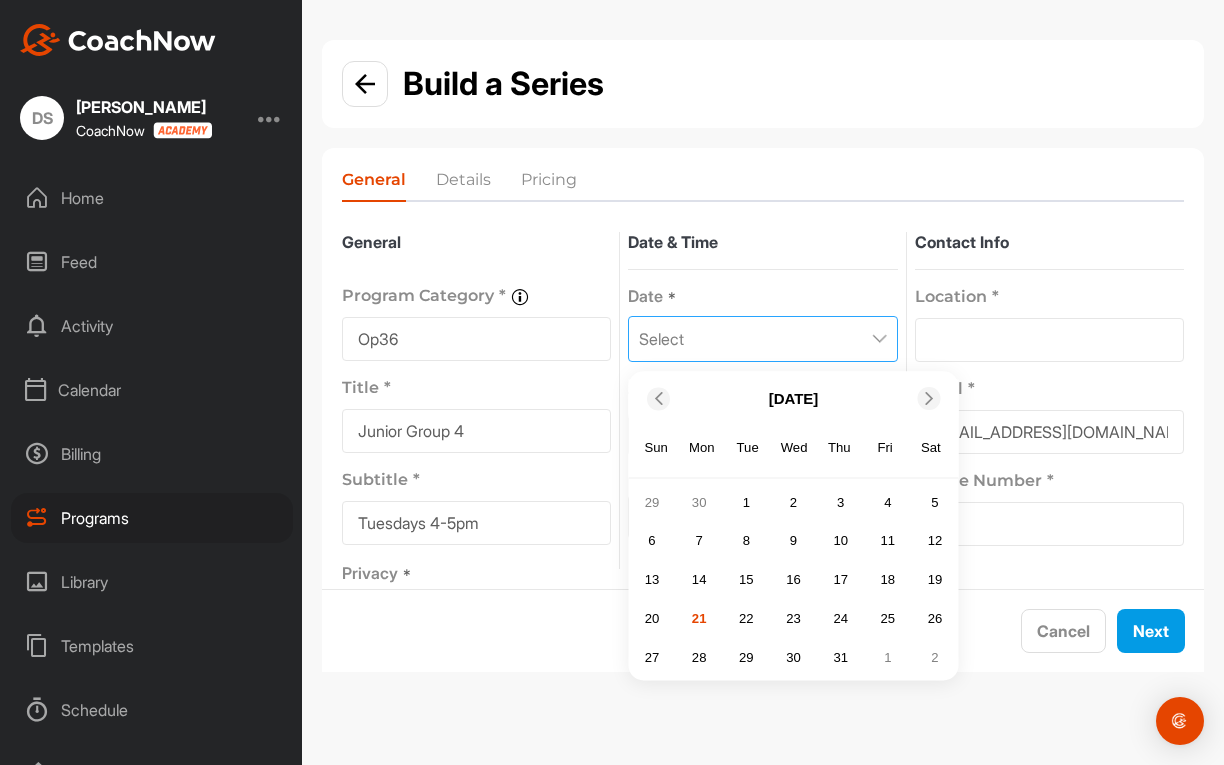 click at bounding box center [929, 398] 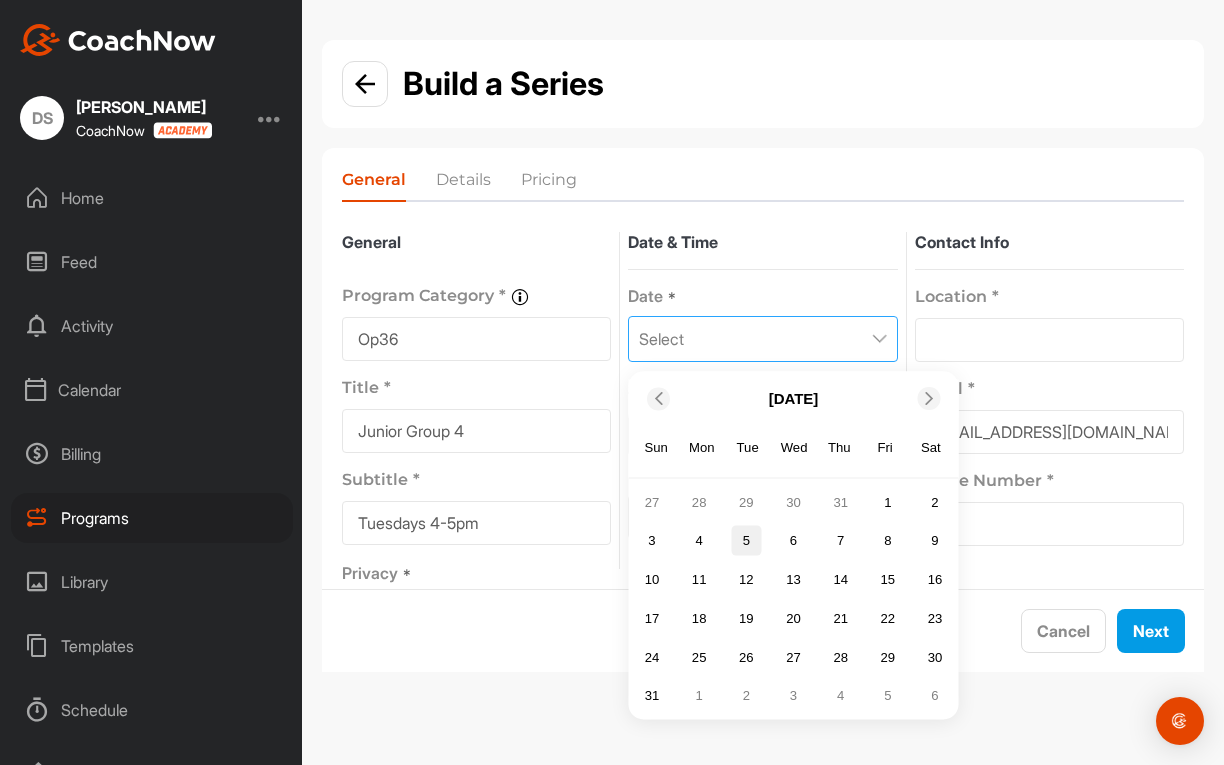 click on "5" at bounding box center (746, 541) 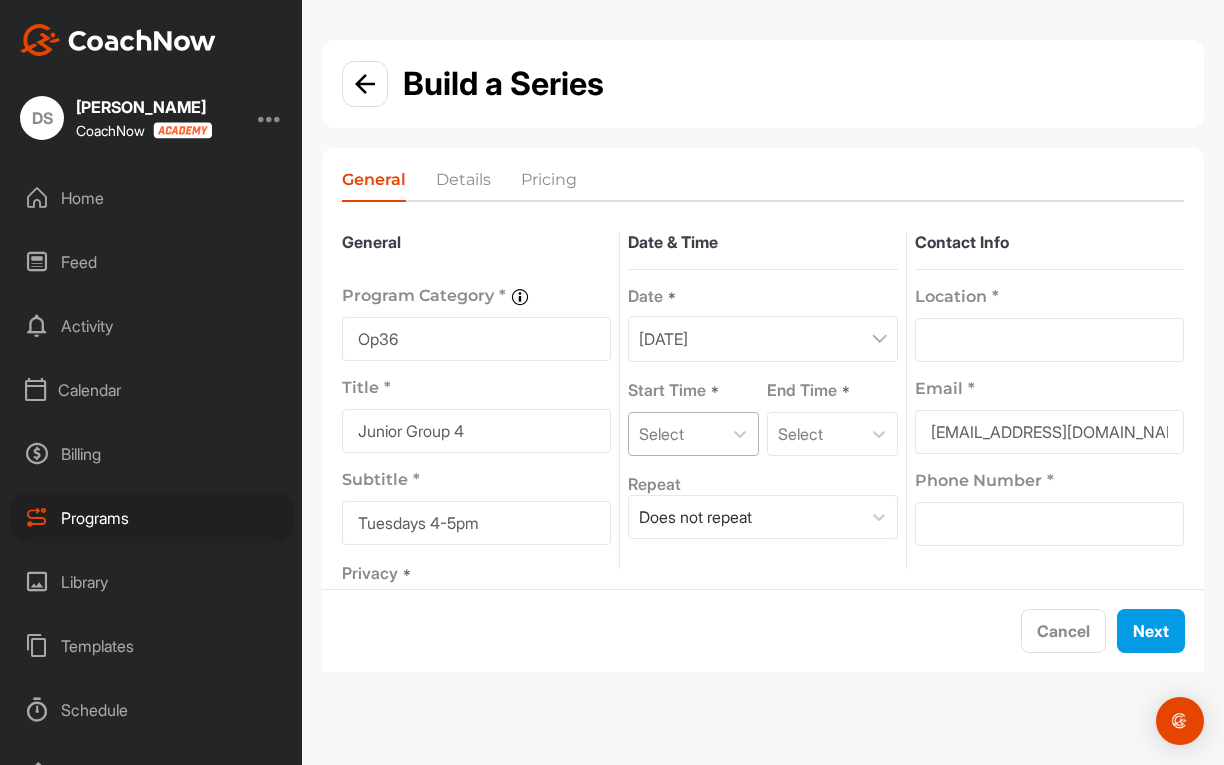 click on "Select" at bounding box center (675, 434) 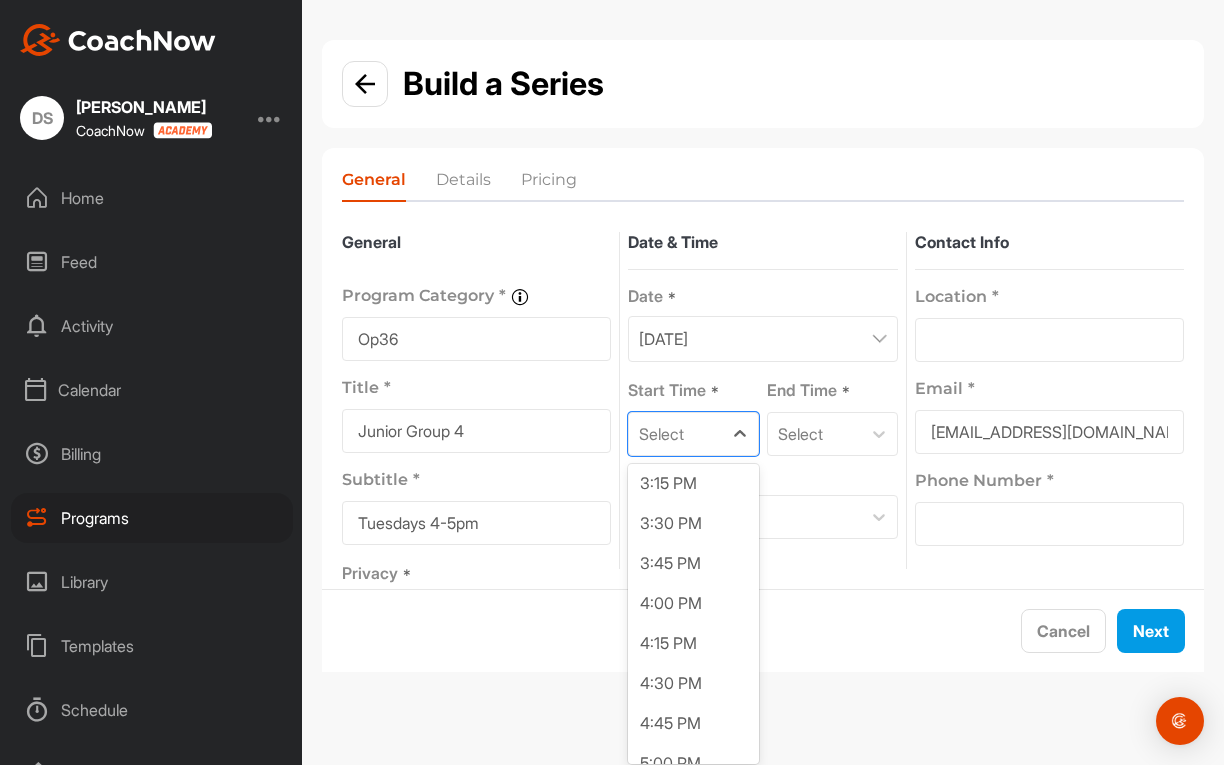 scroll, scrollTop: 2468, scrollLeft: 0, axis: vertical 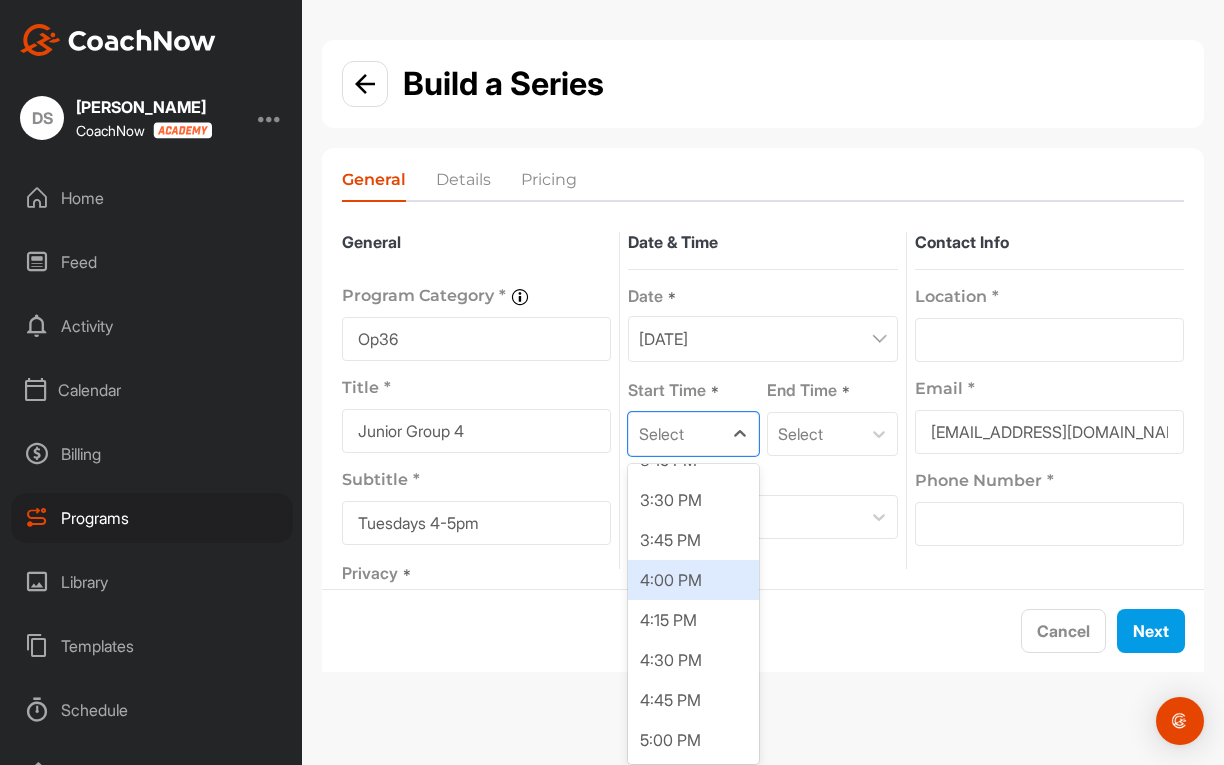 click on "4:00 PM" at bounding box center [693, 580] 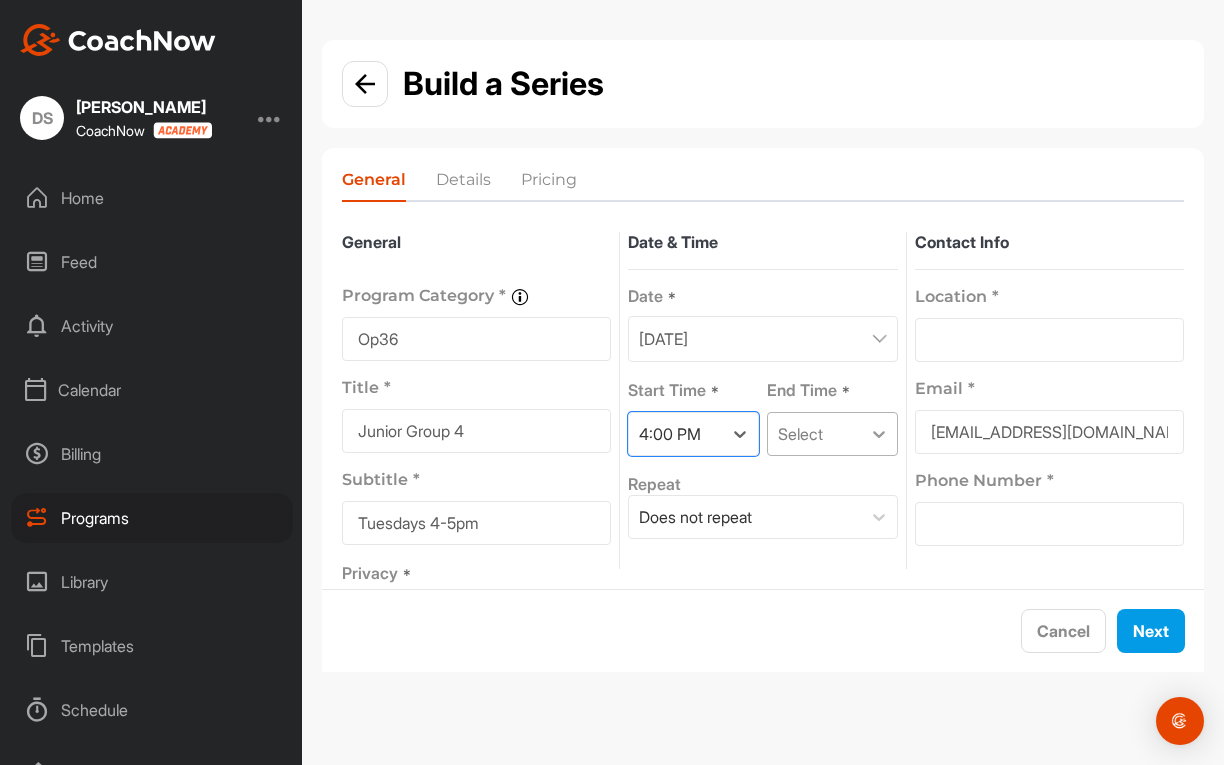 click 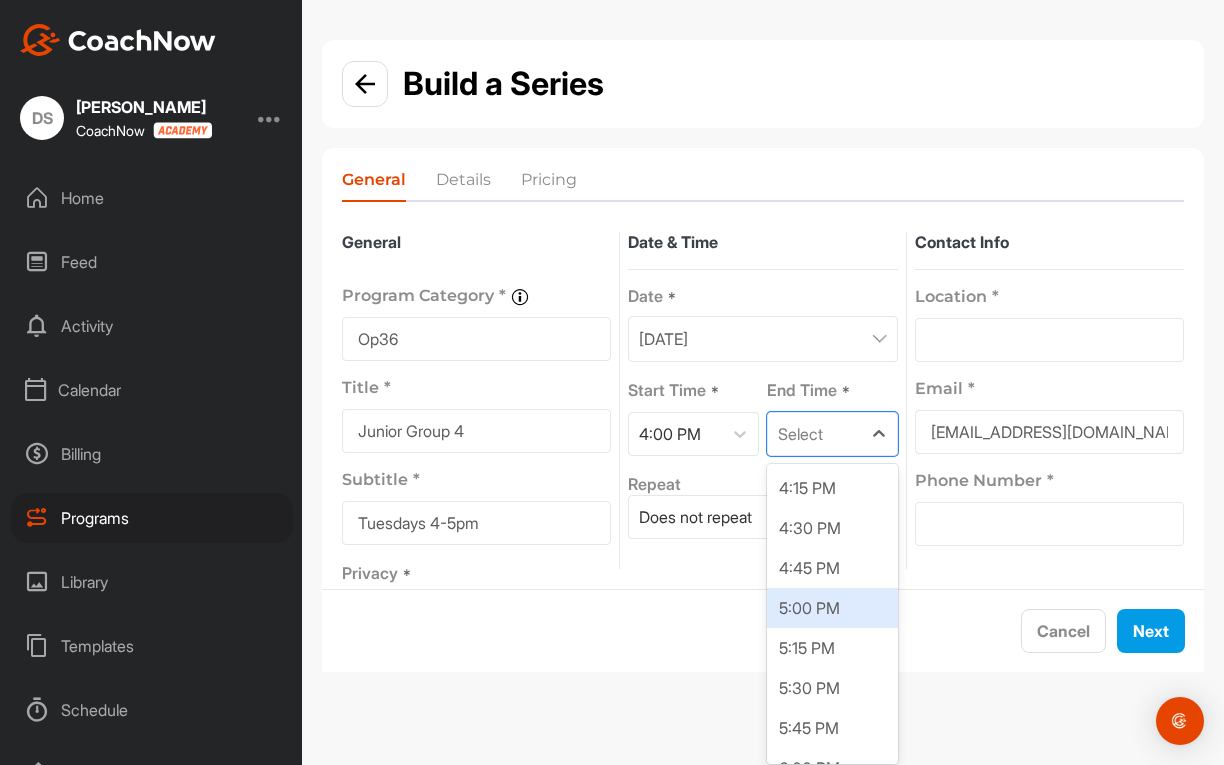 click on "5:00 PM" at bounding box center [832, 608] 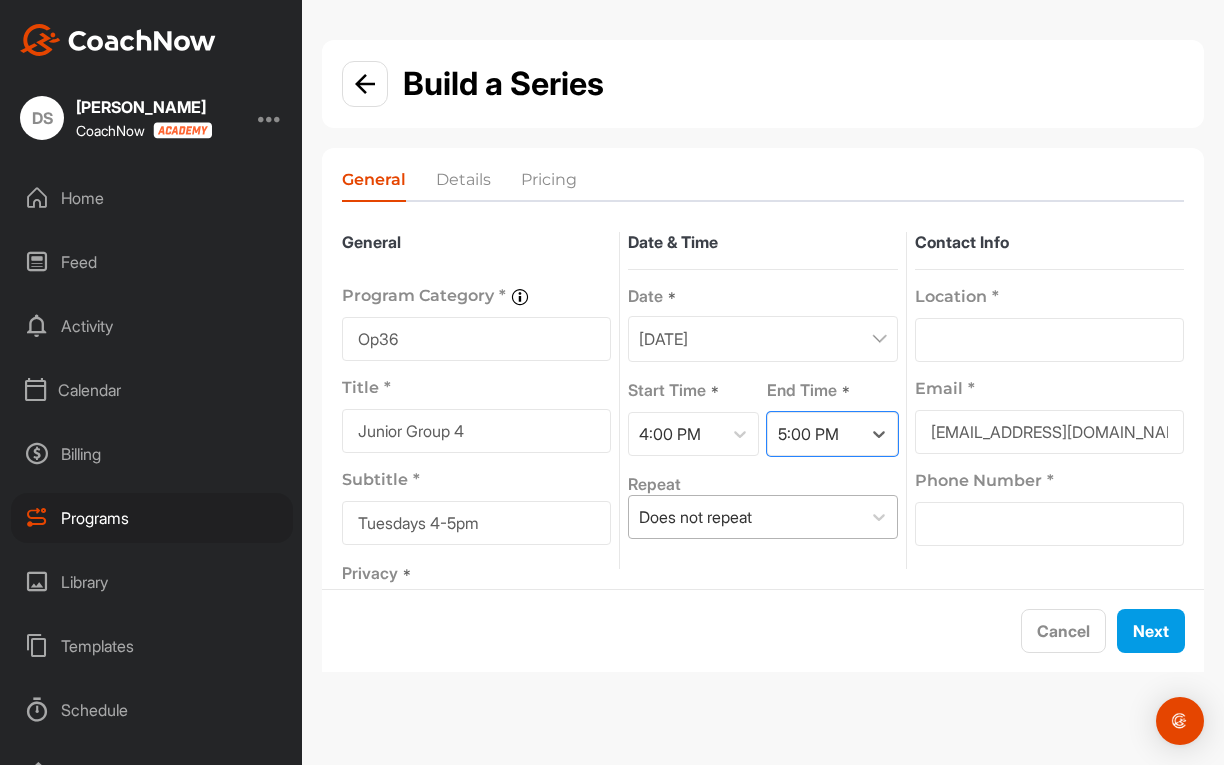 click on "Does not repeat" at bounding box center (744, 517) 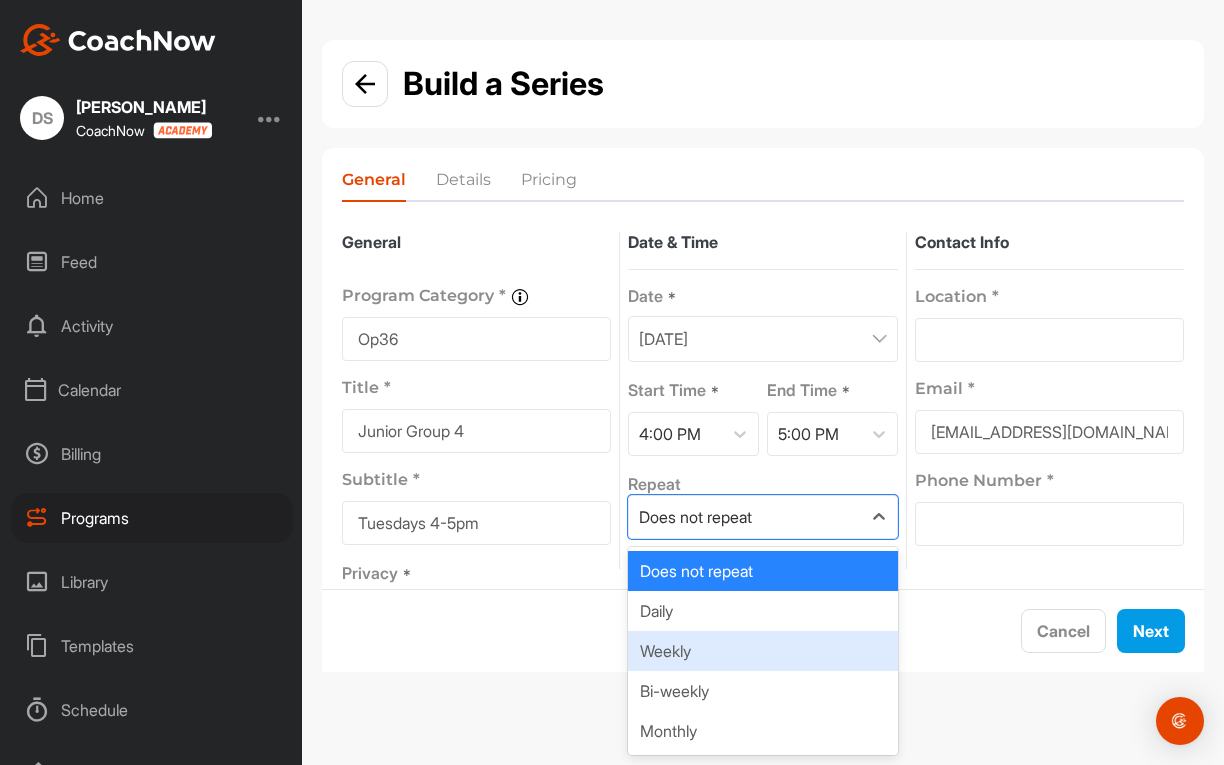 click on "Weekly" at bounding box center (762, 651) 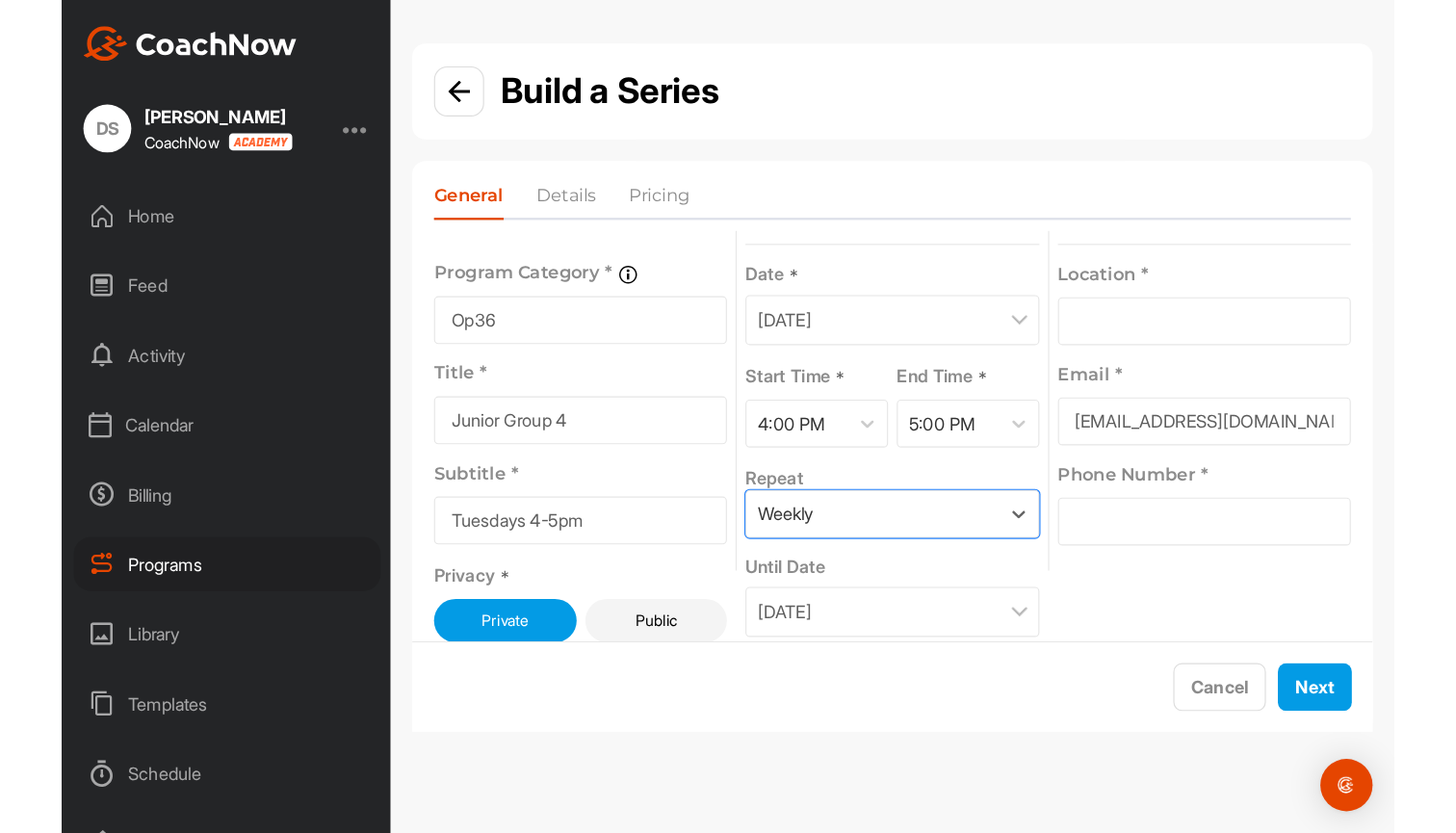 scroll, scrollTop: 43, scrollLeft: 0, axis: vertical 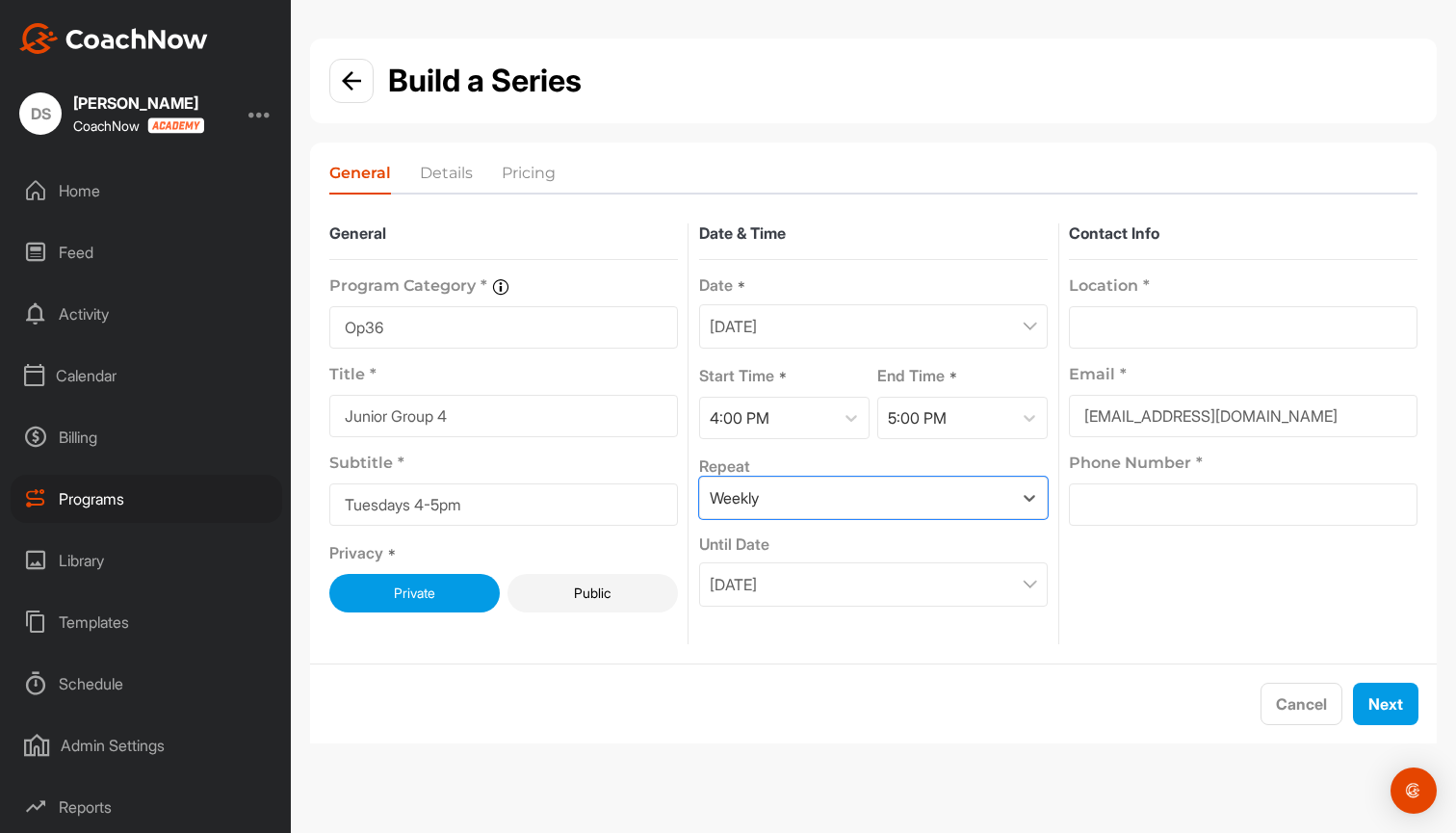 click on "[DATE]" at bounding box center (873, 585) 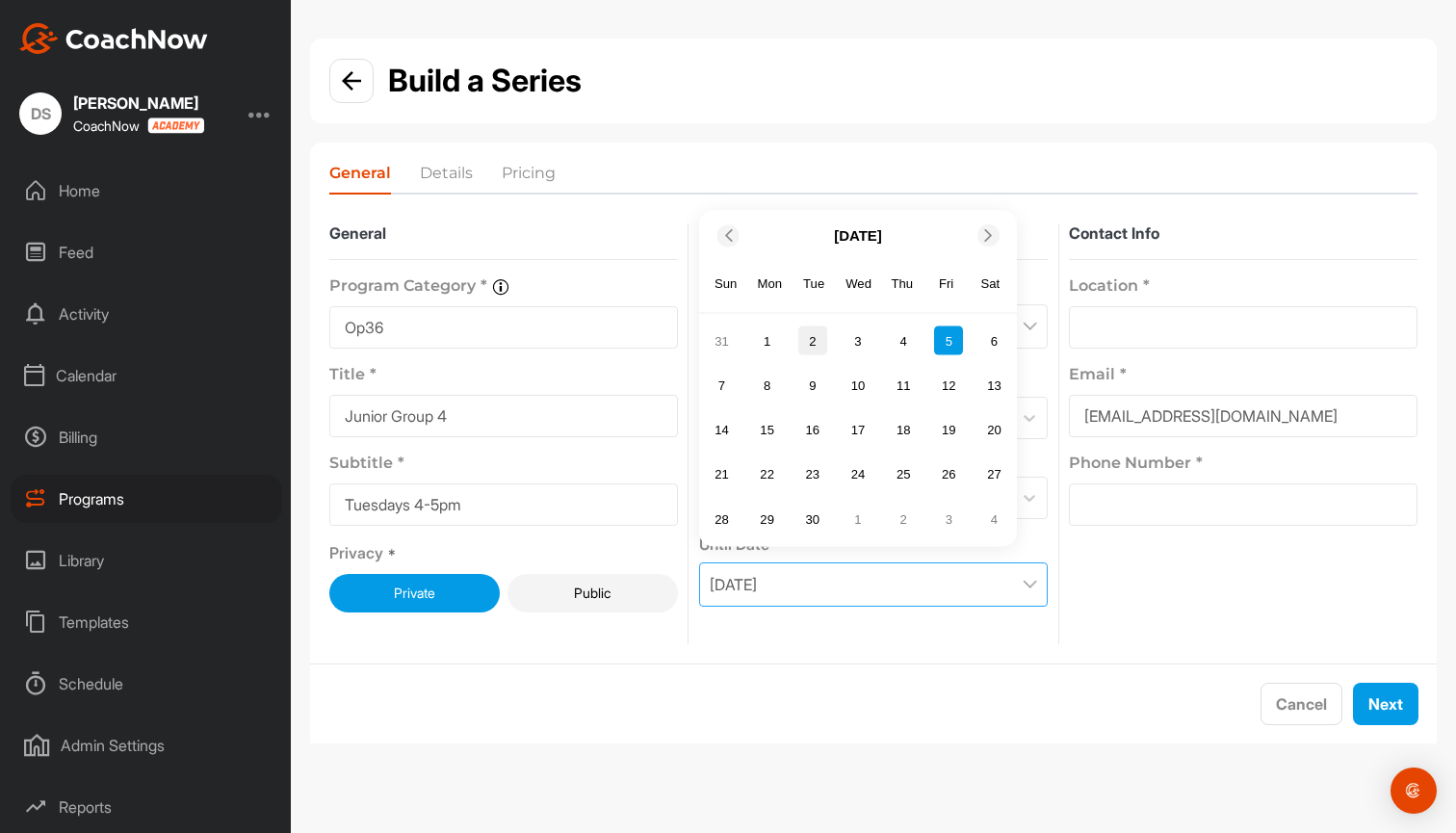 click on "2" at bounding box center (813, 341) 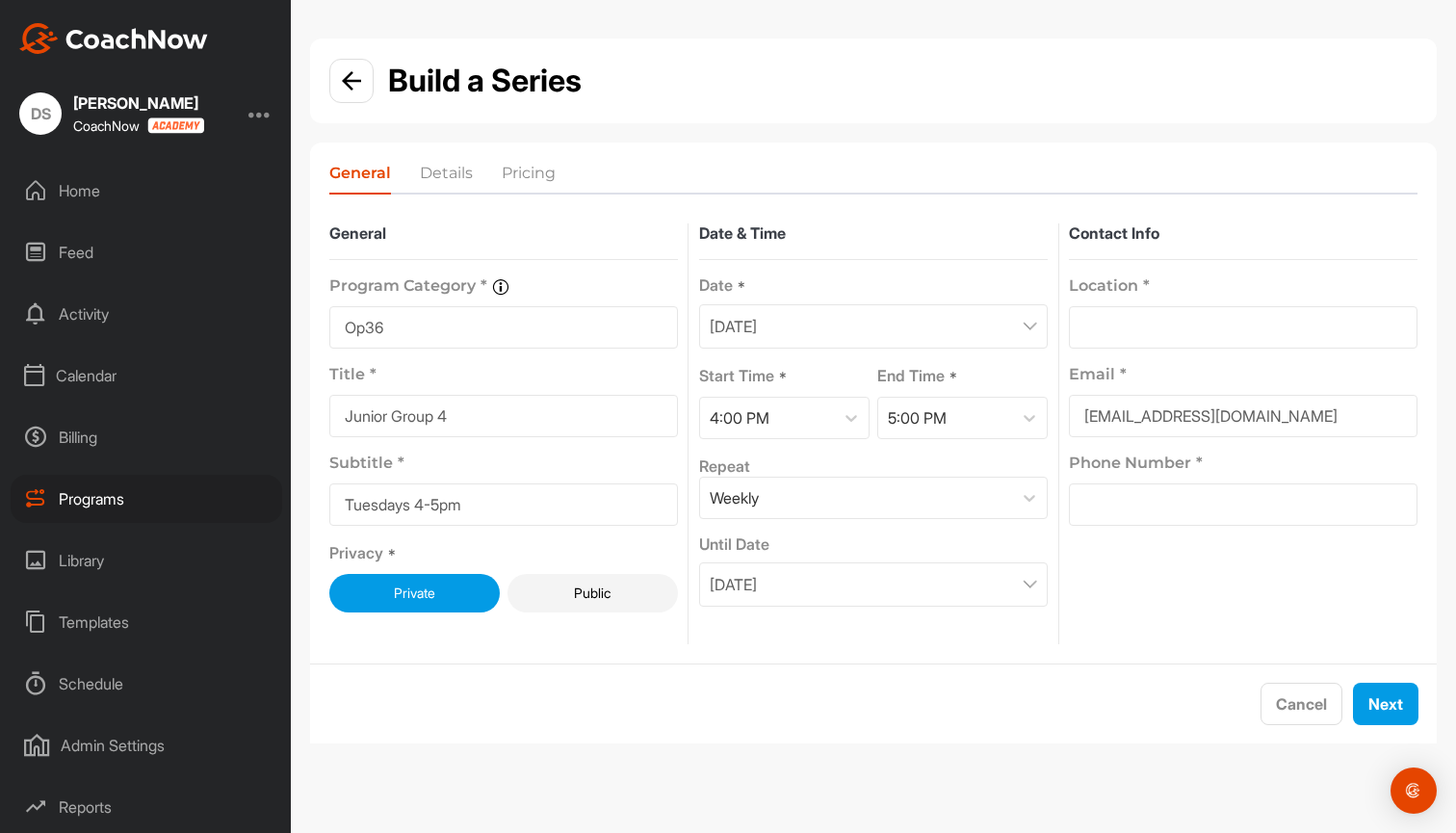 click at bounding box center (1243, 327) 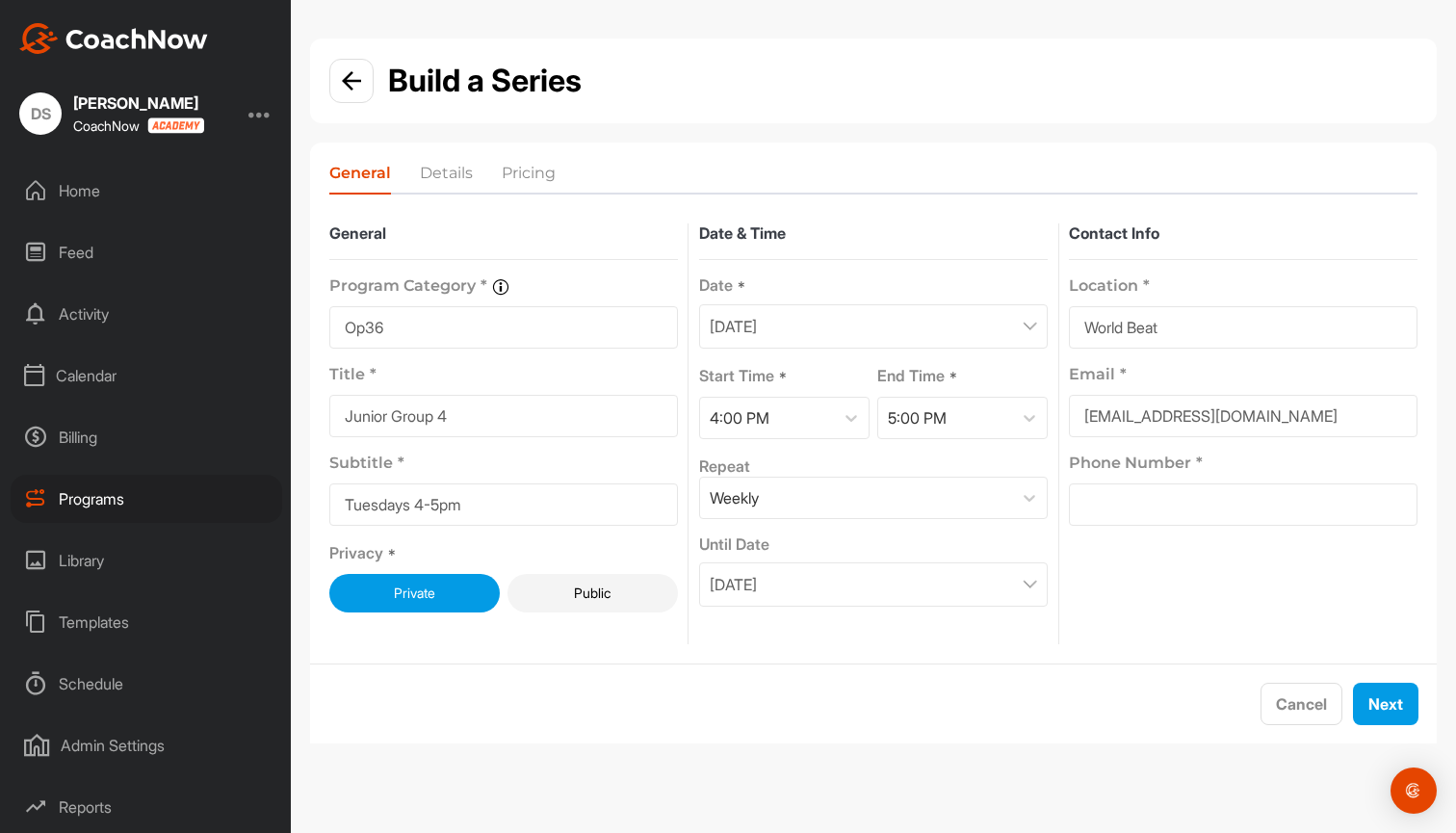 type on "World Beat" 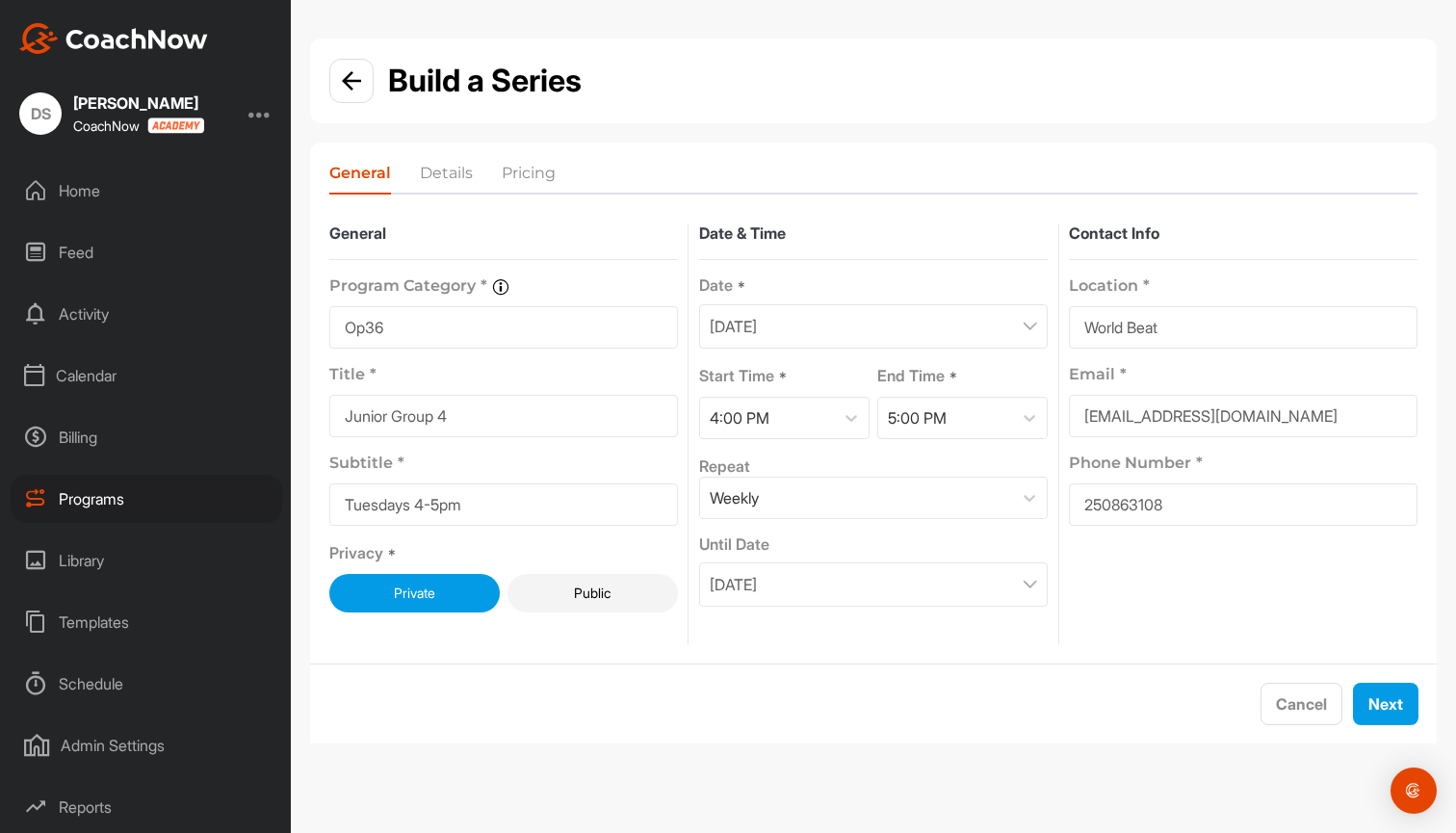 type on "2508631087" 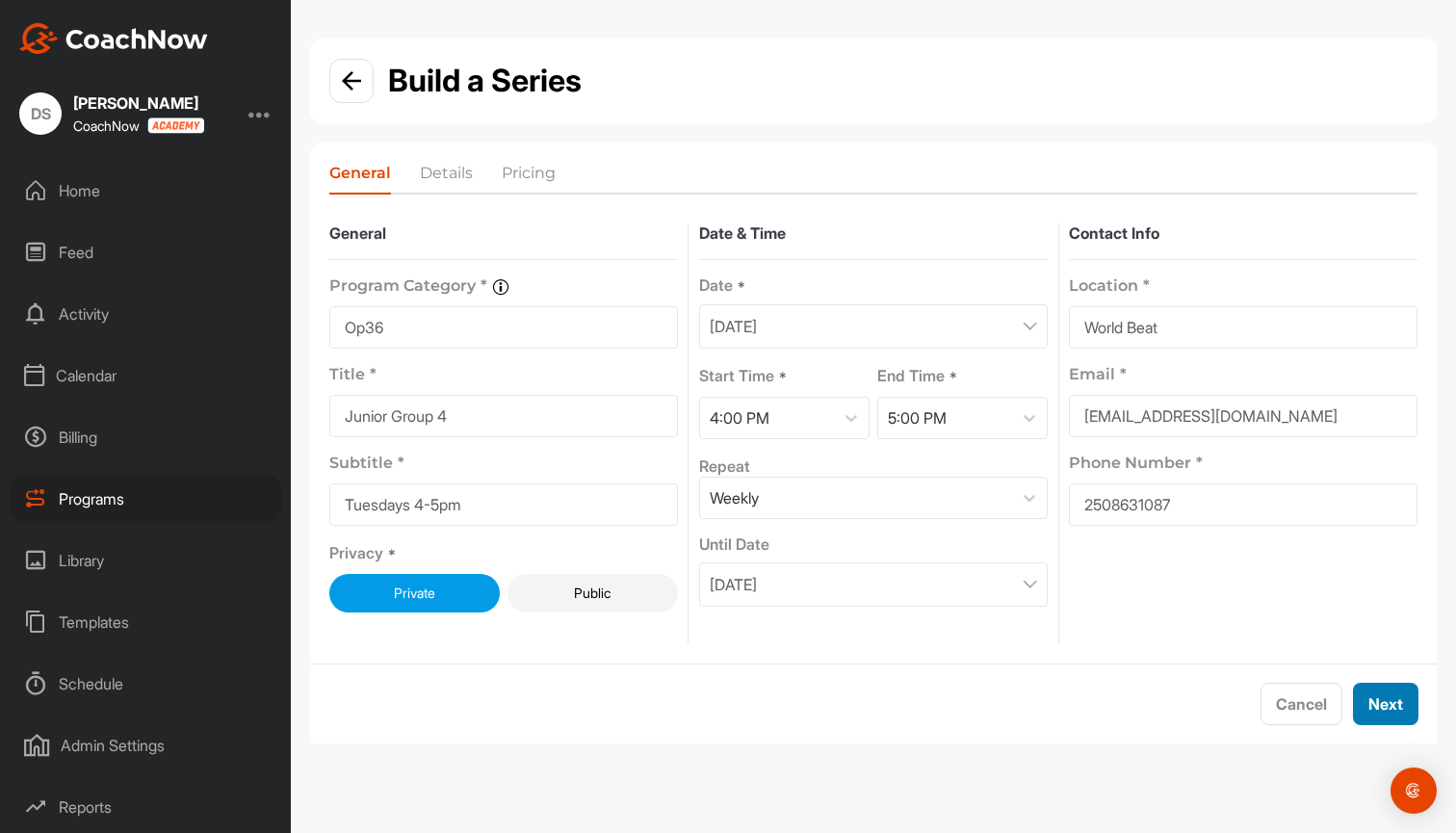 click on "Next" at bounding box center (1386, 704) 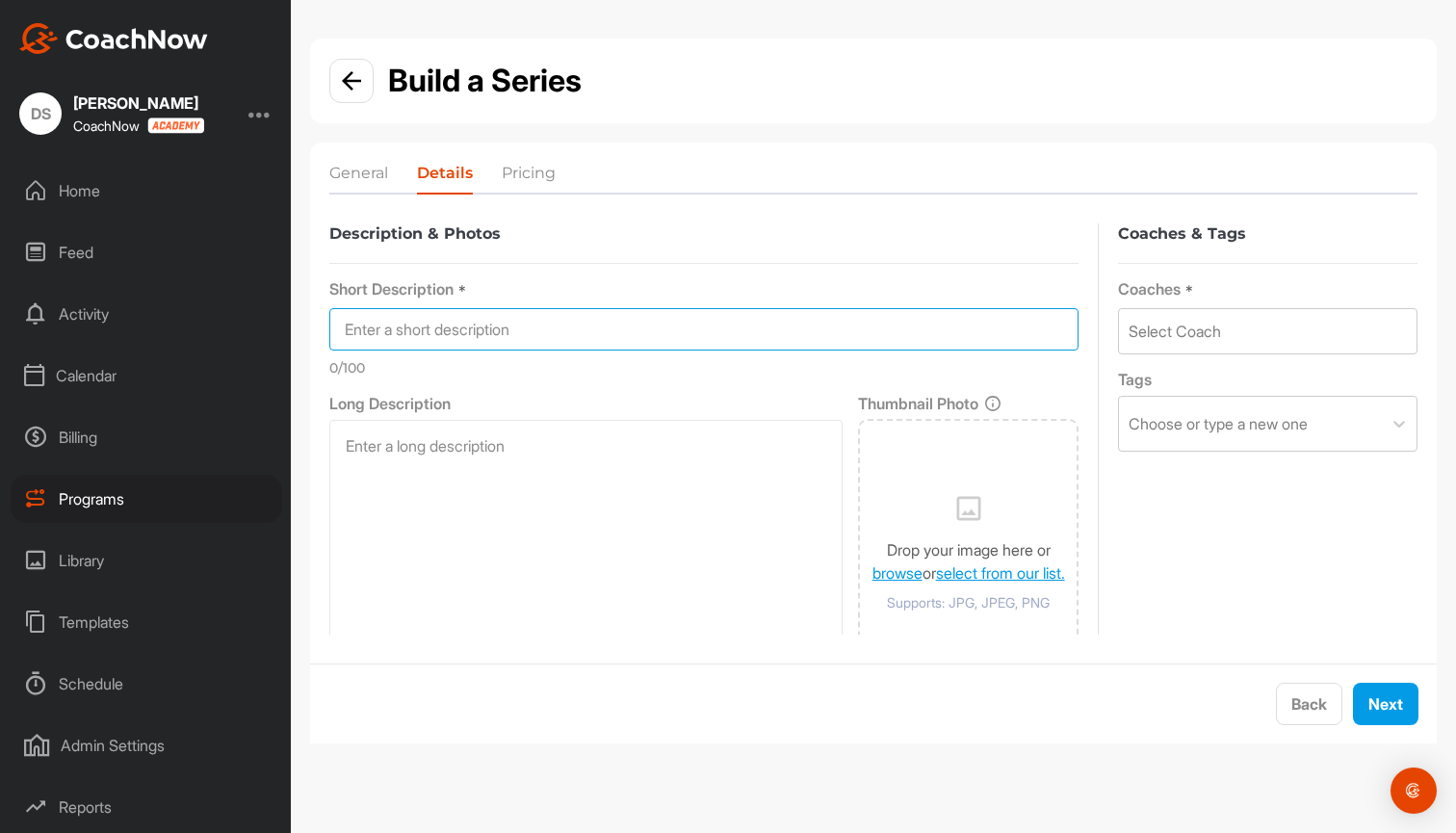 click at bounding box center [704, 329] 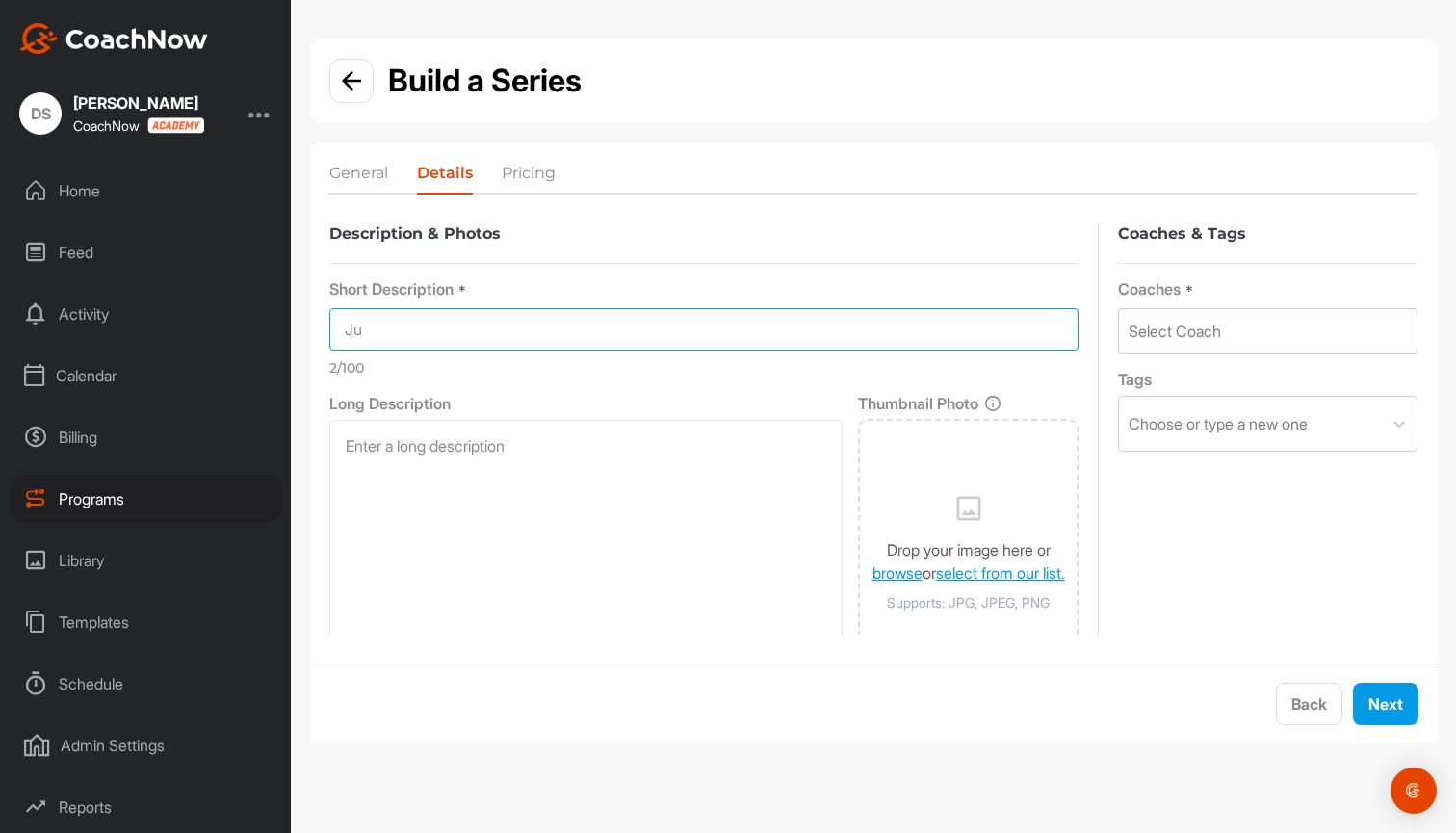 type on "J" 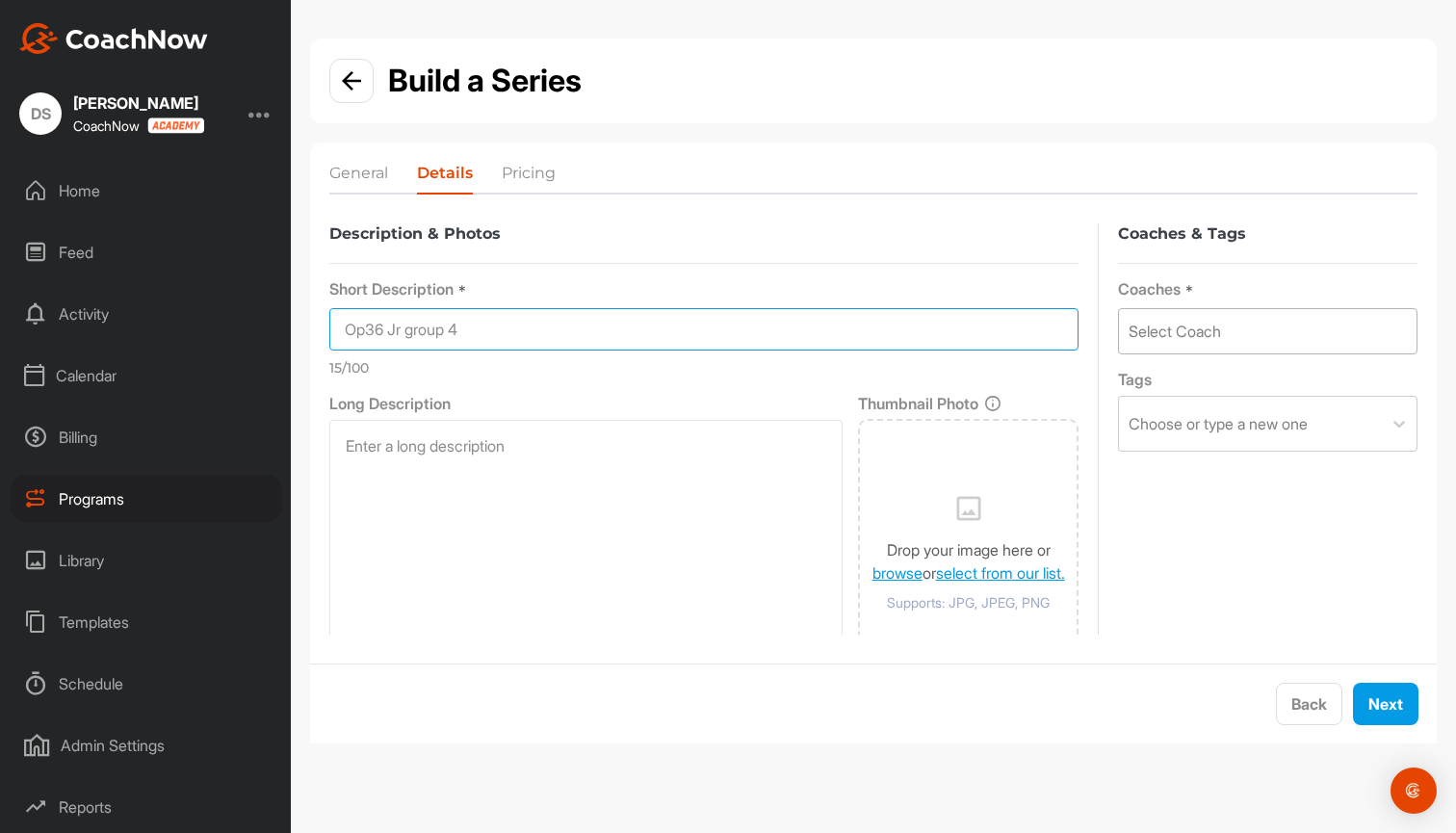type on "Op36 Jr group 4" 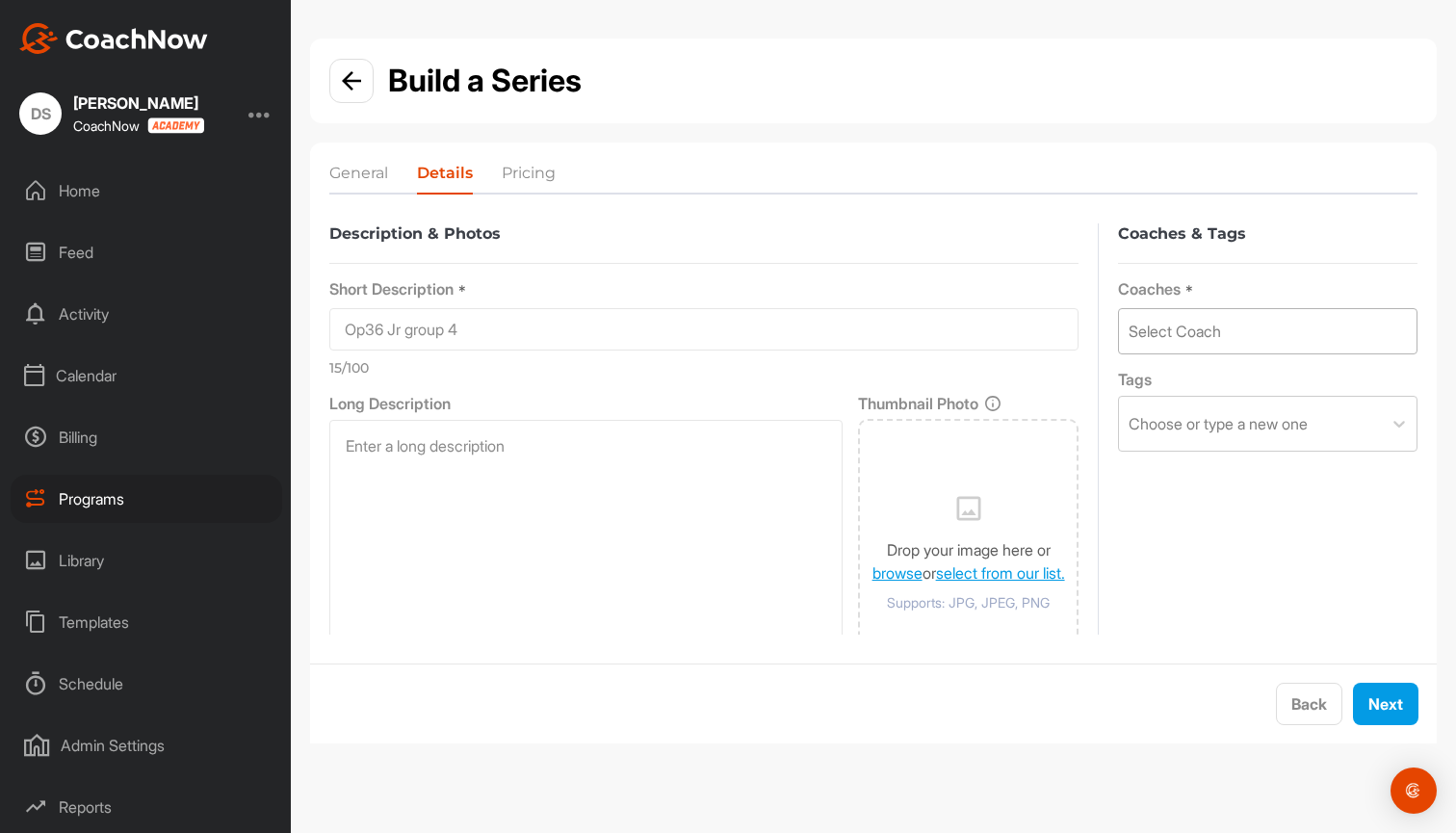 click on "Select Coach" at bounding box center (1267, 331) 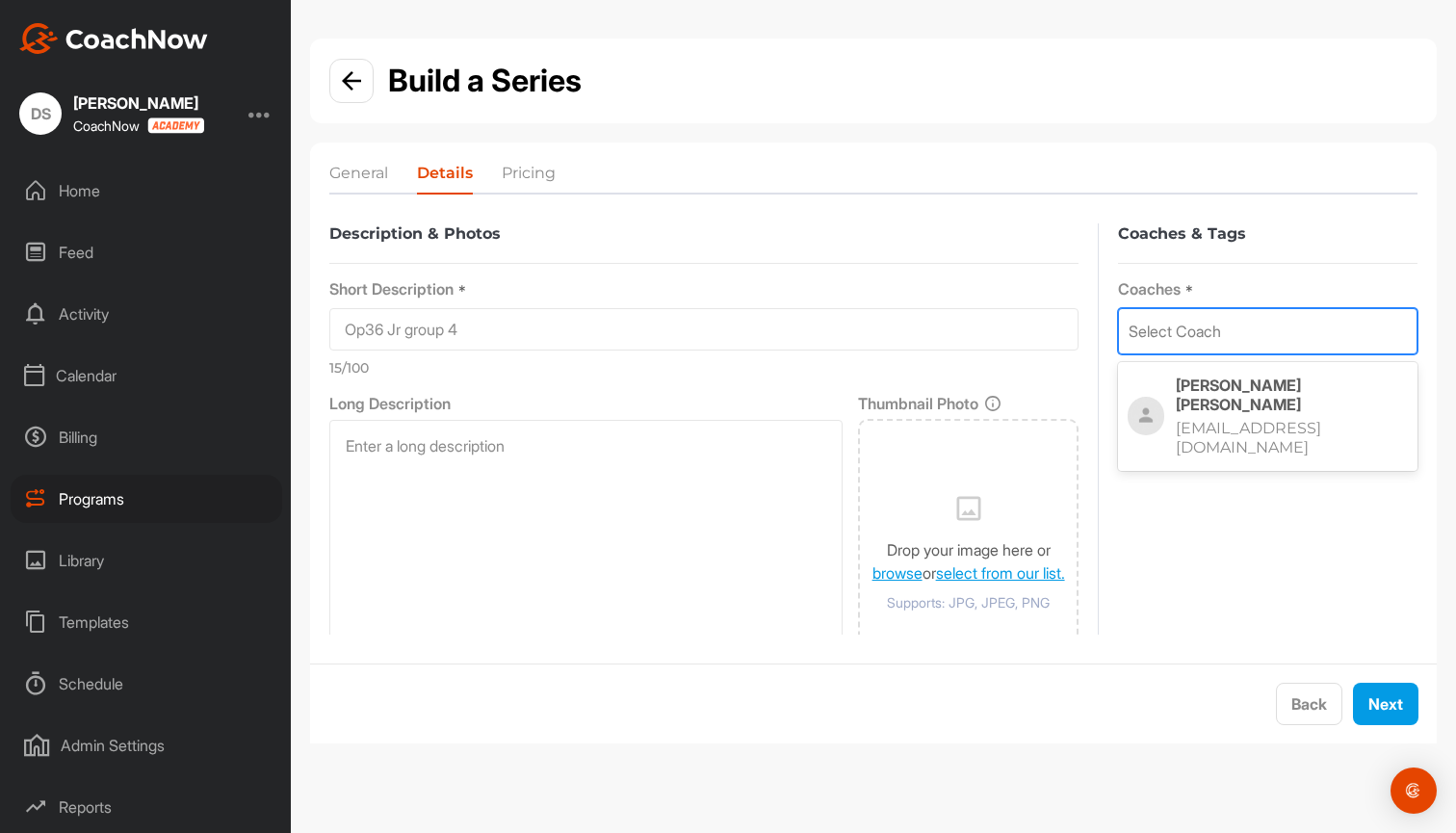 click on "[PERSON_NAME]" at bounding box center [1291, 395] 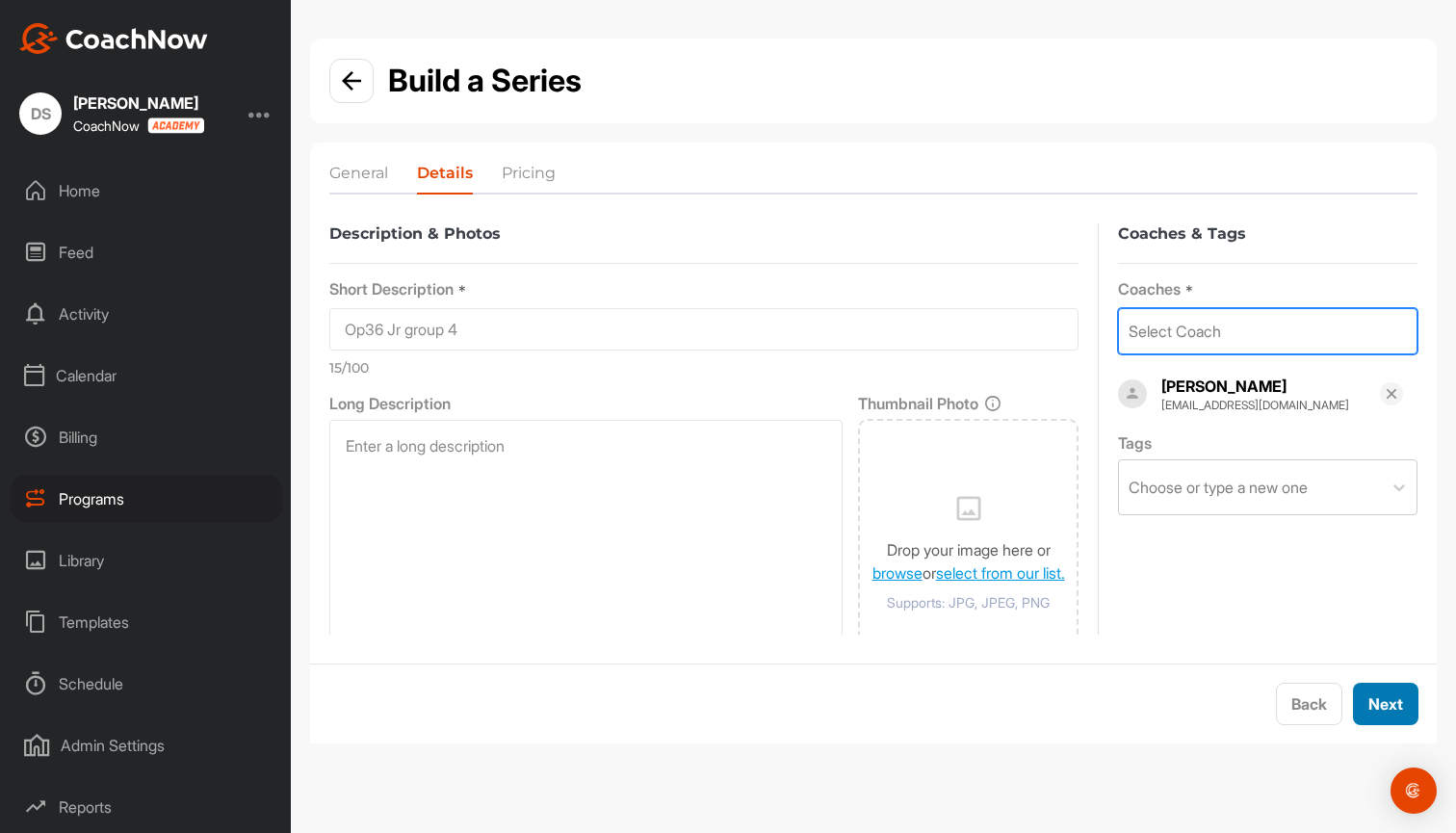 click on "Next" at bounding box center (1386, 704) 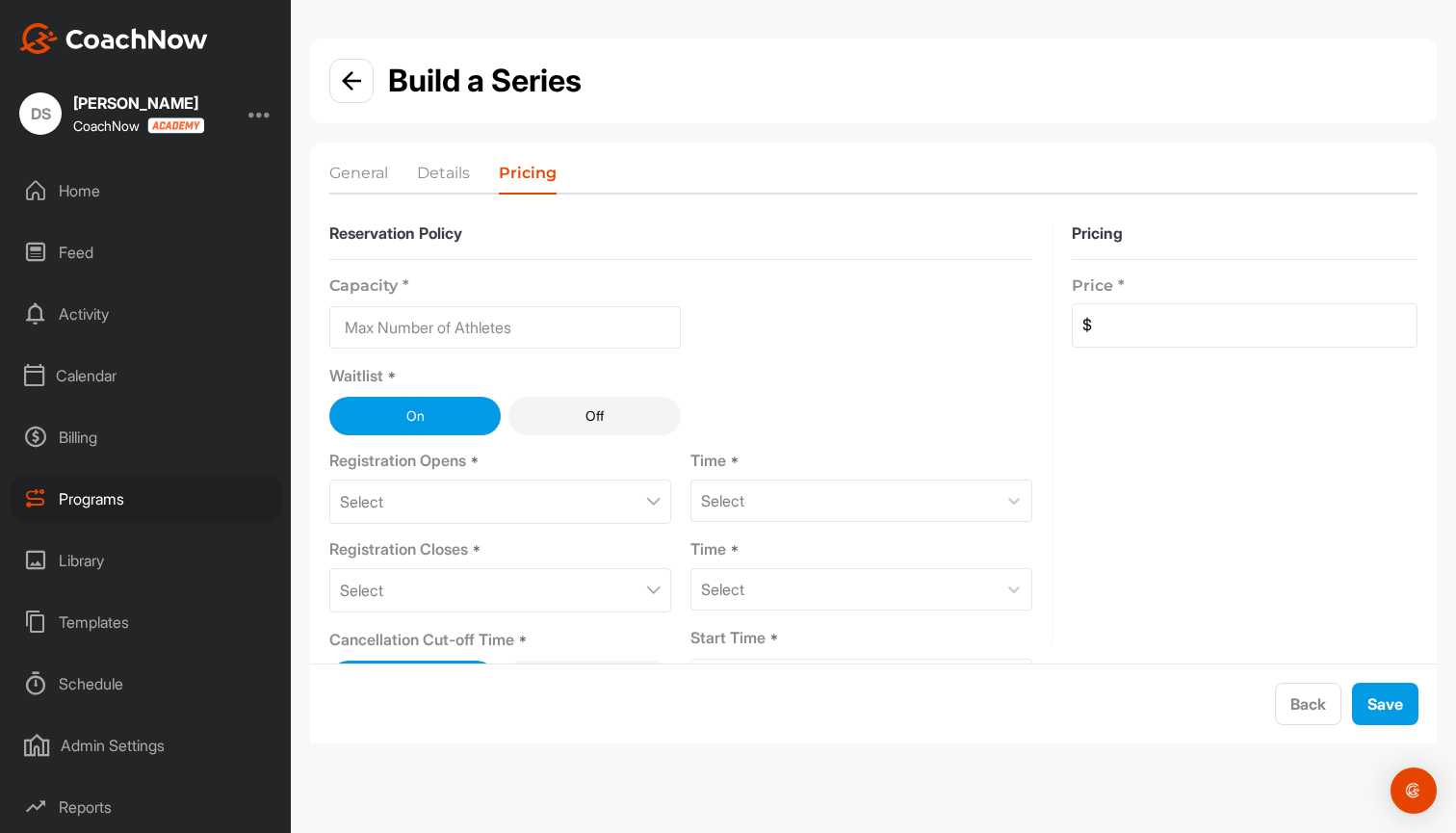 click at bounding box center (505, 327) 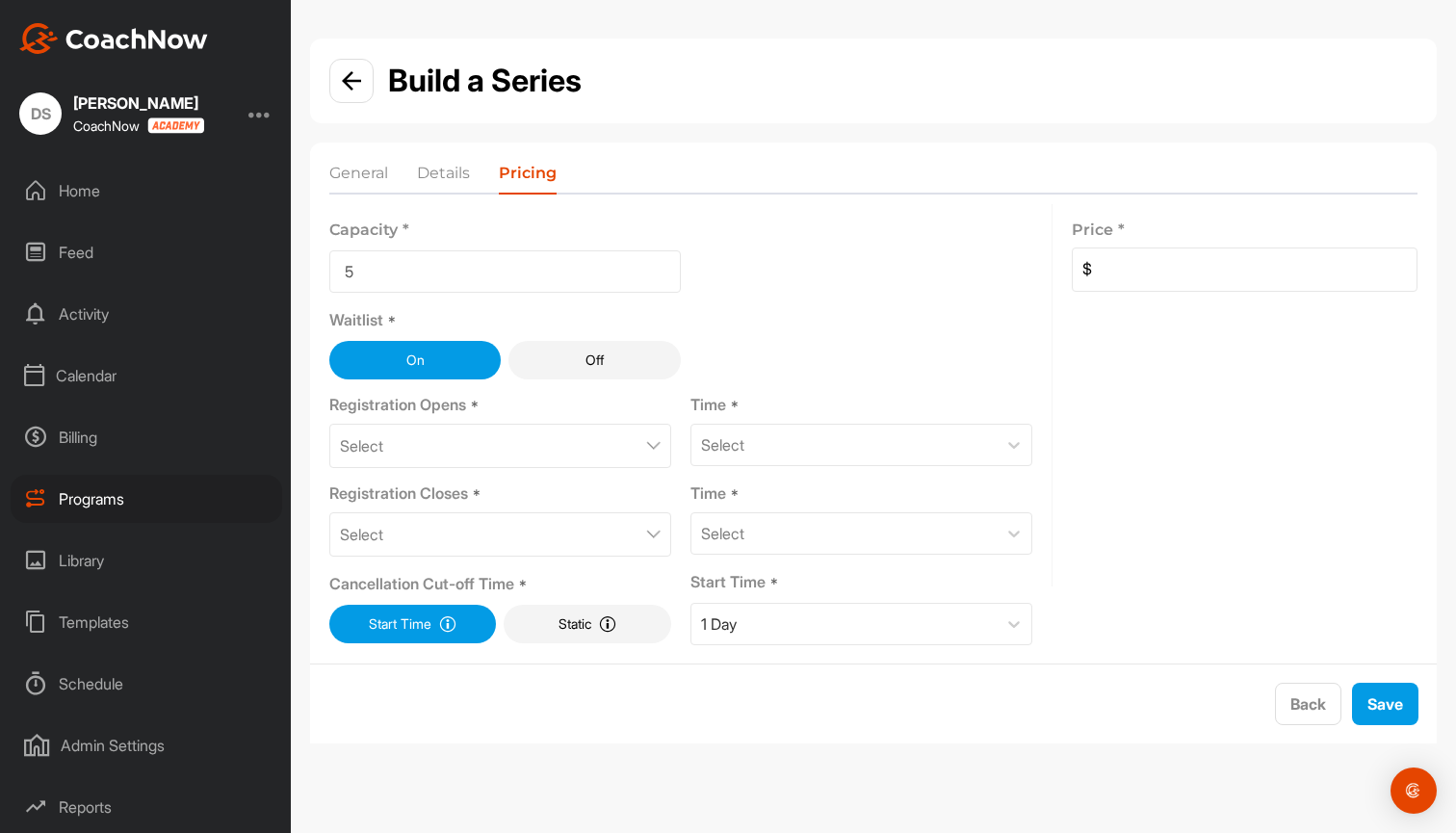 scroll, scrollTop: 56, scrollLeft: 0, axis: vertical 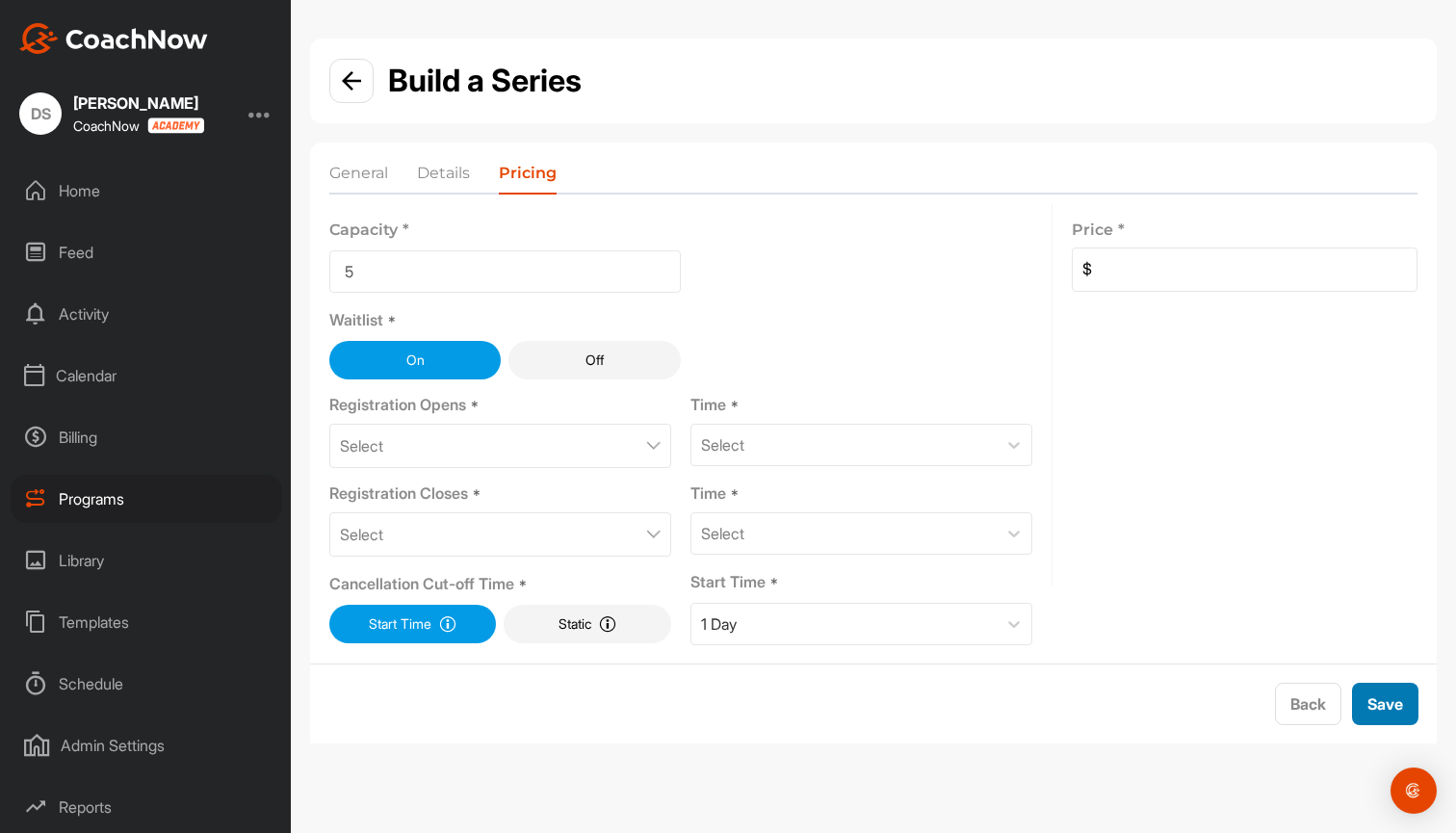 type on "5" 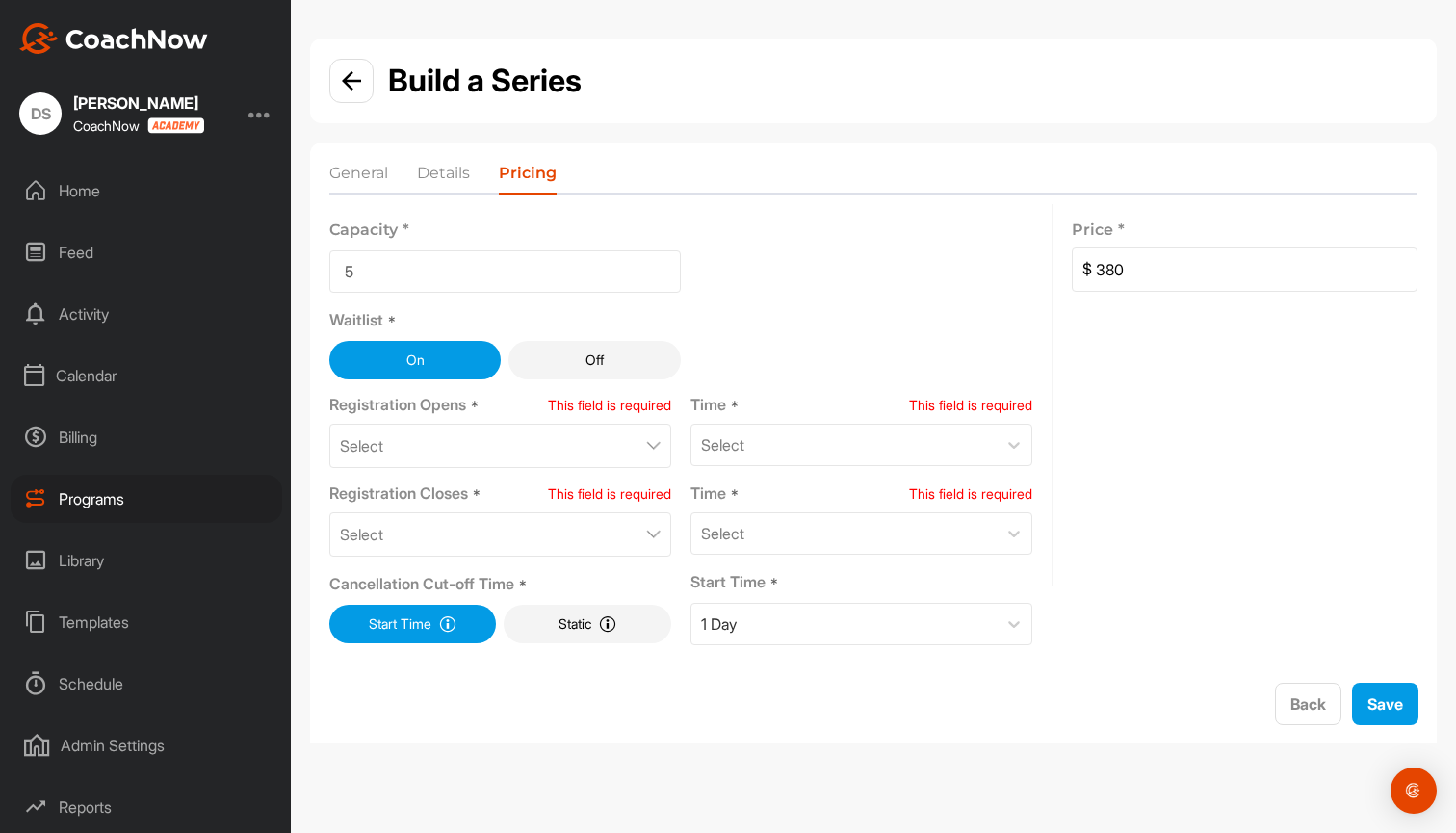 type on "380" 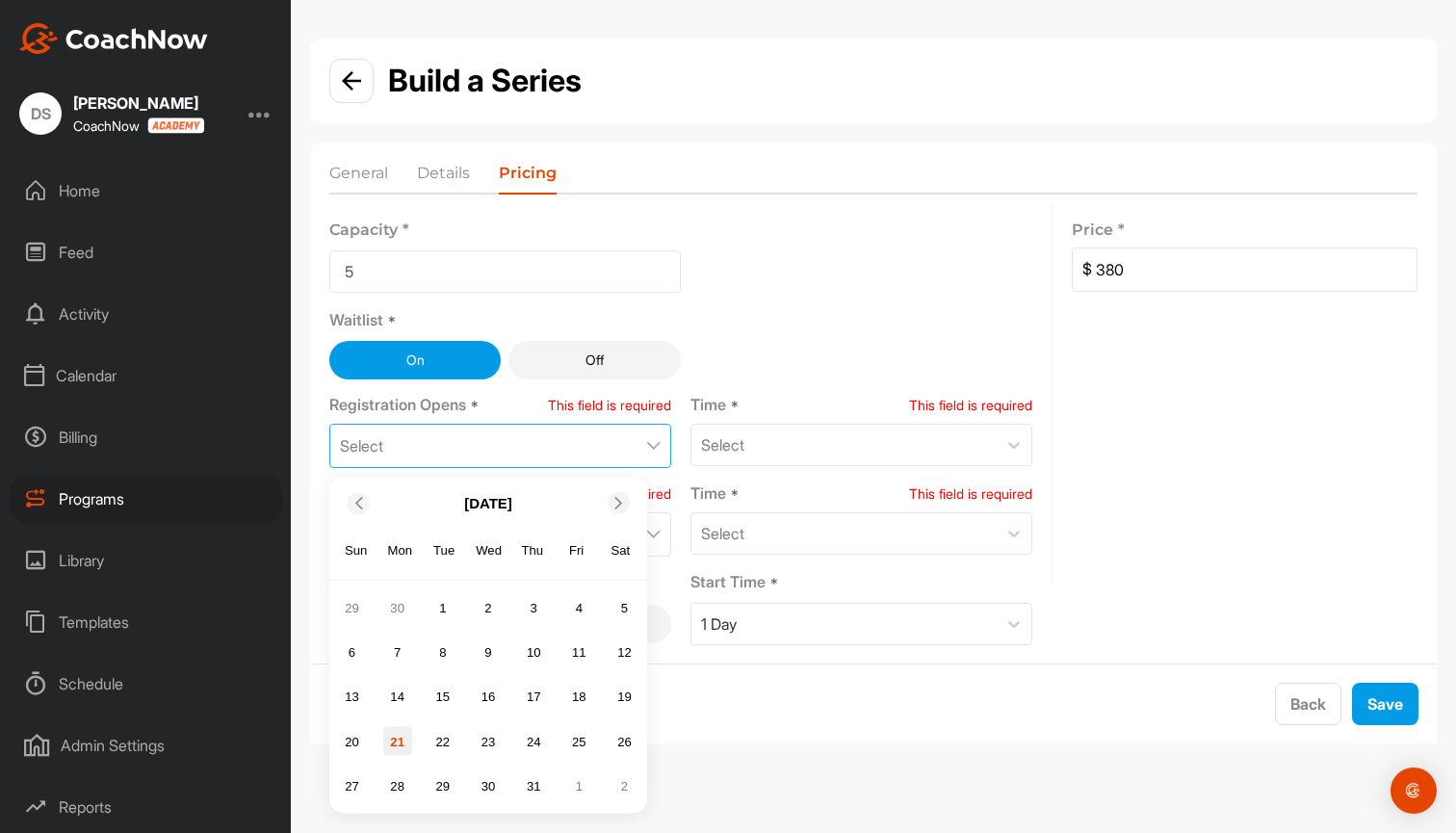 click on "21" at bounding box center [398, 742] 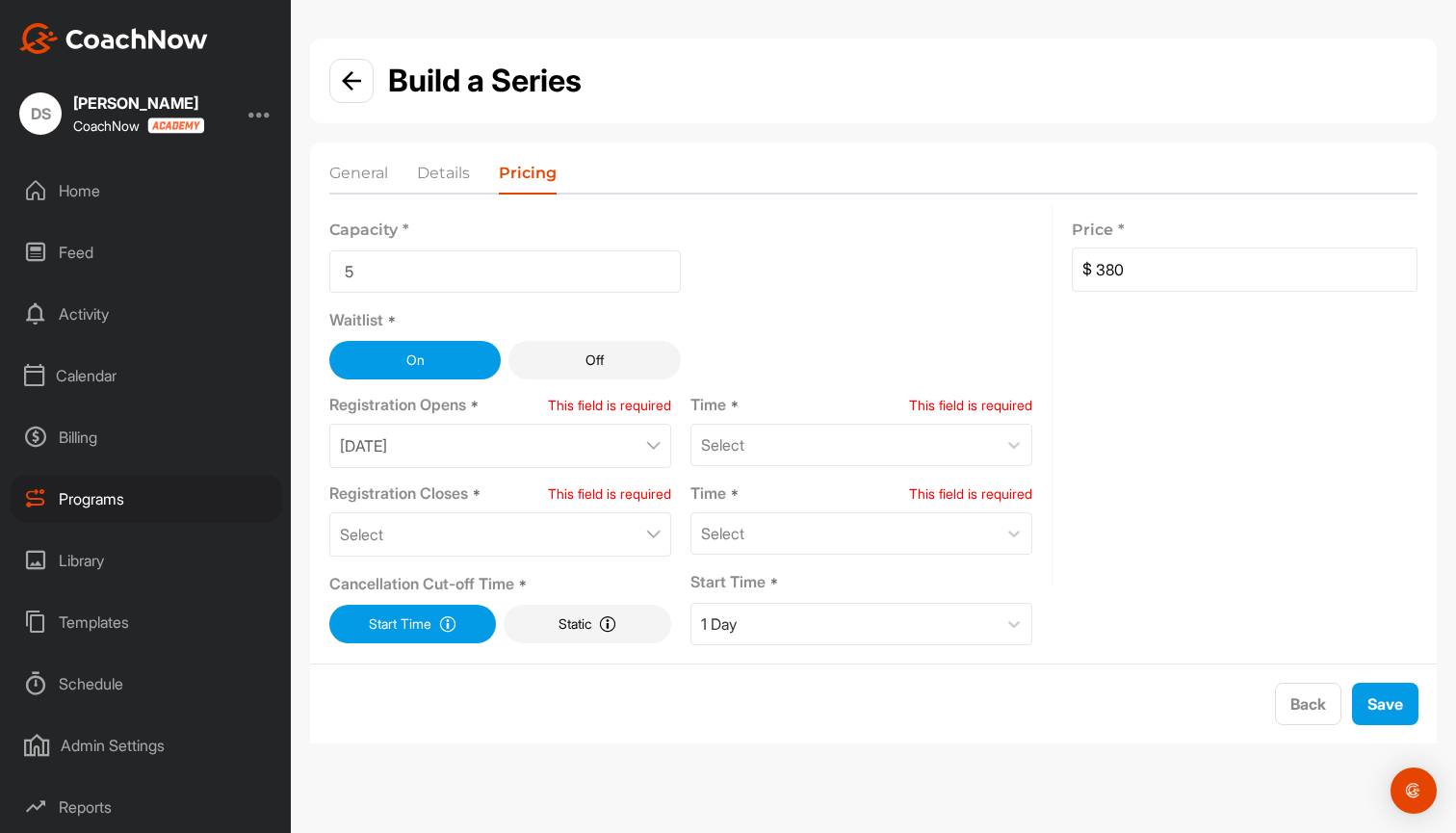 click on "Select" at bounding box center (500, 534) 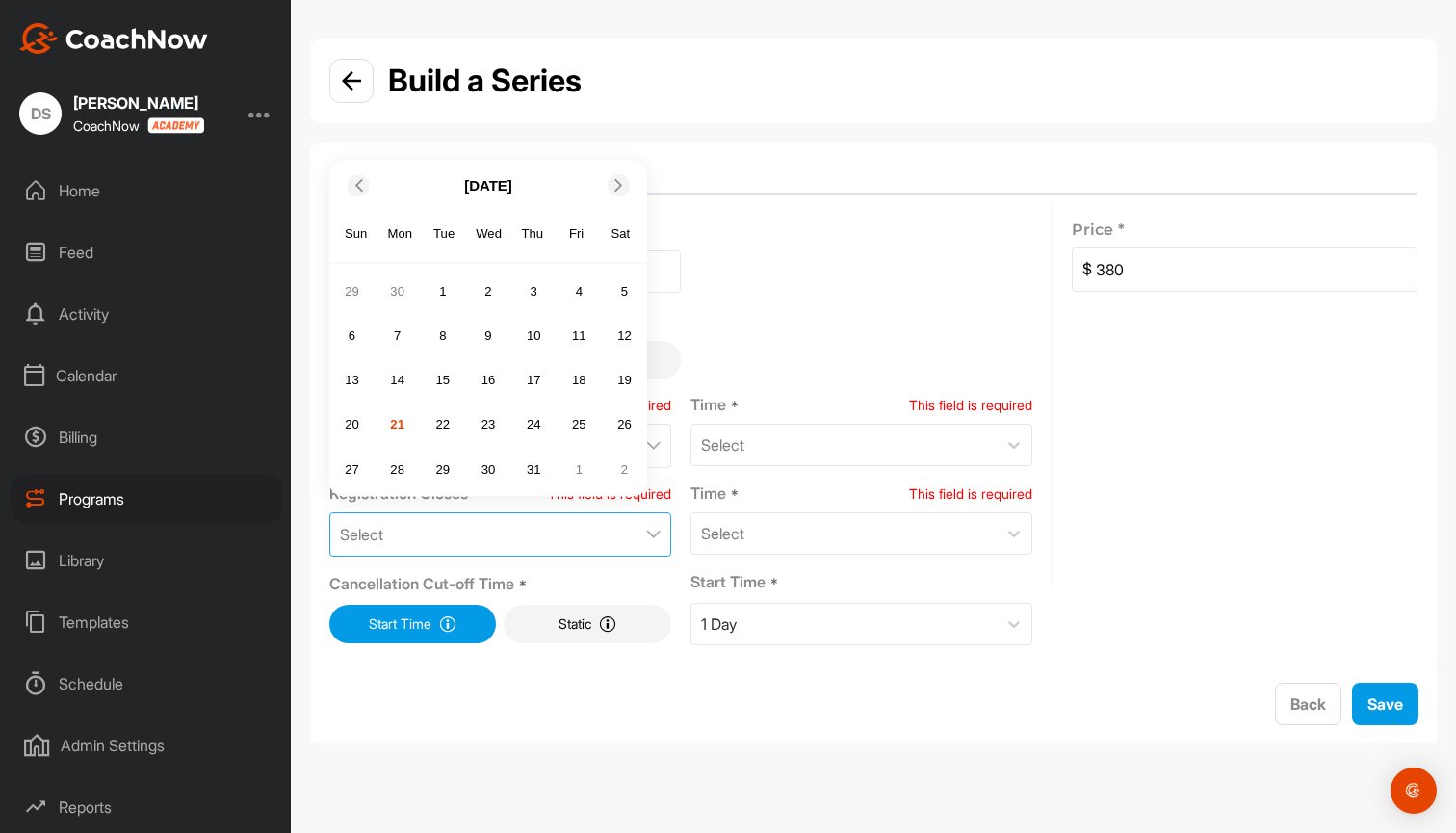 click at bounding box center (618, 185) 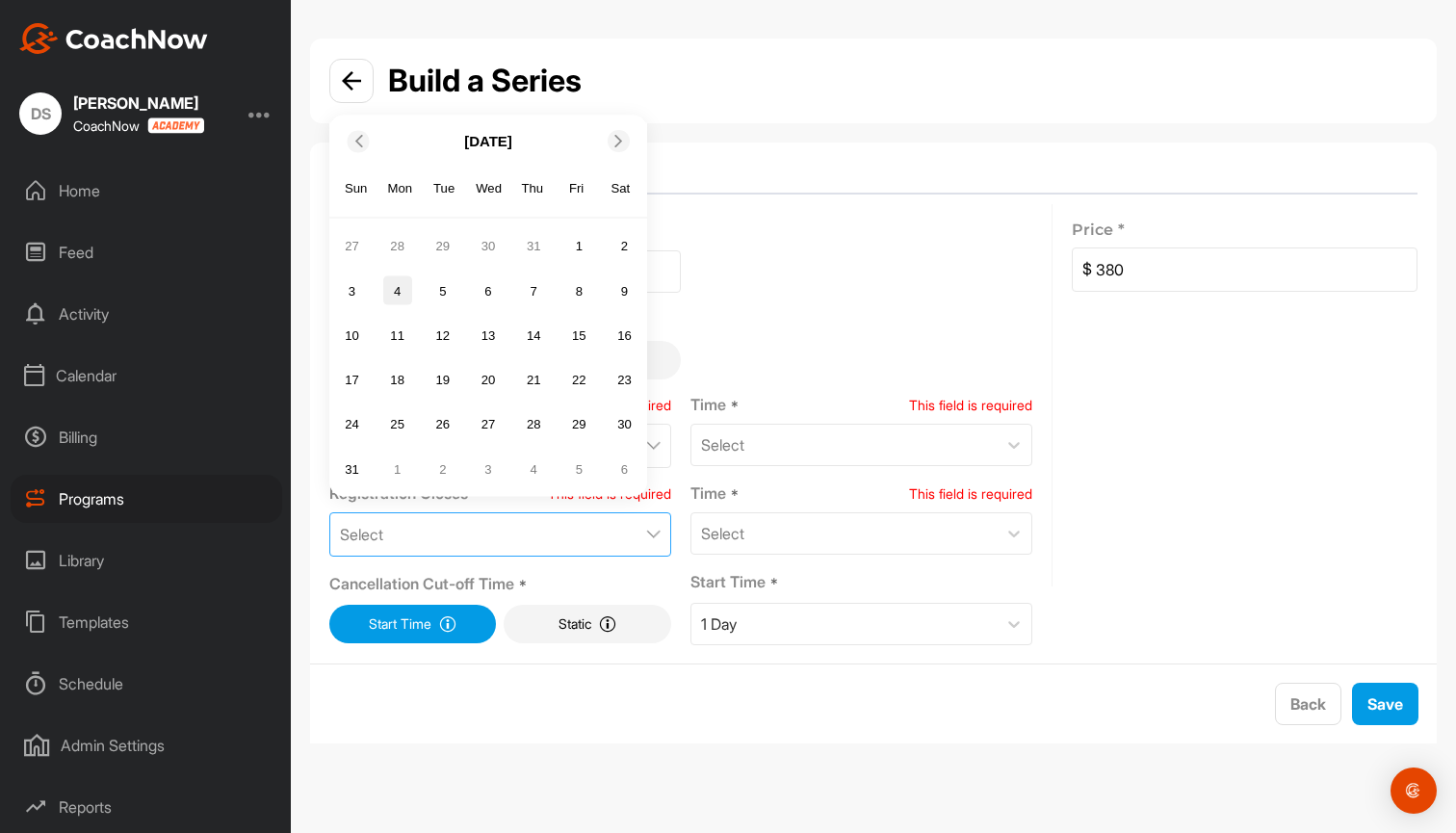 click on "4" at bounding box center [398, 291] 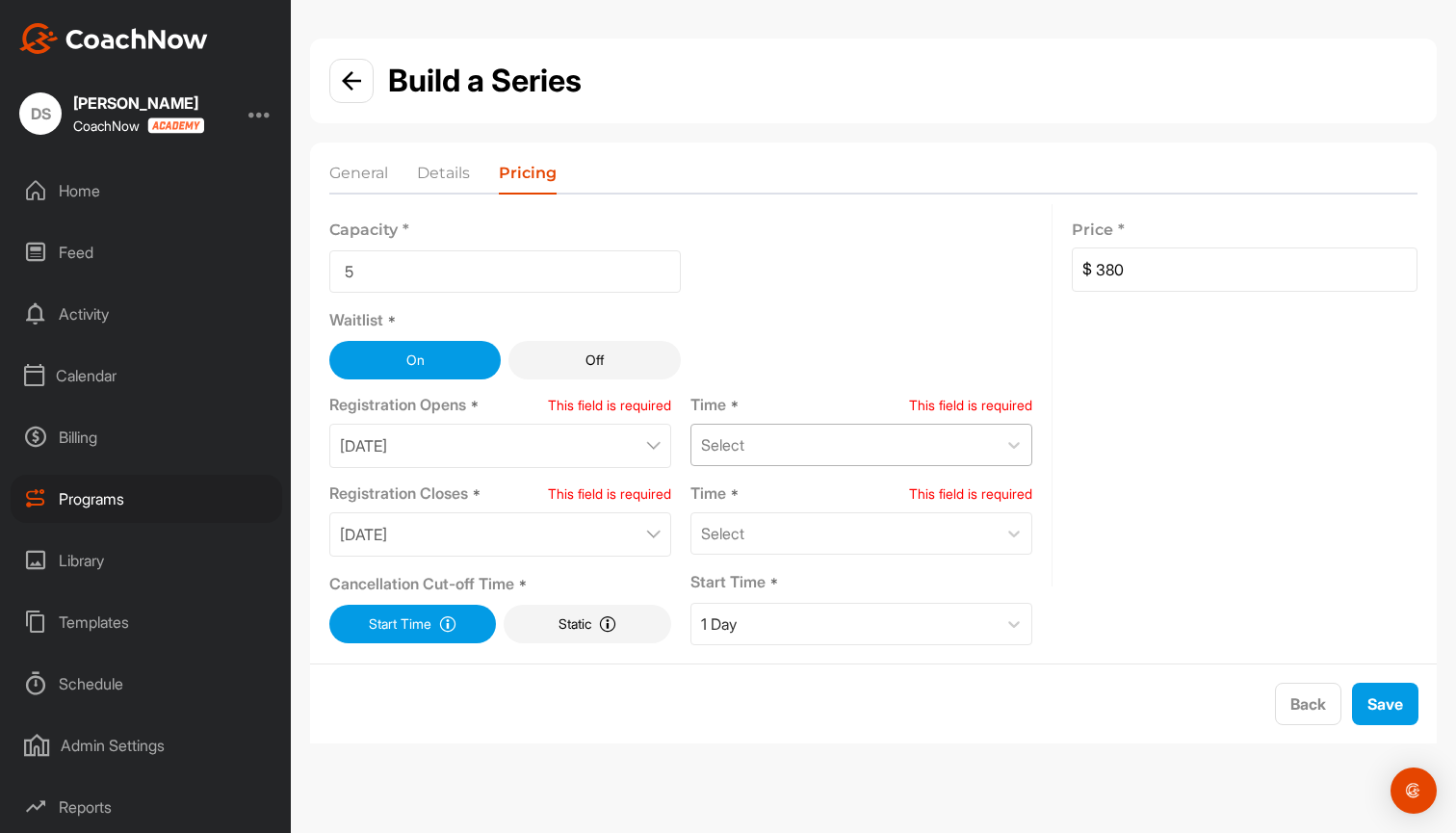 click on "Select" at bounding box center (844, 445) 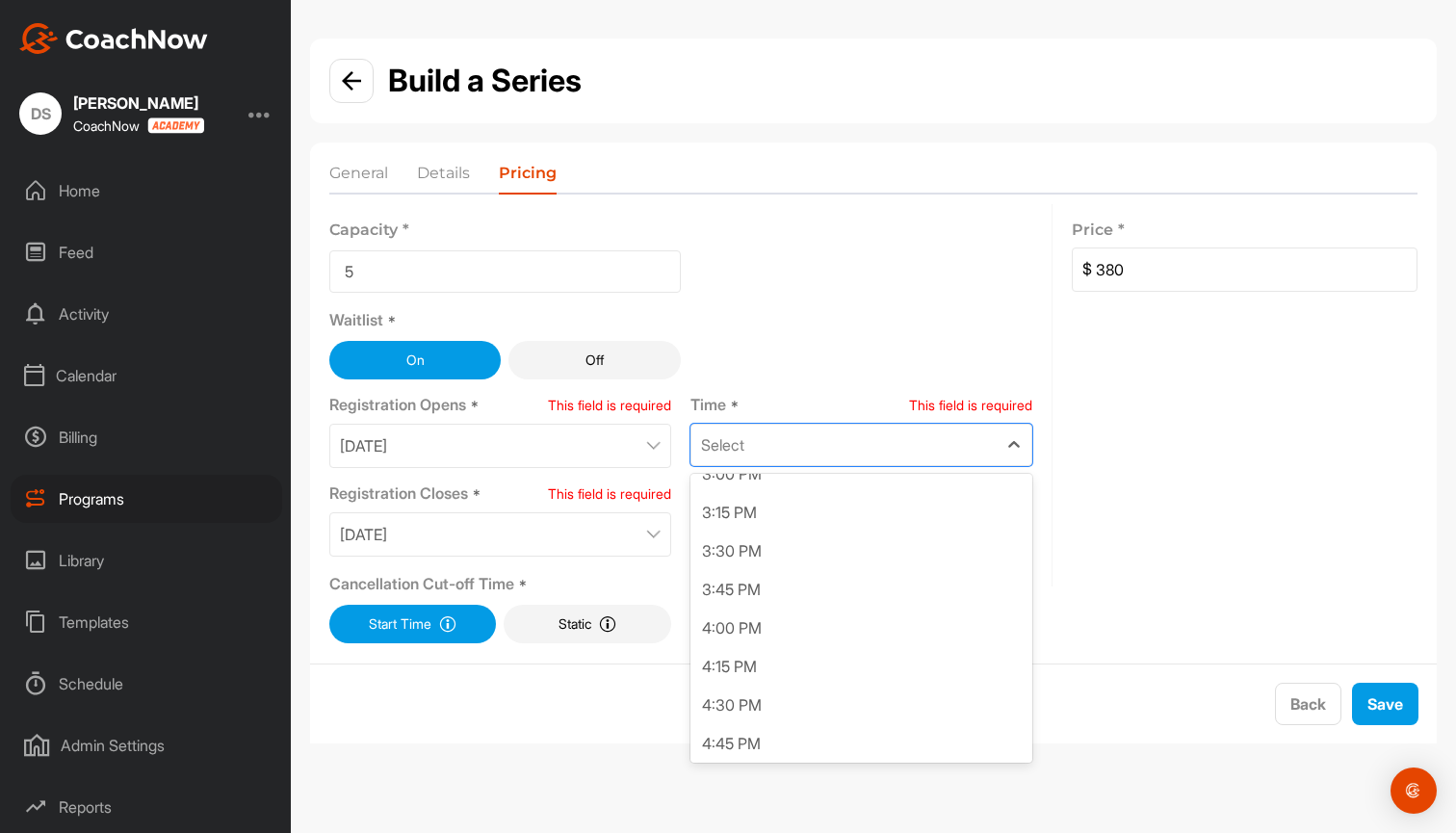scroll, scrollTop: 2337, scrollLeft: 0, axis: vertical 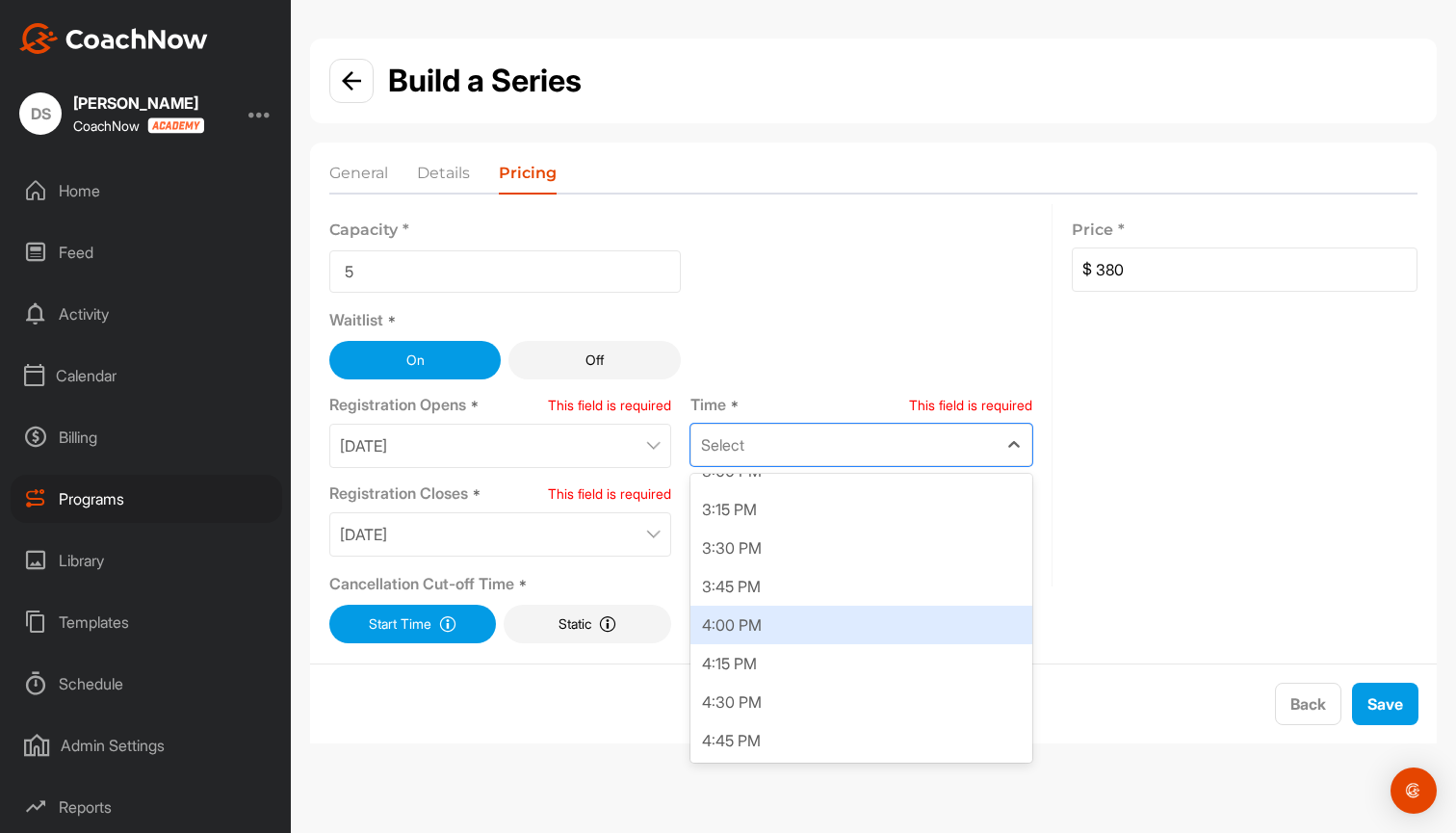 click on "4:00 PM" at bounding box center (861, 625) 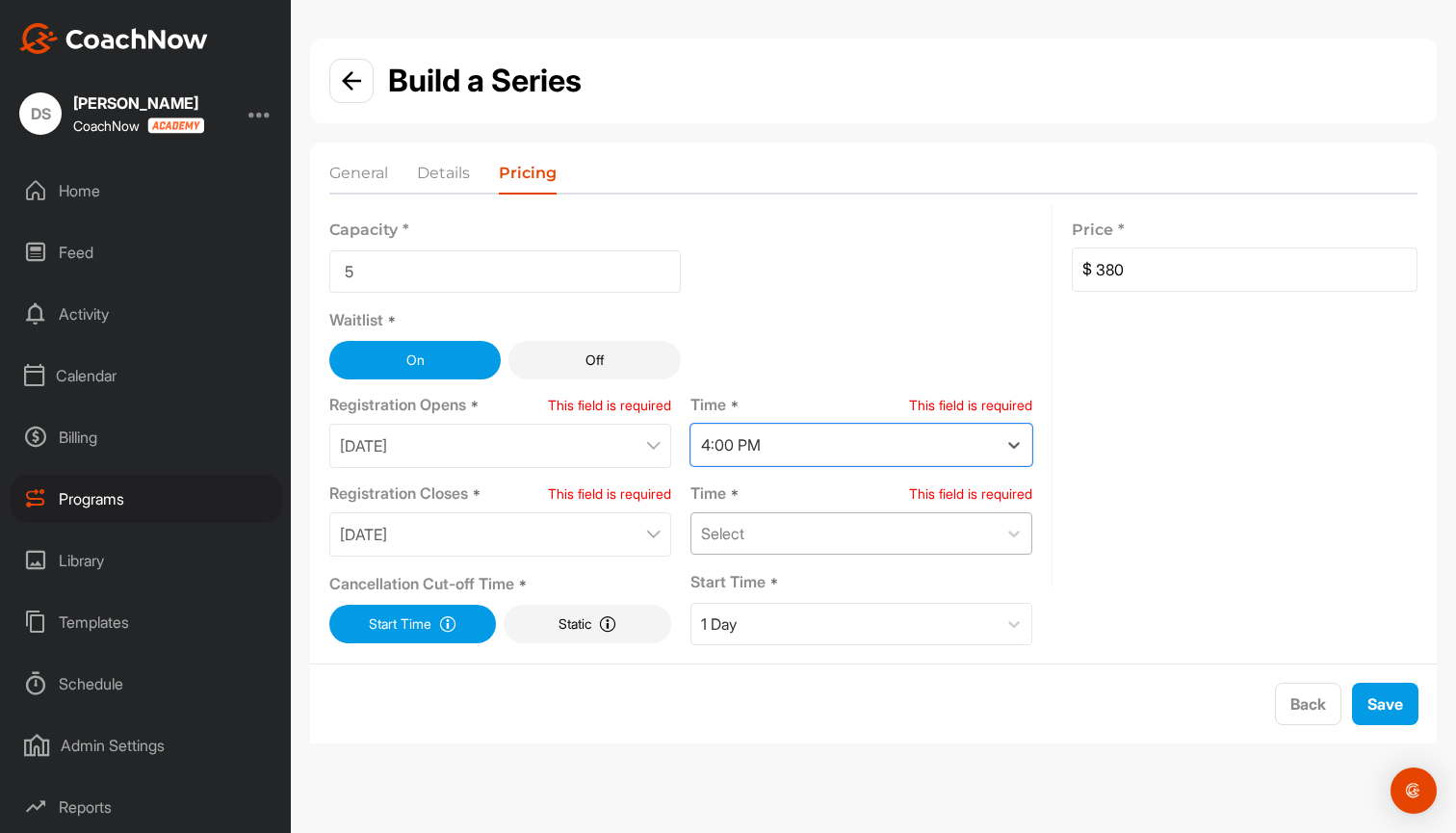 click on "Select" at bounding box center (844, 534) 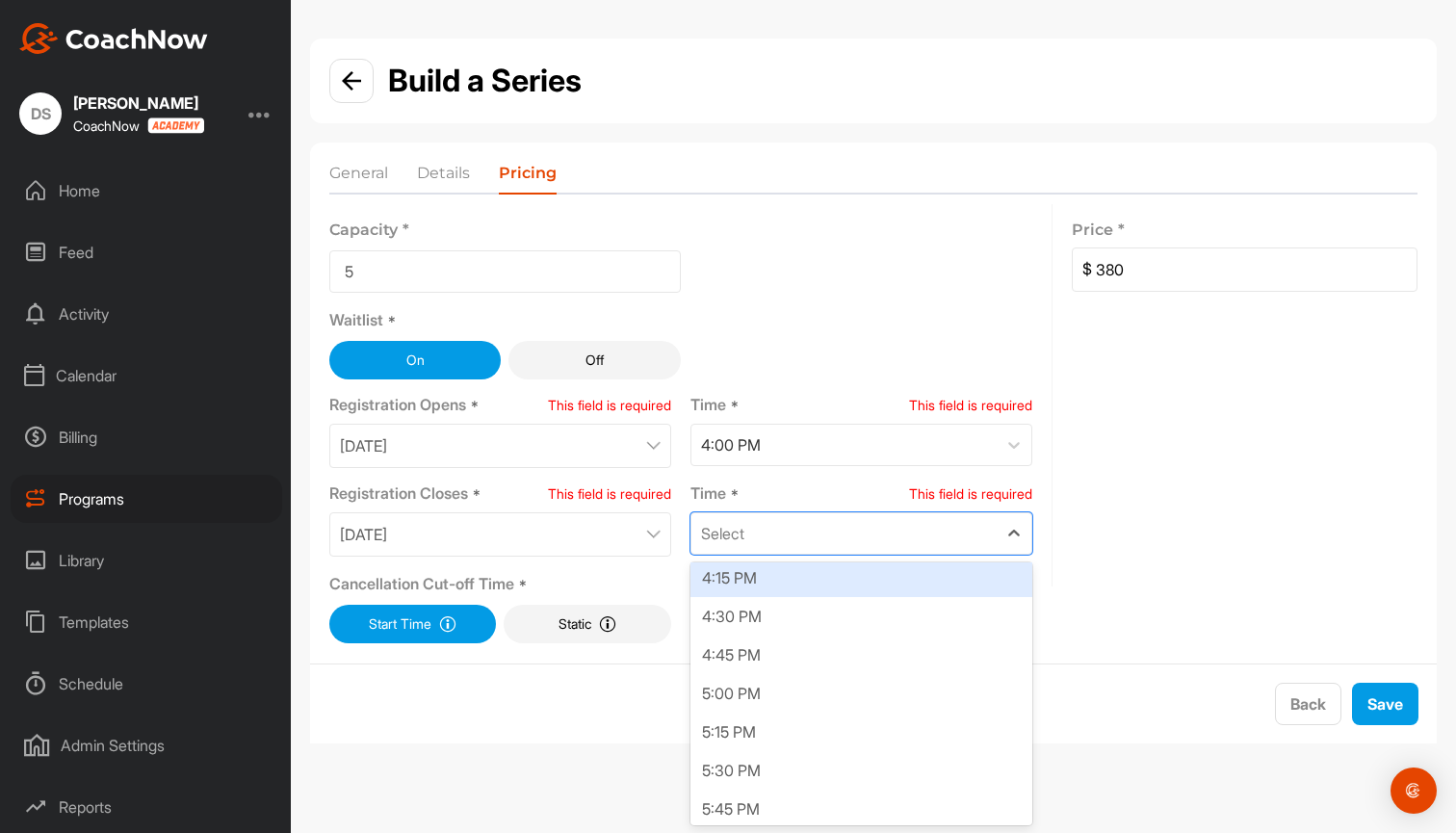 scroll, scrollTop: 2521, scrollLeft: 0, axis: vertical 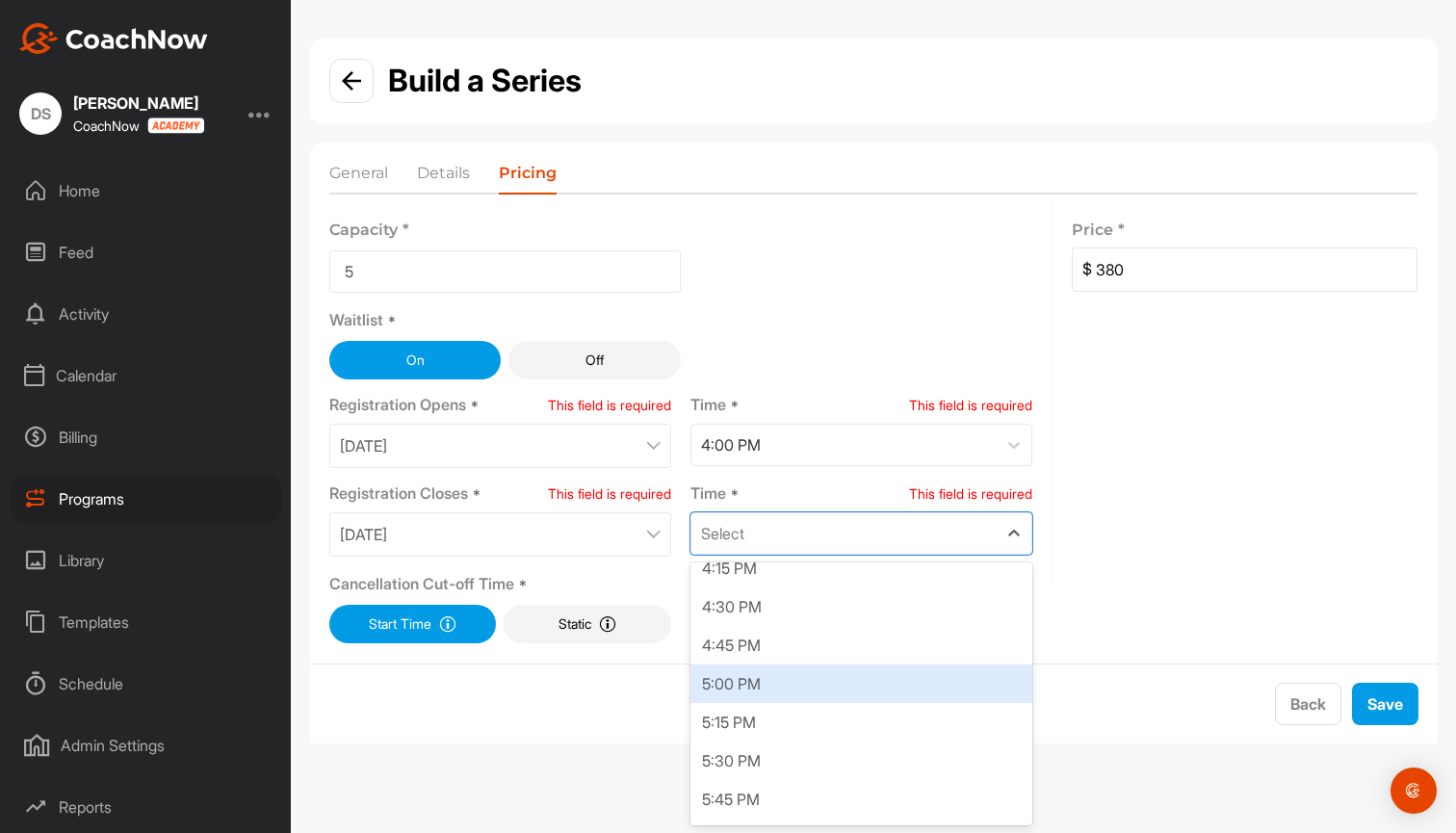 click on "5:00 PM" at bounding box center [861, 684] 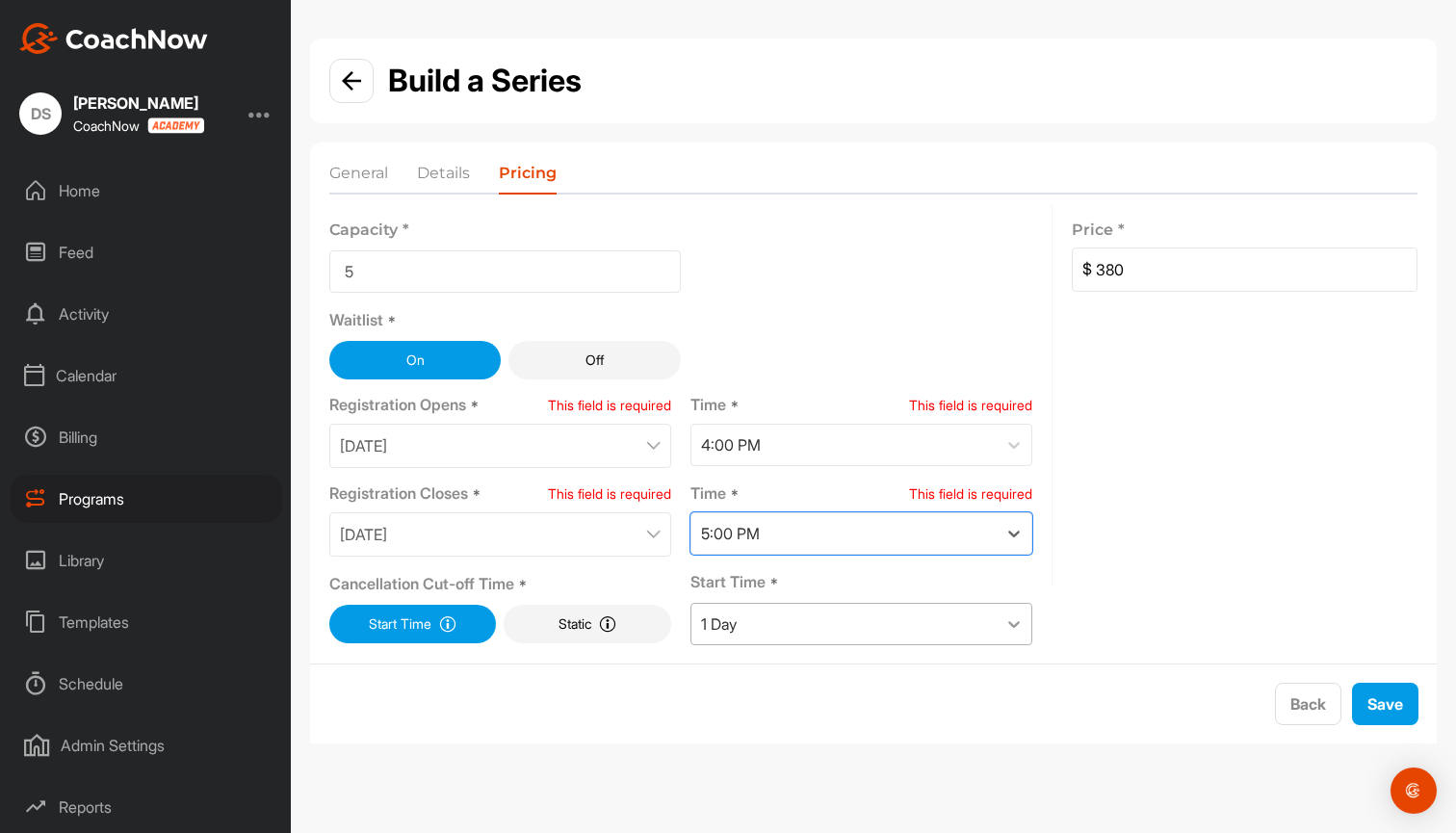 click 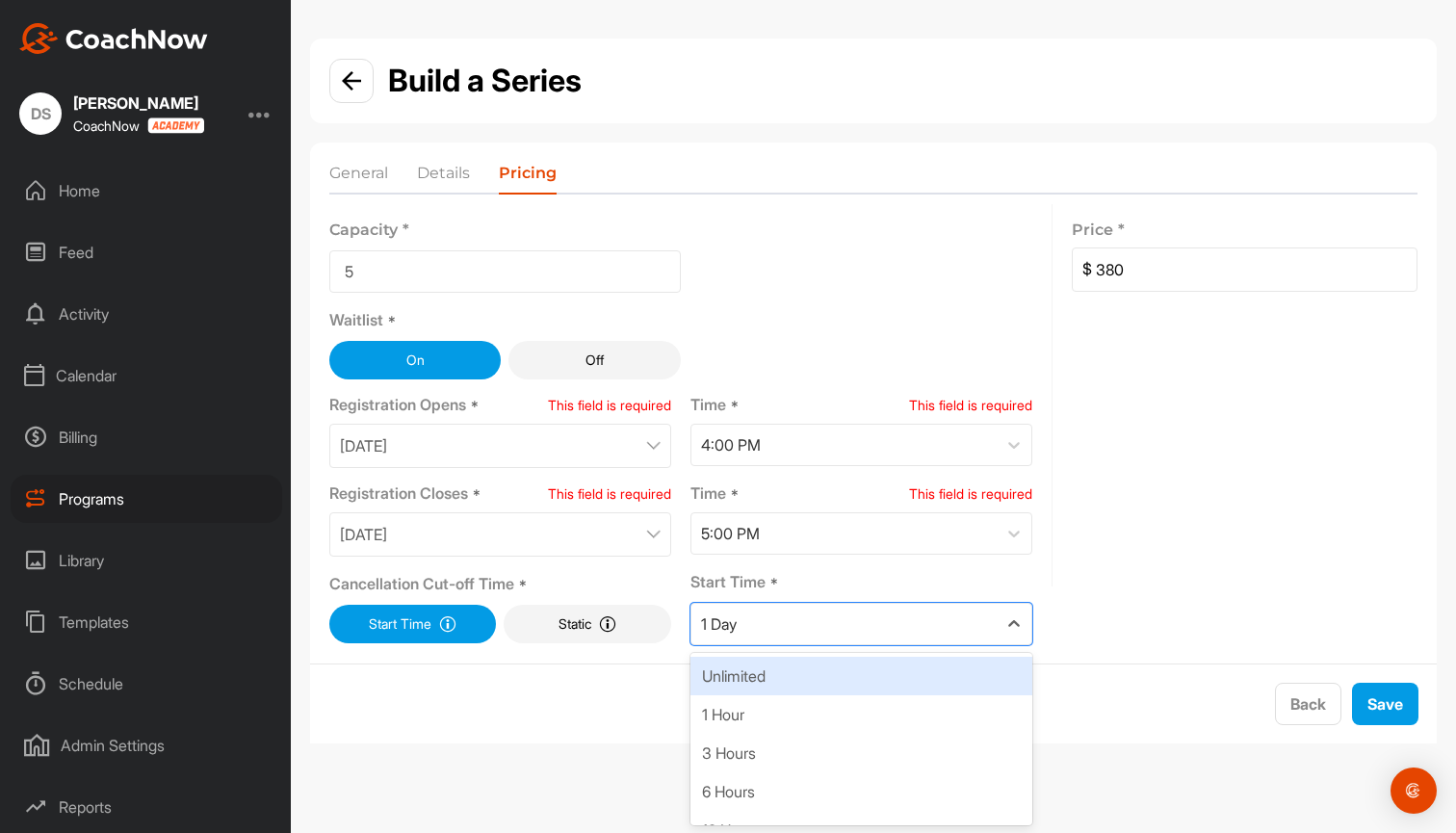 click on "Unlimited" at bounding box center [861, 676] 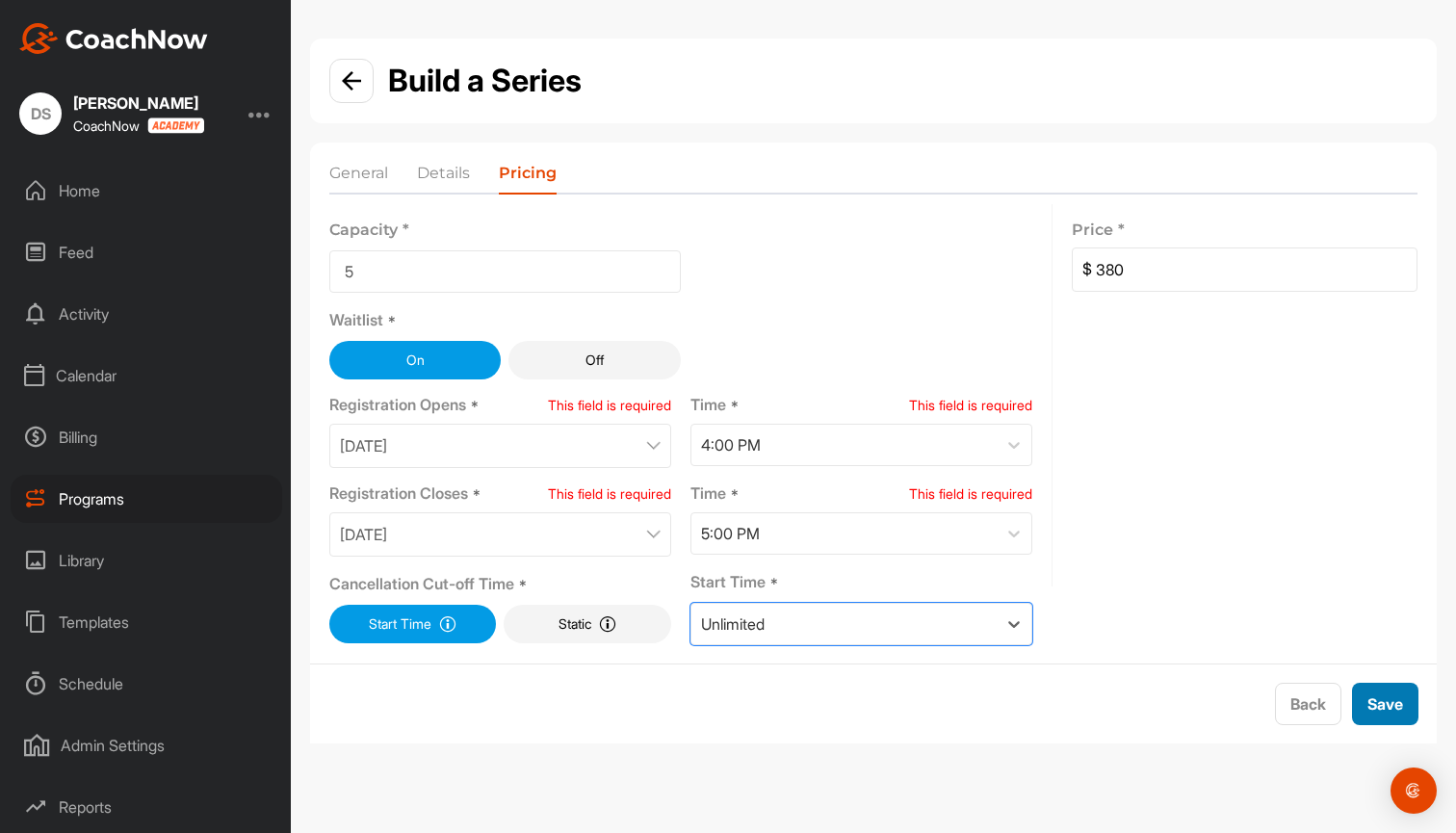 click on "Save" at bounding box center [1385, 704] 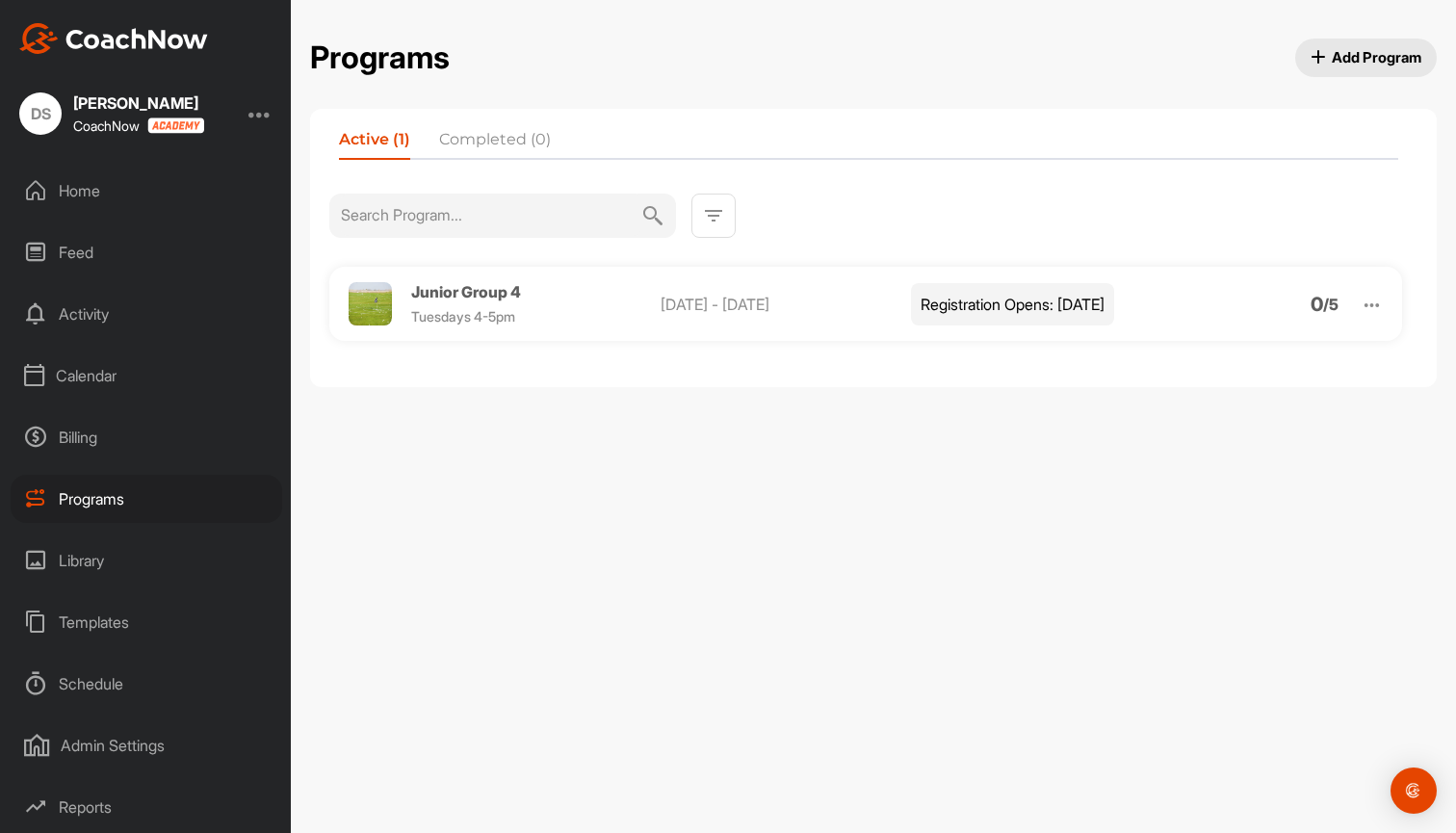 click on "Calendar" at bounding box center [146, 376] 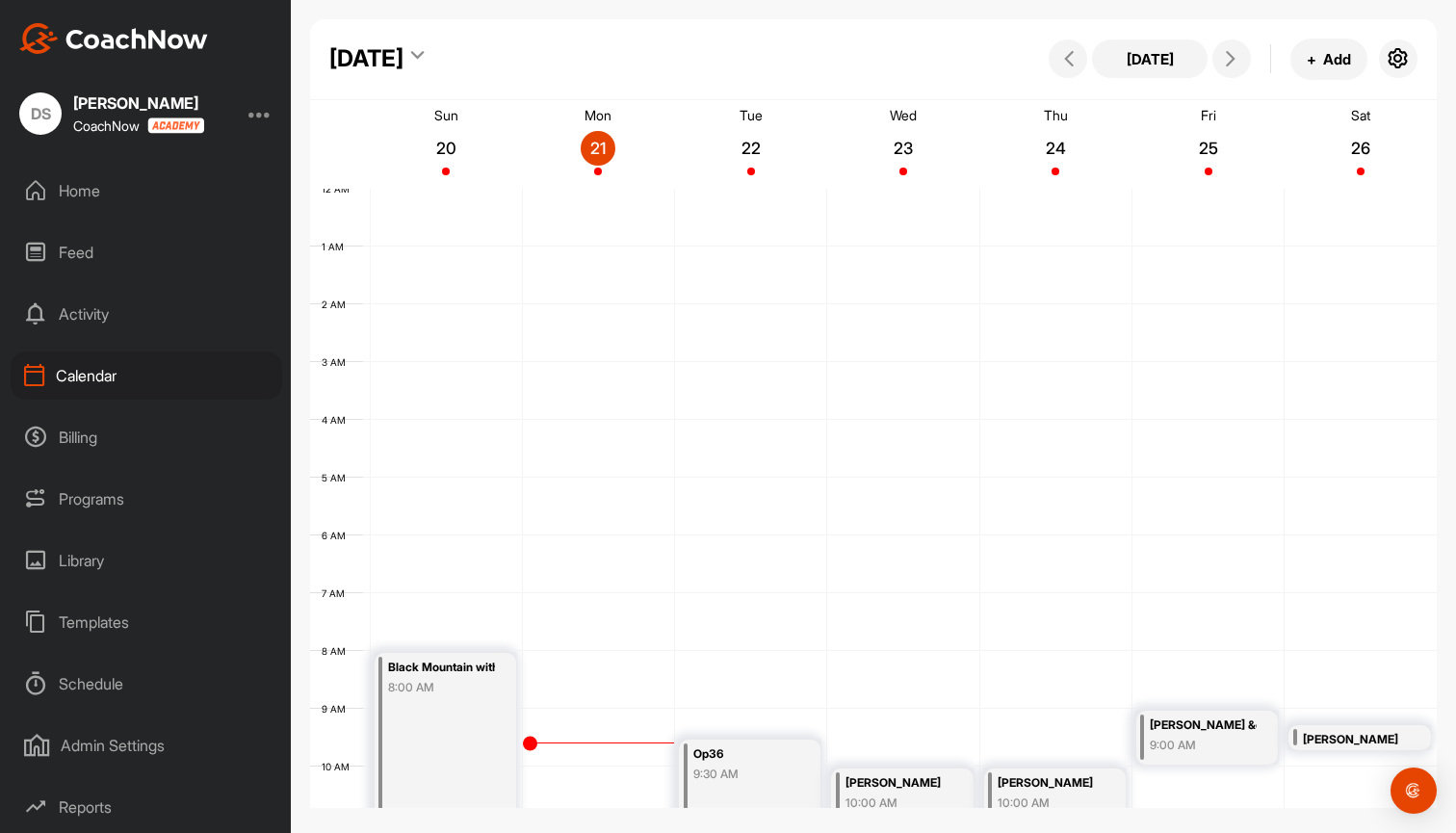 scroll, scrollTop: 333, scrollLeft: 0, axis: vertical 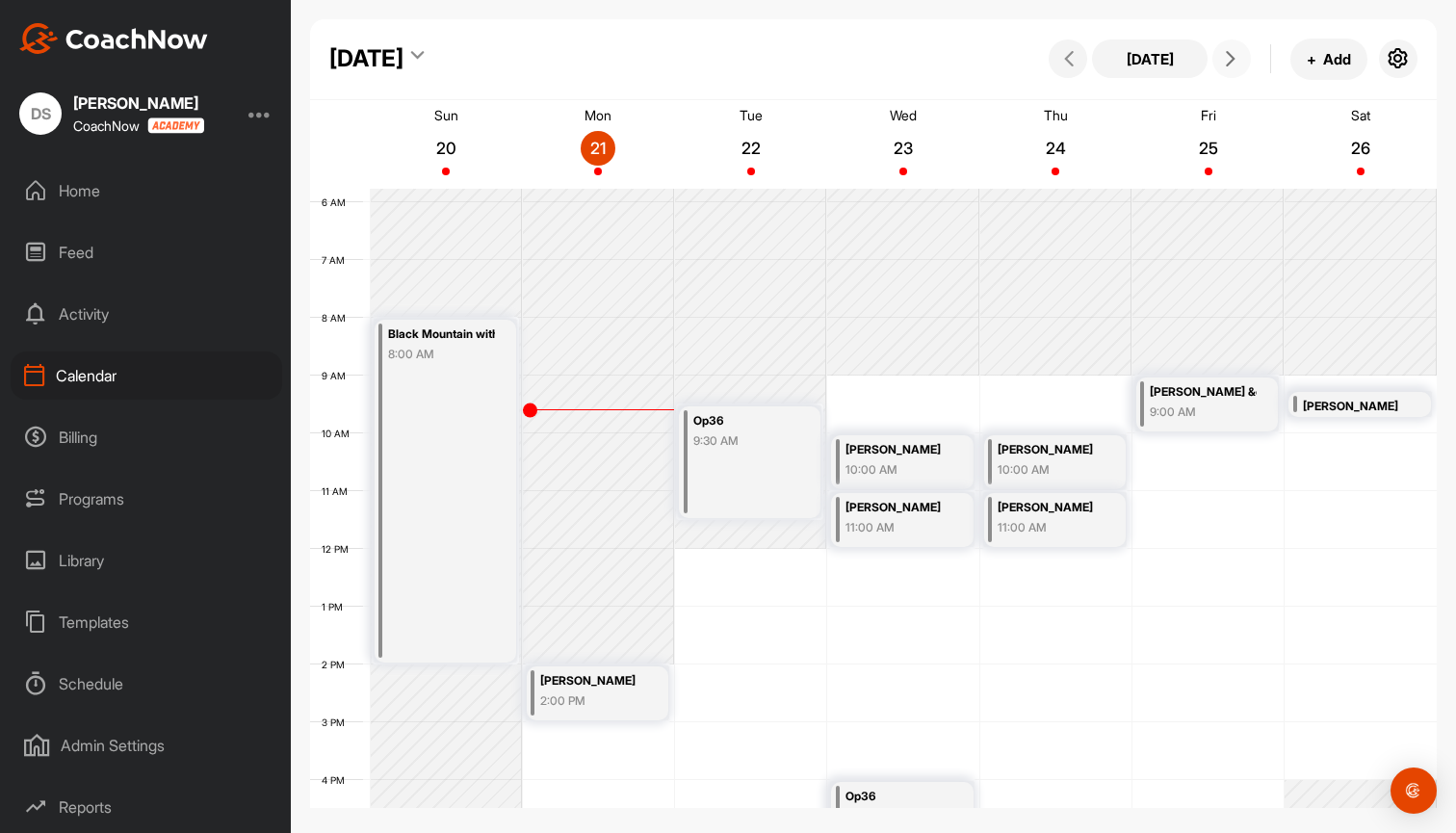 click at bounding box center (1231, 59) 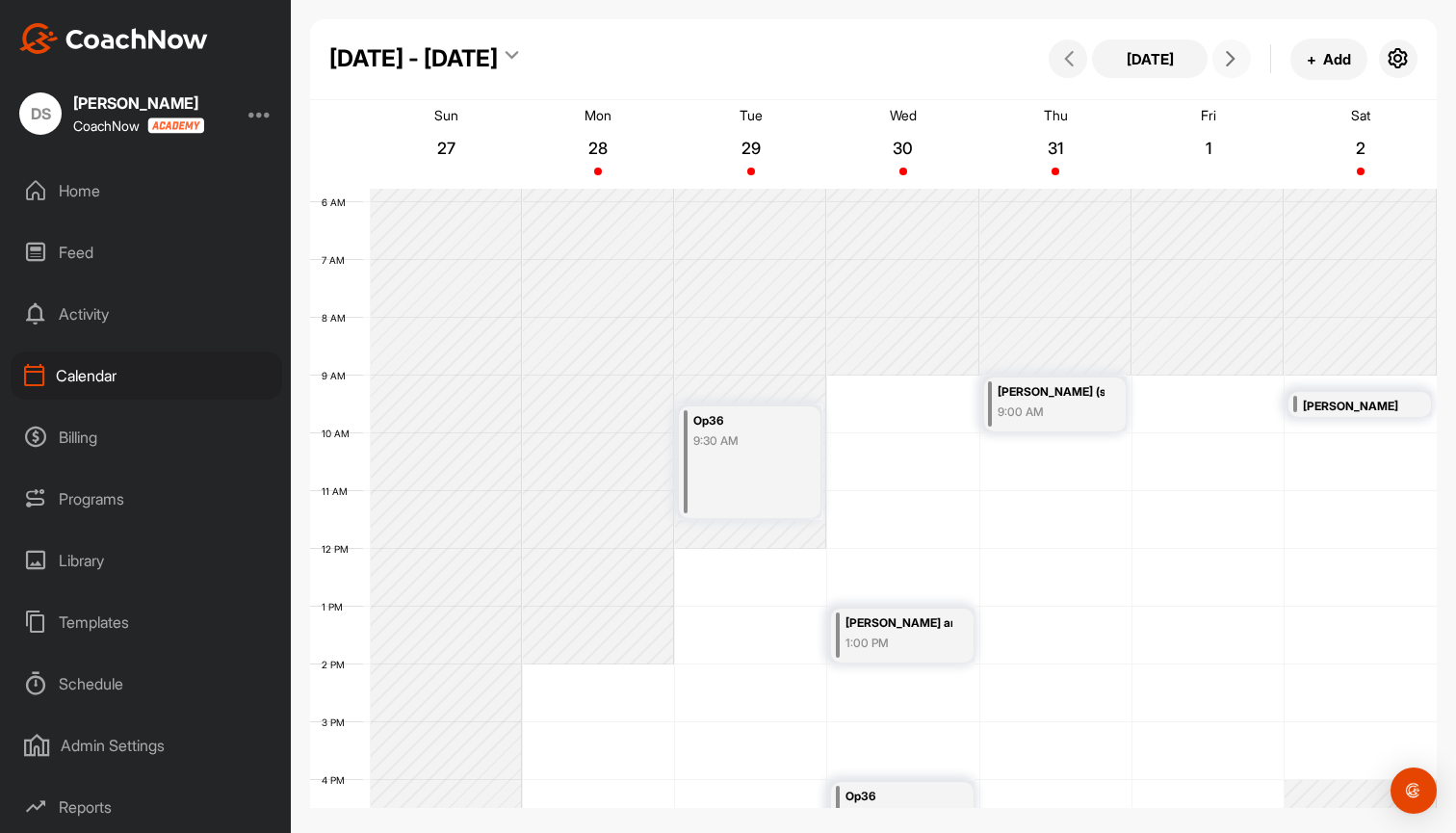 click at bounding box center [1231, 59] 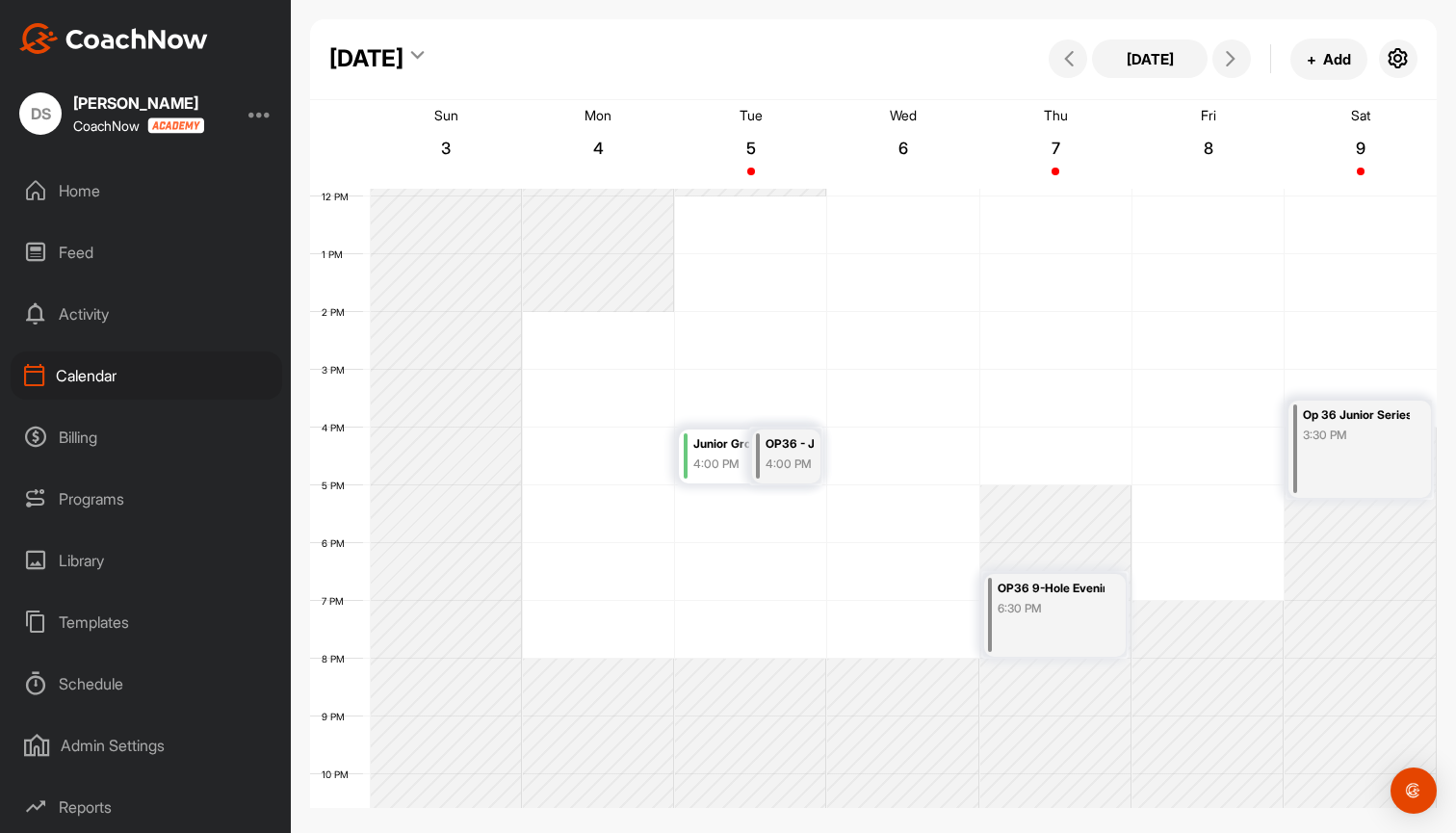 scroll, scrollTop: 712, scrollLeft: 0, axis: vertical 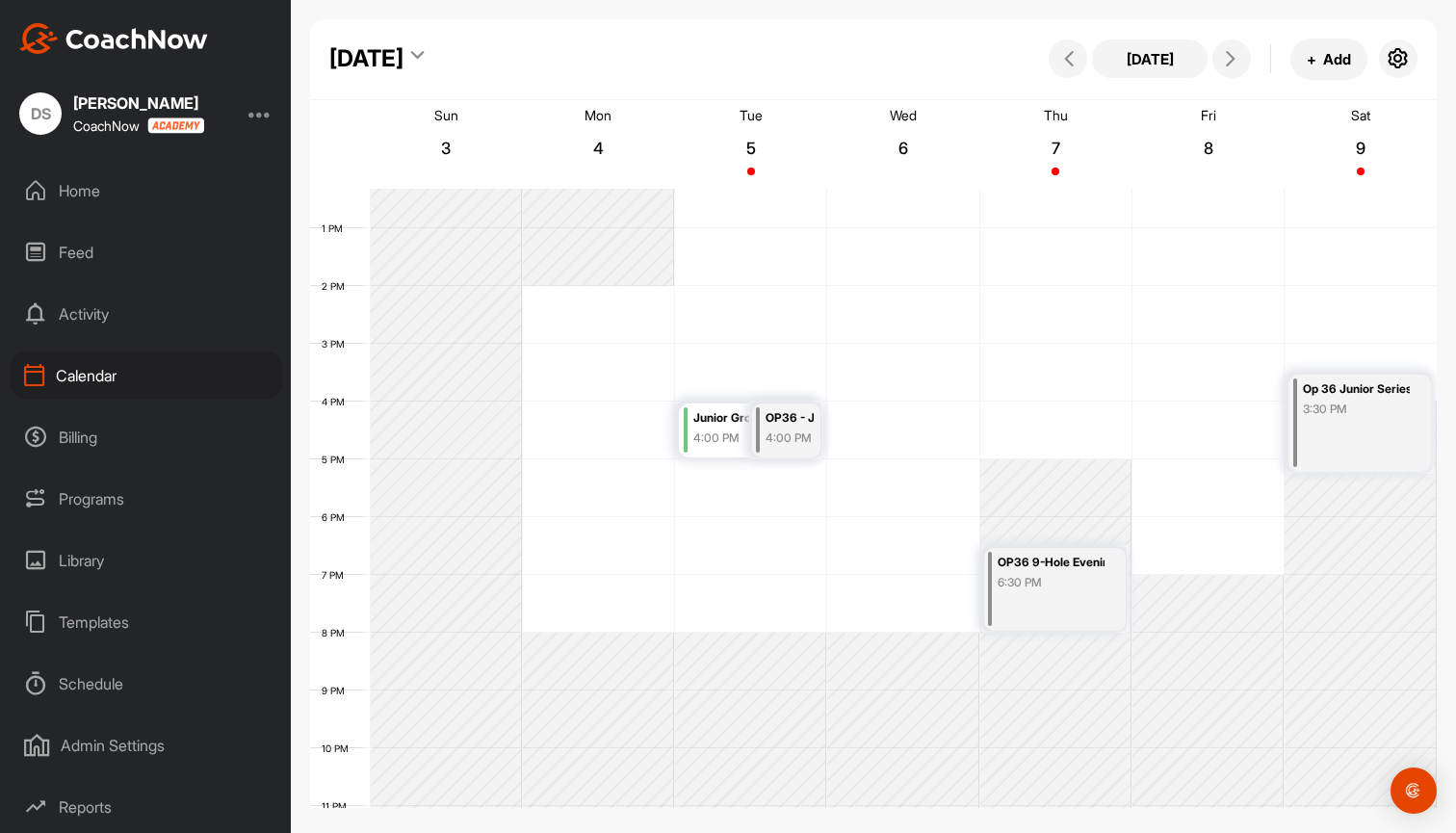 click on "OP36 - Jr group 4" at bounding box center (790, 418) 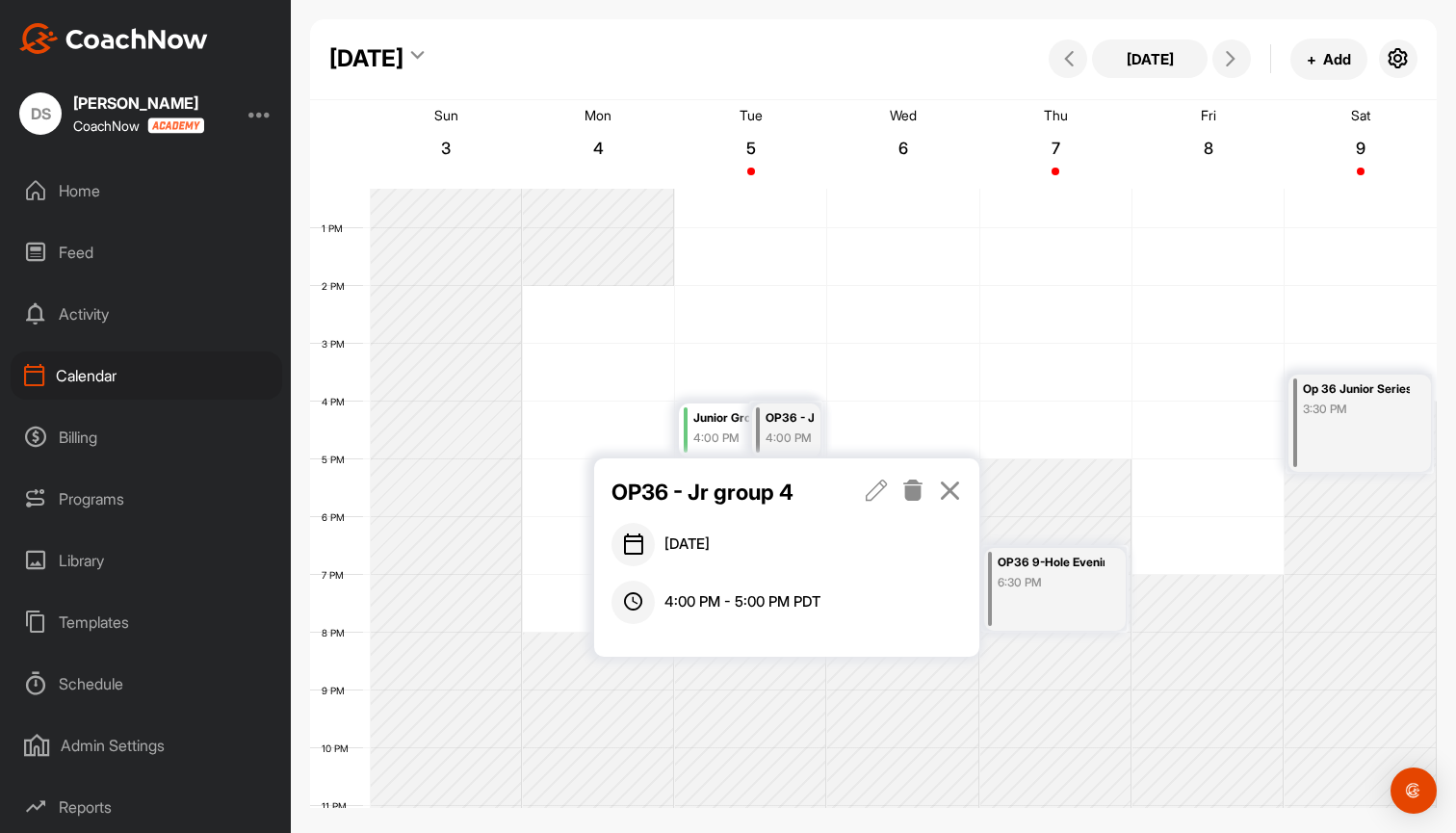 click at bounding box center [913, 490] 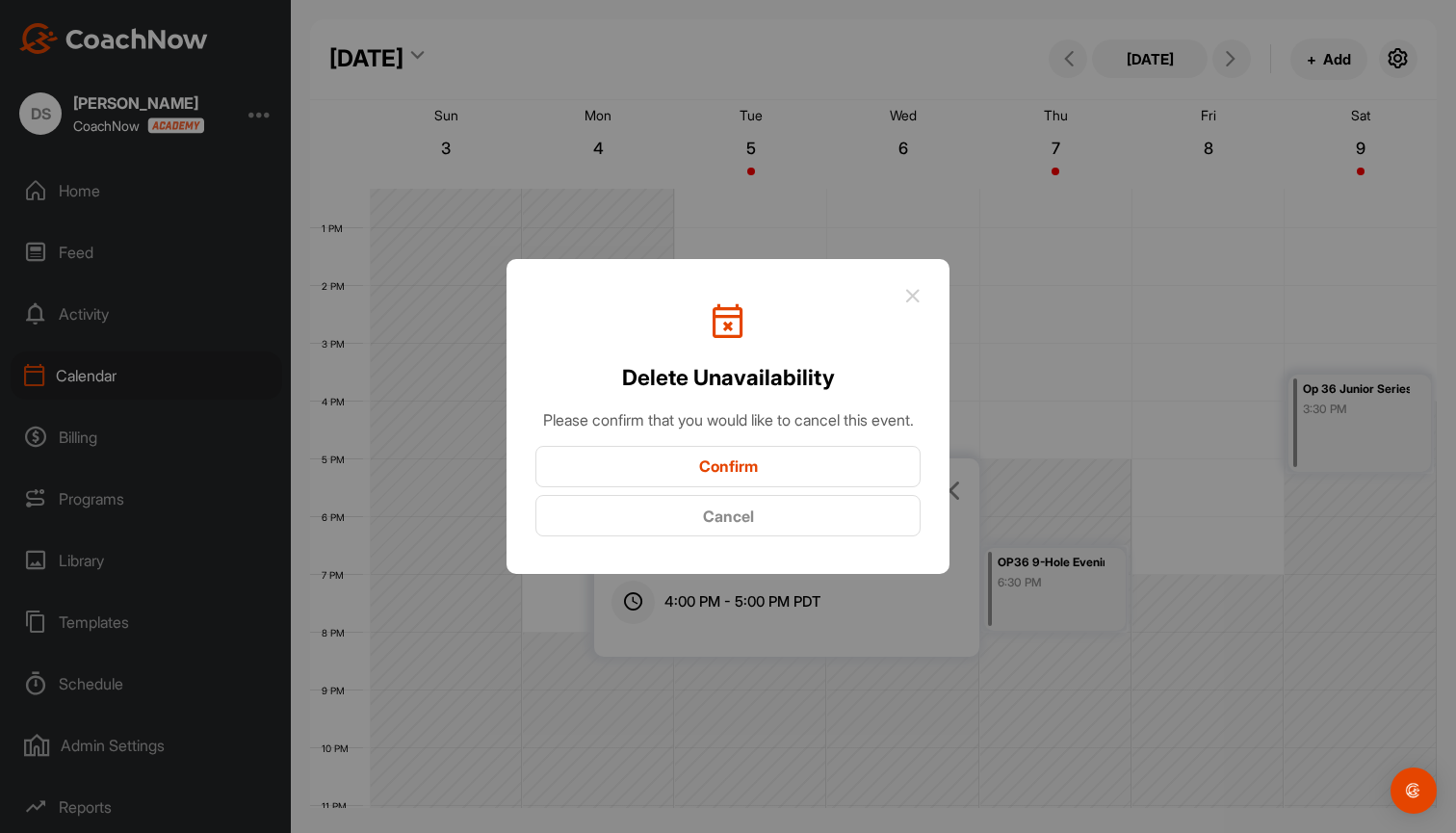click on "Cancel" at bounding box center [728, 515] 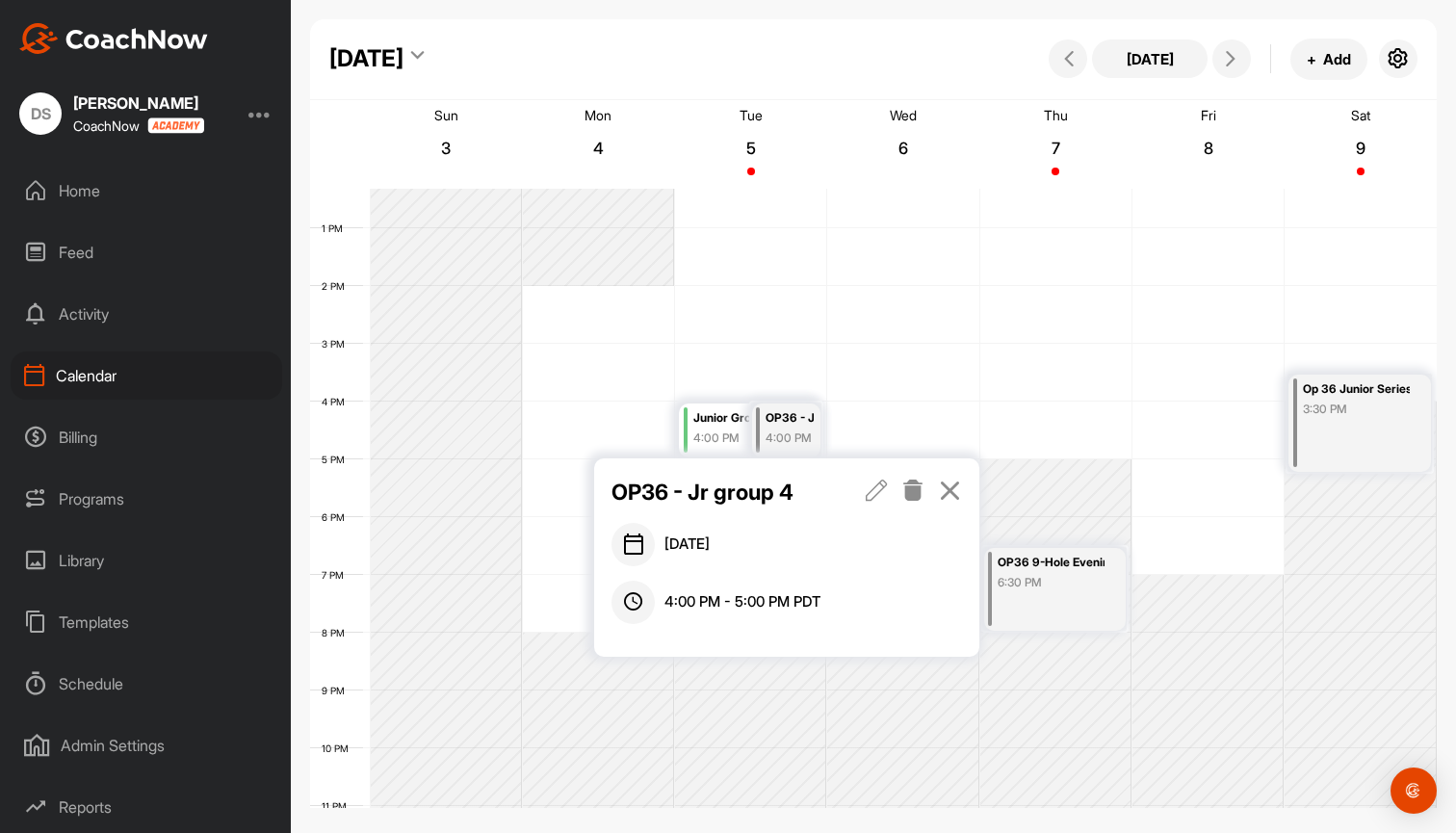 click at bounding box center [876, 490] 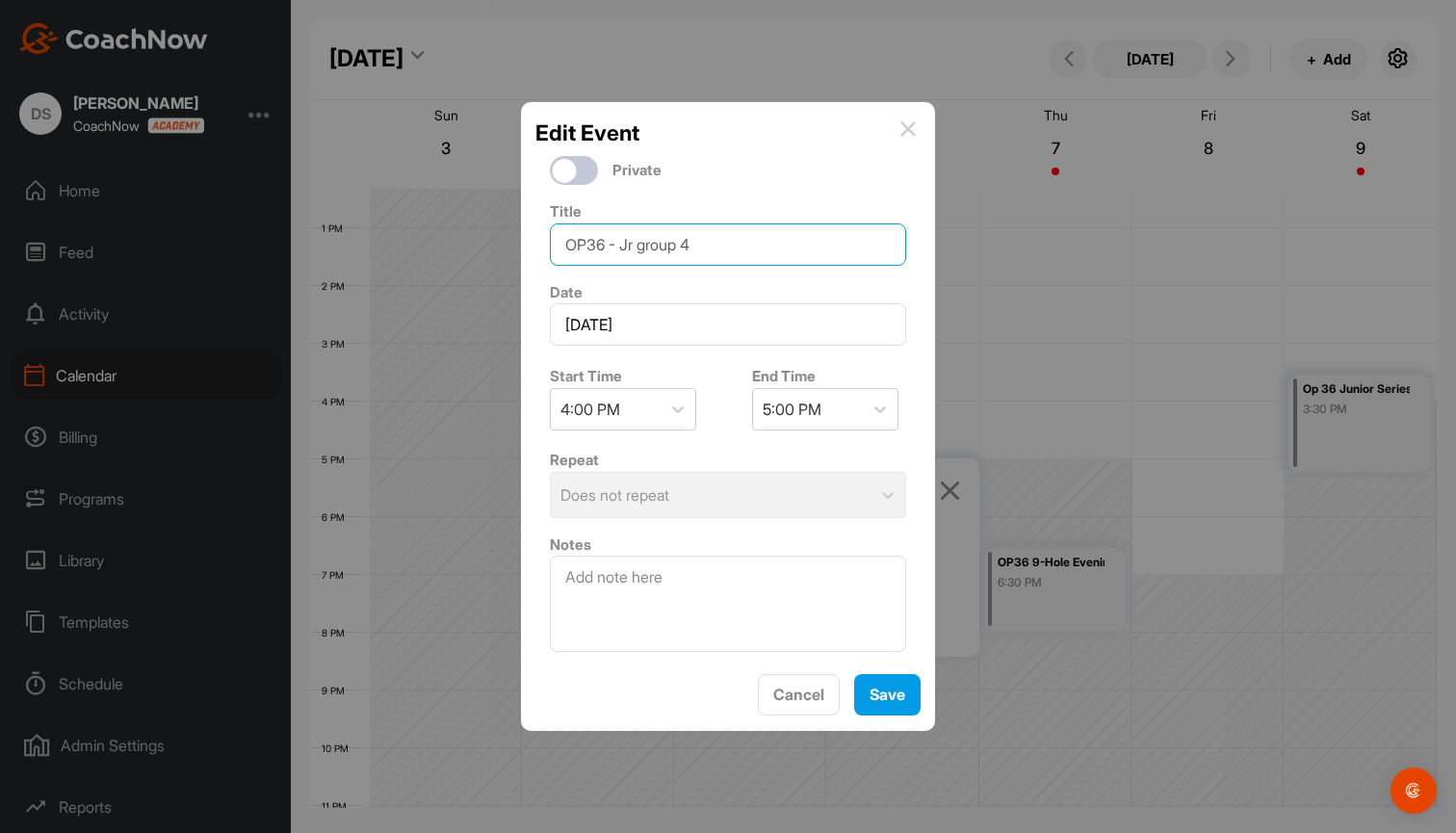 click on "OP36 - Jr group 4" at bounding box center [728, 245] 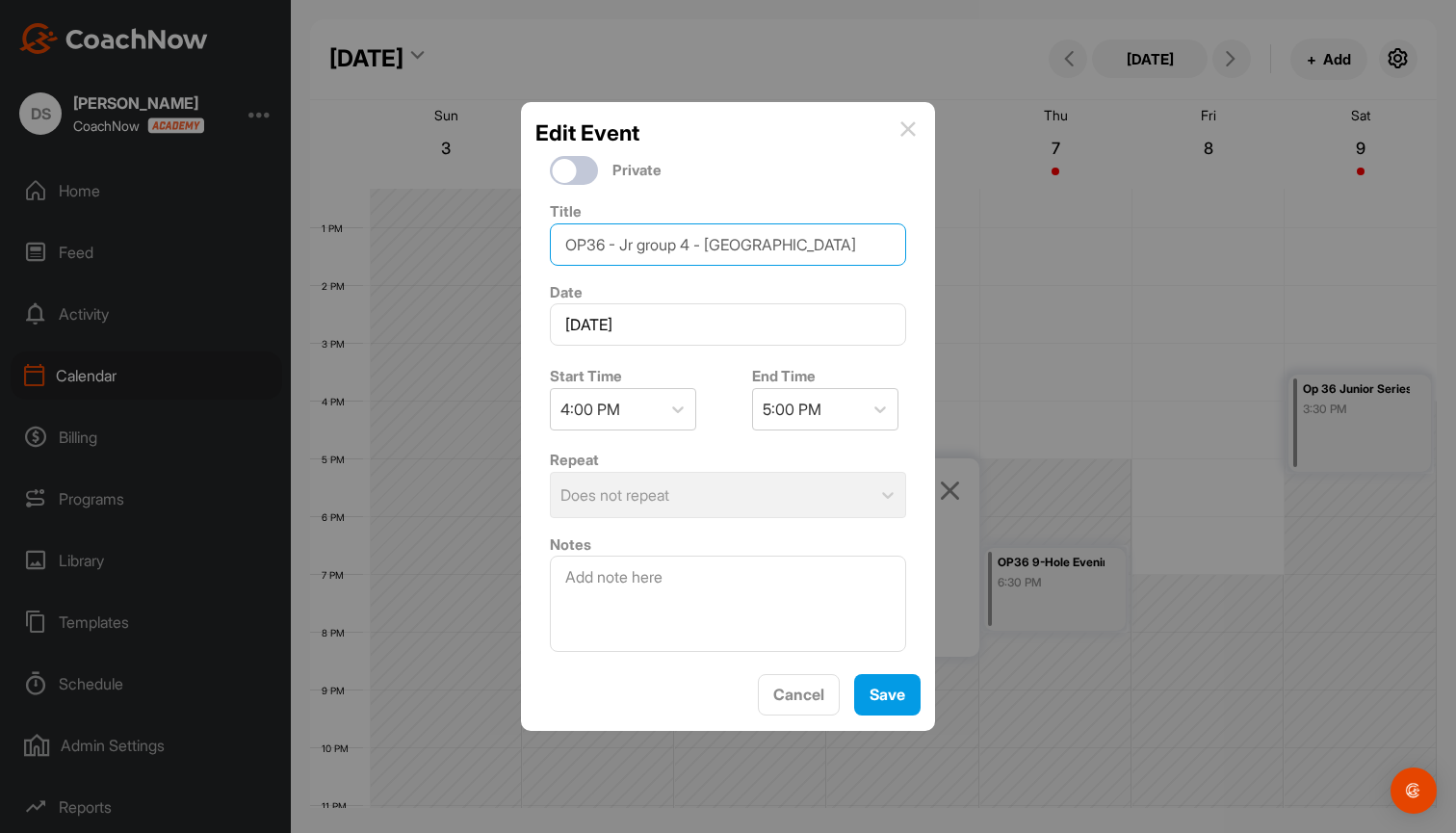 type on "OP36 - Jr group 4 - [GEOGRAPHIC_DATA]" 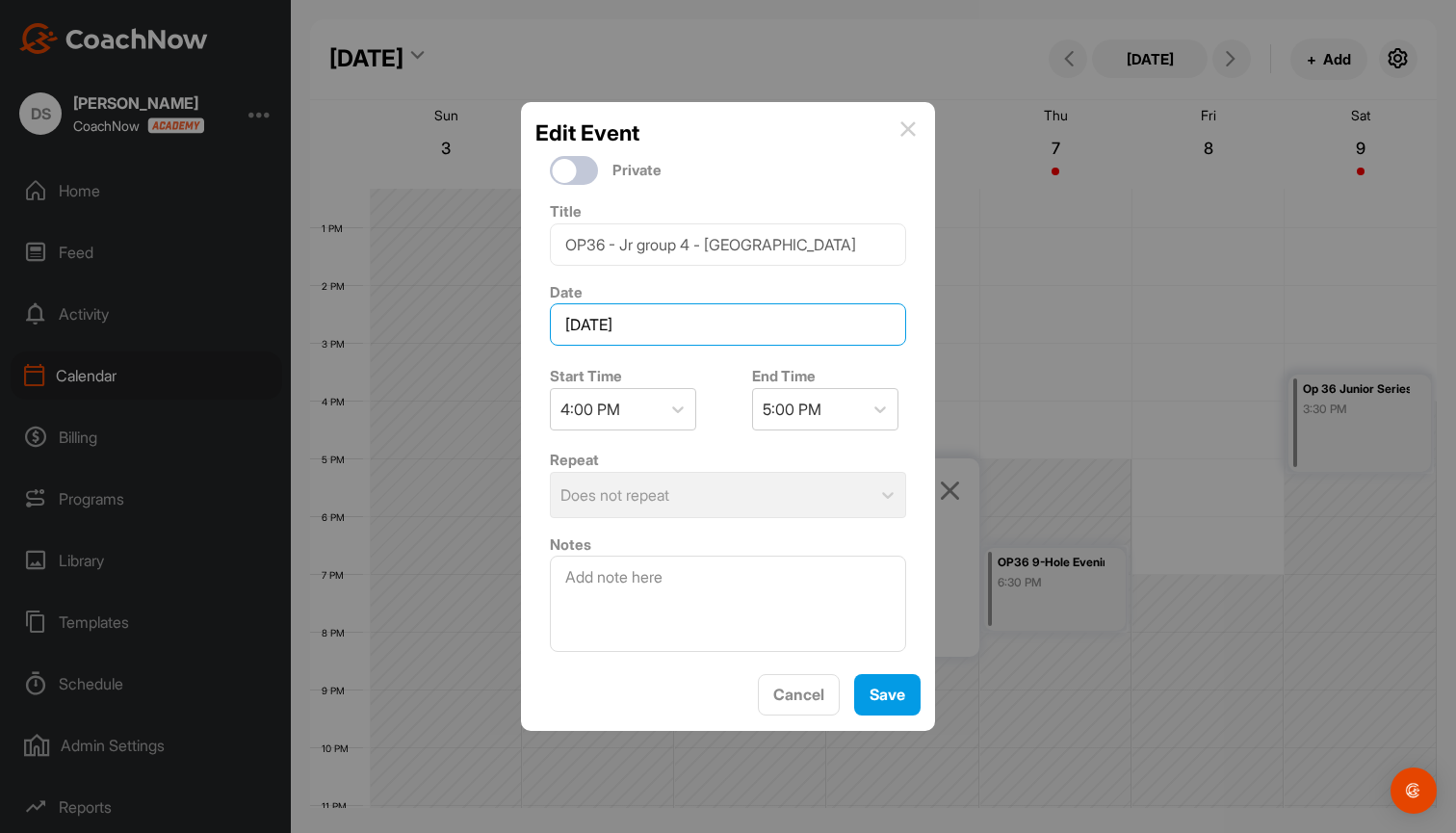 click on "[DATE]" at bounding box center [728, 325] 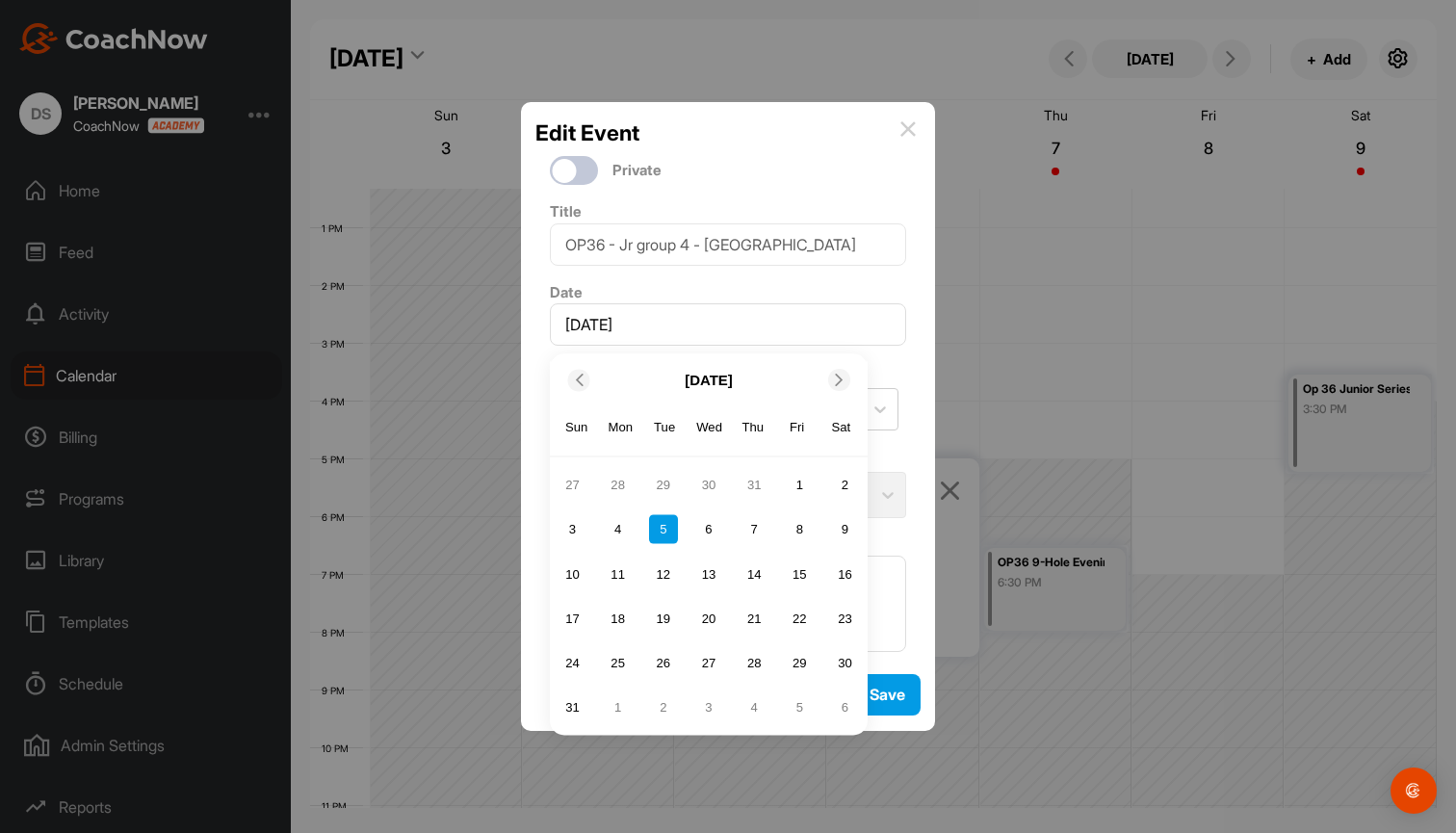 click at bounding box center (839, 379) 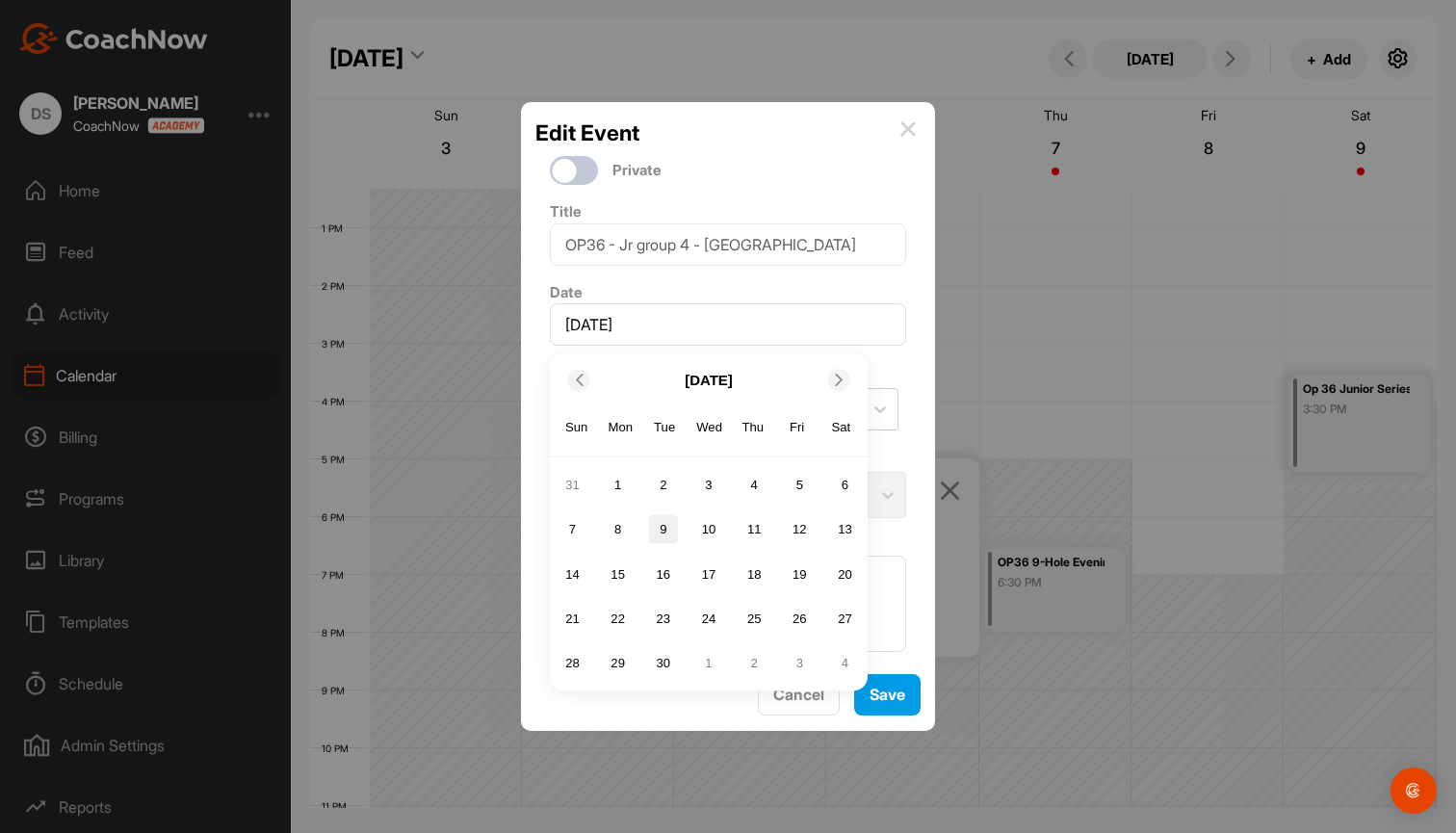 click on "9" at bounding box center [663, 530] 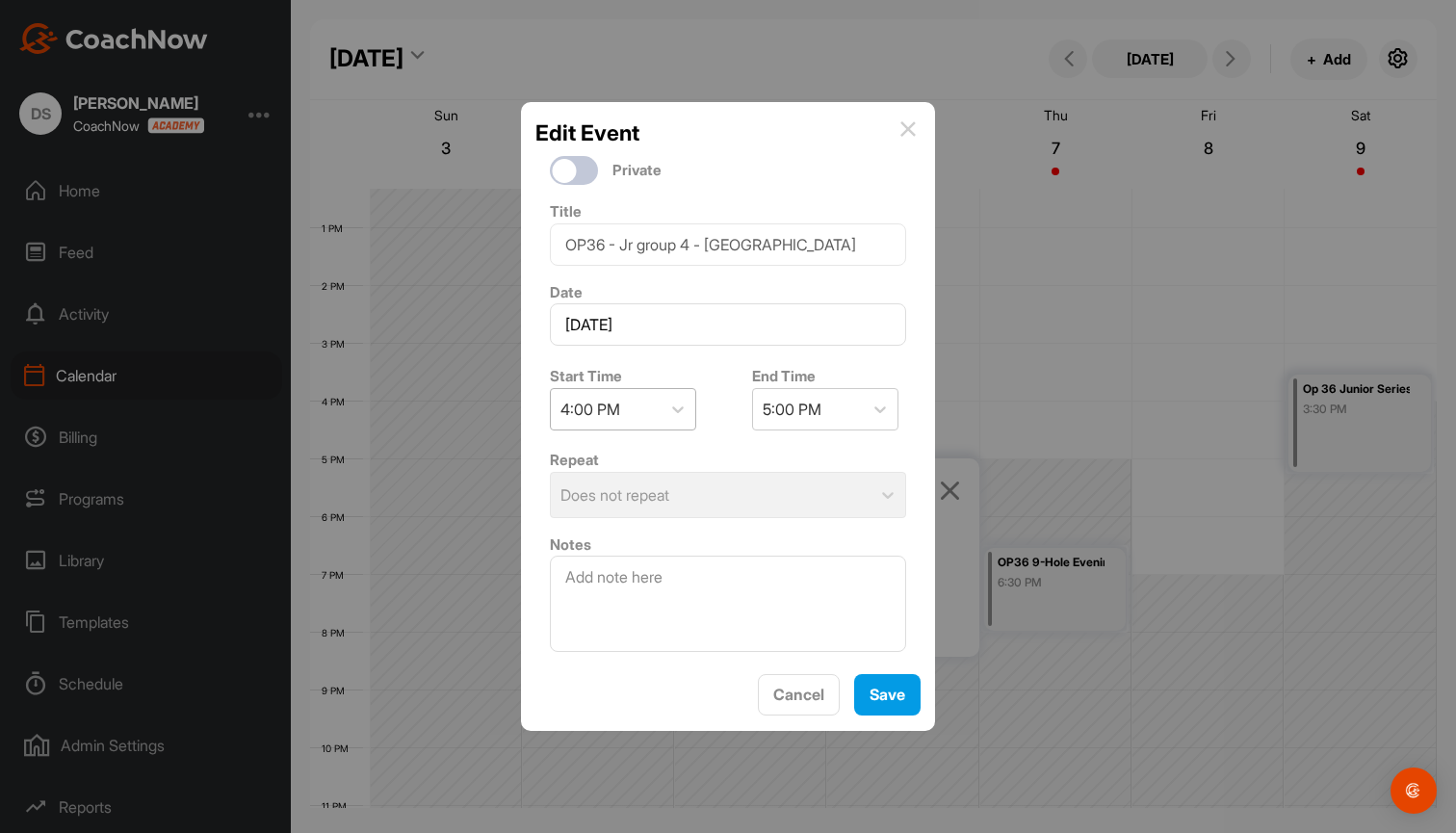 click on "4:00 PM" at bounding box center [590, 409] 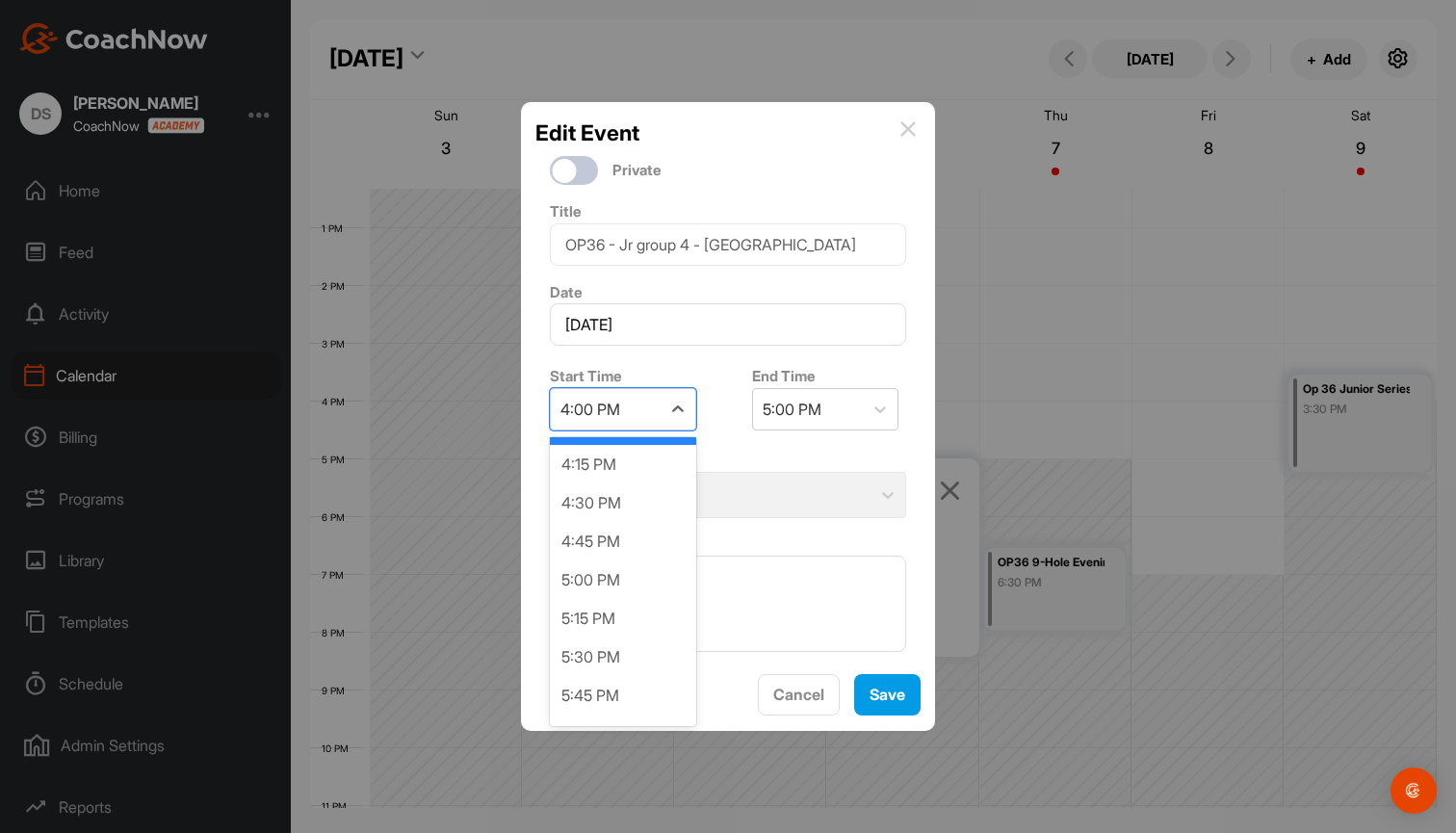 scroll, scrollTop: 2508, scrollLeft: 0, axis: vertical 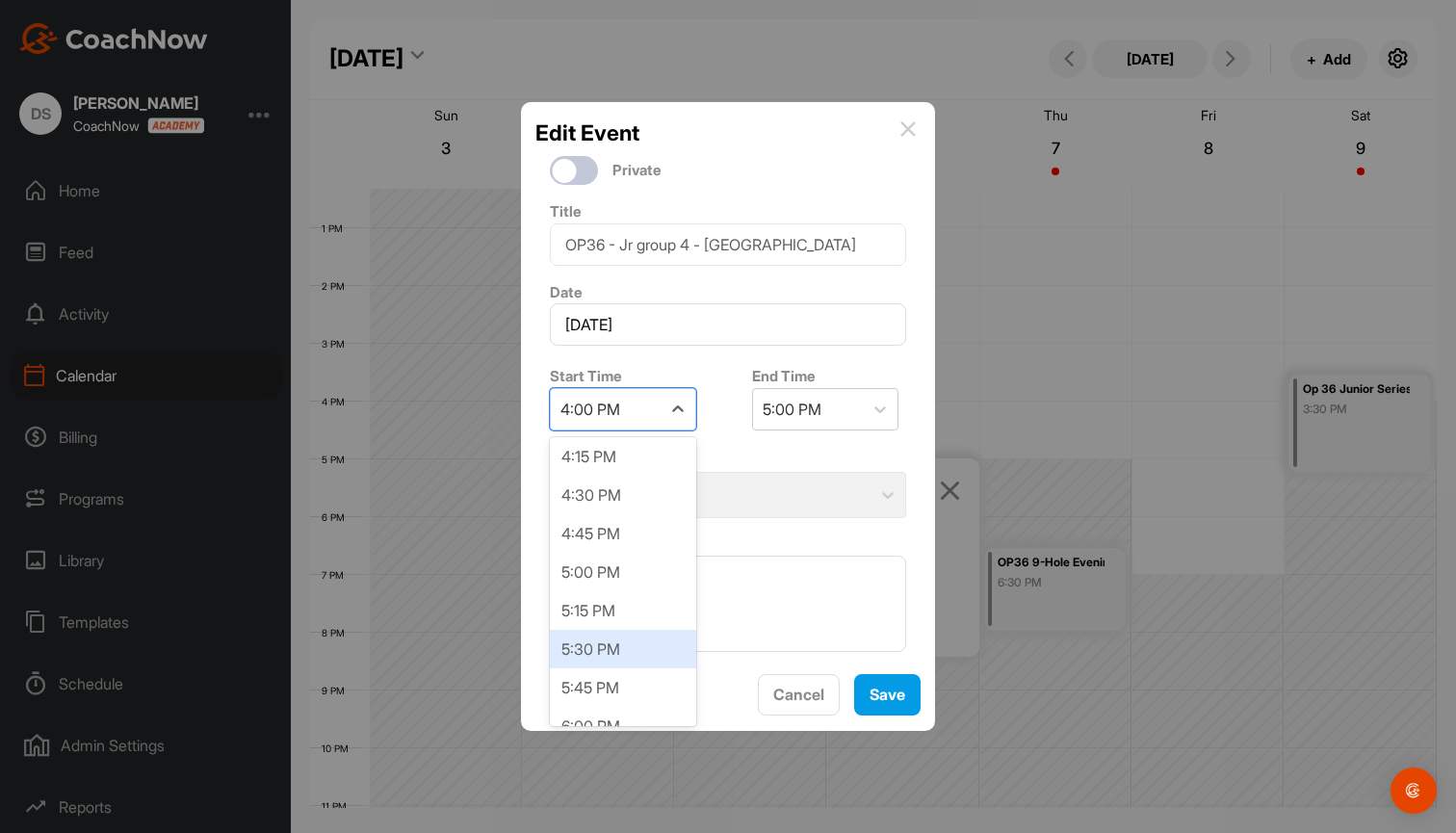 click on "5:30 PM" at bounding box center (623, 649) 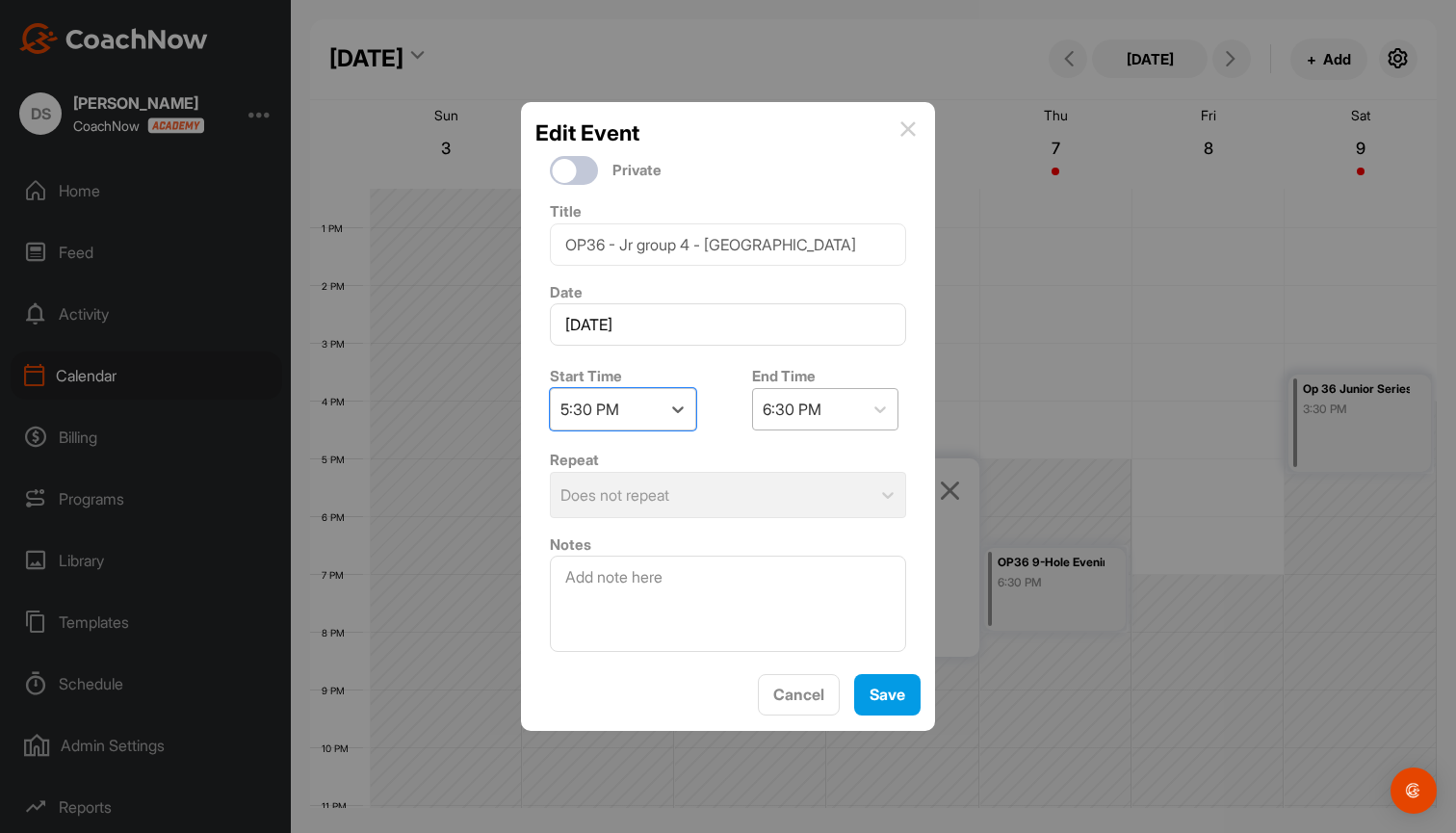 click on "6:30 PM" at bounding box center [792, 409] 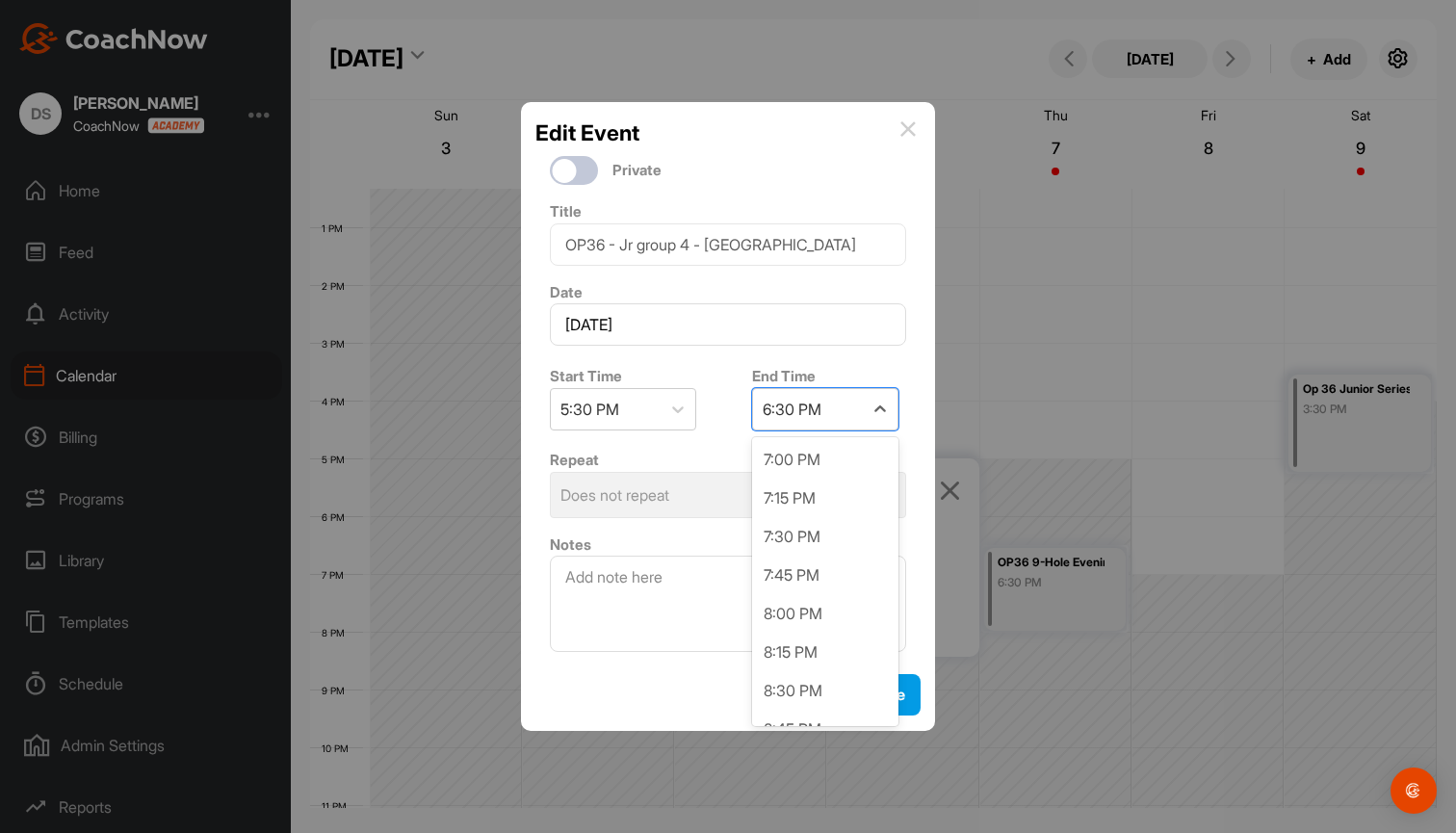 scroll, scrollTop: 196, scrollLeft: 0, axis: vertical 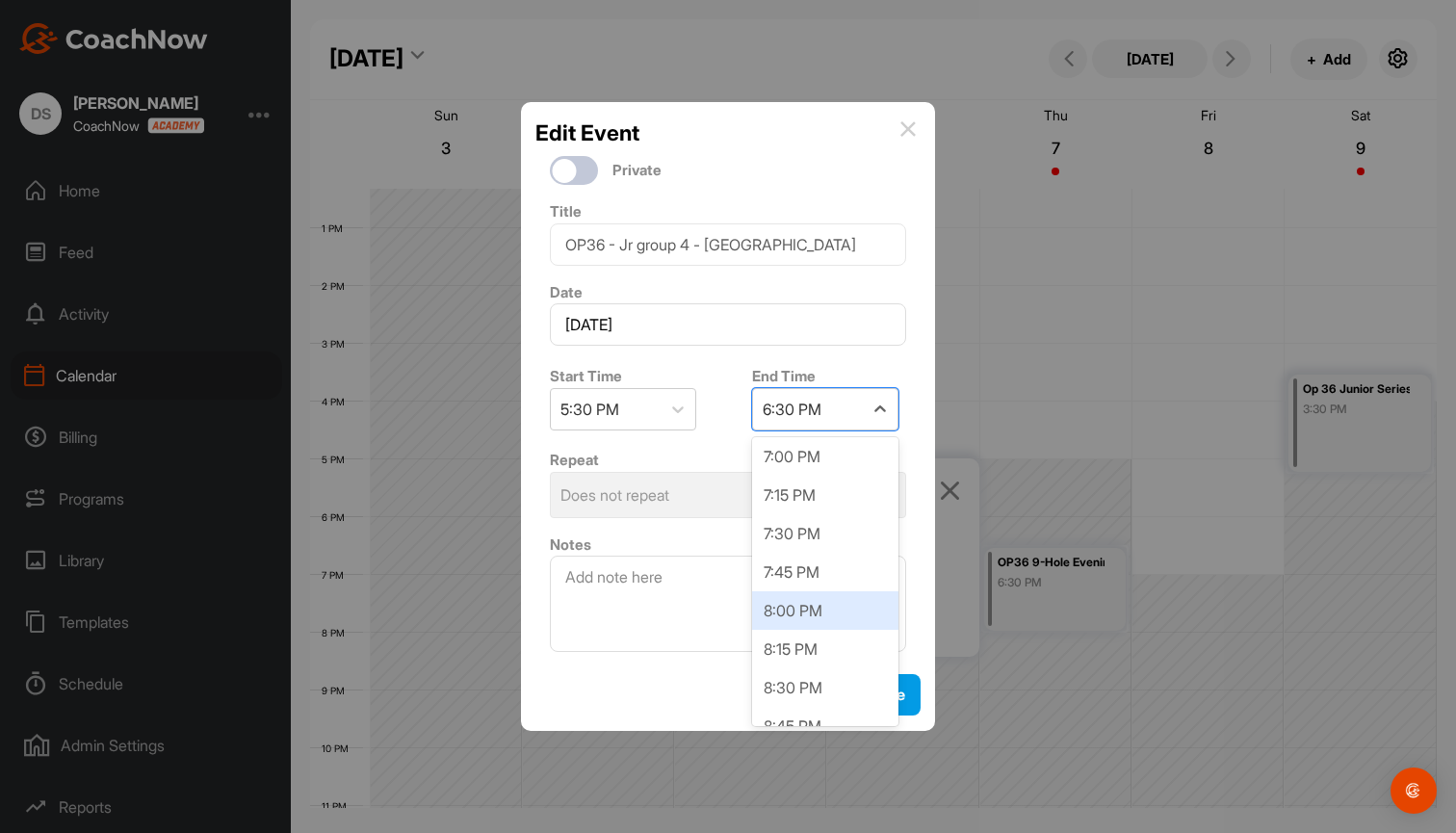click on "8:00 PM" at bounding box center [825, 611] 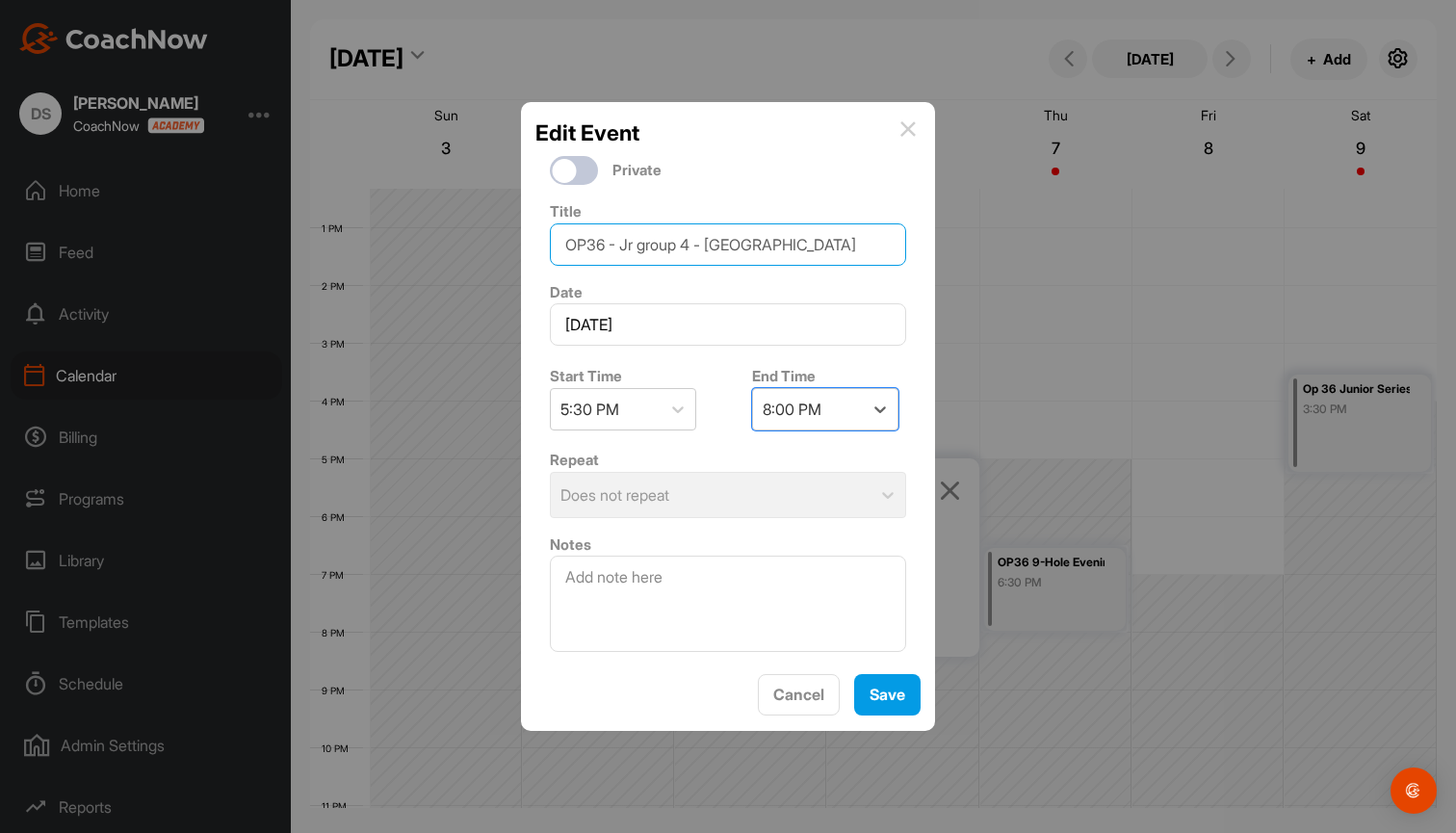 click on "OP36 - Jr group 4 - [GEOGRAPHIC_DATA]" at bounding box center (728, 245) 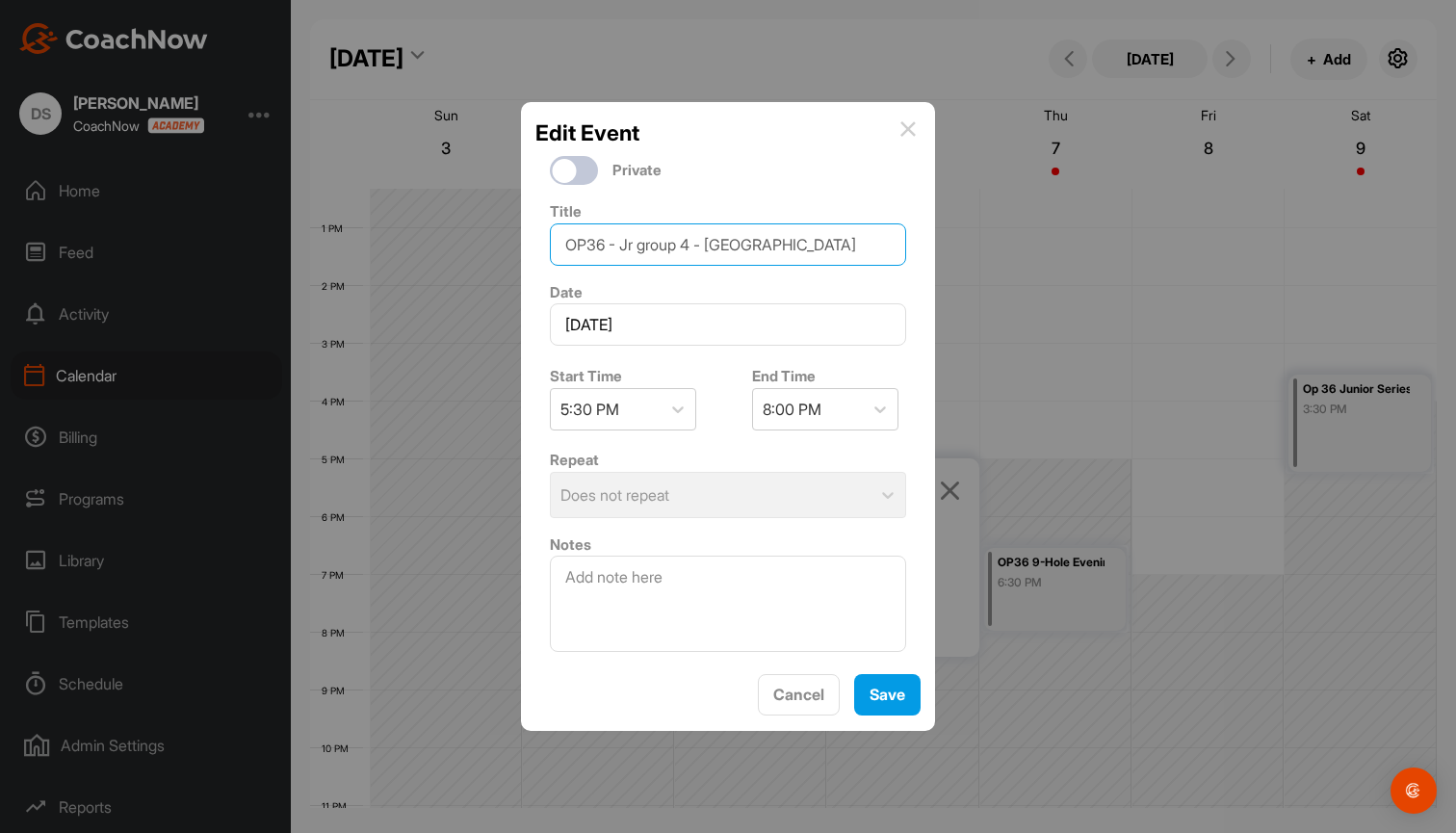 click on "OP36 - Jr group 4 - [GEOGRAPHIC_DATA]" at bounding box center [728, 245] 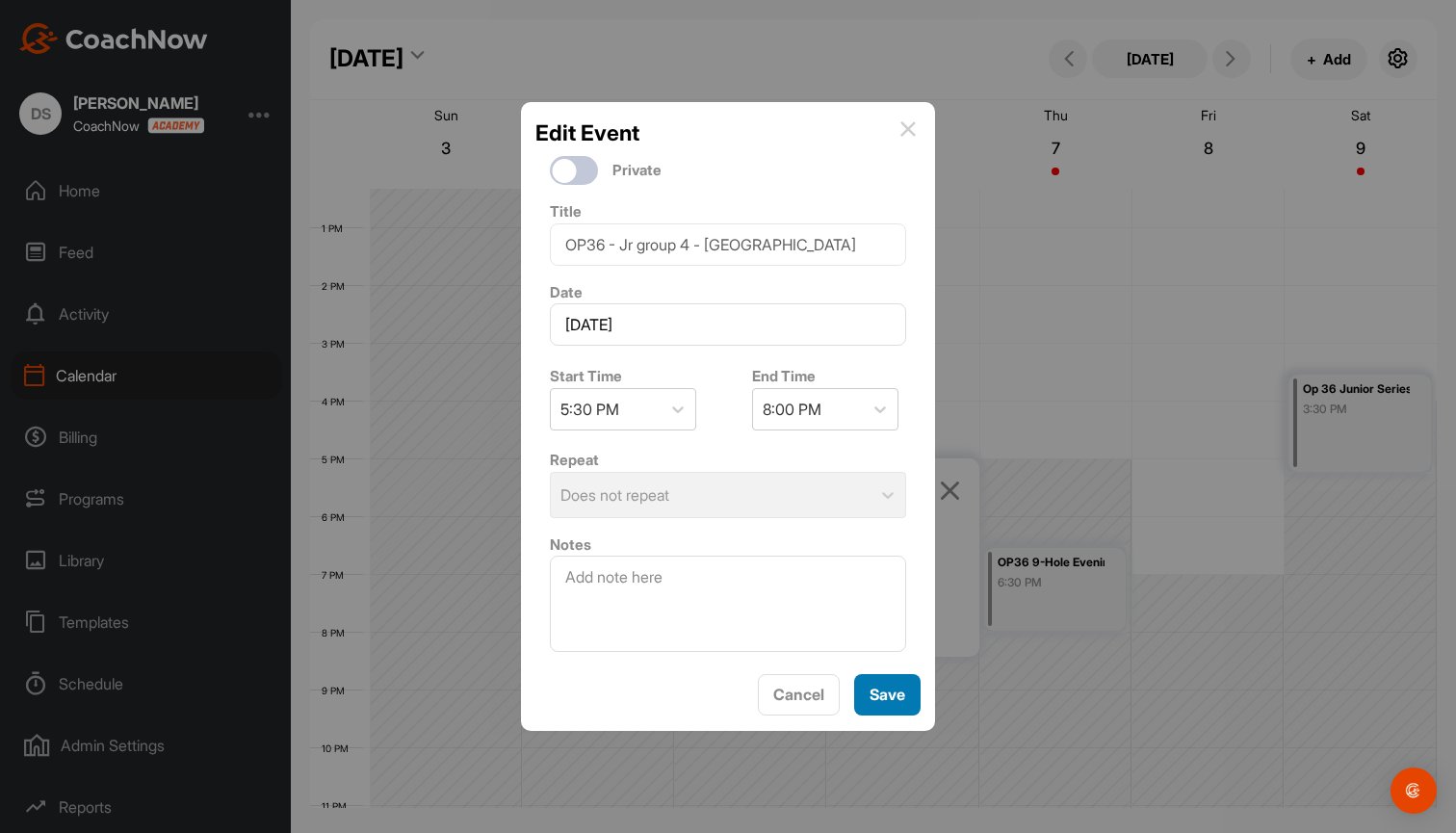 click on "Save" at bounding box center (887, 694) 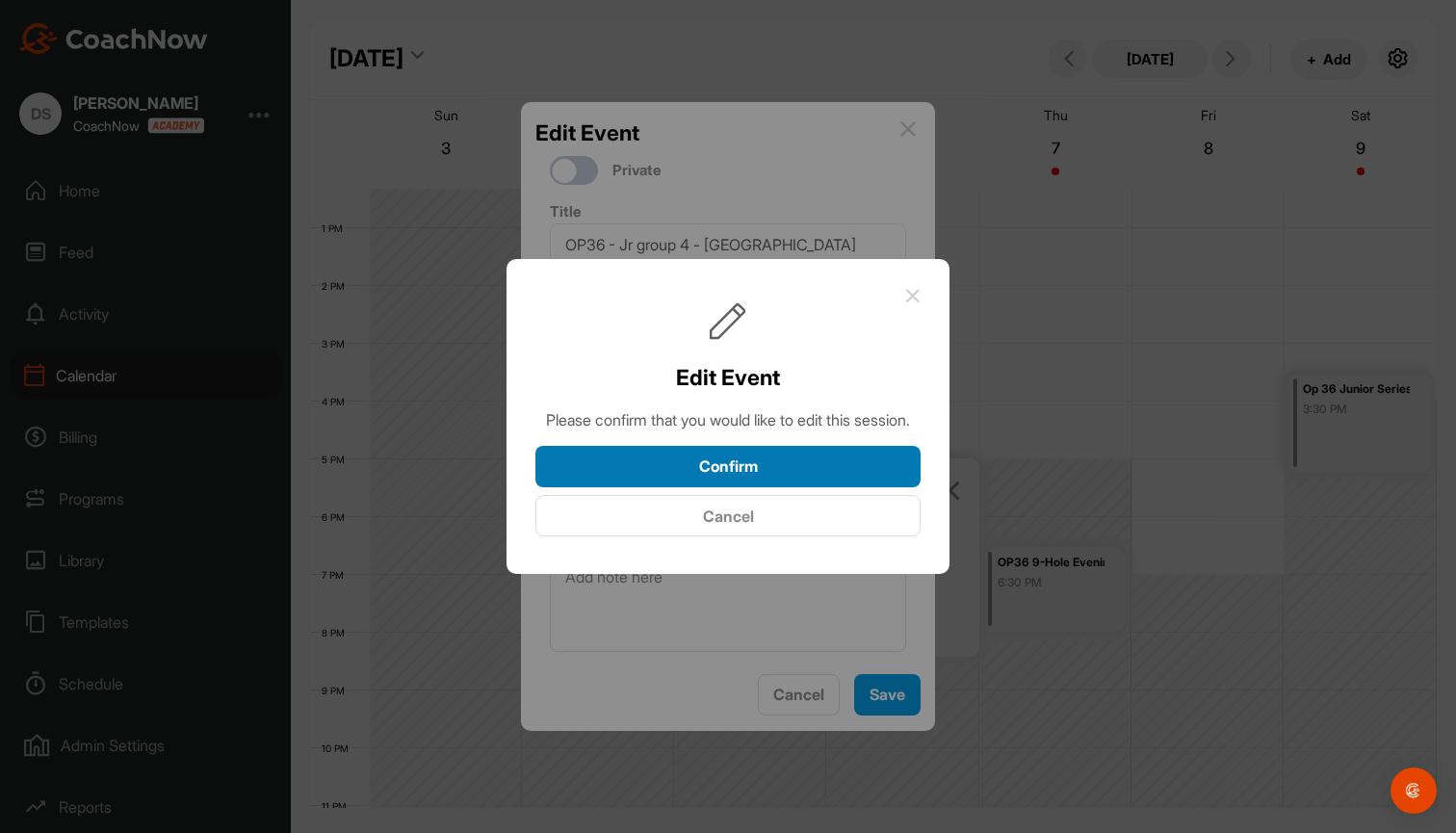 click on "Confirm" at bounding box center (728, 466) 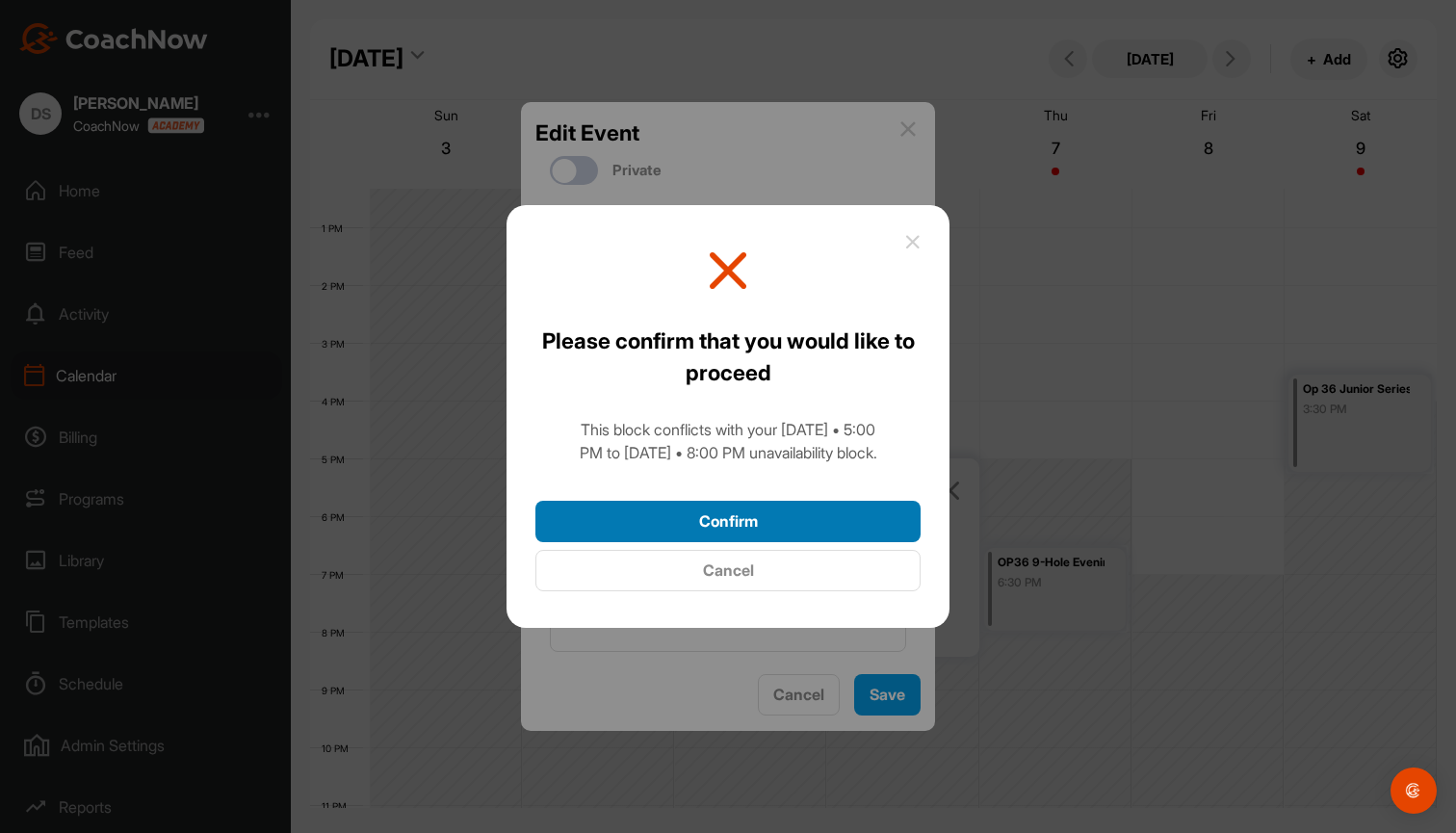 click on "Confirm" at bounding box center (728, 521) 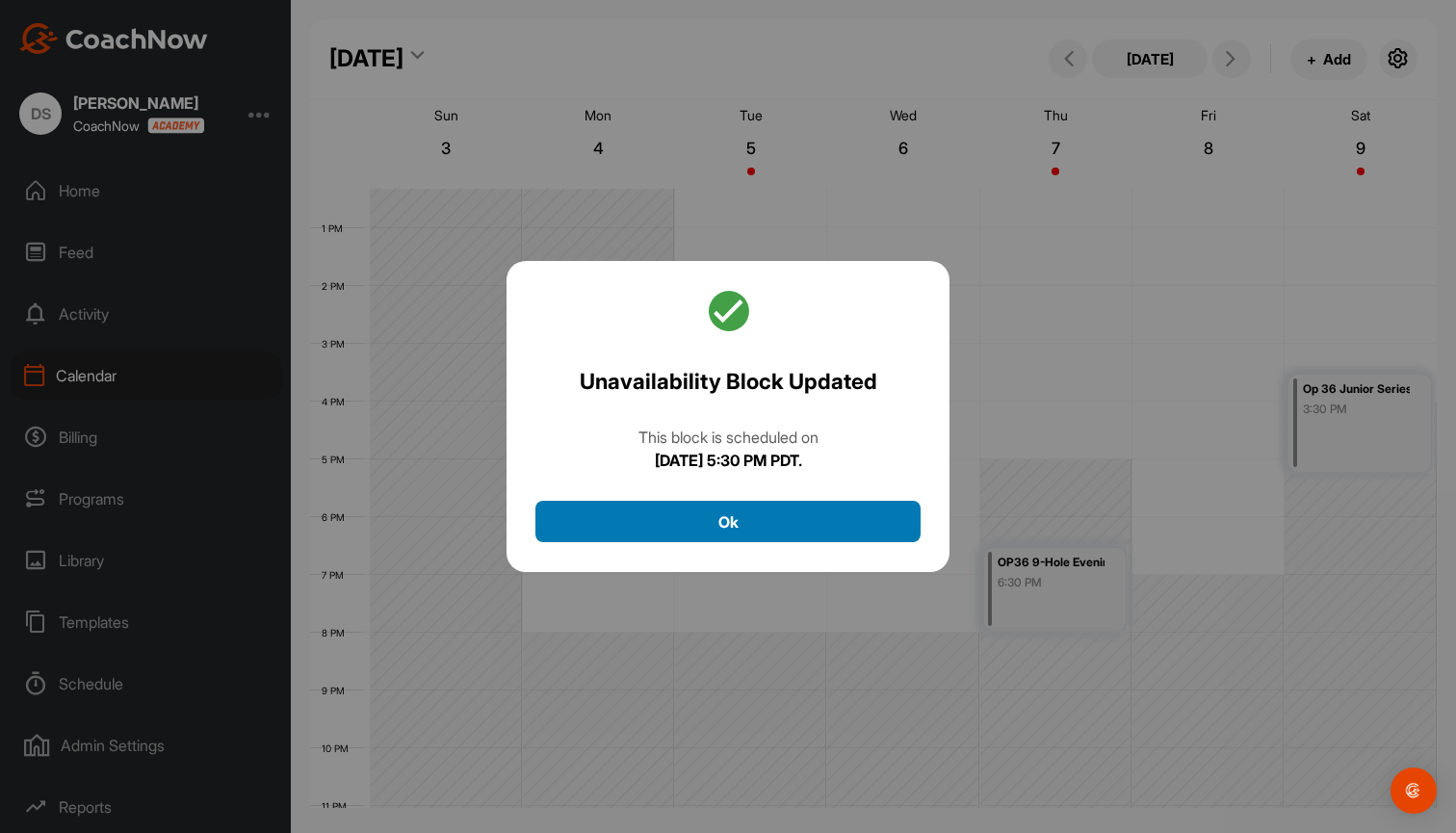 click on "Ok" at bounding box center (728, 521) 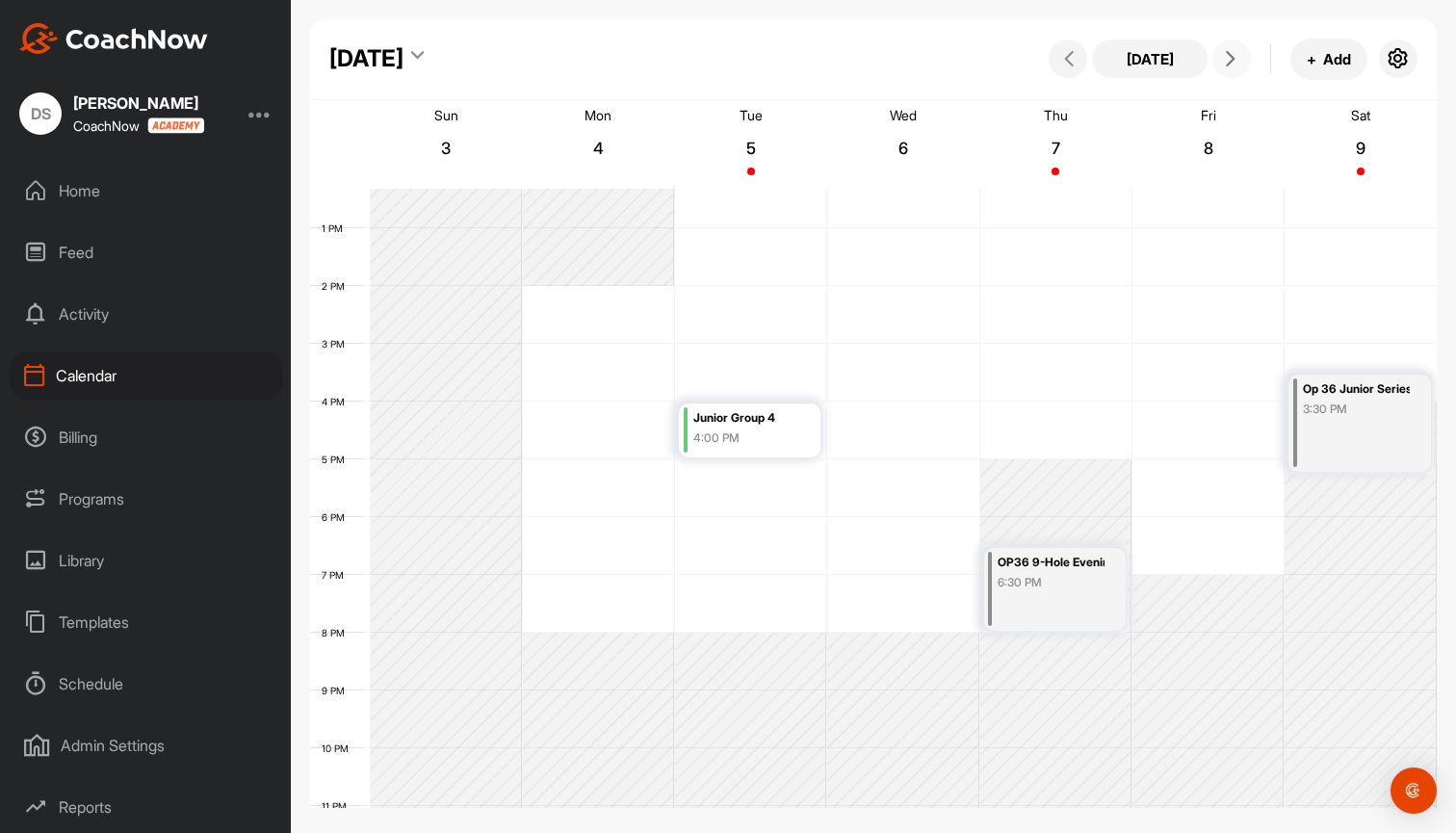 click at bounding box center (1232, 59) 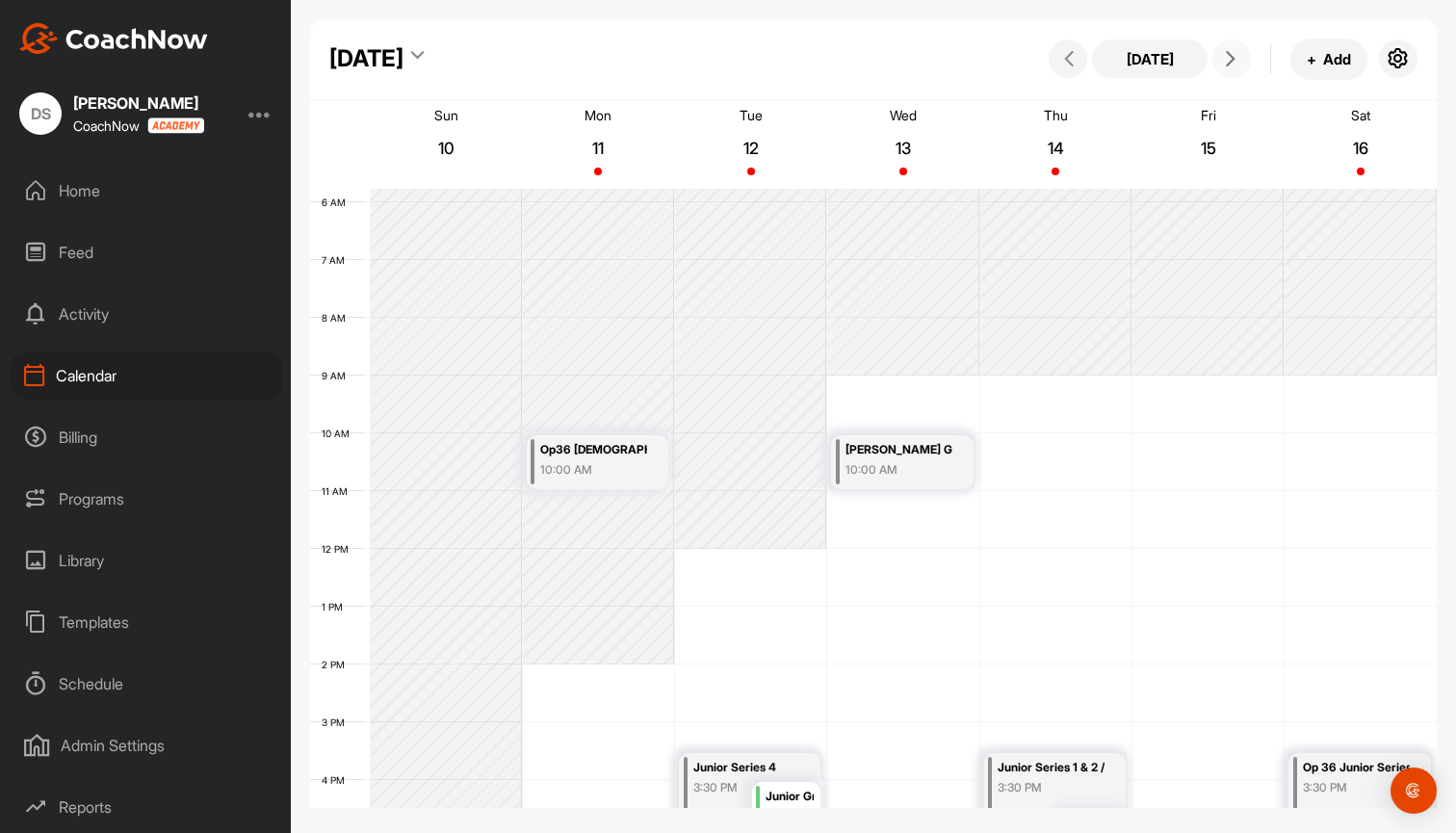 click at bounding box center [1232, 59] 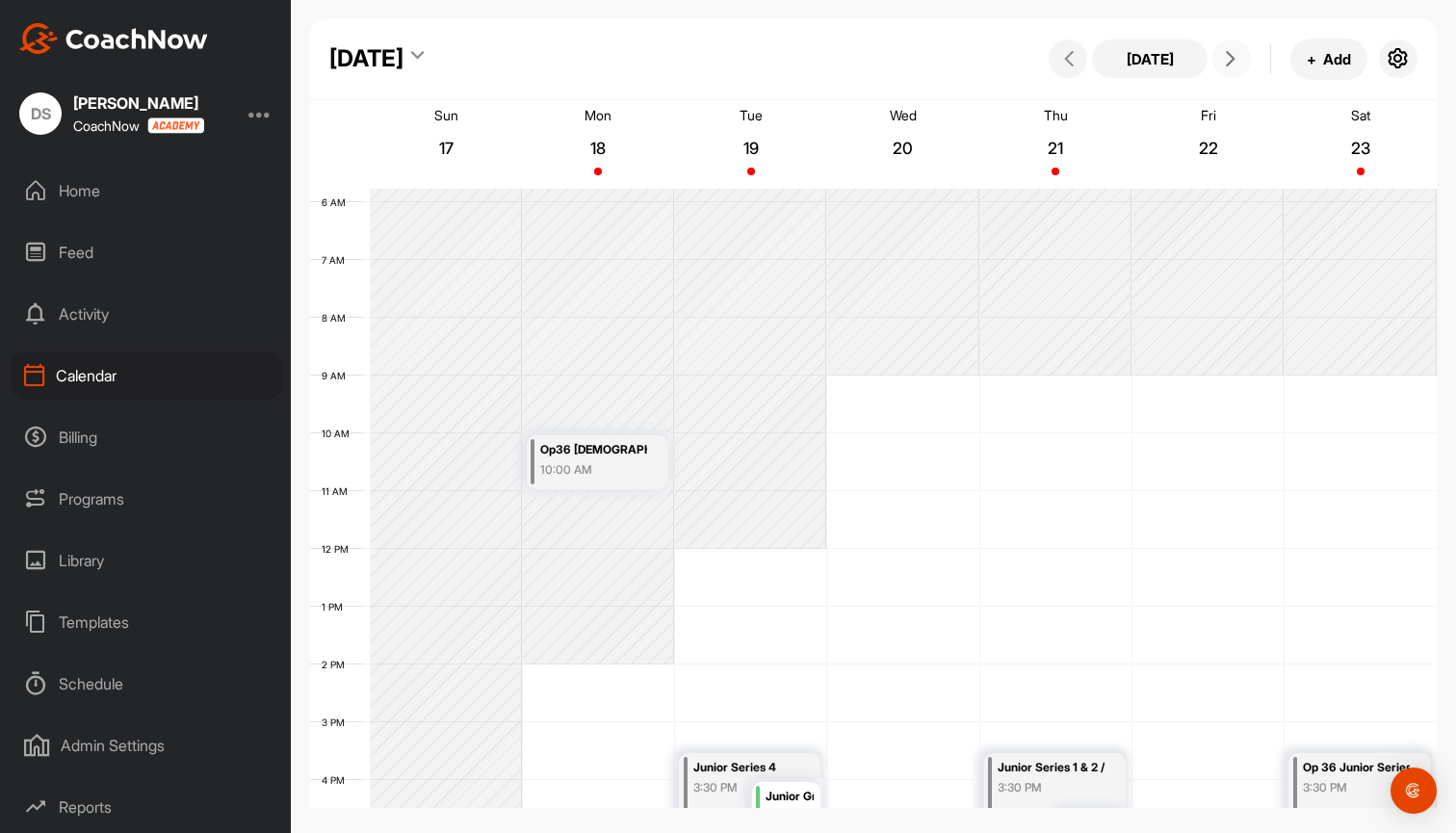 click at bounding box center (1232, 59) 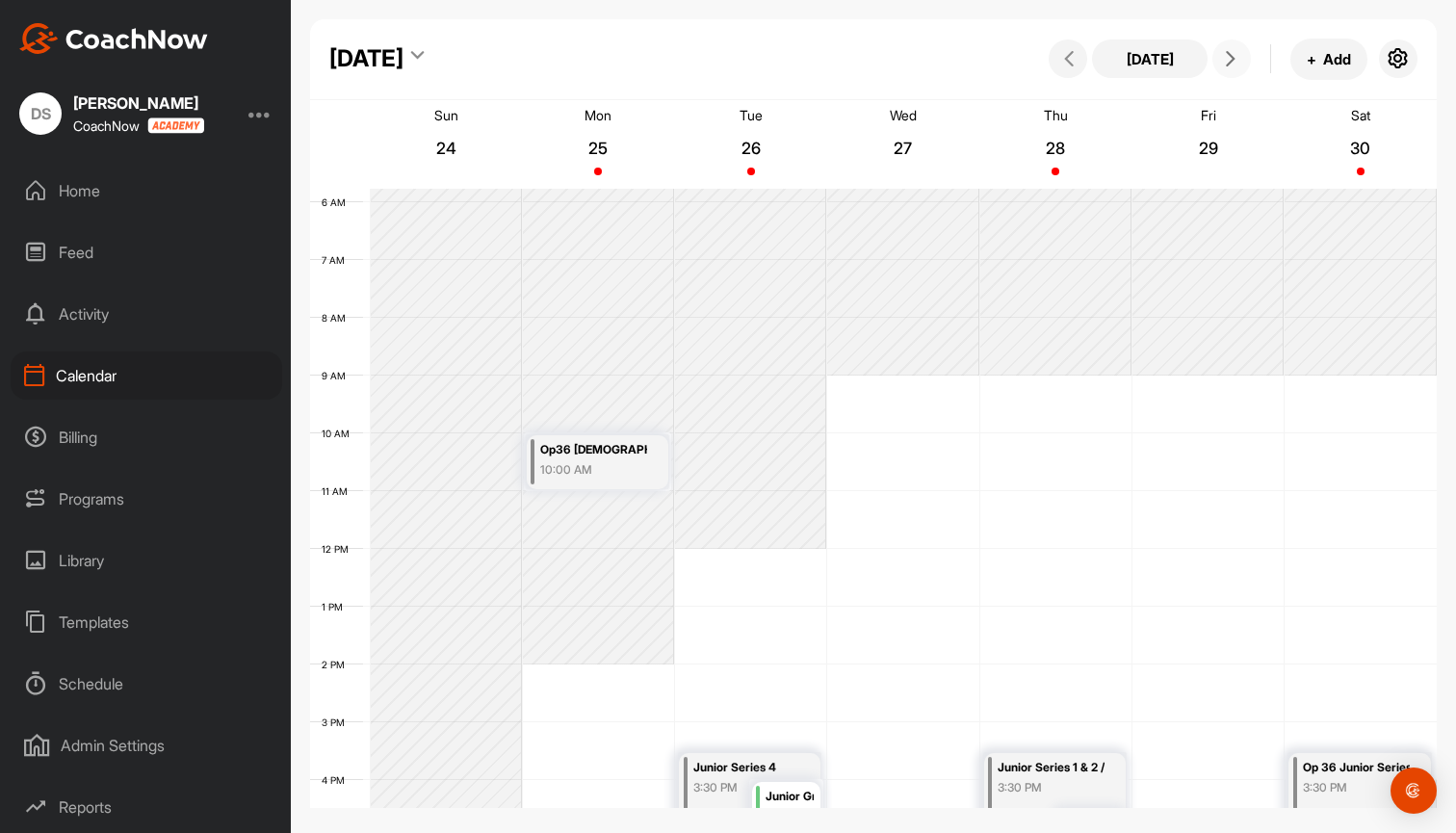 click at bounding box center (1232, 59) 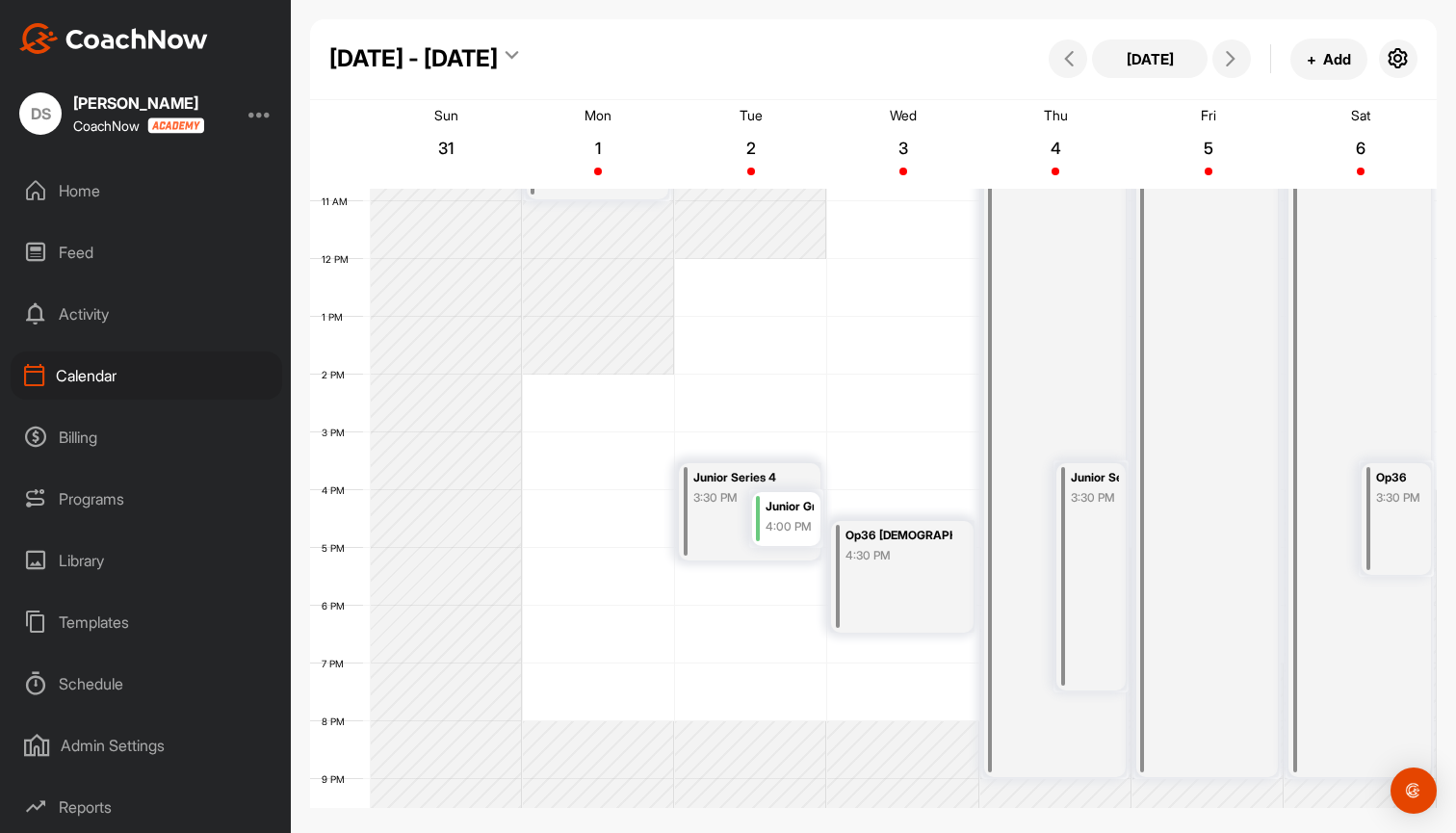scroll, scrollTop: 641, scrollLeft: 0, axis: vertical 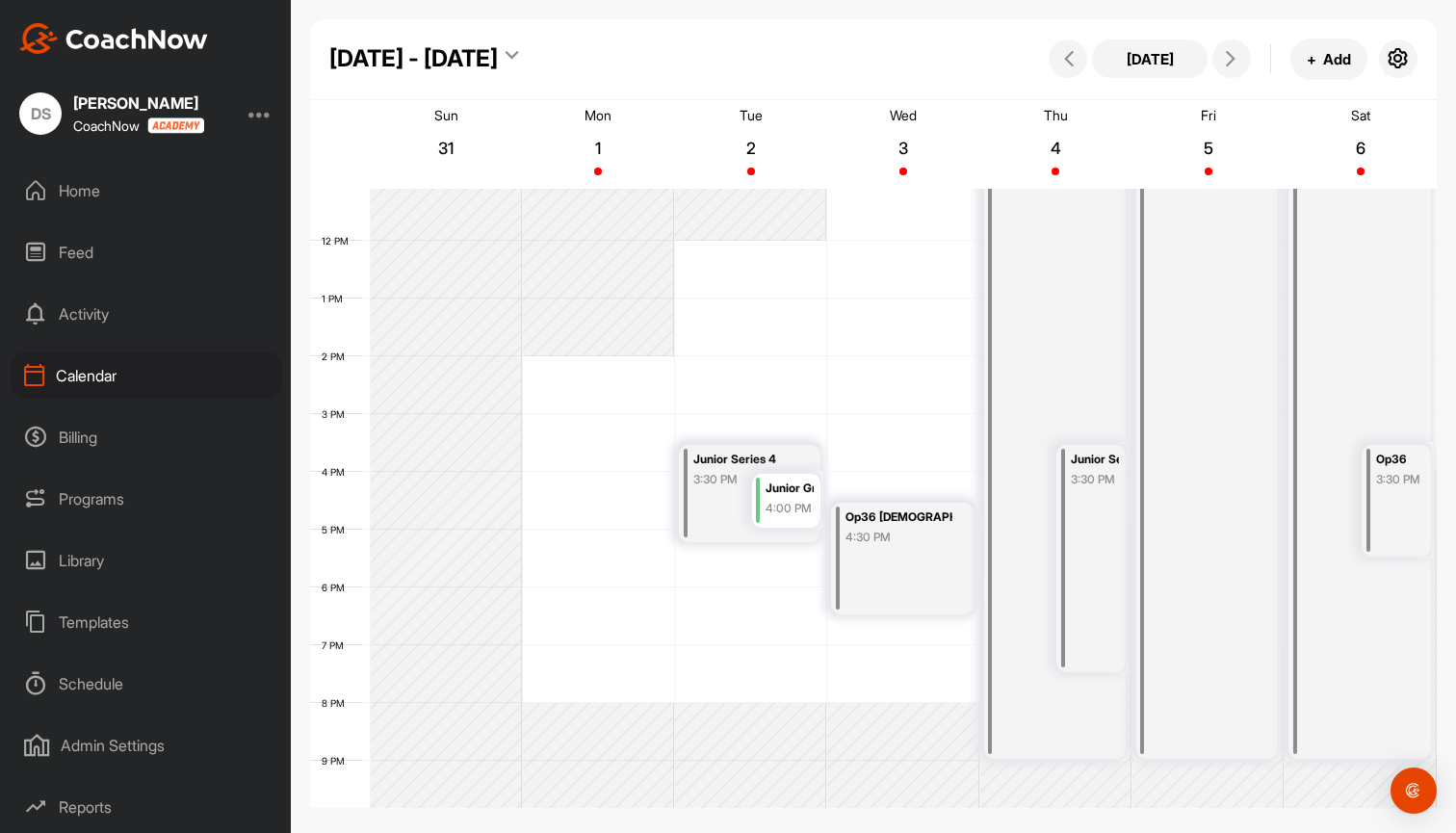 click on "Junior Group 4" at bounding box center [790, 488] 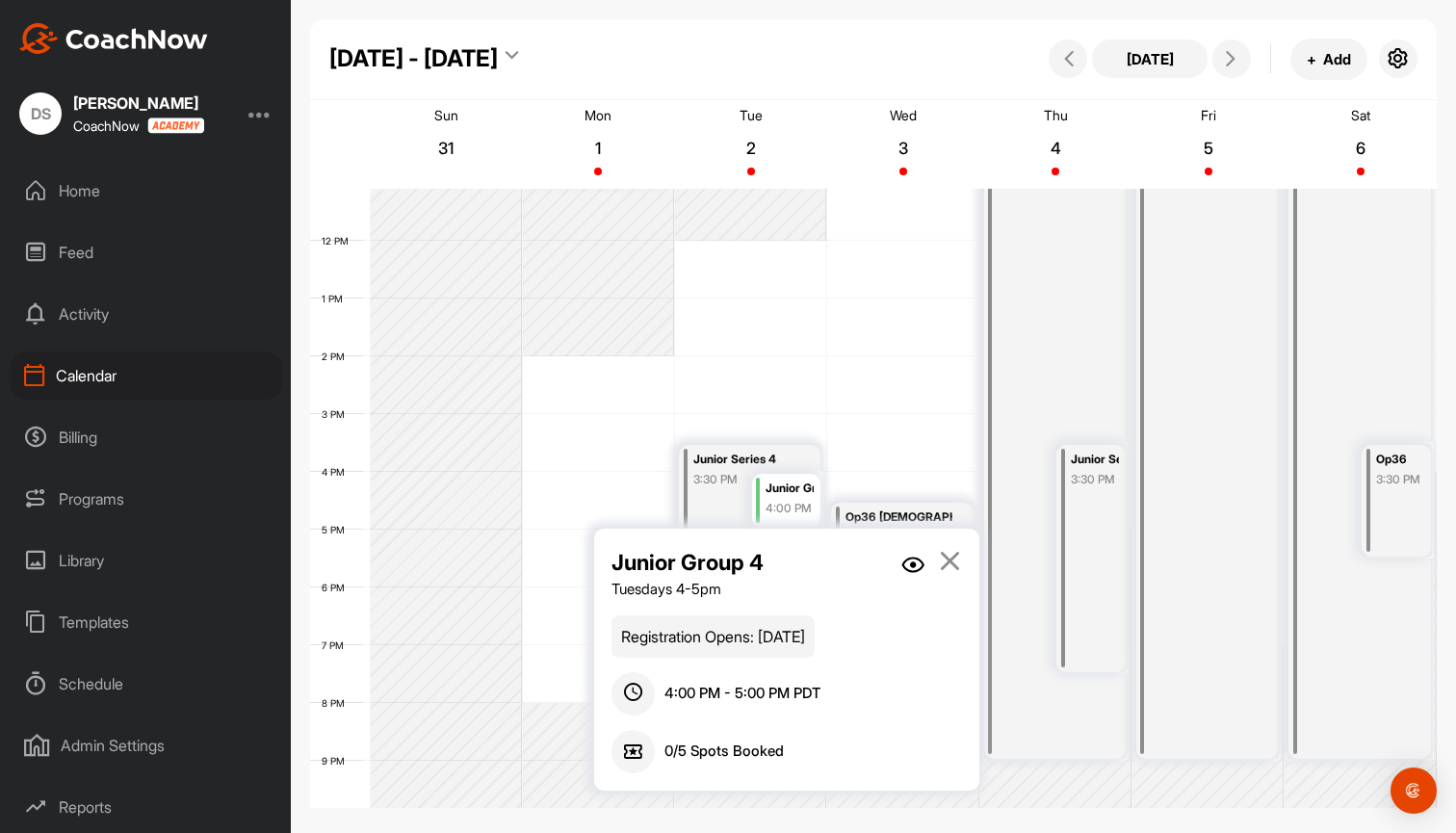 click on "4:00 PM - 5:00 PM PDT" at bounding box center [742, 693] 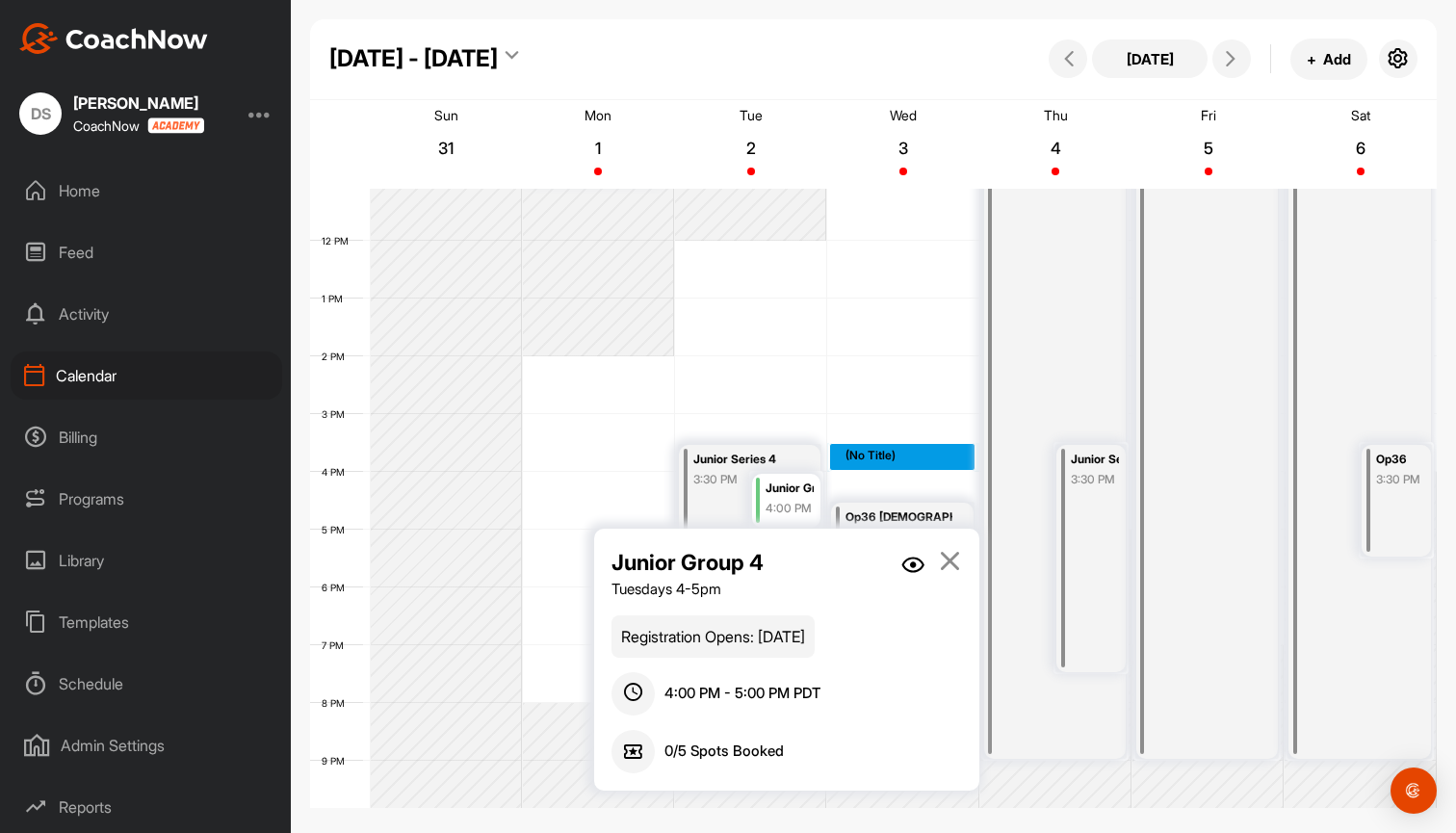 click on "12 AM 1 AM 2 AM 3 AM 4 AM 5 AM 6 AM 7 AM 8 AM 9 AM 10 AM 11 AM 12 PM 1 PM 2 PM 3 PM 4 PM 5 PM 6 PM 7 PM 8 PM 9 PM 10 PM 11 PM Op36 [DEMOGRAPHIC_DATA] Fall Series 2 - 10am 10:00 AM Junior Series 4 3:30 PM Junior Group 4 4:00 PM Op36 [DEMOGRAPHIC_DATA] Fall Series 1 - 5pm 4:30 PM (No Title) Kootenay Trip 8:00 AM Junior Series 1 & 2 / 4pm & 5:30pm 3:30 PM [PERSON_NAME] / [PERSON_NAME] & [PERSON_NAME]'s 7:30 AM Kootenay Trip 8:00 AM Kootenay Trip 8:00 AM Op36 3:30 PM [PERSON_NAME] / [PERSON_NAME] & [PERSON_NAME] 7:30 AM" at bounding box center [873, 241] 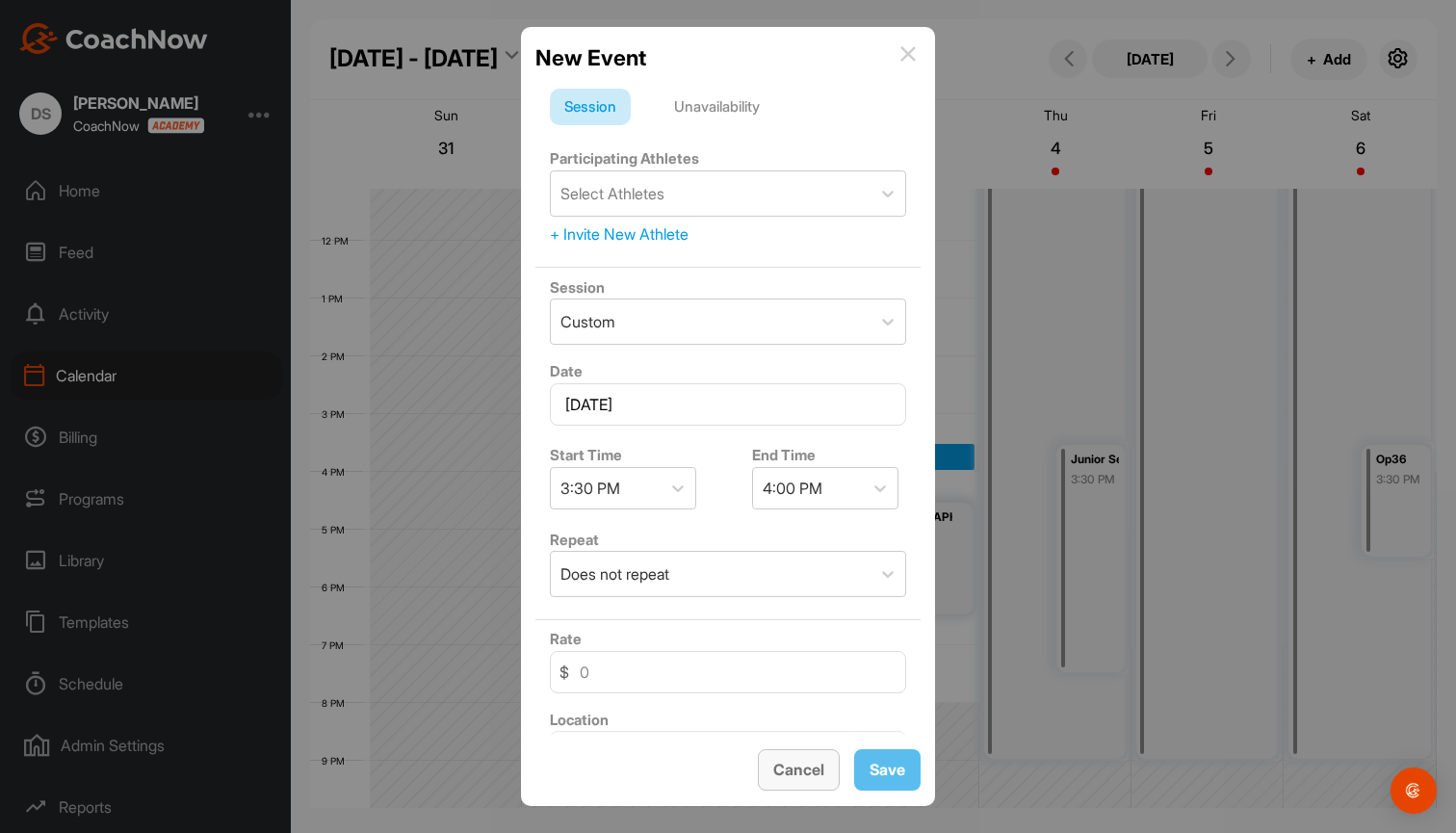 click on "Cancel" at bounding box center [798, 769] 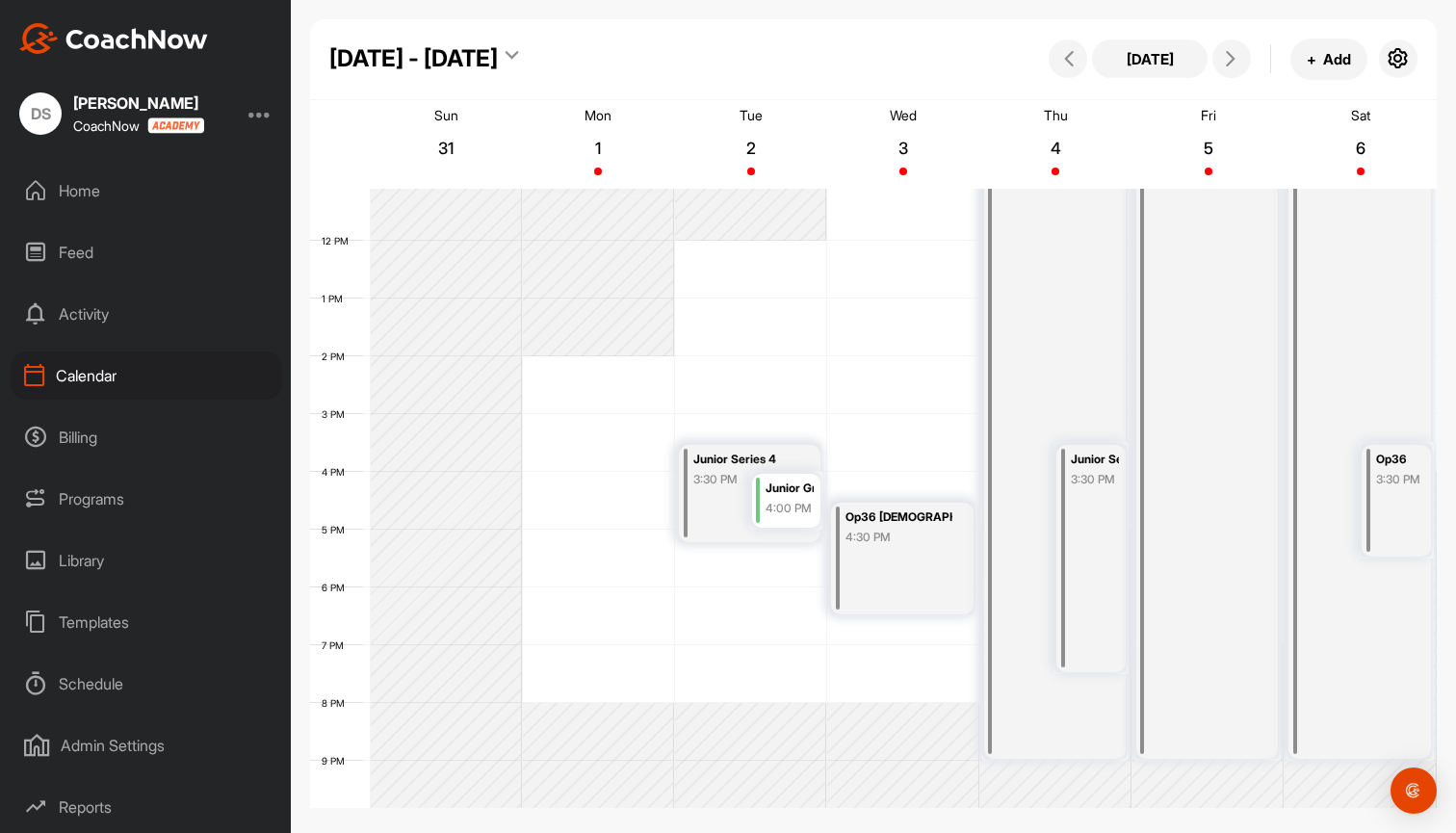 click on "Junior Group 4" at bounding box center (790, 488) 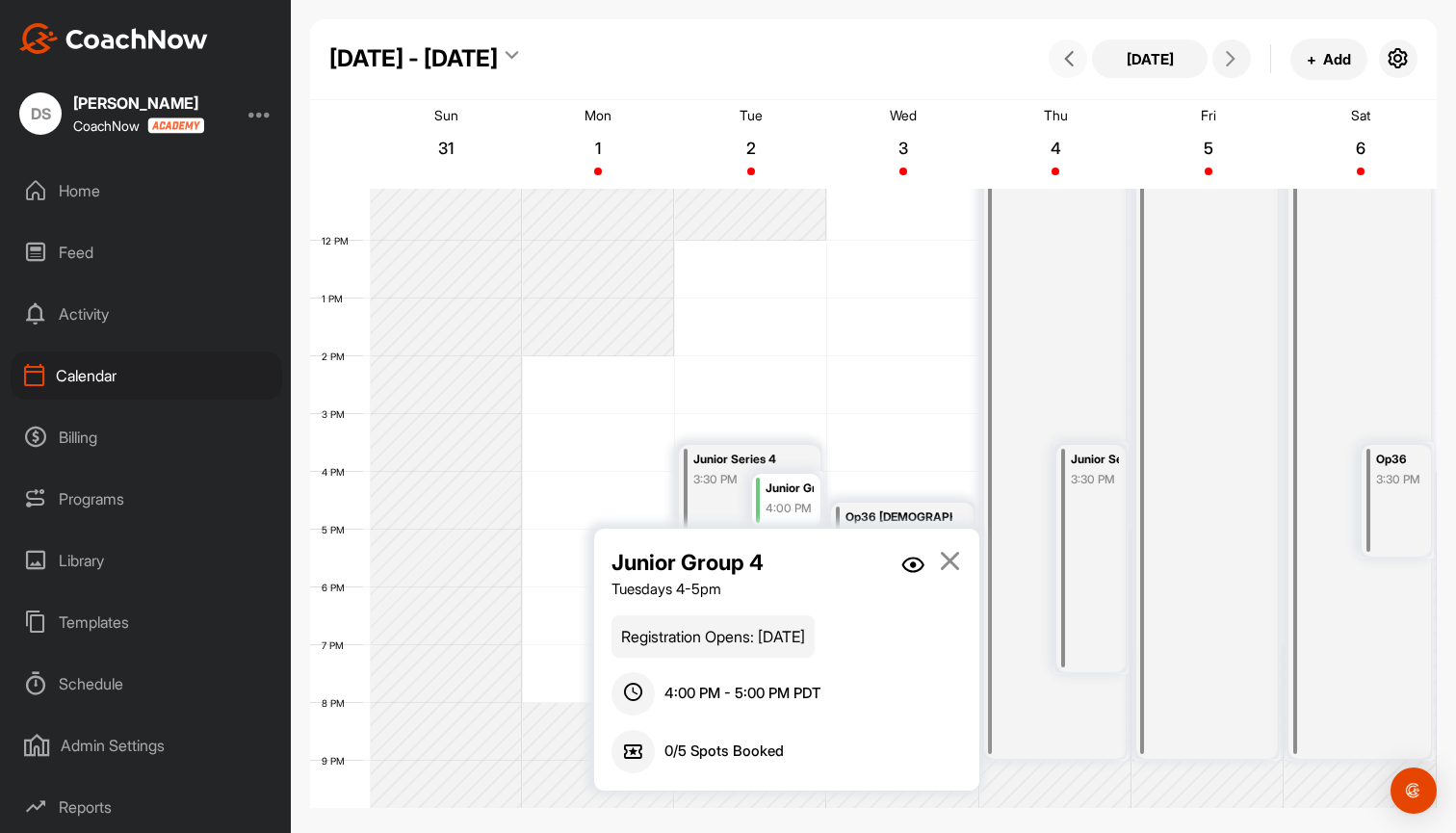 click at bounding box center (1069, 59) 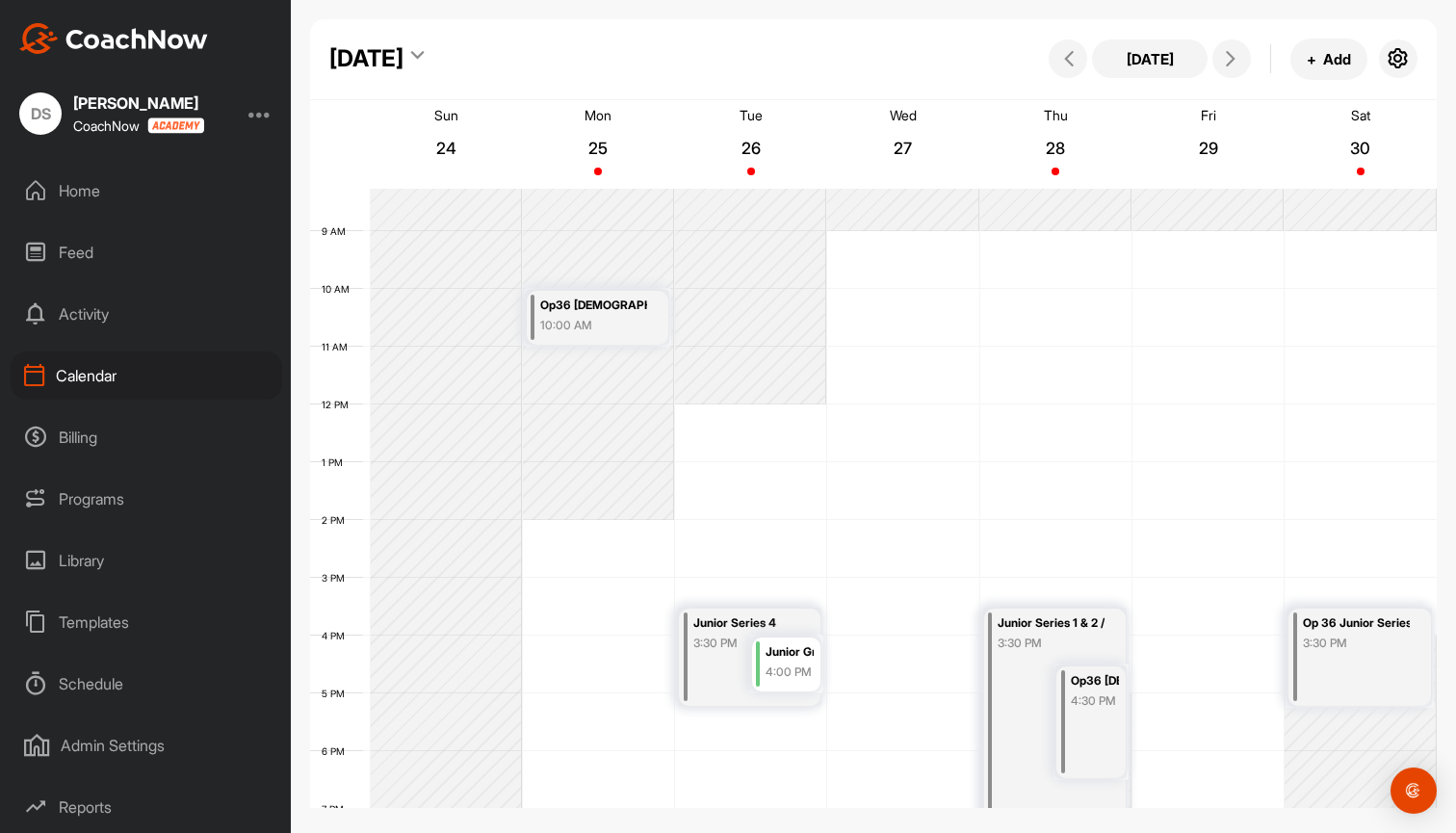 scroll, scrollTop: 497, scrollLeft: 0, axis: vertical 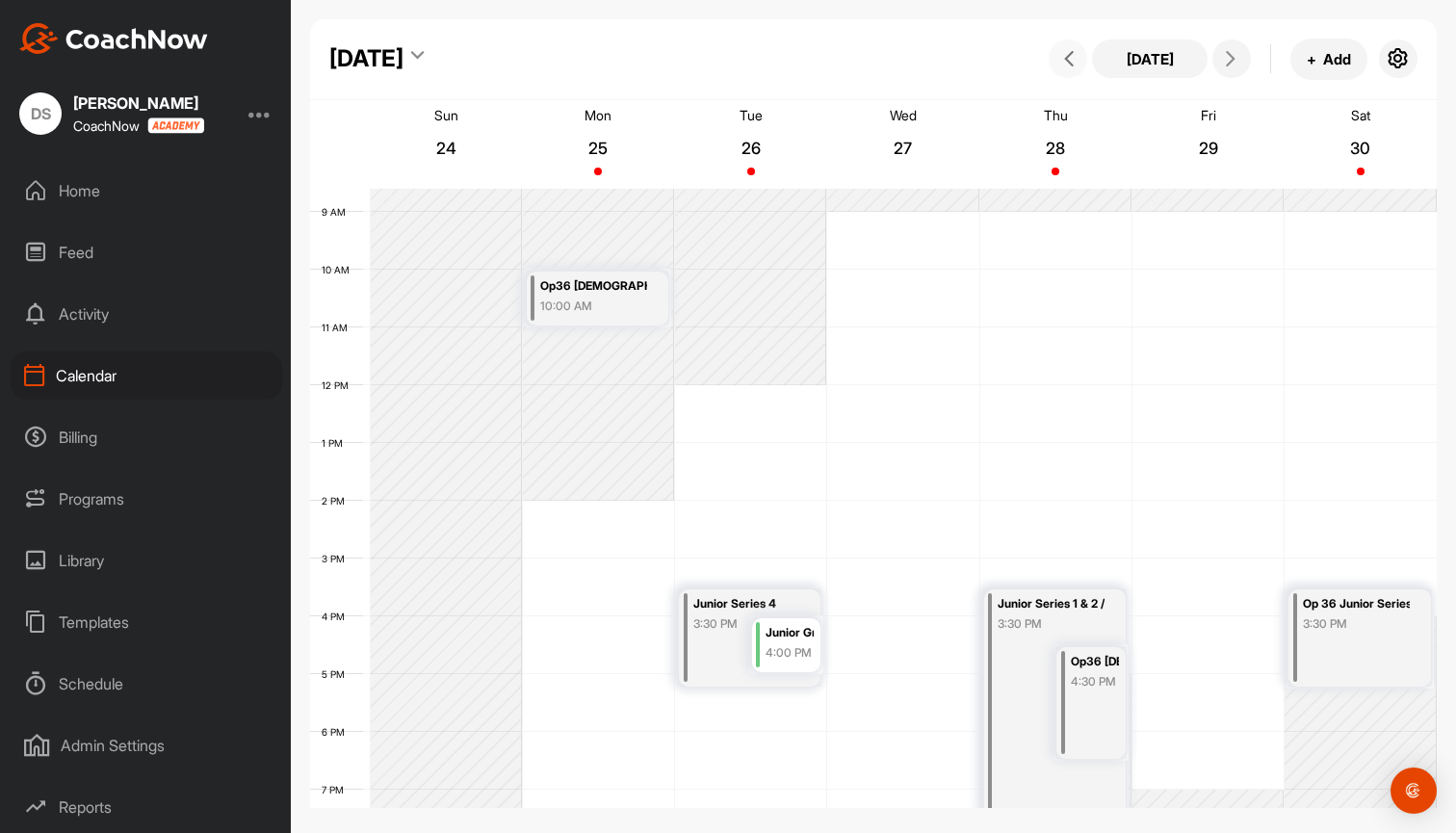 click at bounding box center (1069, 59) 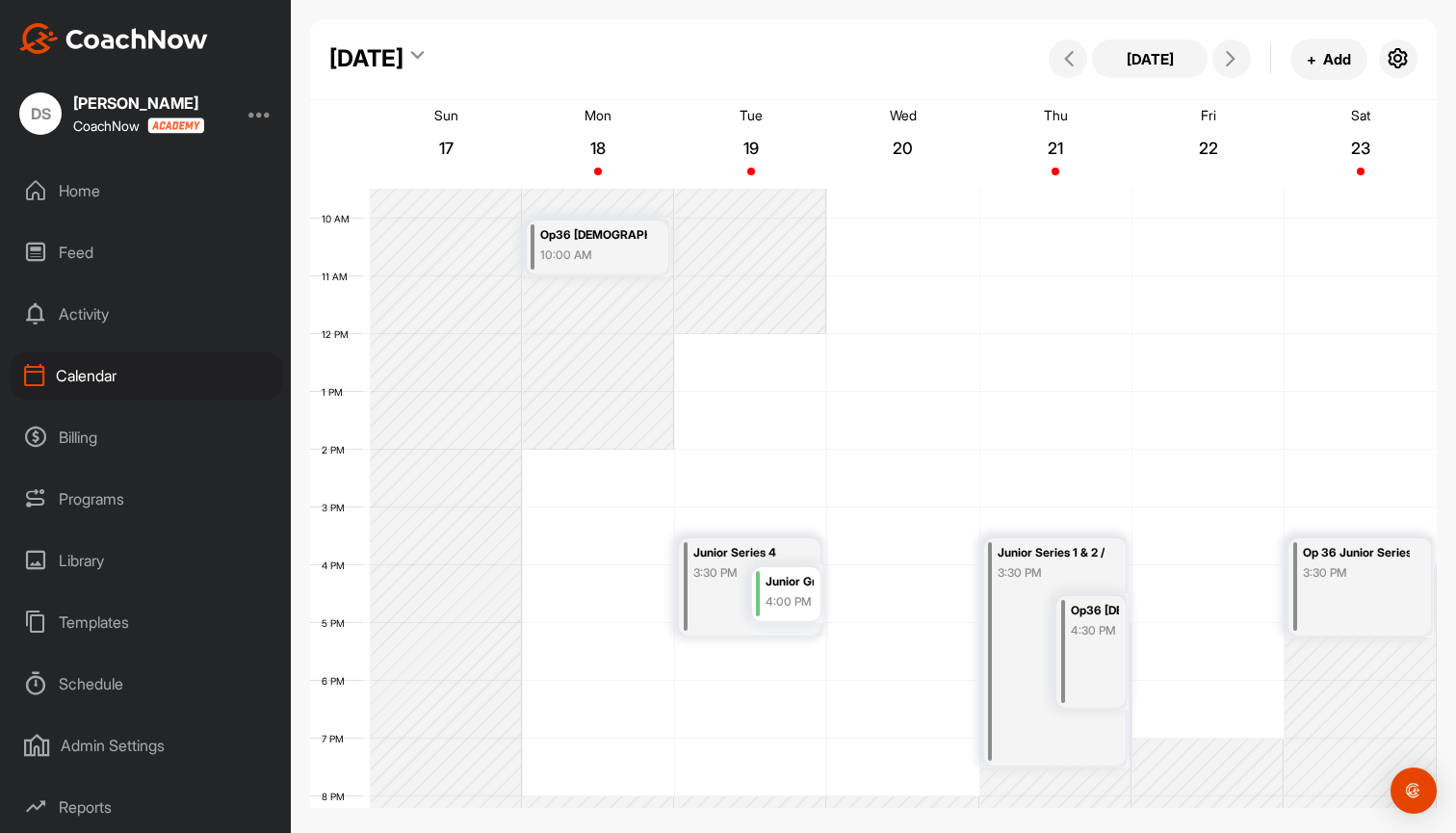 scroll, scrollTop: 549, scrollLeft: 0, axis: vertical 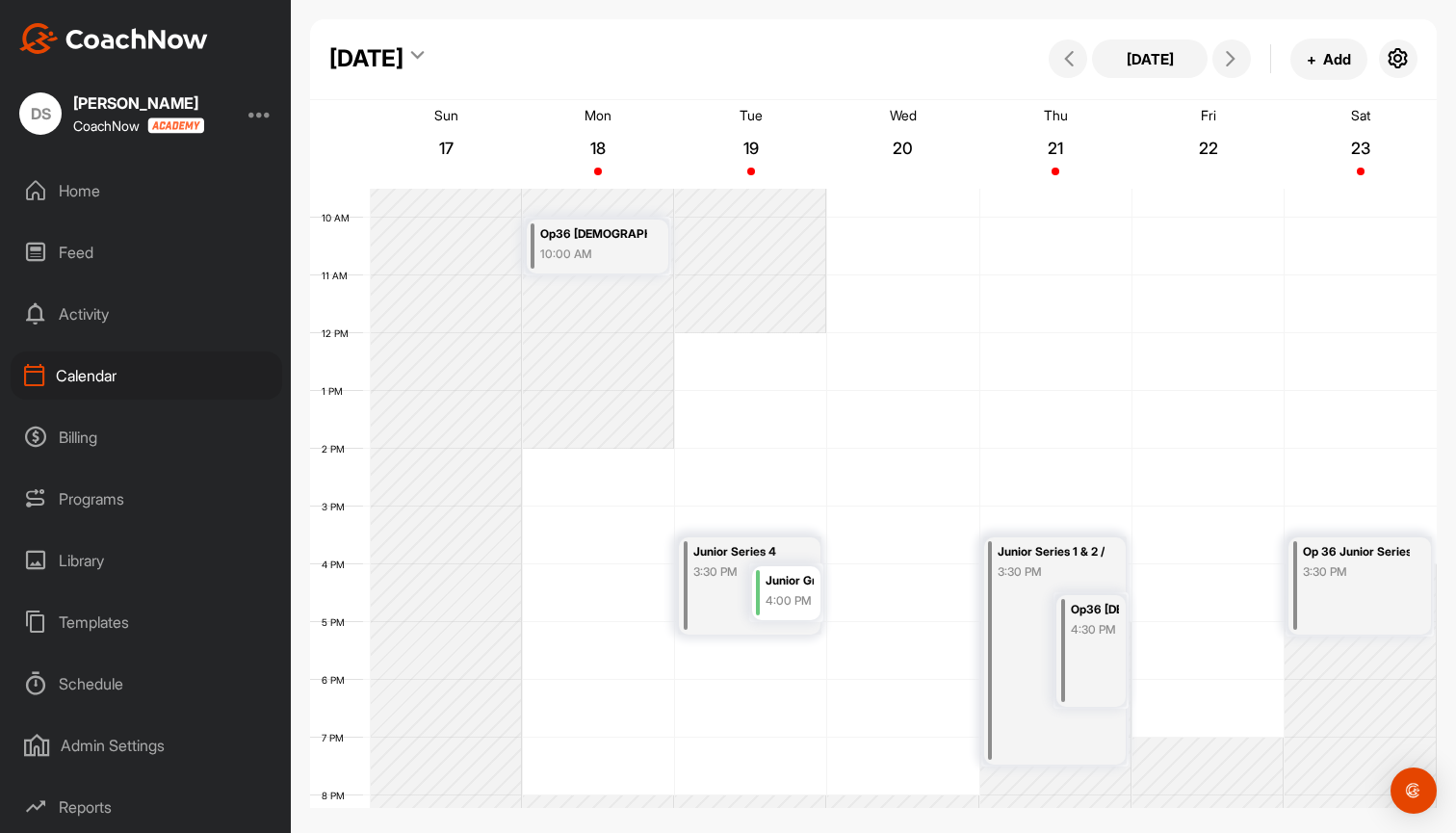 click on "Junior Series 4" at bounding box center (746, 552) 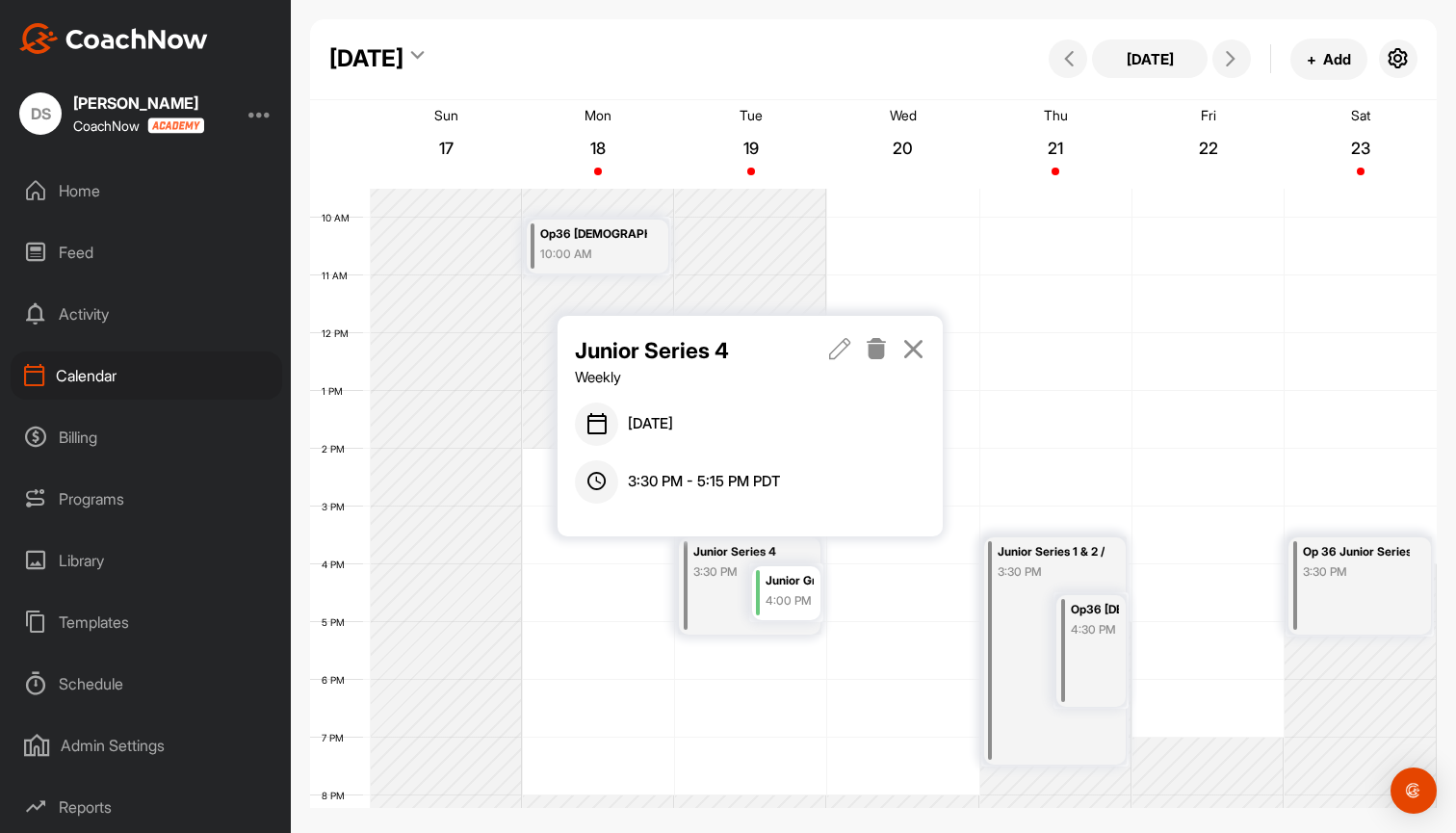 click at bounding box center [840, 349] 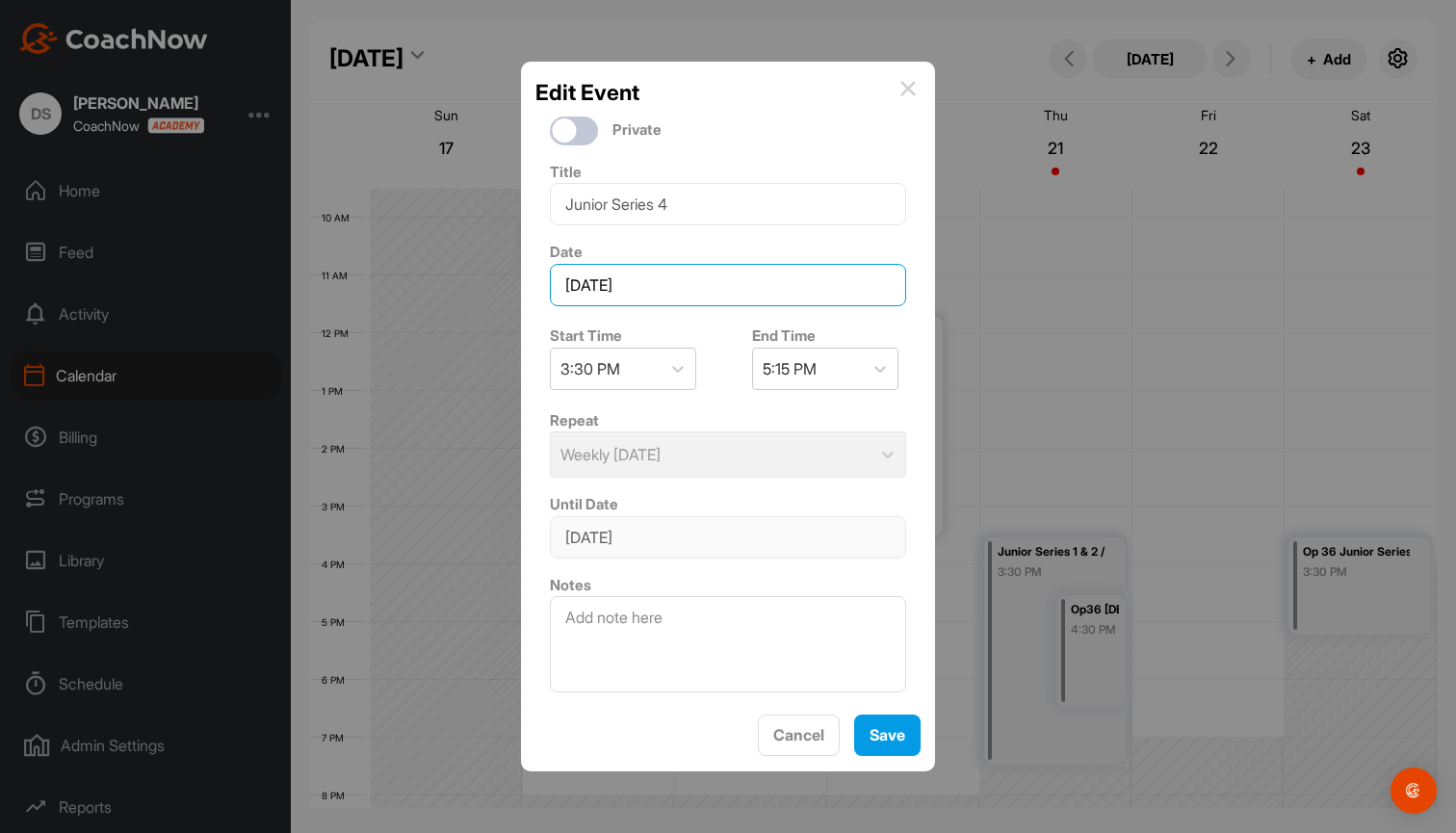 click on "[DATE]" at bounding box center [728, 285] 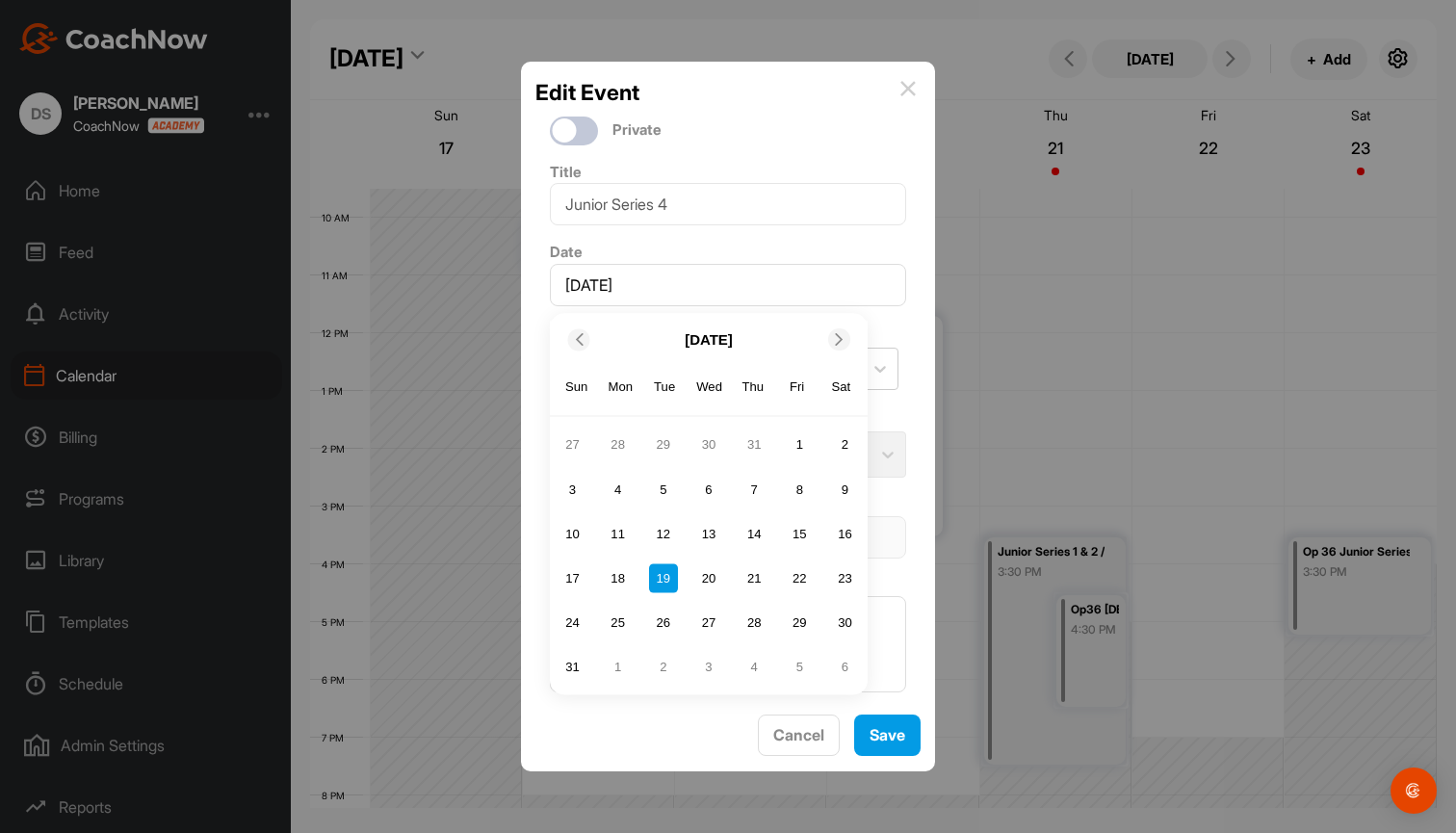 click at bounding box center (839, 339) 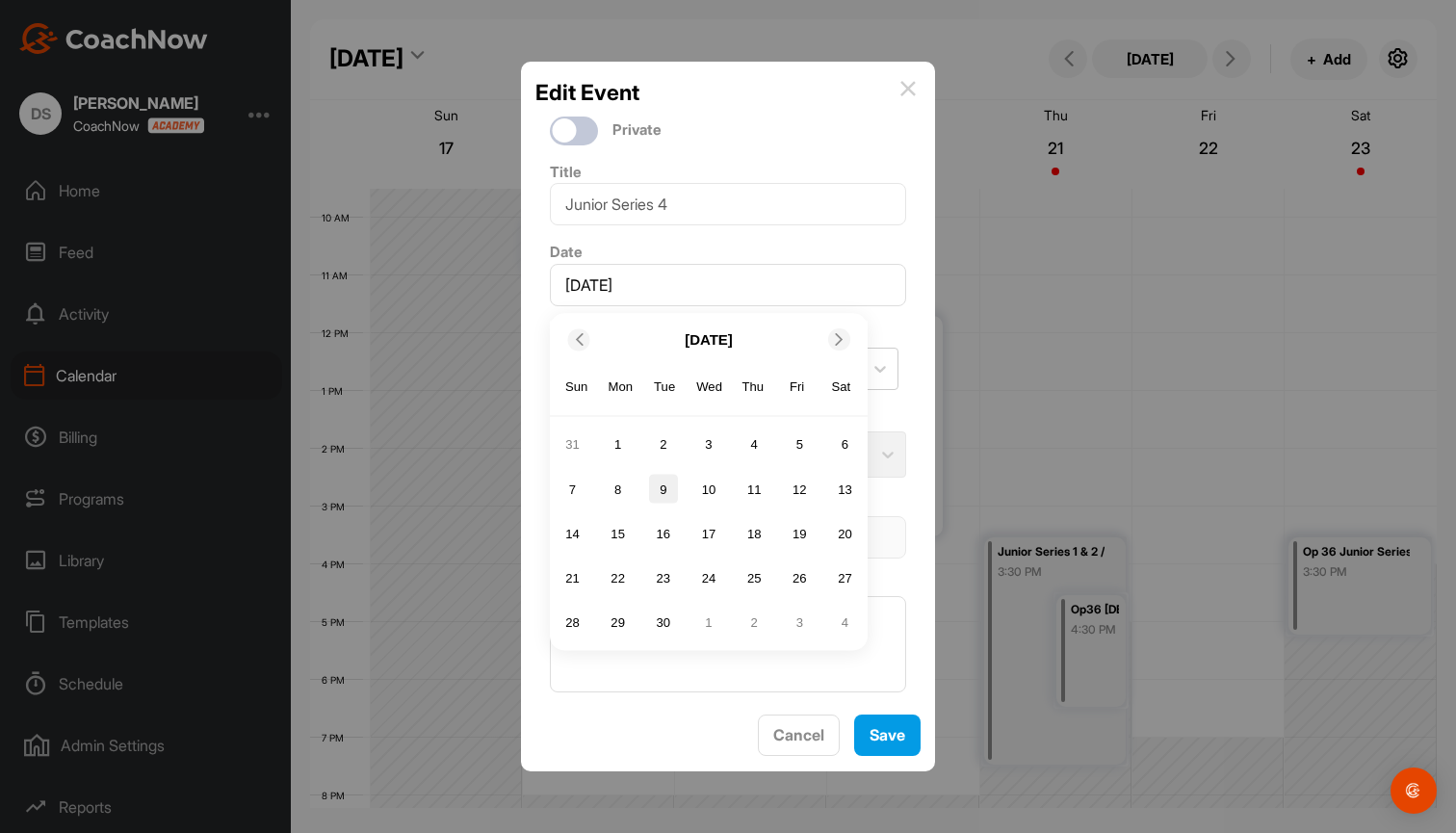 click on "9" at bounding box center (663, 489) 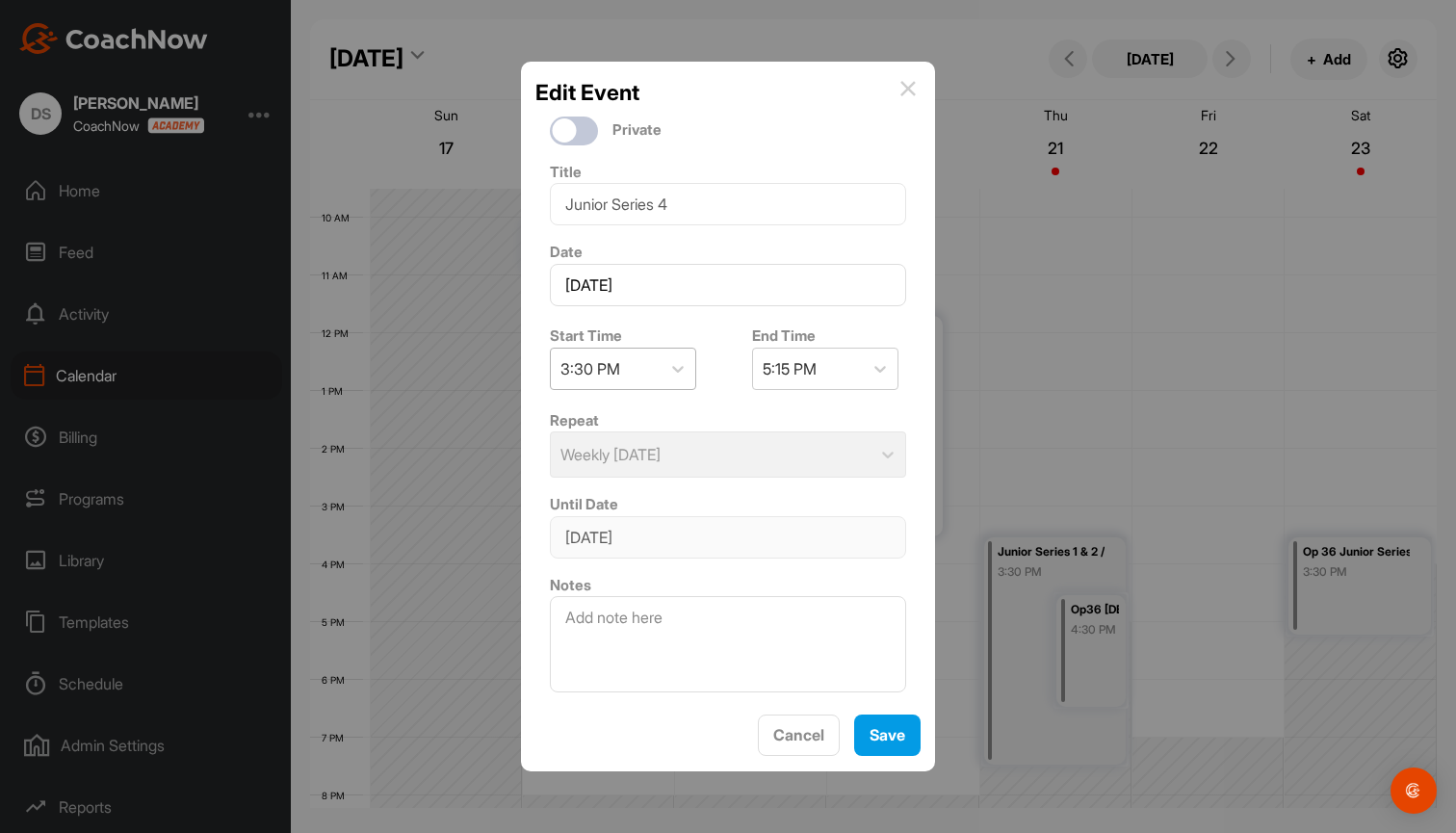 click on "3:30 PM" 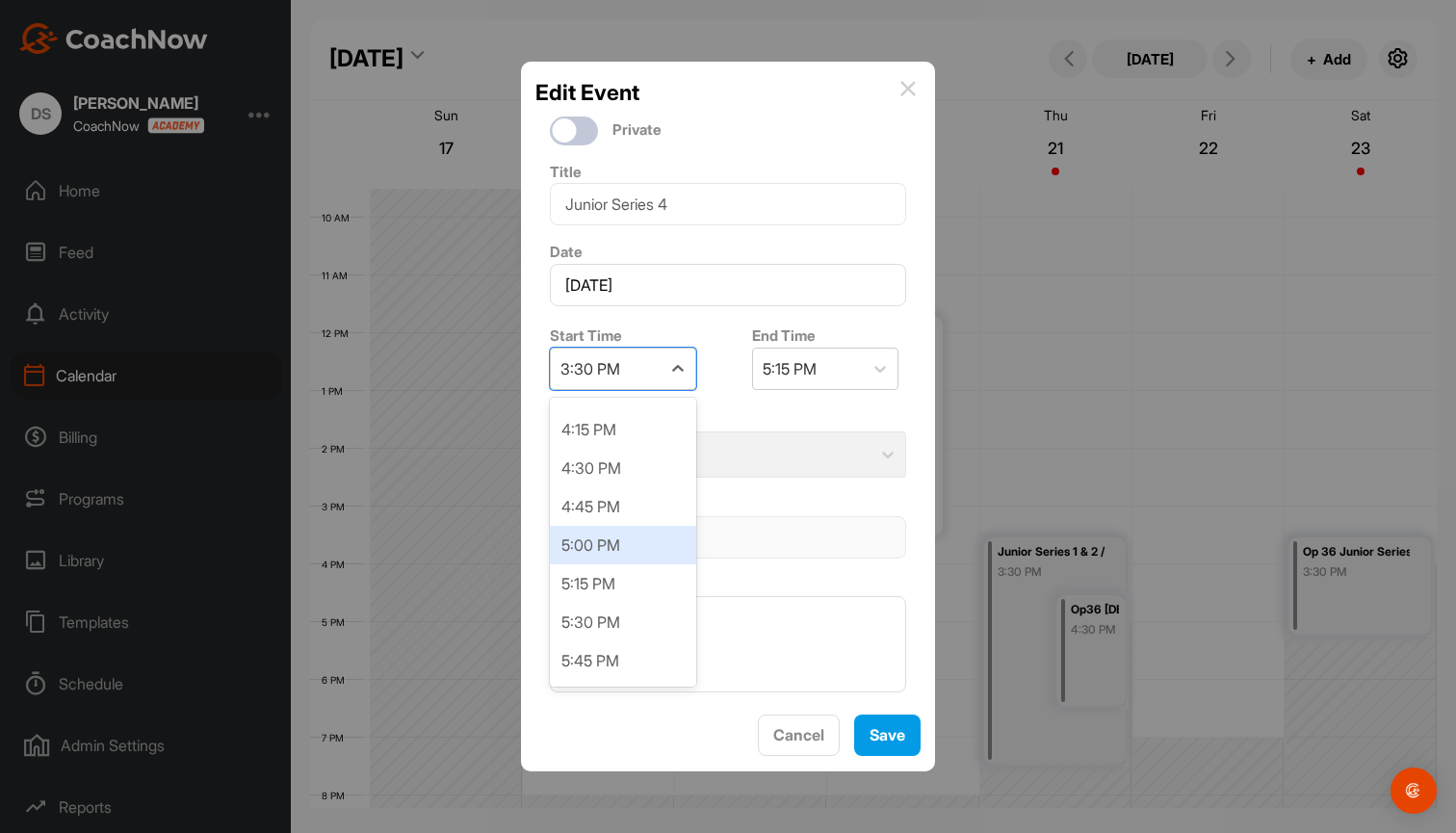 scroll, scrollTop: 2526, scrollLeft: 0, axis: vertical 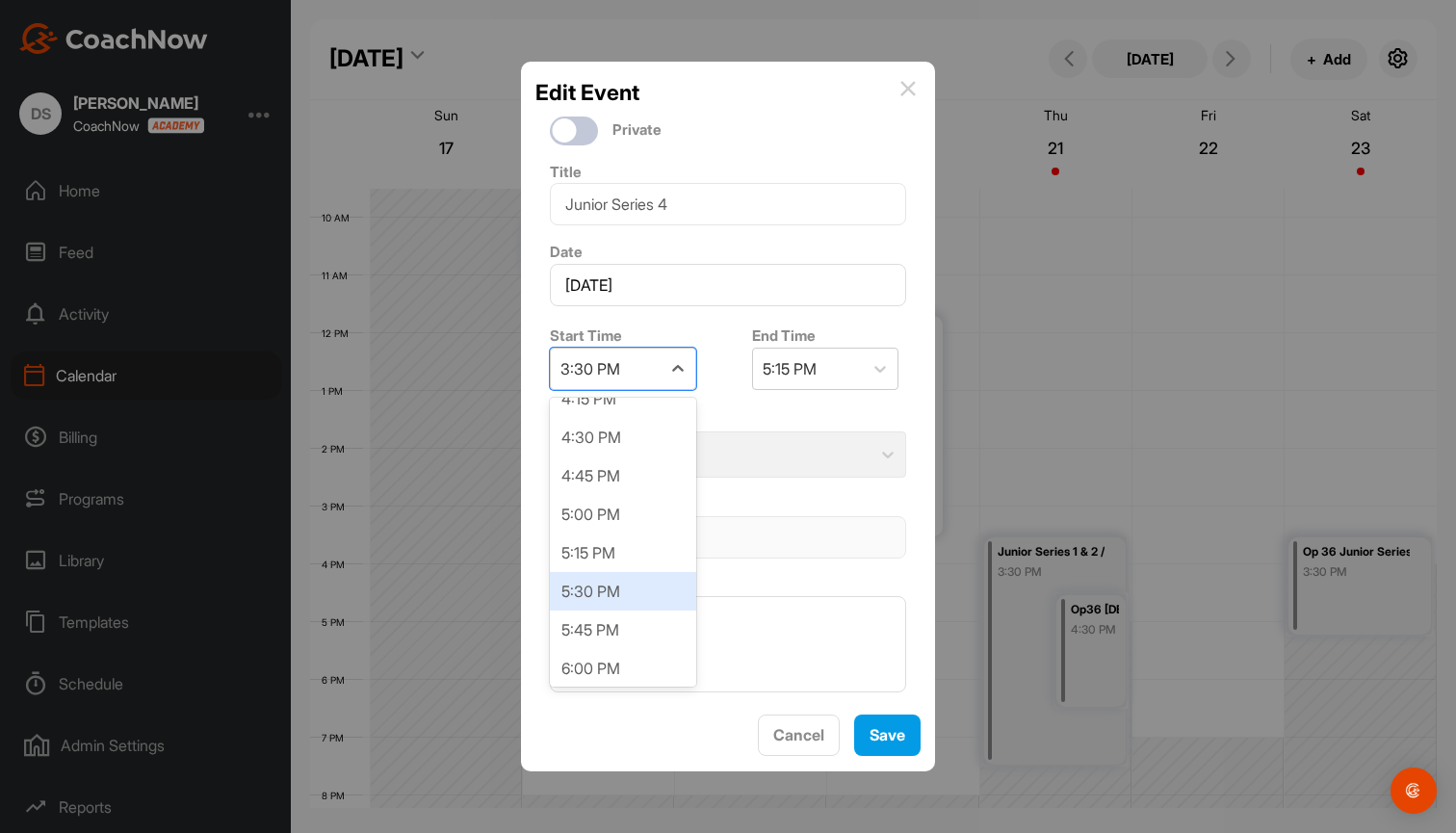 click on "5:30 PM" at bounding box center [623, 591] 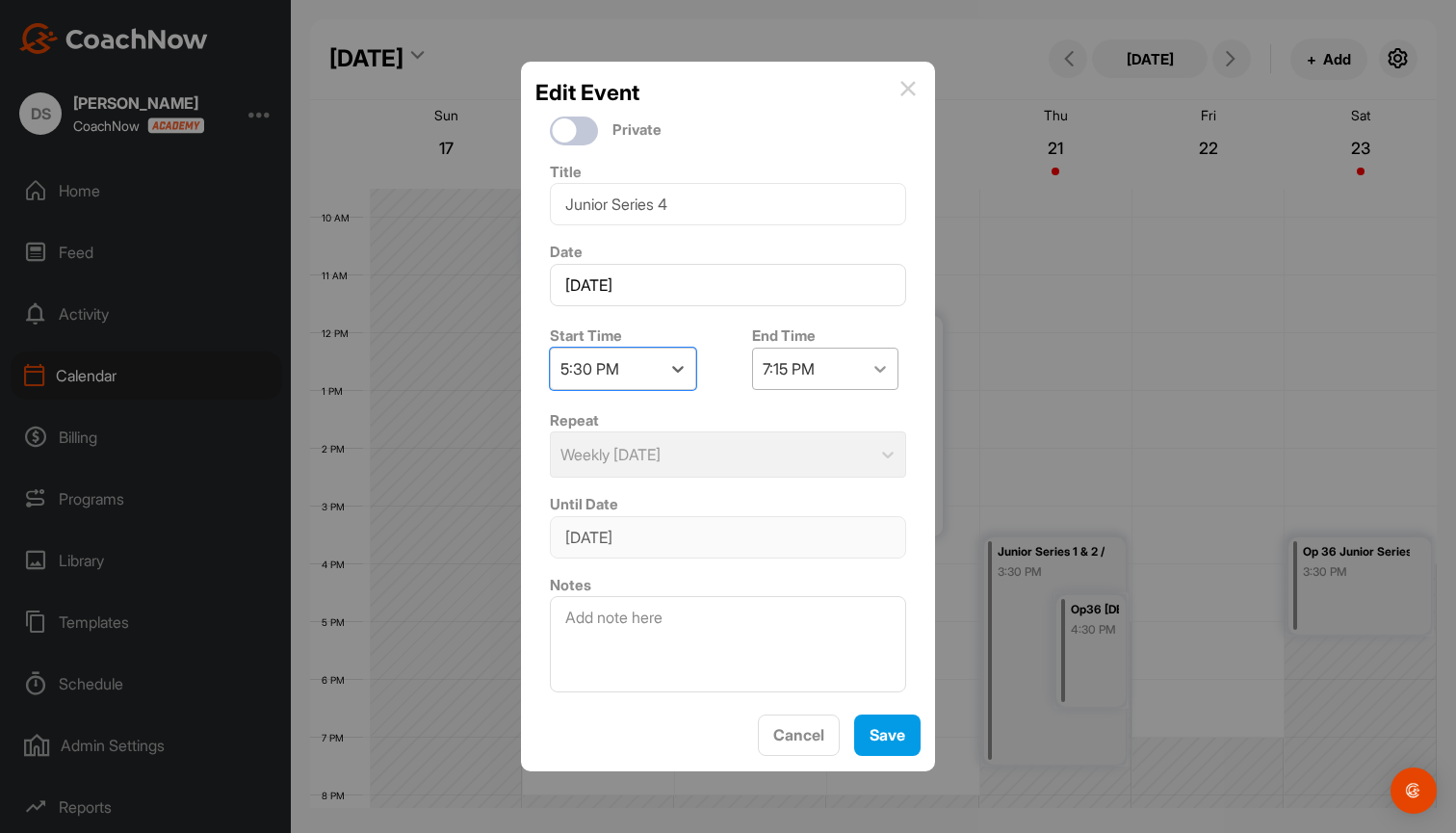 click 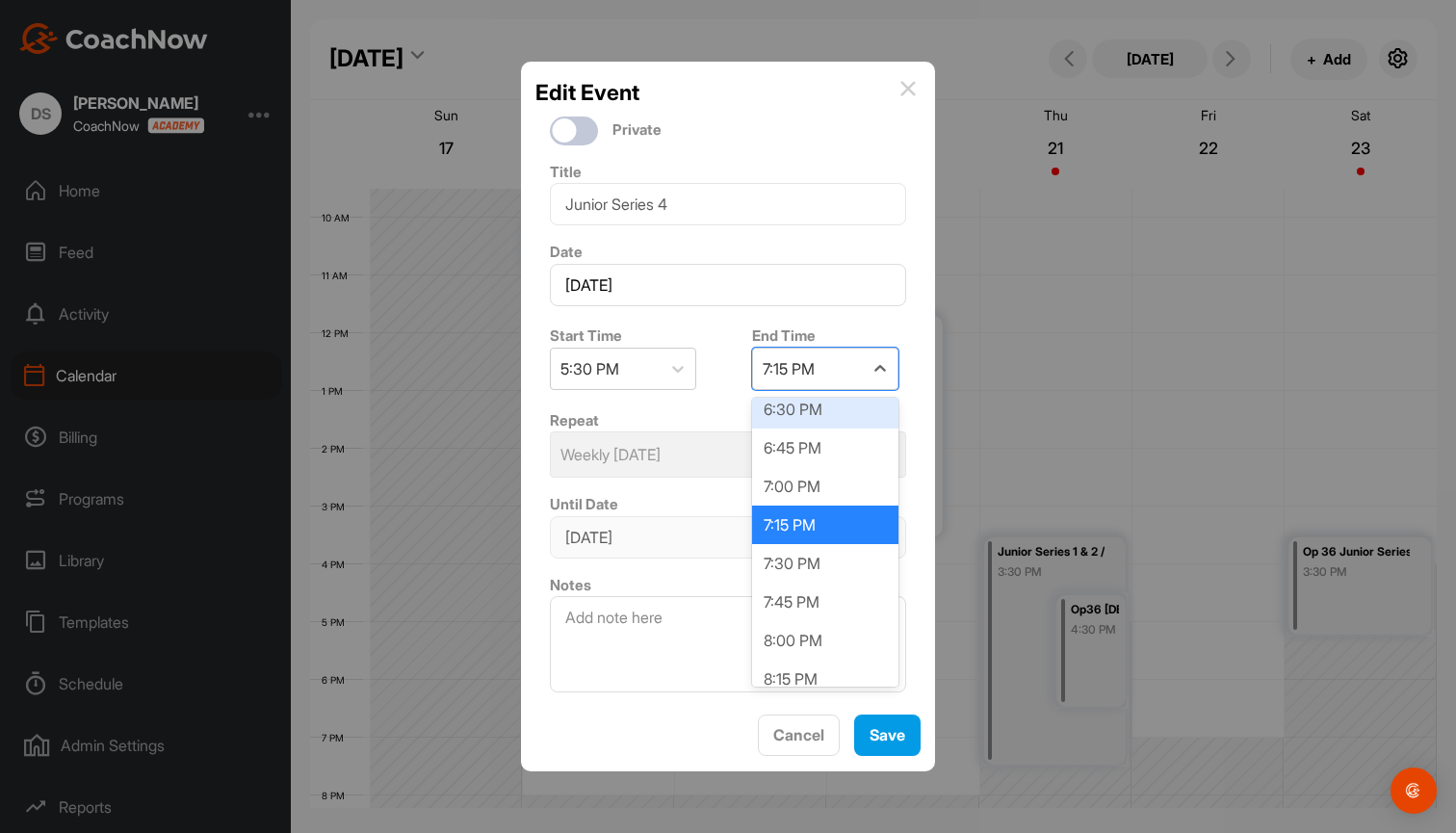 scroll, scrollTop: 158, scrollLeft: 0, axis: vertical 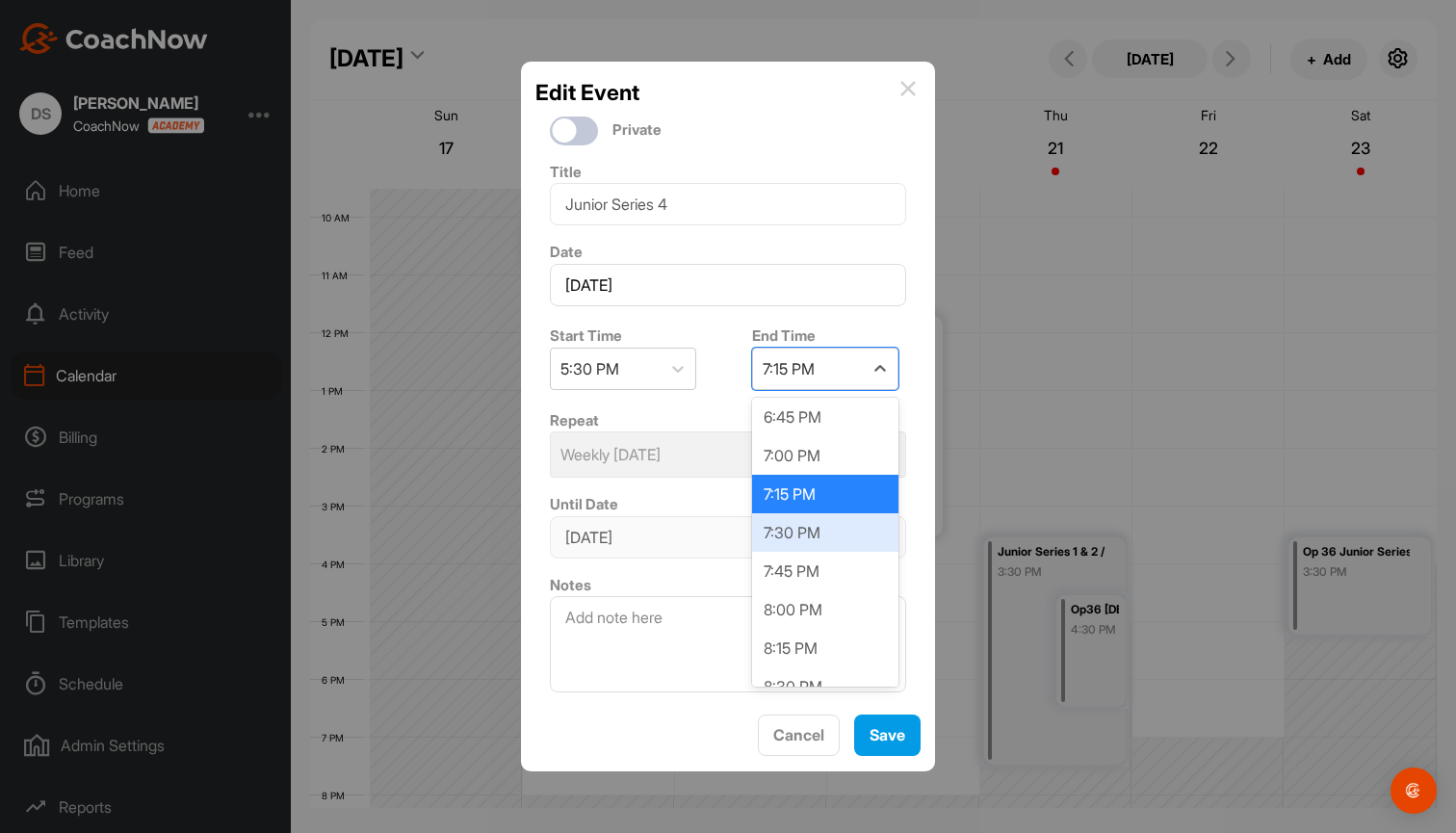 click on "7:30 PM" at bounding box center (825, 533) 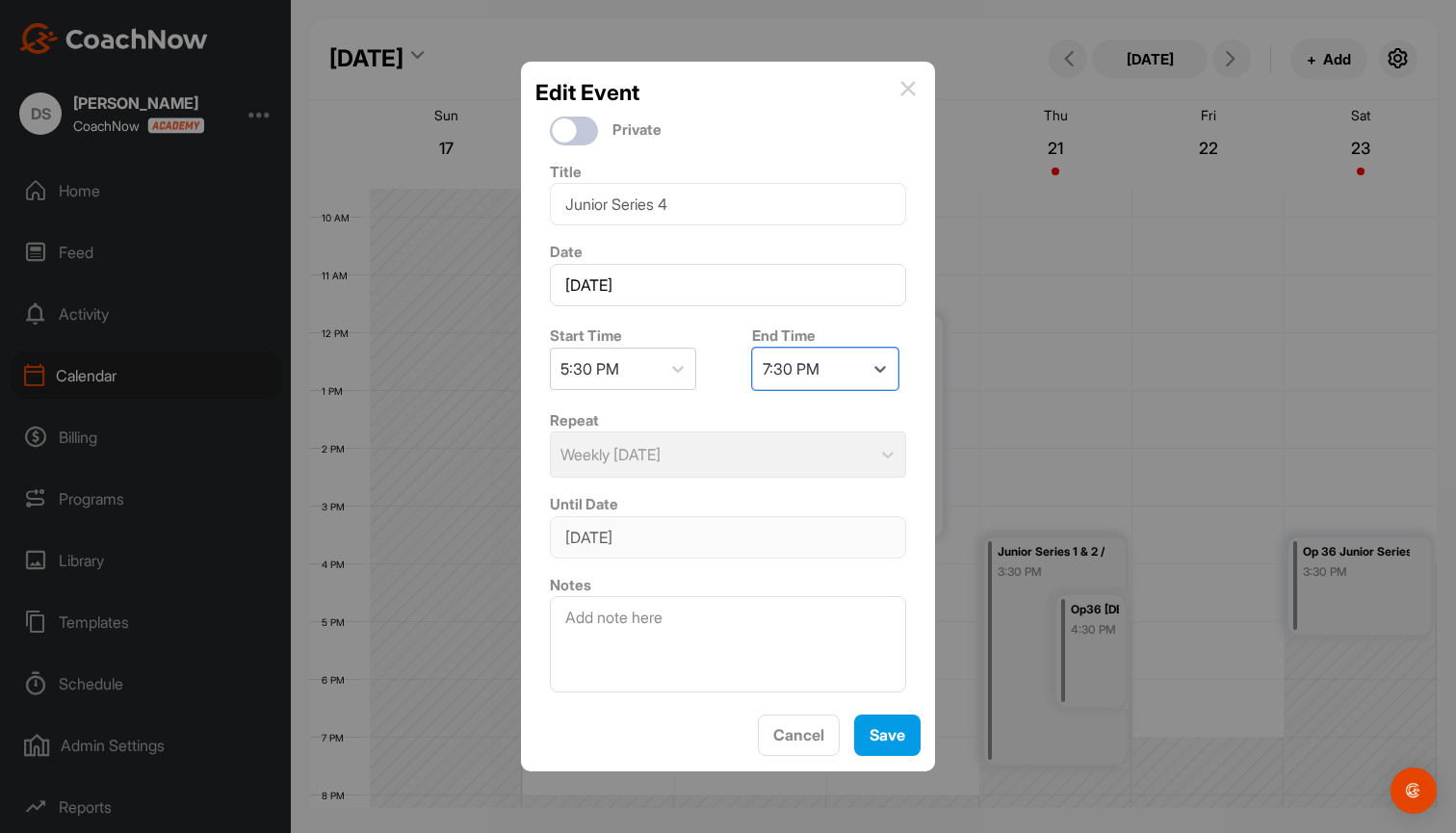 click on "Repeat Weekly [DATE]" at bounding box center (728, 443) 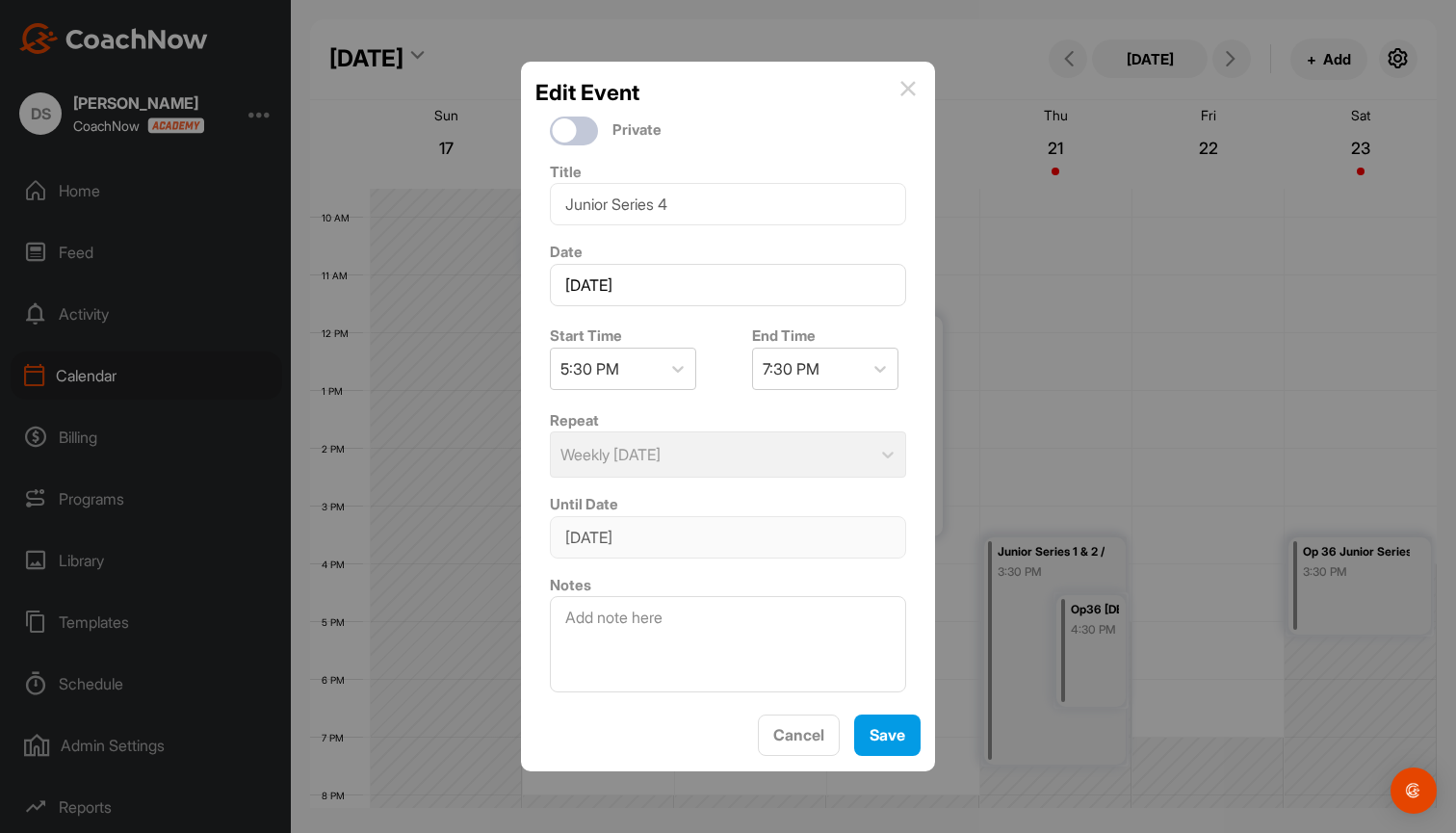 click on "Repeat Weekly [DATE]" at bounding box center [728, 443] 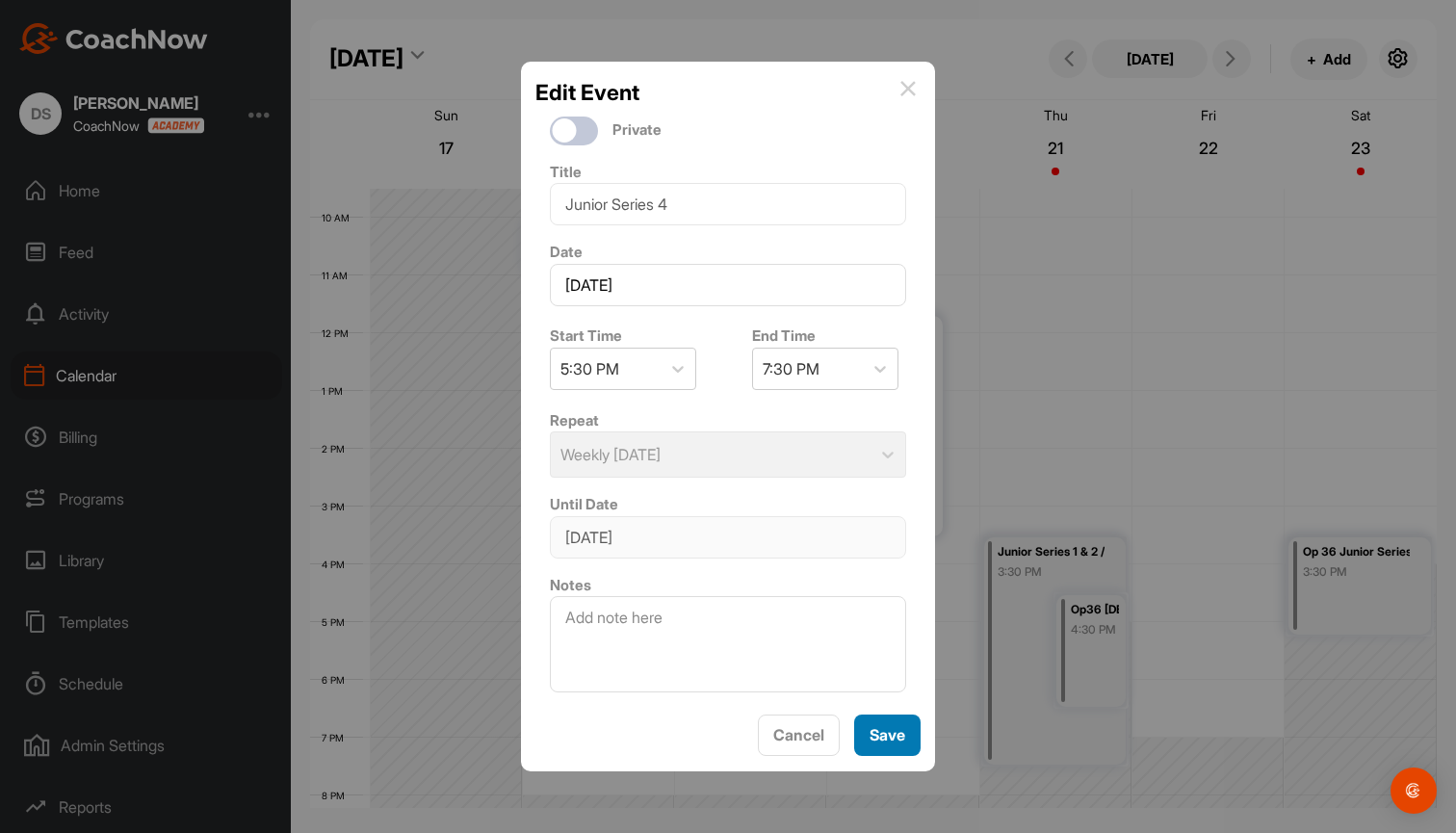 click on "Save" at bounding box center (887, 735) 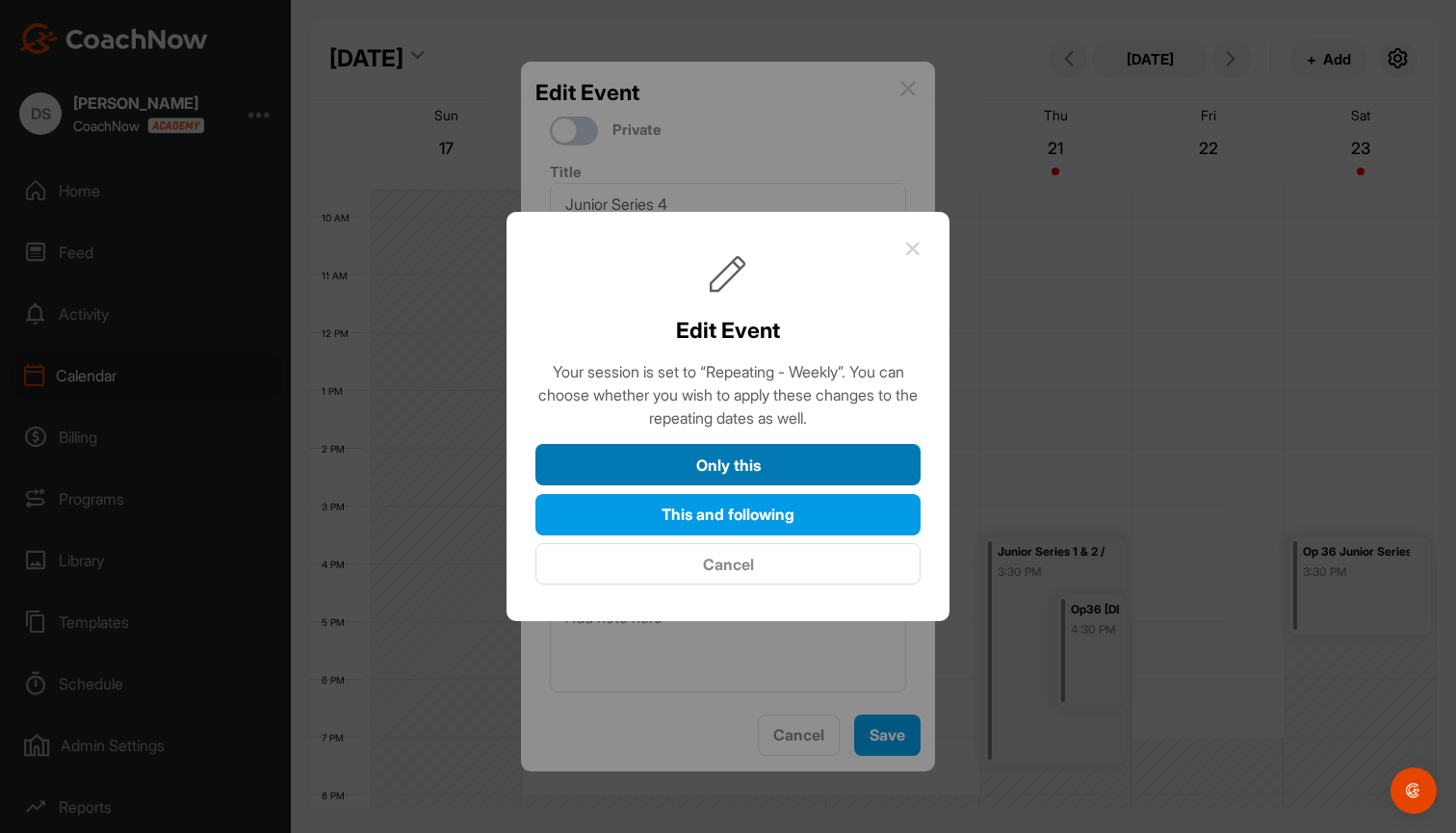click on "Only this" at bounding box center [728, 464] 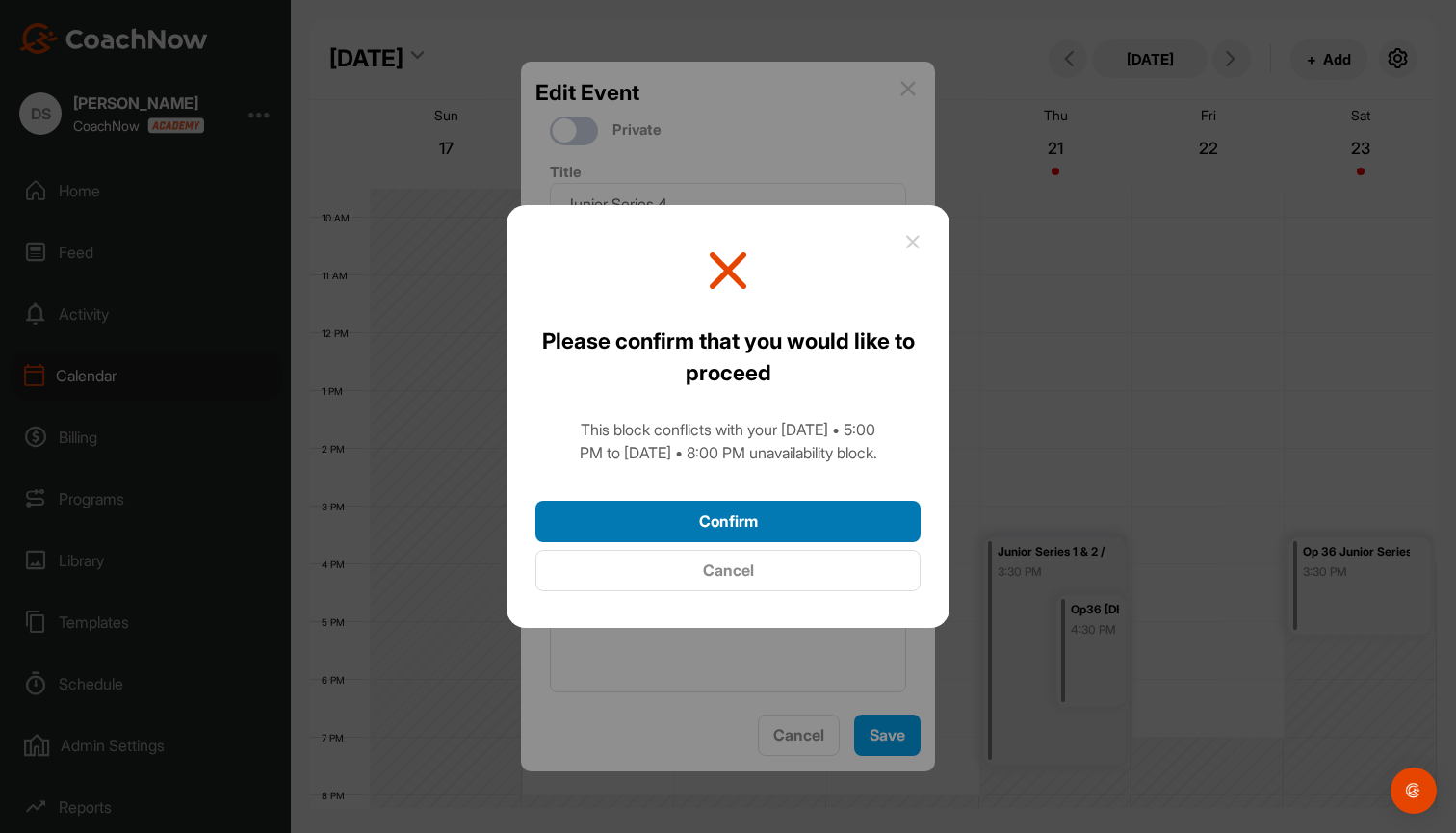 click on "Confirm" at bounding box center [728, 521] 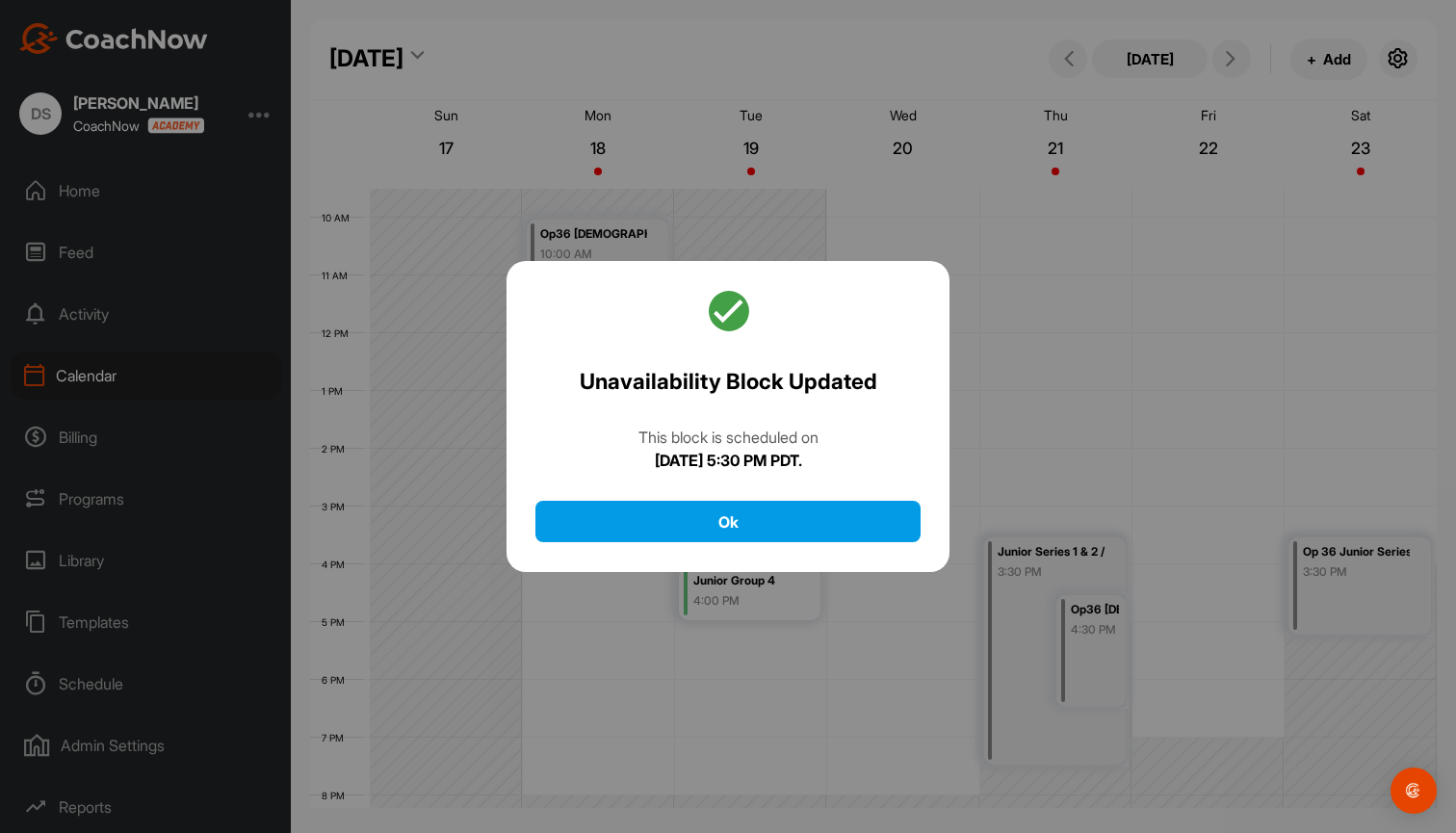 click on "Ok" at bounding box center (728, 521) 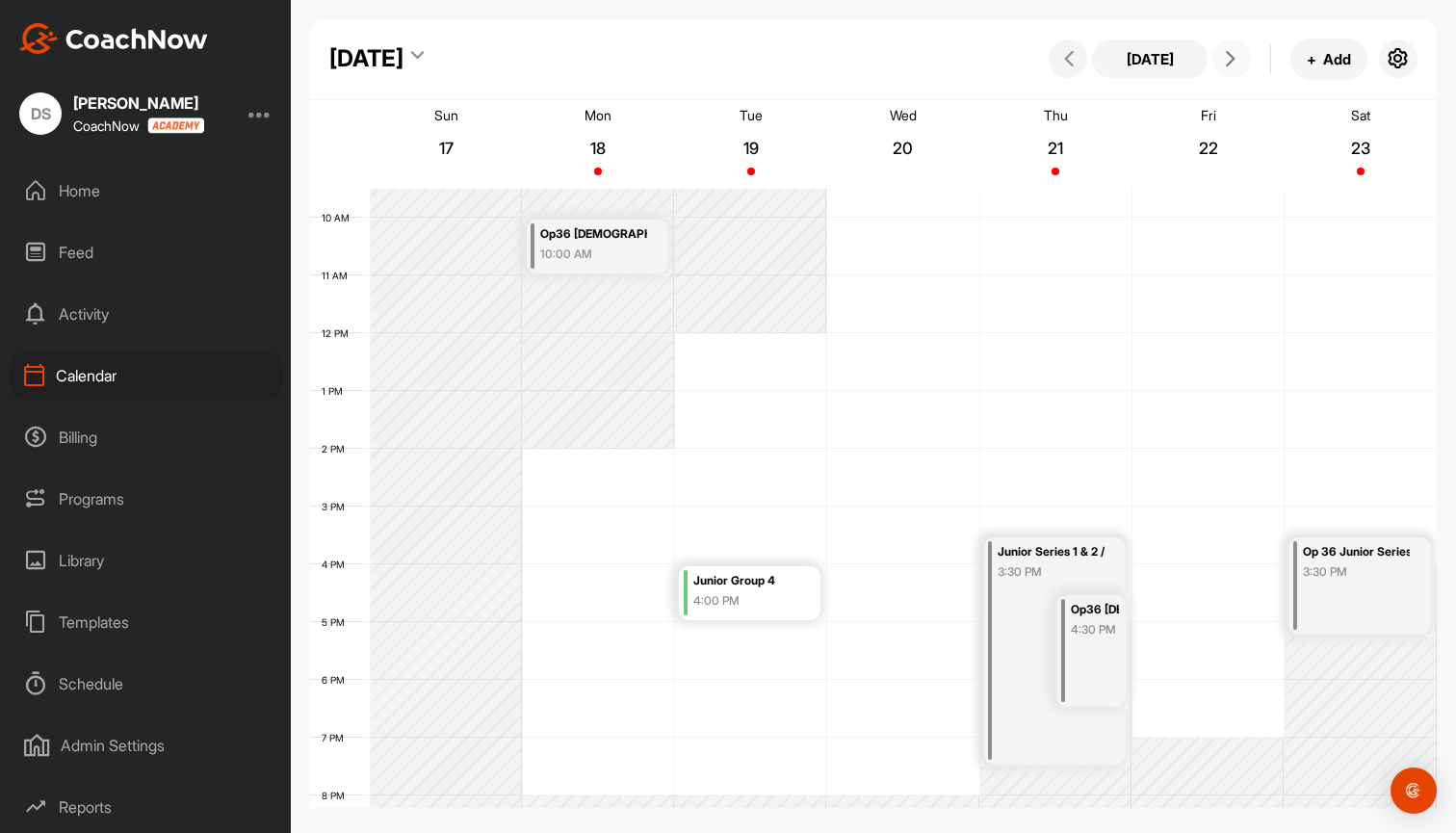 click at bounding box center [1231, 59] 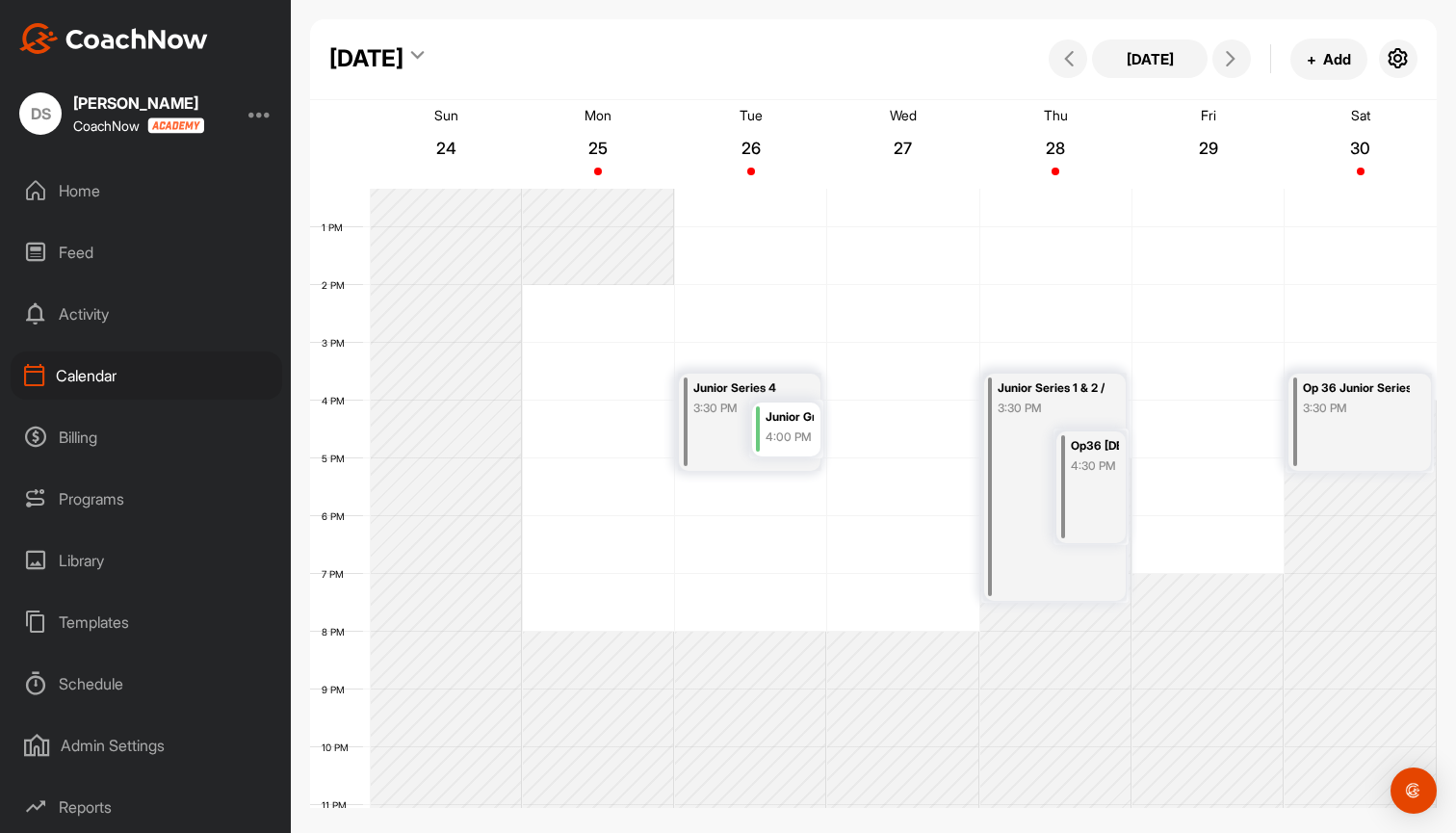 scroll, scrollTop: 698, scrollLeft: 0, axis: vertical 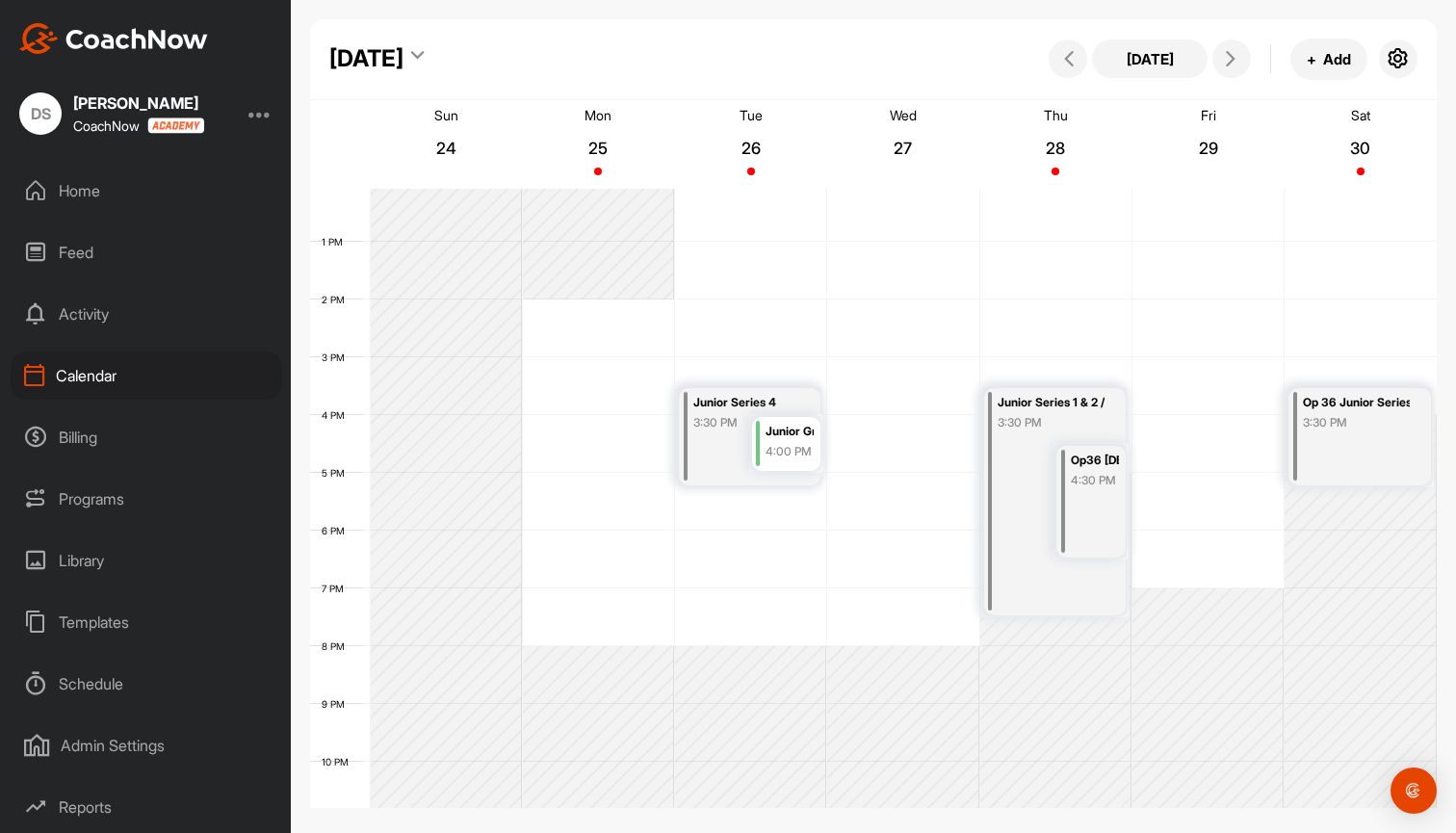 click on "Junior Series 4" at bounding box center [746, 403] 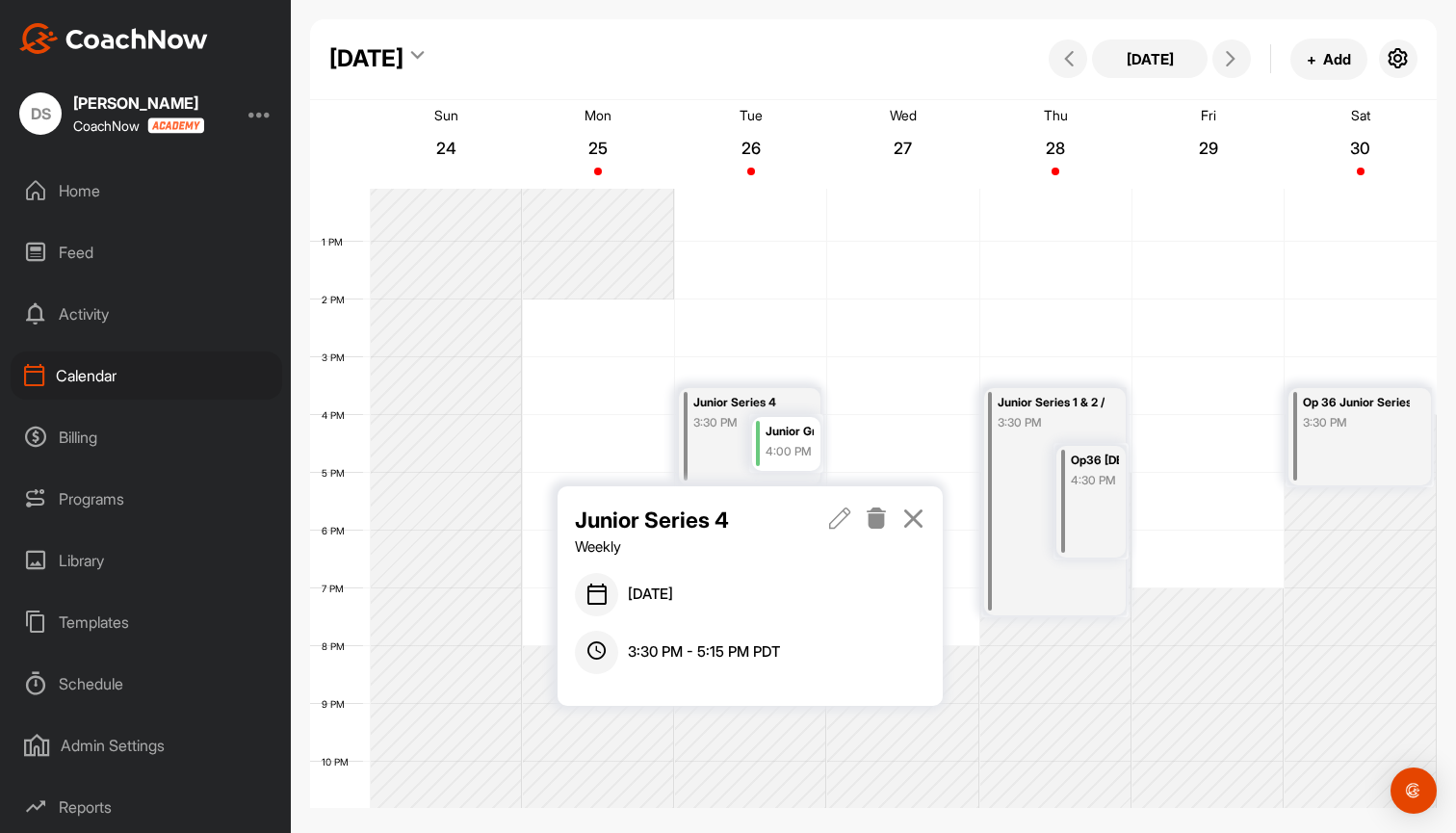 click at bounding box center (876, 518) 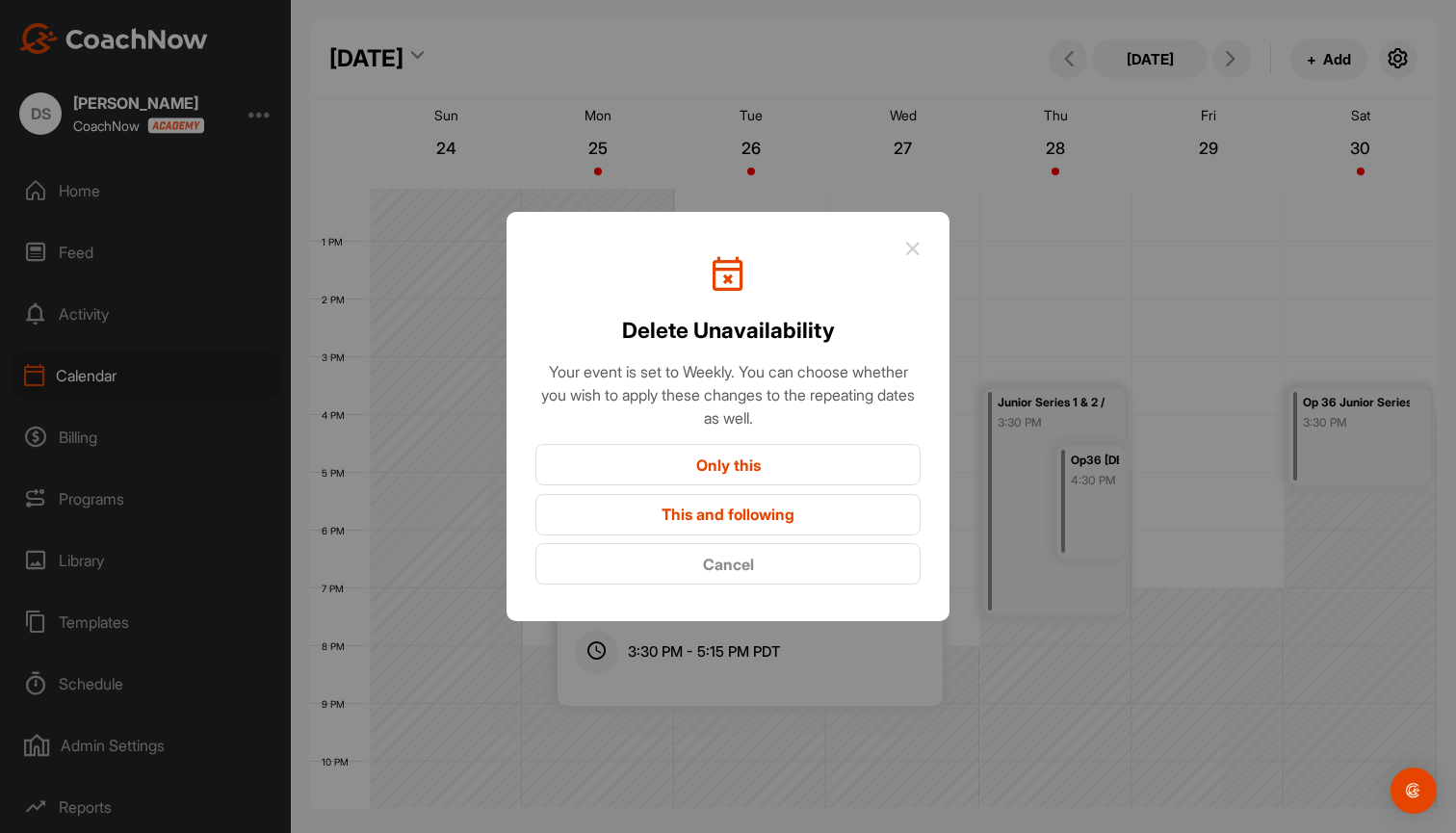 click on "Only this" at bounding box center (728, 464) 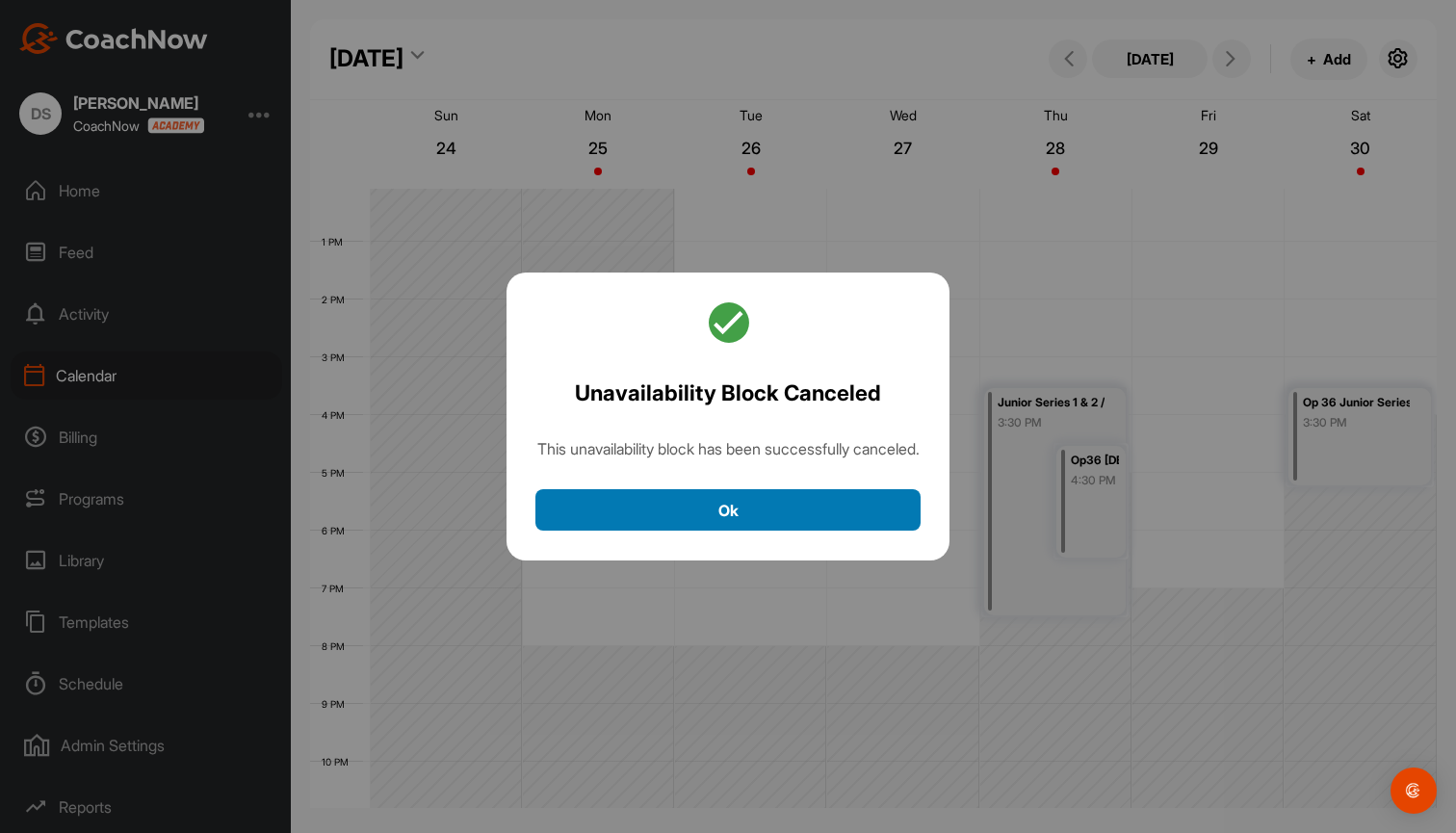click on "Ok" at bounding box center (728, 509) 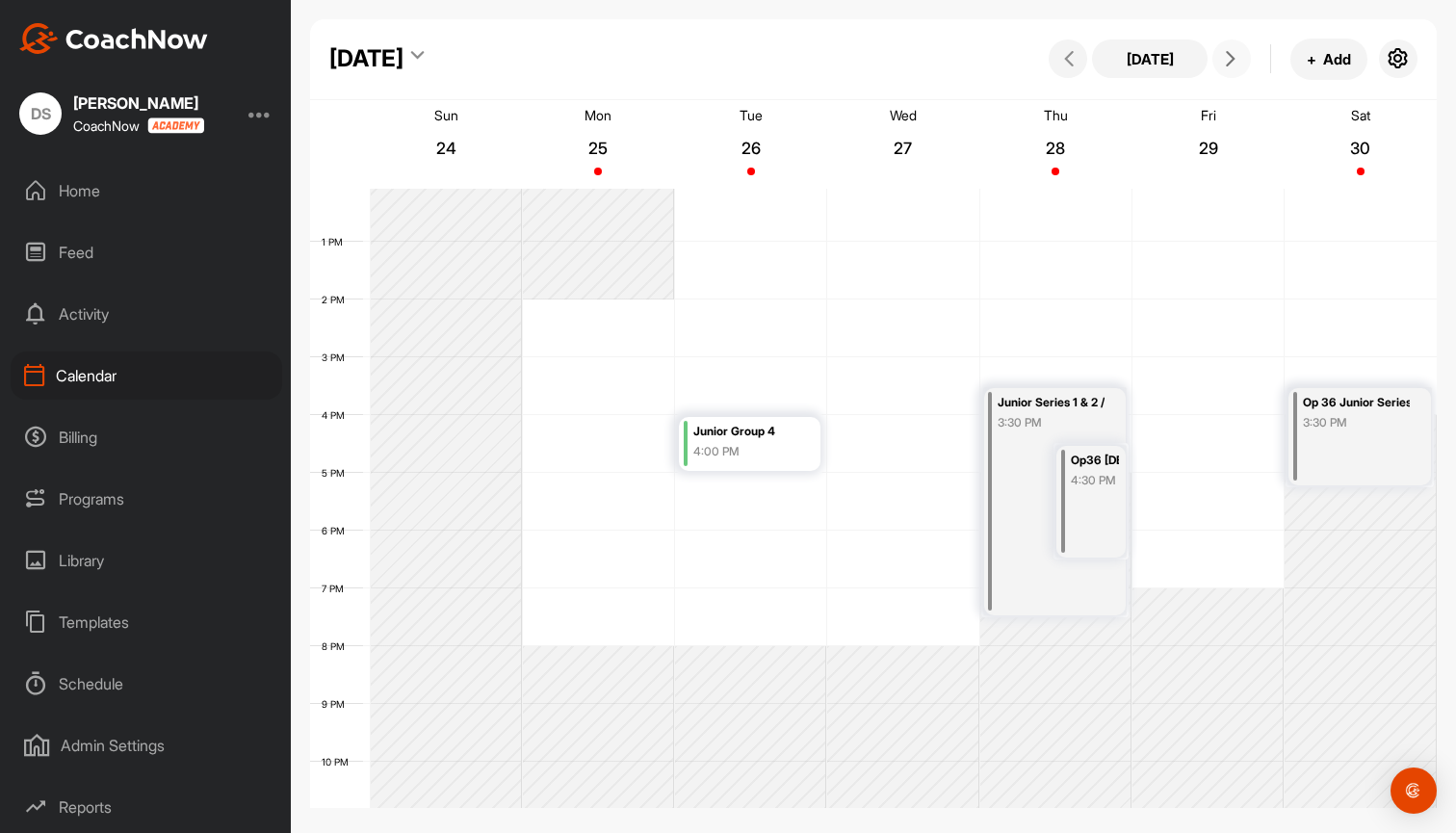 click at bounding box center (1231, 59) 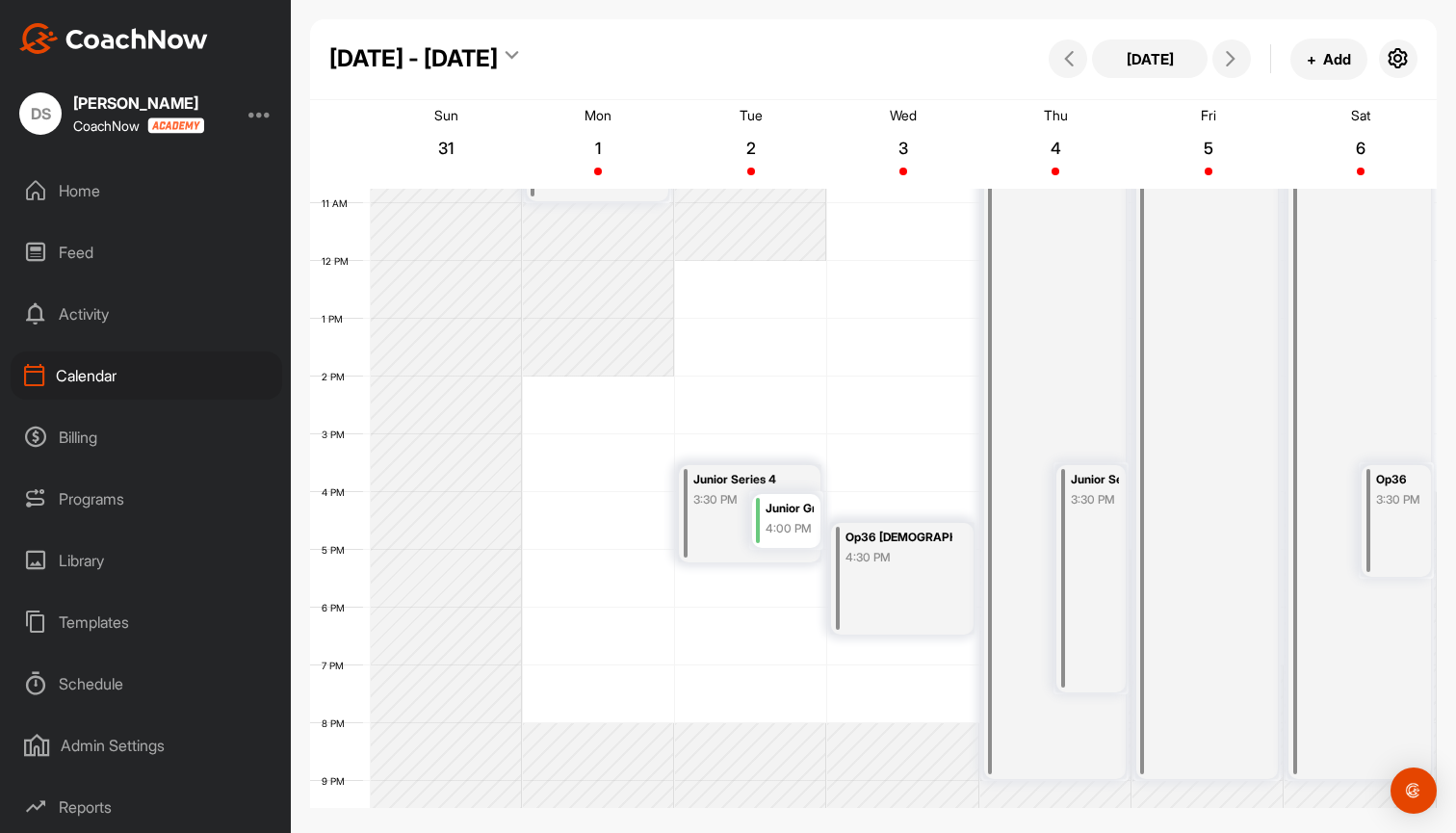 scroll, scrollTop: 639, scrollLeft: 0, axis: vertical 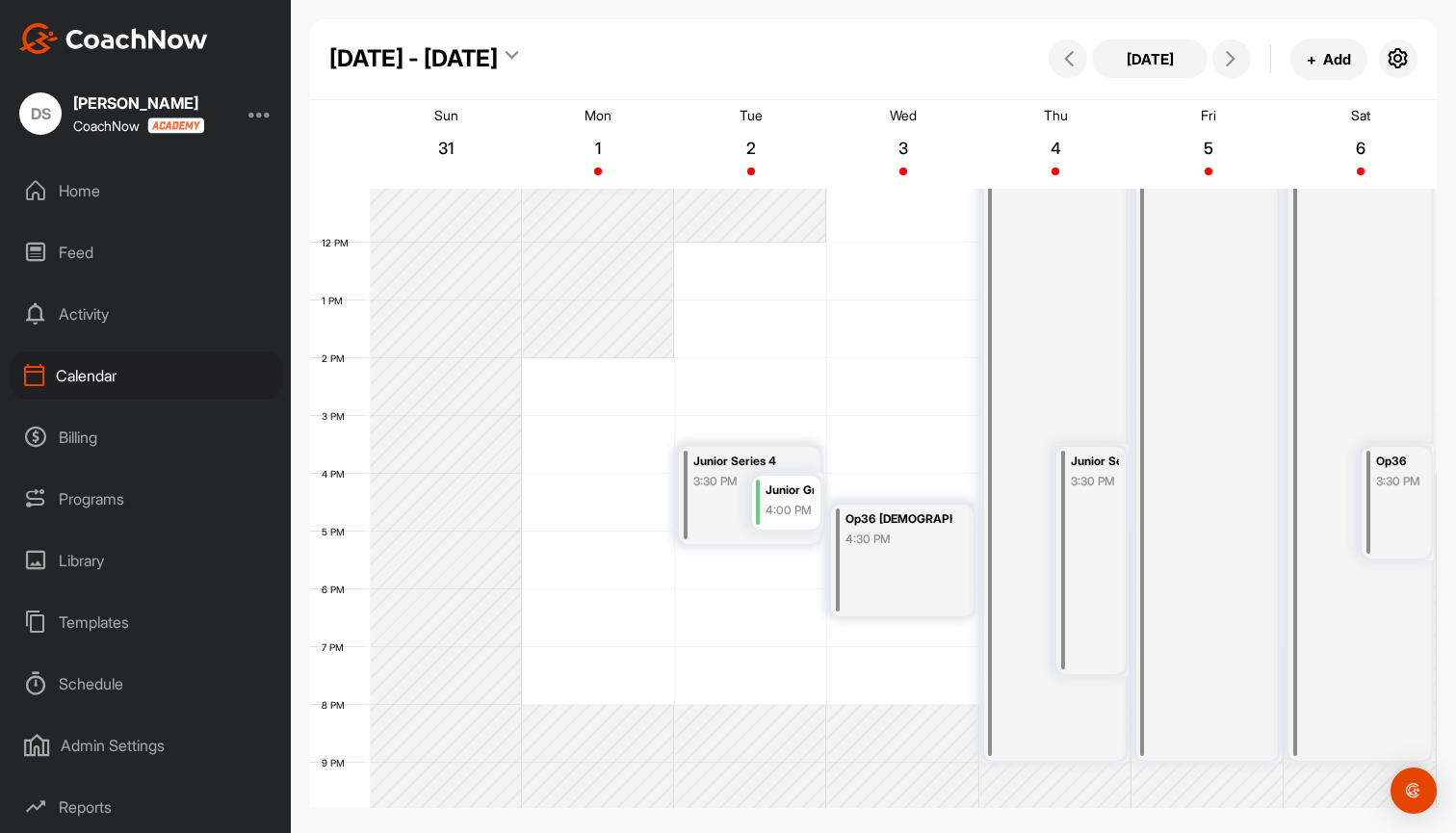 click on "Junior Series 4" at bounding box center (746, 461) 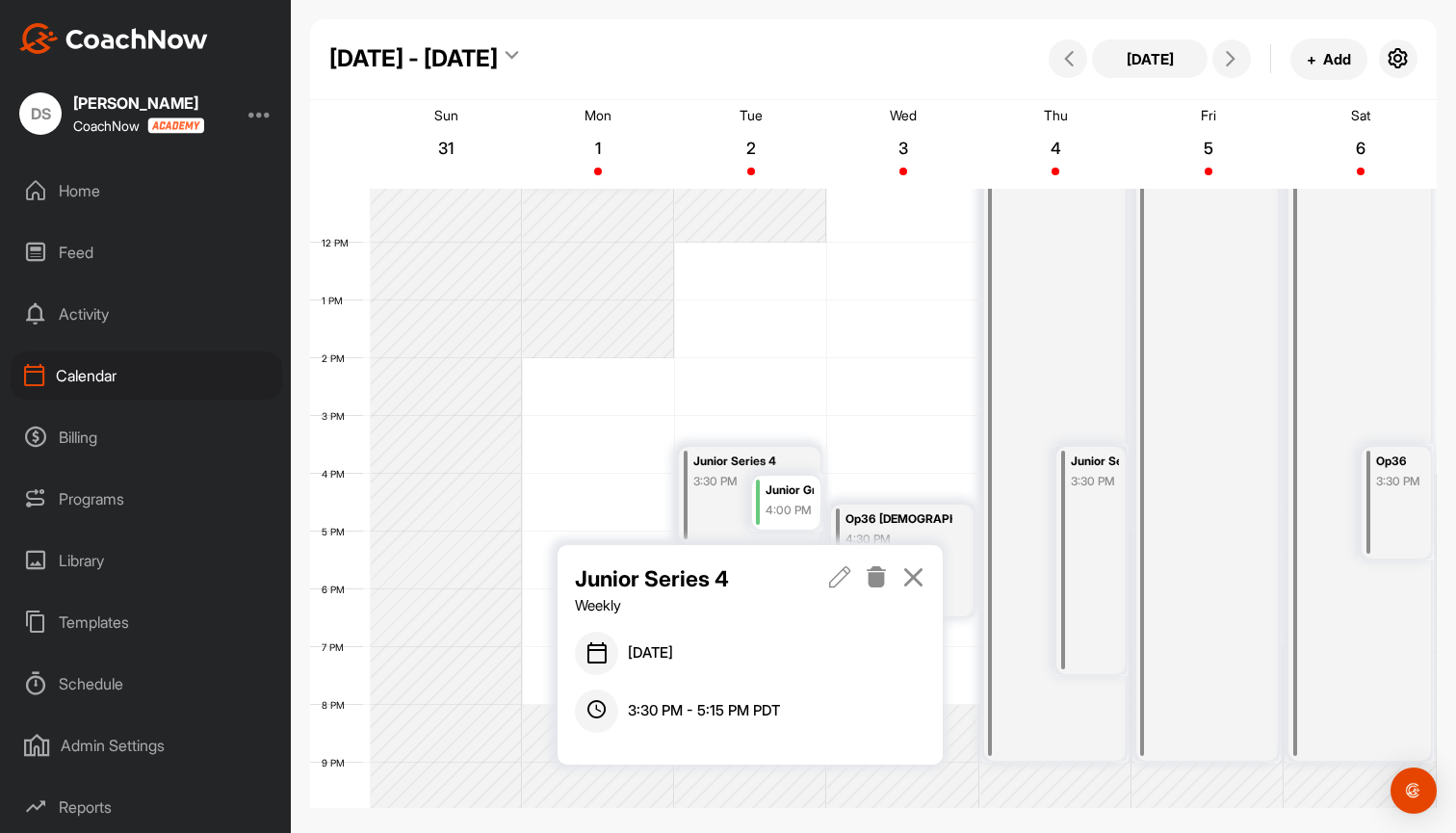 click at bounding box center [876, 577] 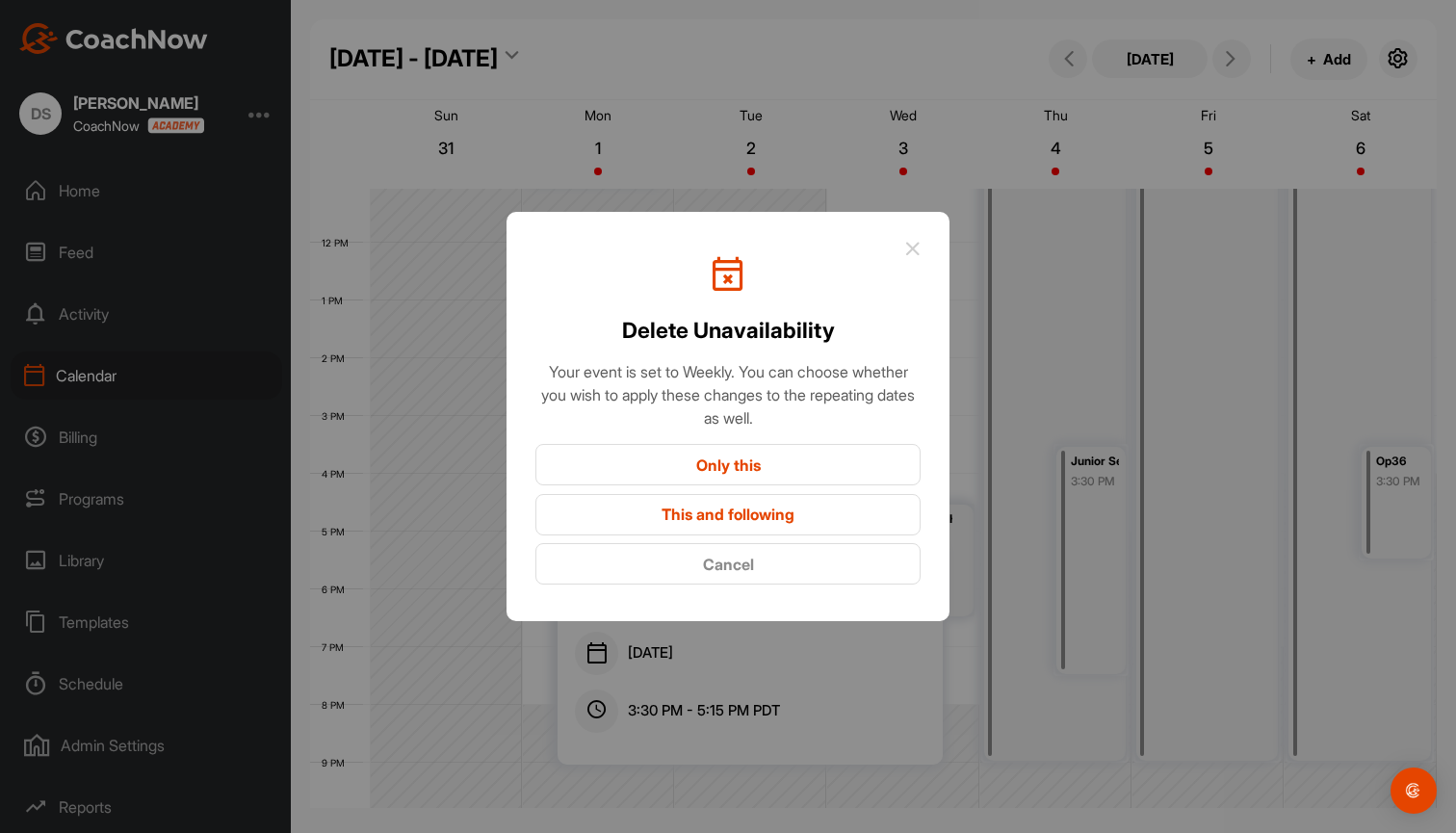 click on "Only this" at bounding box center [728, 464] 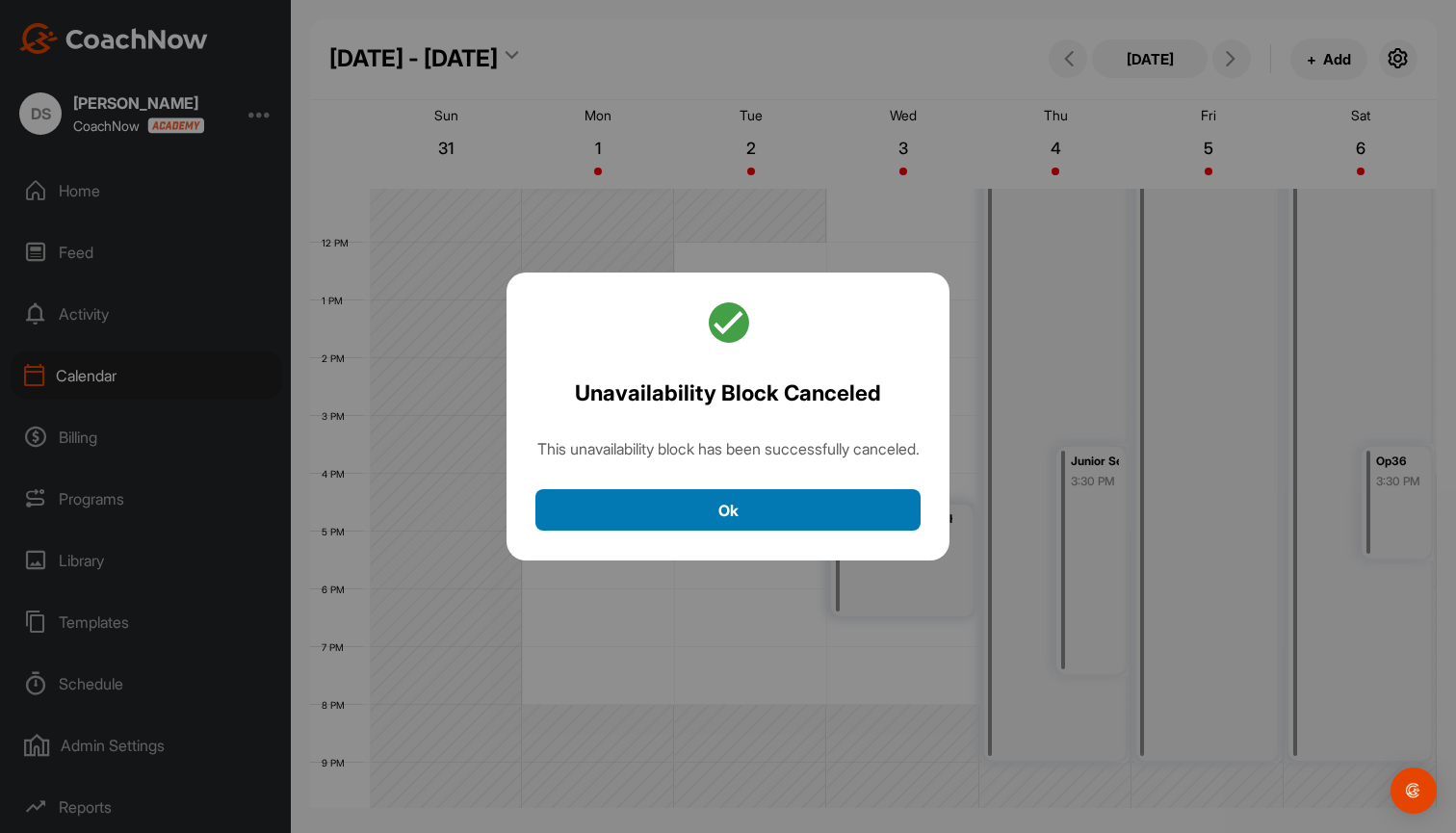 click on "Ok" at bounding box center [728, 509] 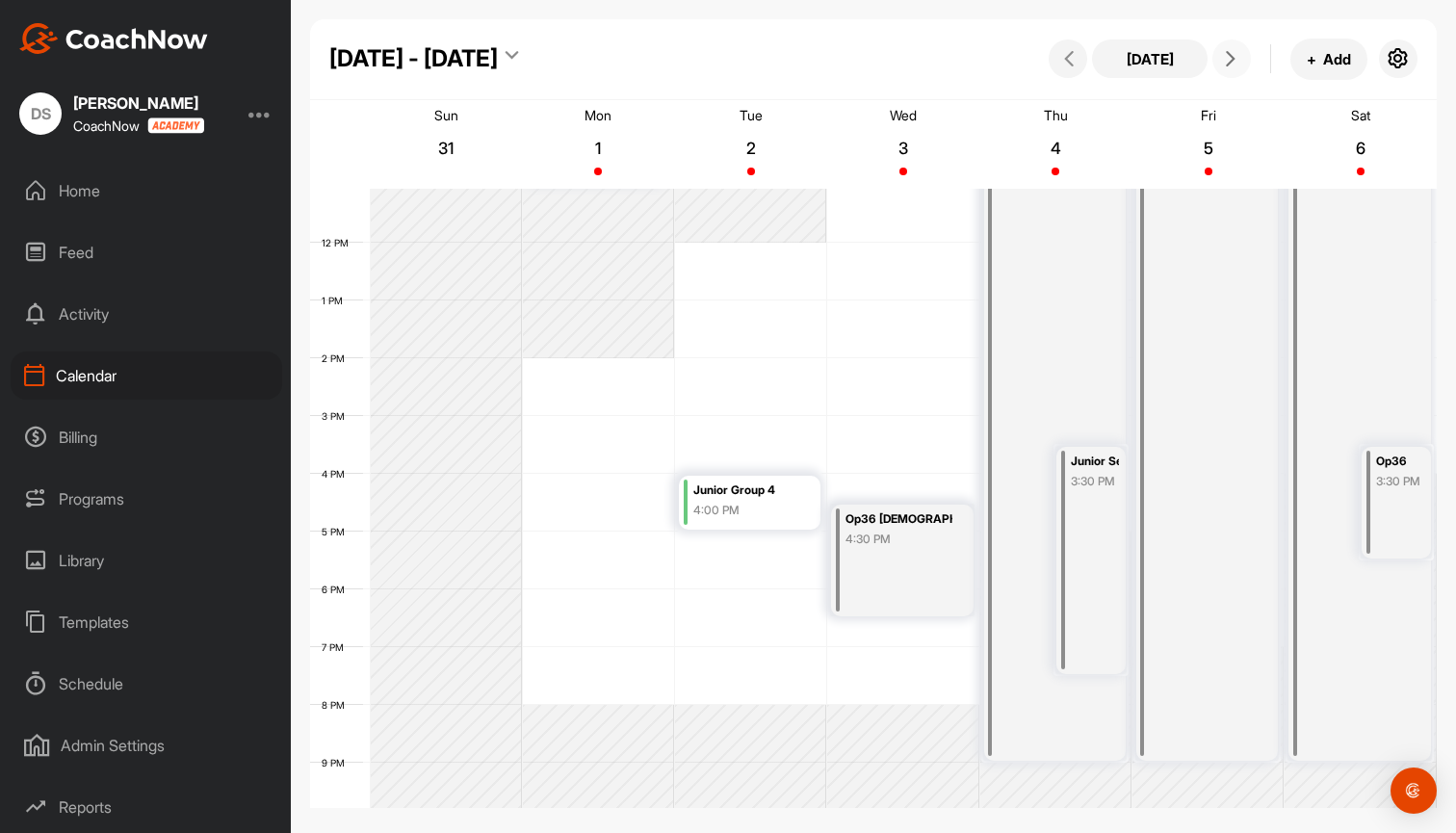 click at bounding box center [1231, 59] 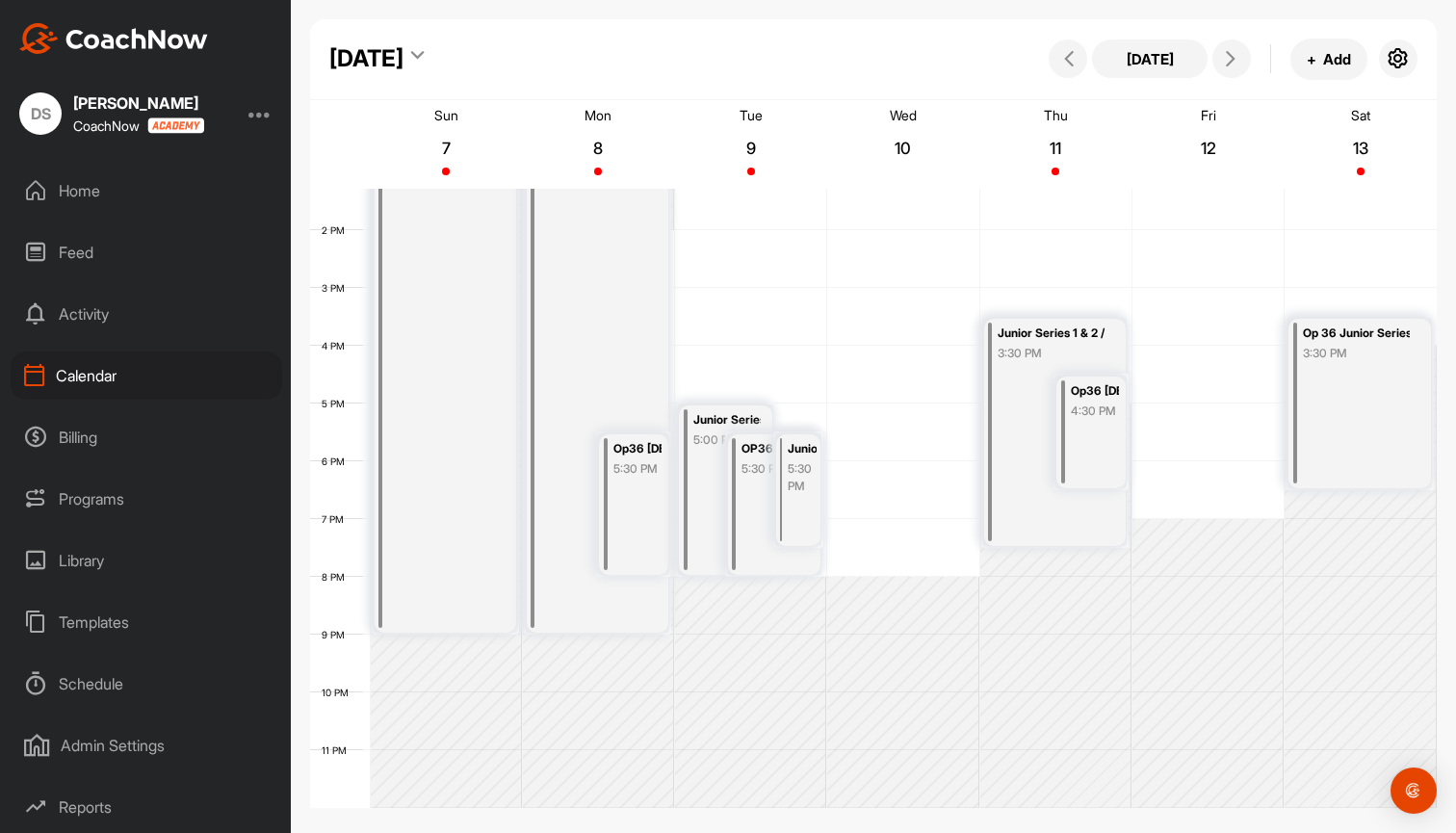 scroll, scrollTop: 768, scrollLeft: 0, axis: vertical 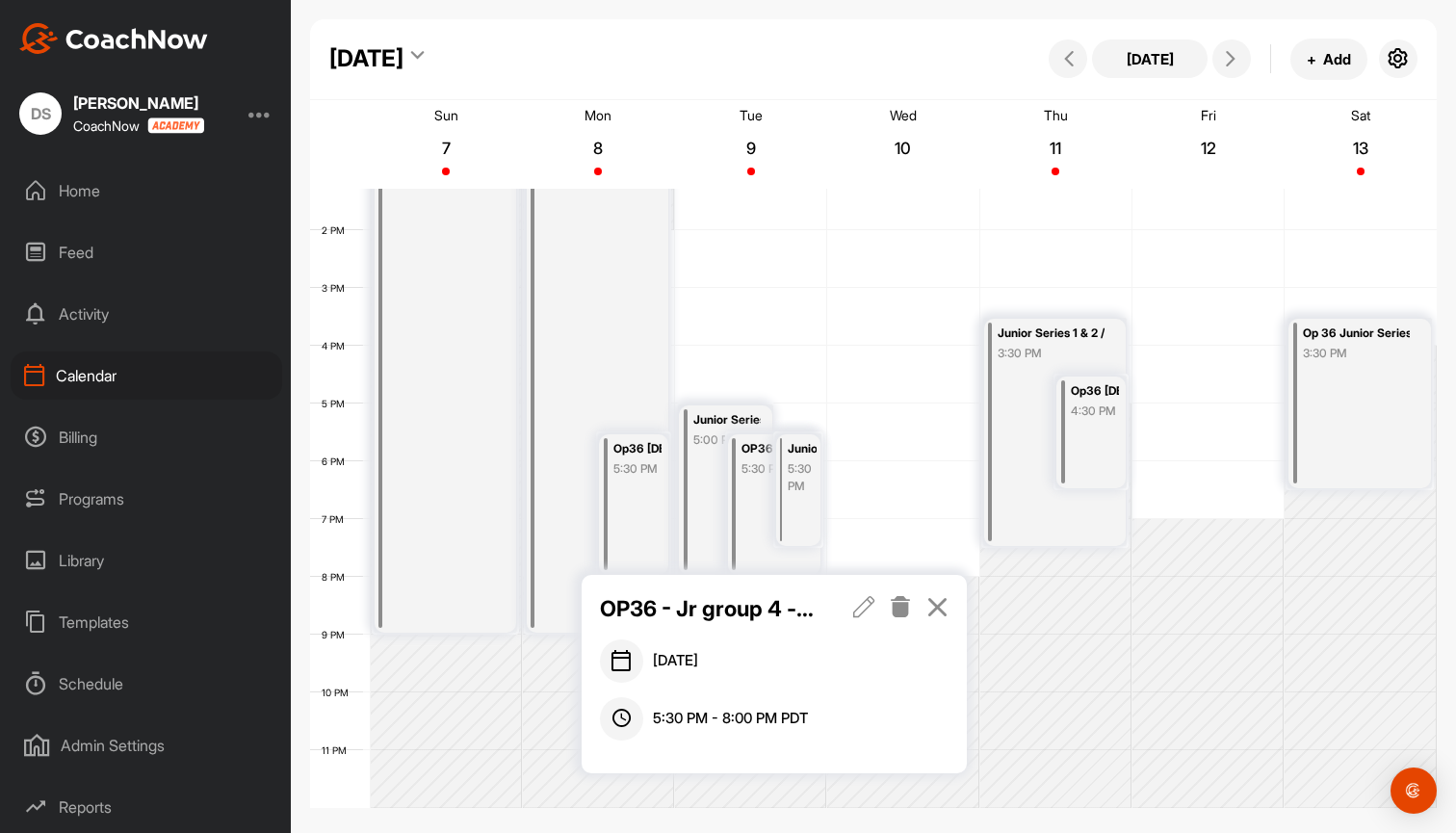click at bounding box center [900, 607] 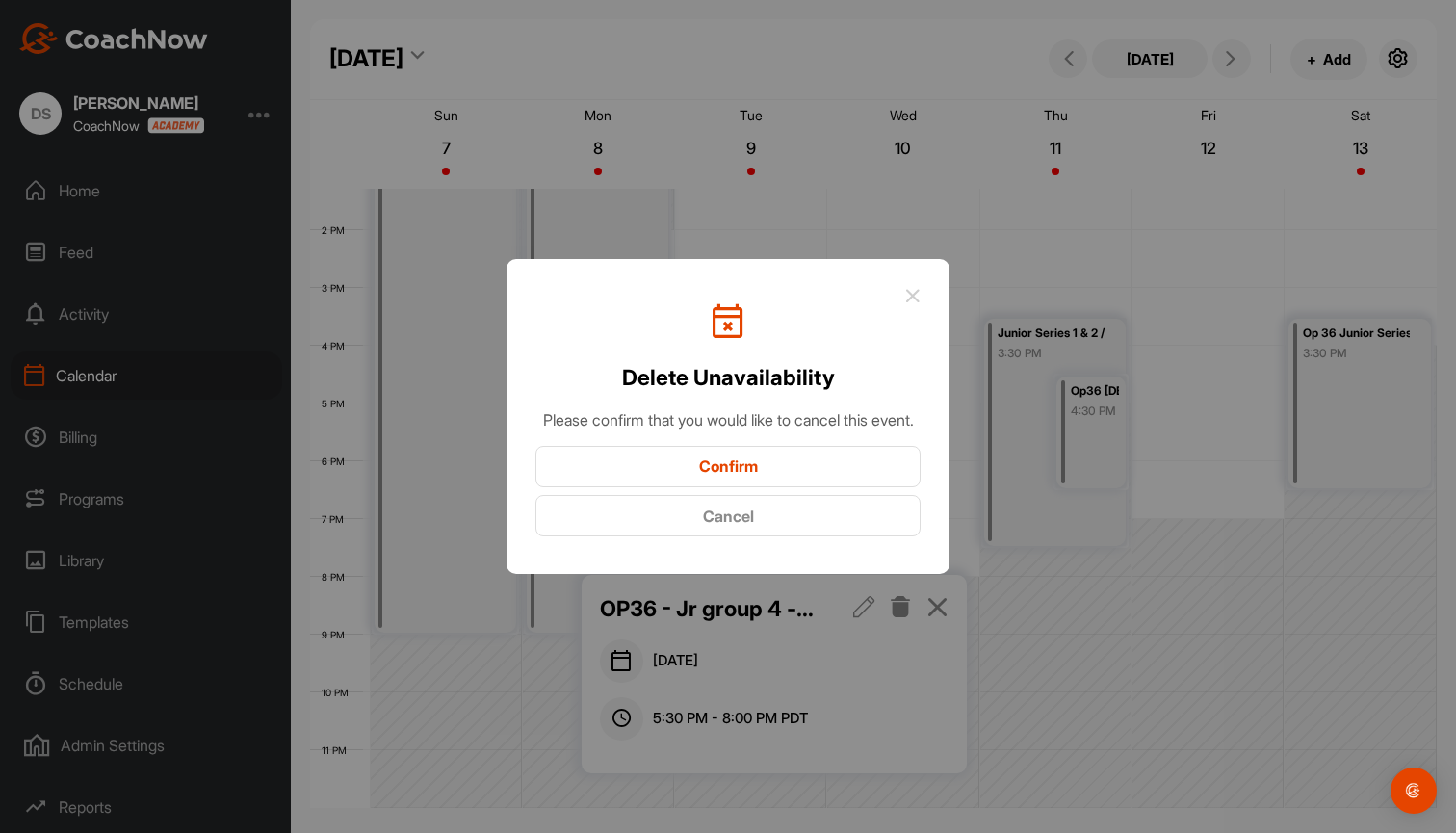 click on "Confirm" at bounding box center [728, 466] 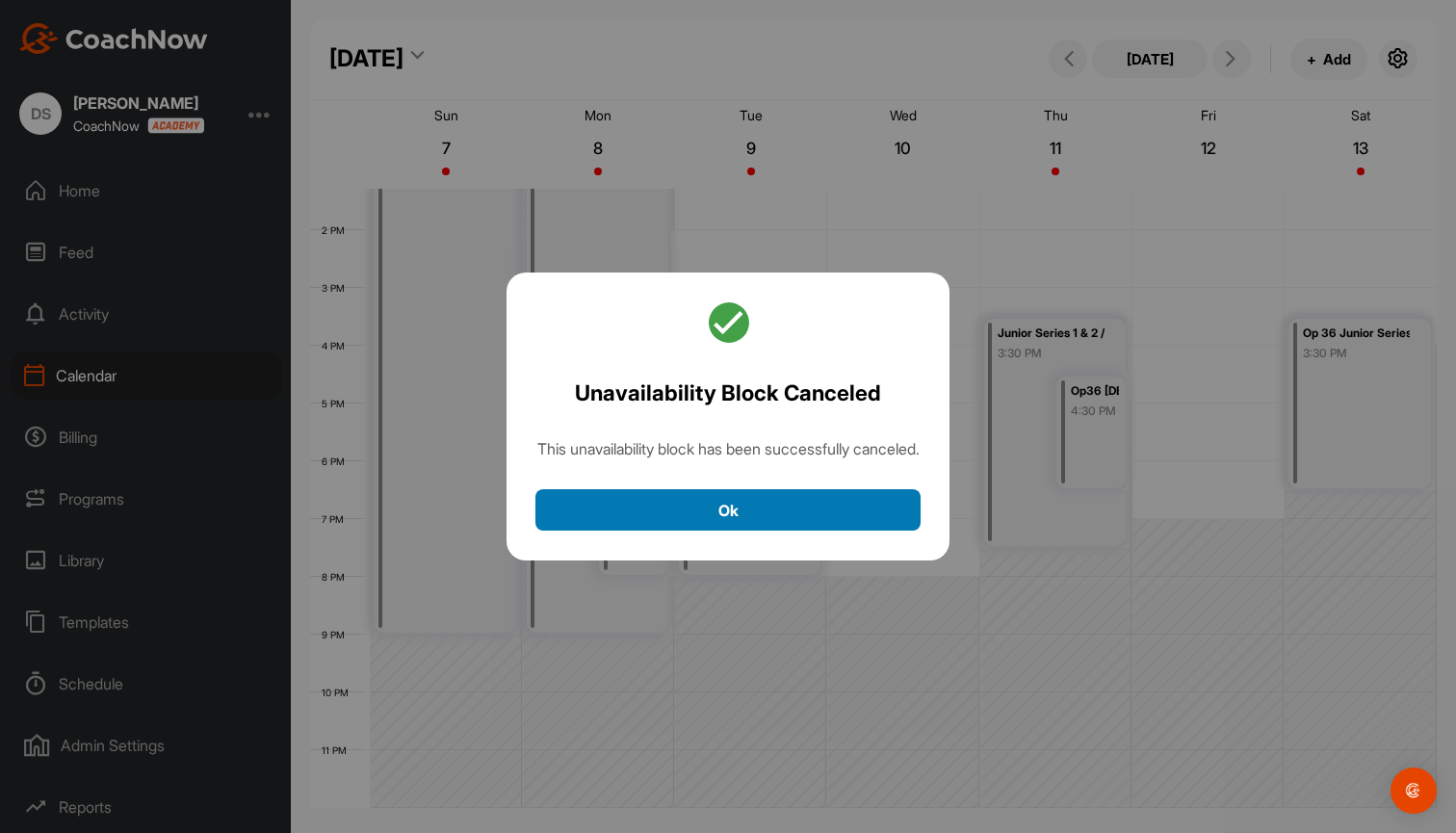 click on "Ok" at bounding box center (728, 509) 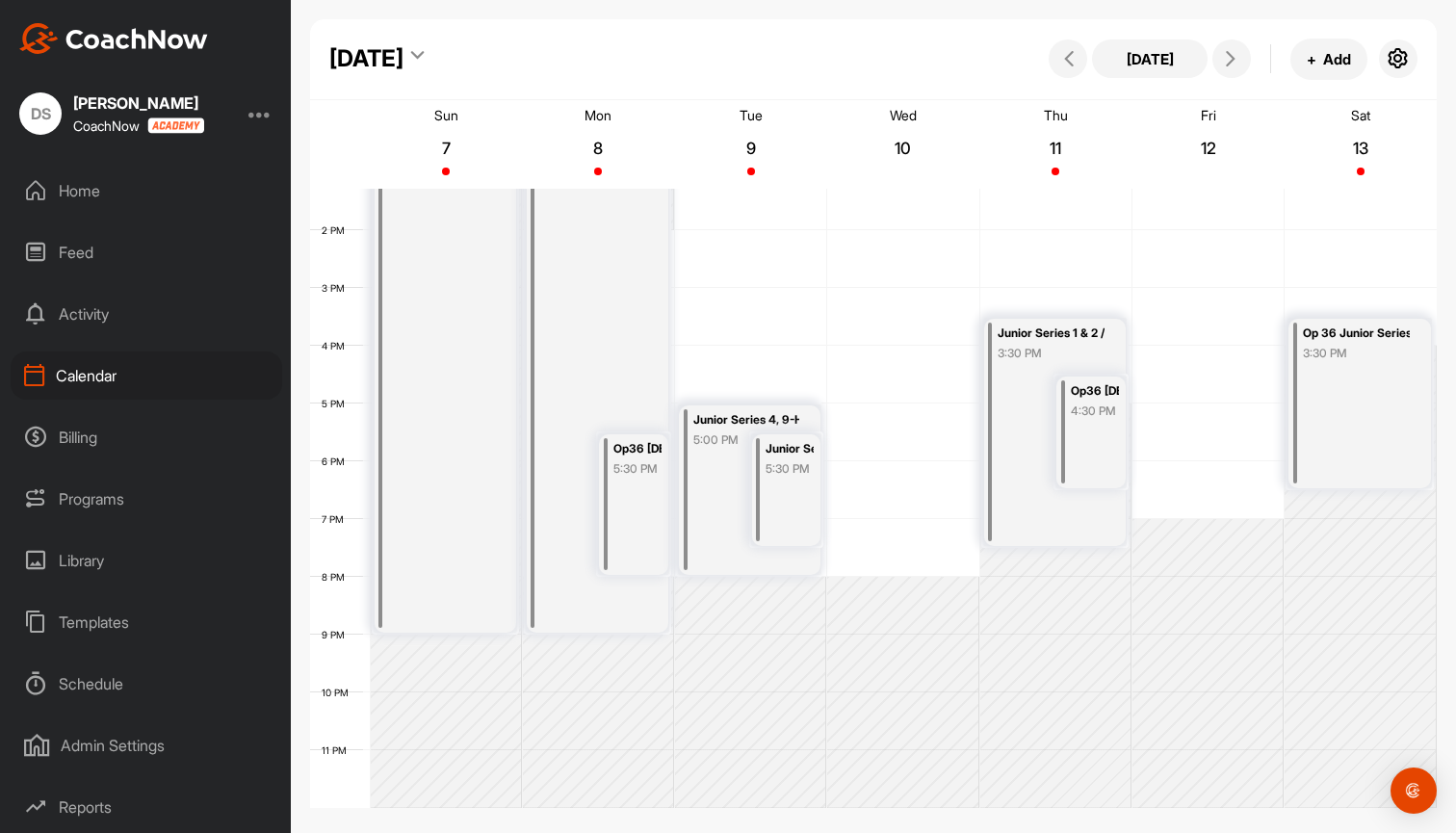 click on "Junior Series 4, 9-Hole Game 5:30pm" at bounding box center (746, 420) 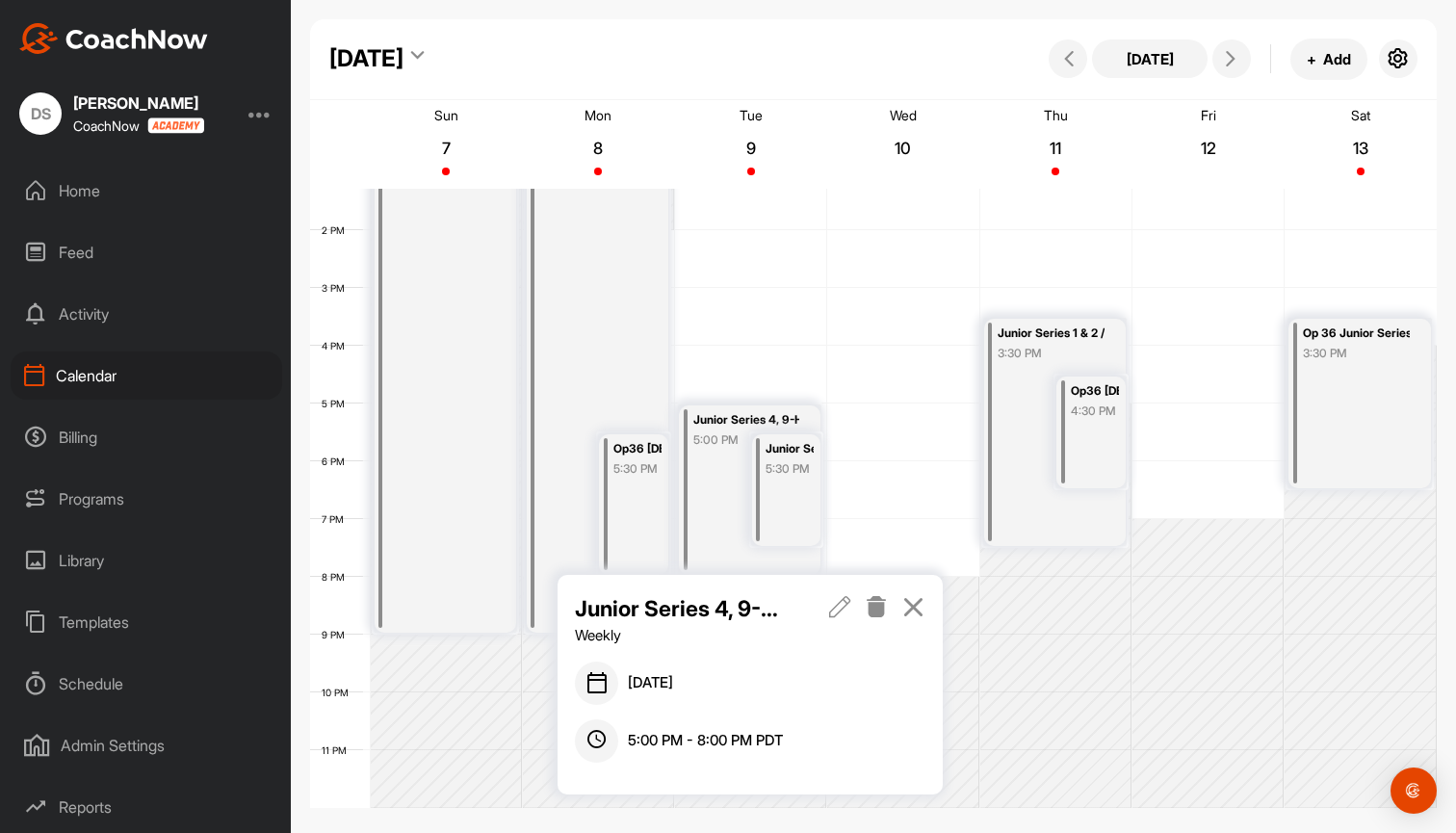 click at bounding box center [876, 607] 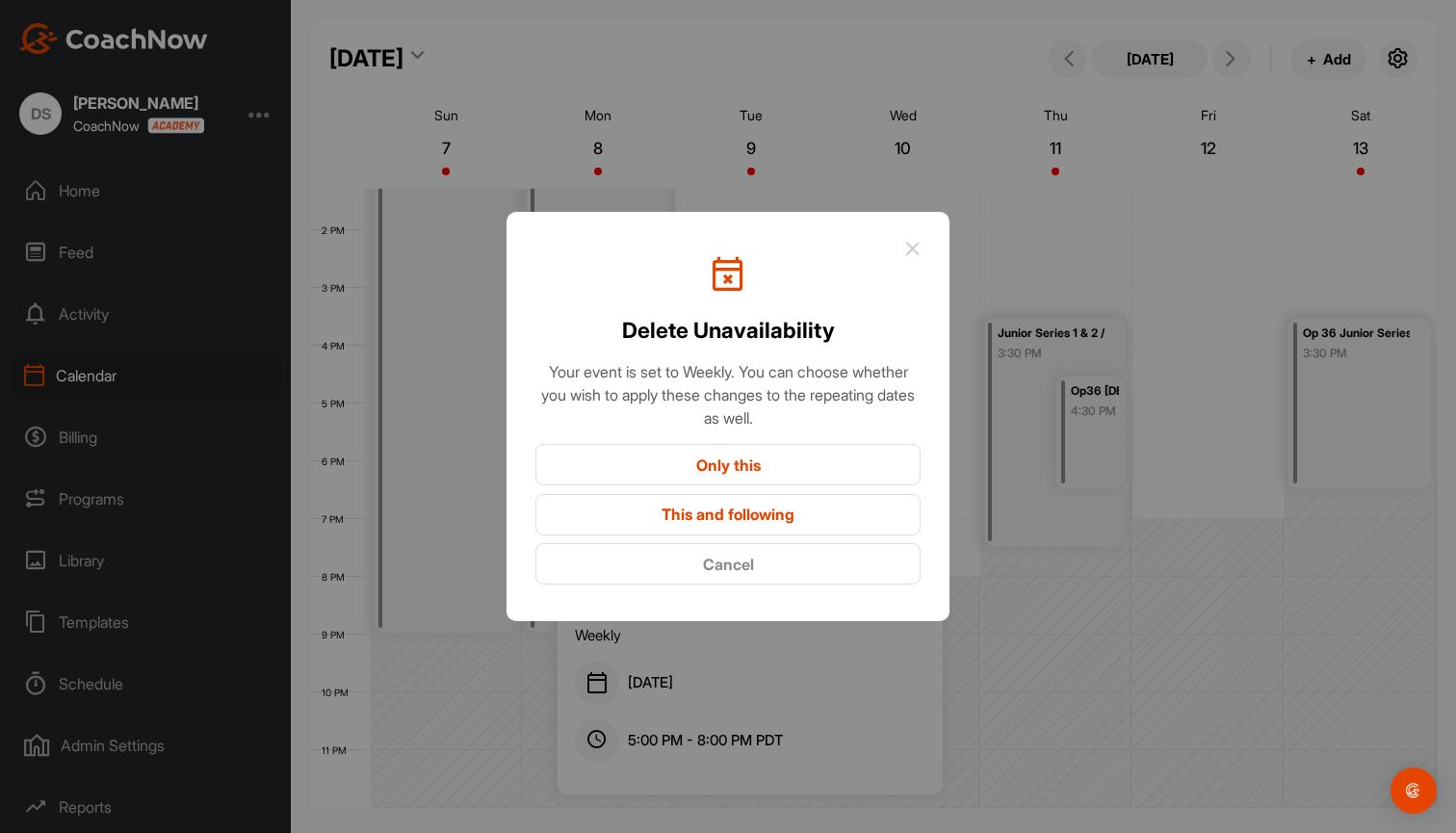 click on "Only this" at bounding box center (728, 464) 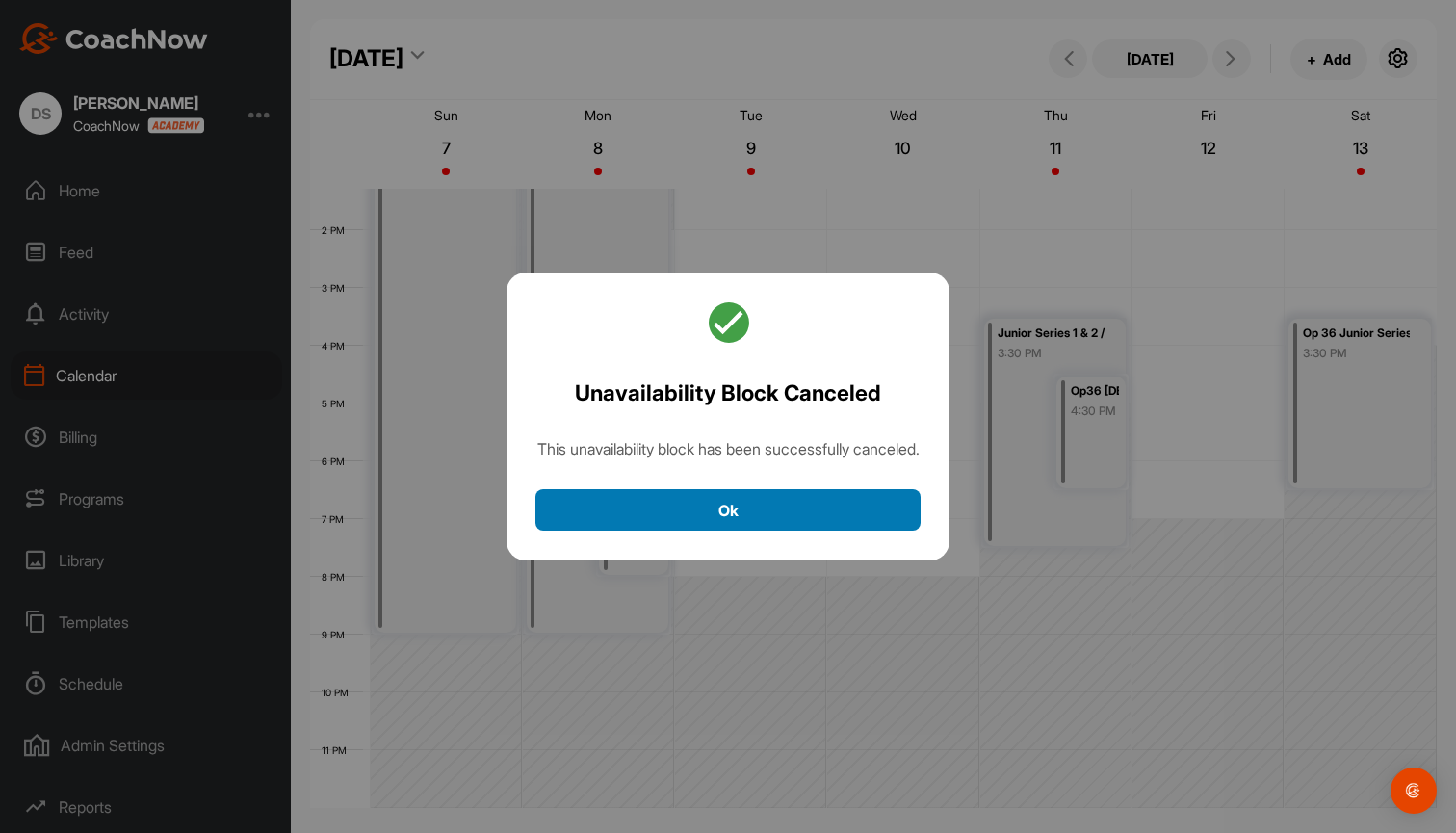 click on "Ok" at bounding box center (728, 509) 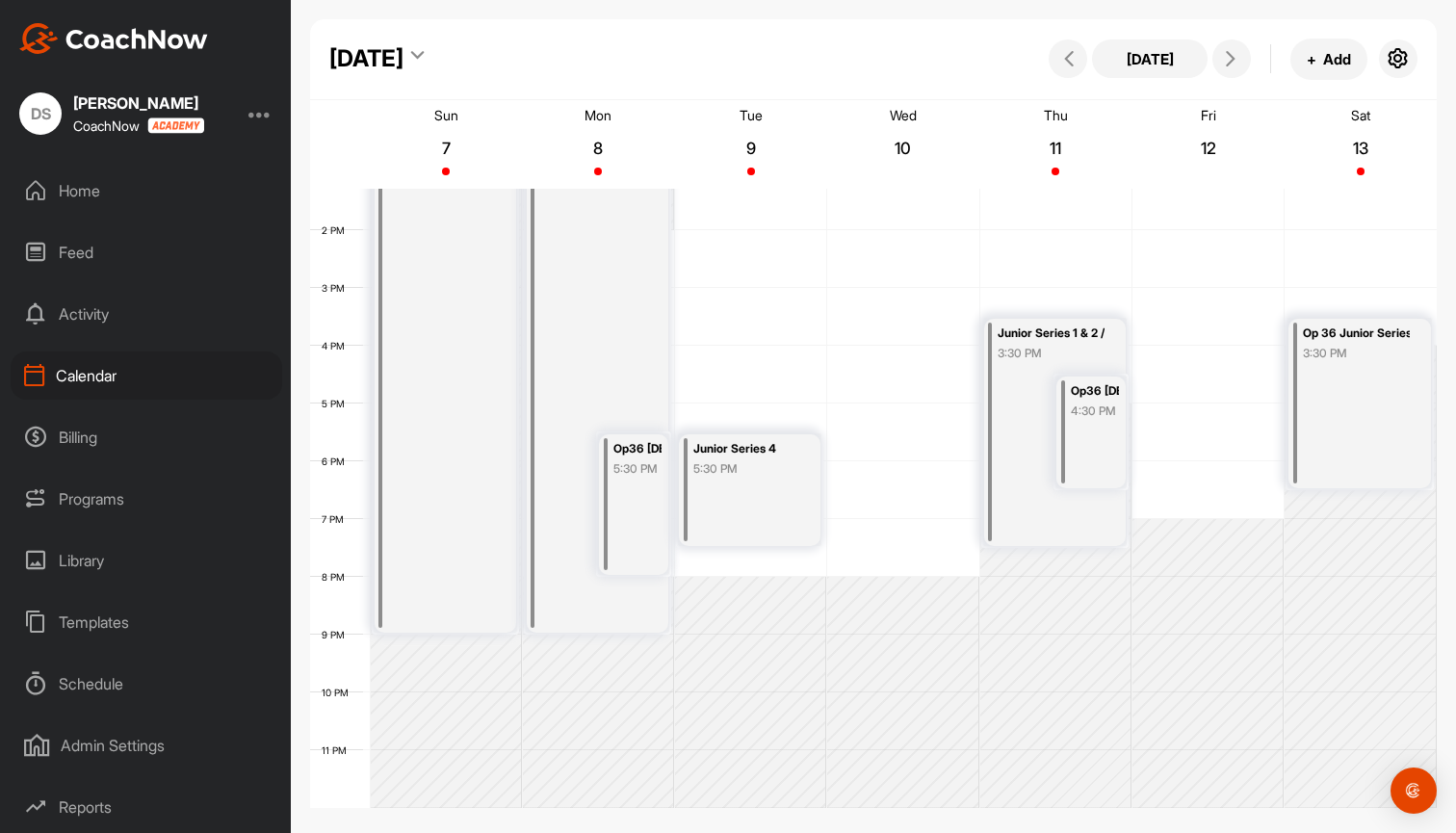 click on "Op36 [DEMOGRAPHIC_DATA] Fall Series 2 - 10am group" at bounding box center [637, 449] 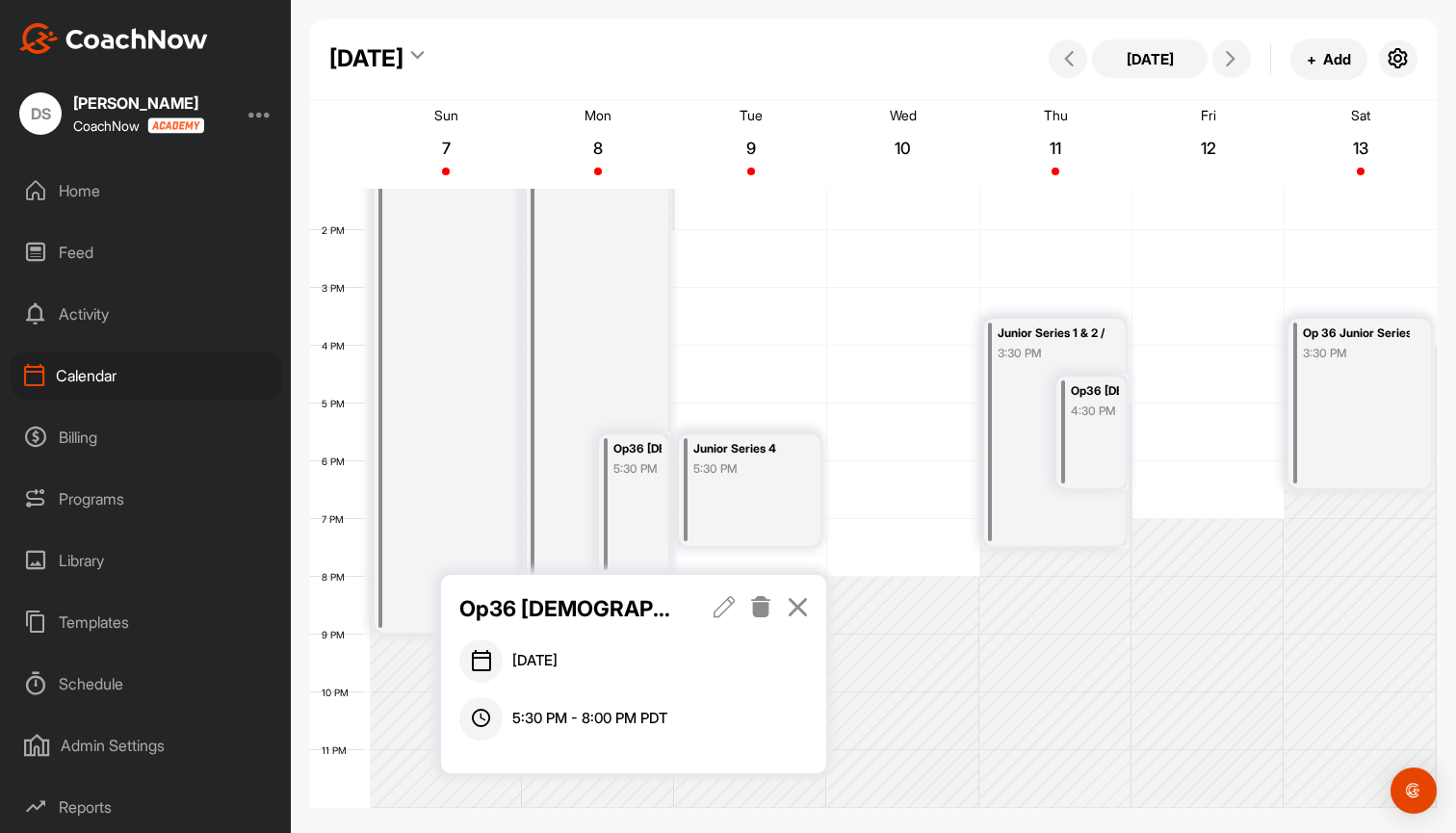 click on "12 AM 1 AM 2 AM 3 AM 4 AM 5 AM 6 AM 7 AM 8 AM 9 AM 10 AM 11 AM 12 PM 1 PM 2 PM 3 PM 4 PM 5 PM 6 PM 7 PM 8 PM 9 PM 10 PM 11 PM [GEOGRAPHIC_DATA] / Kalenden 7:30 AM Kootenay Trip 8:00 AM Kootenay Trip 8:00 AM Op36 [DEMOGRAPHIC_DATA] Fall Series 2 - 10am group 5:30 PM Junior Series 4 5:30 PM Junior Series 1 & 2 / 4pm & 5:30pm 3:30 PM Op36 [DEMOGRAPHIC_DATA] Fall Series 1 - 5pm 4:30 PM Op 36 Junior Series #3 9-Hole Game 3:30 PM" at bounding box center (873, 115) 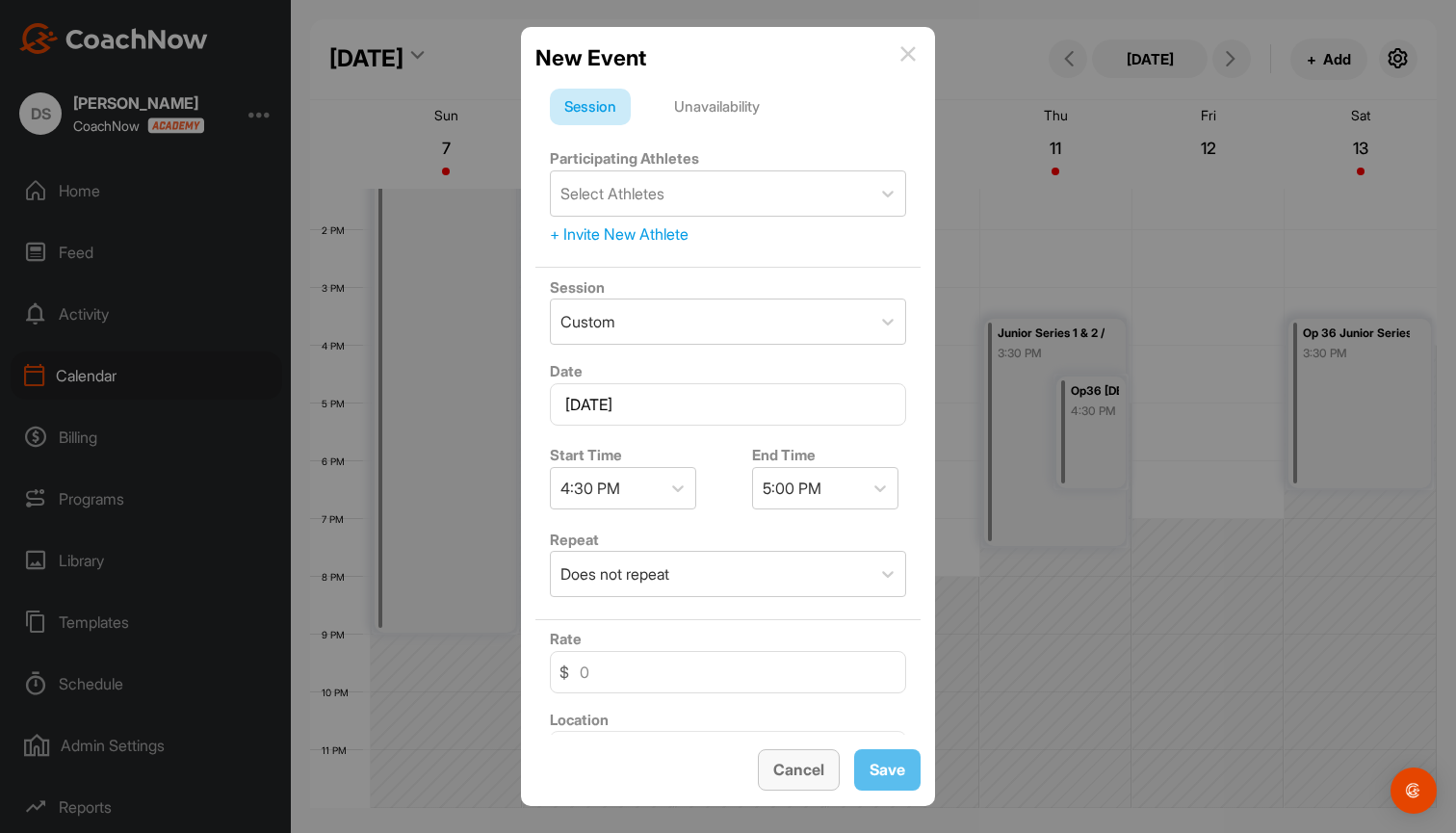 click on "Cancel" at bounding box center (798, 769) 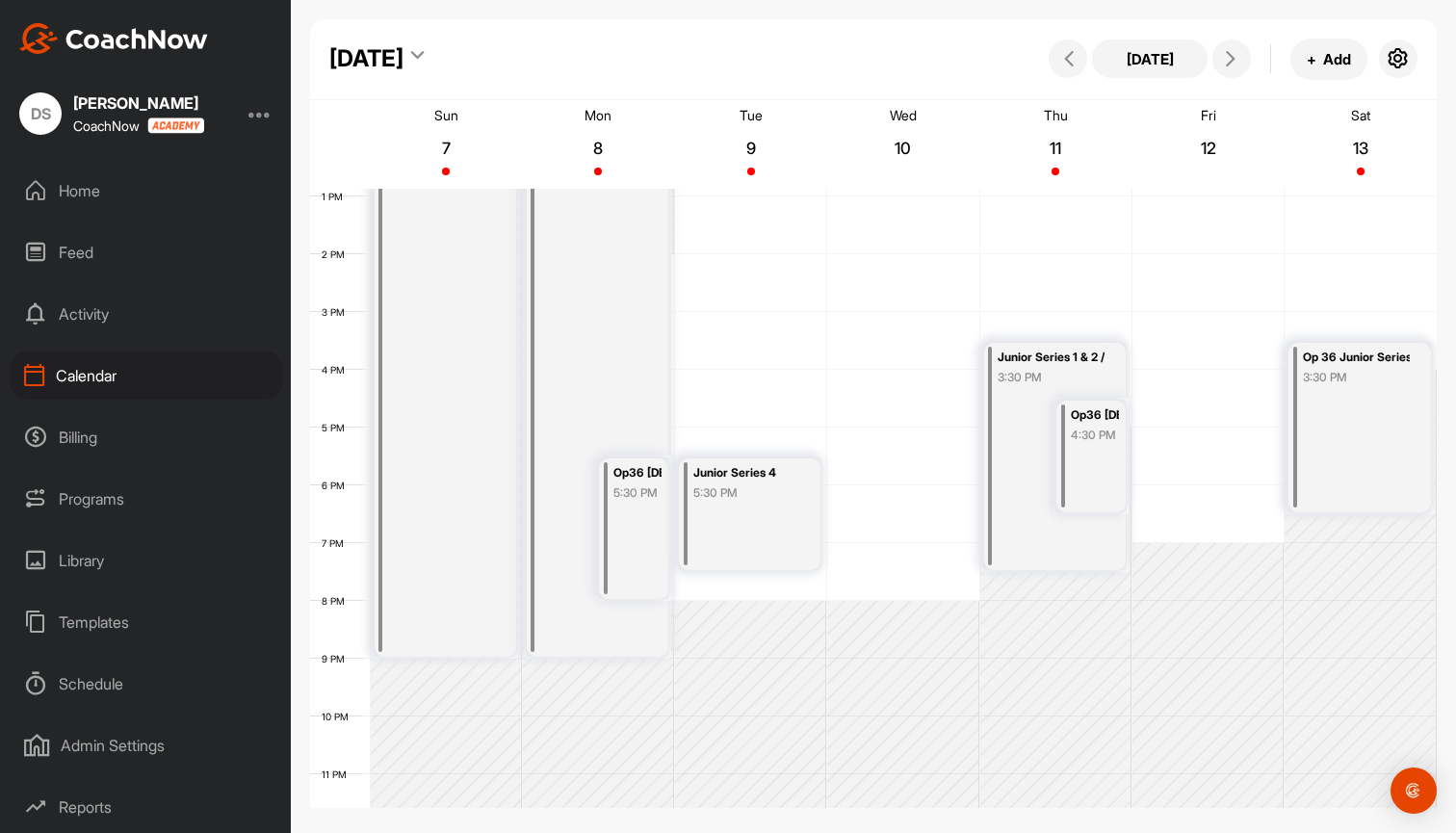 scroll, scrollTop: 749, scrollLeft: 0, axis: vertical 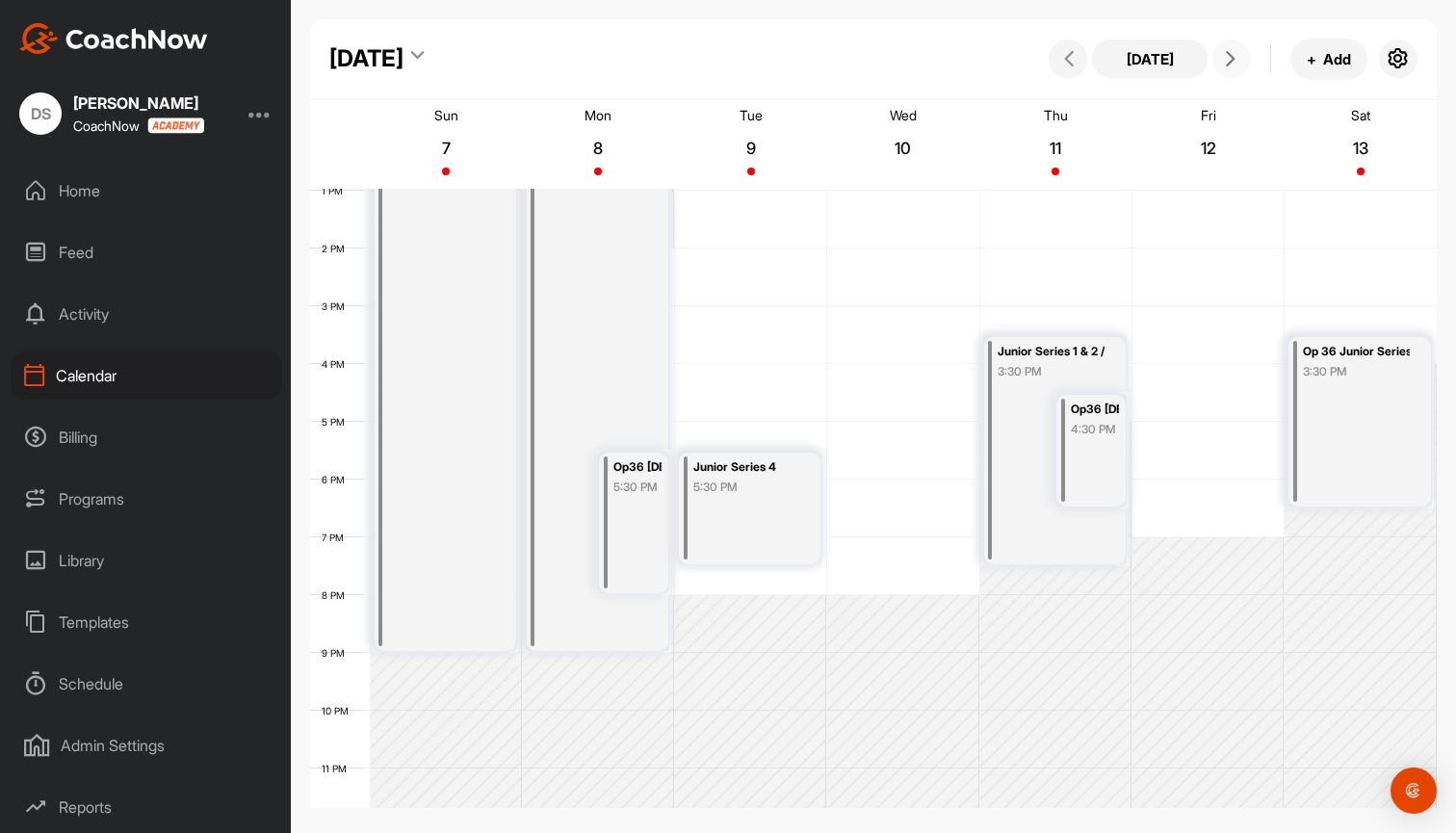 click at bounding box center [1231, 59] 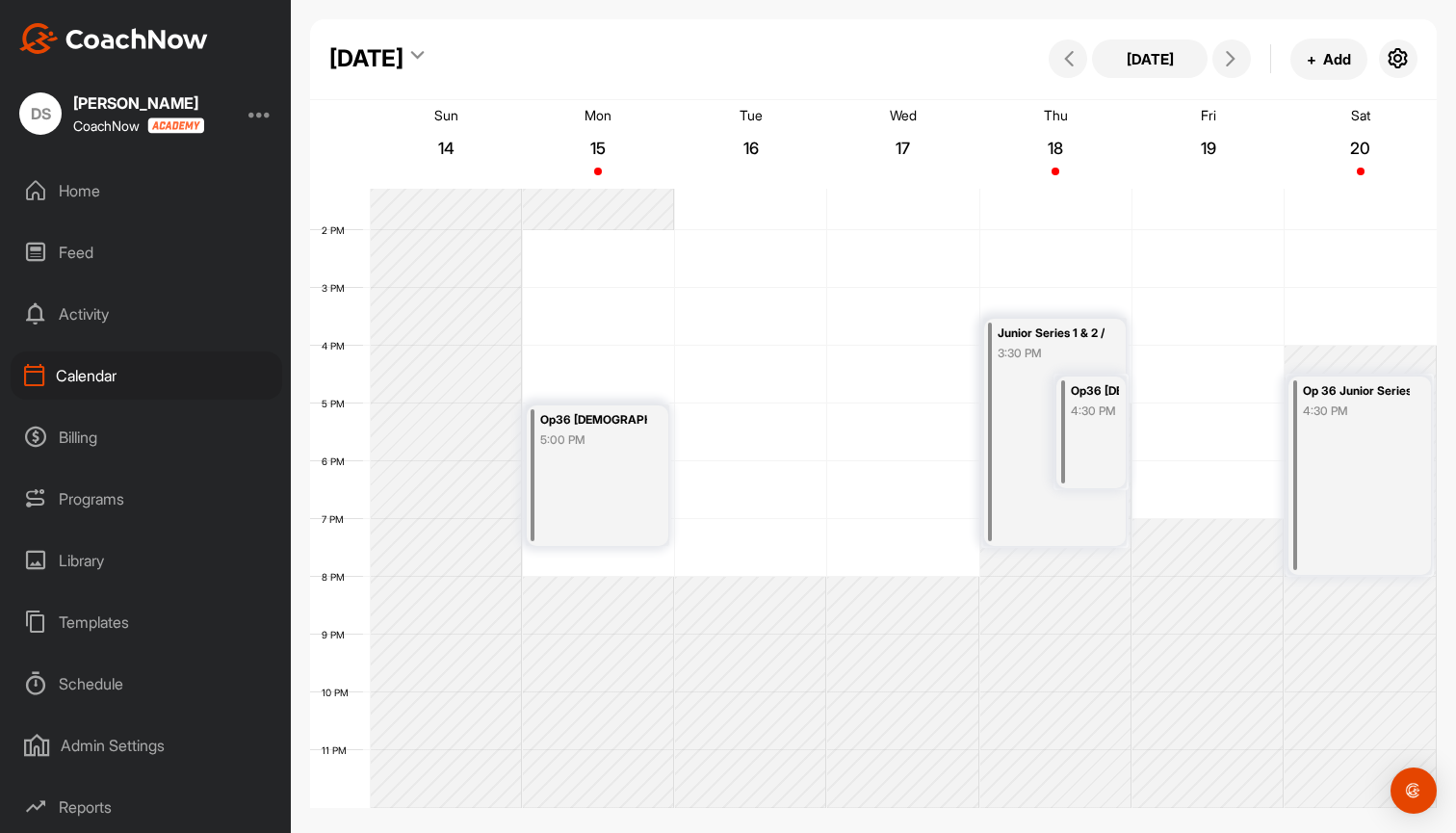 scroll, scrollTop: 768, scrollLeft: 0, axis: vertical 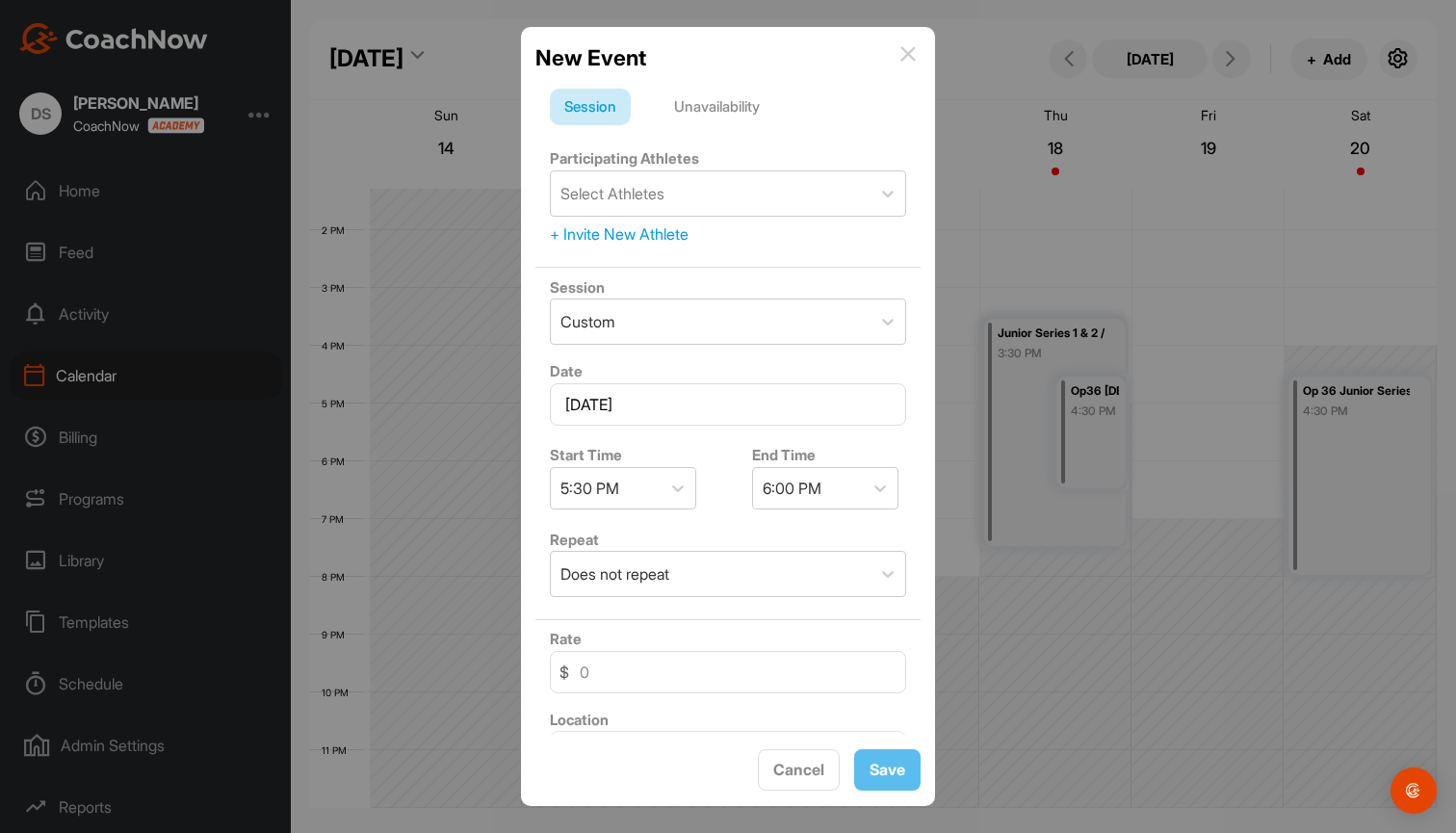 click on "Unavailability" at bounding box center [716, 107] 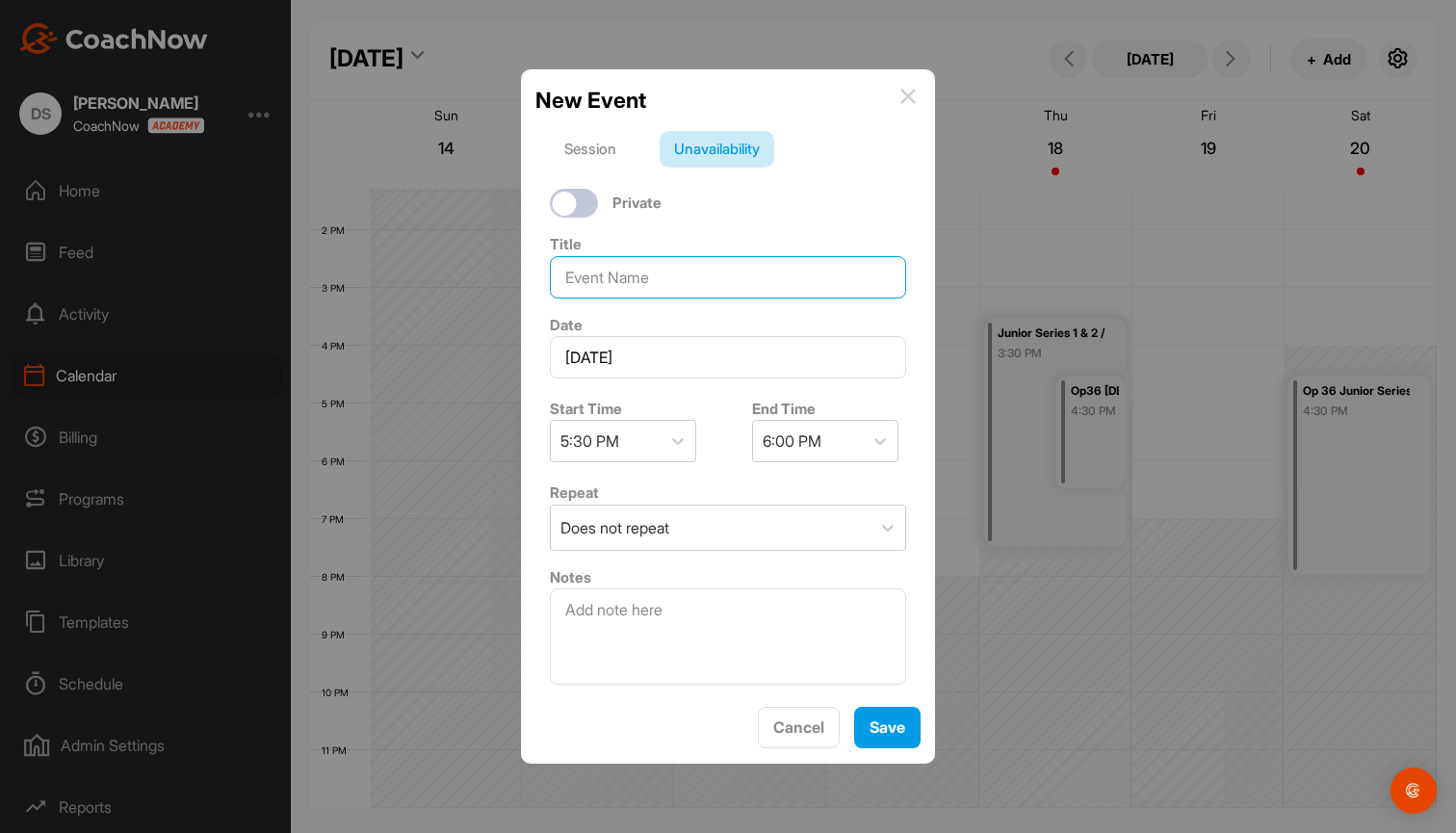 click at bounding box center [728, 277] 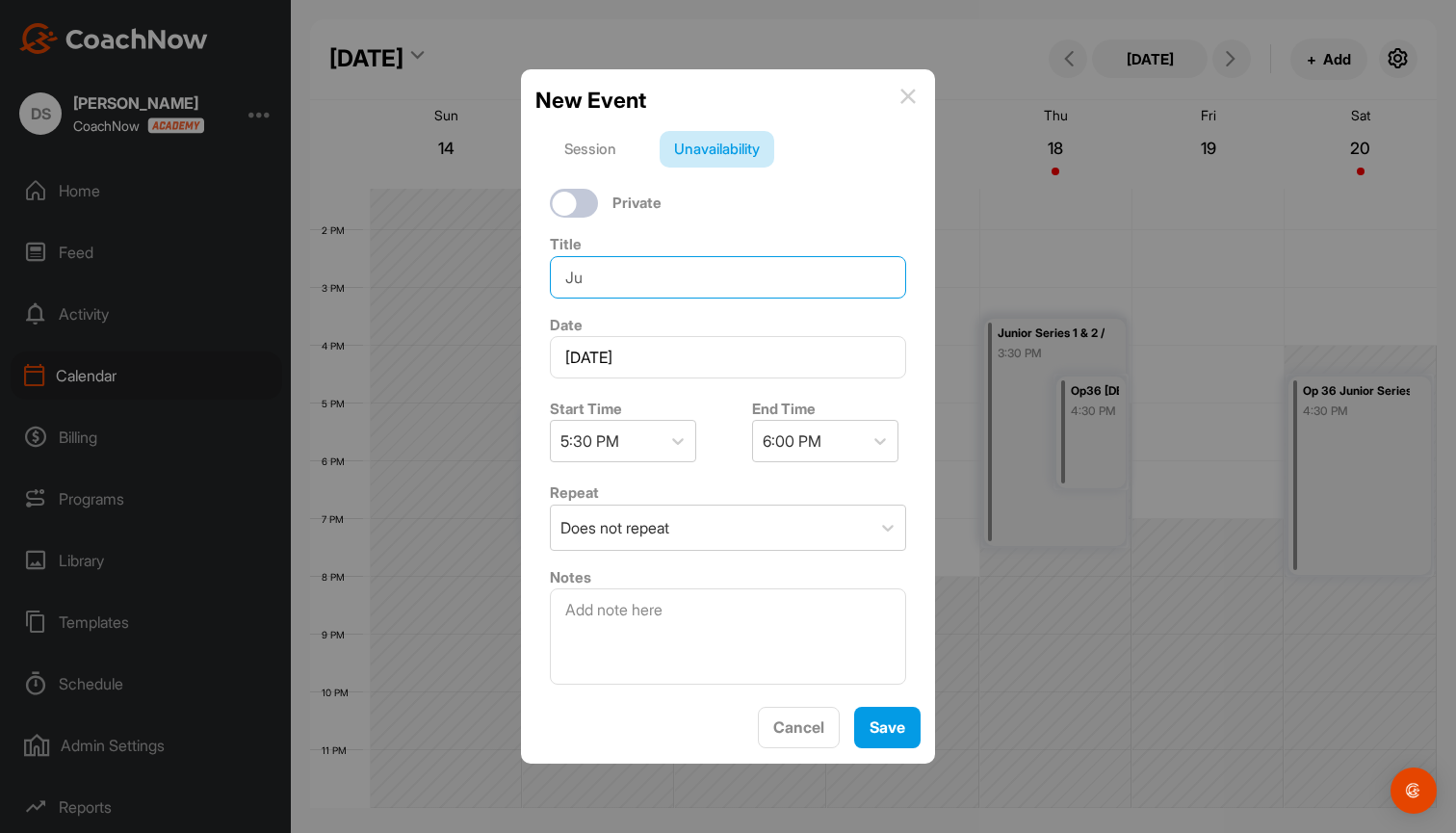 type on "J" 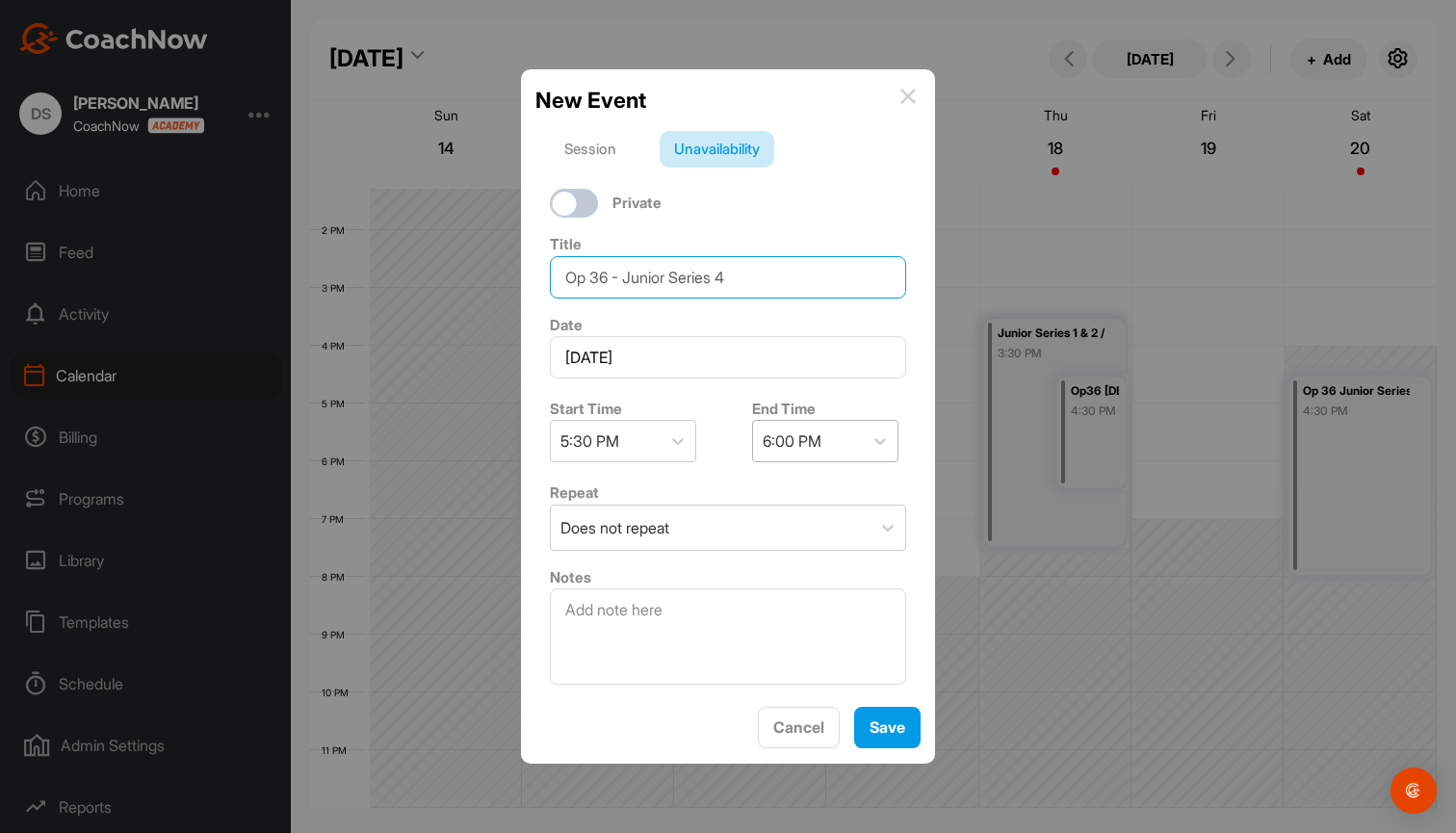 type on "Op 36 - Junior Series 4" 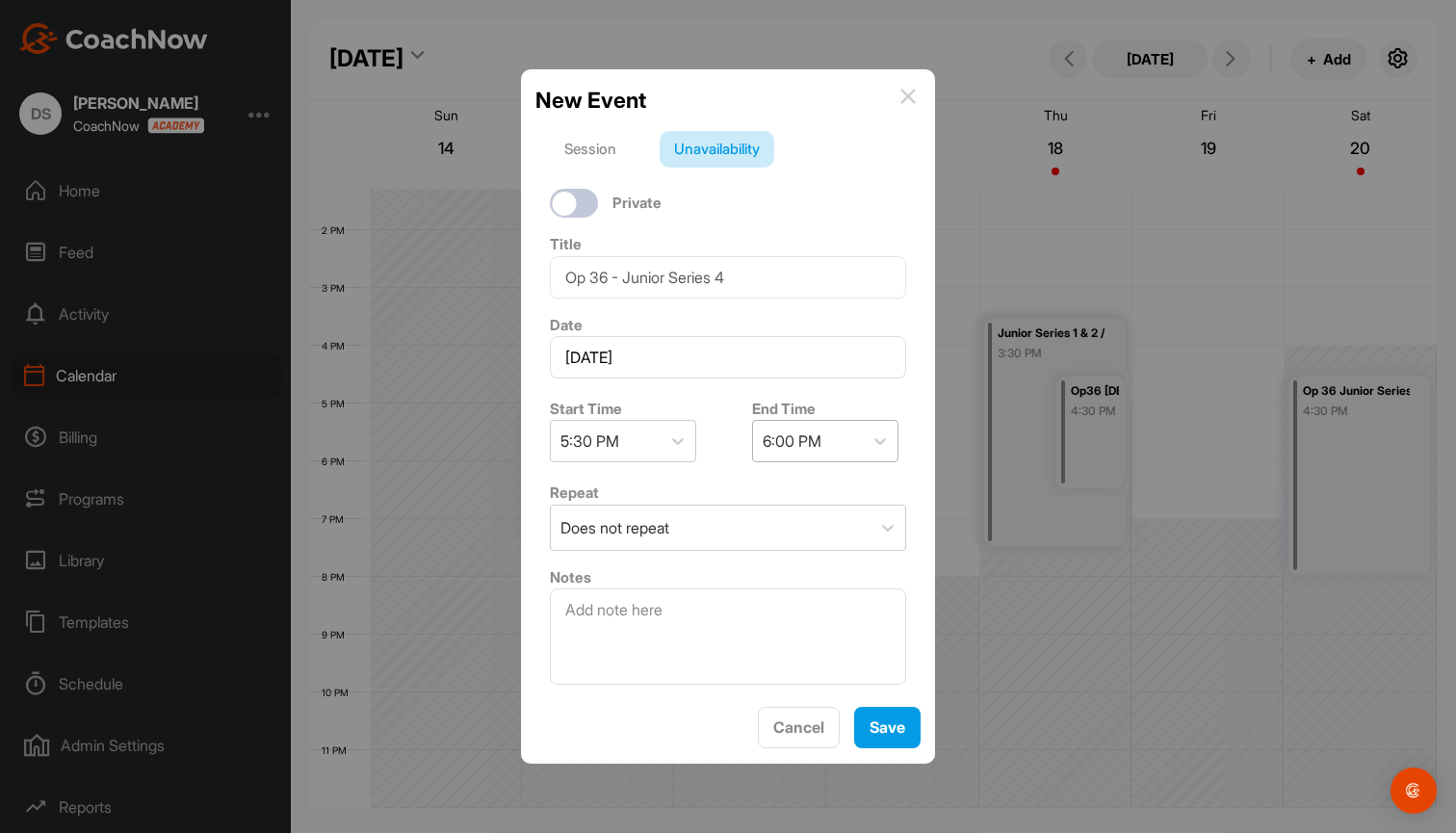 click on "6:00 PM" 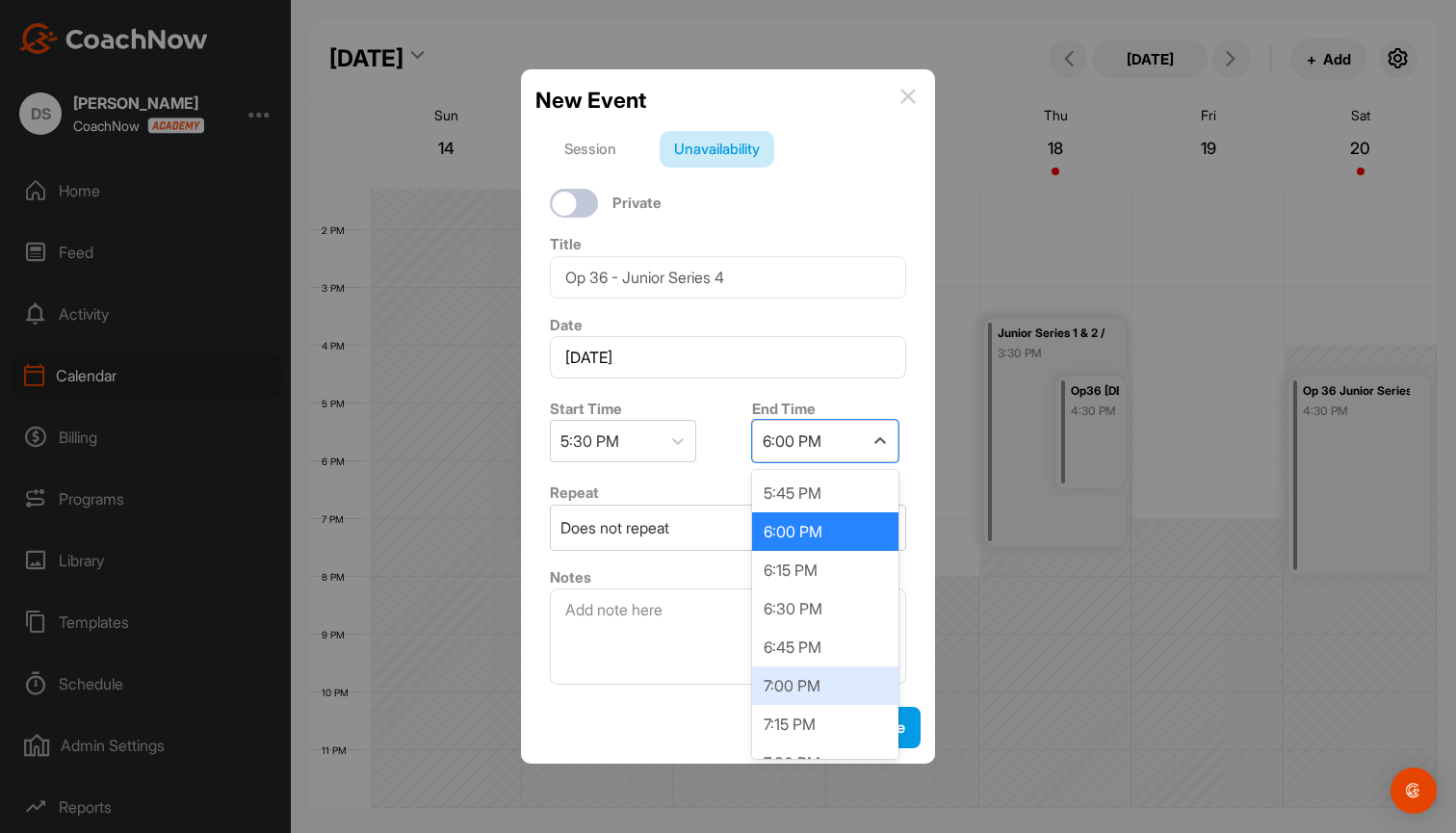 click on "7:00 PM" at bounding box center (825, 686) 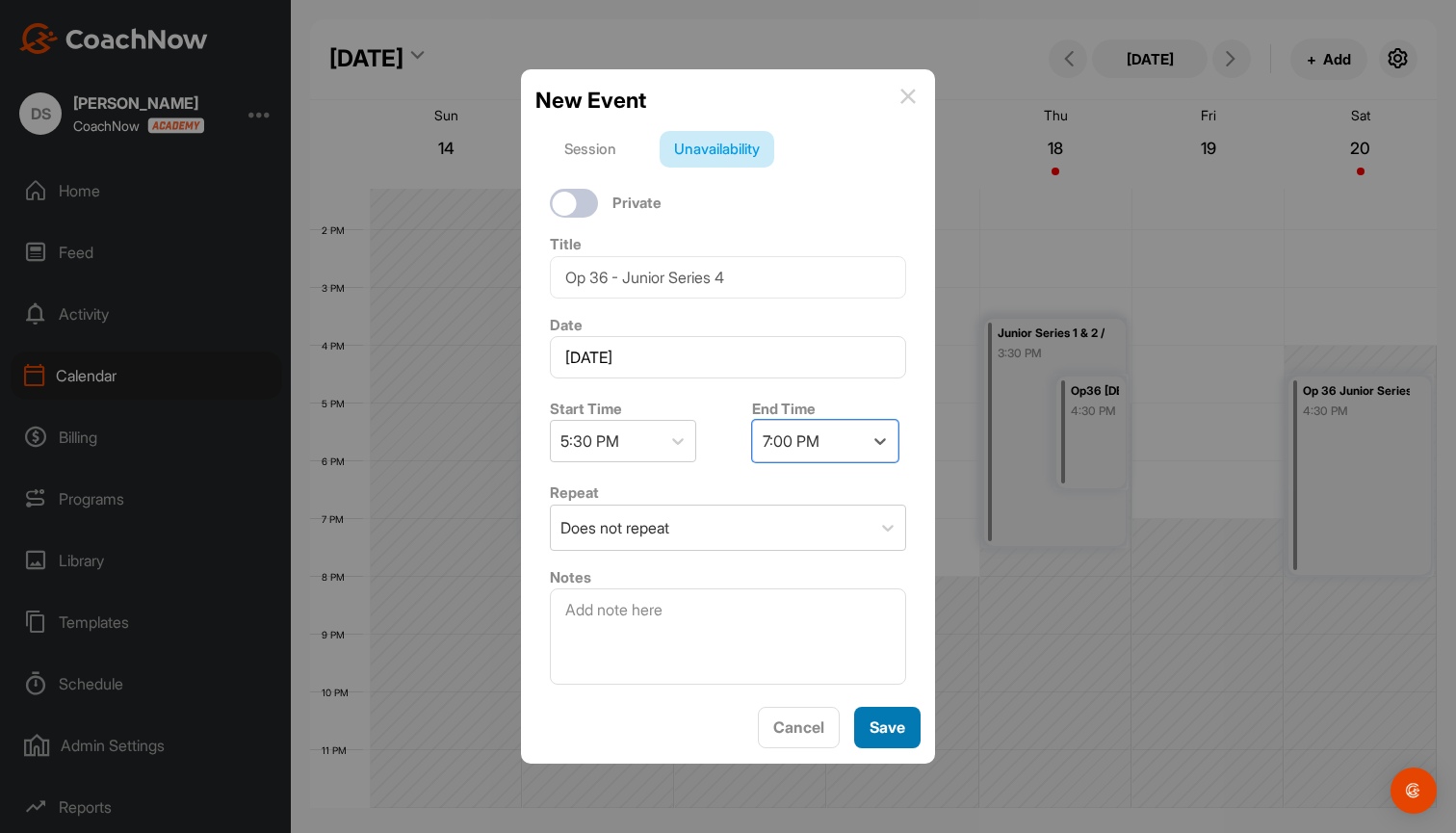 click on "Save" at bounding box center (887, 727) 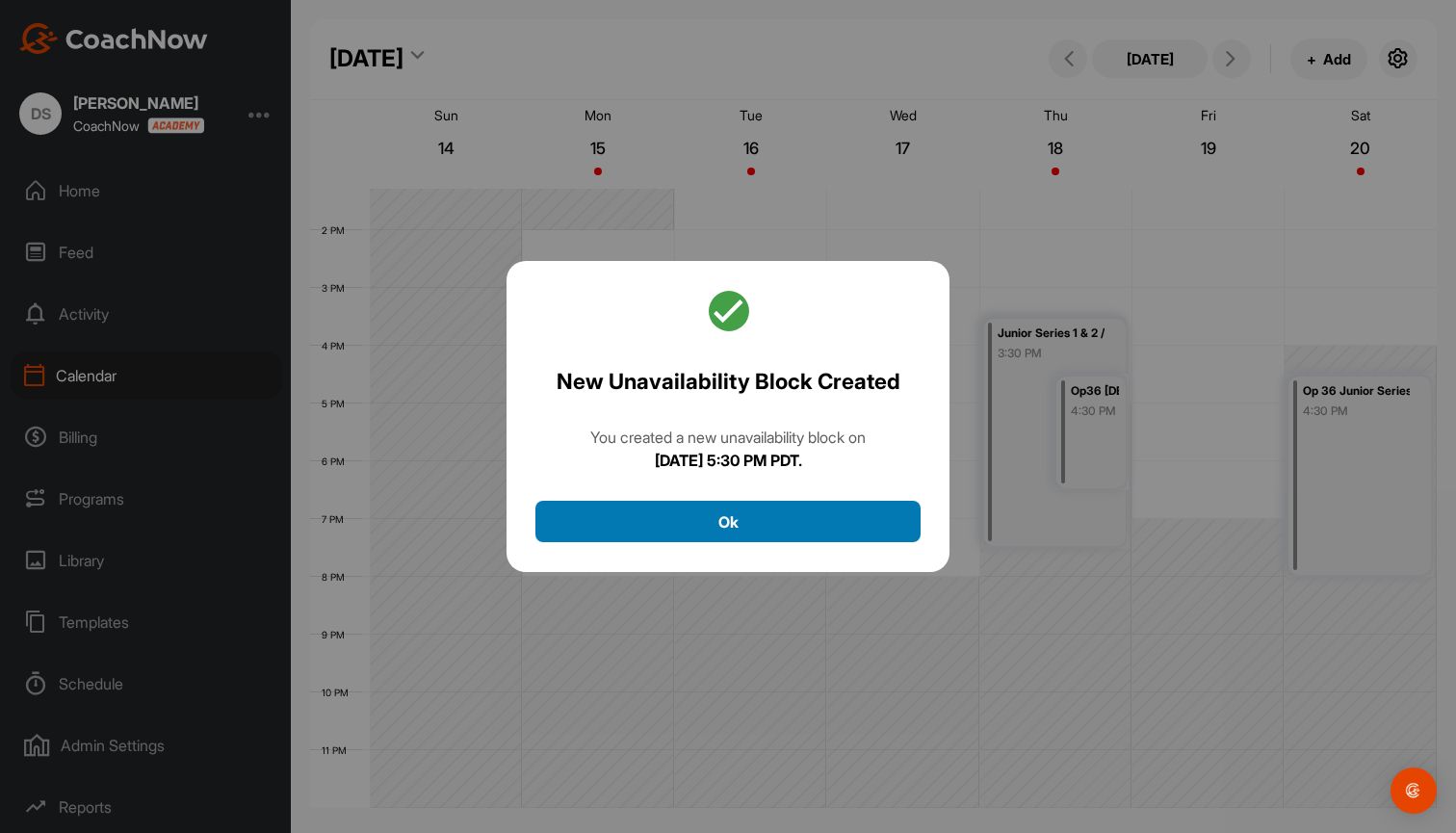 click on "Ok" at bounding box center [728, 521] 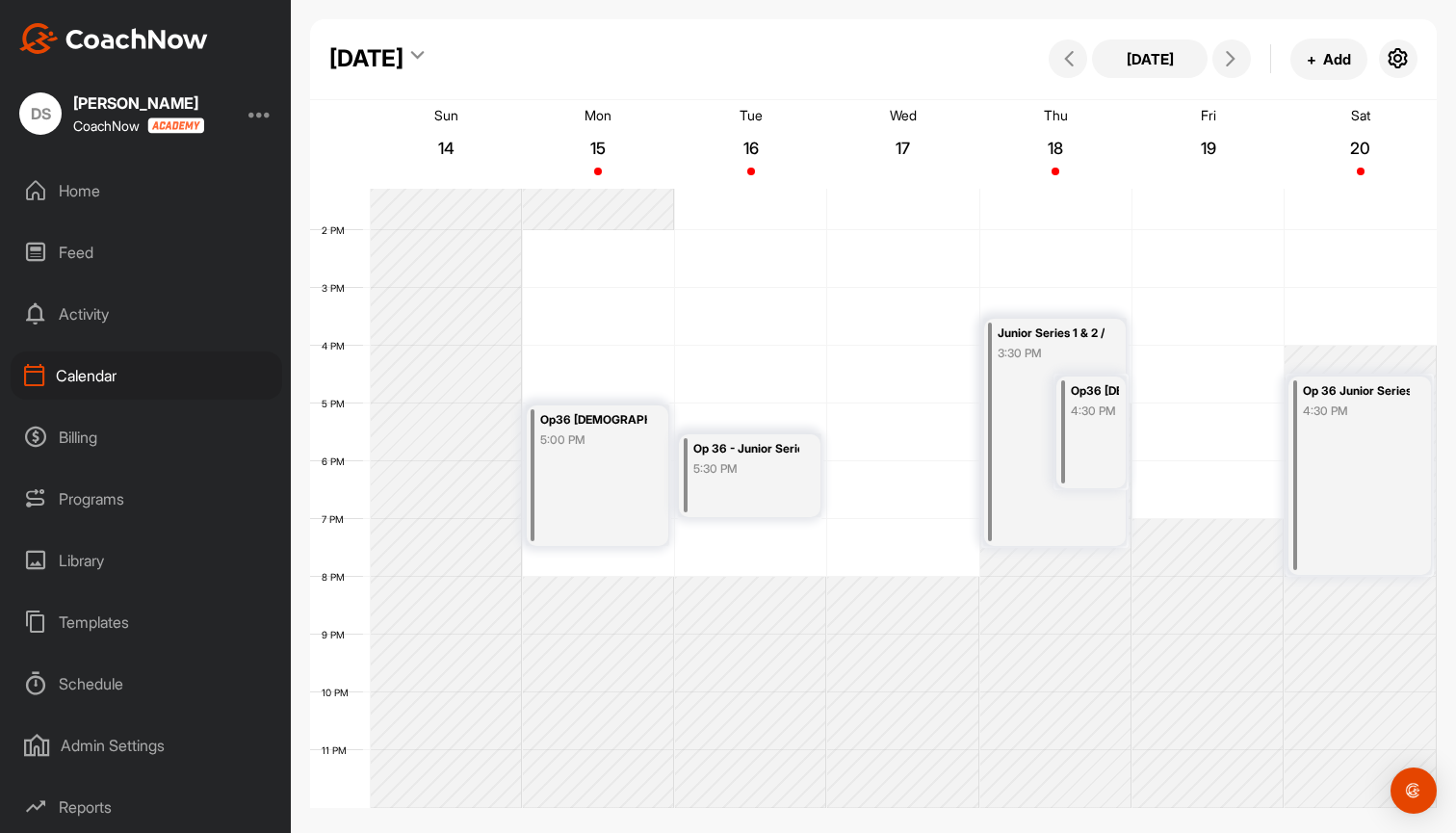 click on "5:30 PM" at bounding box center [746, 469] 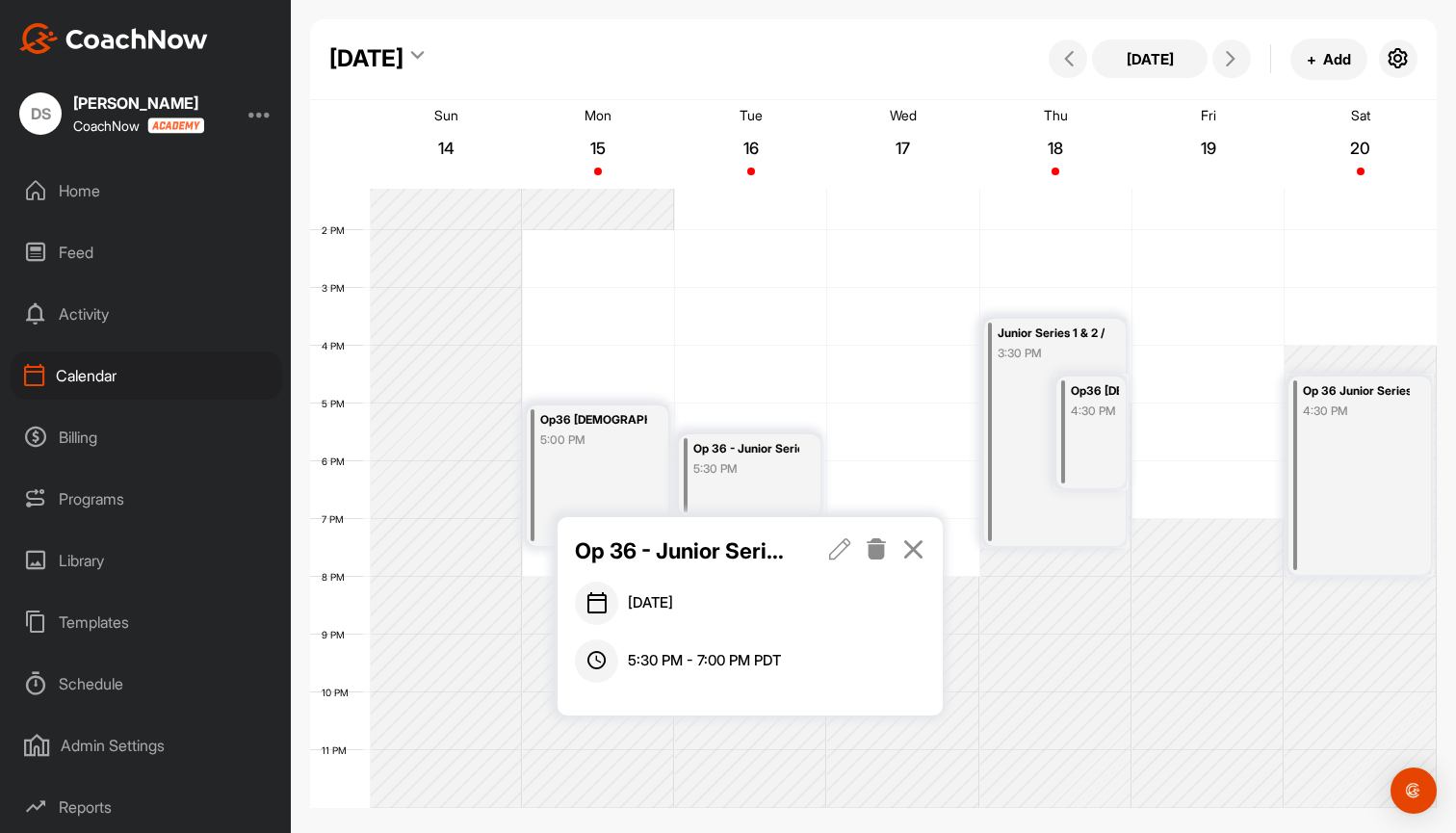 click at bounding box center (840, 549) 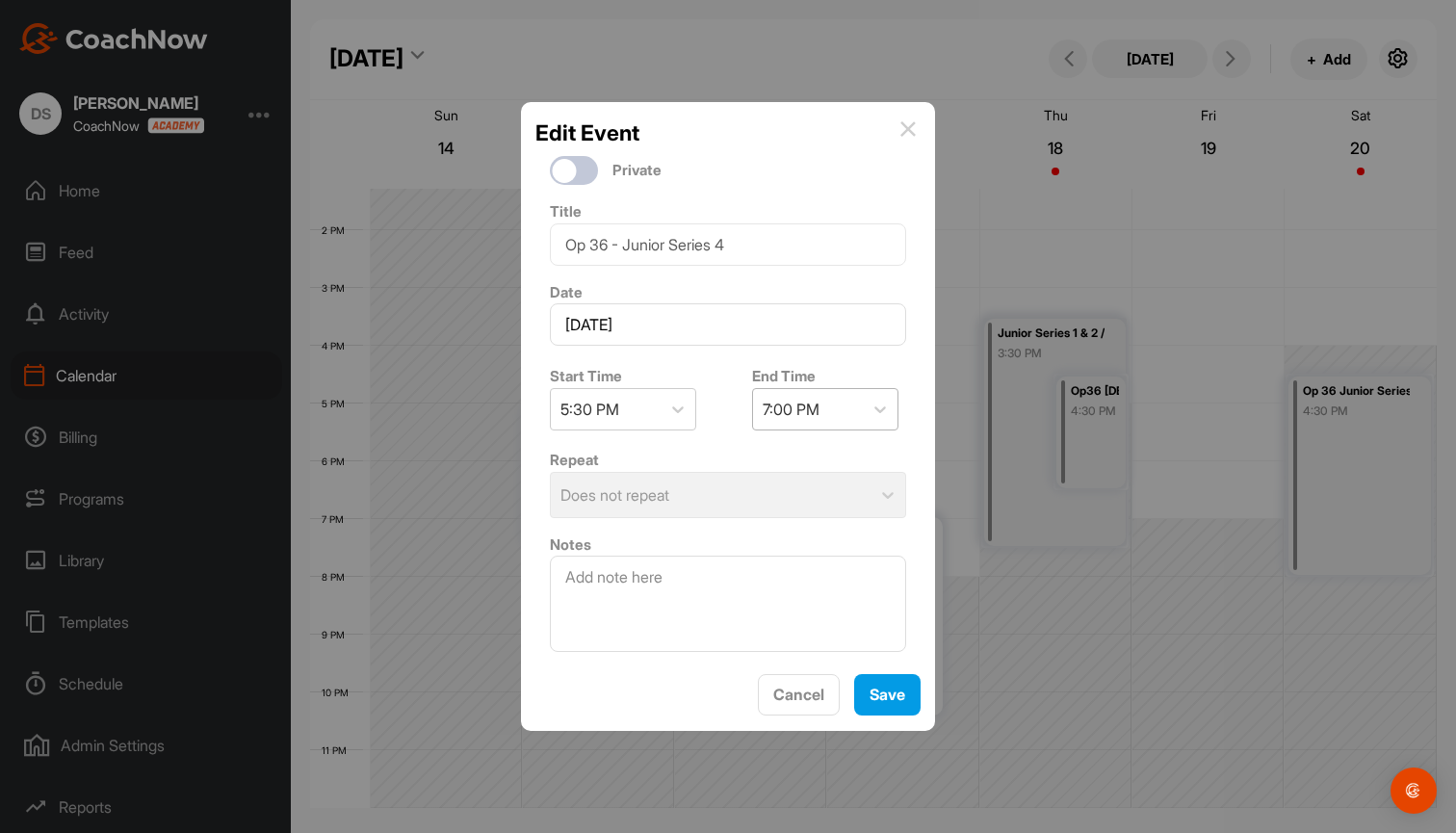 click on "7:00 PM" at bounding box center (791, 409) 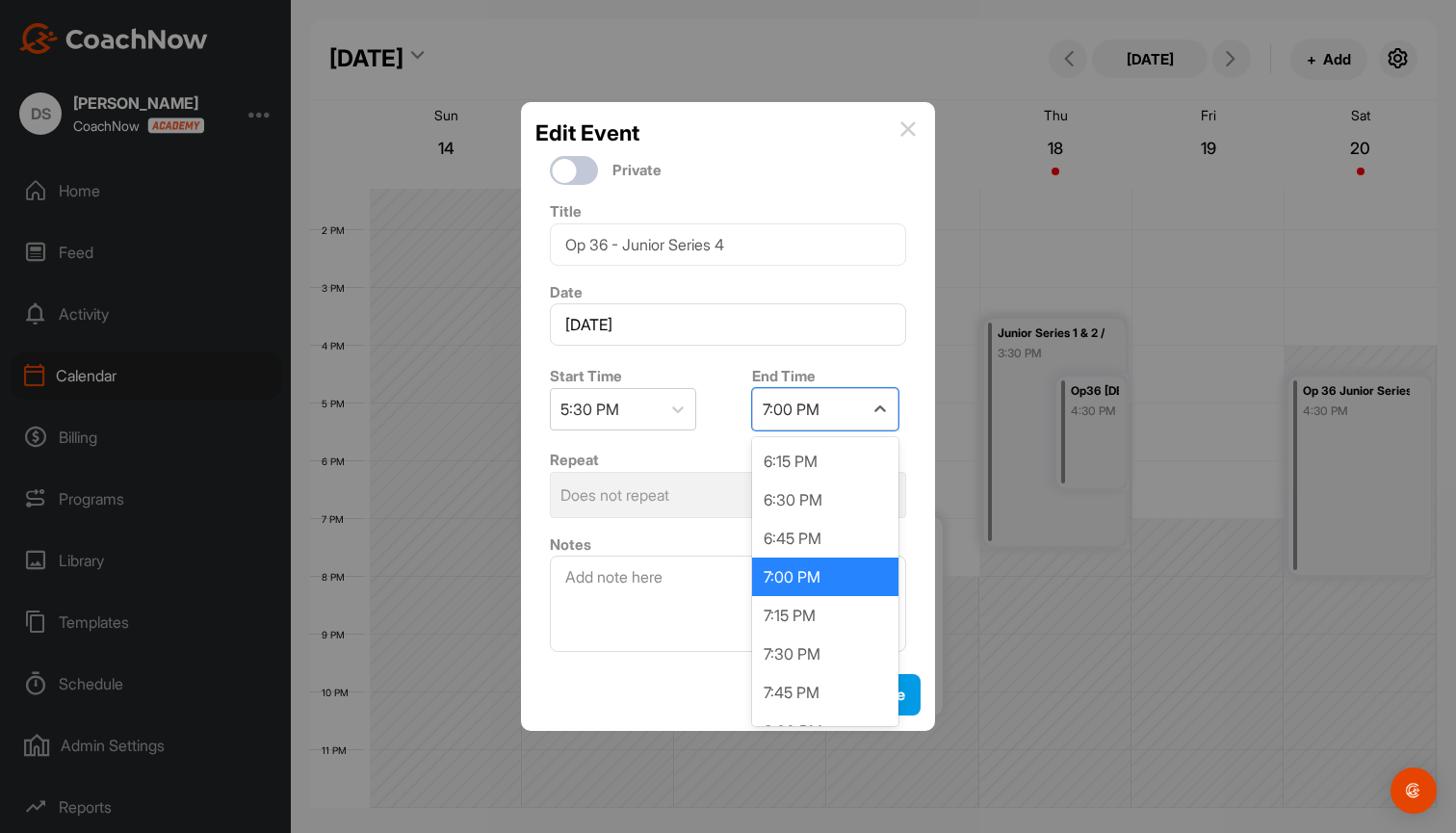 scroll, scrollTop: 78, scrollLeft: 0, axis: vertical 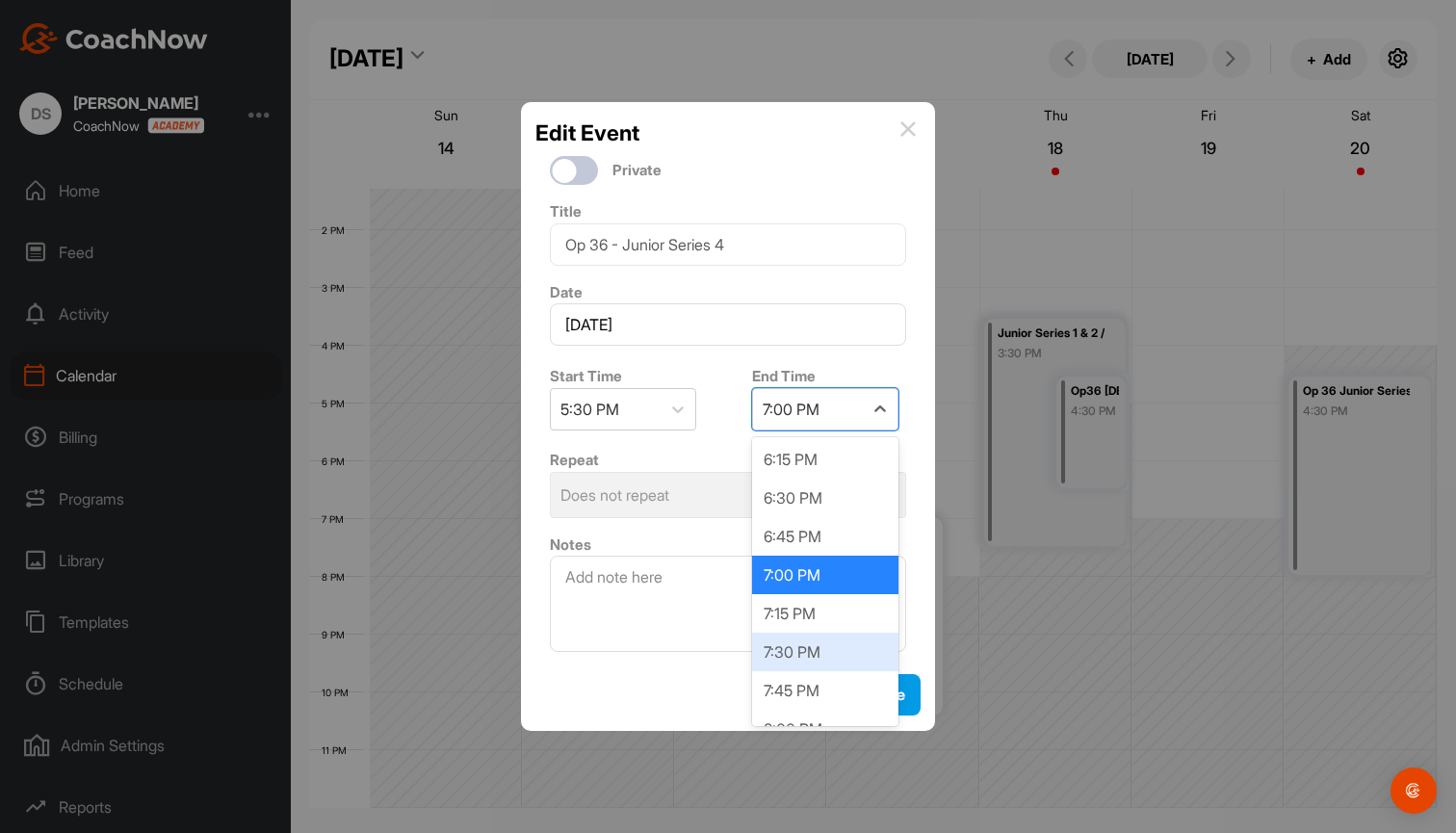 click on "7:30 PM" at bounding box center [825, 652] 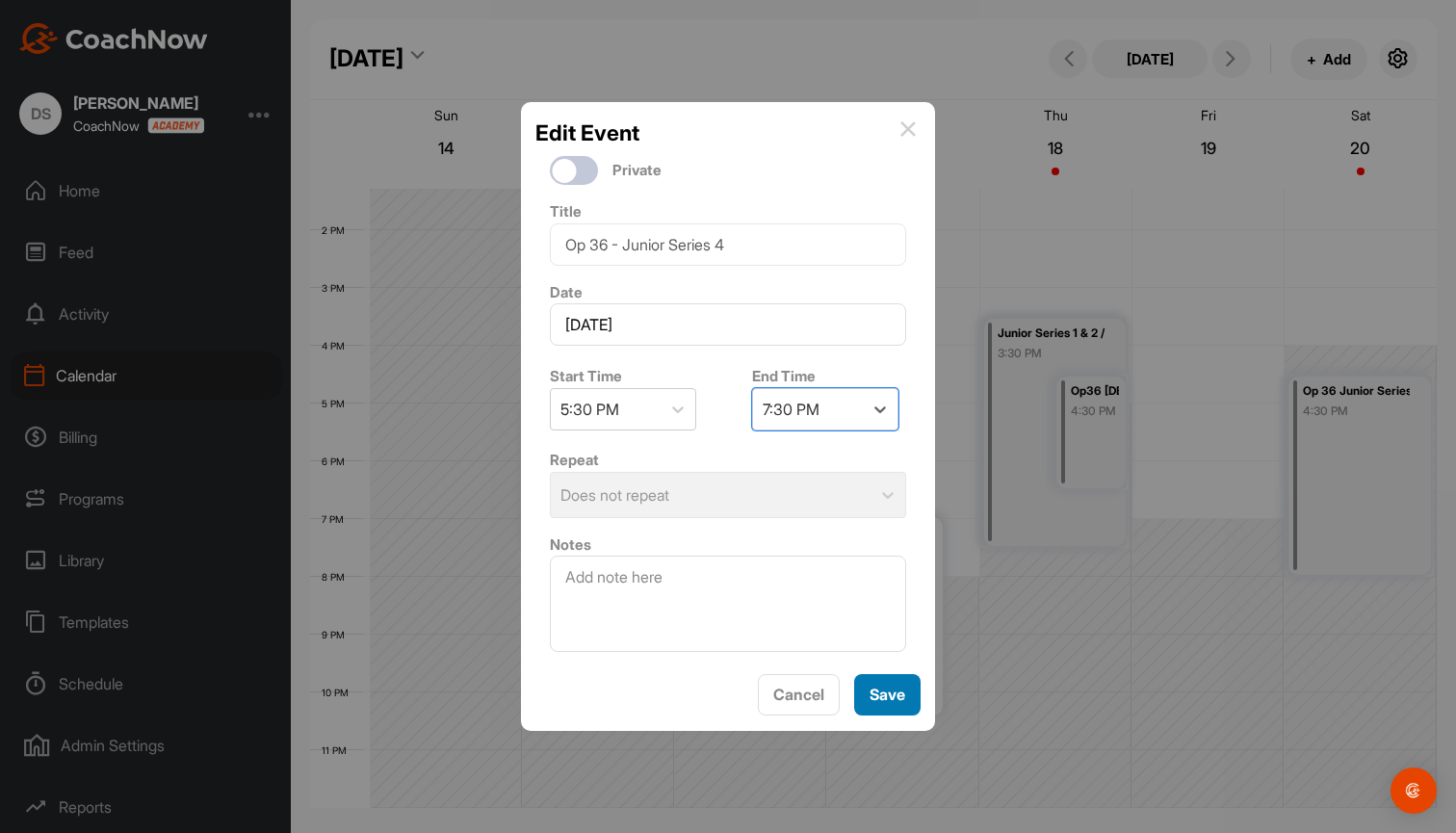 click on "Save" at bounding box center (887, 694) 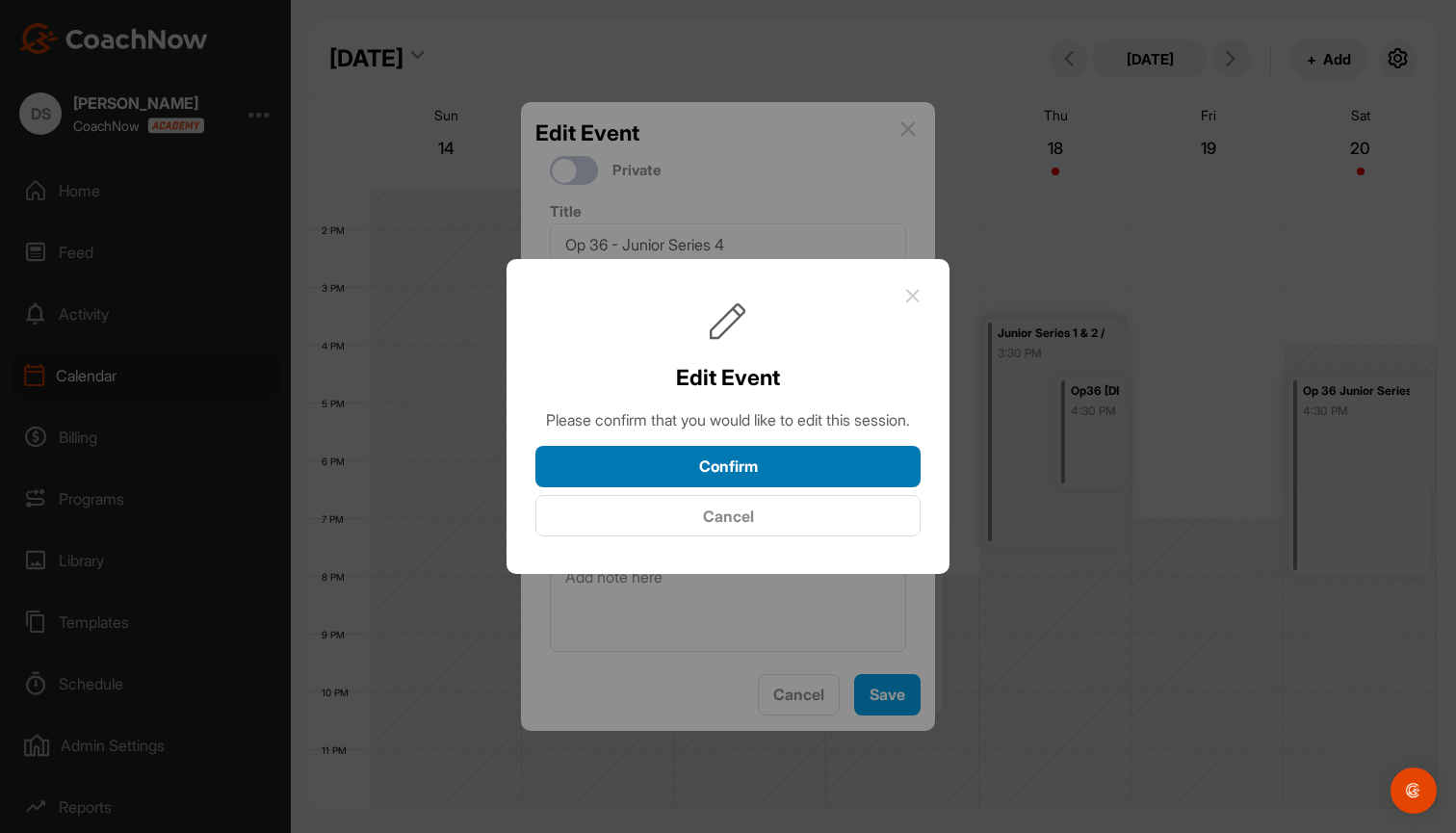 click on "Confirm" at bounding box center [728, 466] 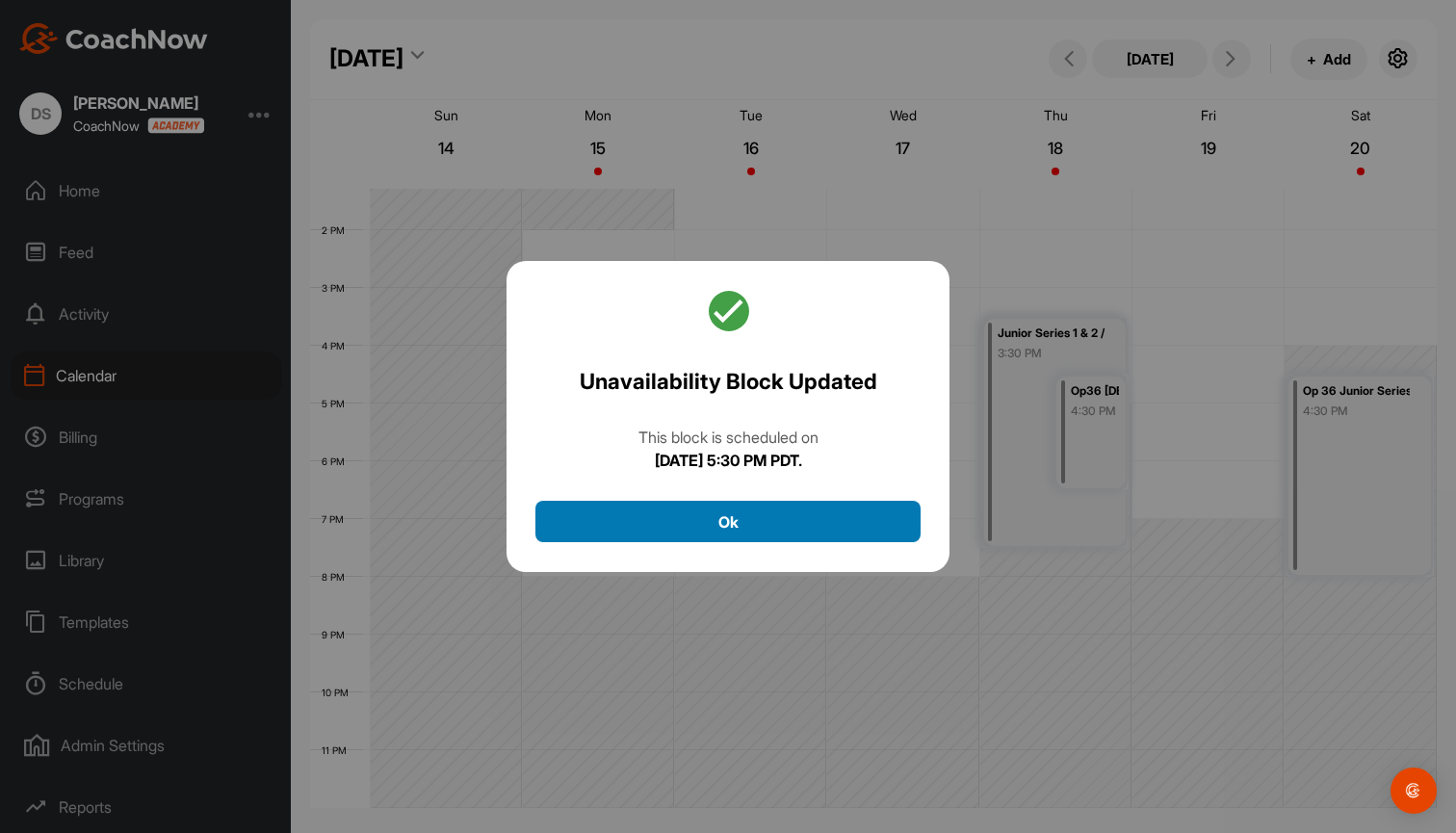 click on "Ok" at bounding box center [728, 521] 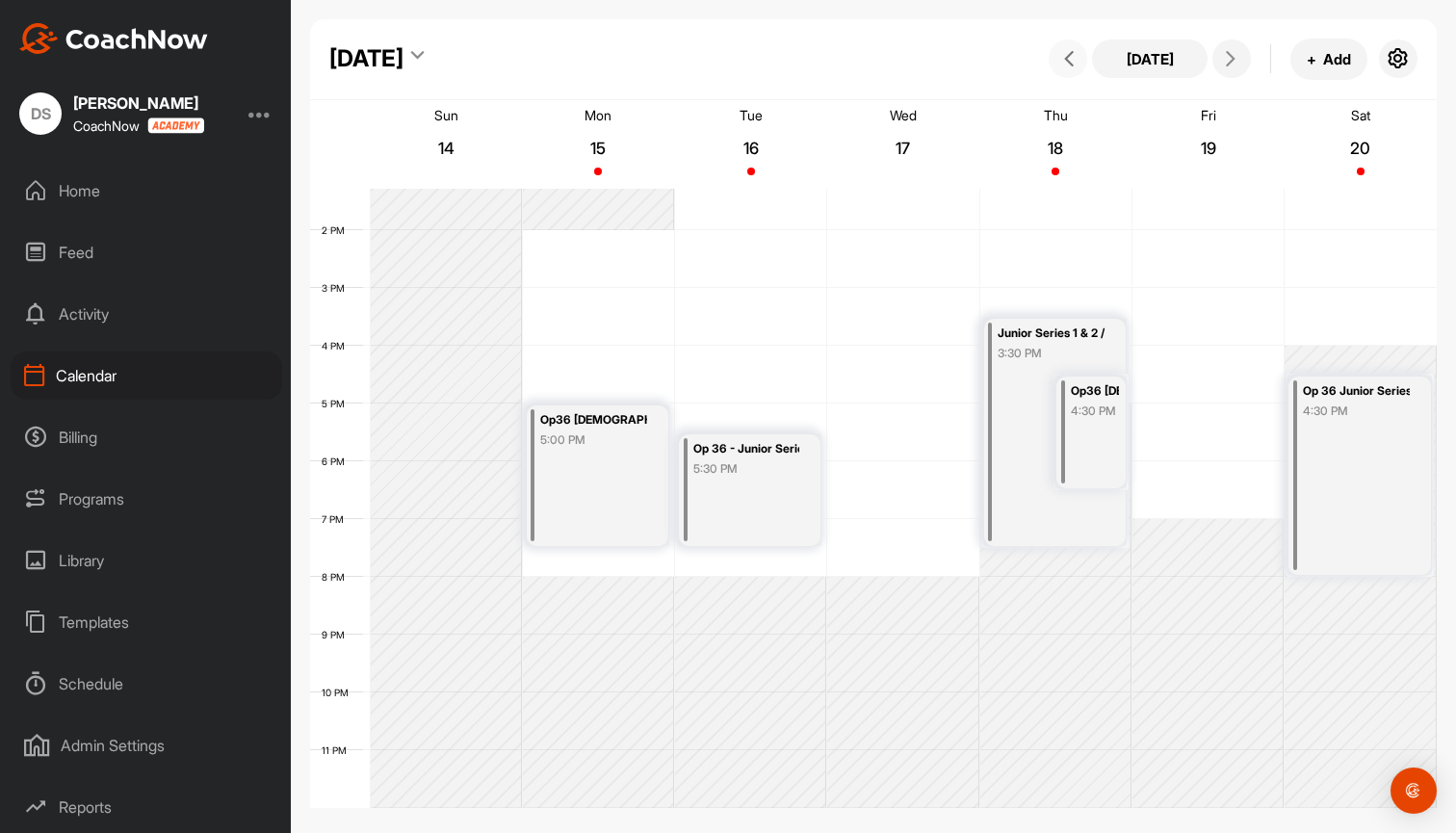 click at bounding box center [1068, 59] 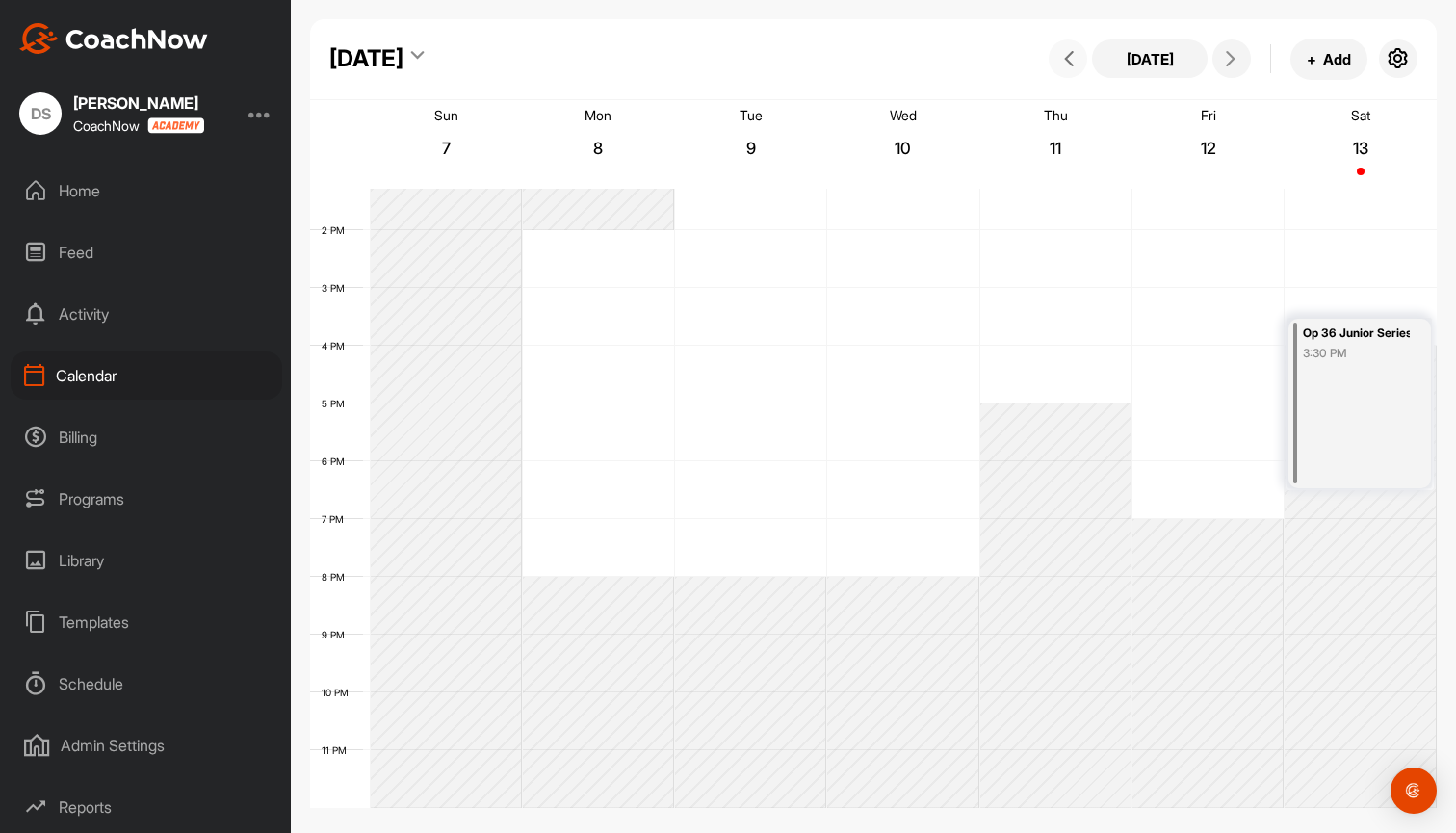 scroll, scrollTop: 333, scrollLeft: 0, axis: vertical 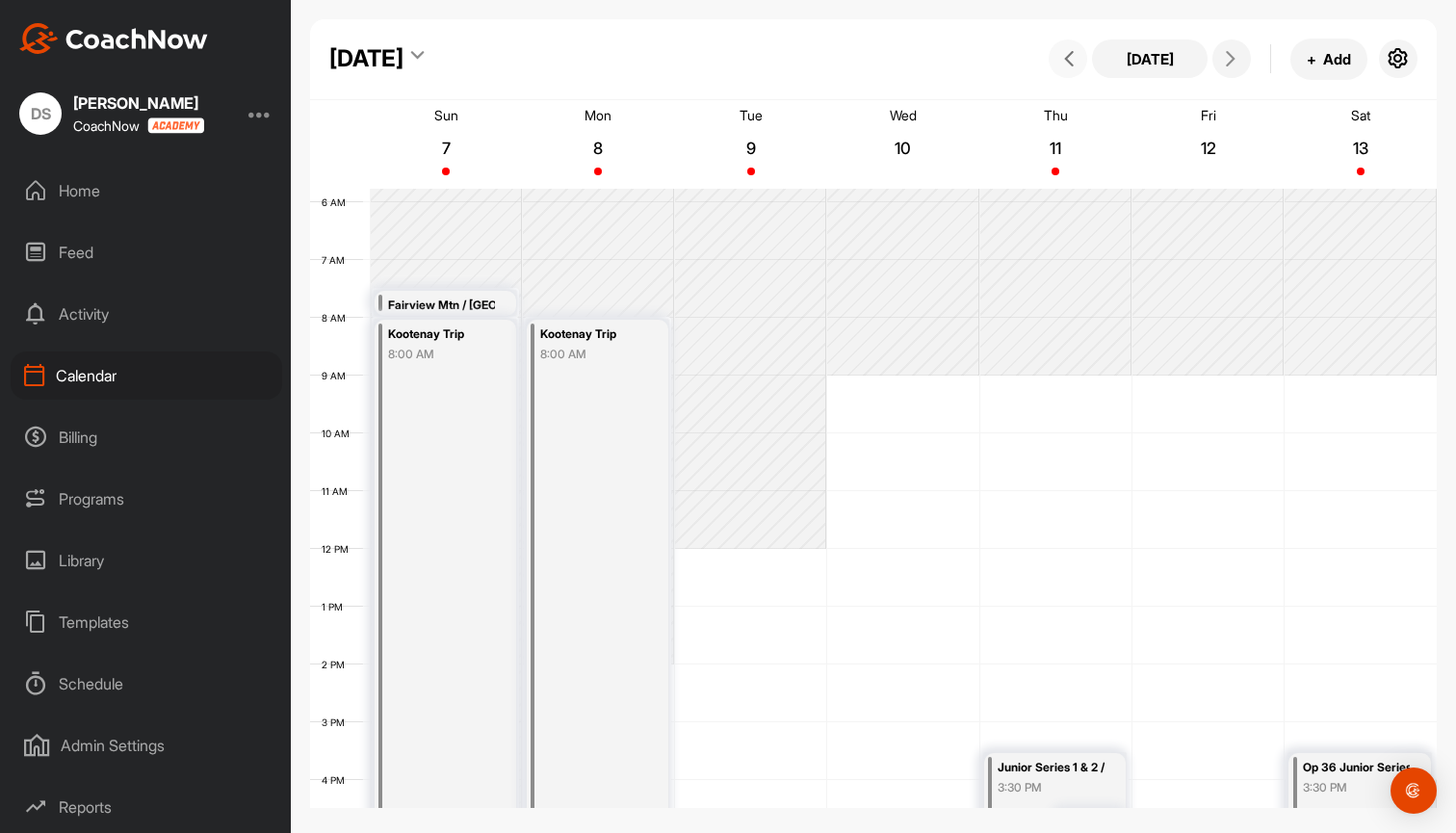 click at bounding box center (1068, 59) 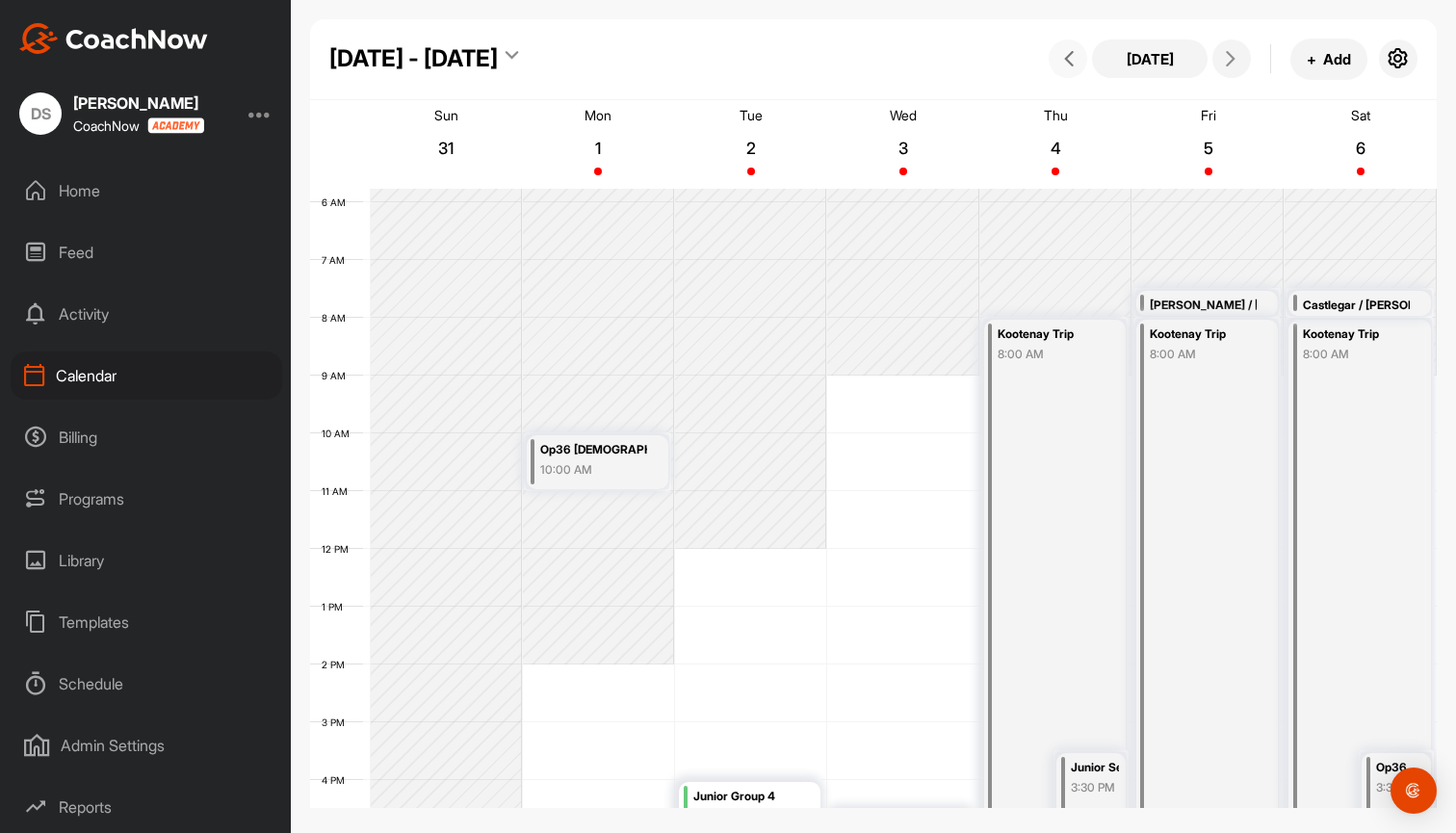click at bounding box center (1068, 59) 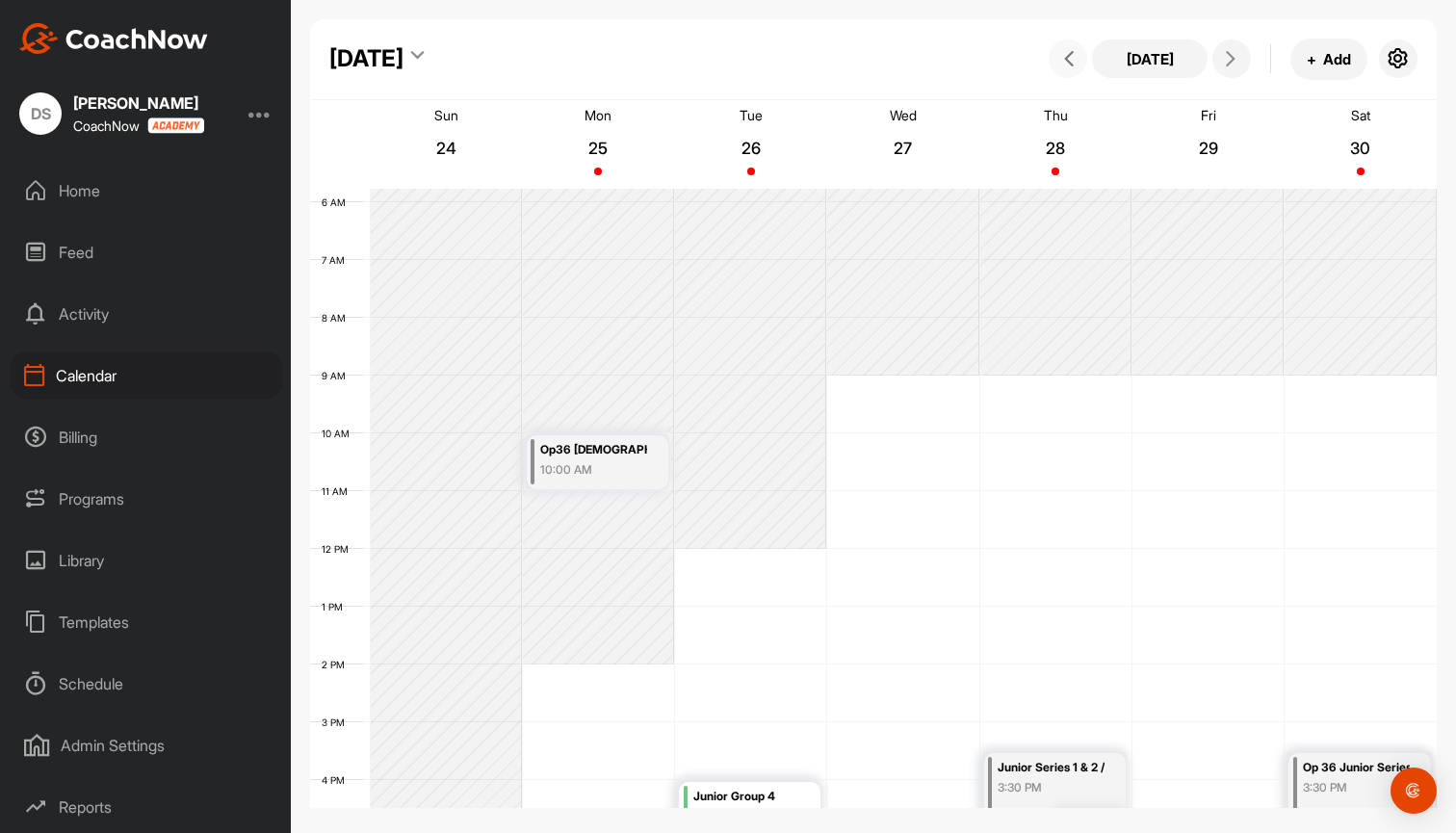 click at bounding box center [1068, 59] 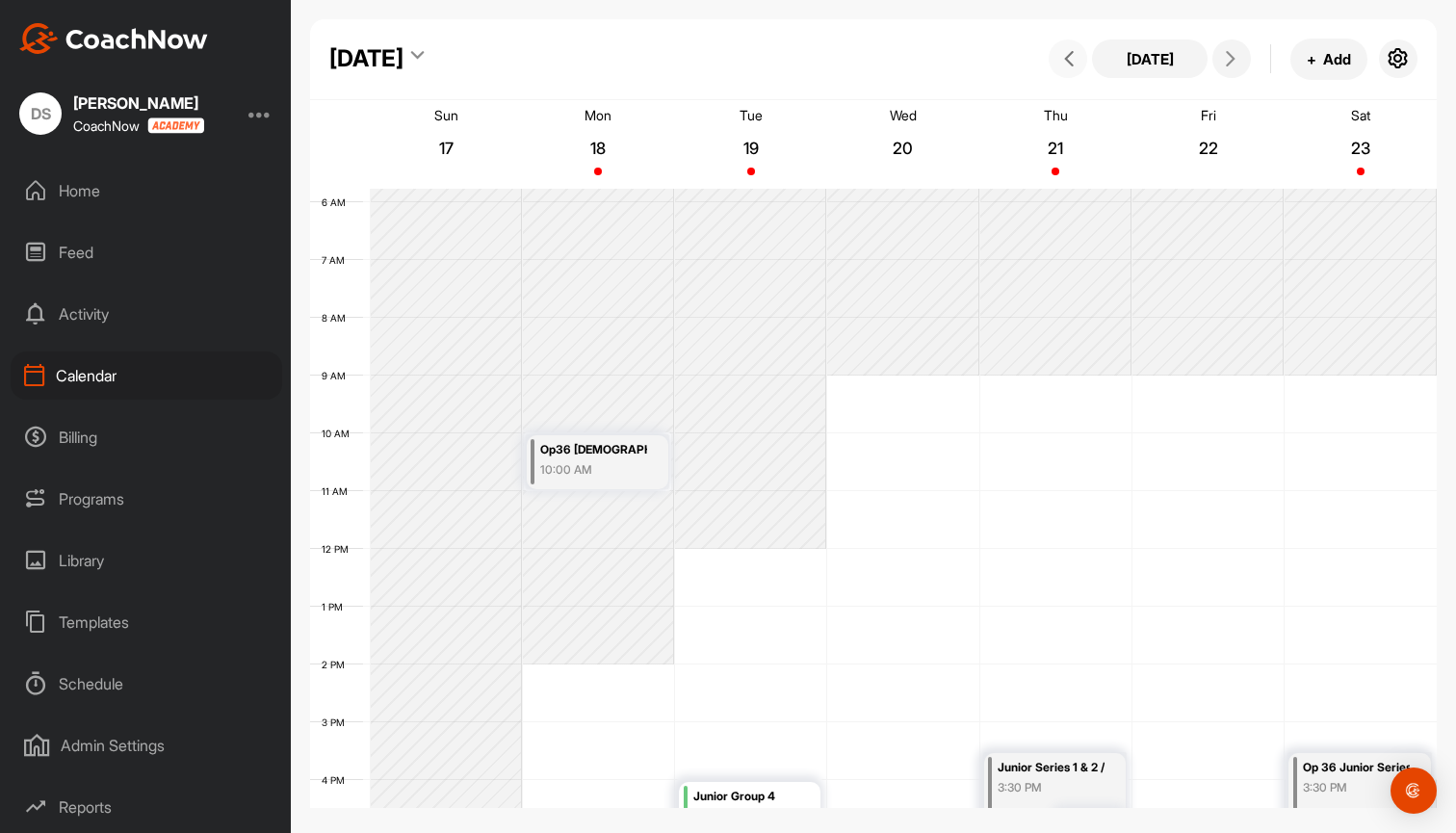 click at bounding box center (1068, 59) 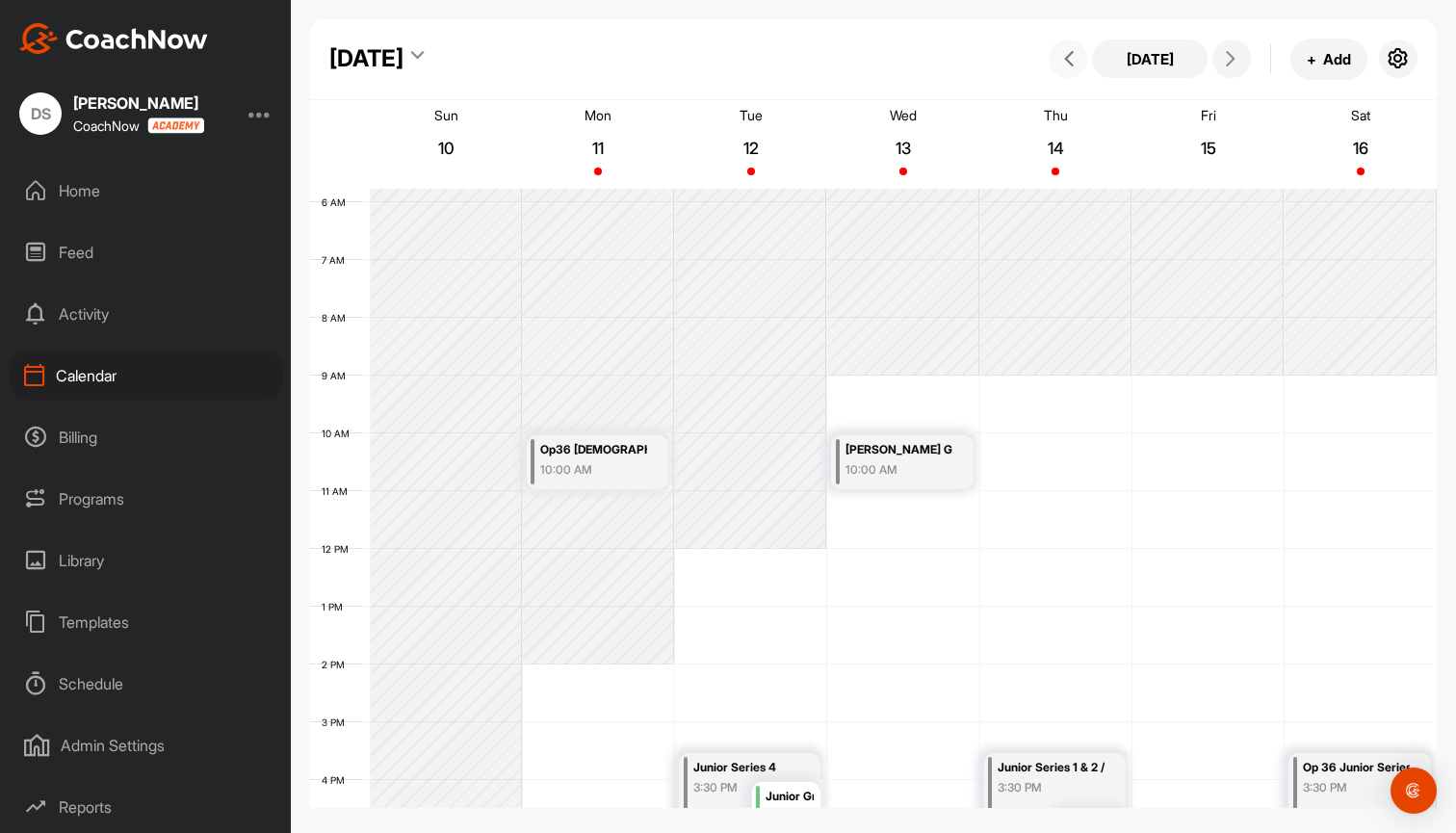 click at bounding box center (1068, 59) 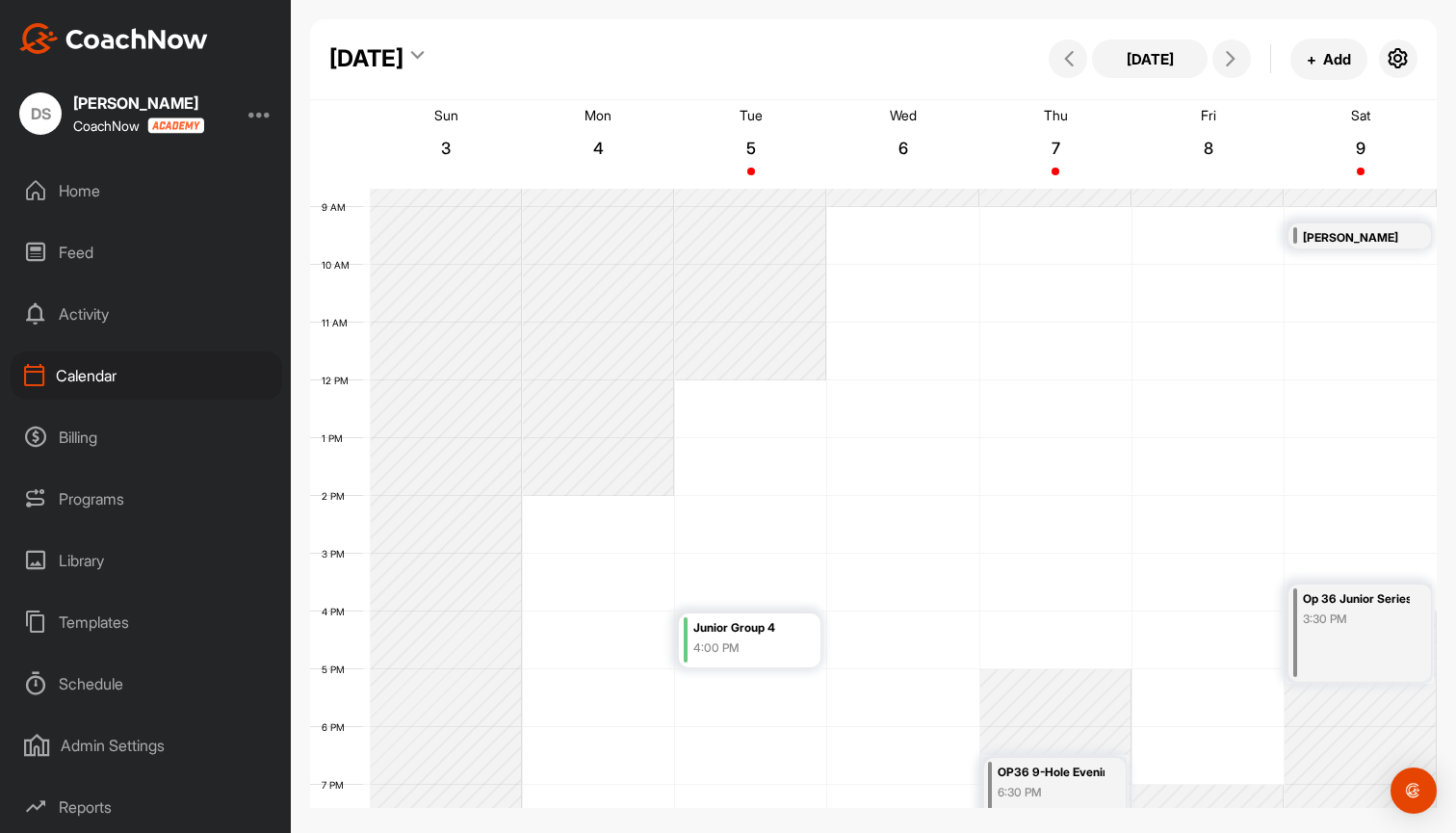 scroll, scrollTop: 717, scrollLeft: 0, axis: vertical 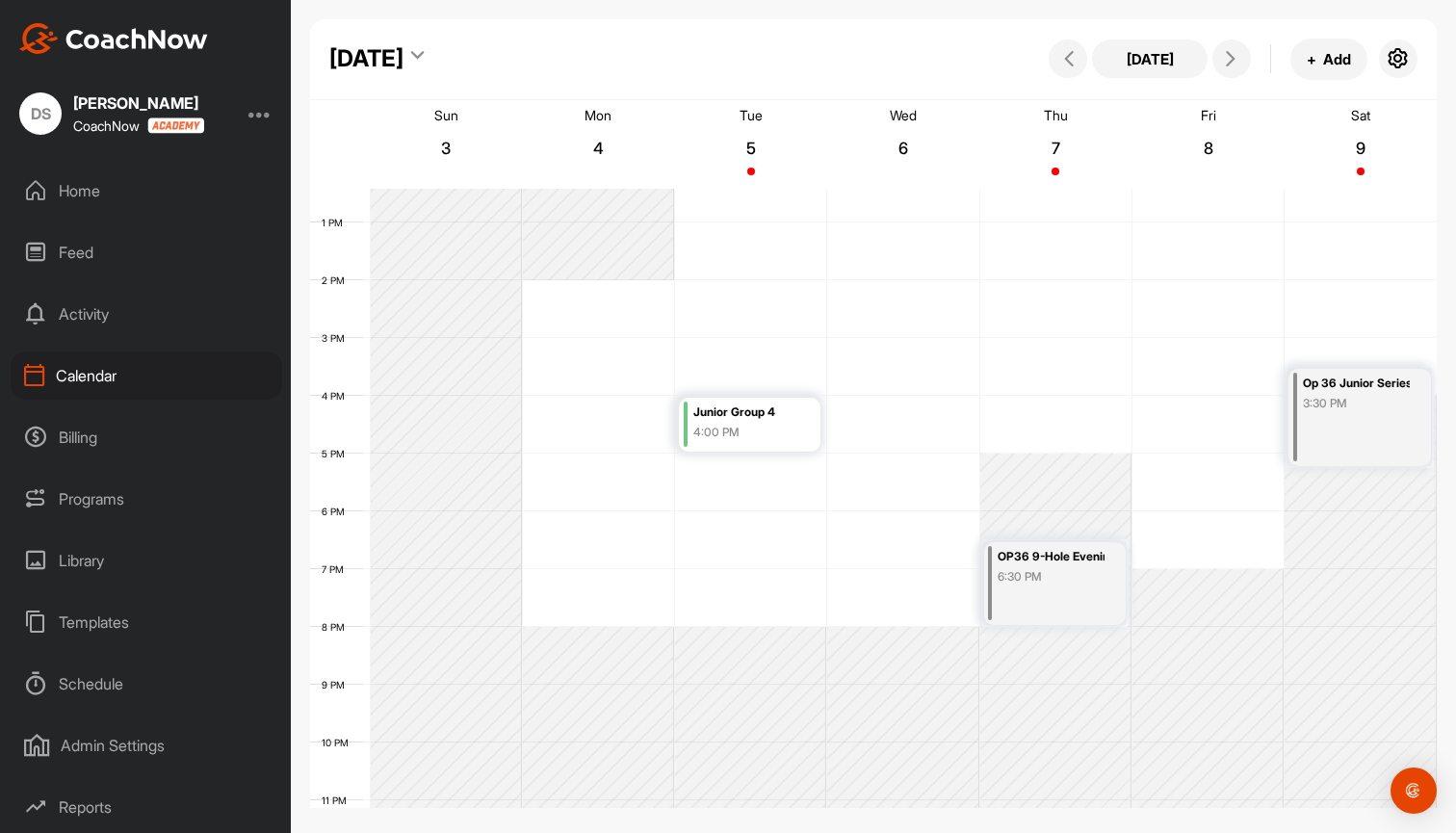 click on "Op 36 Junior Series #3 ([DATE] - [DATE])" at bounding box center (1356, 383) 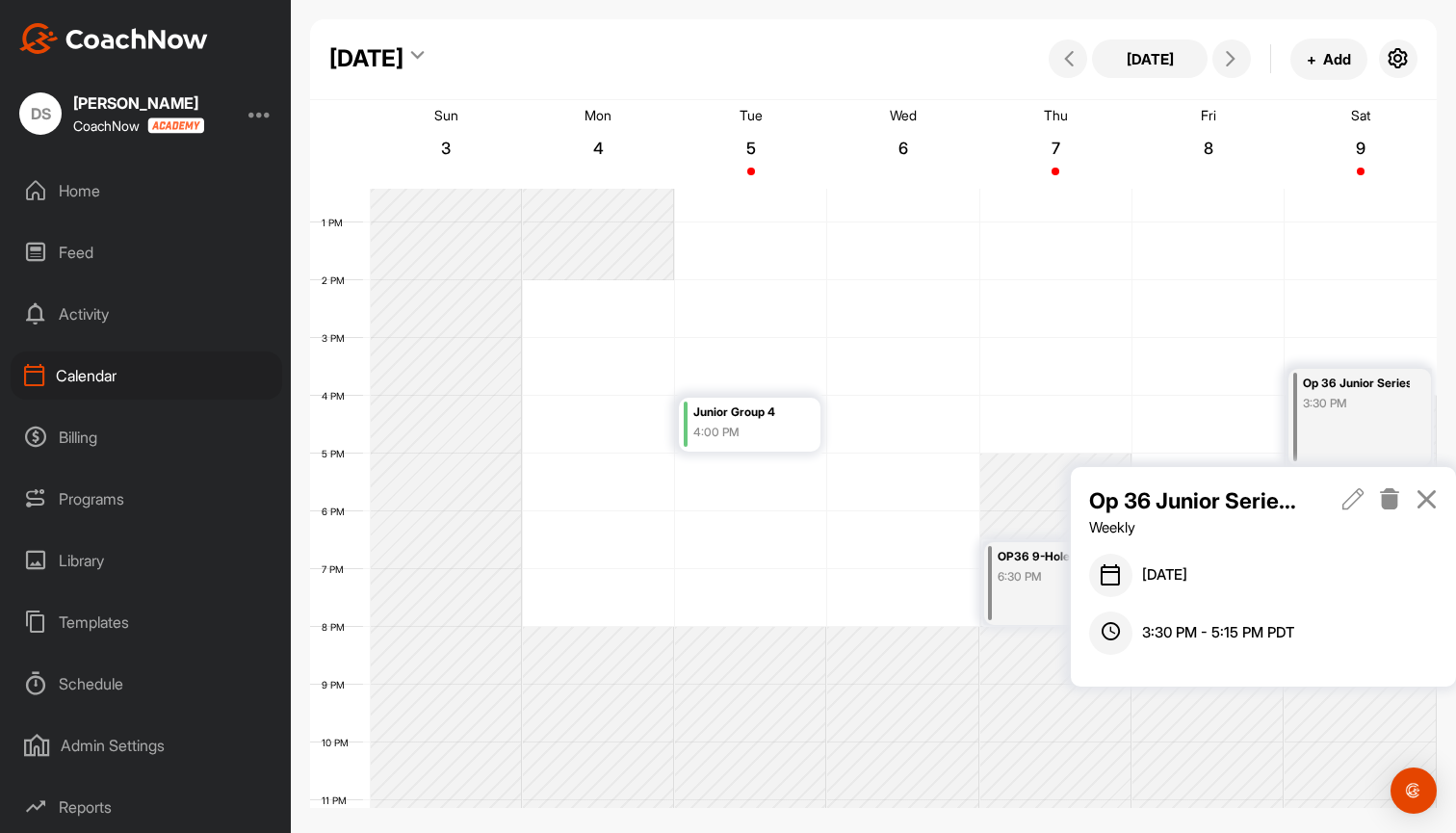 click at bounding box center [1353, 499] 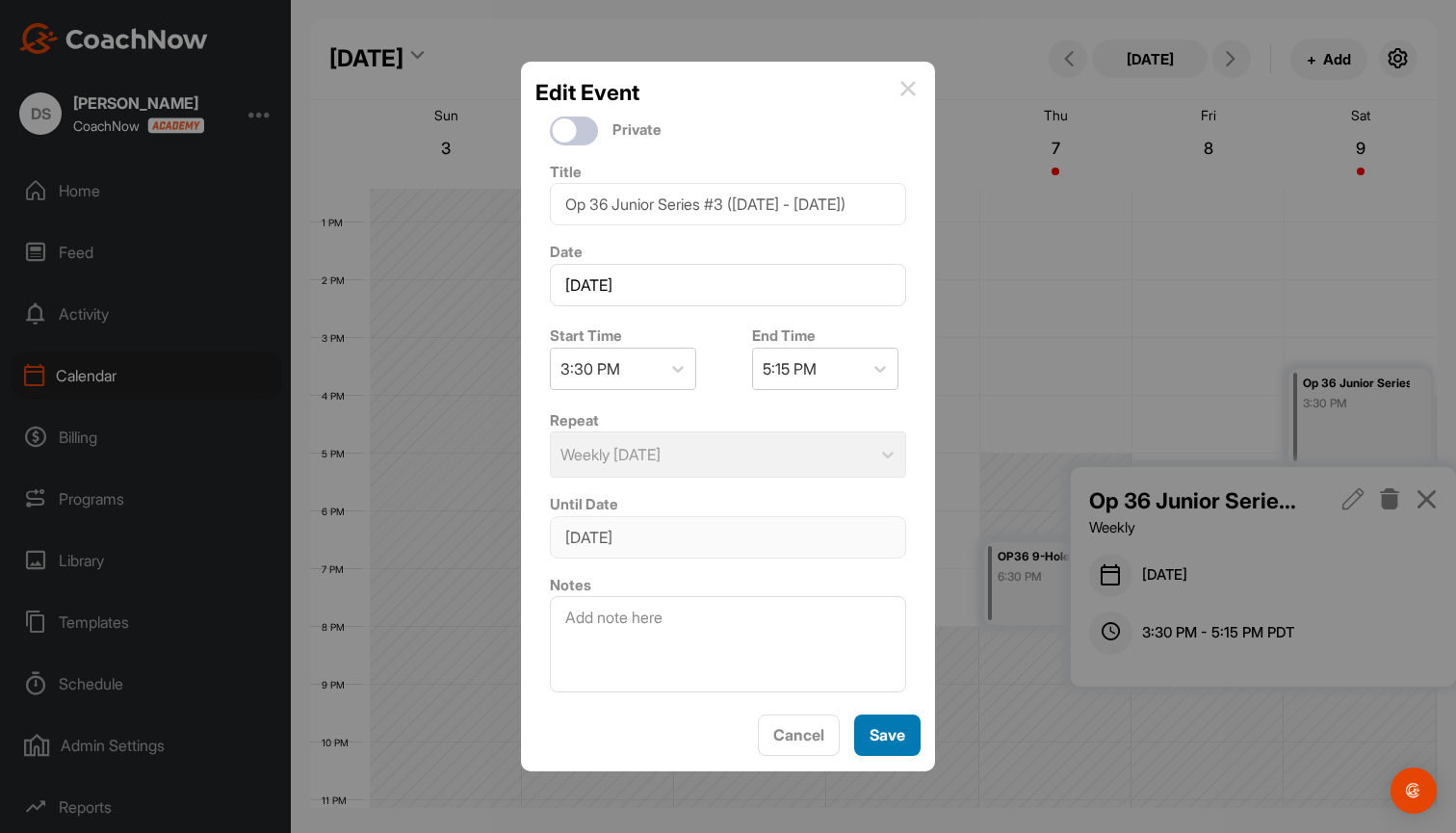 click on "Save" at bounding box center (887, 735) 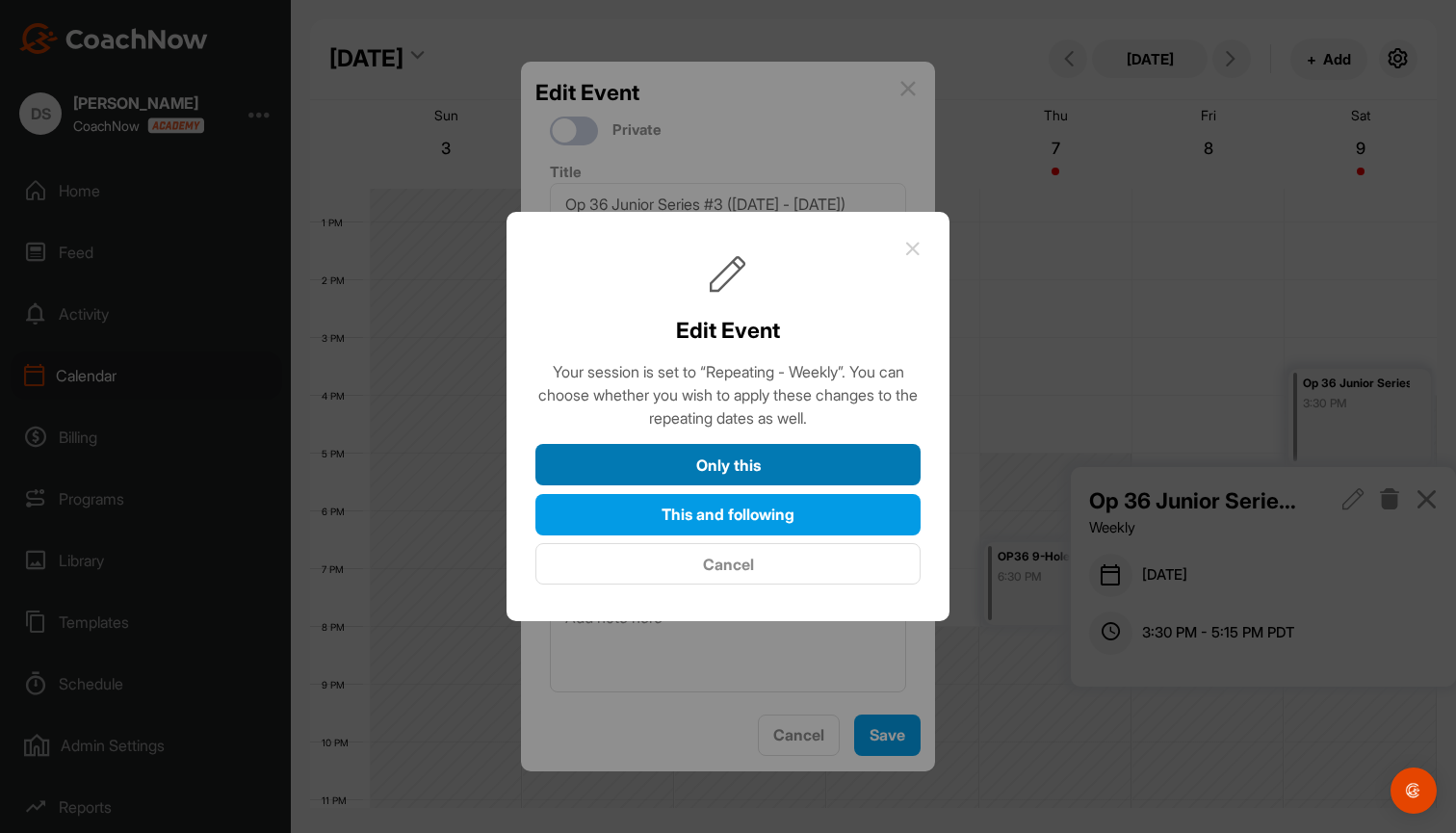 click on "Only this" at bounding box center [728, 464] 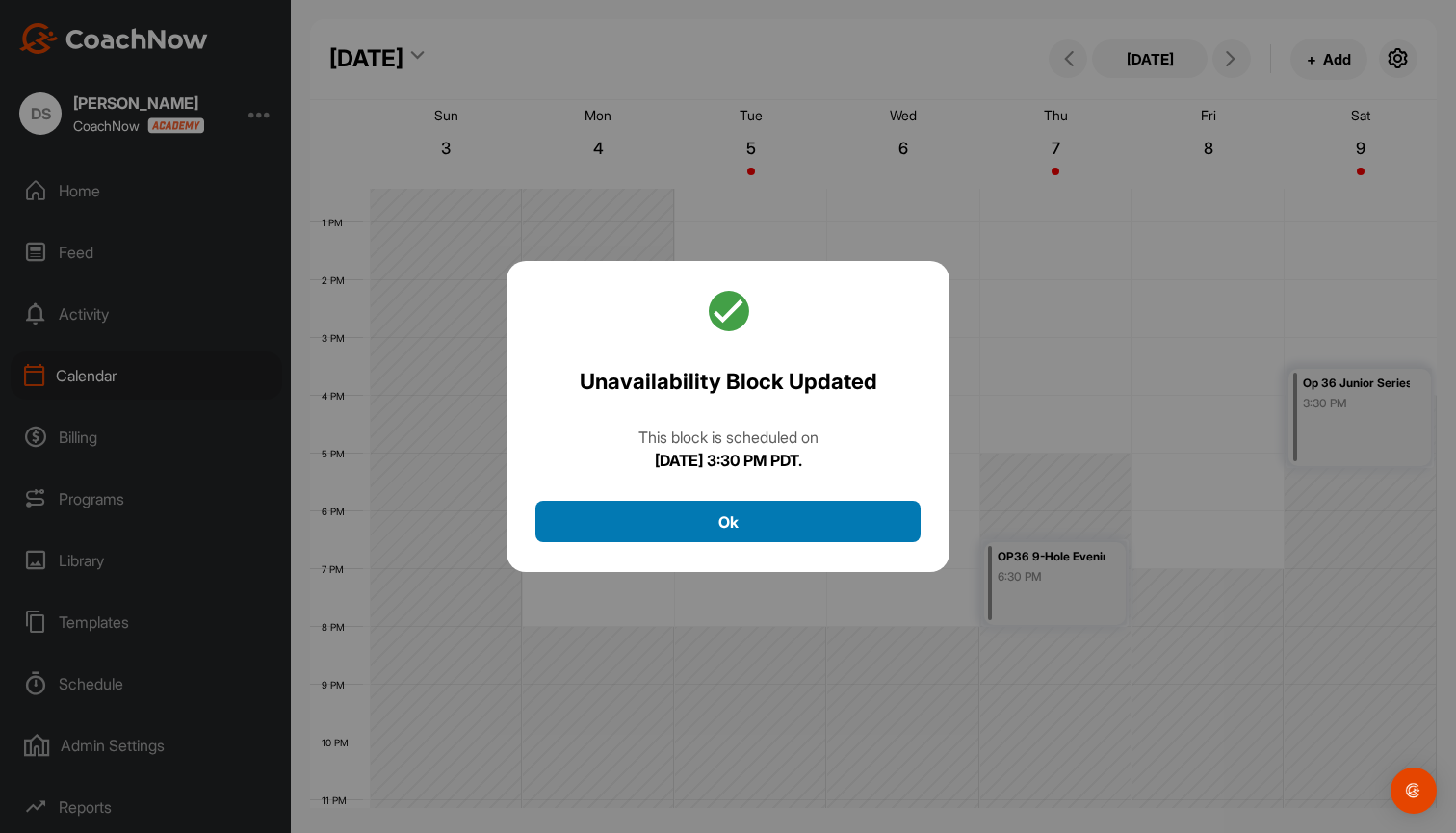 click on "Ok" at bounding box center [728, 521] 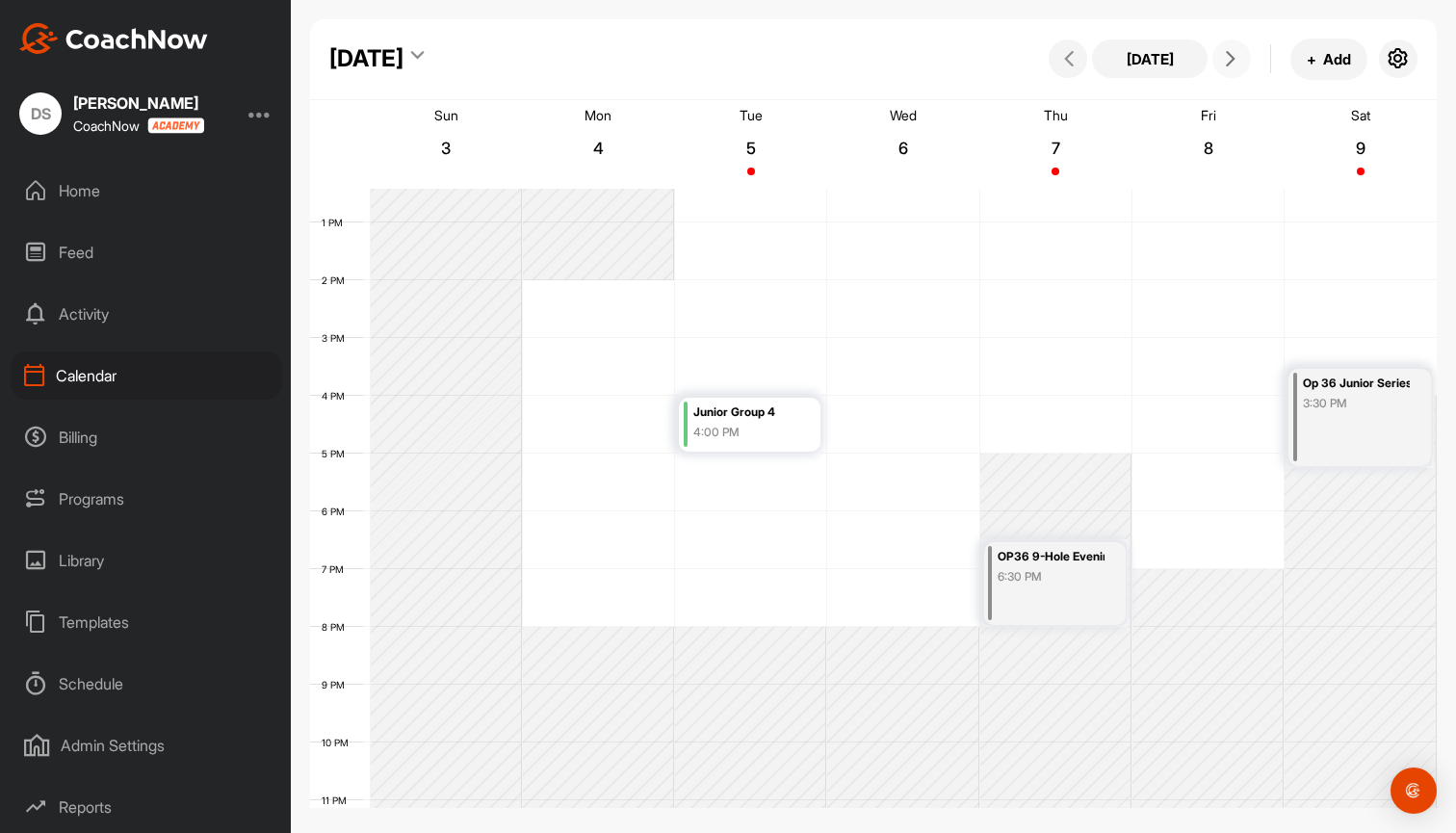 click at bounding box center (1231, 59) 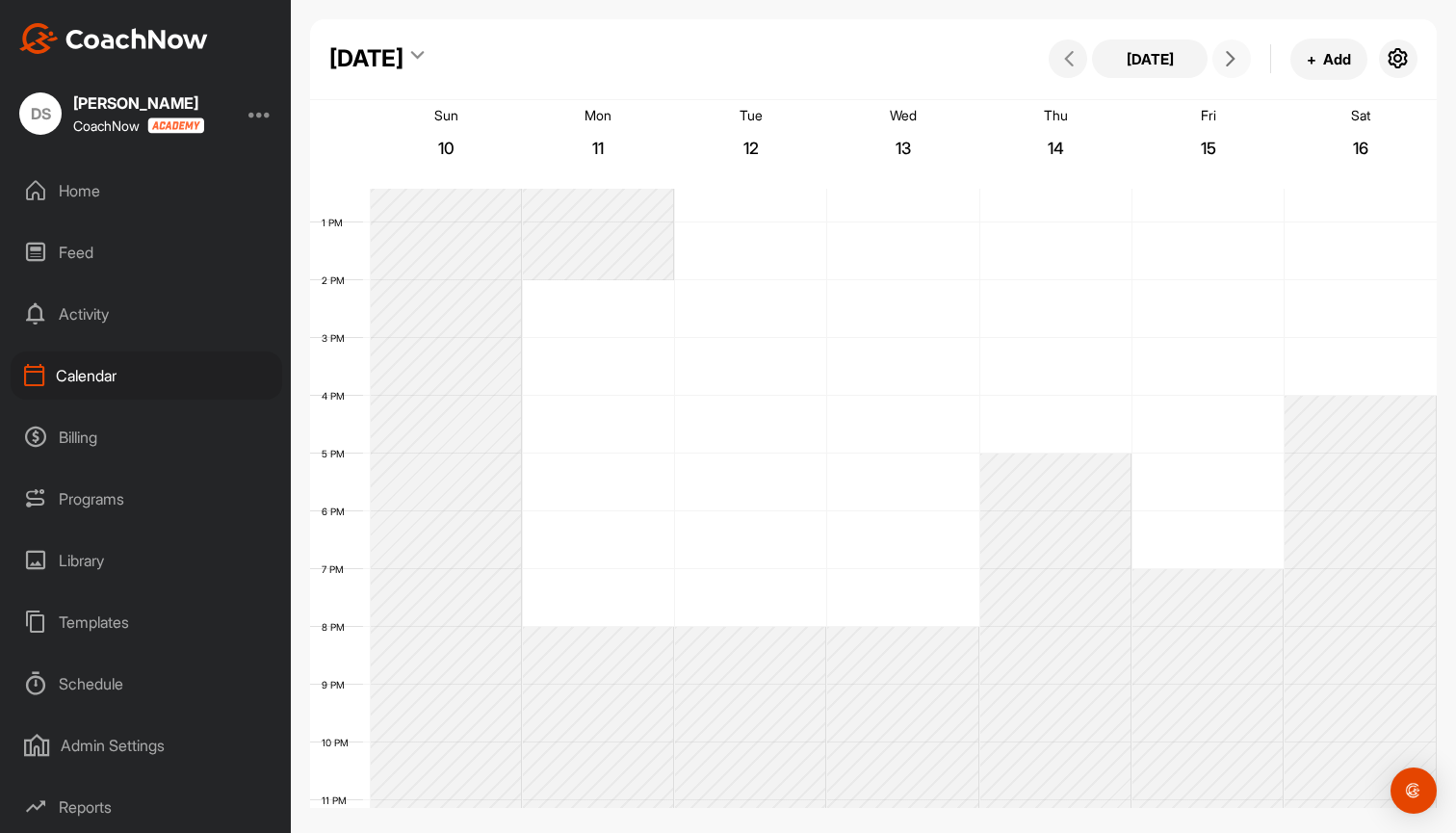 scroll, scrollTop: 333, scrollLeft: 0, axis: vertical 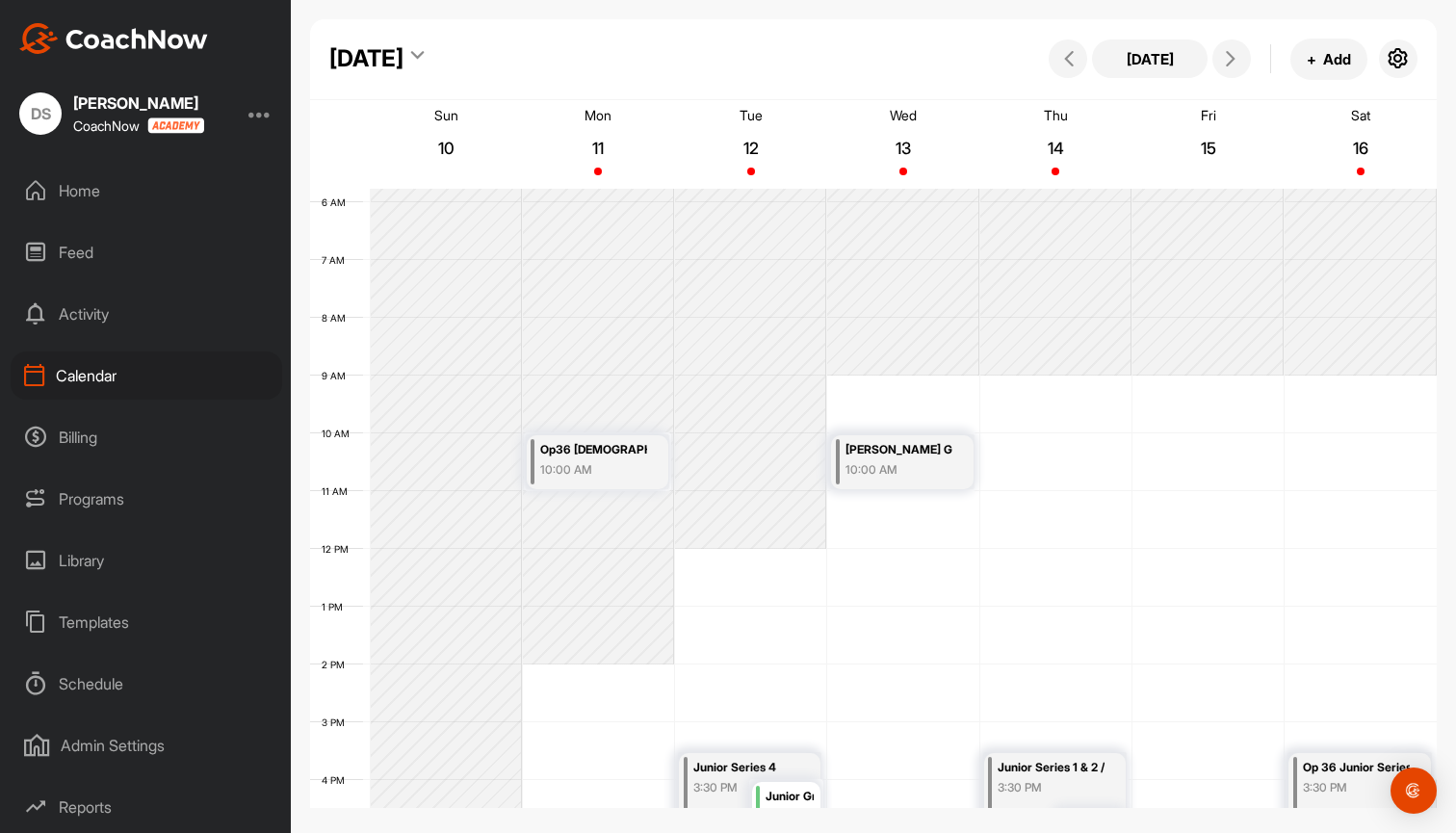 click on "10:00 AM" at bounding box center [593, 470] 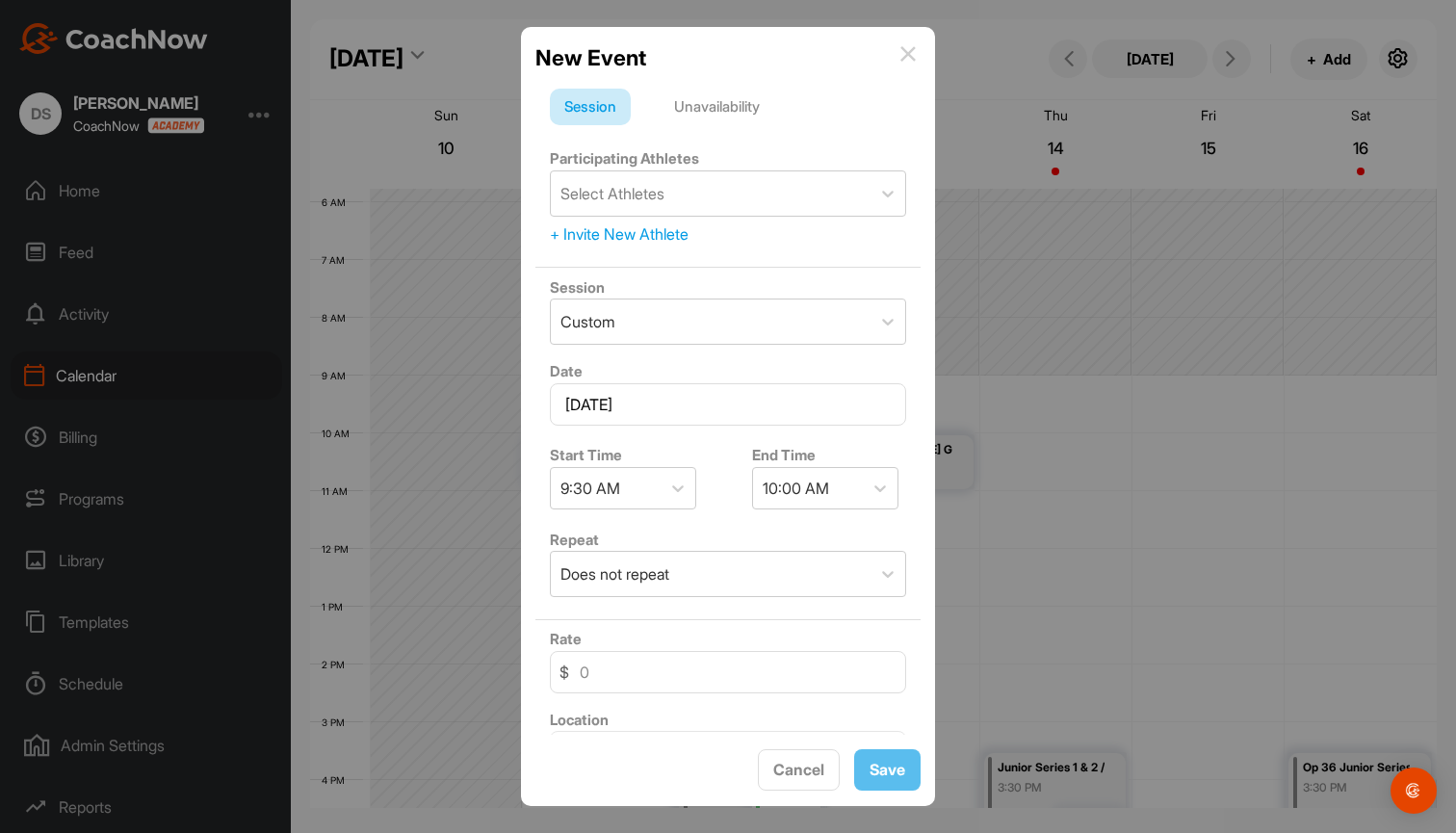 click on "Unavailability" at bounding box center (716, 107) 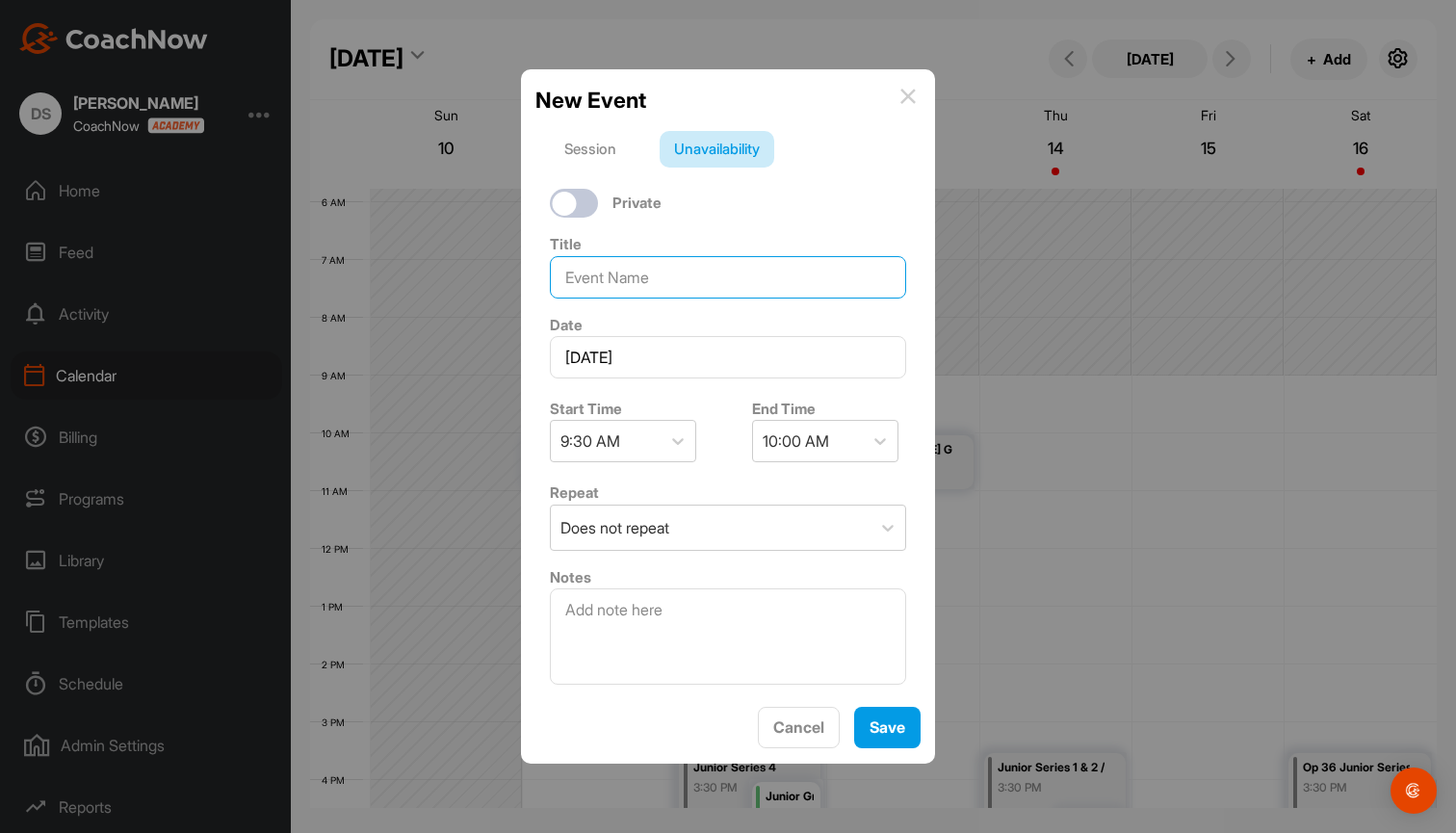 click at bounding box center (728, 277) 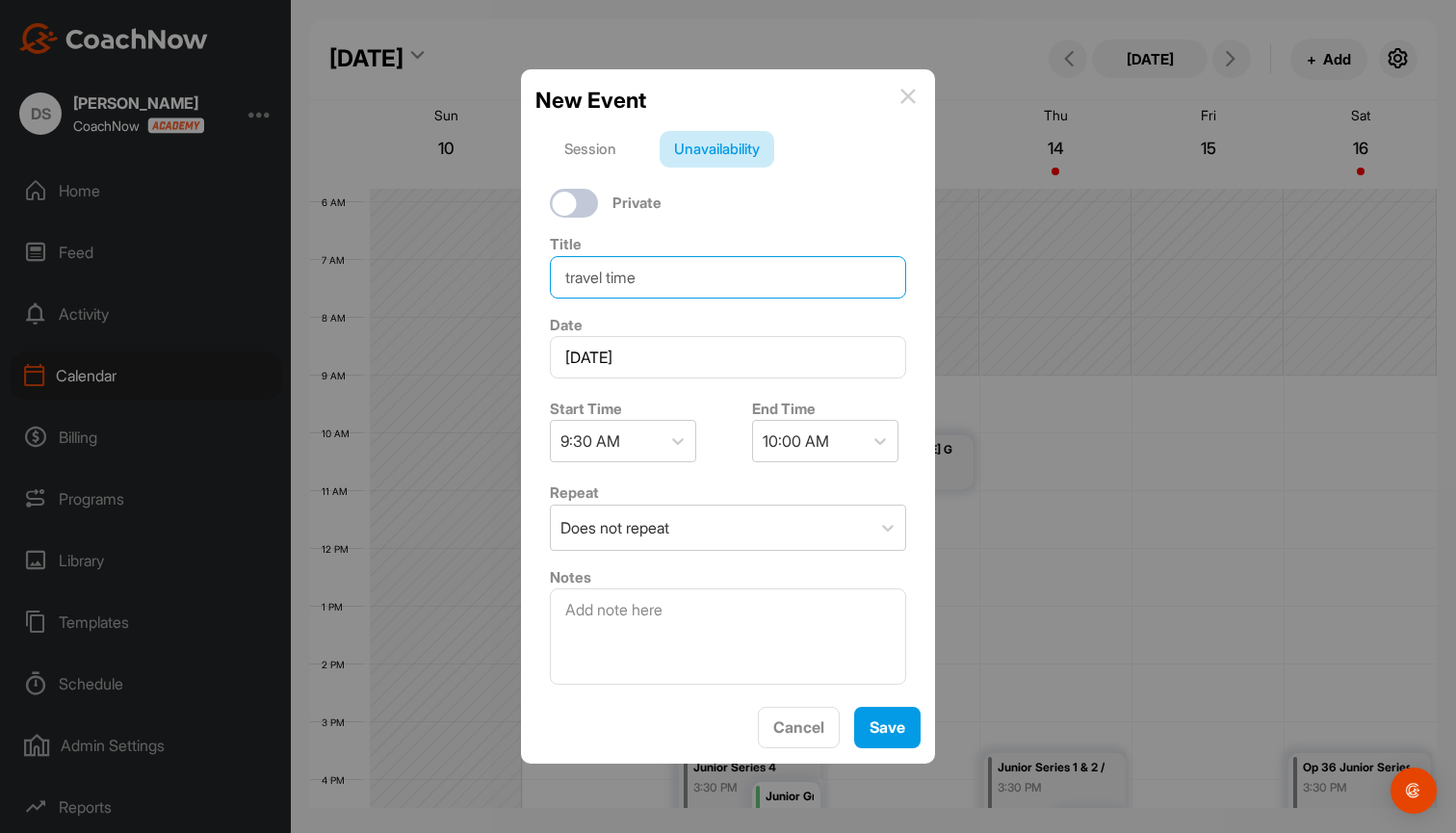 click on "travel time" at bounding box center [728, 277] 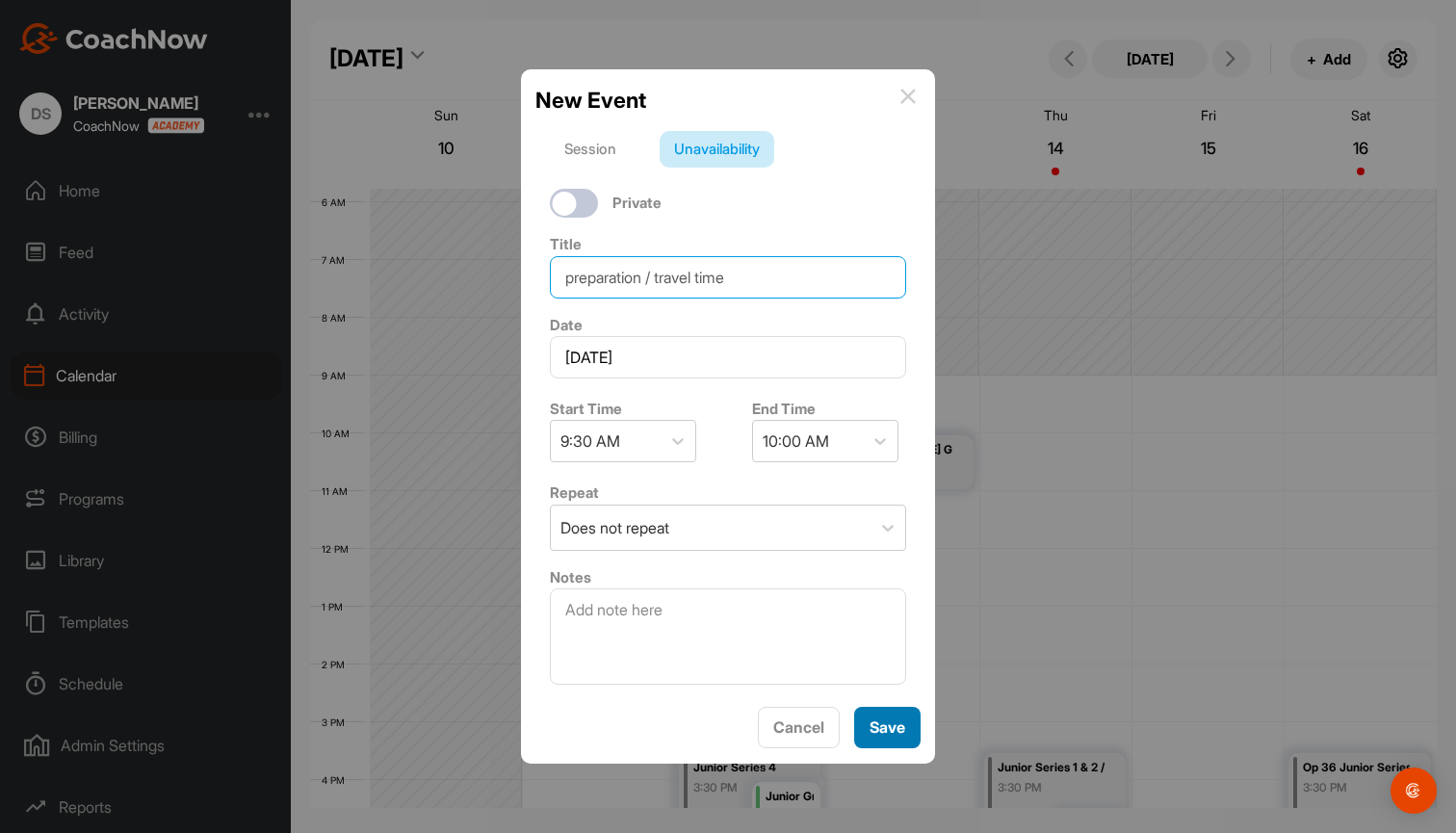 type on "preparation / travel time" 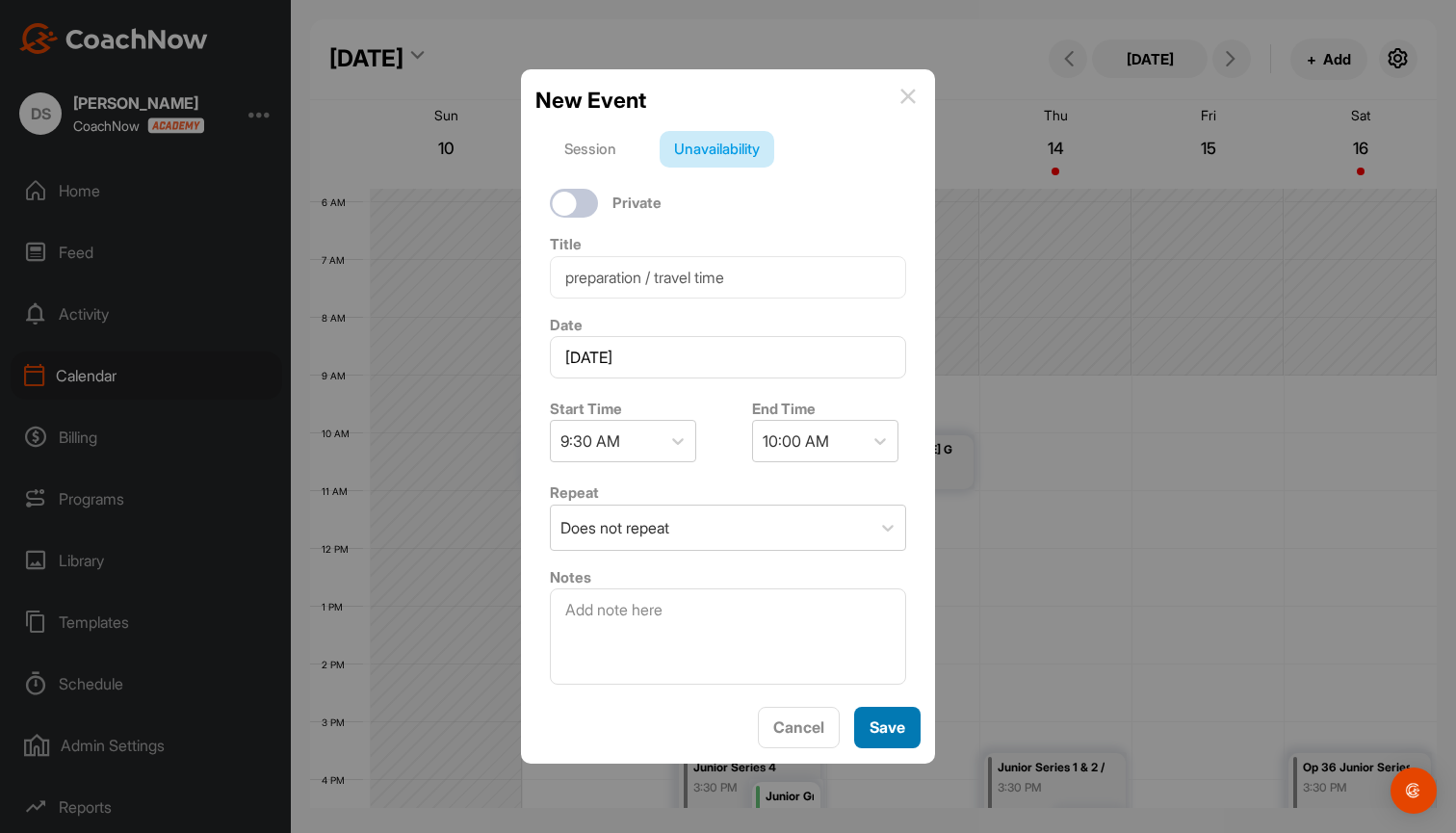 click on "Save" at bounding box center (887, 727) 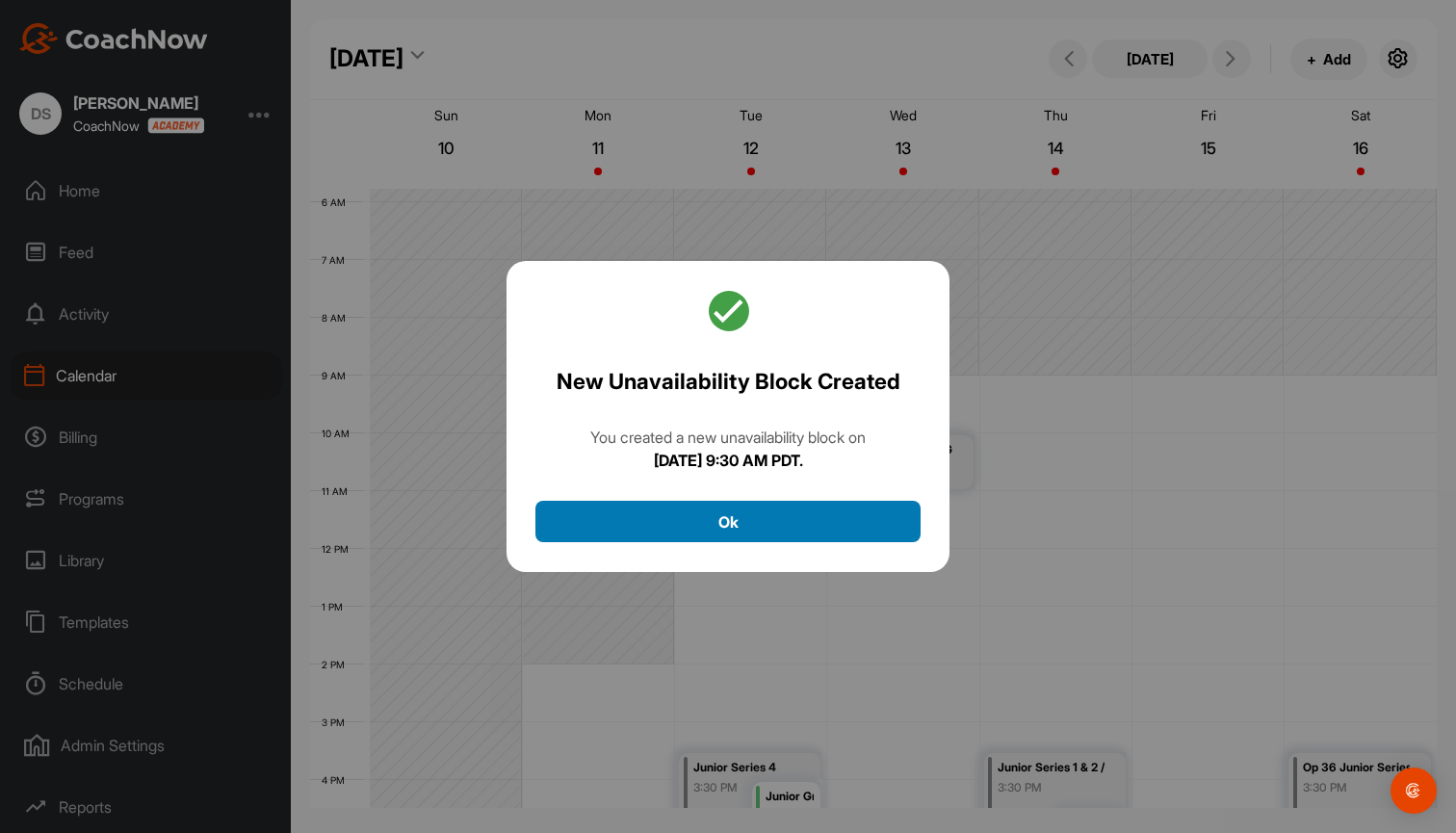 click on "Ok" at bounding box center [728, 521] 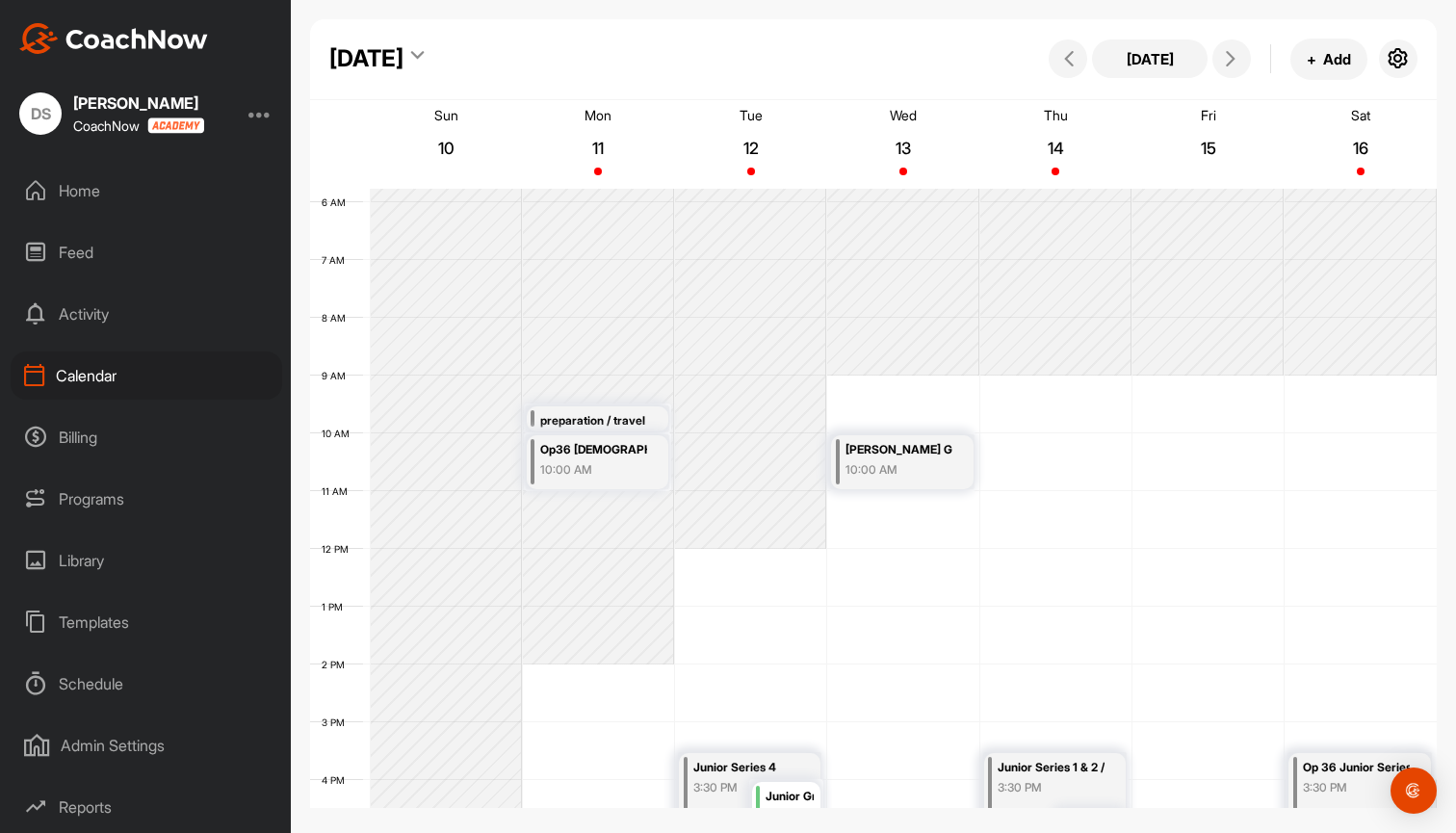 click on "preparation / travel time" at bounding box center [593, 421] 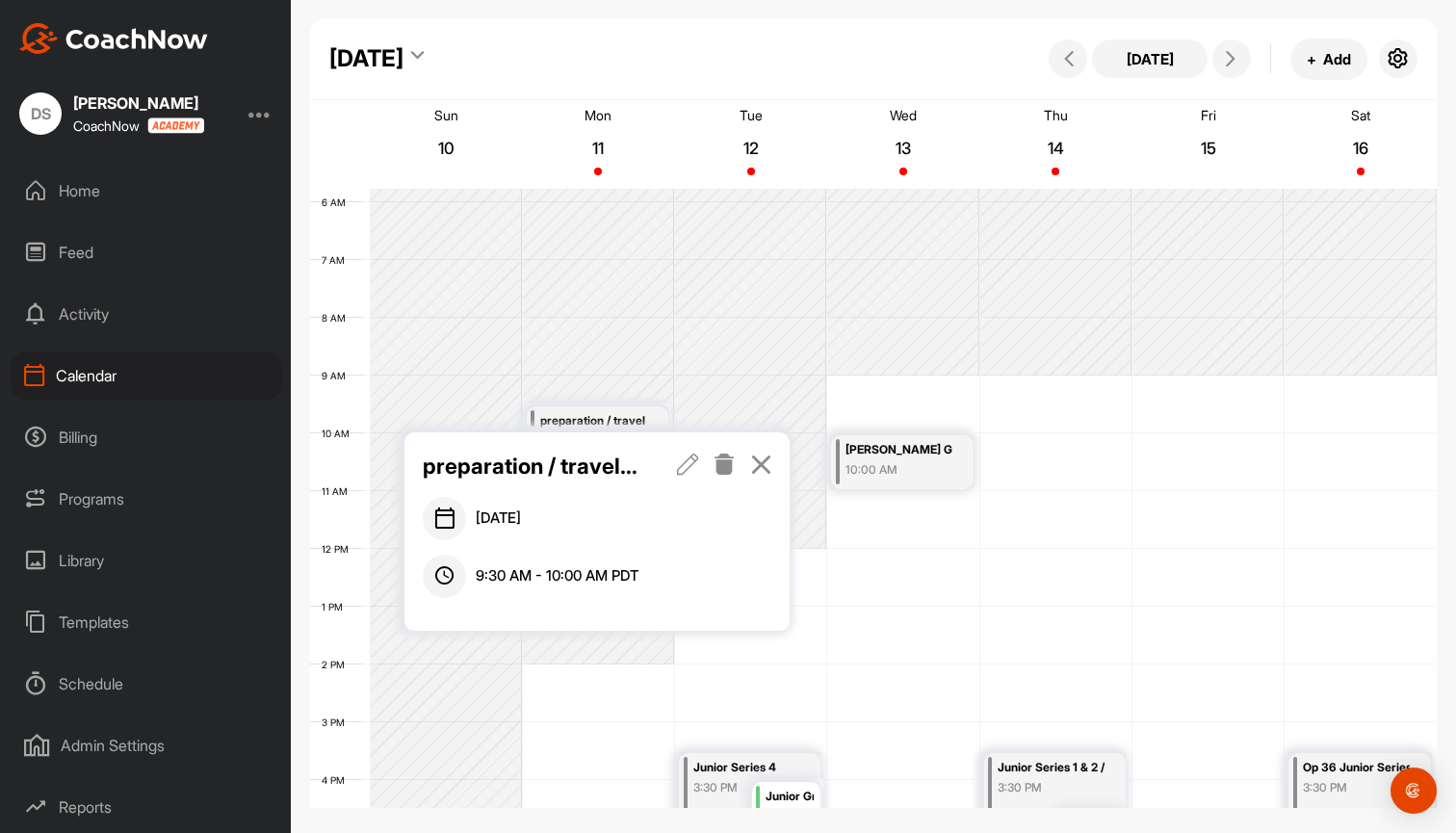 click at bounding box center [724, 464] 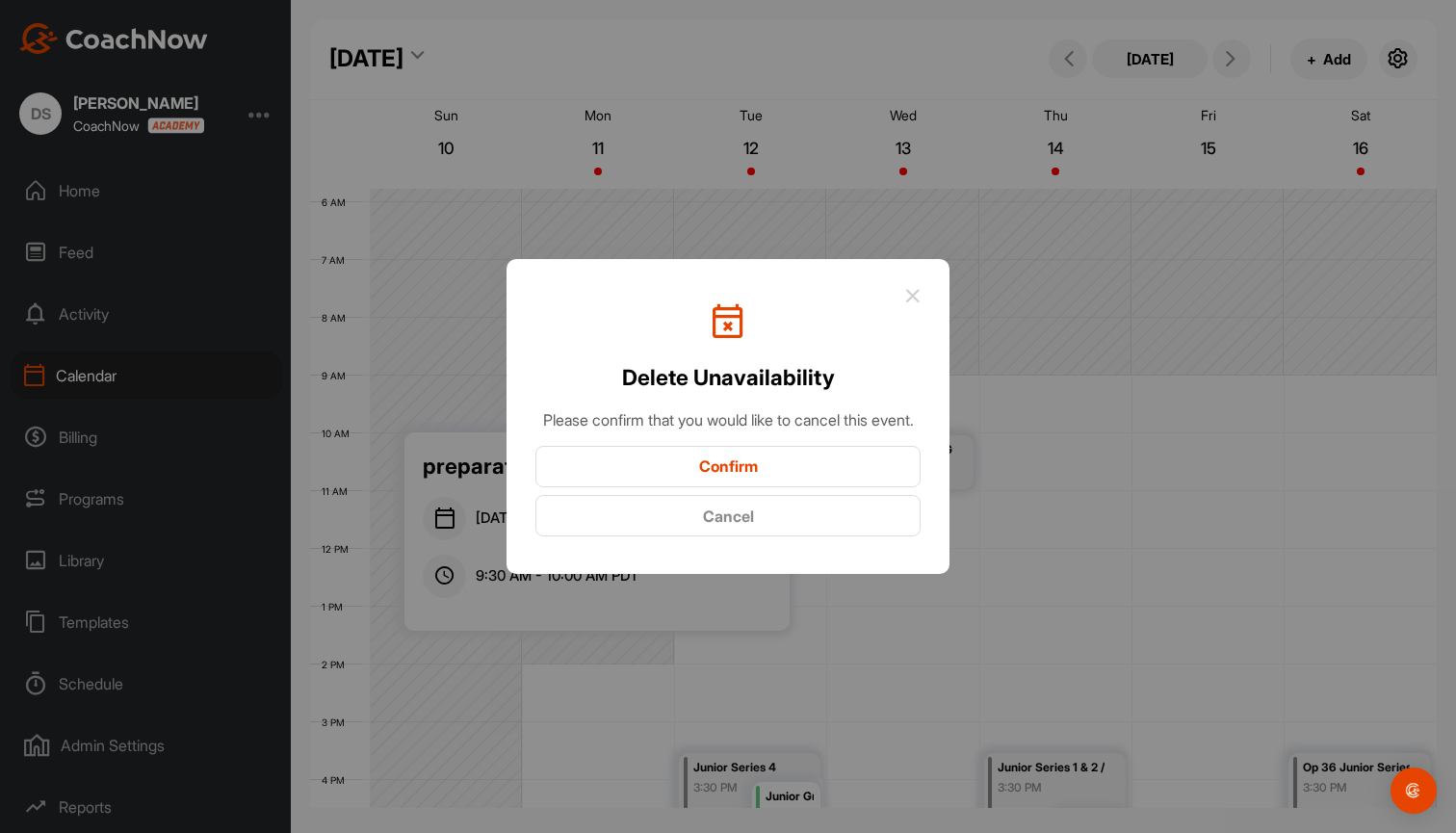 click on "Confirm" at bounding box center (728, 466) 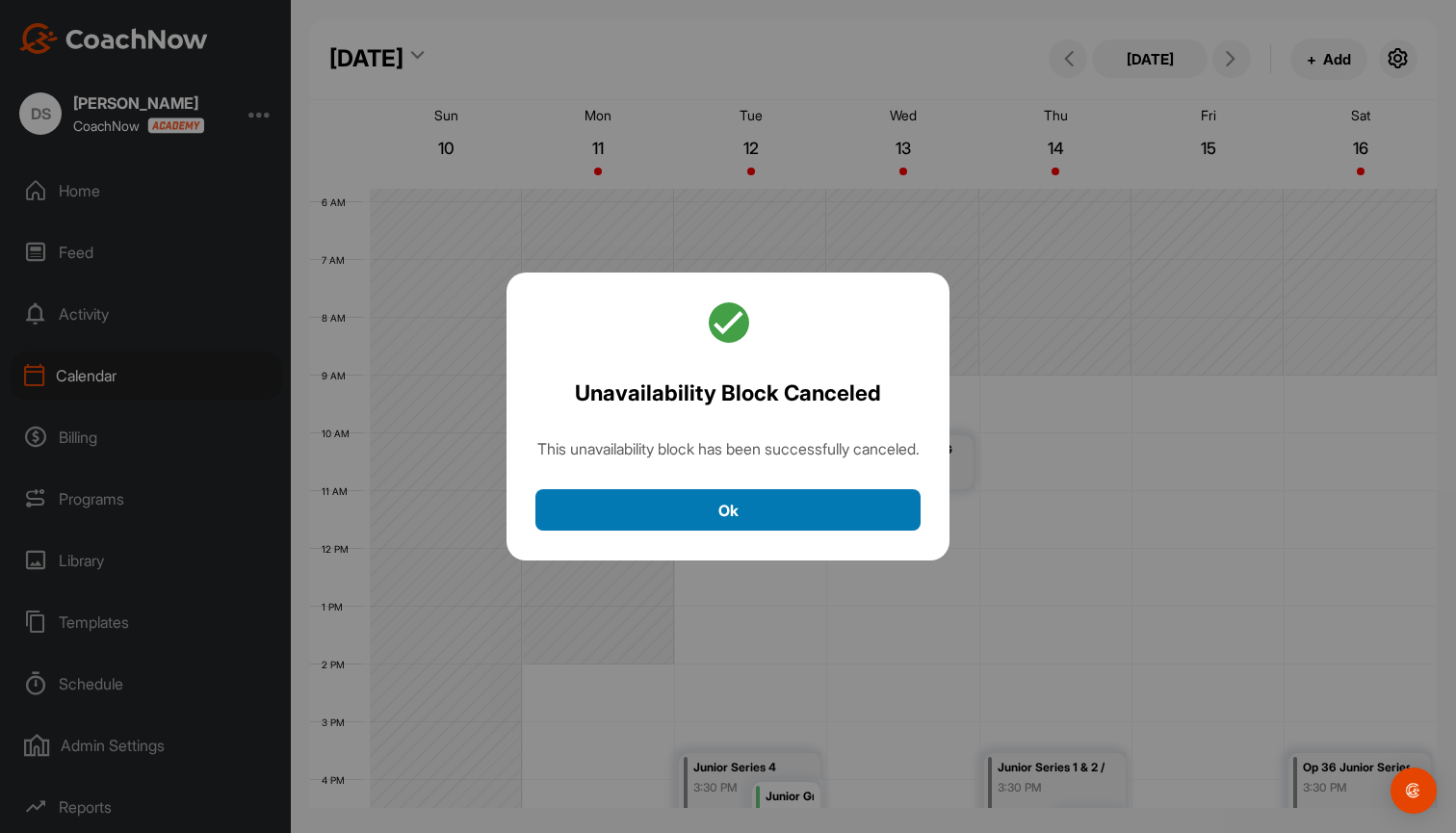 click on "Ok" at bounding box center (728, 509) 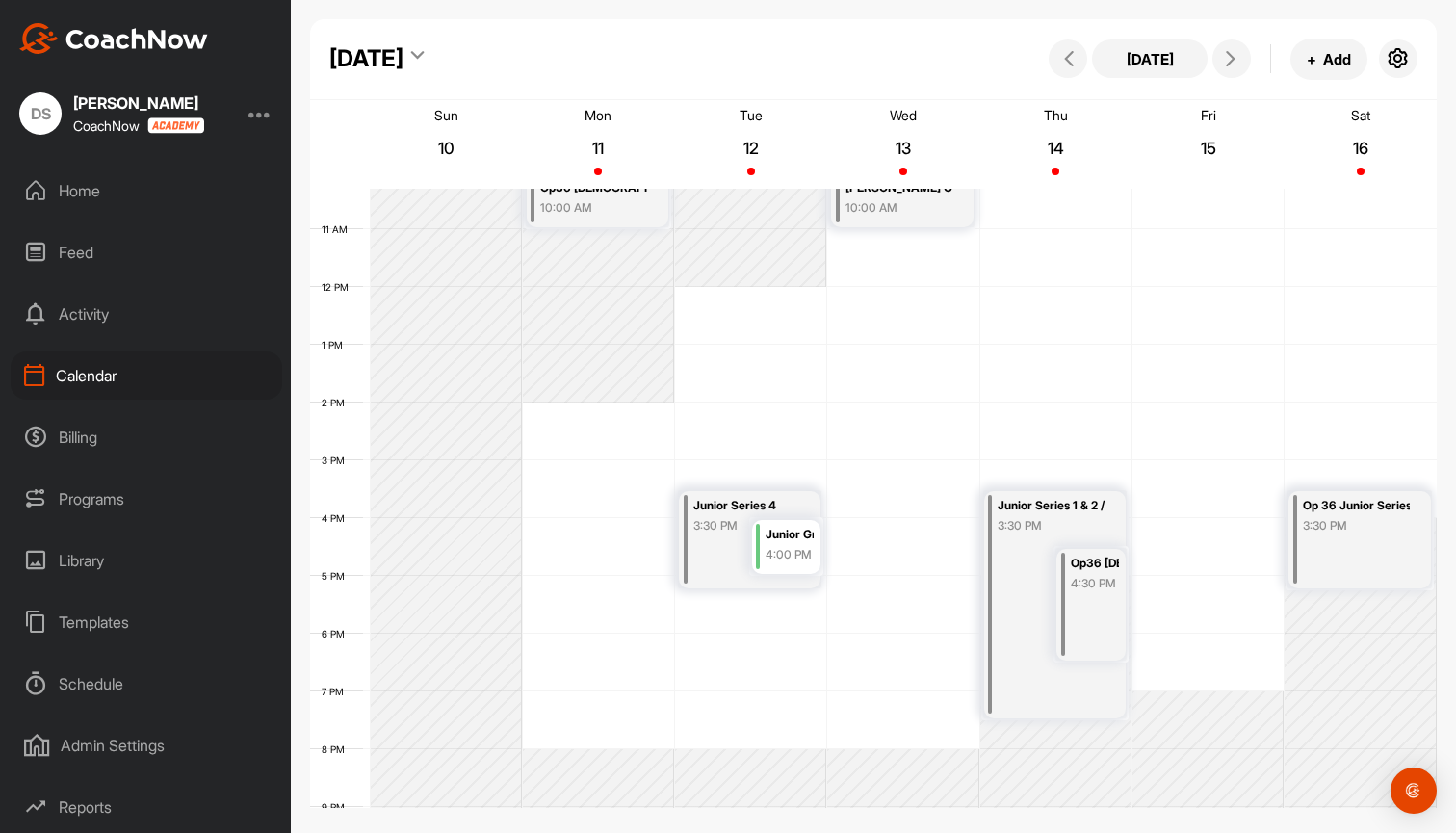 scroll, scrollTop: 679, scrollLeft: 0, axis: vertical 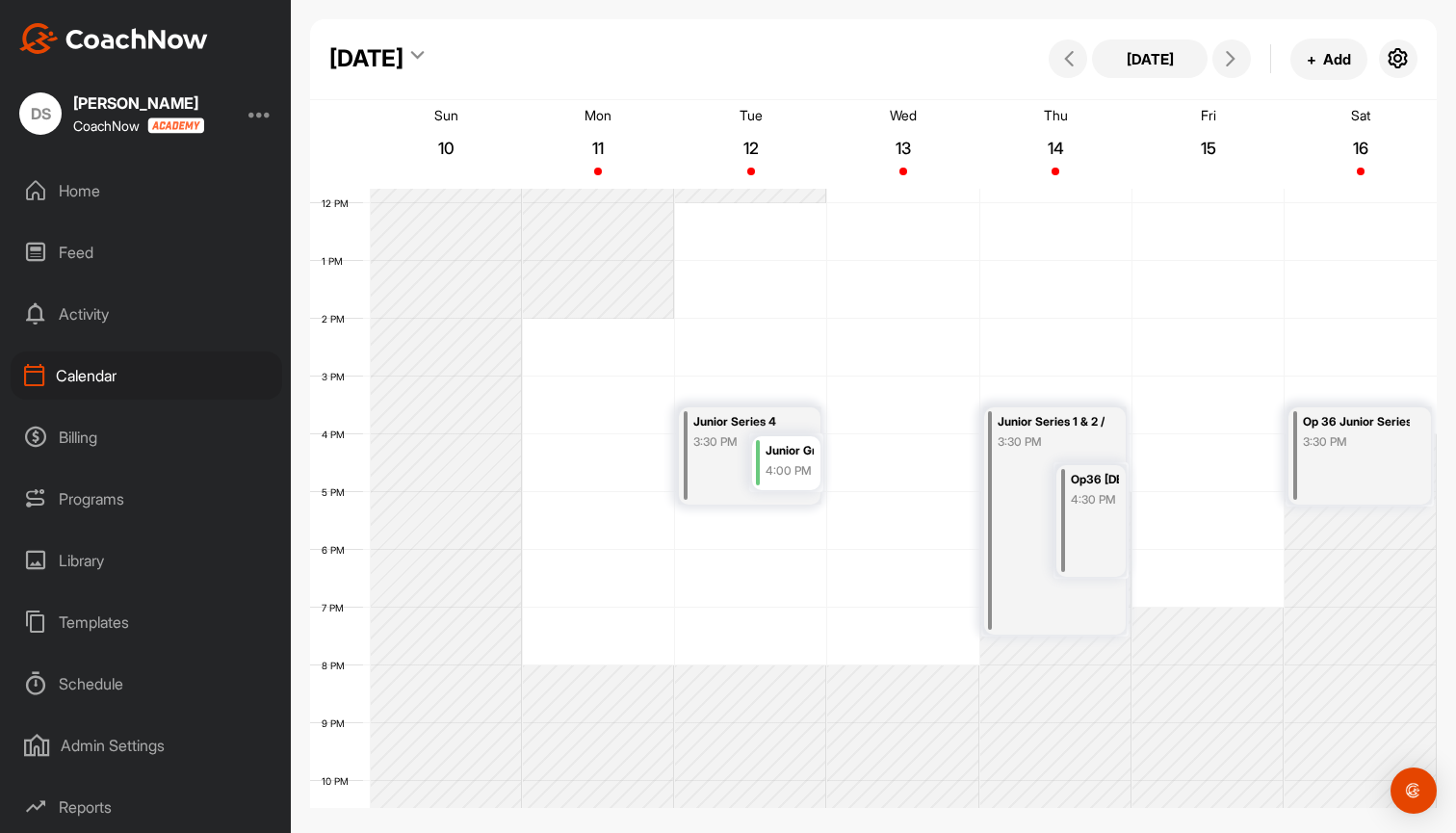 click on "Junior Series 4" at bounding box center [746, 422] 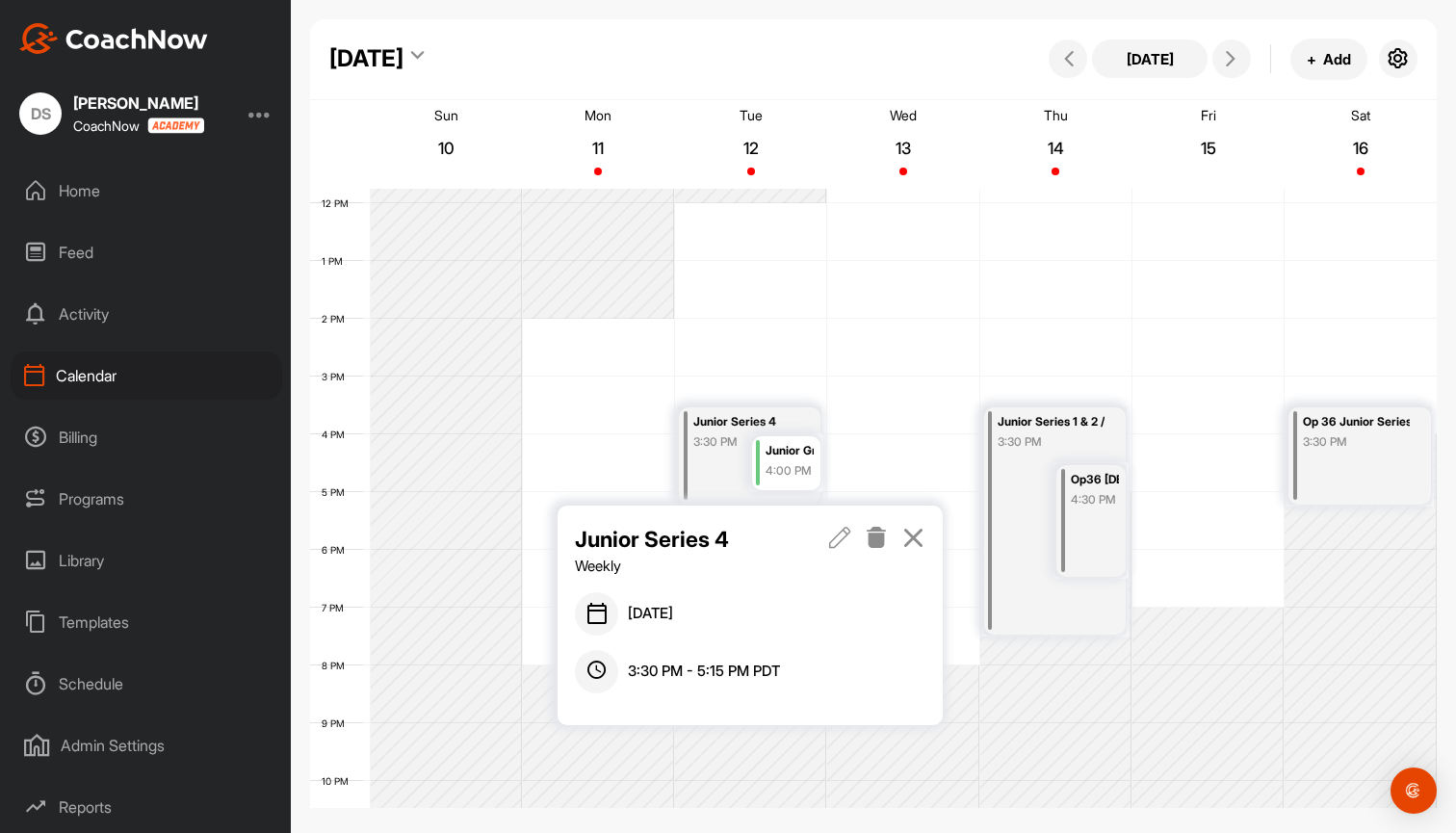 click at bounding box center [876, 537] 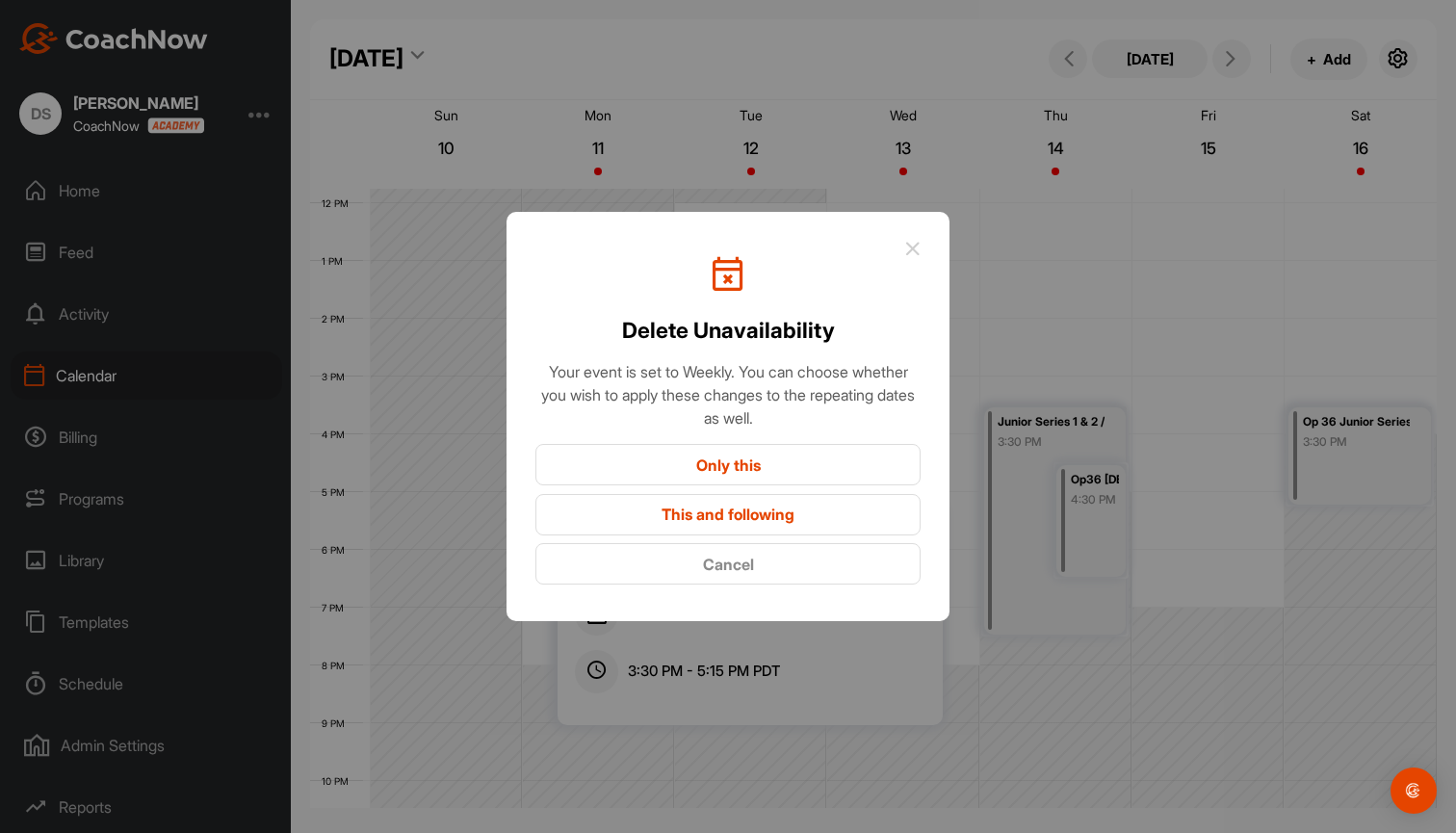 click on "Only this" at bounding box center [728, 464] 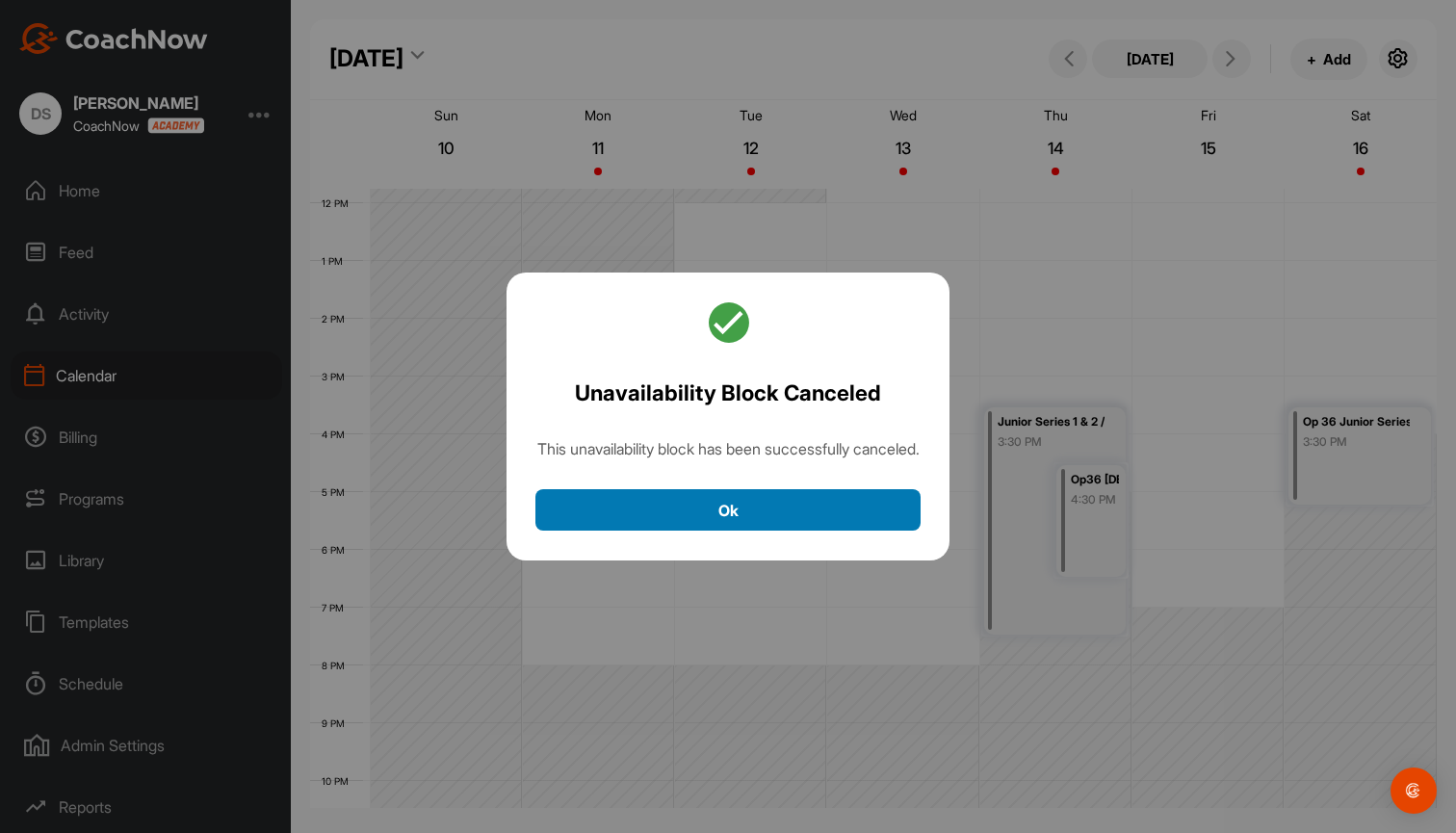 click on "Ok" at bounding box center (728, 509) 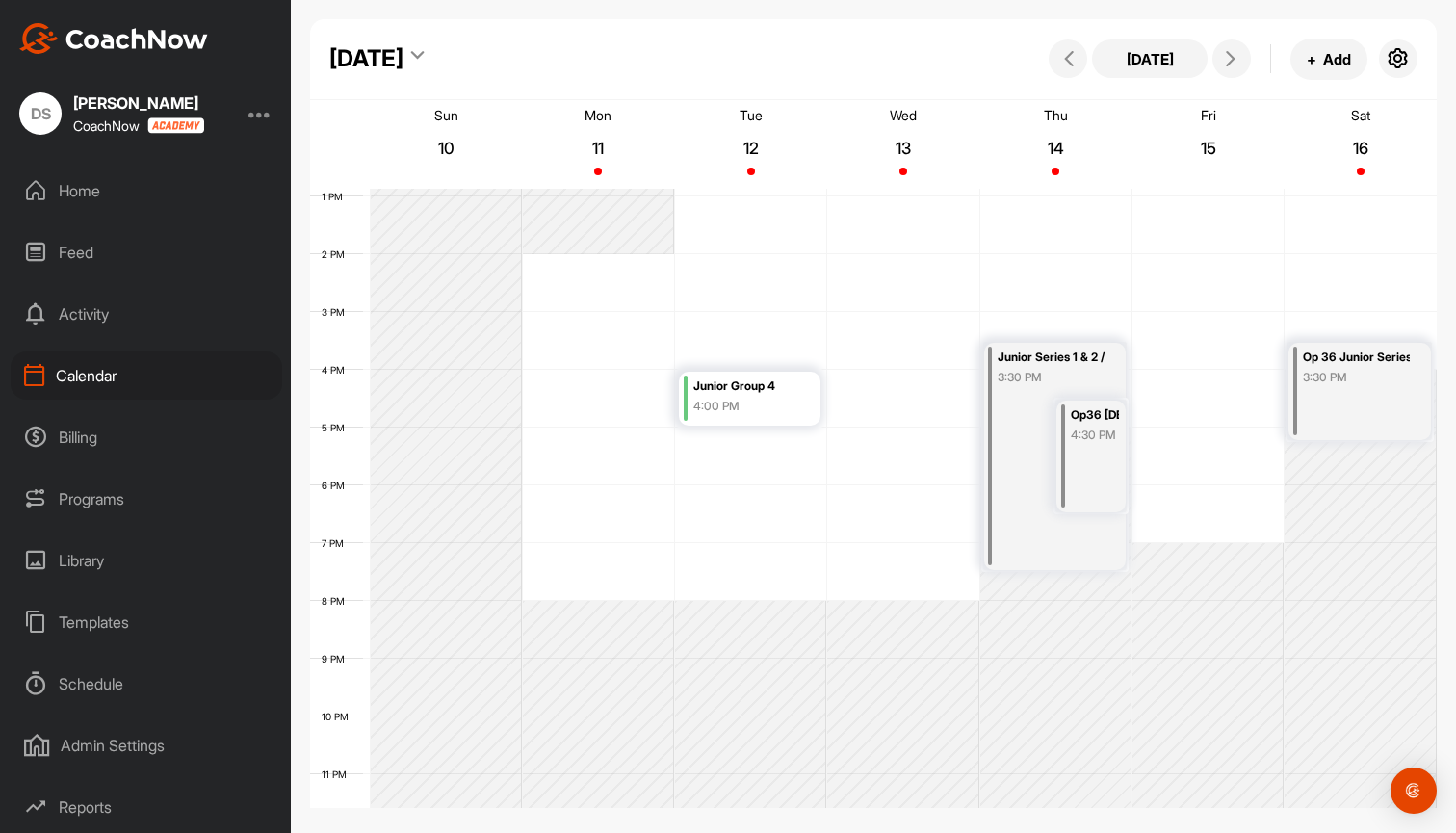 scroll, scrollTop: 747, scrollLeft: 0, axis: vertical 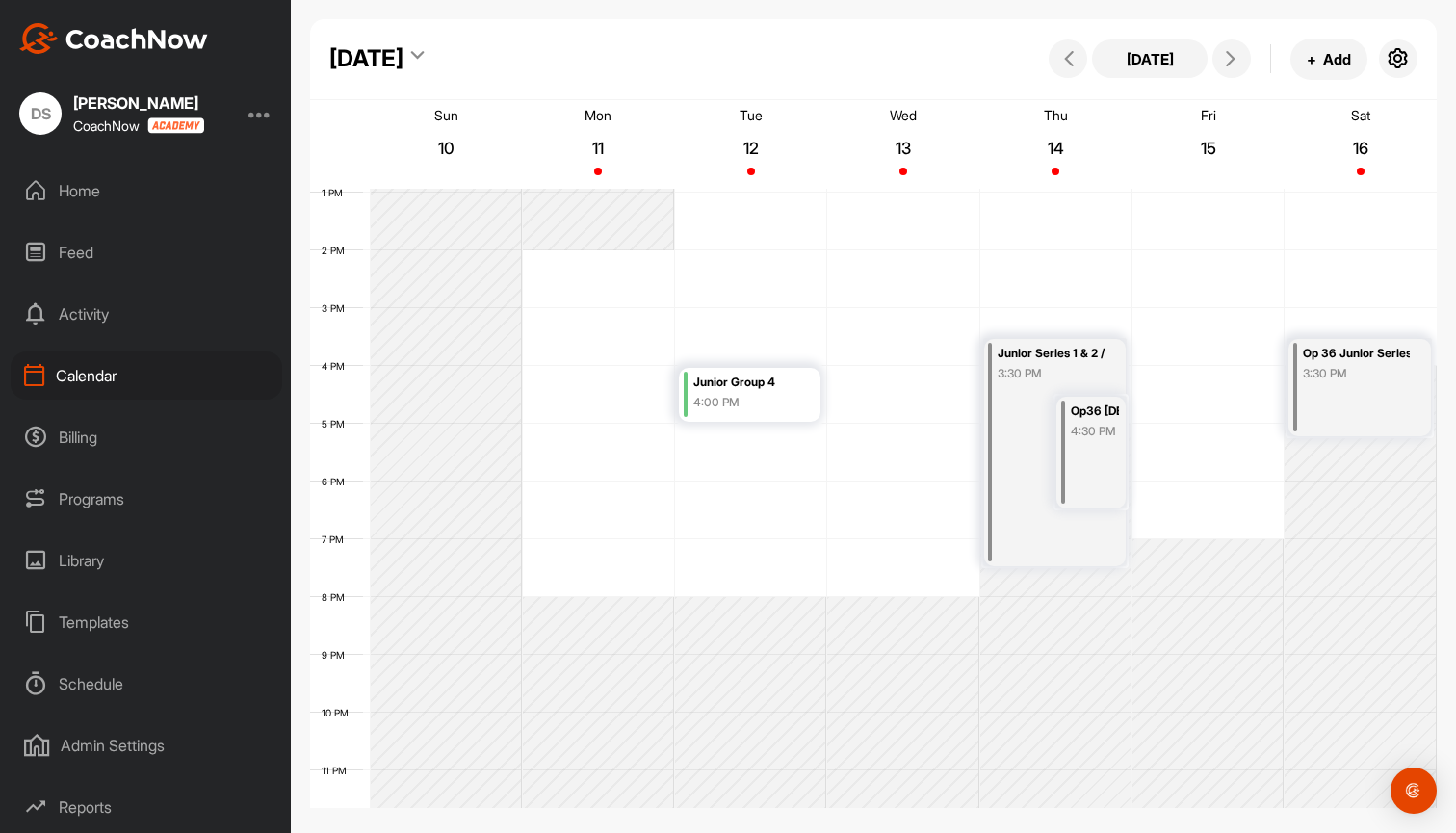 click on "Programs" at bounding box center [146, 499] 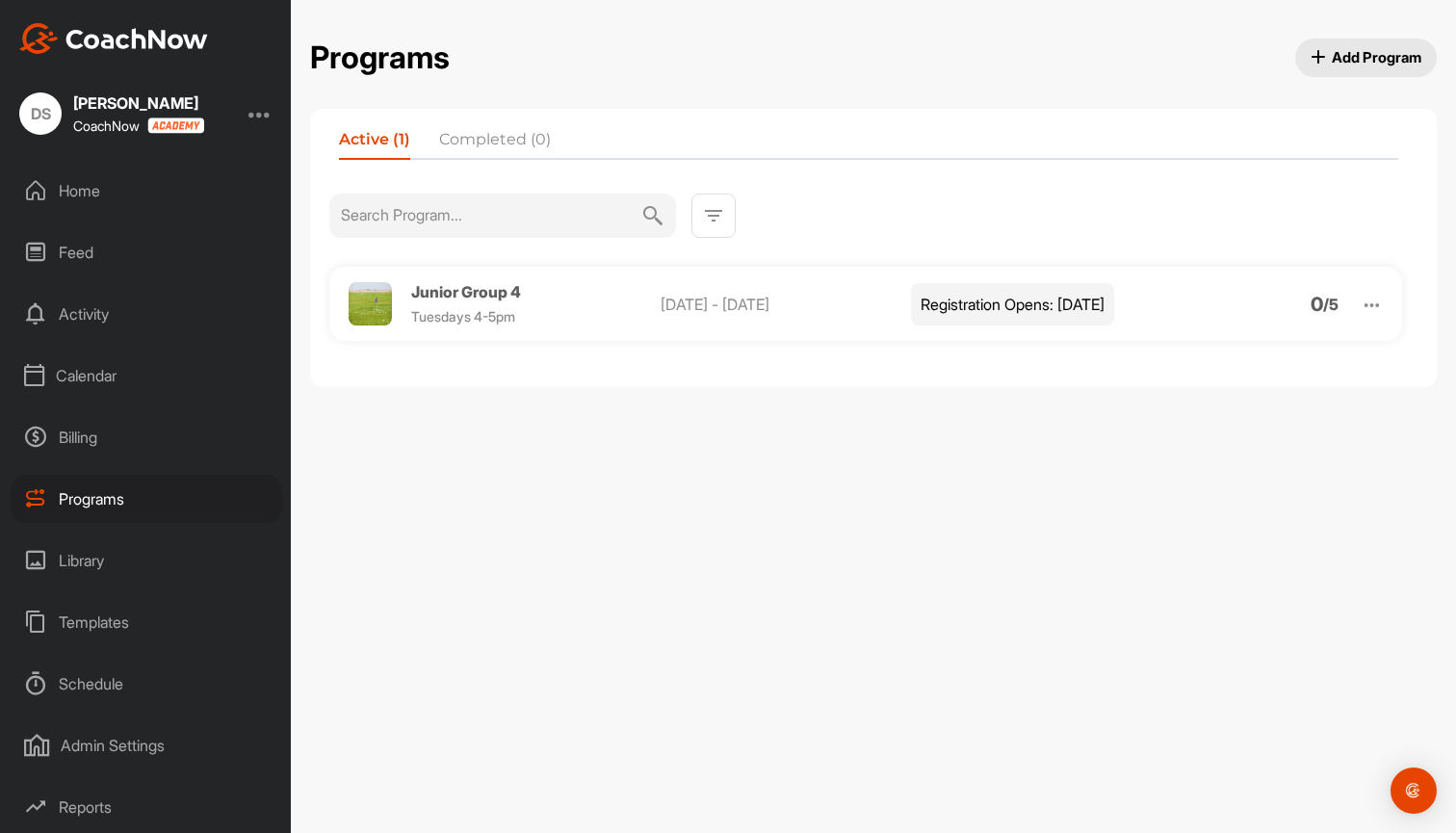 click on "Add Program" at bounding box center (1366, 57) 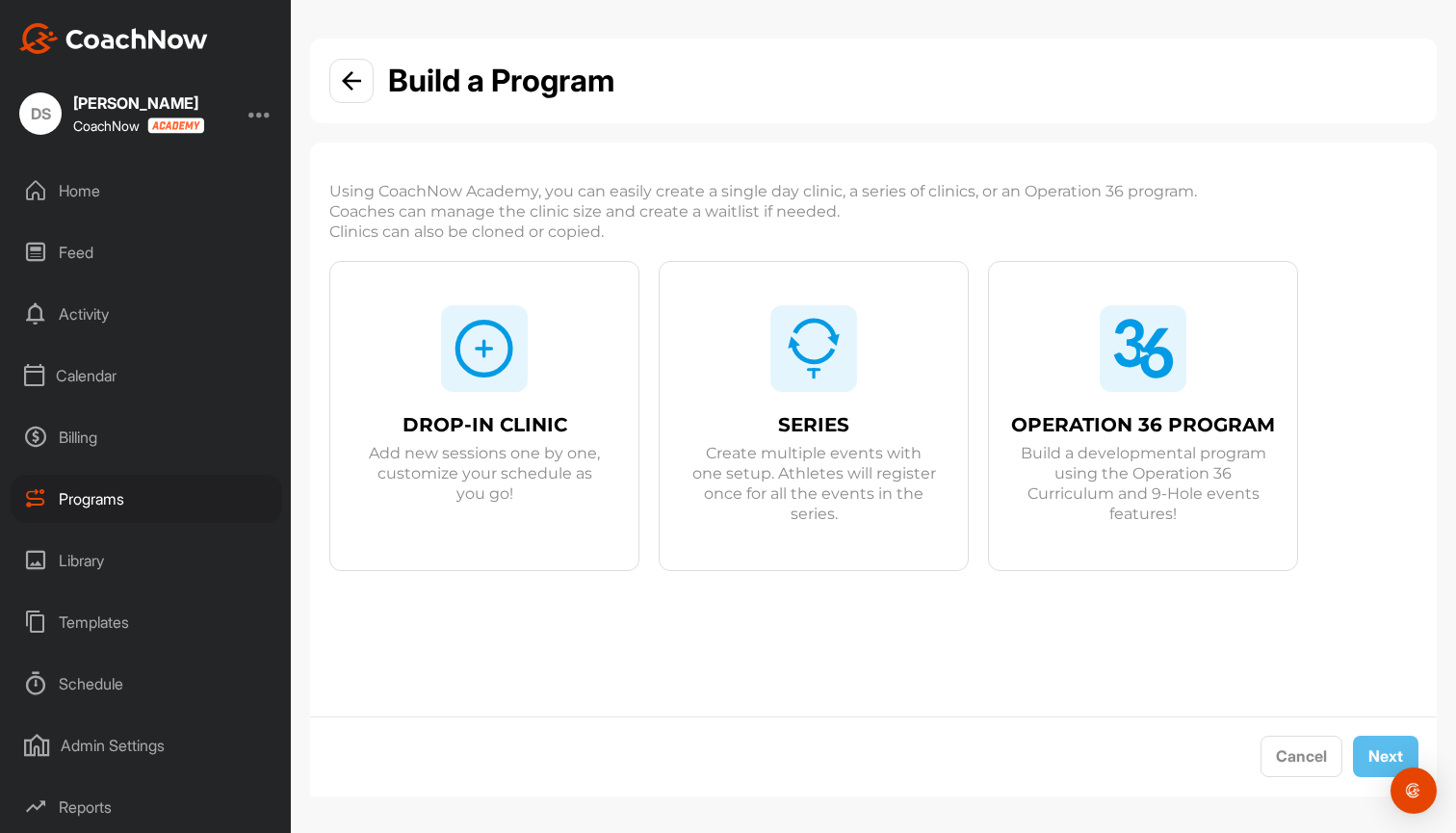 click at bounding box center (814, 349) 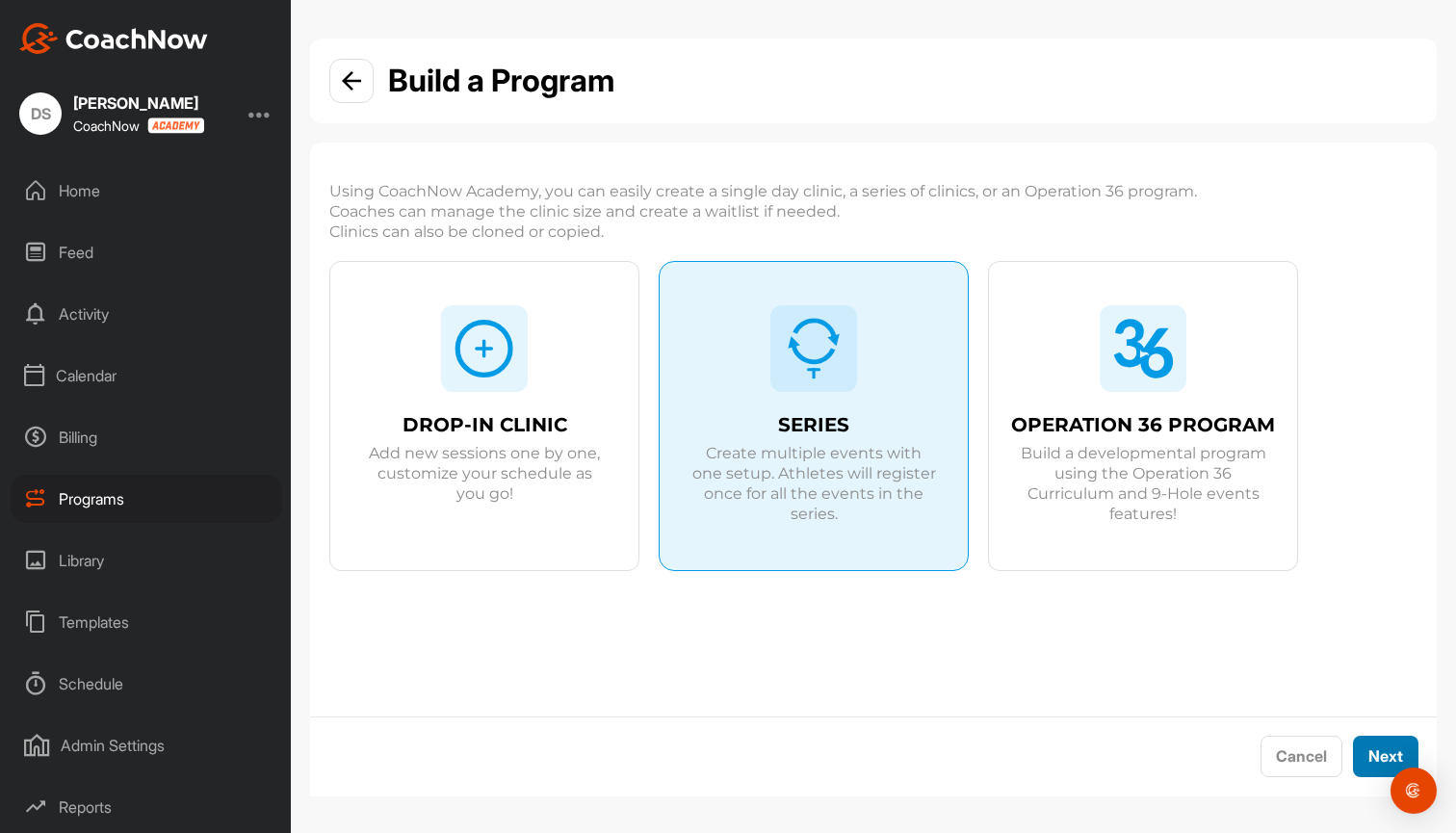 click on "Next" at bounding box center (1386, 756) 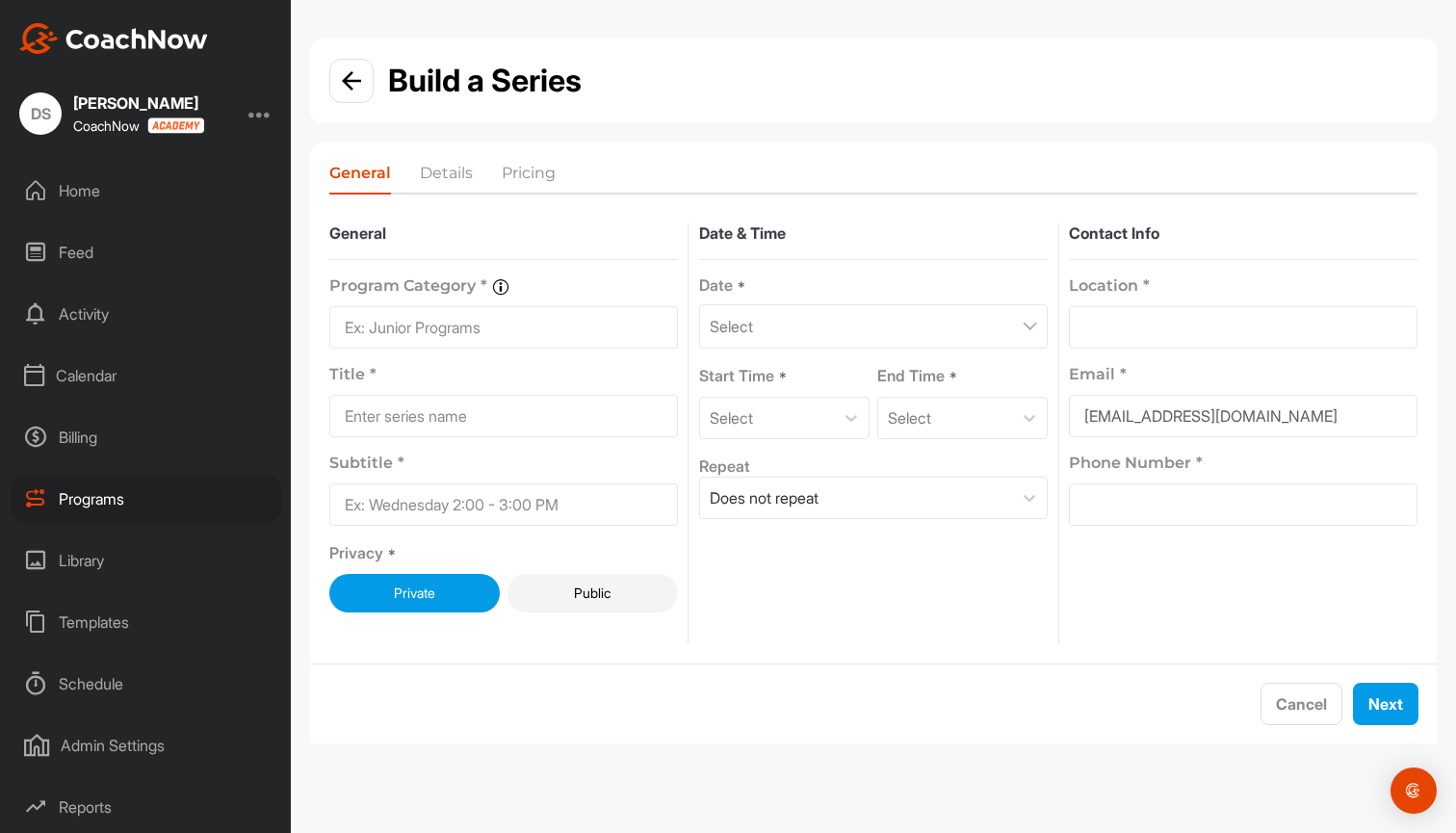 click at bounding box center (504, 327) 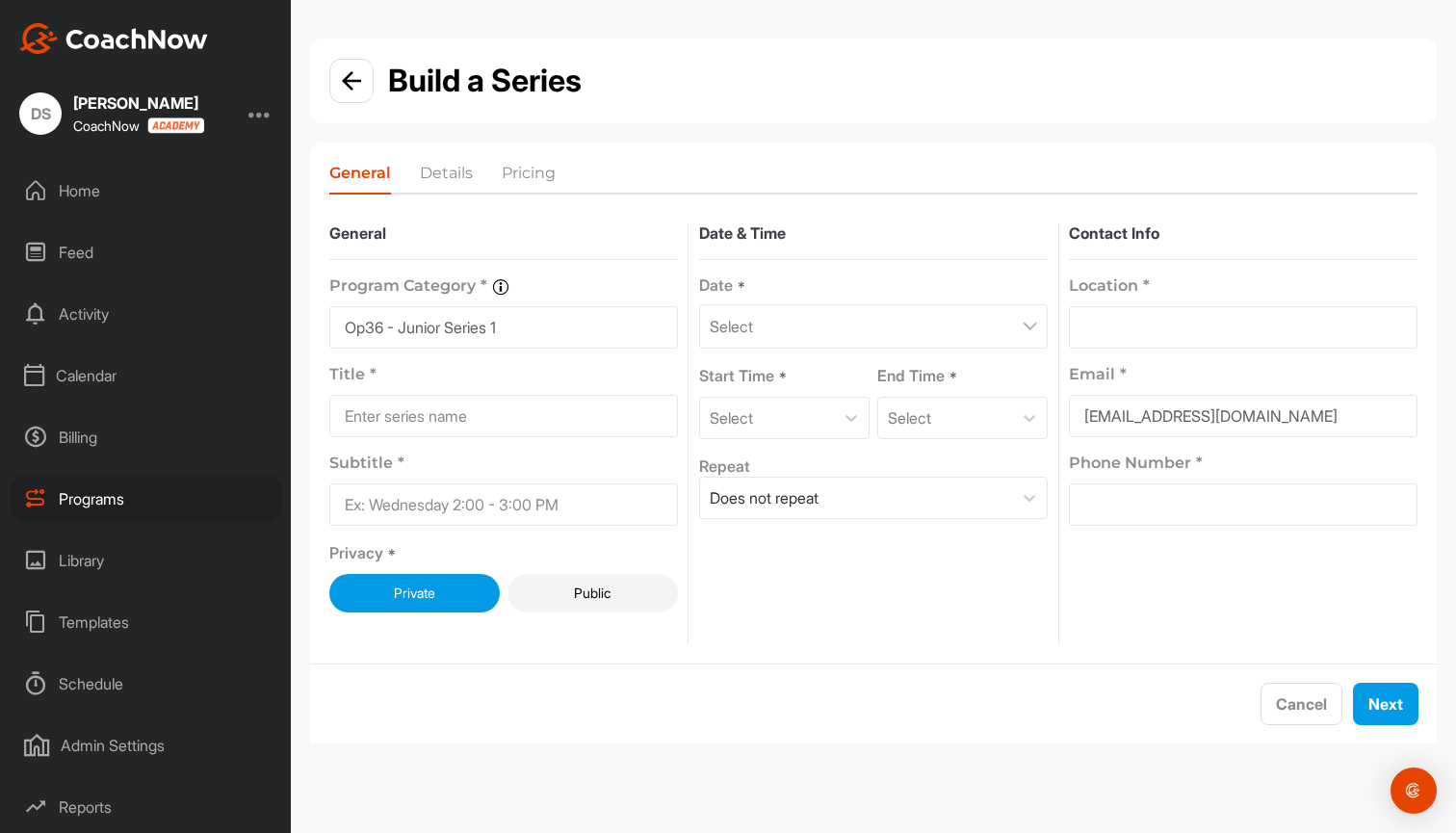 type on "Op36 - Junior Series 1" 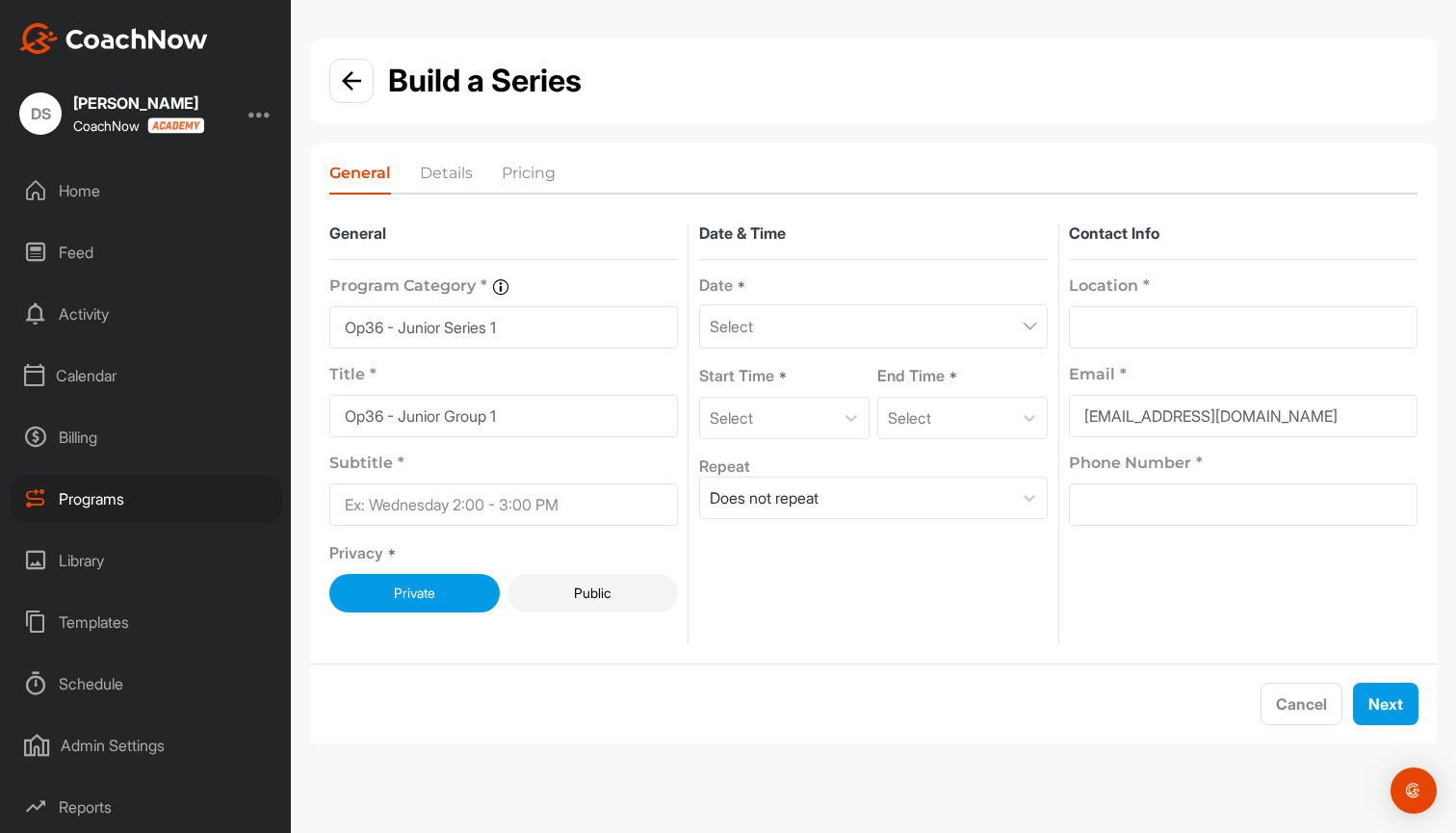 type on "Op36 - Junior Group 1" 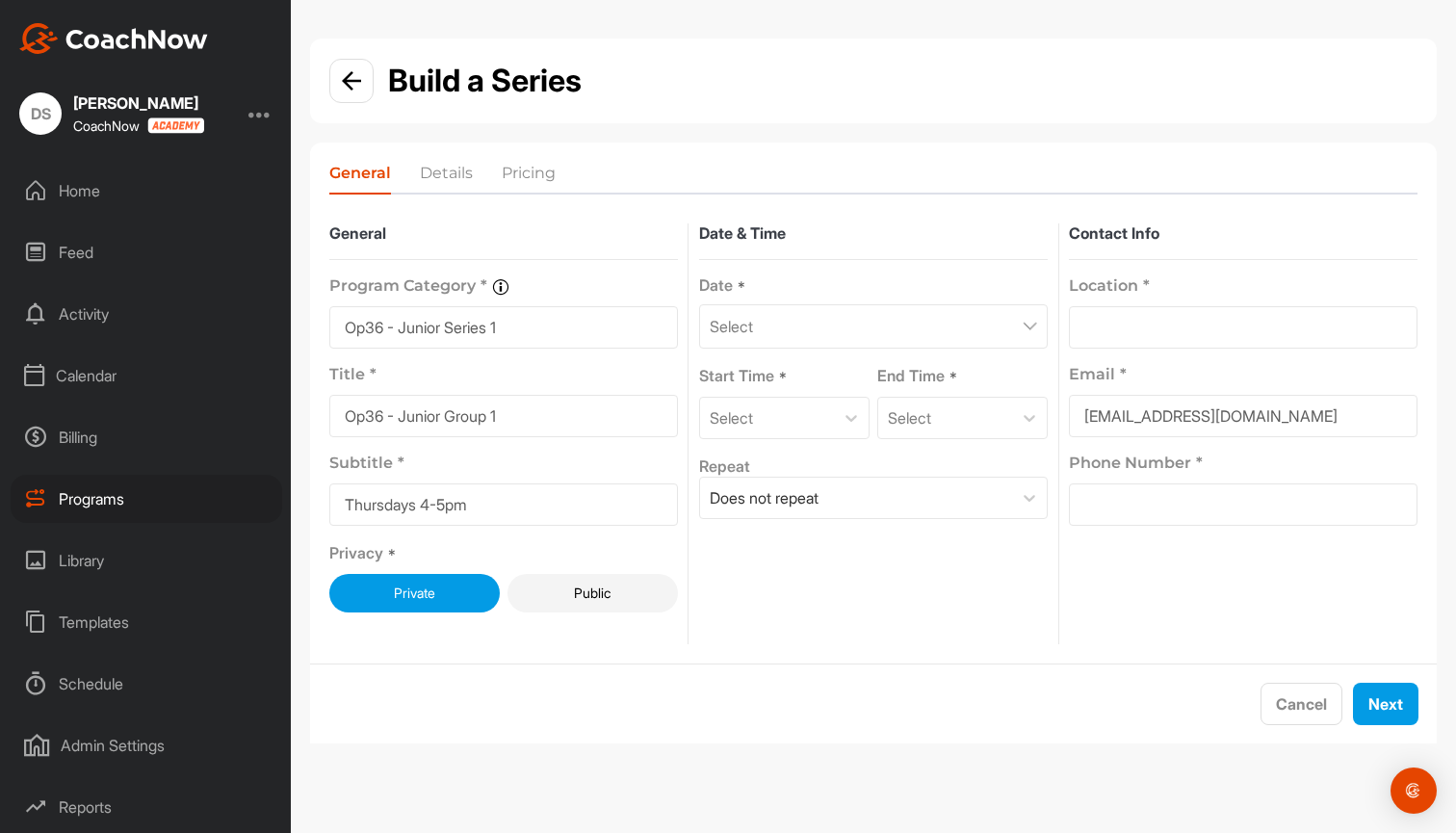 type on "Thursdays 4-5pm" 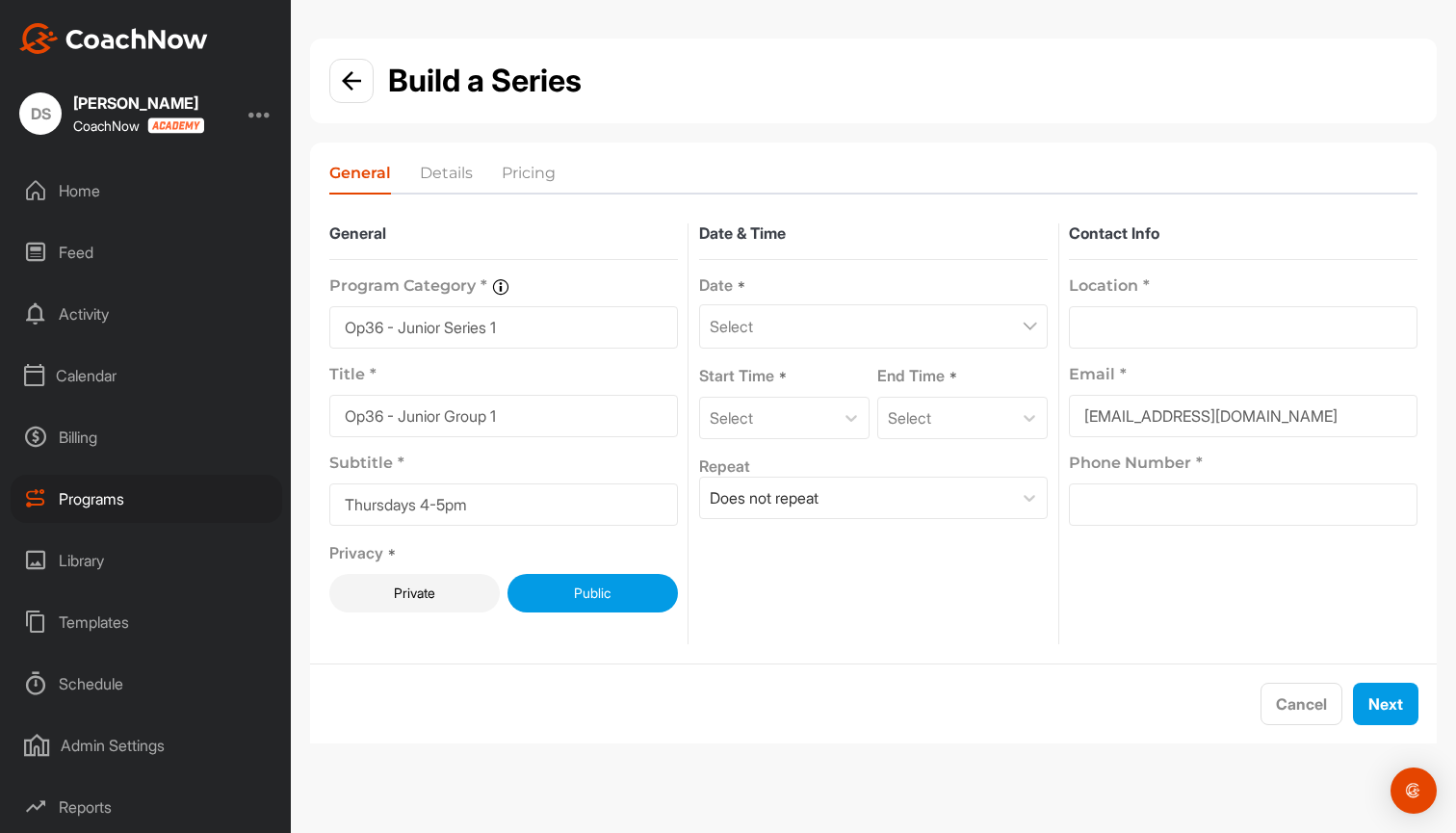 click on "Select" at bounding box center [731, 326] 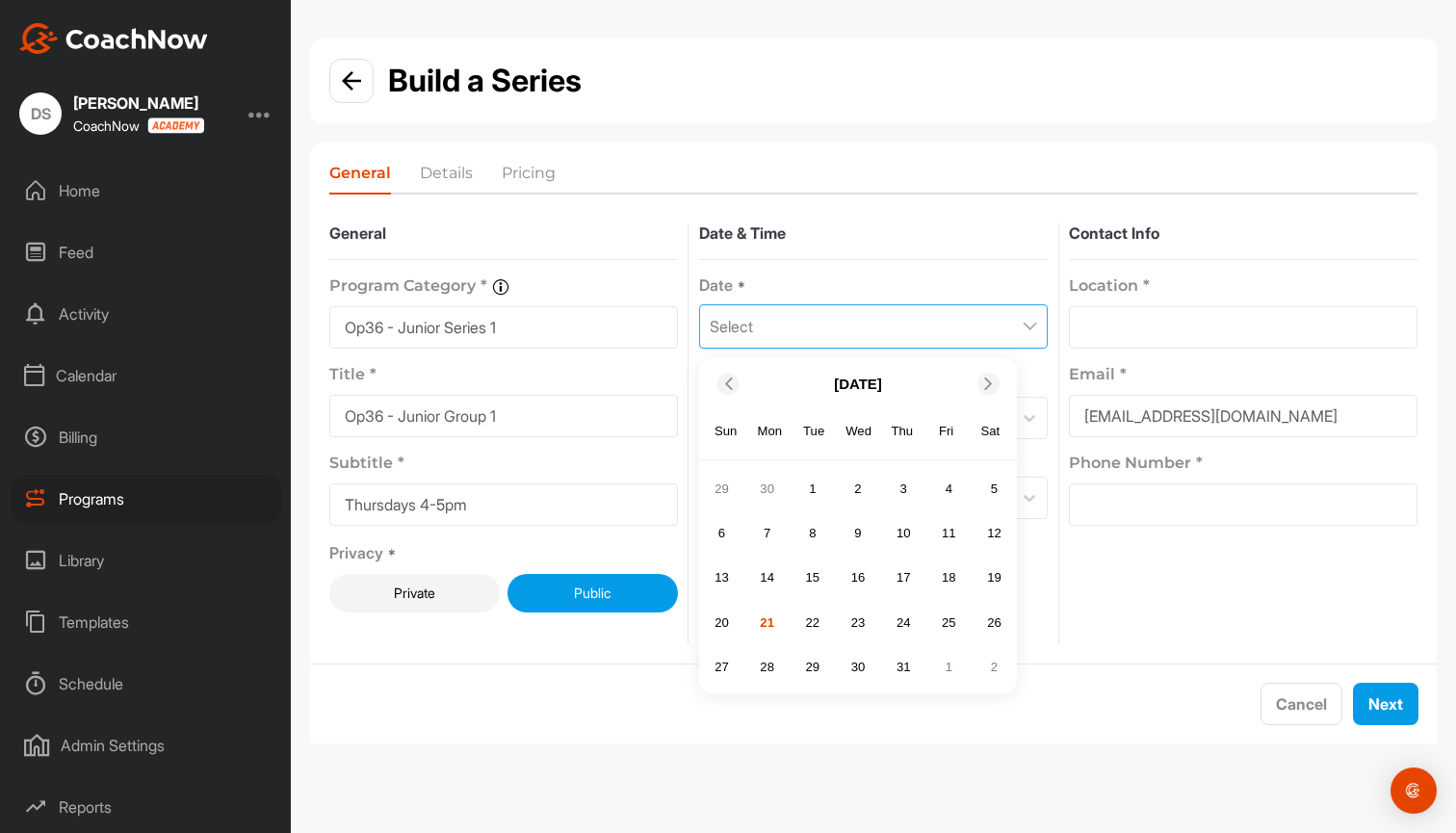 click at bounding box center (988, 383) 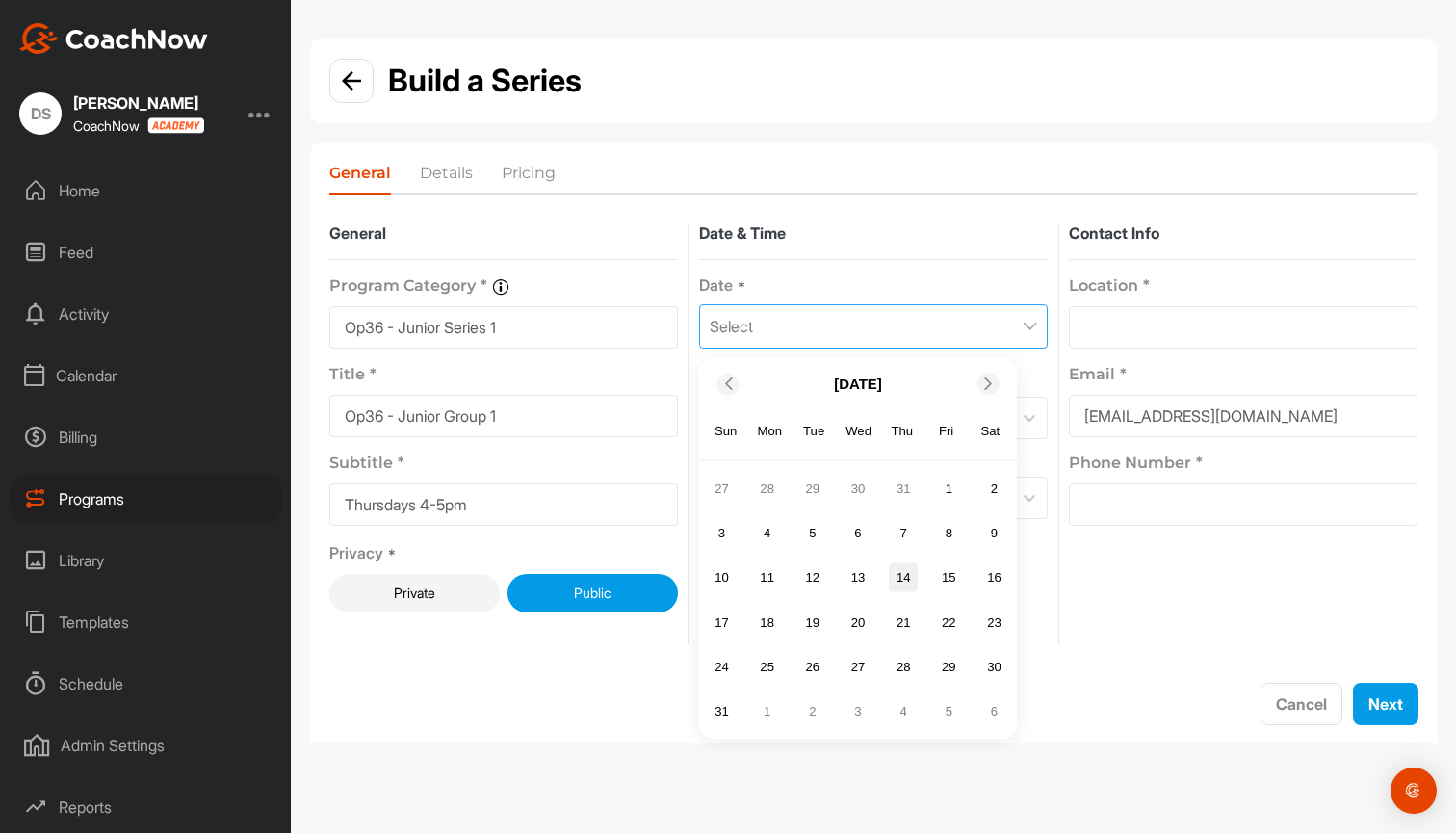 click on "14" at bounding box center (903, 578) 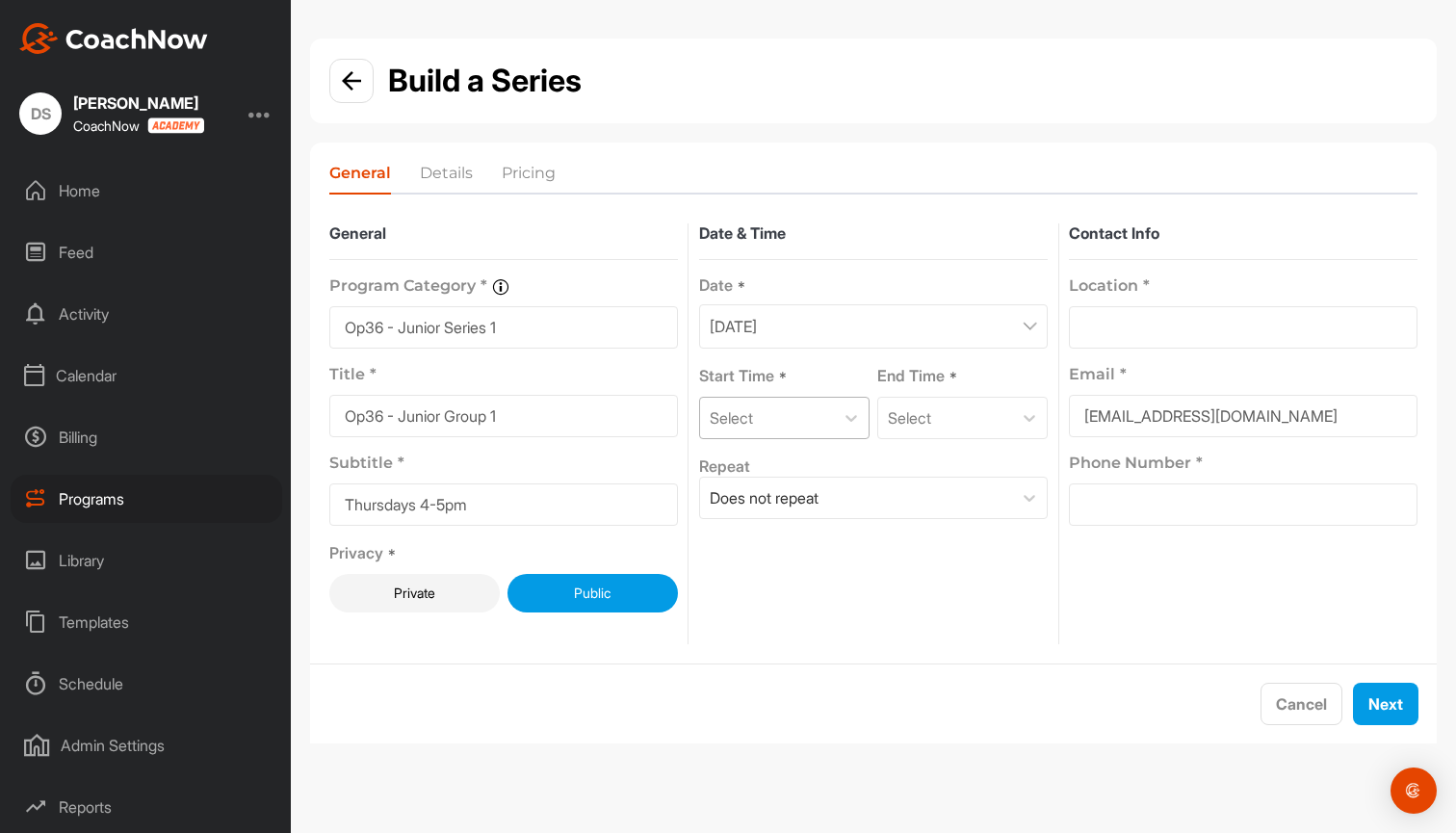 click on "Select" at bounding box center [767, 418] 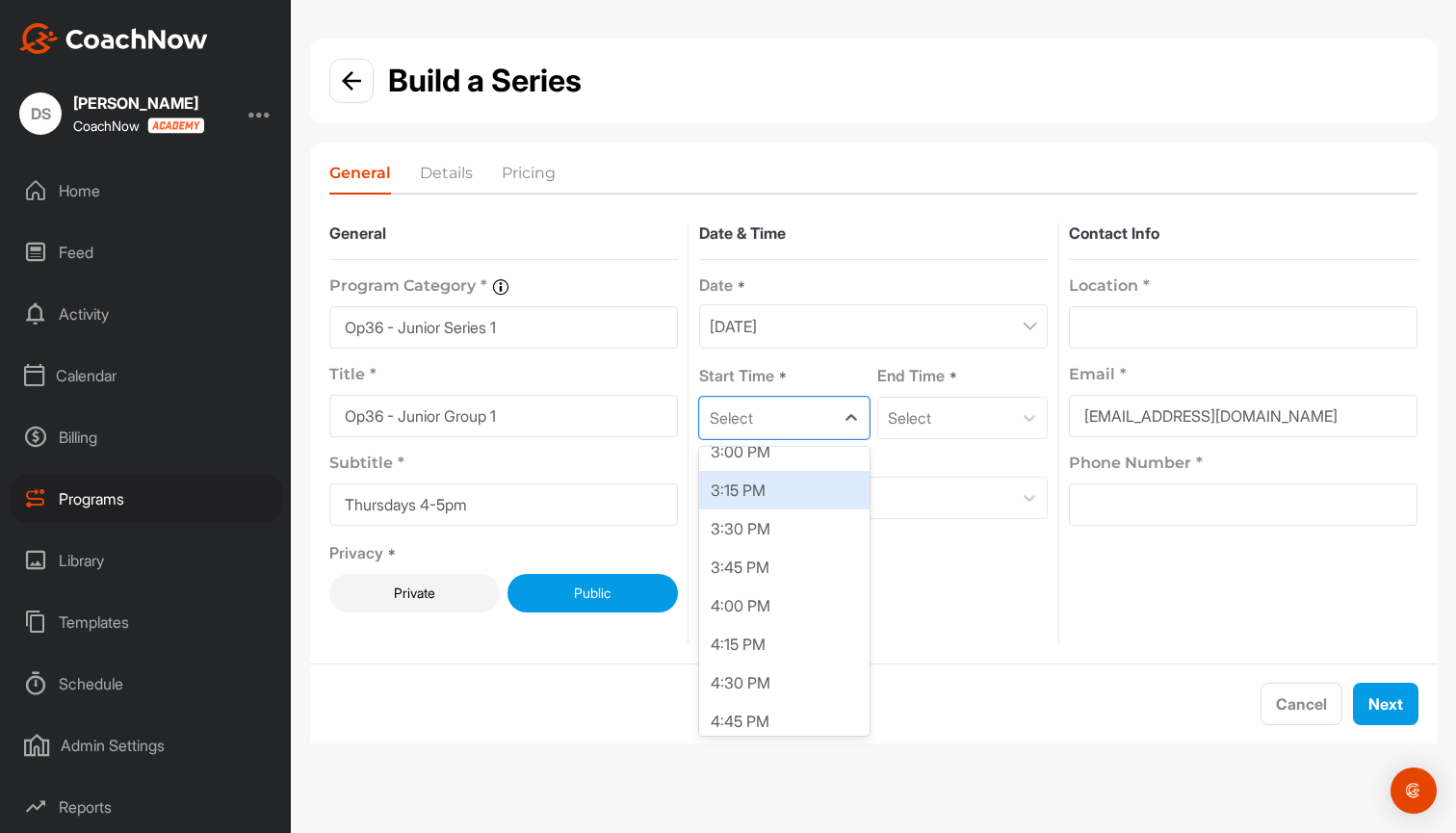 scroll, scrollTop: 2331, scrollLeft: 0, axis: vertical 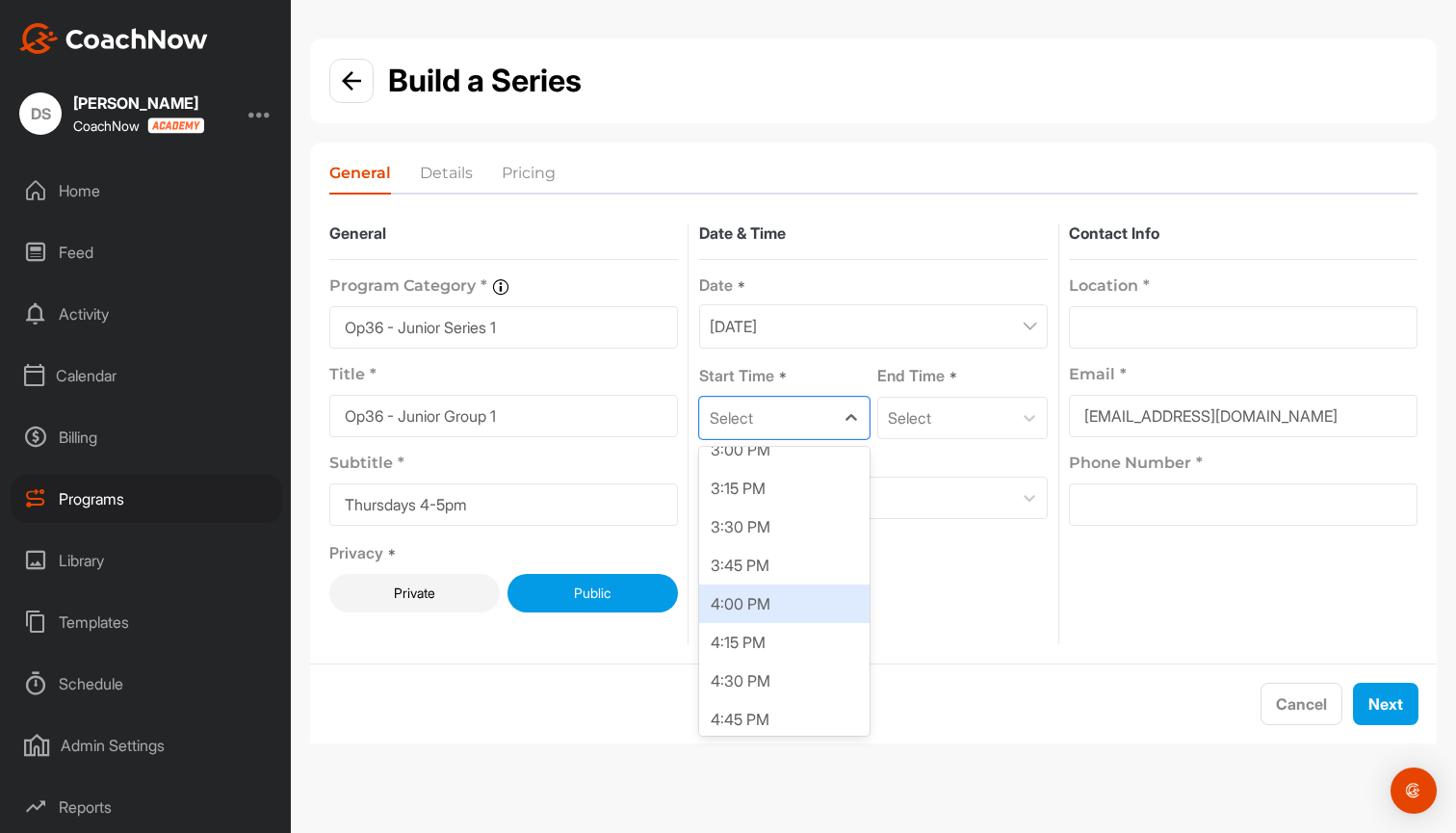 click on "4:00 PM" at bounding box center (784, 604) 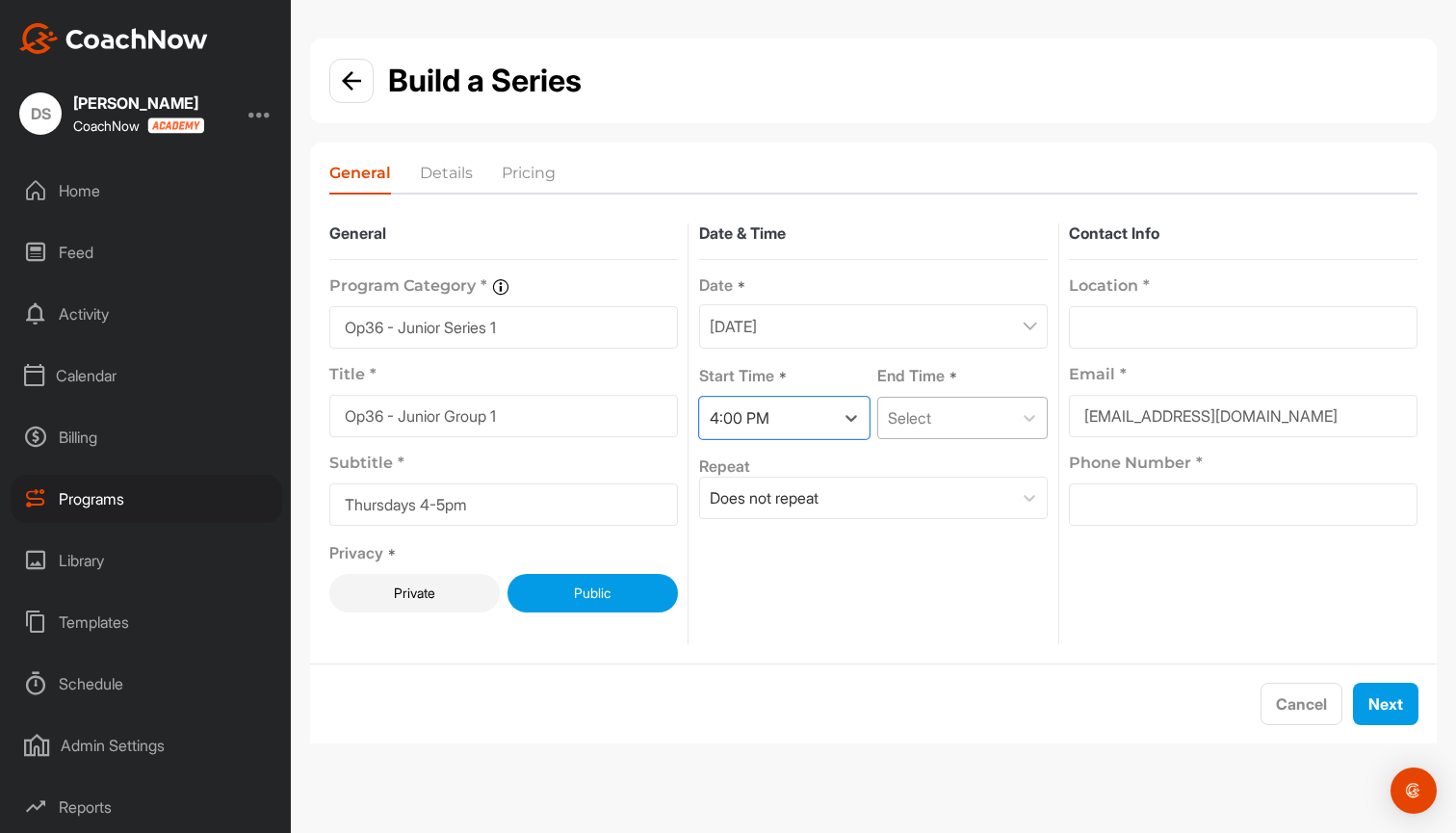 click on "Select" at bounding box center [945, 418] 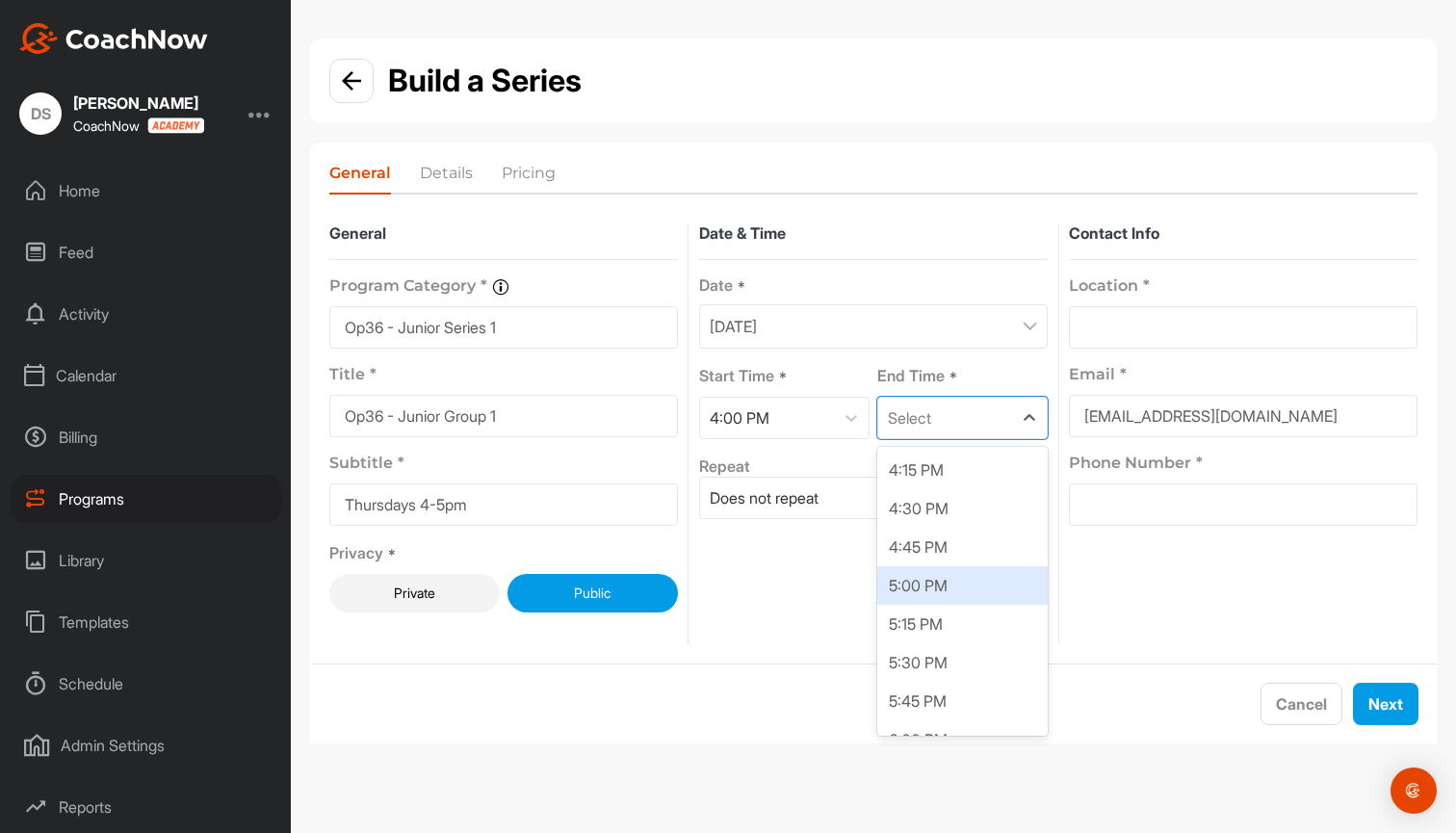 click on "5:00 PM" at bounding box center (962, 586) 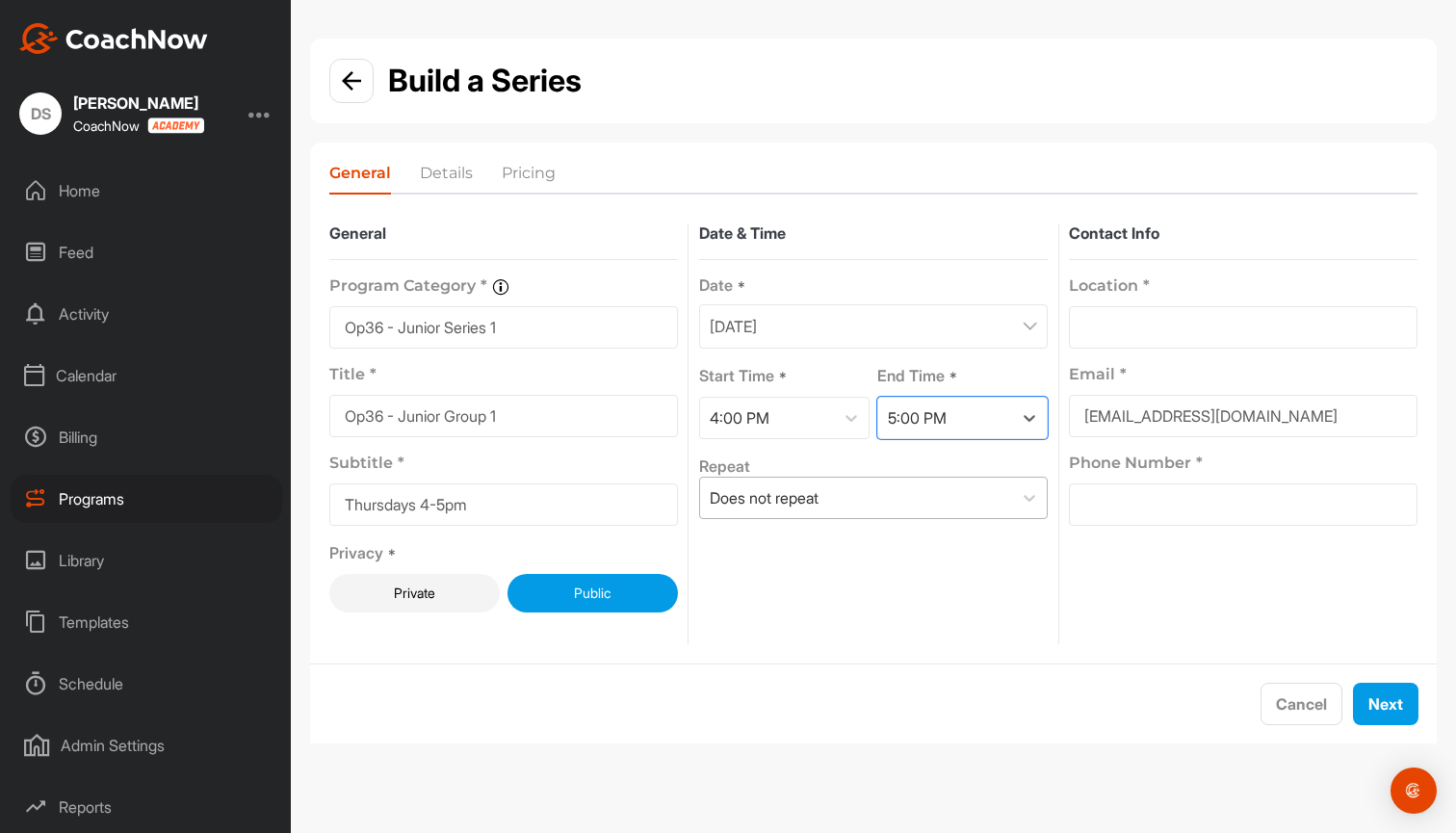 click on "Does not repeat" at bounding box center (856, 498) 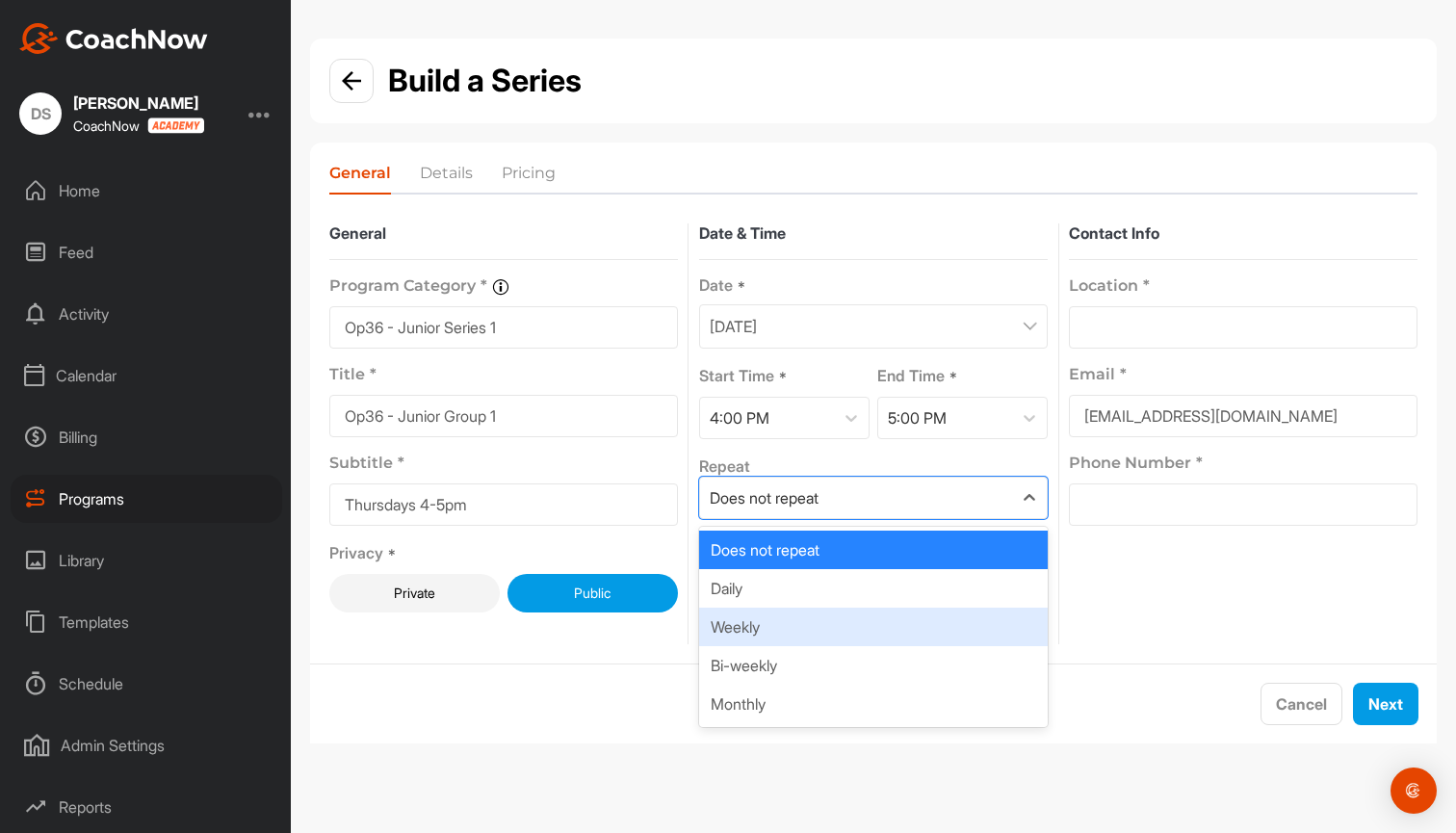 click on "Weekly" at bounding box center (873, 627) 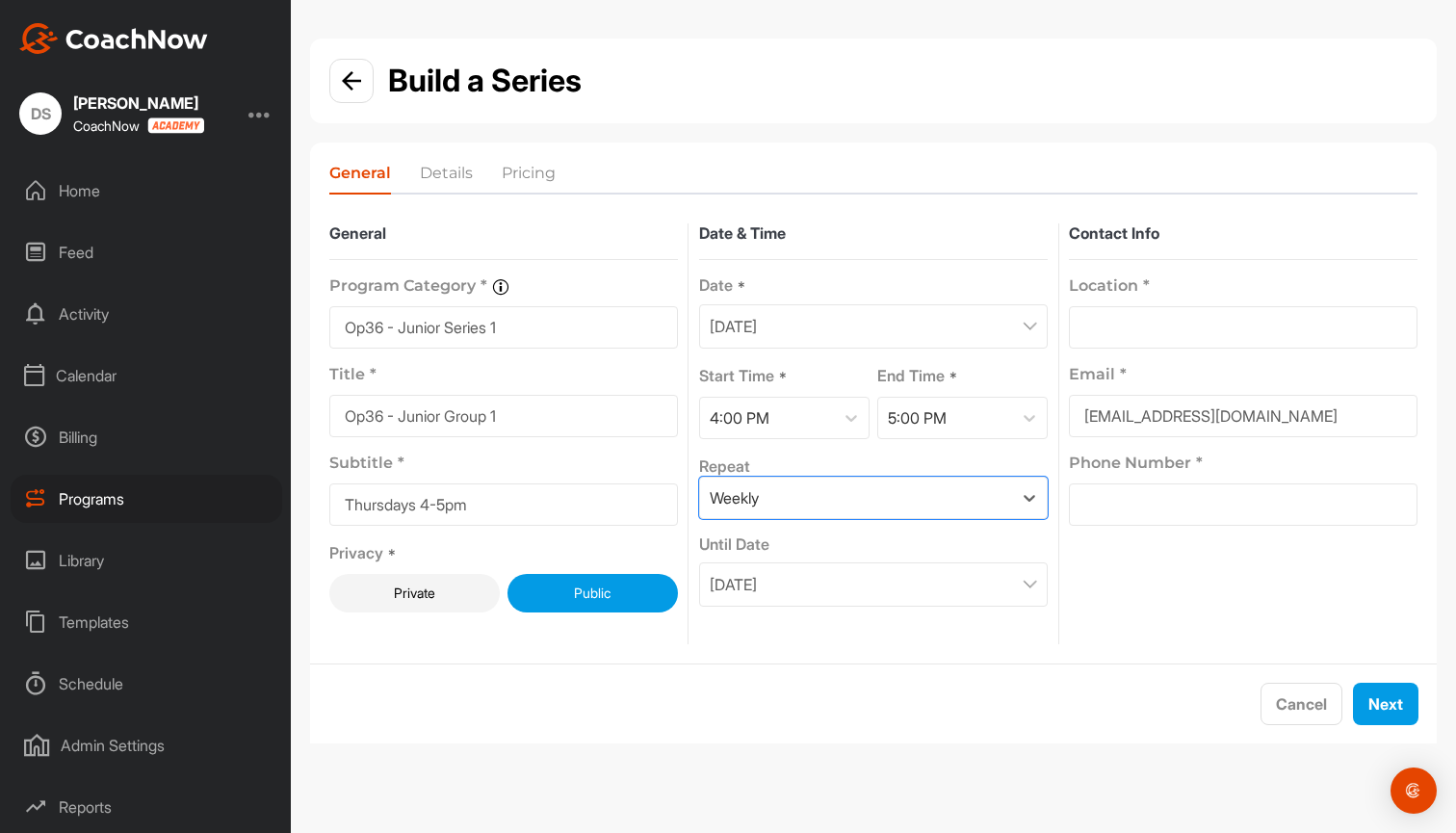 click on "[DATE]" at bounding box center [873, 585] 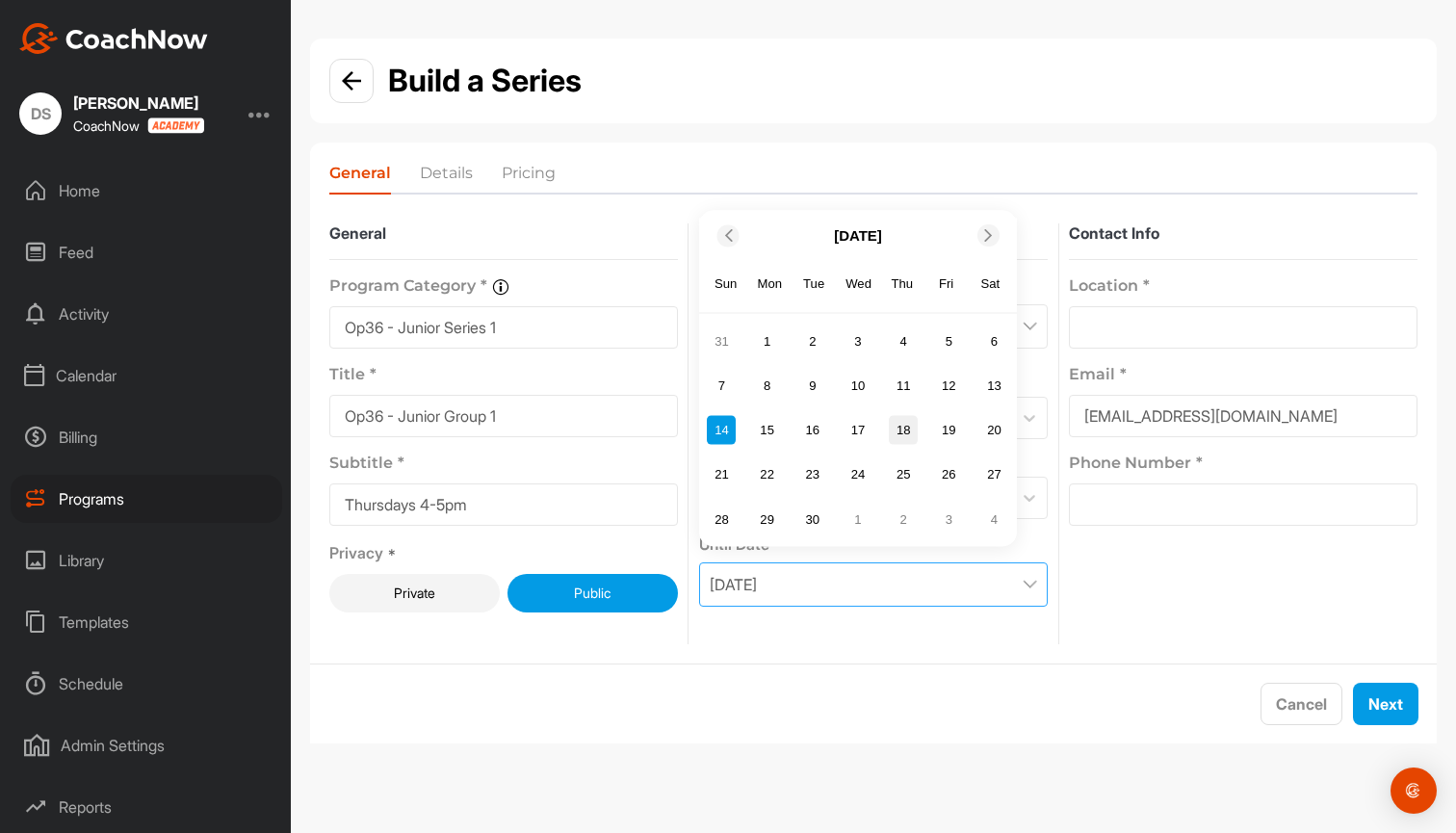 click on "18" at bounding box center [903, 430] 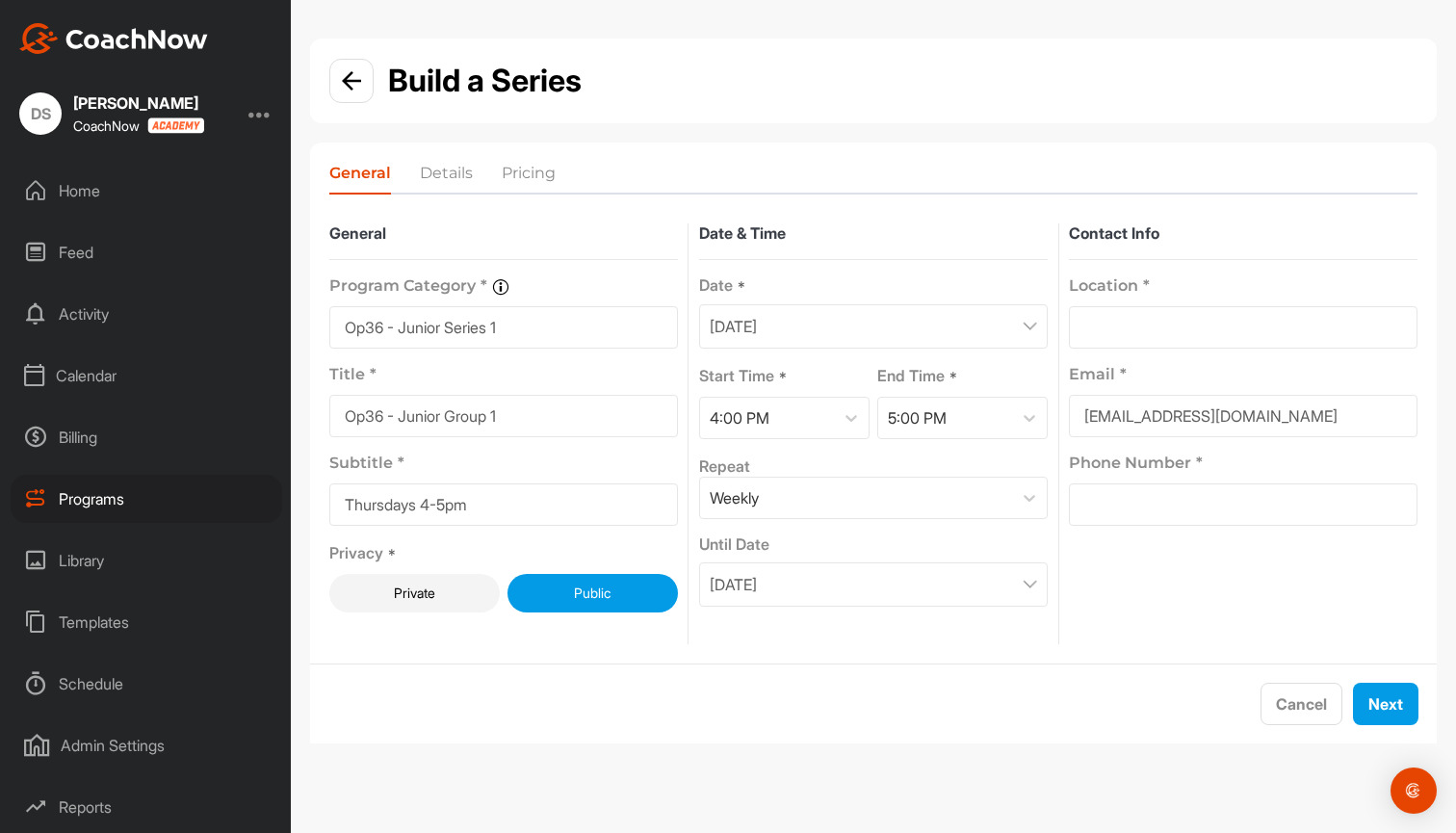 click at bounding box center (1243, 327) 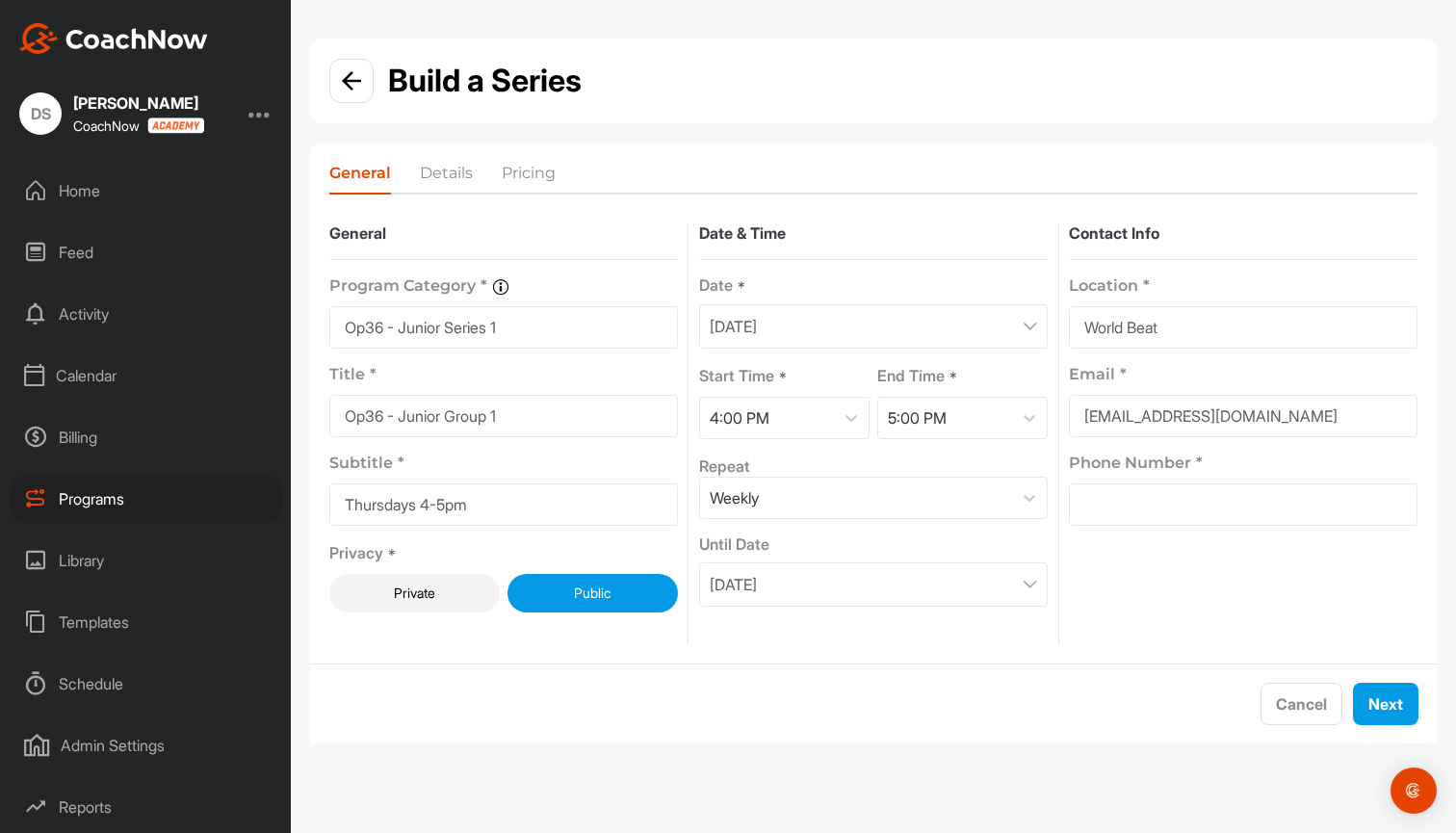 type on "World Beat" 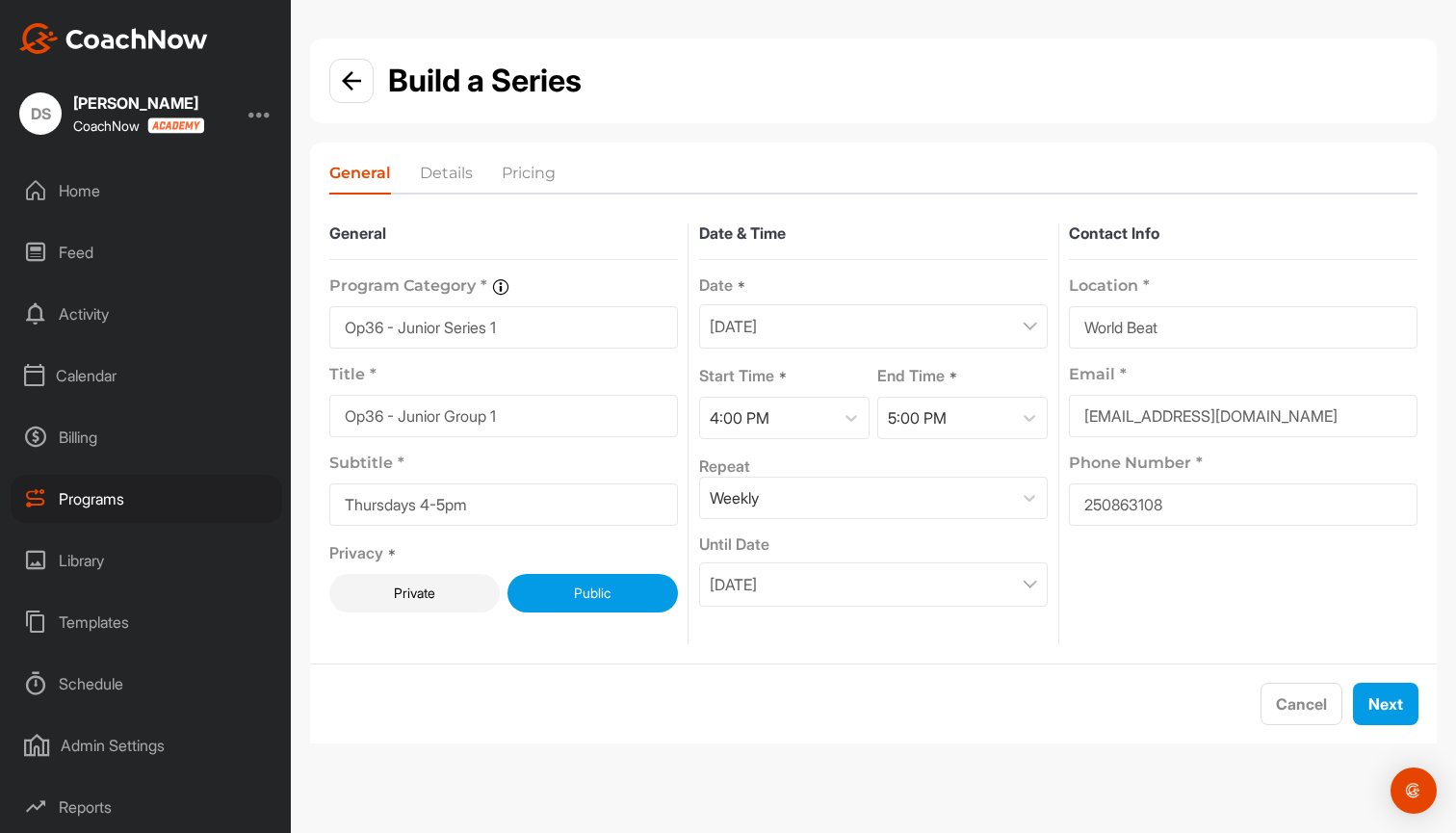 type on "2508631087" 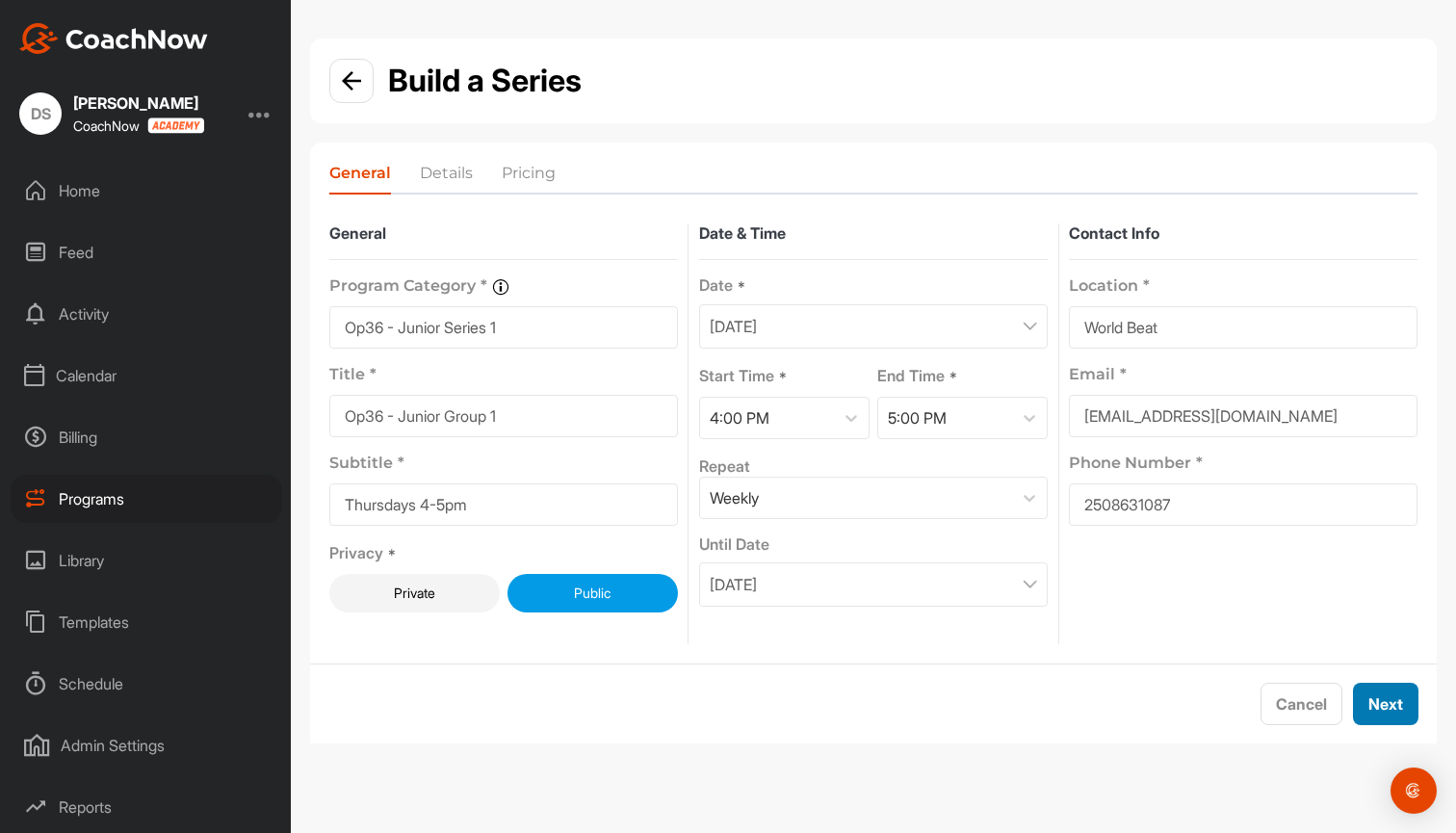 click on "Next" at bounding box center [1386, 704] 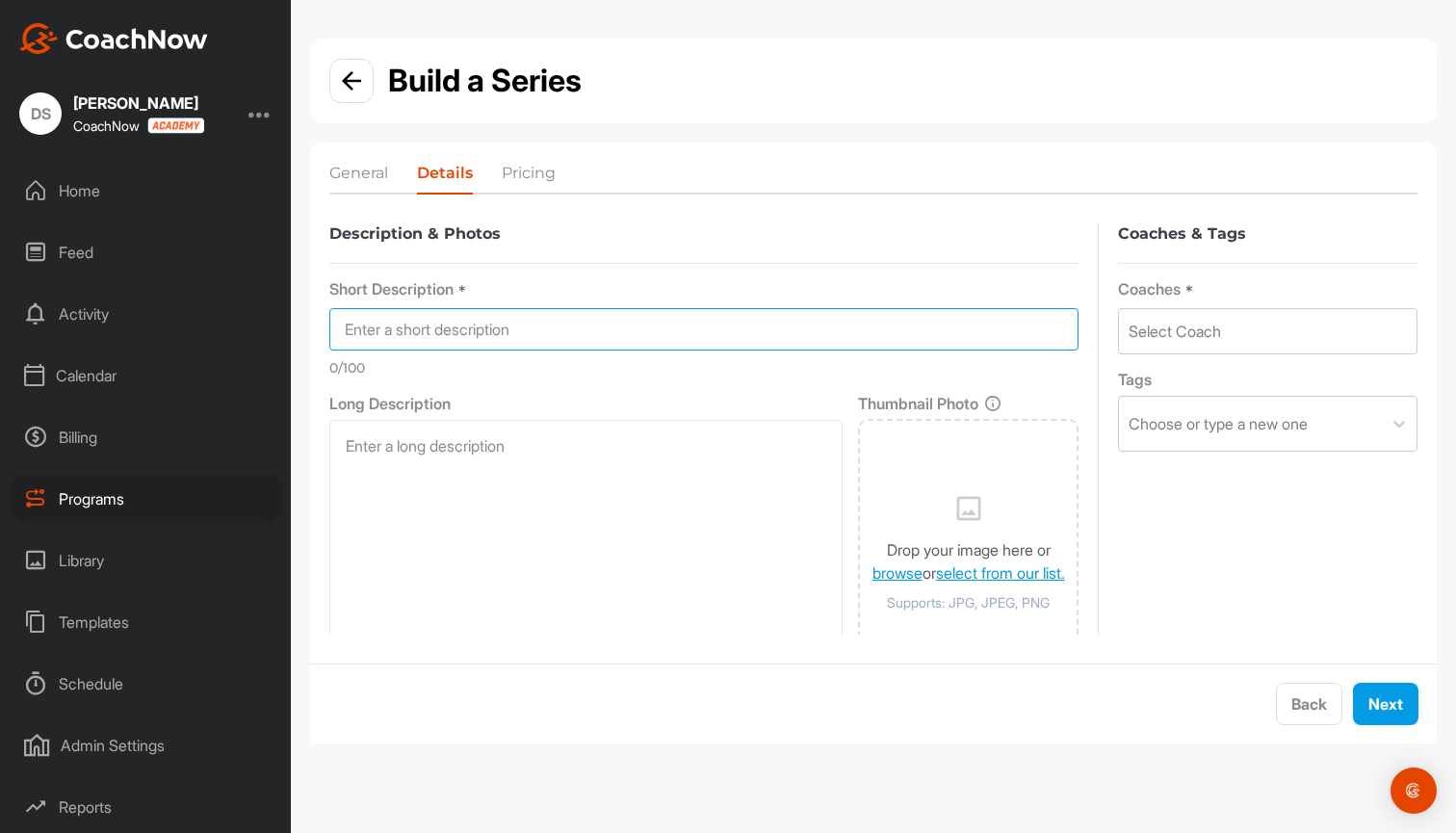 click at bounding box center [704, 329] 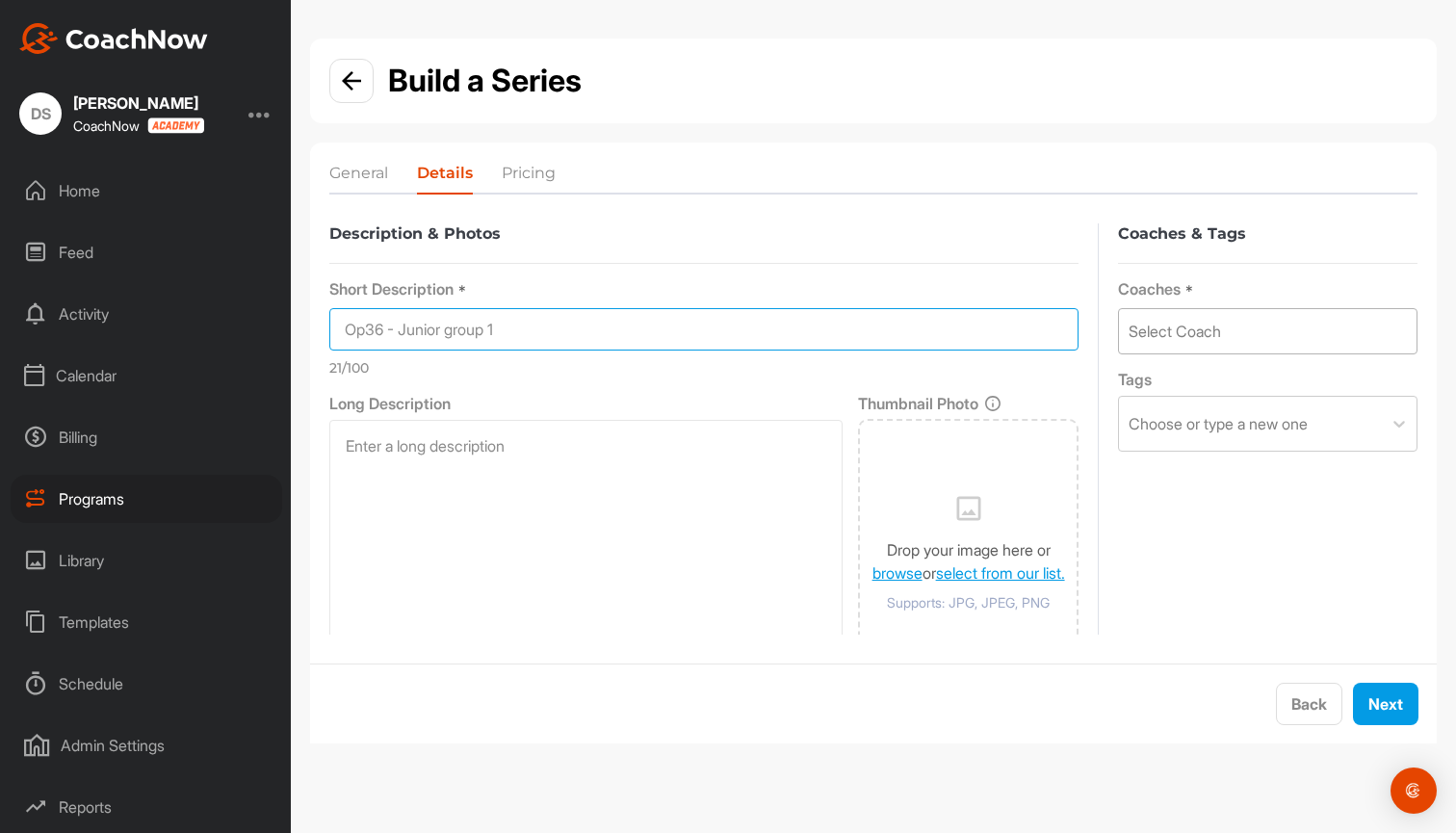 type on "Op36 - Junior group 1" 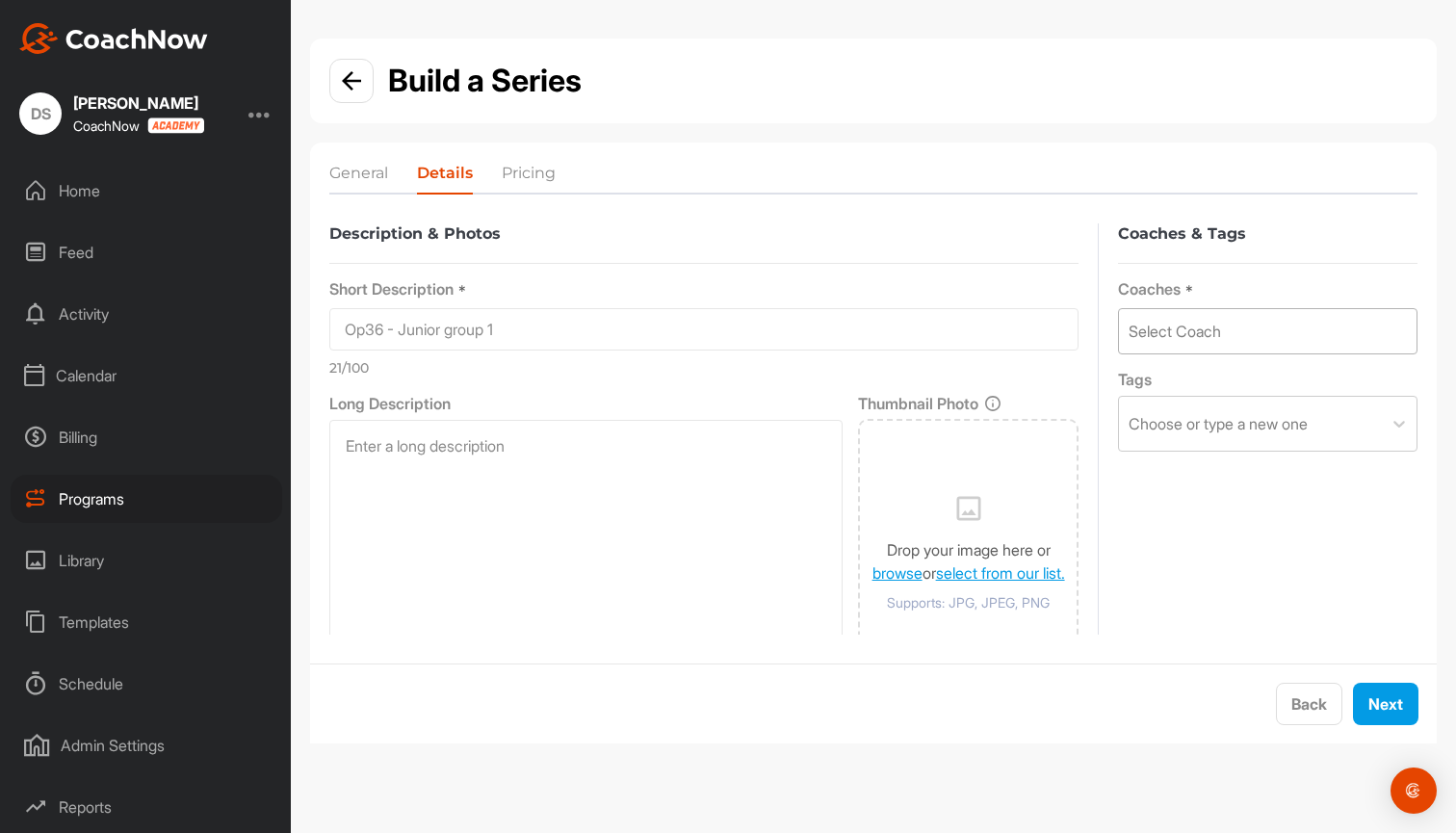 click on "Select Coach" at bounding box center [1175, 331] 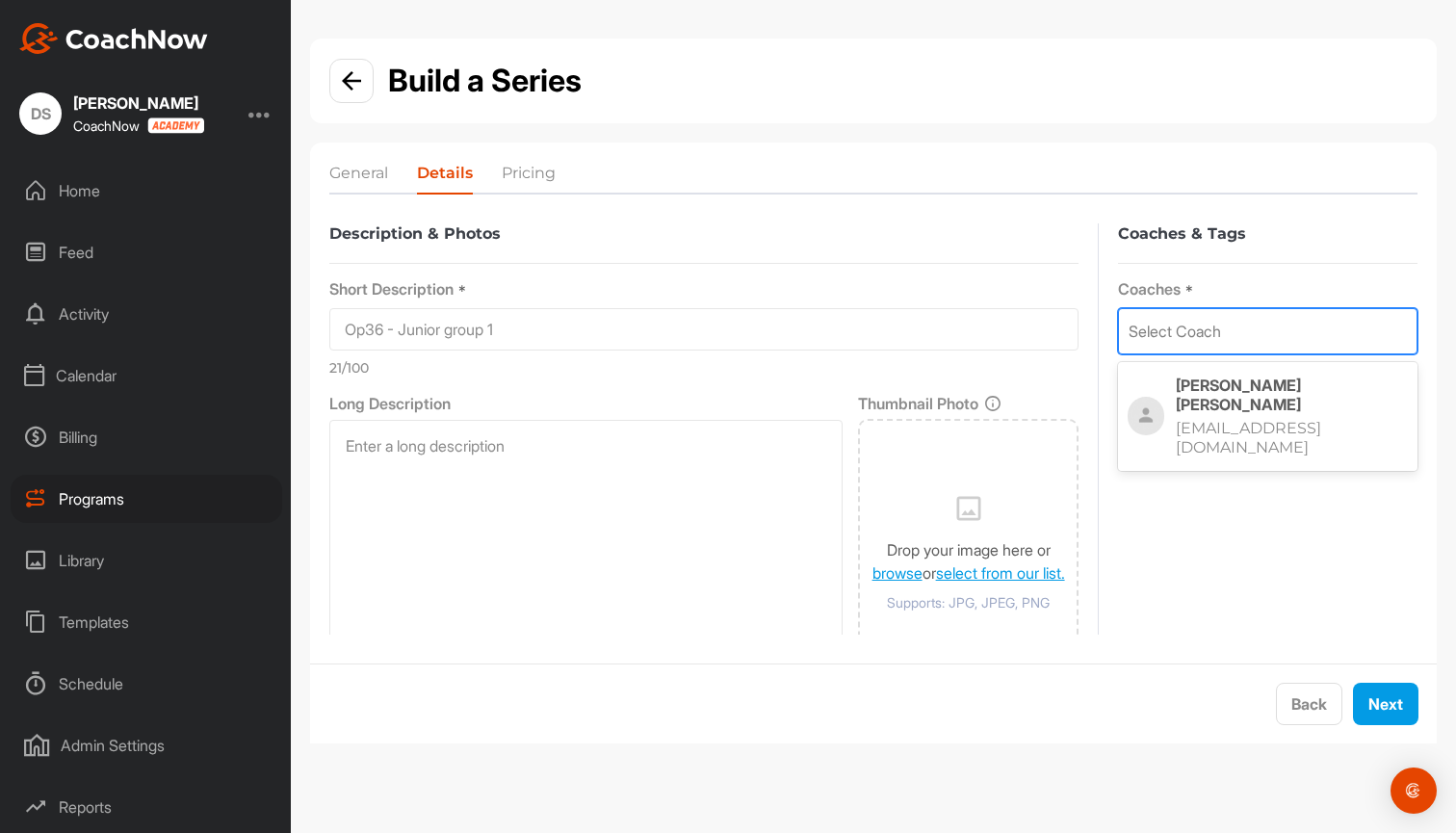 click on "[PERSON_NAME]" at bounding box center [1291, 395] 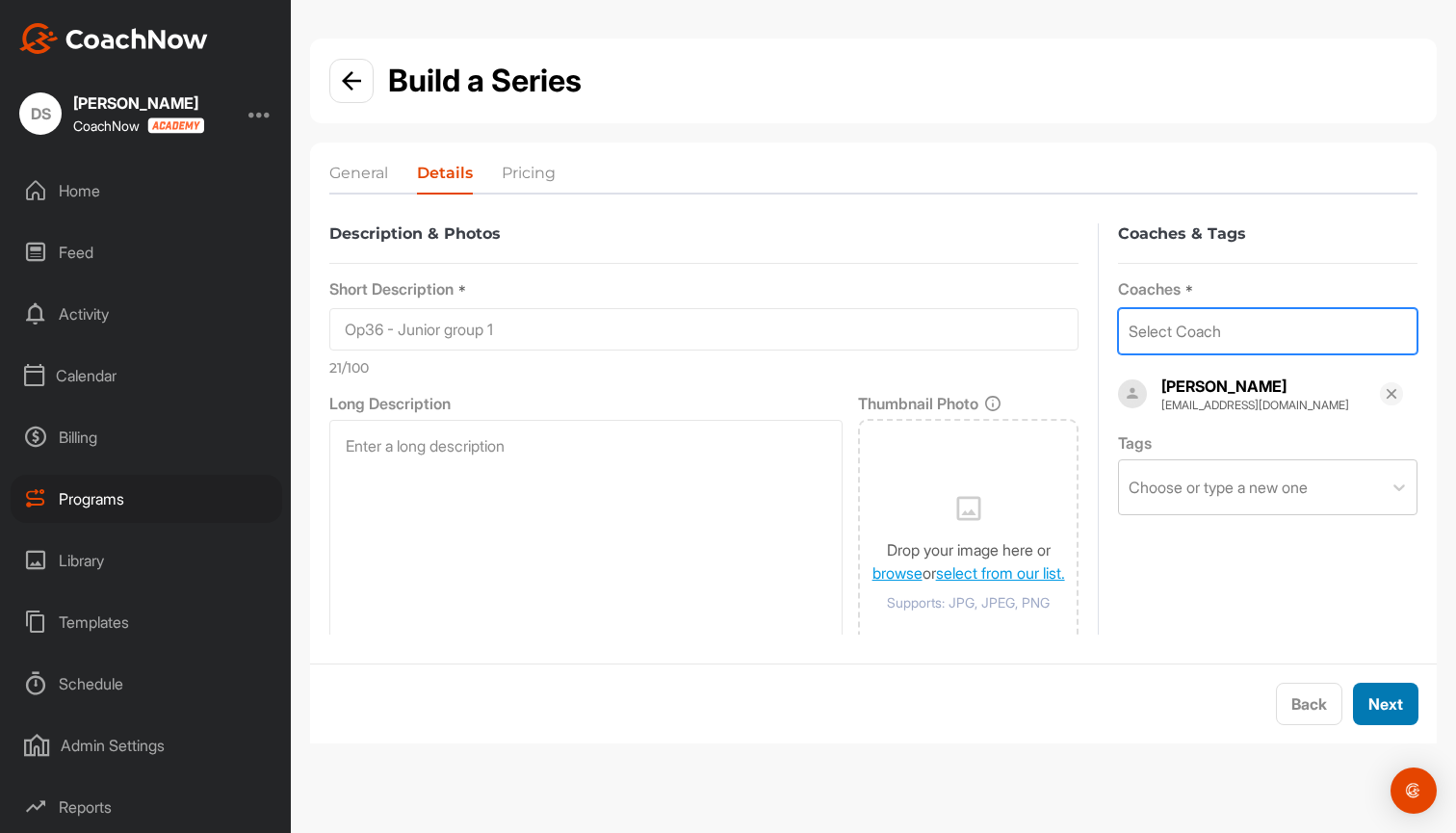 click on "Next" at bounding box center (1386, 704) 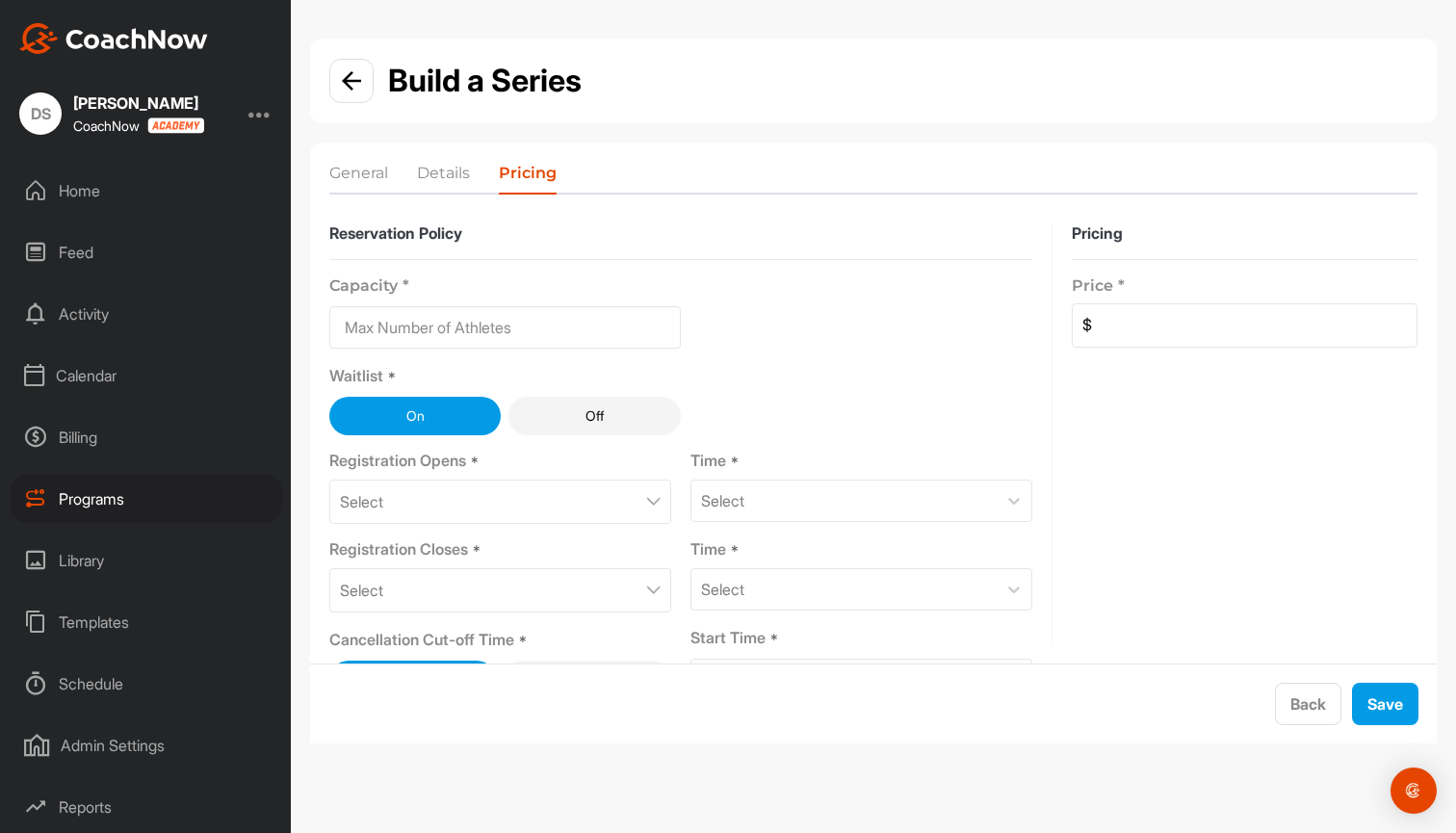 click at bounding box center (505, 327) 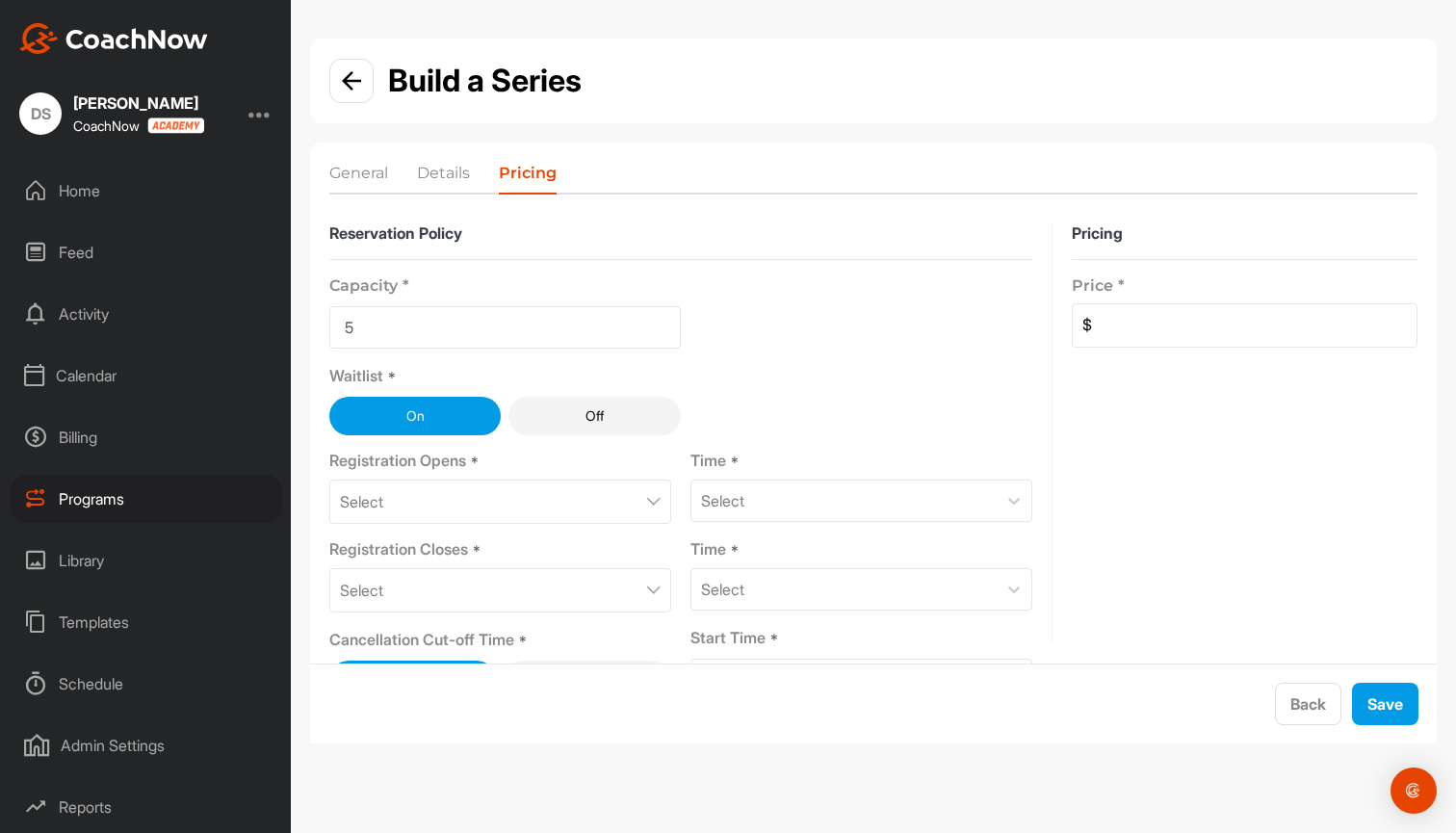 type on "5" 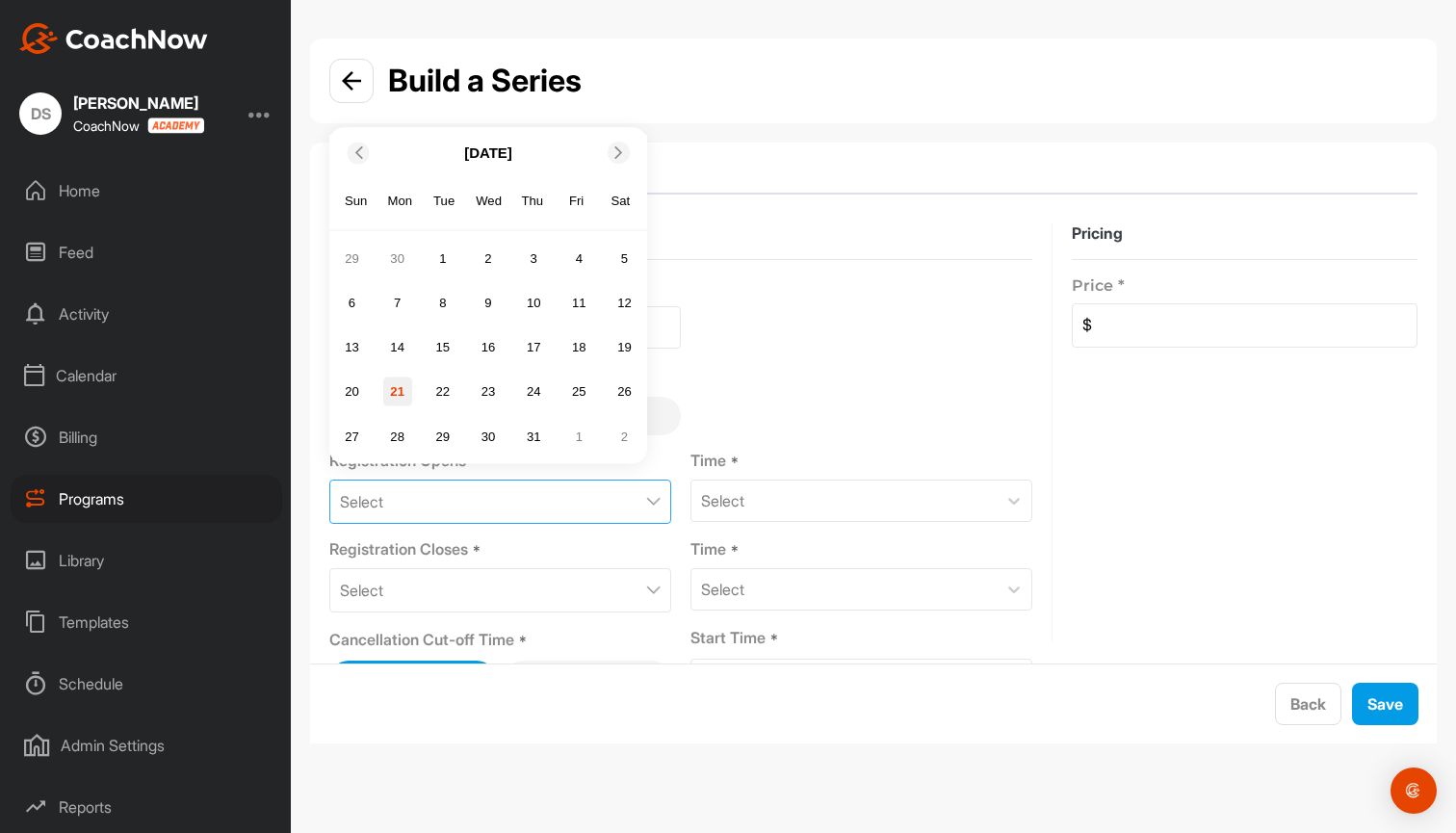 click on "21" at bounding box center (398, 392) 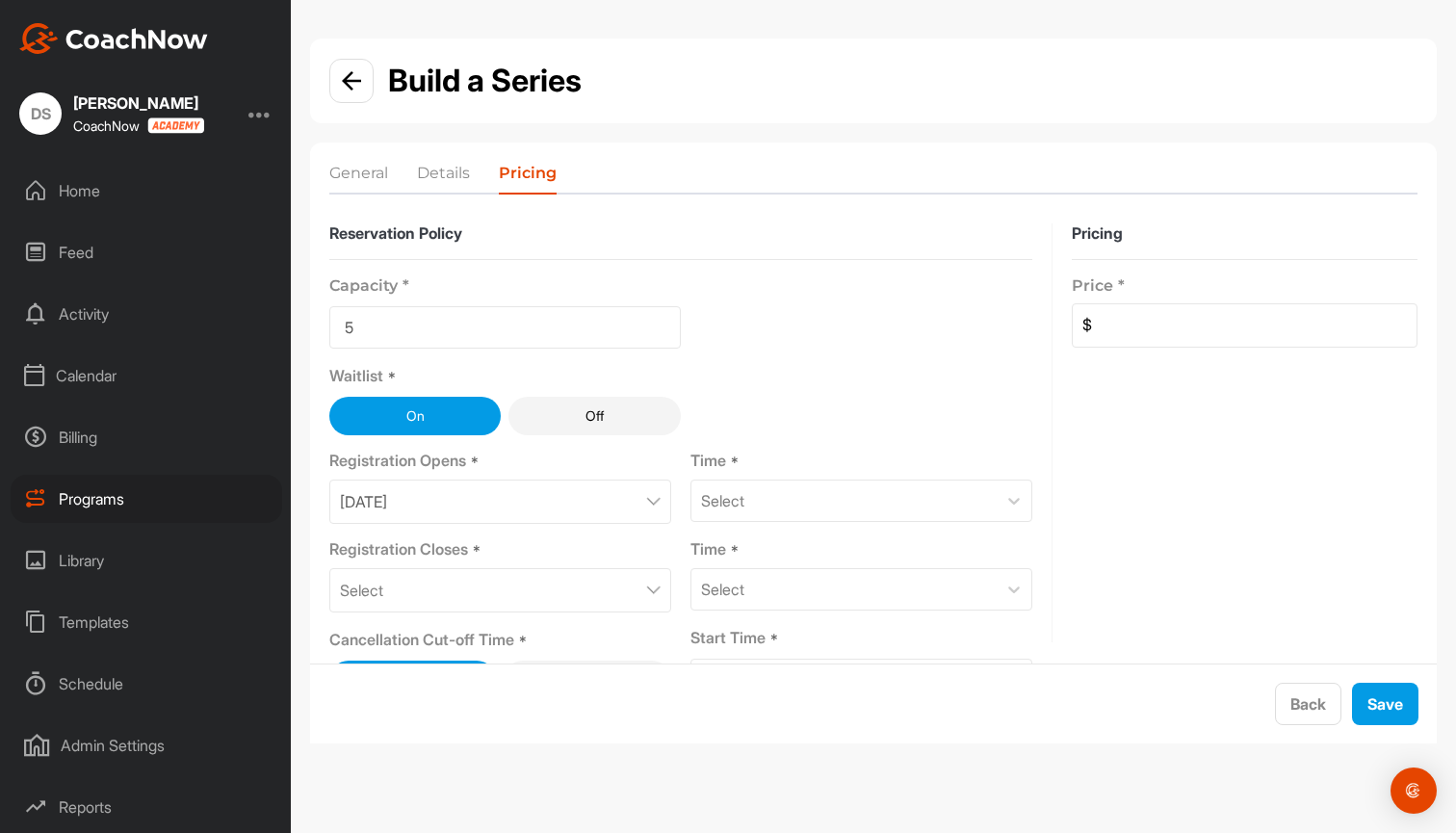 click on "Select" at bounding box center (500, 590) 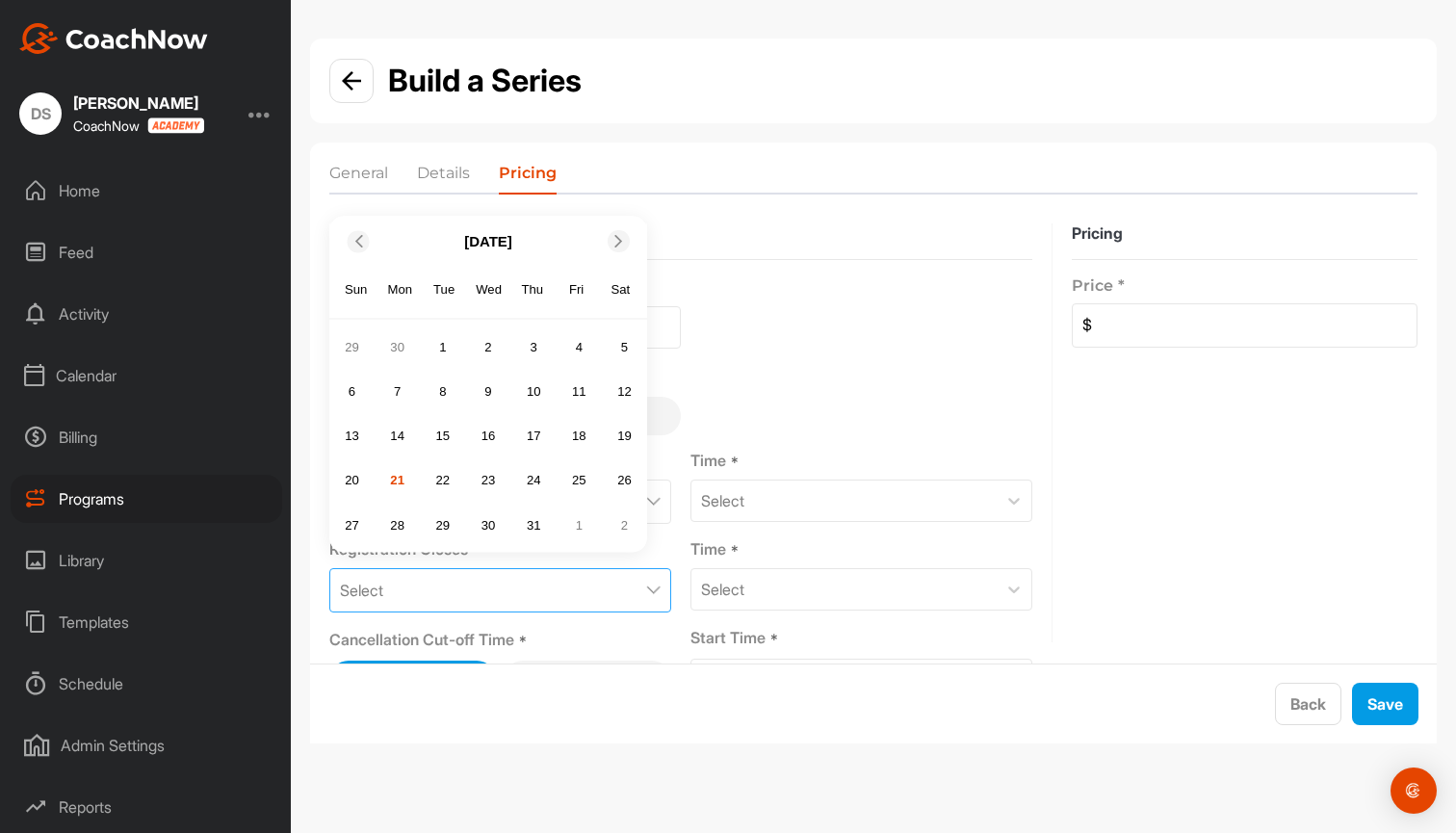 click at bounding box center [618, 241] 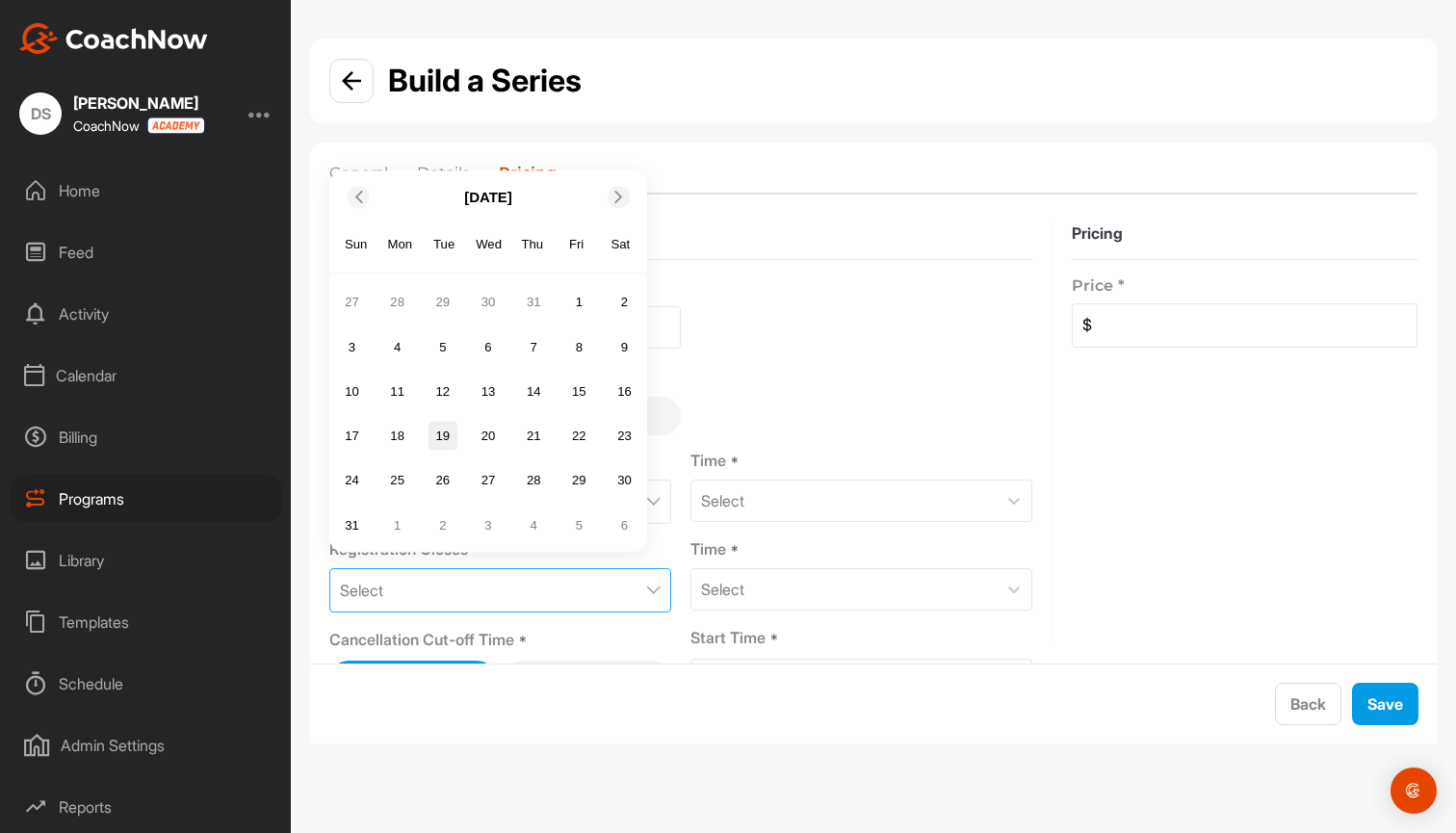 click on "19" at bounding box center (443, 435) 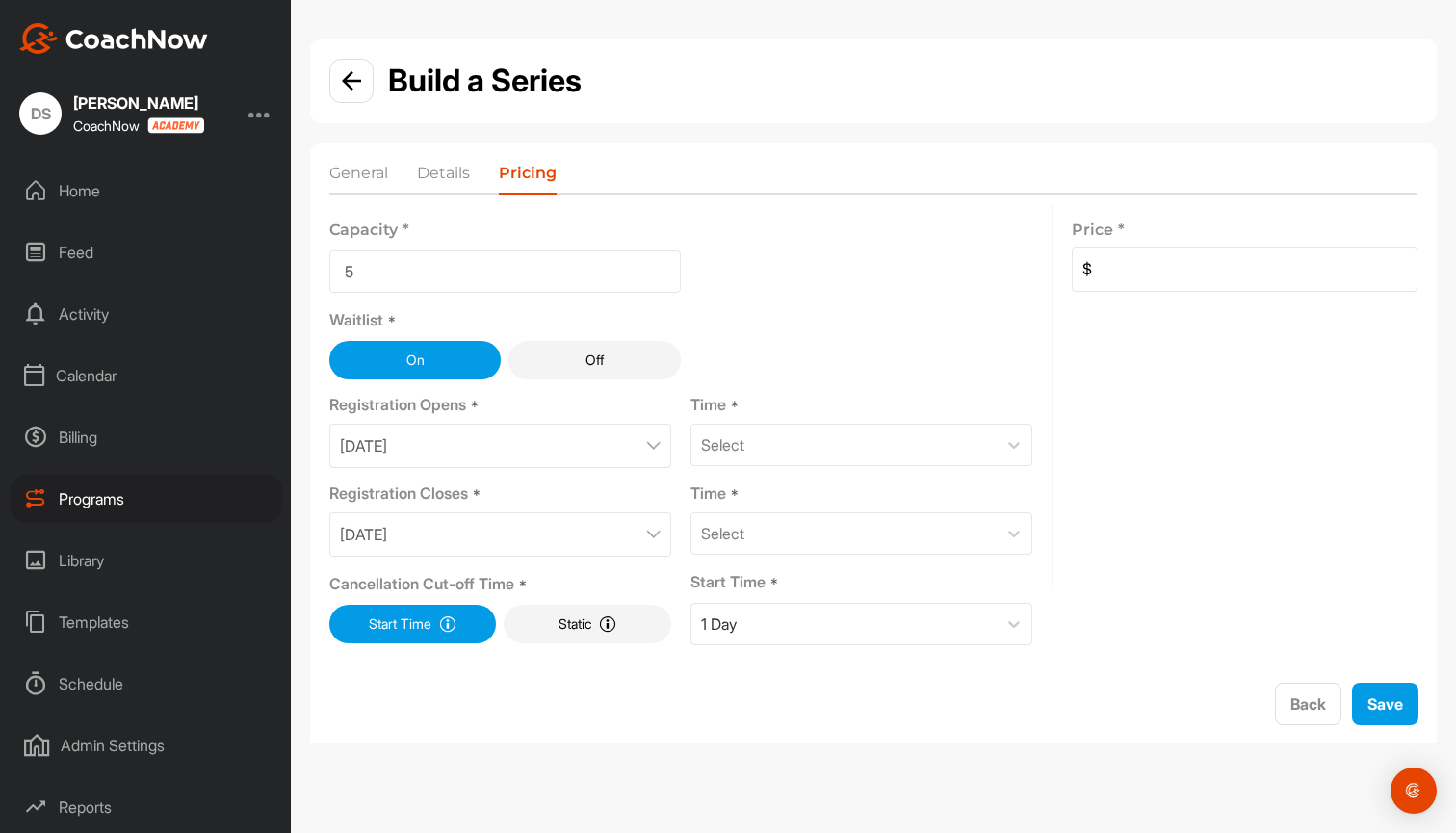 scroll, scrollTop: 56, scrollLeft: 0, axis: vertical 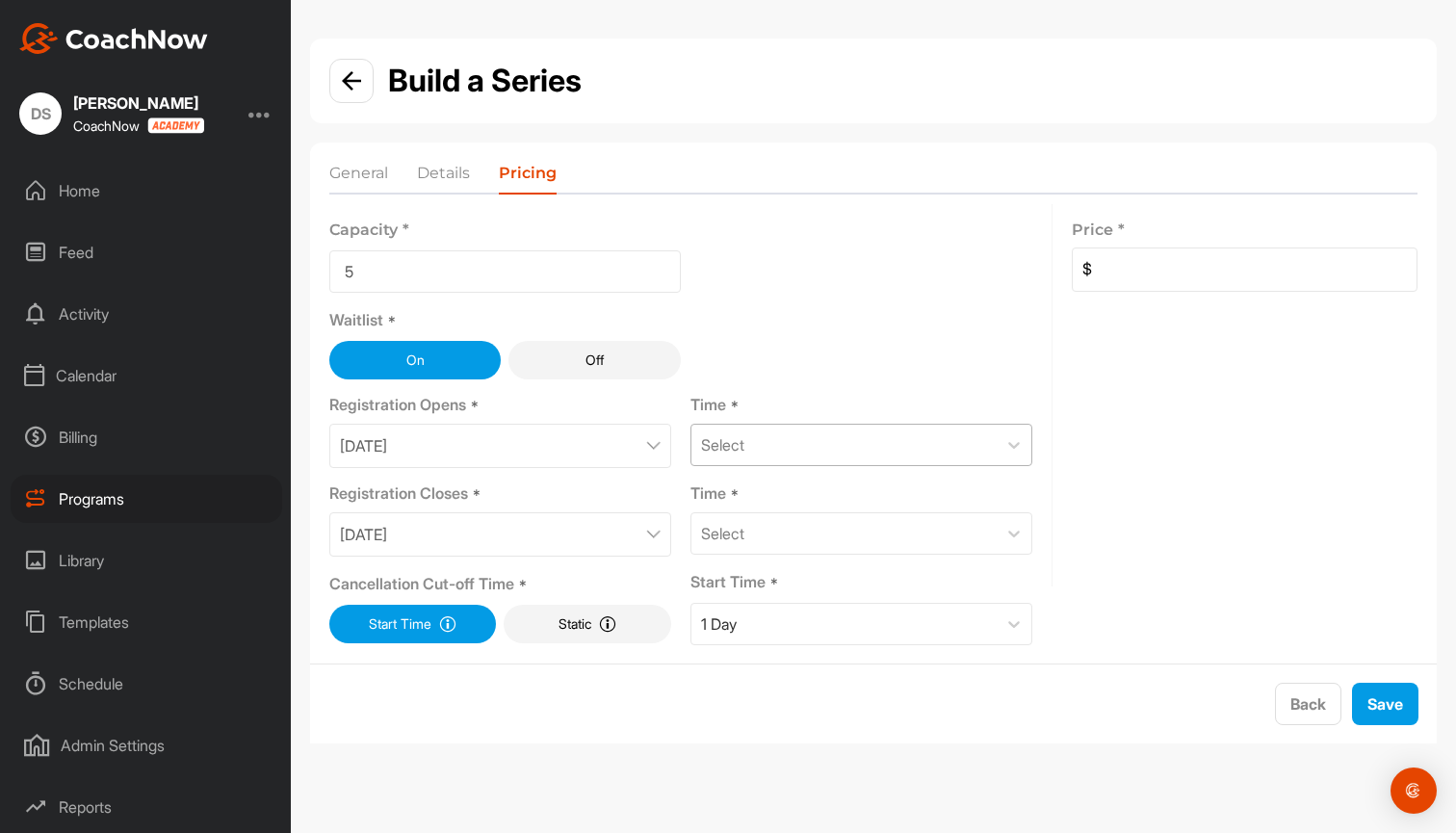 click on "Select" at bounding box center [844, 445] 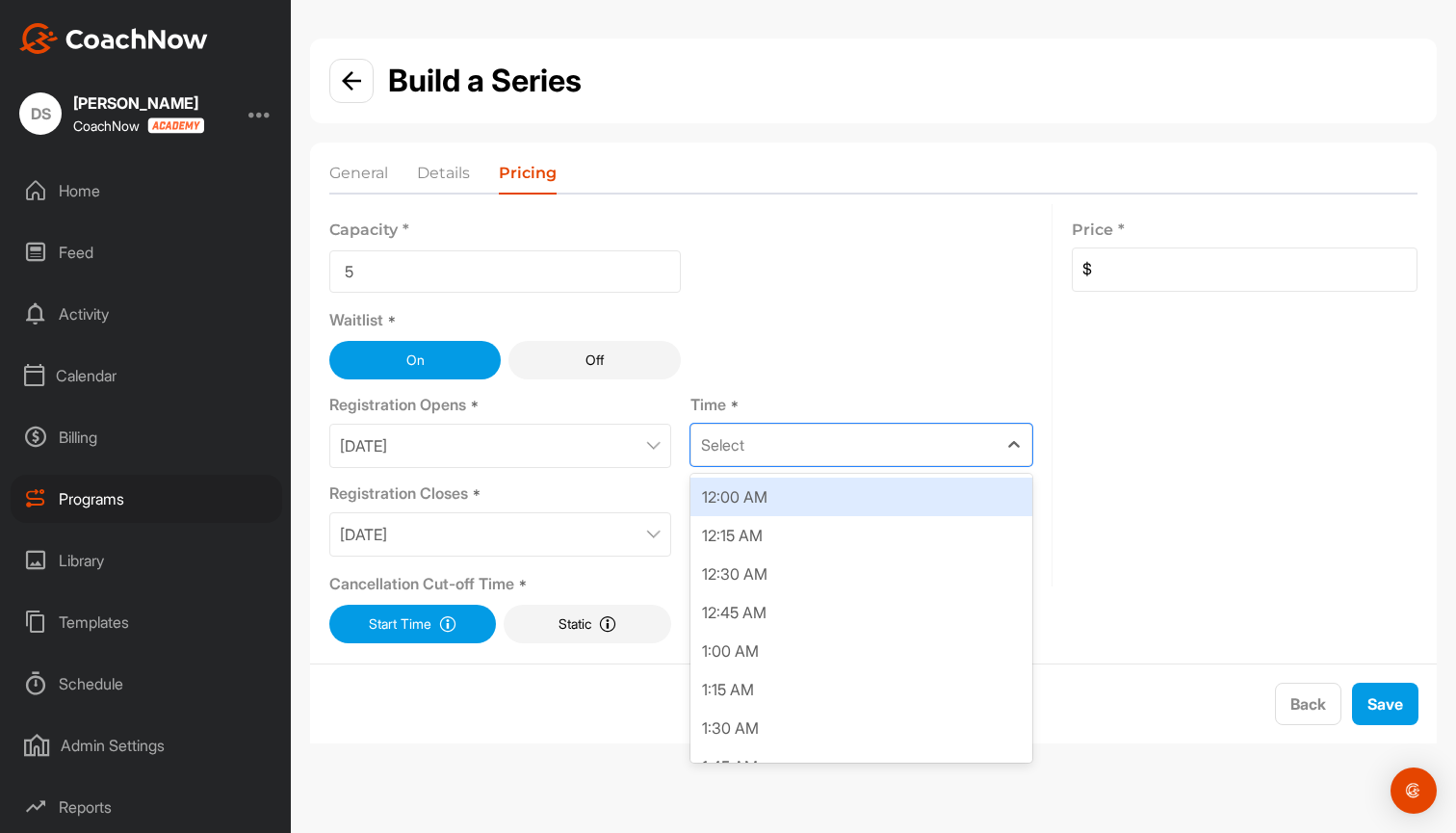 click on "12:00 AM" at bounding box center [861, 497] 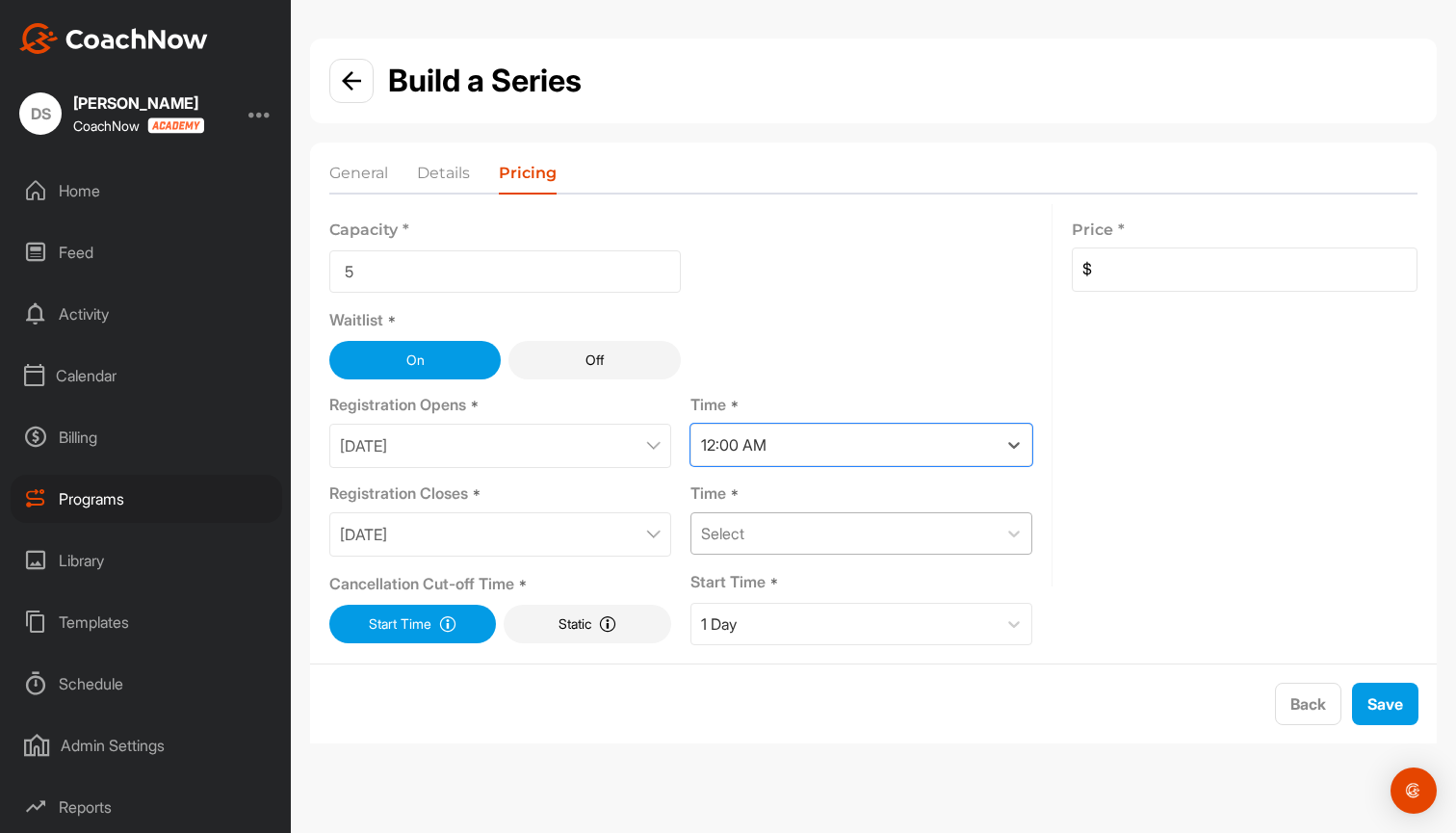 click on "Select" at bounding box center (844, 534) 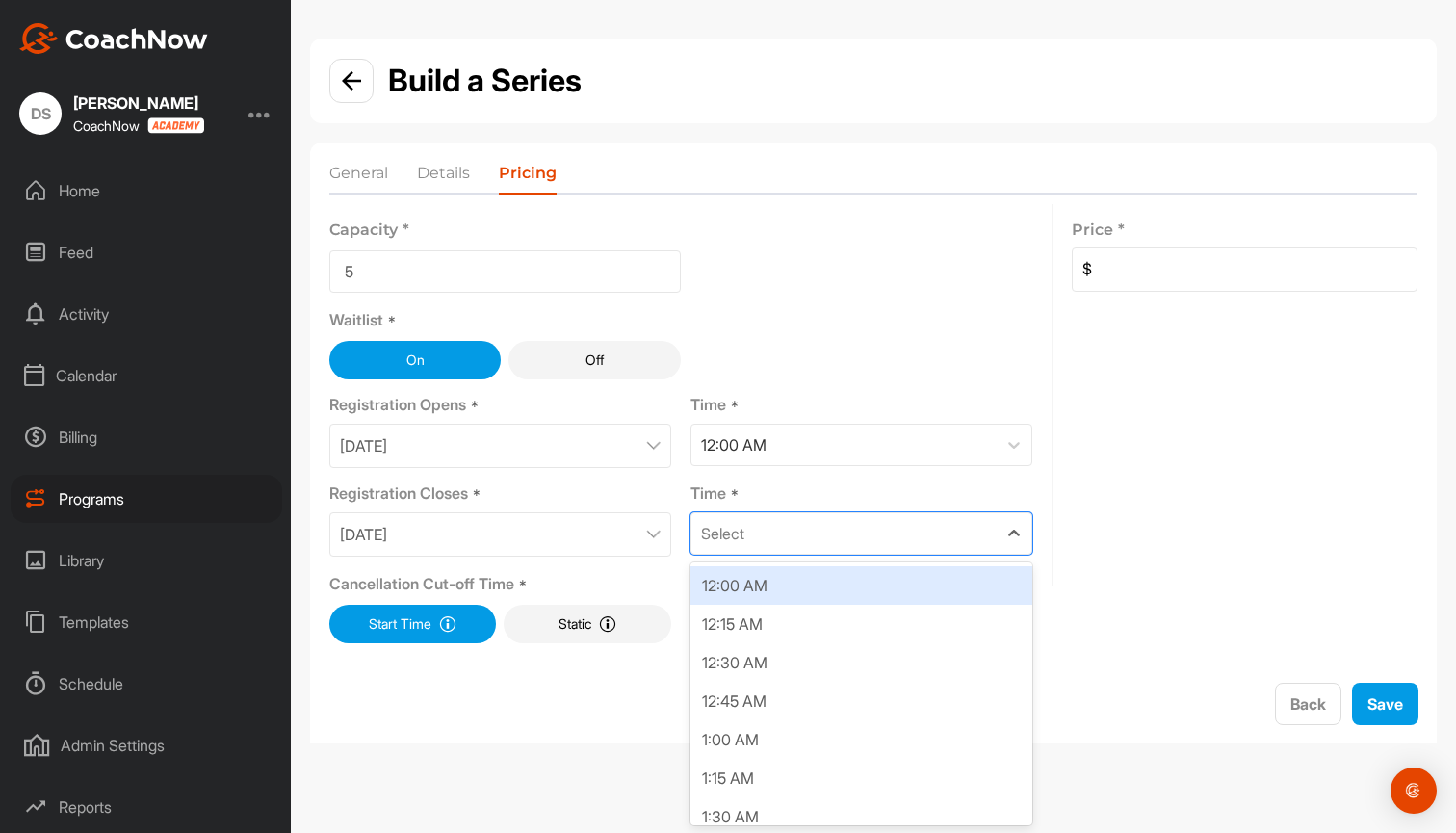 click on "12:00 AM" at bounding box center [861, 586] 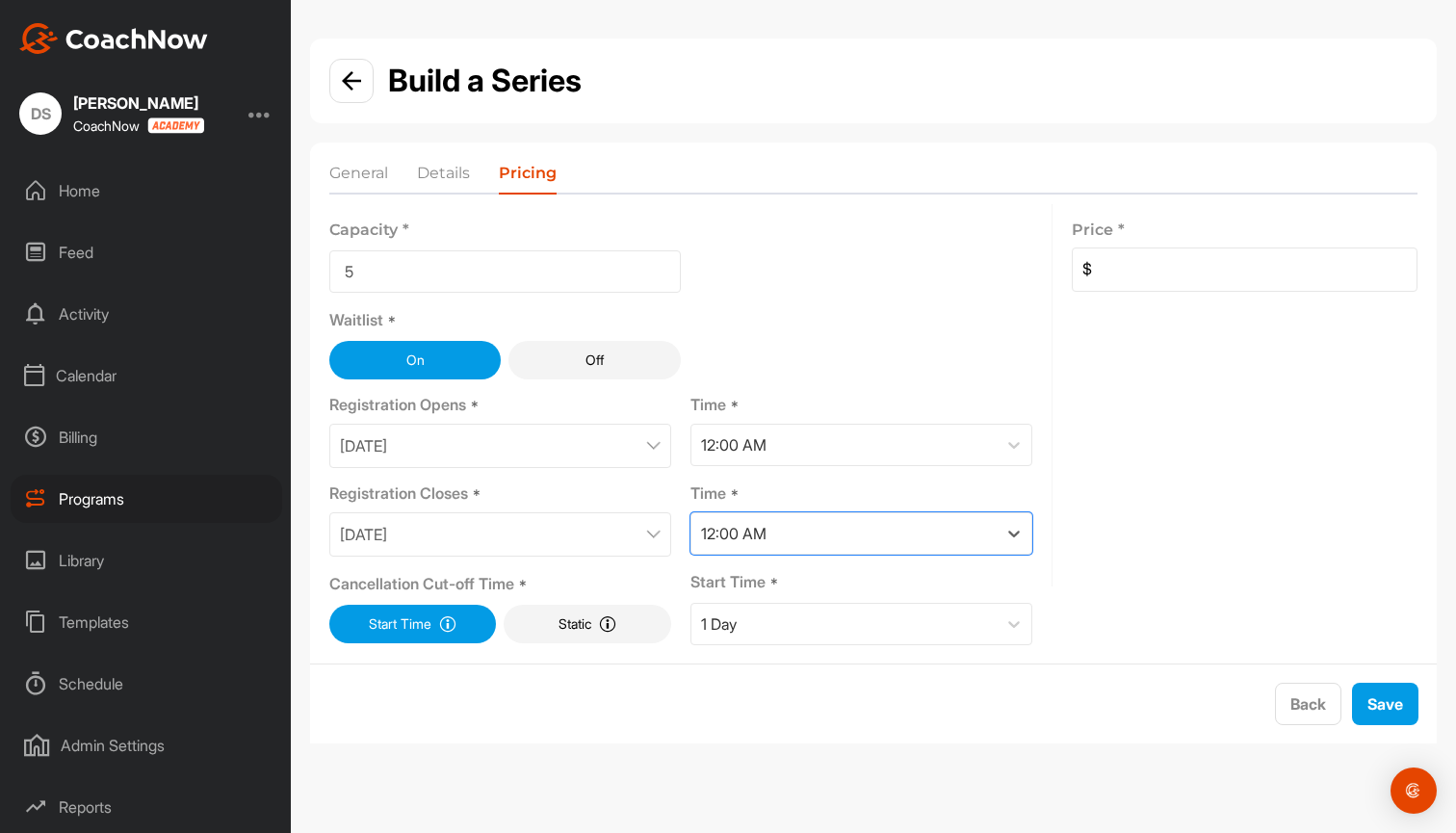 click at bounding box center (1254, 270) 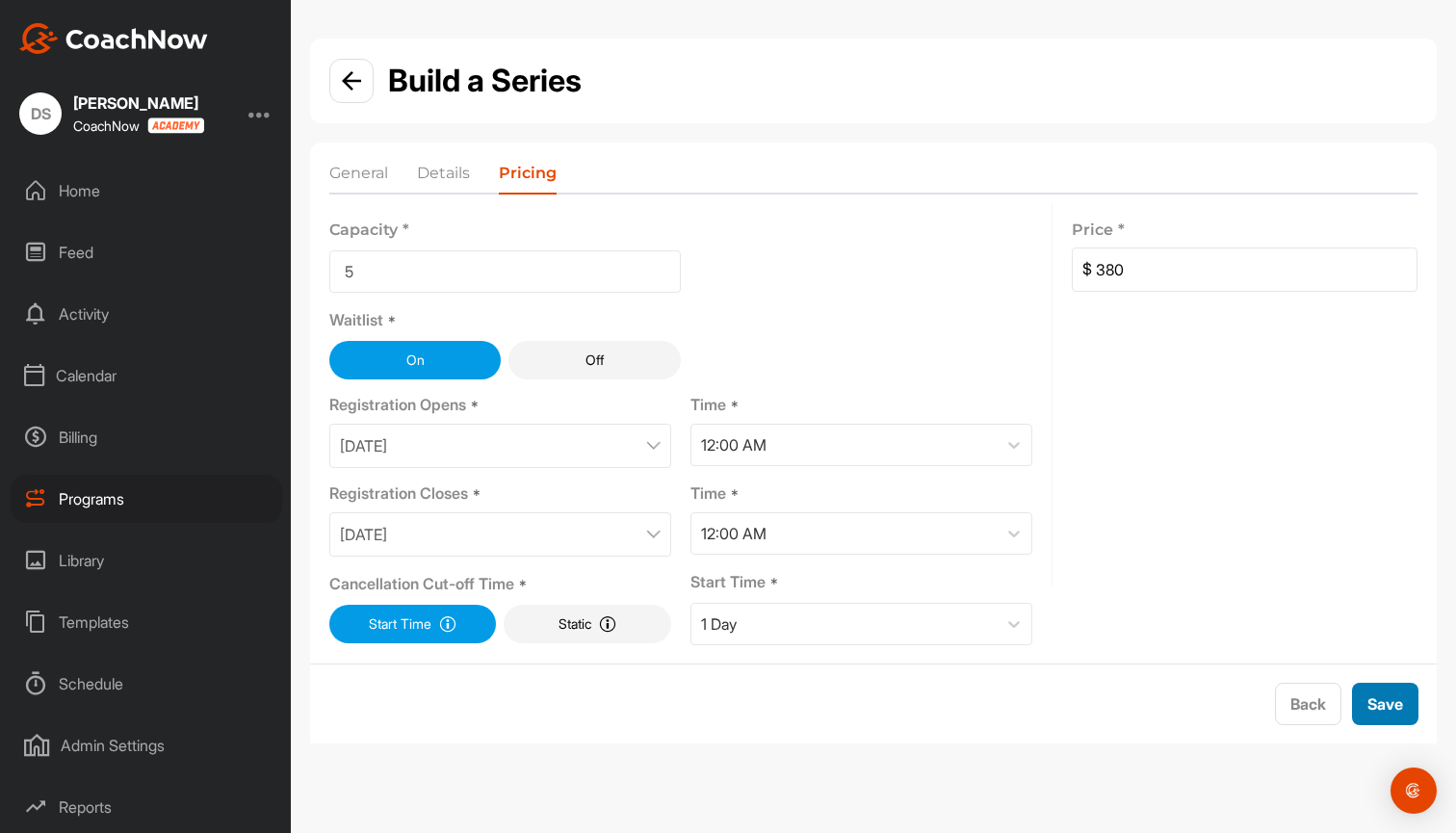 type on "380" 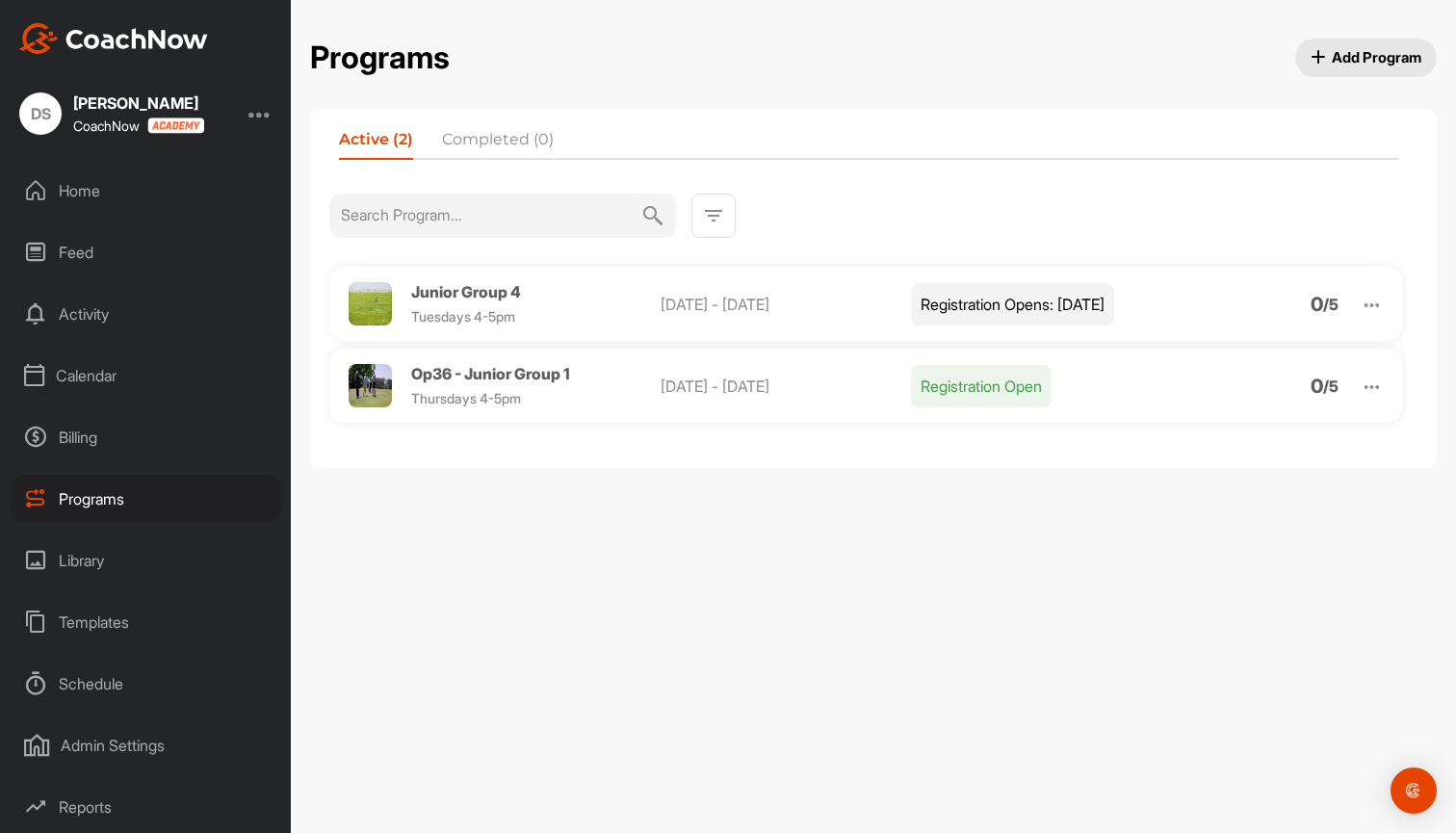 click on "Calendar" at bounding box center [146, 376] 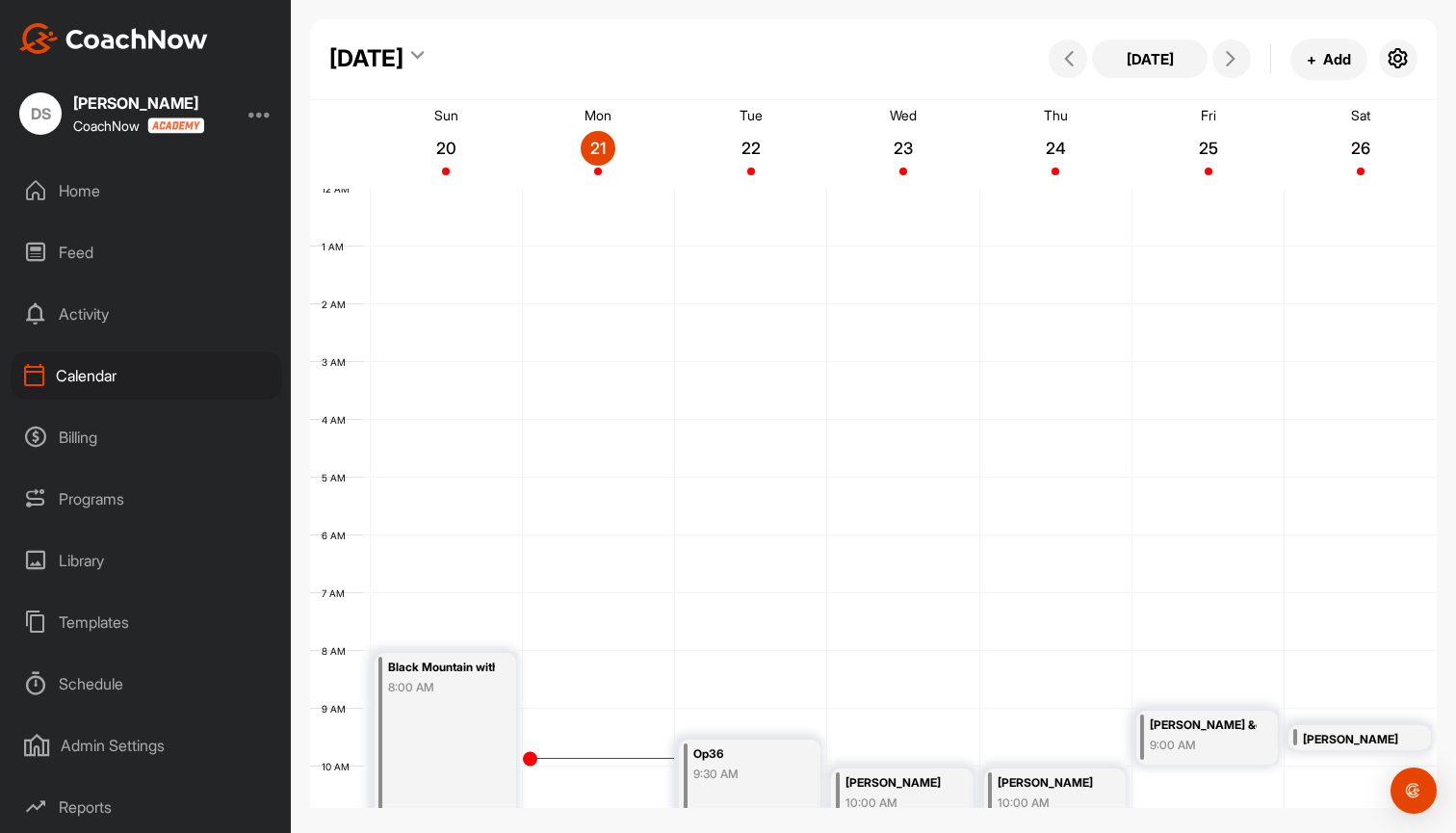 scroll, scrollTop: 333, scrollLeft: 0, axis: vertical 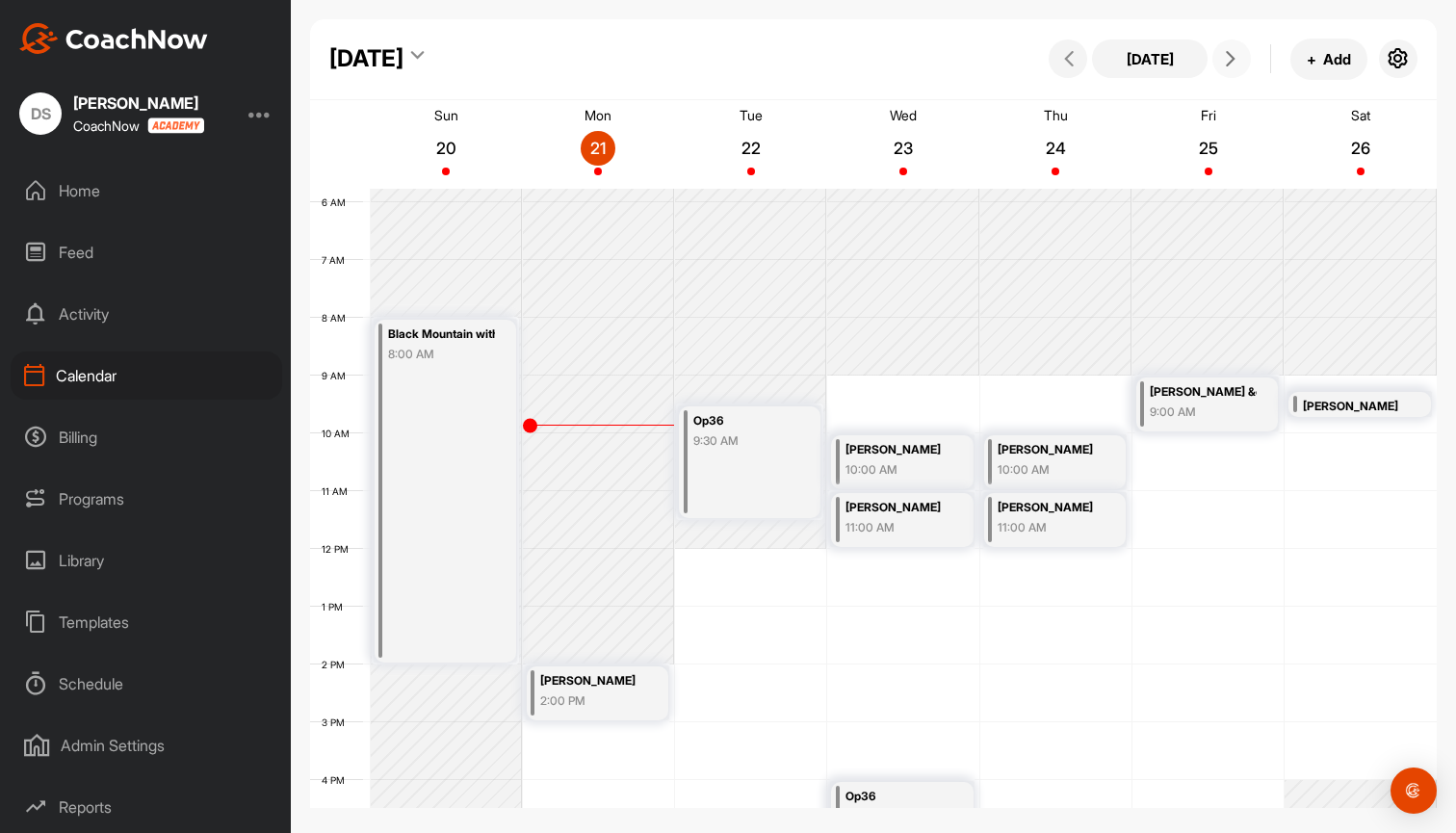 click at bounding box center [1231, 59] 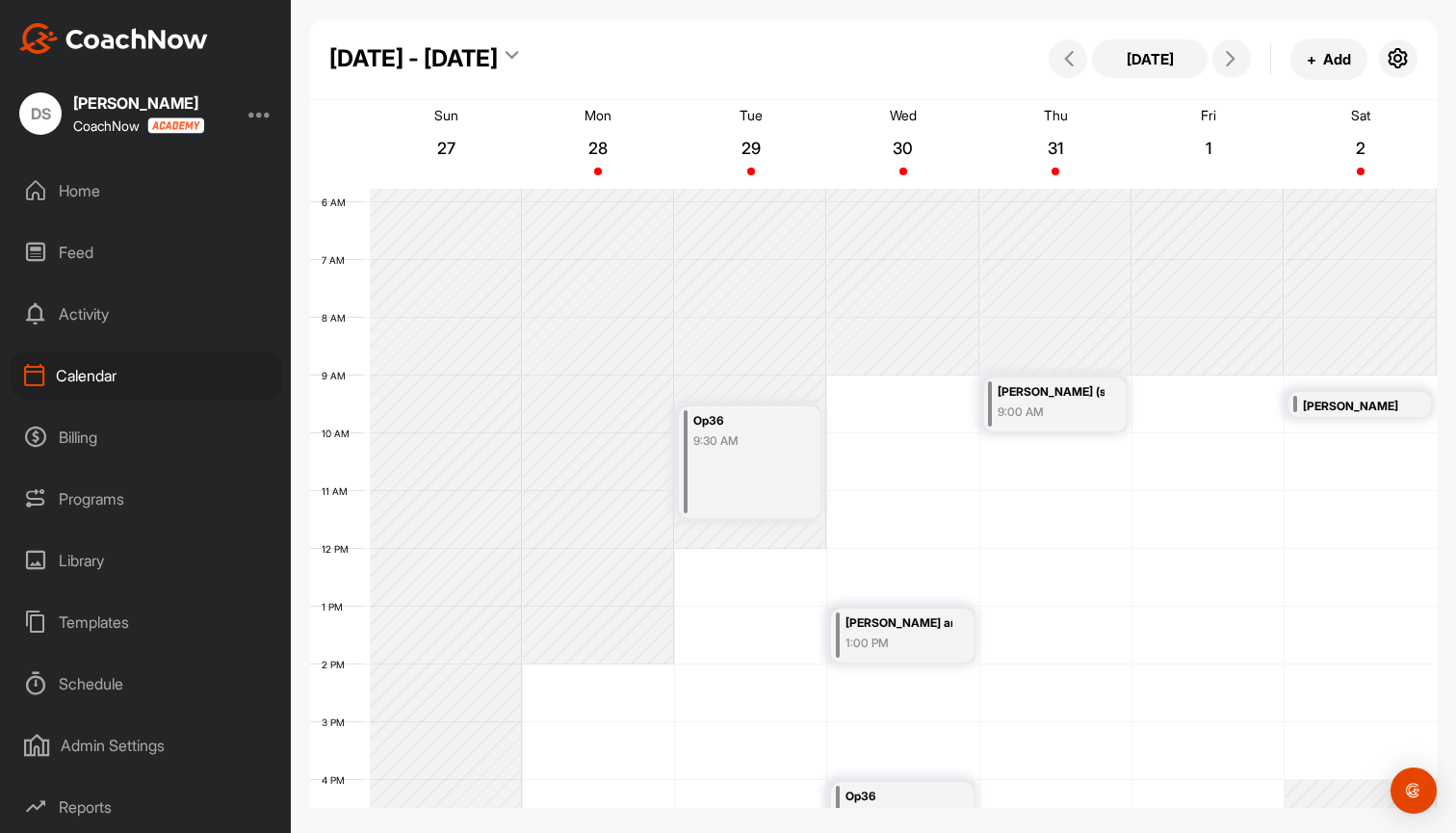 click on "Programs" at bounding box center [146, 499] 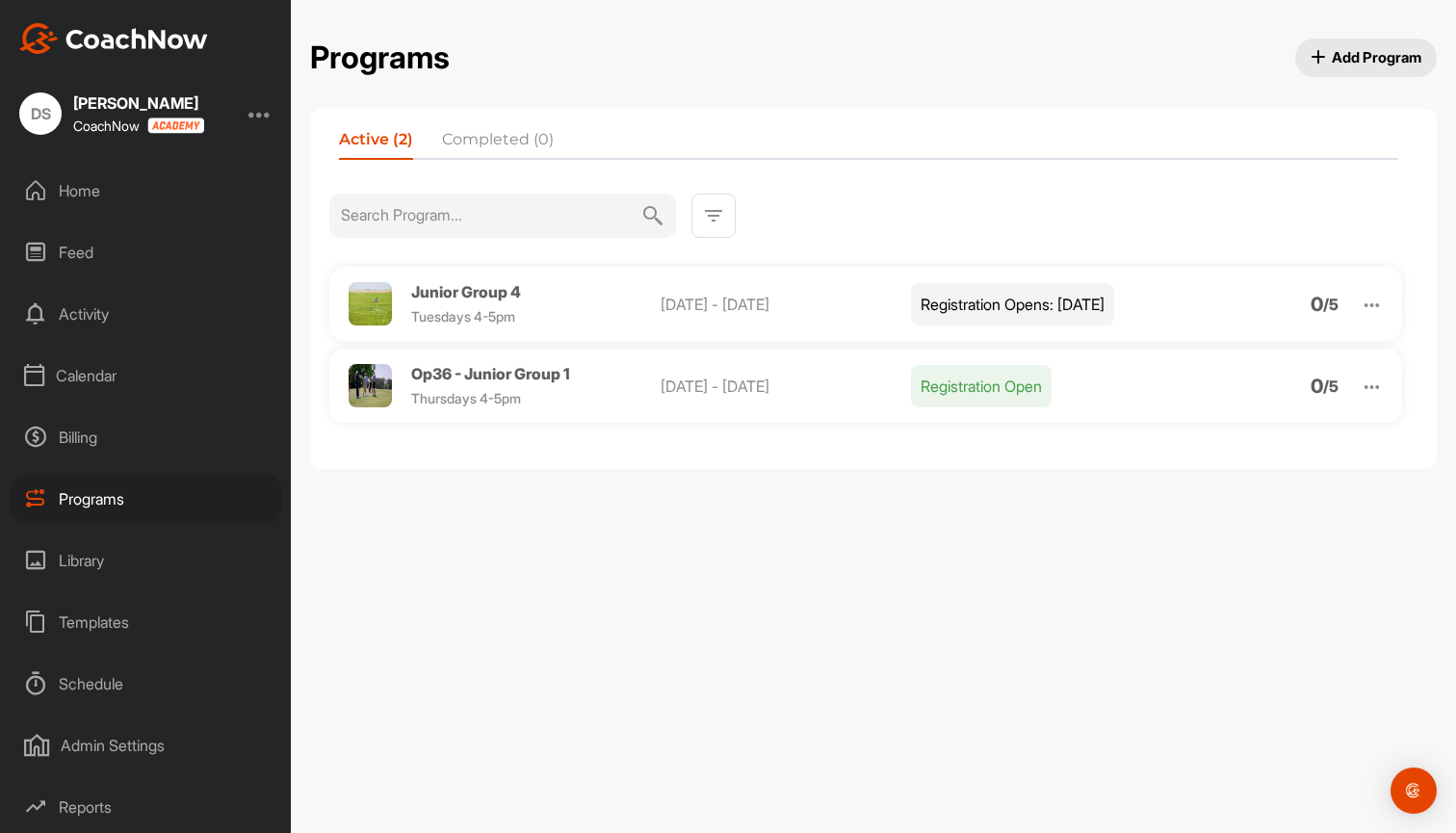 click on "Add Program" at bounding box center (1366, 57) 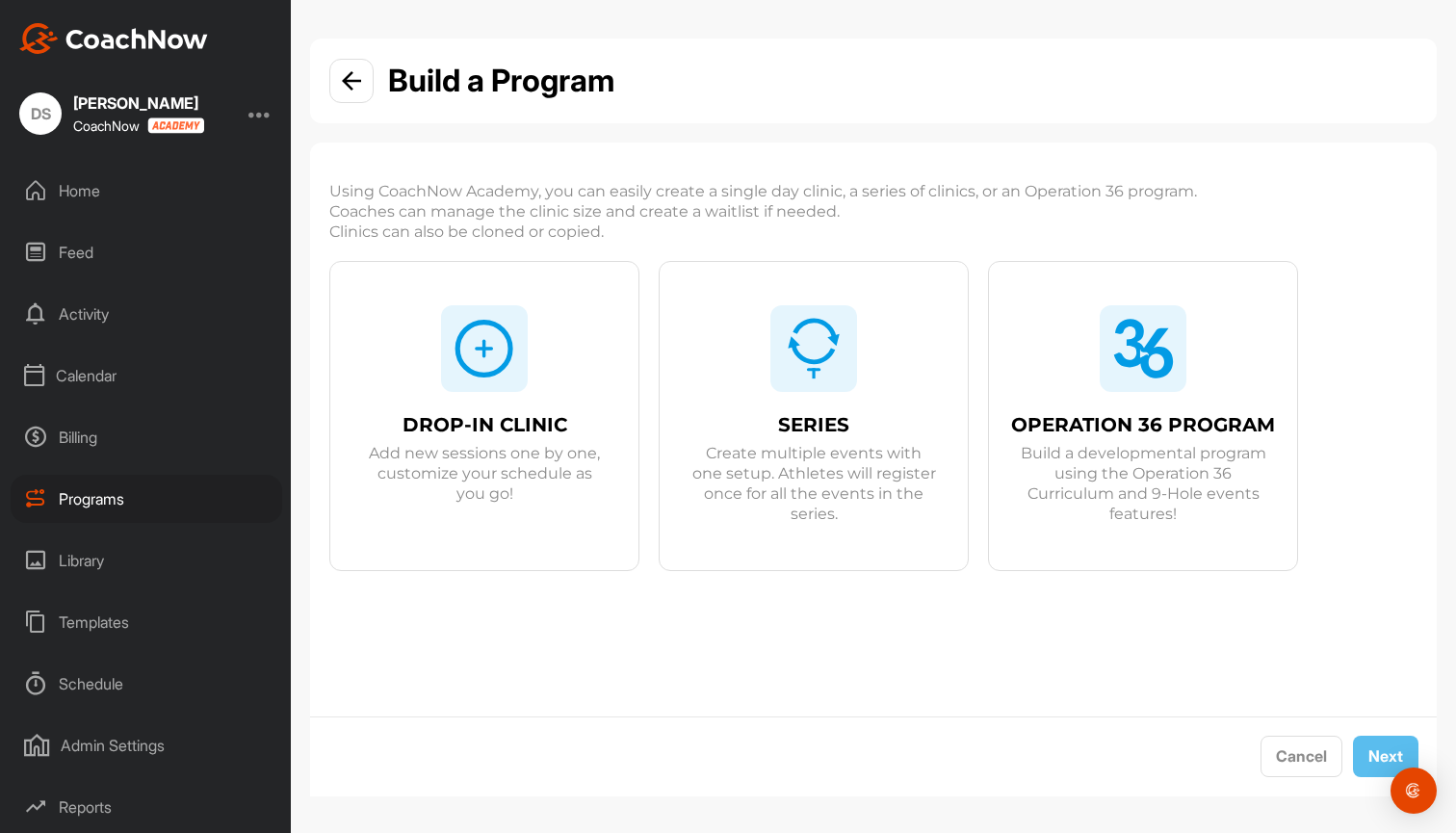click at bounding box center (814, 349) 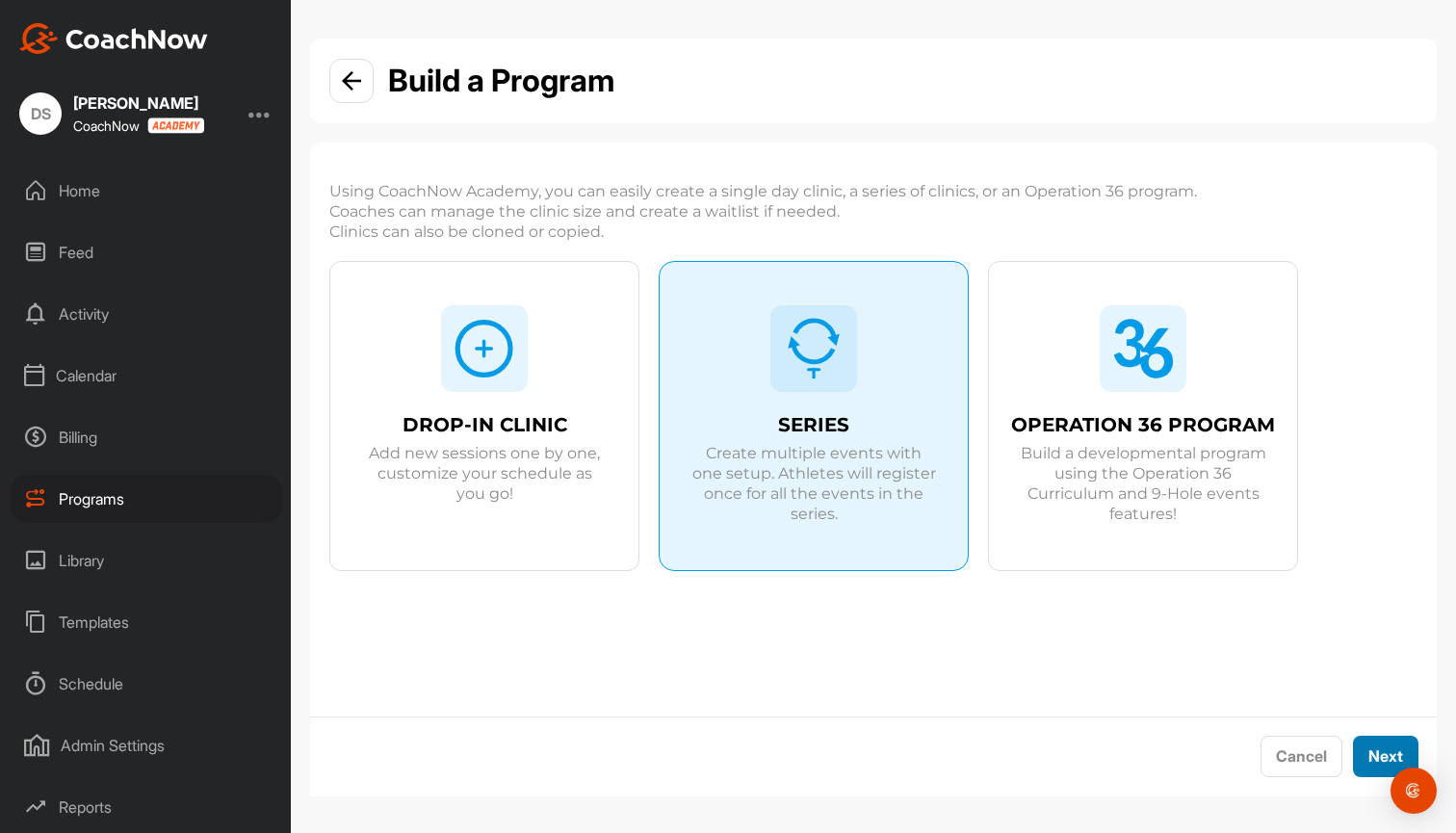 click on "Next" at bounding box center [1386, 756] 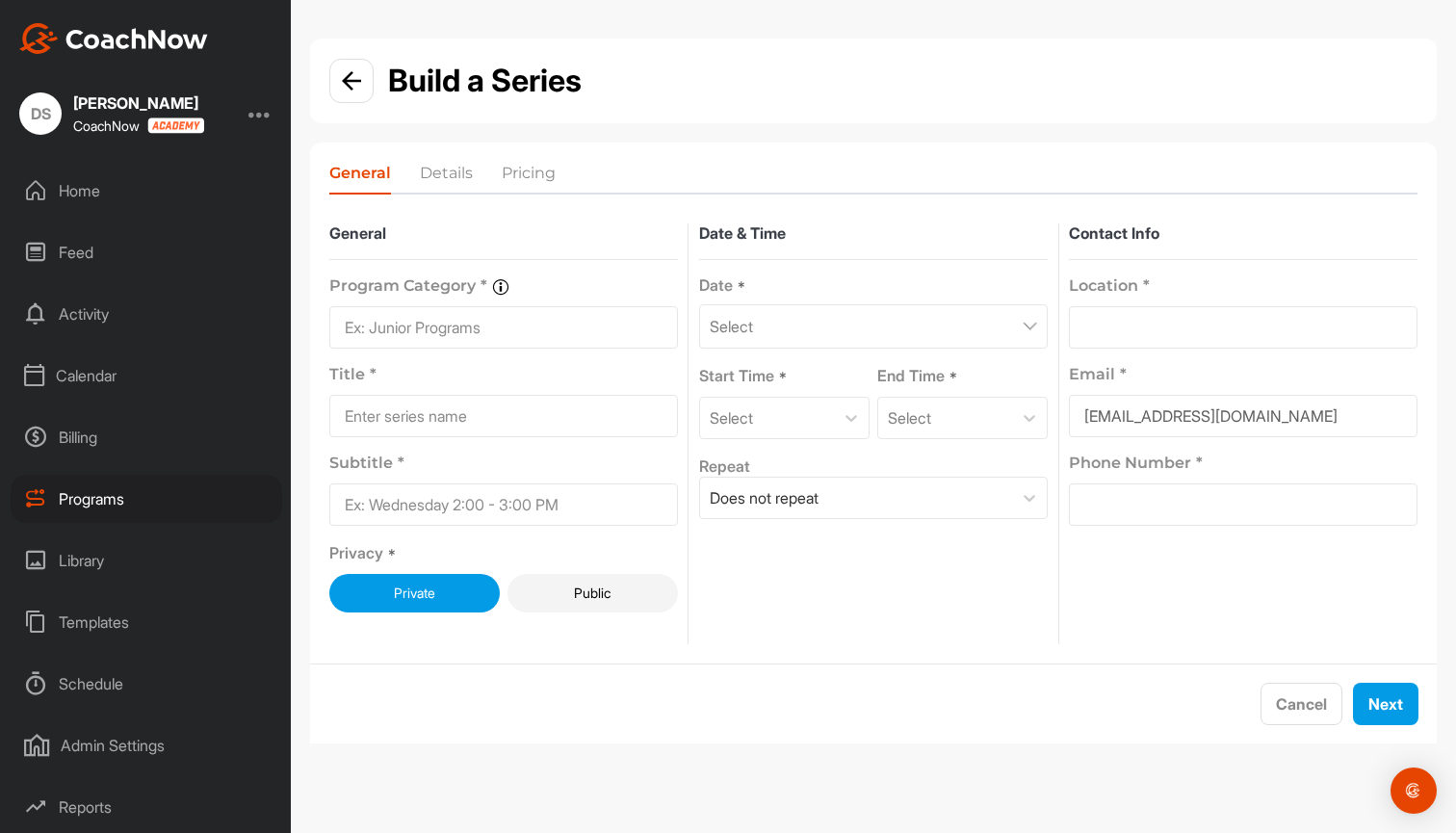 click at bounding box center [504, 327] 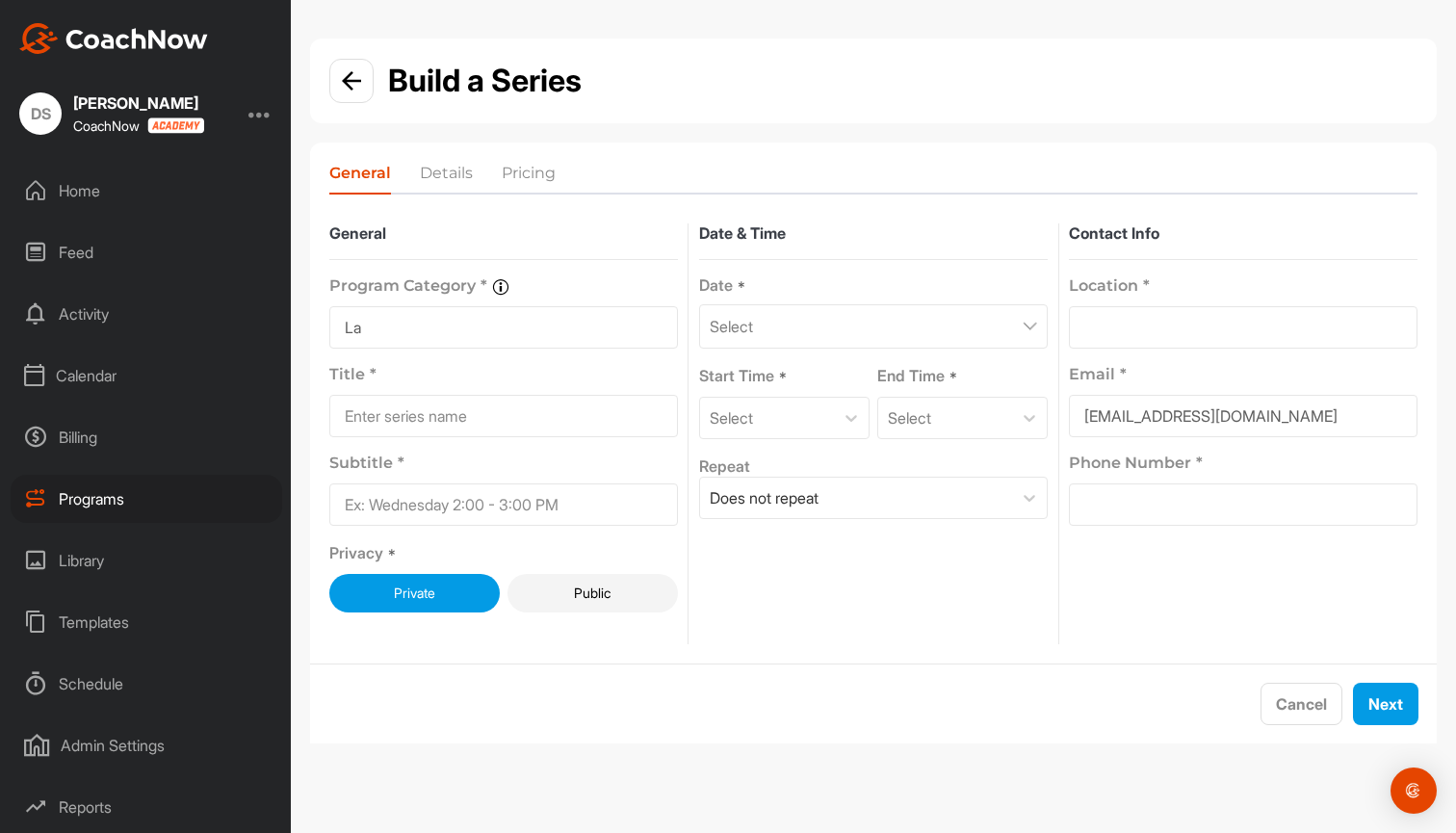 type on "L" 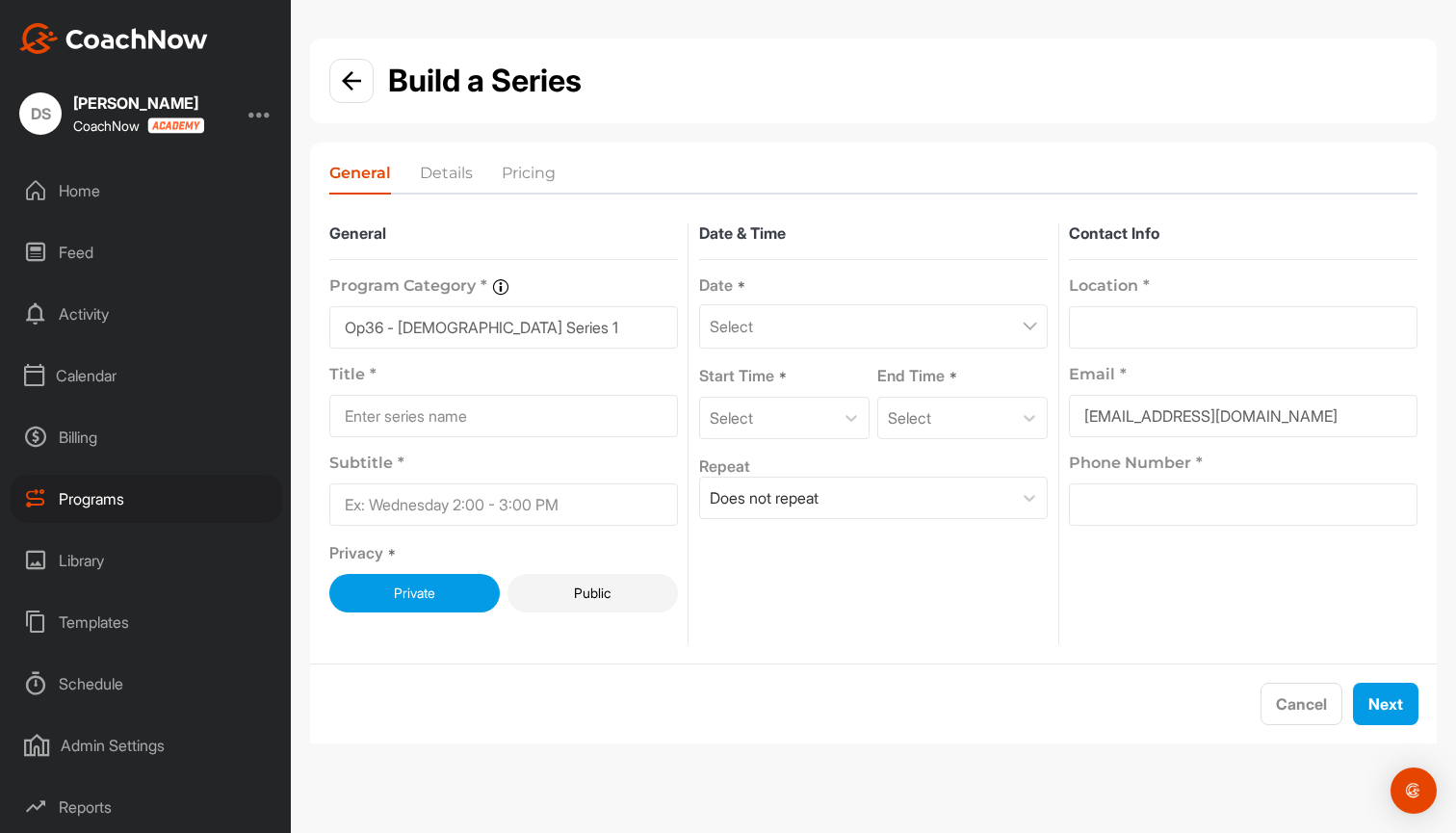 type on "Op36 - [DEMOGRAPHIC_DATA] Series 1" 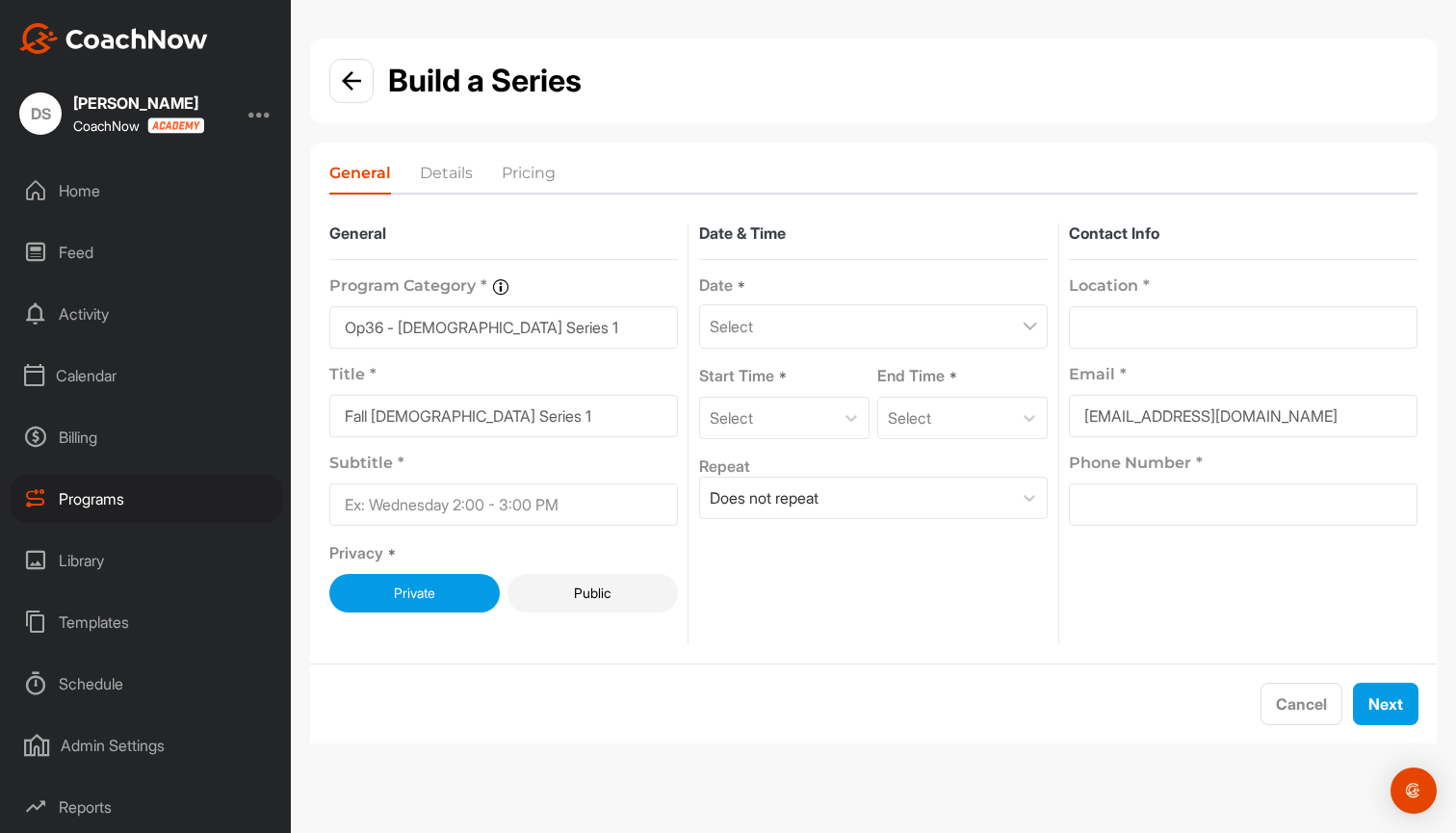 type on "Fall [DEMOGRAPHIC_DATA] Series 1" 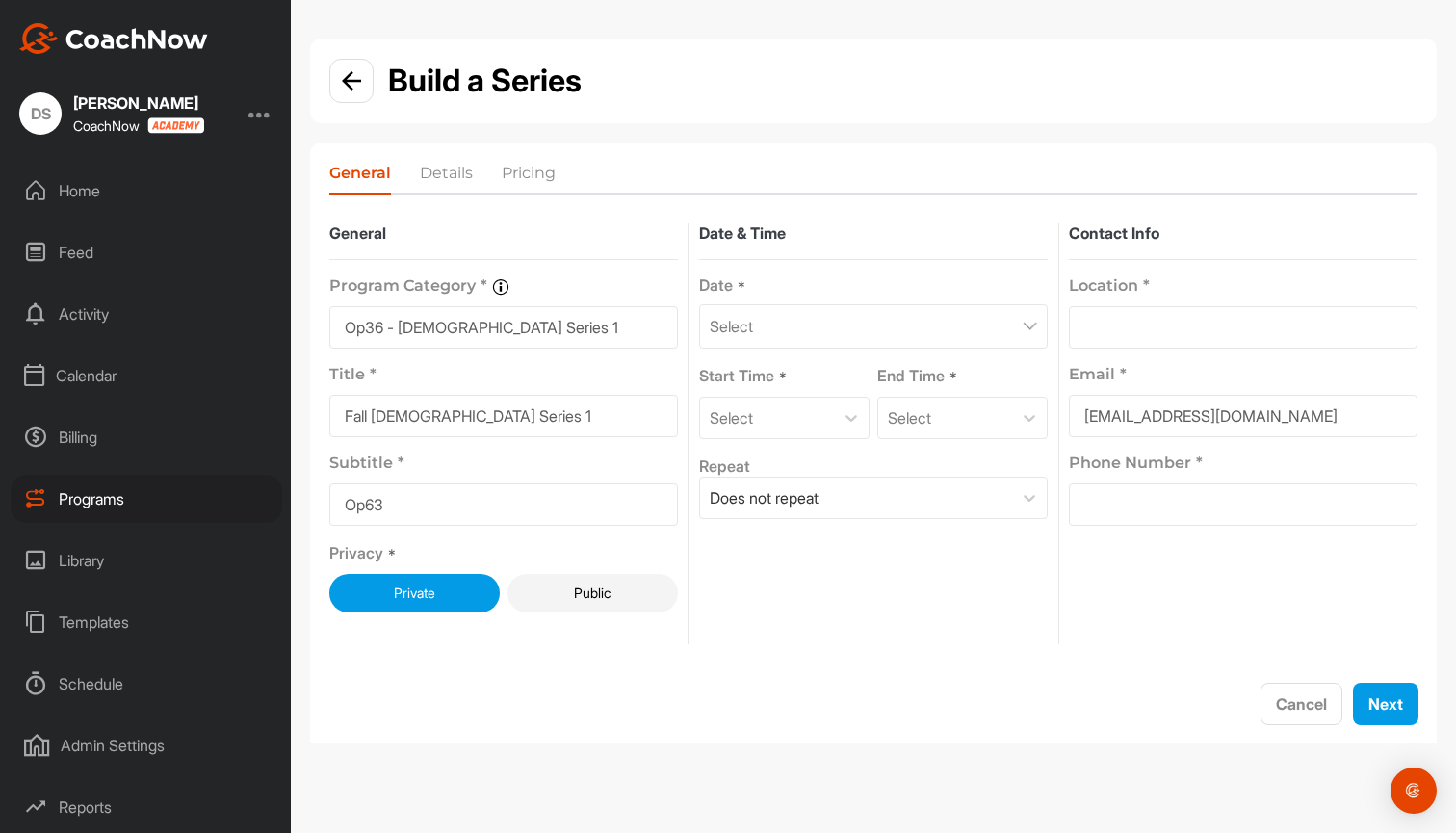 type on "Op63" 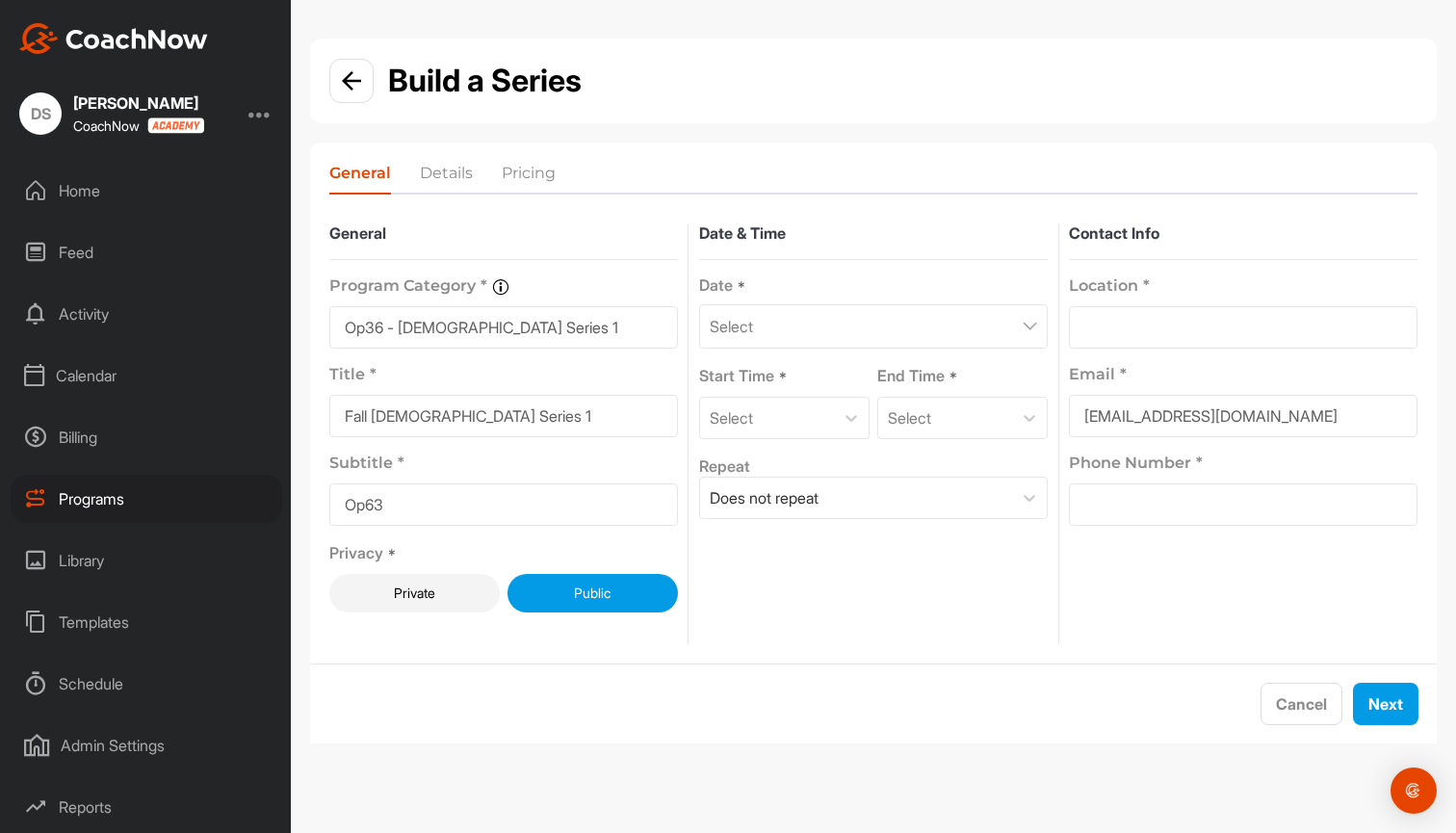 click on "Select" at bounding box center (873, 326) 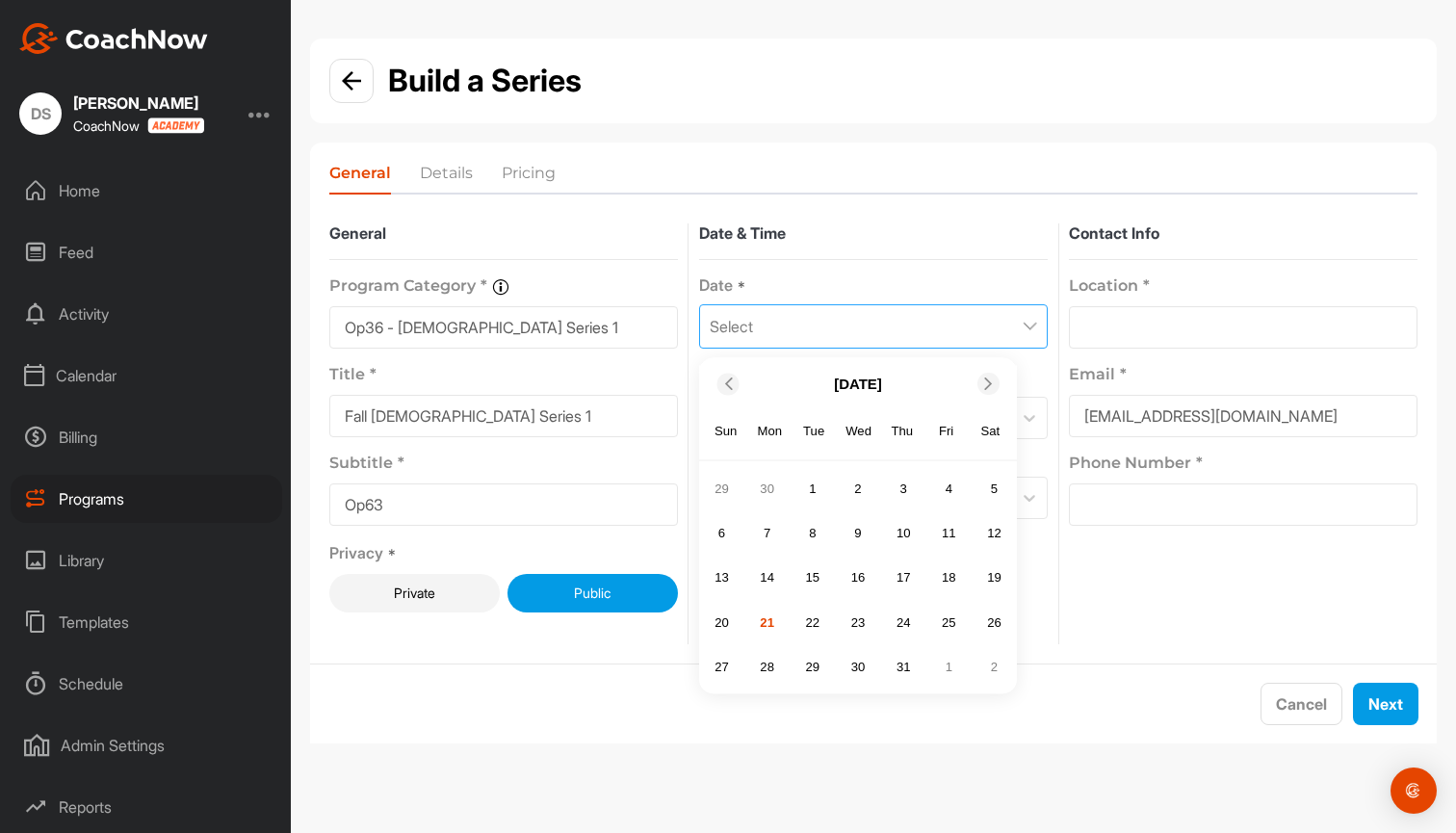 click at bounding box center (988, 383) 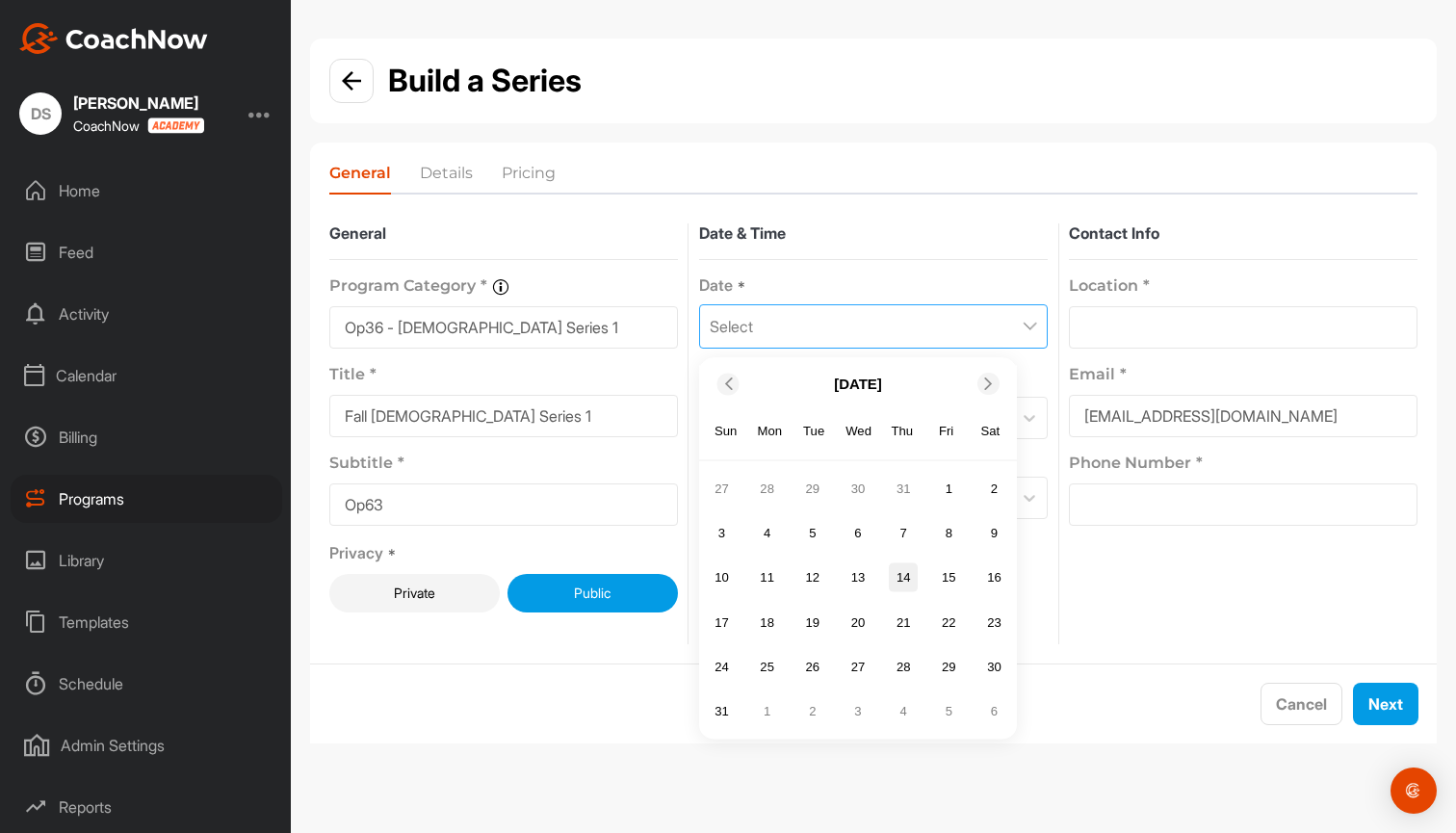 click on "14" at bounding box center (903, 578) 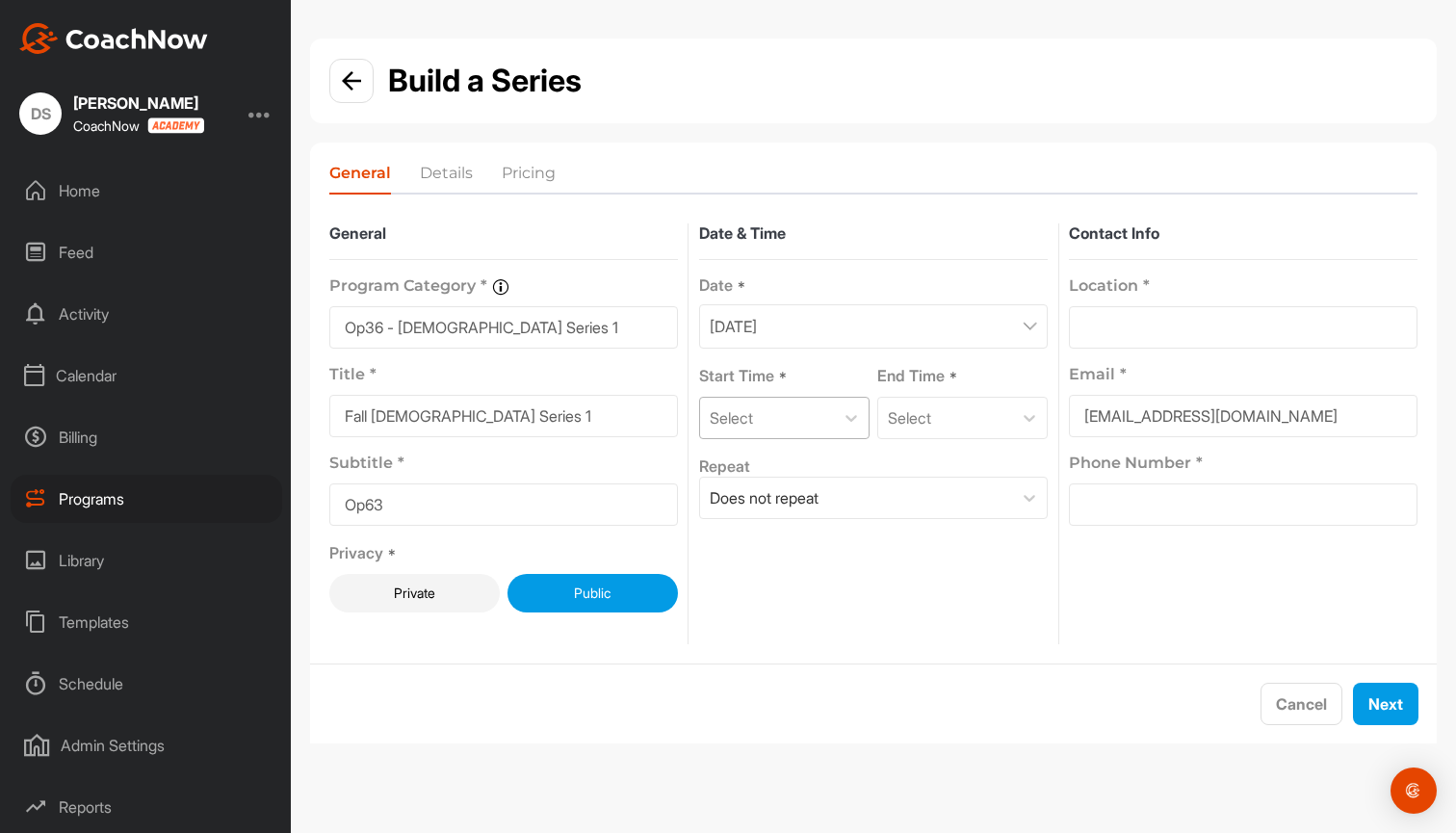 click on "Select" at bounding box center (767, 418) 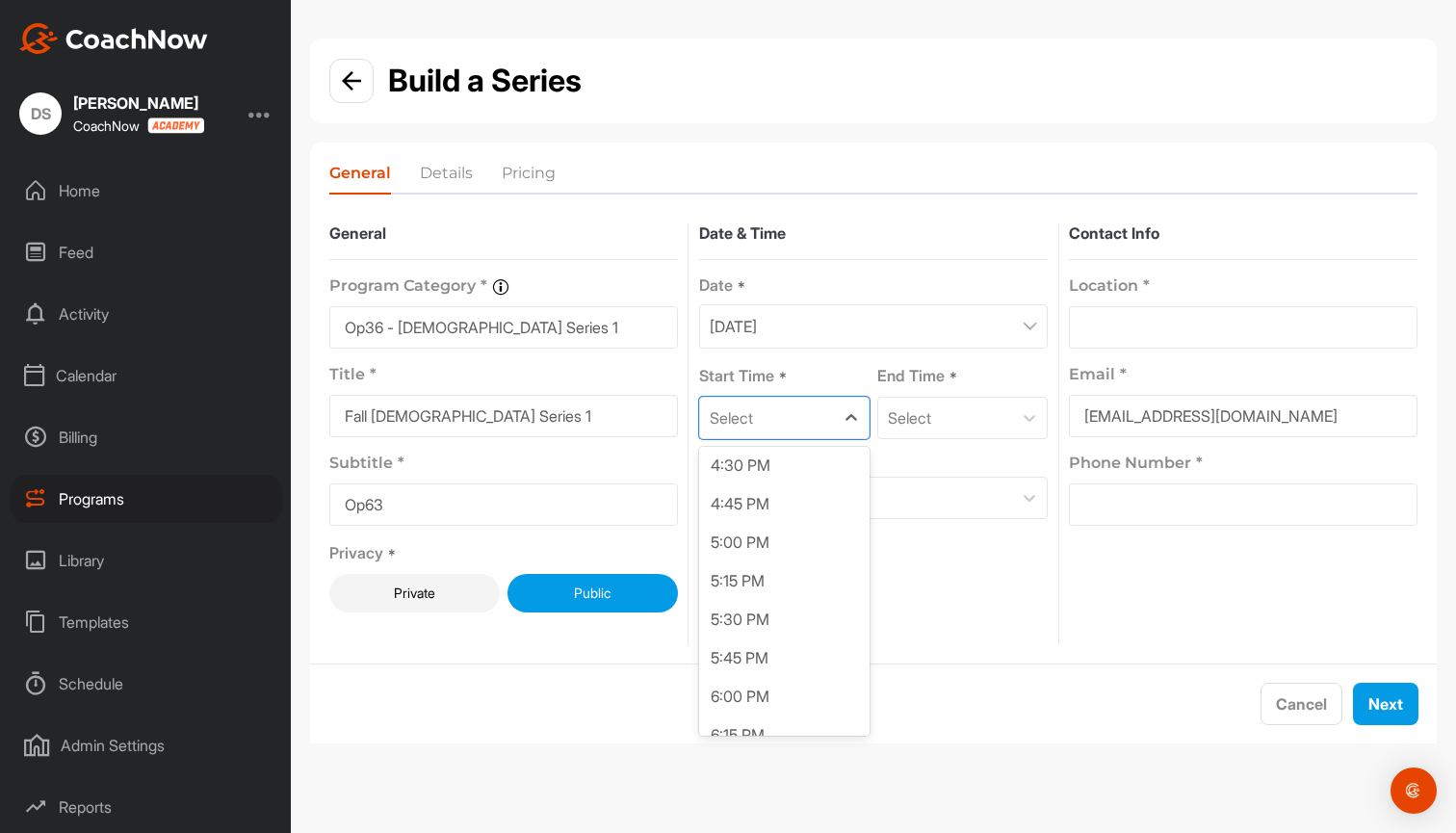 scroll, scrollTop: 2549, scrollLeft: 0, axis: vertical 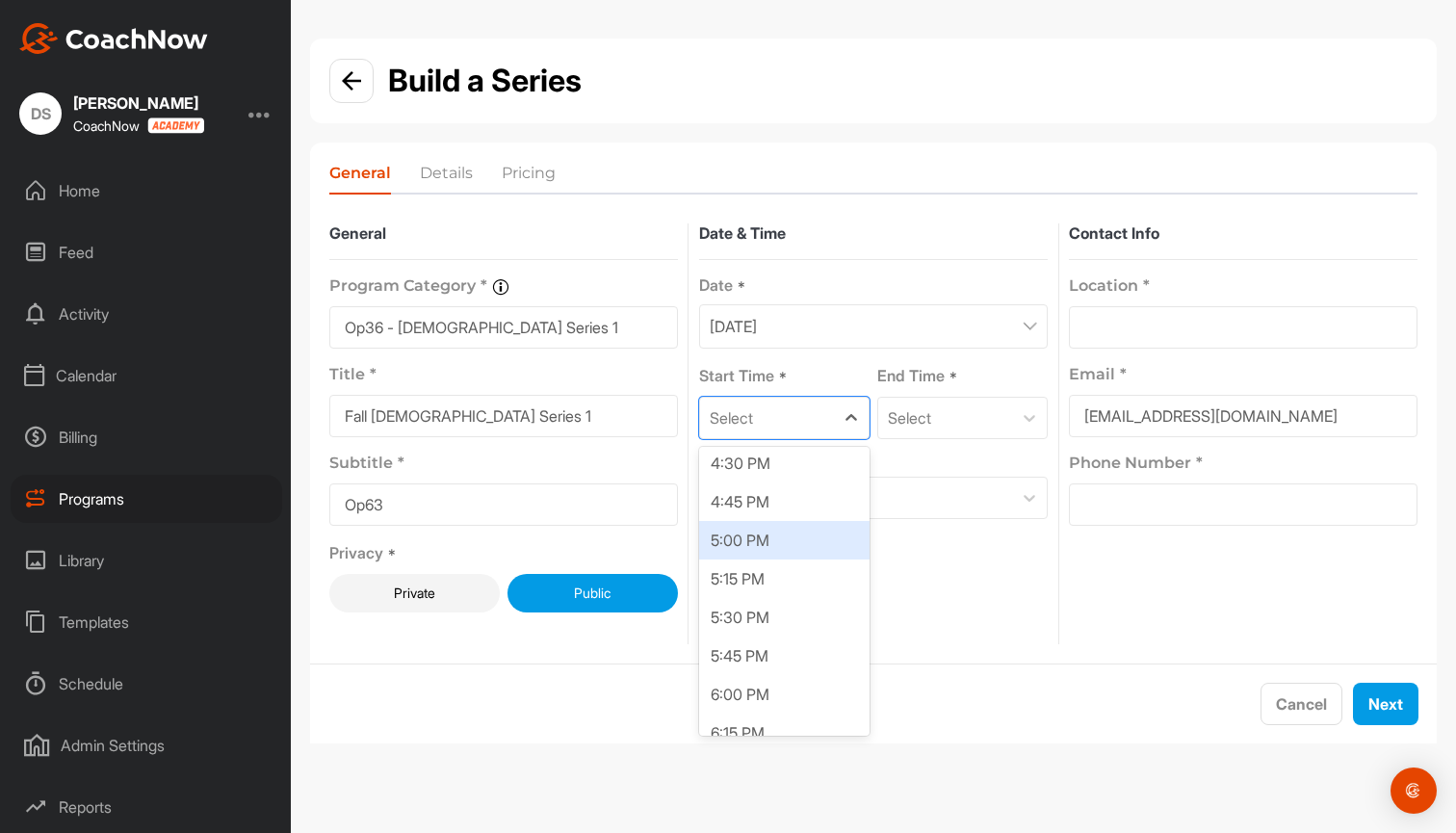 click on "5:00 PM" at bounding box center [784, 540] 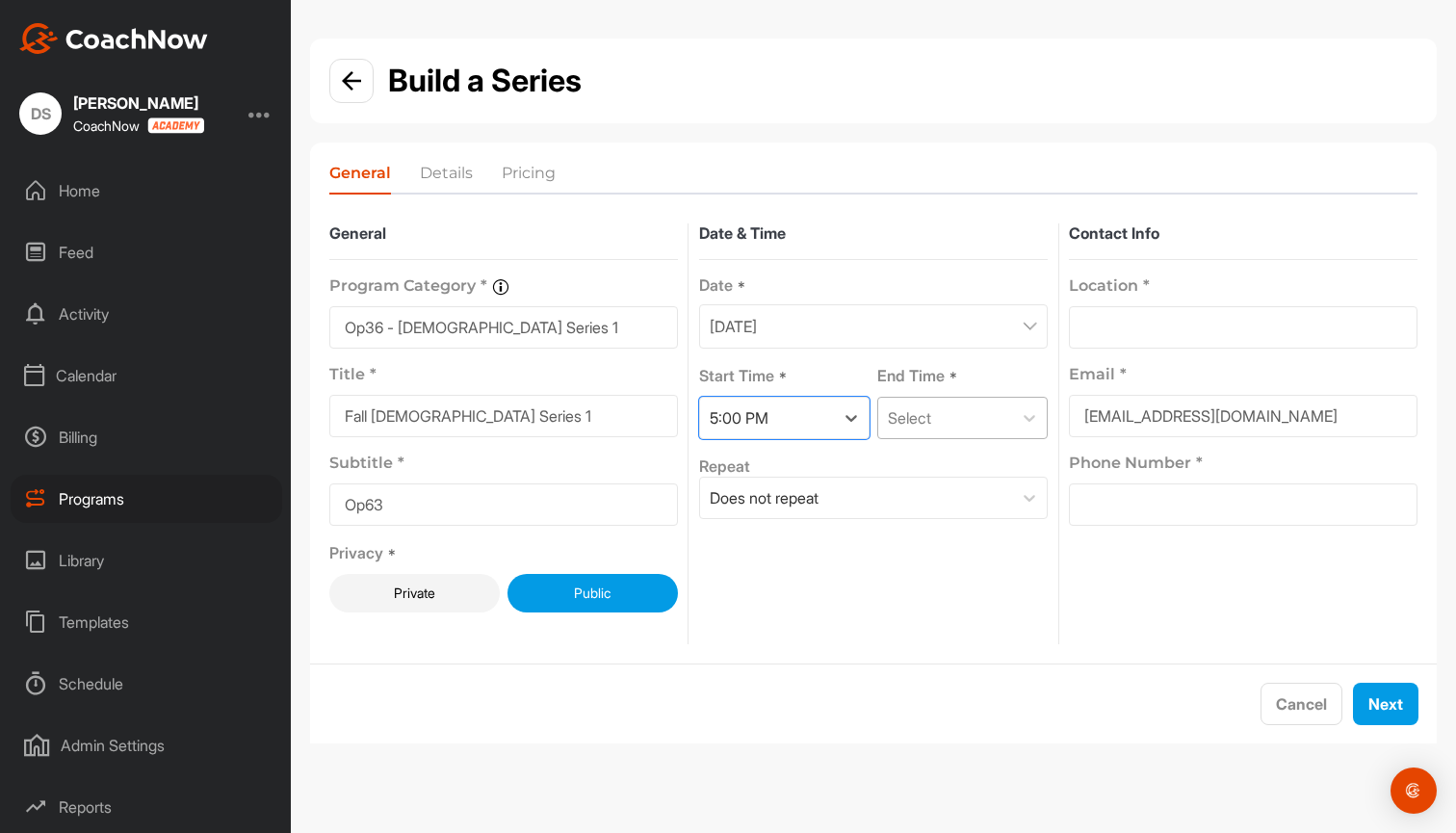click on "Select" at bounding box center (909, 418) 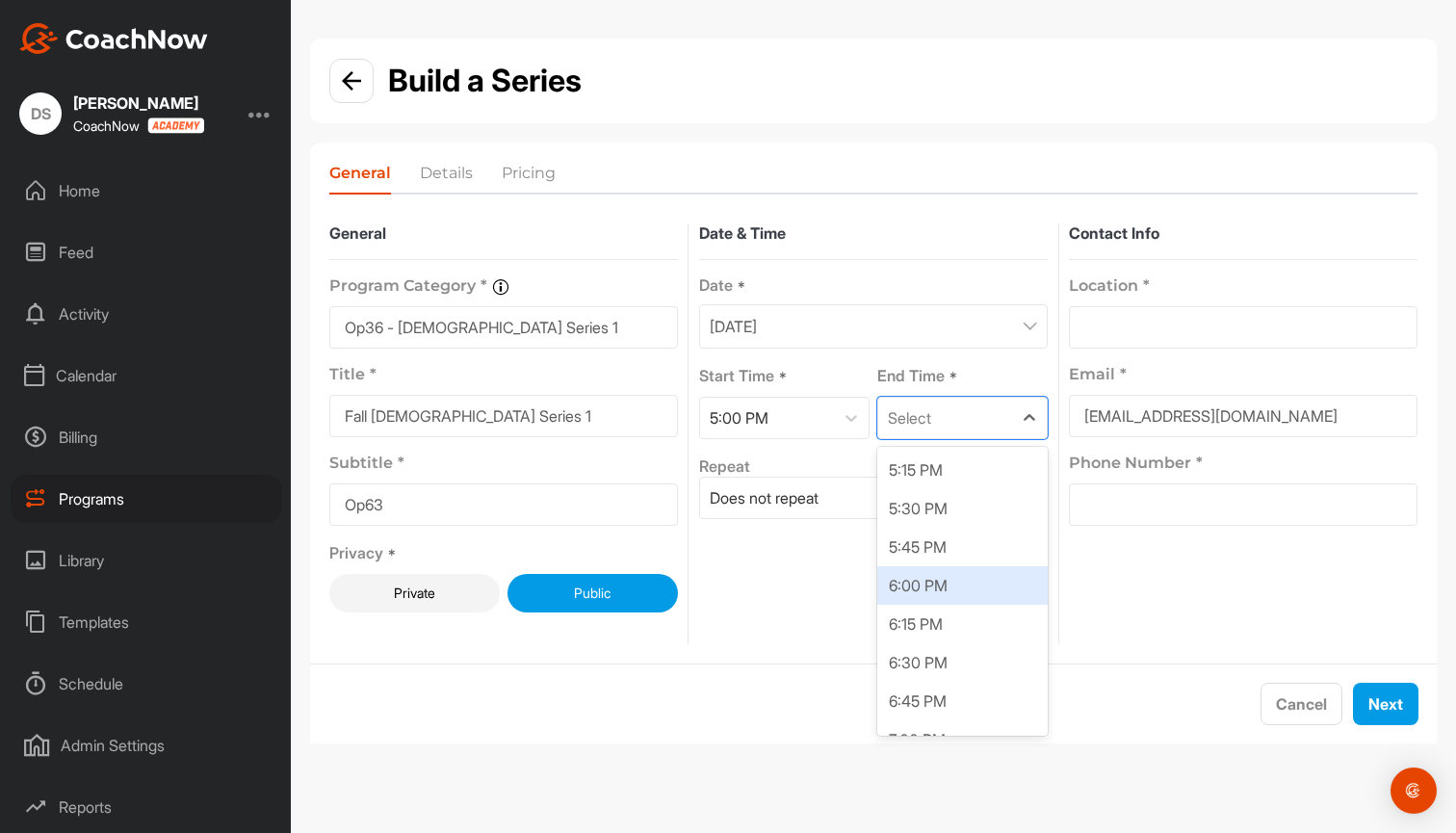 click on "6:00 PM" at bounding box center [962, 586] 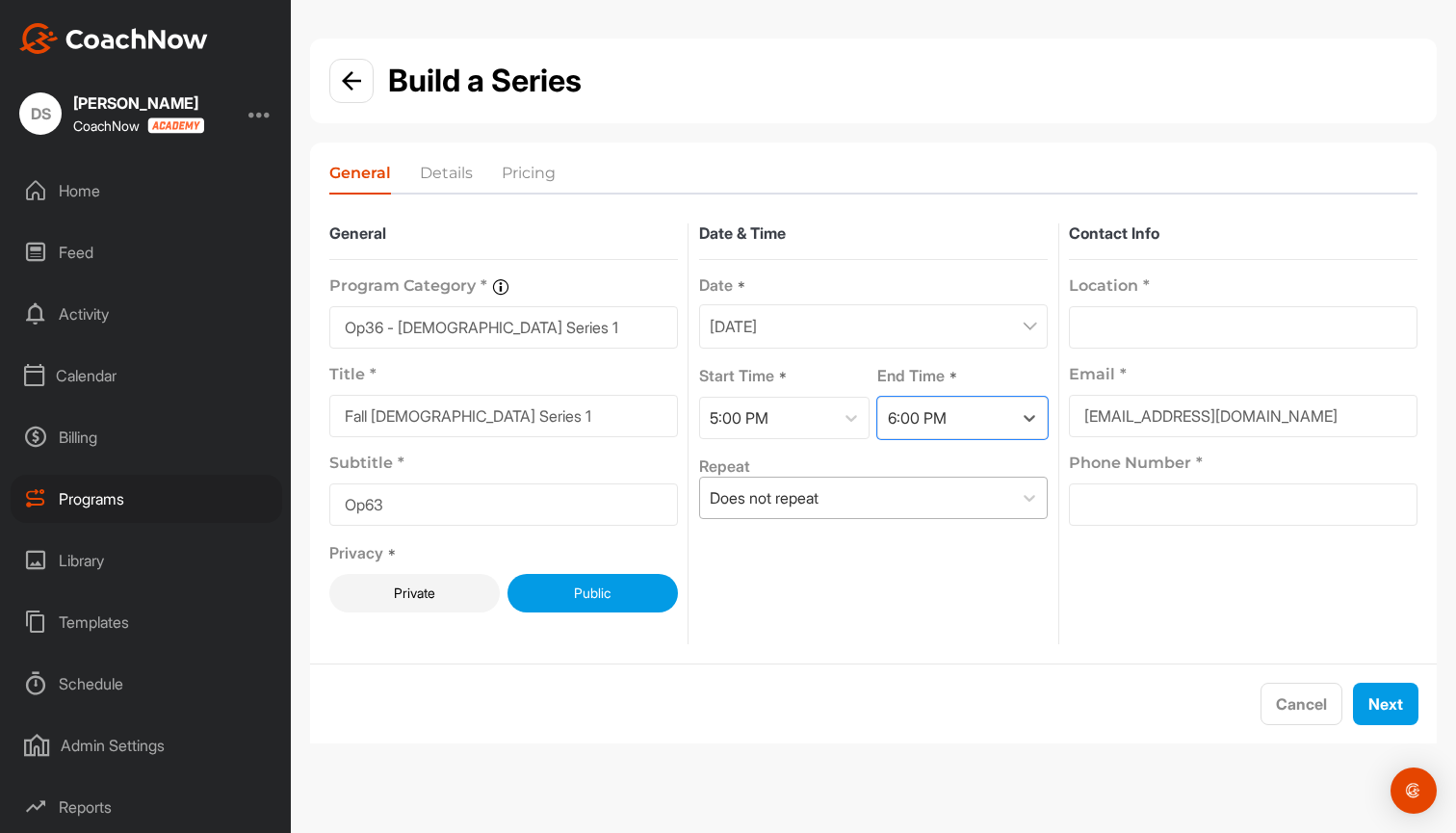 click on "Does not repeat" at bounding box center [856, 498] 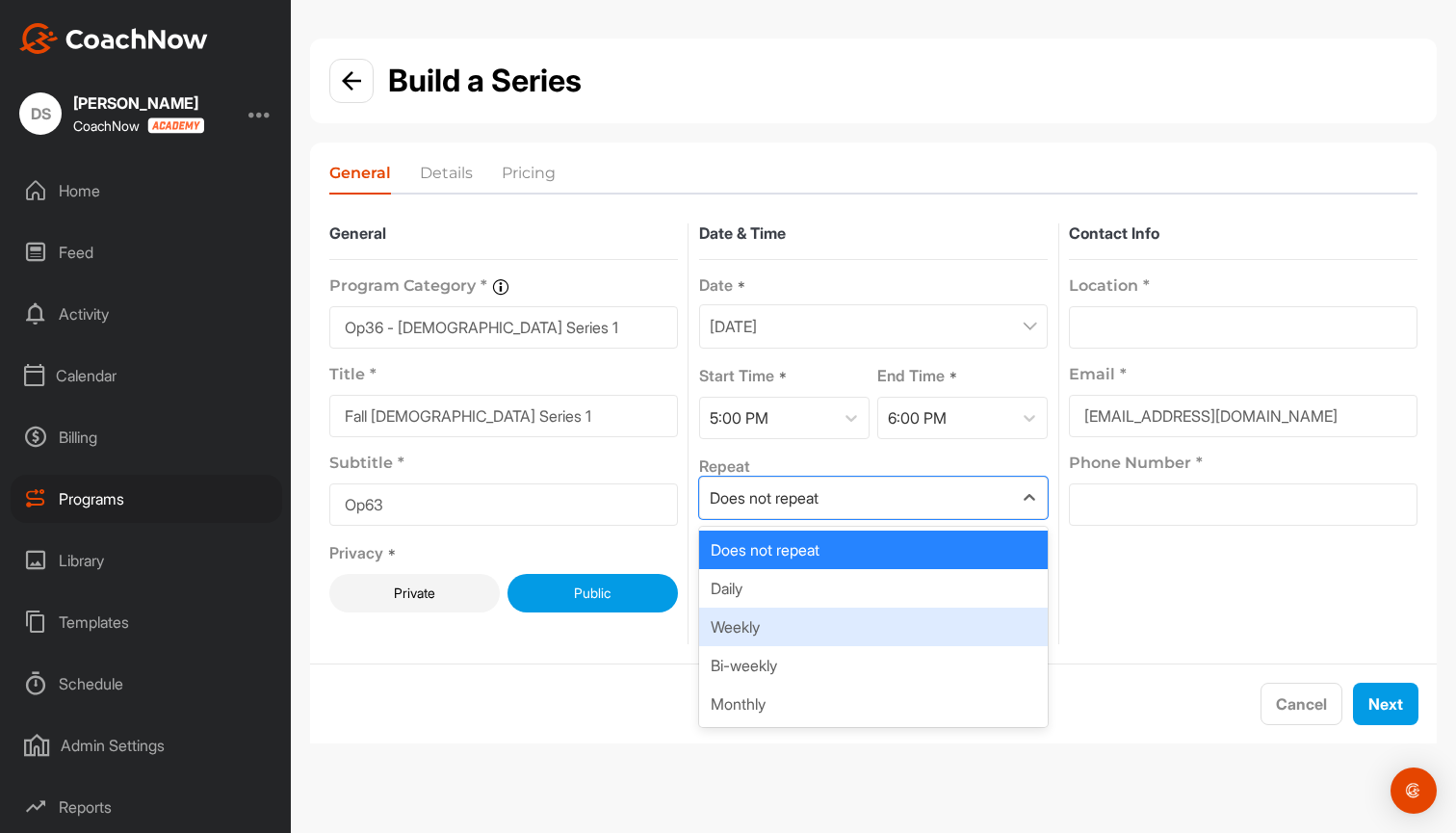 click on "Weekly" at bounding box center (873, 627) 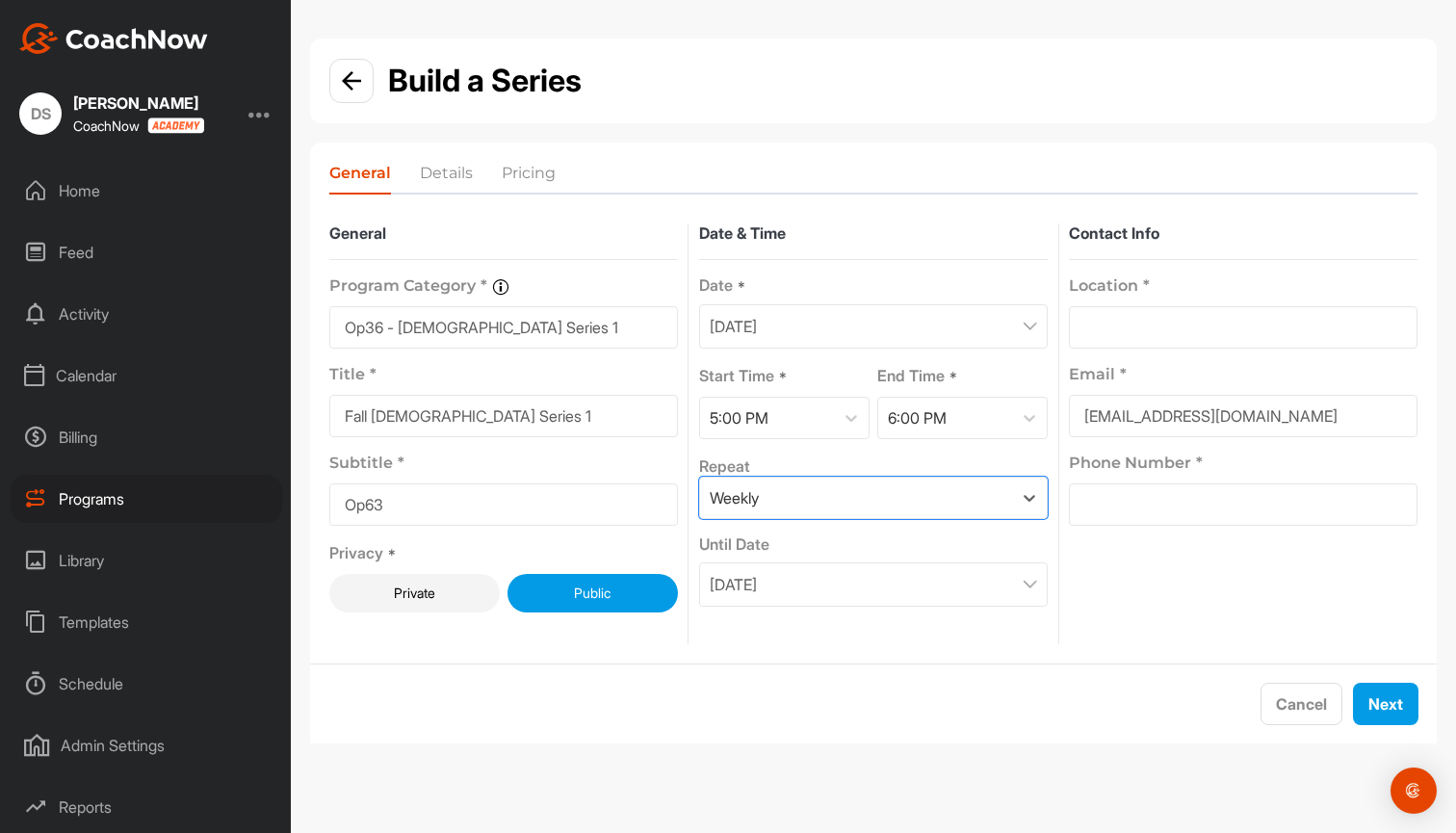 click on "[DATE]" at bounding box center [733, 585] 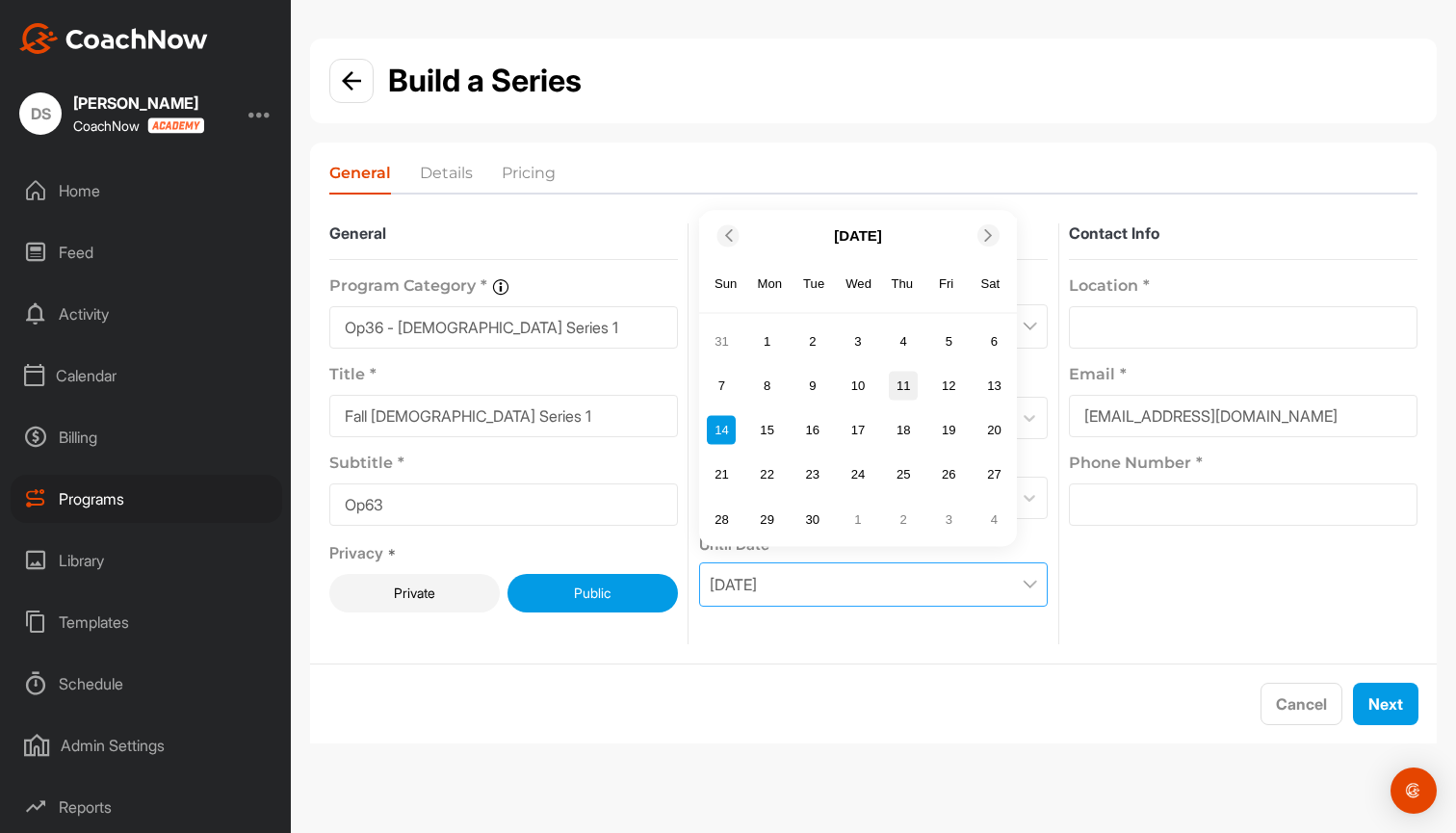 click on "11" at bounding box center (903, 385) 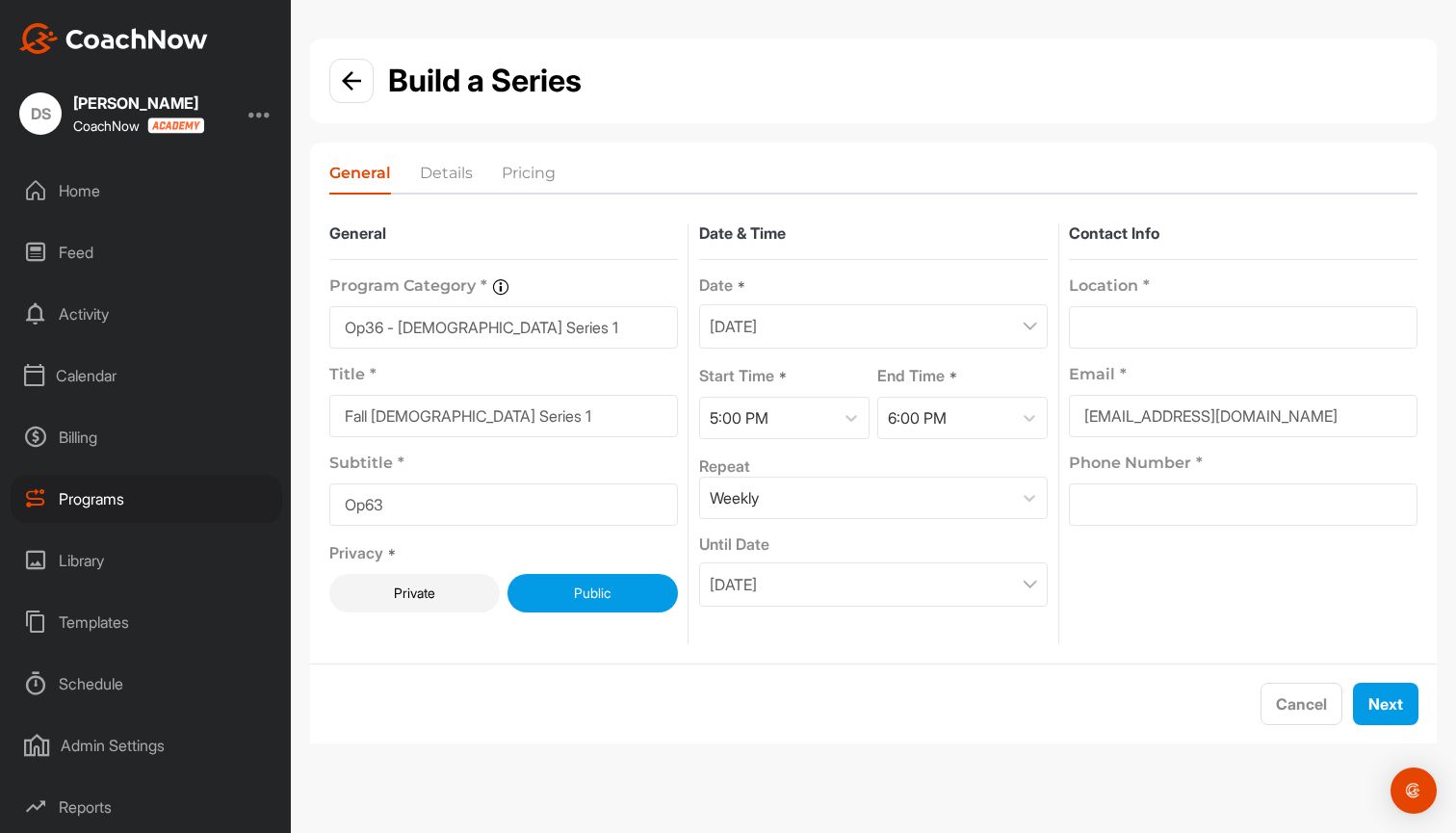 click at bounding box center (1243, 327) 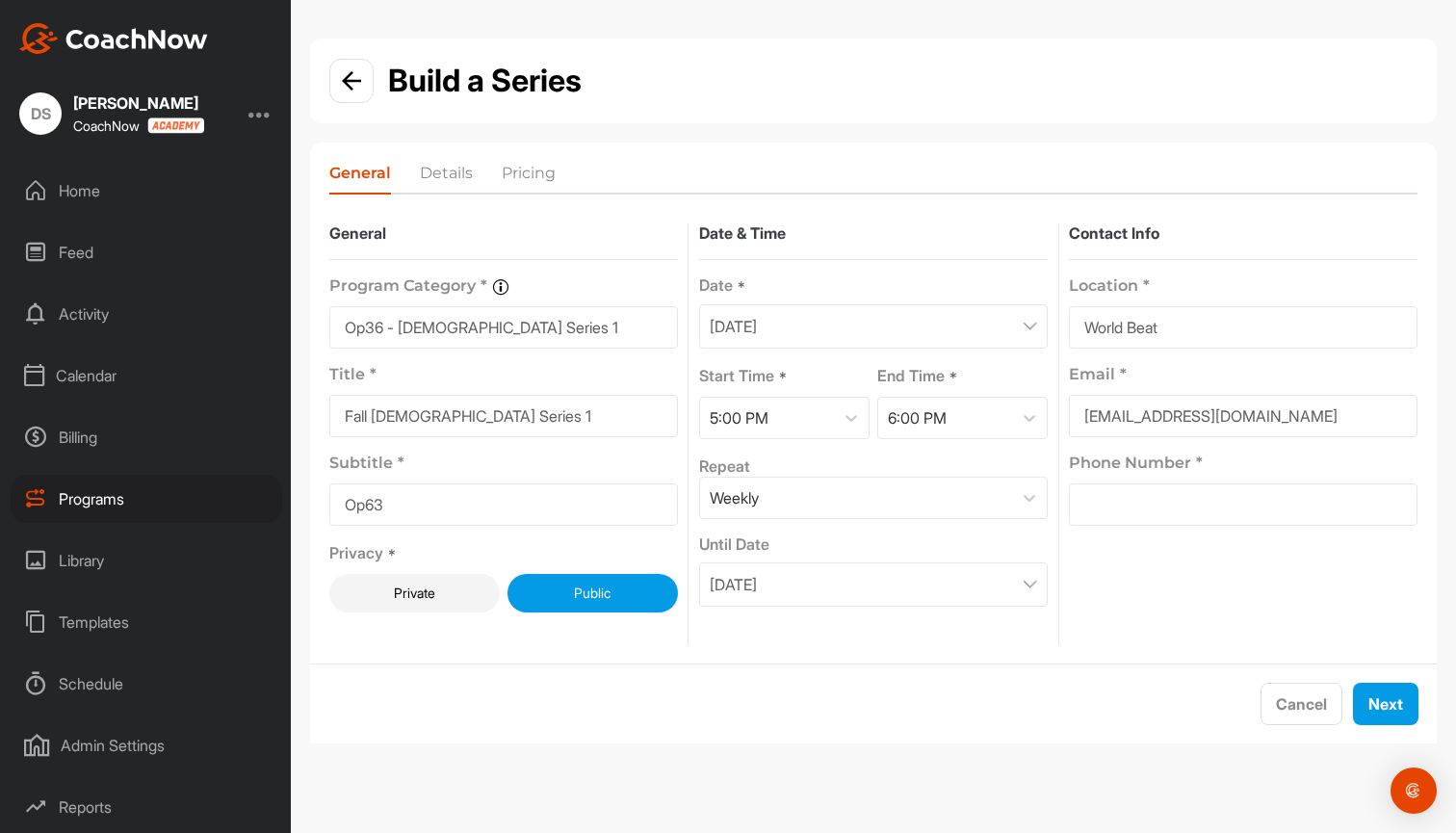 type on "World Beat" 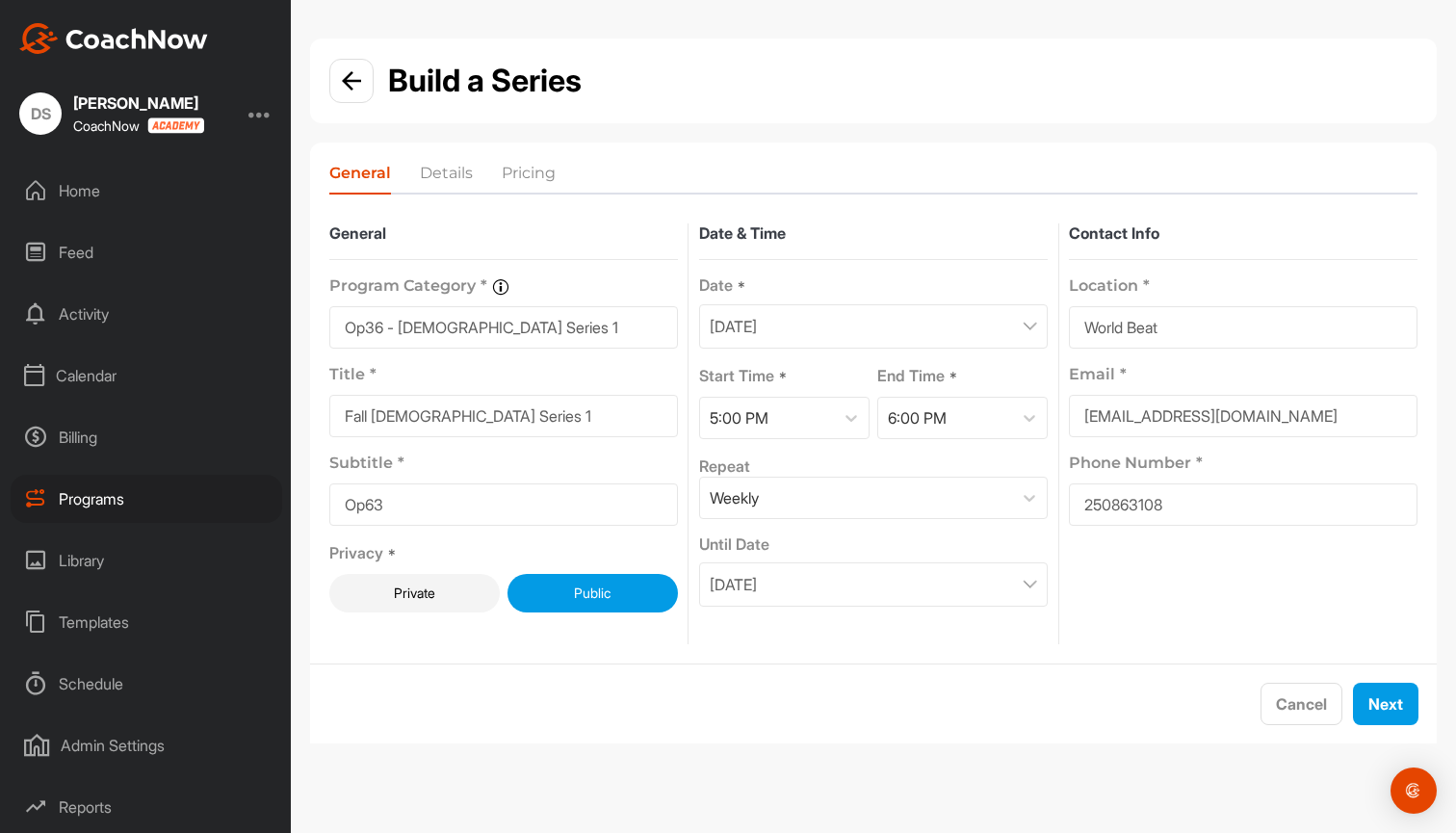 type on "2508631087" 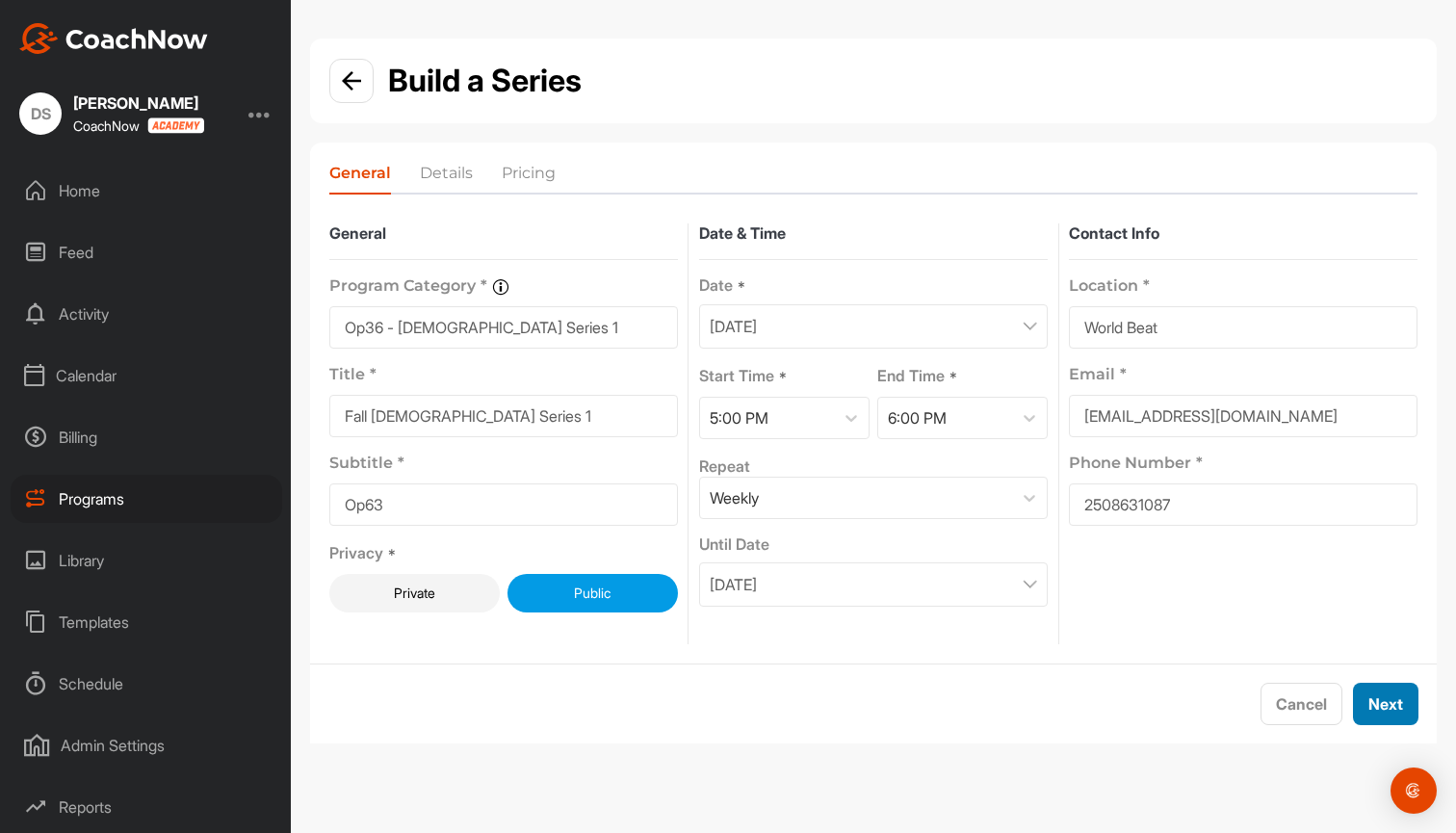 click on "Next" at bounding box center [1386, 704] 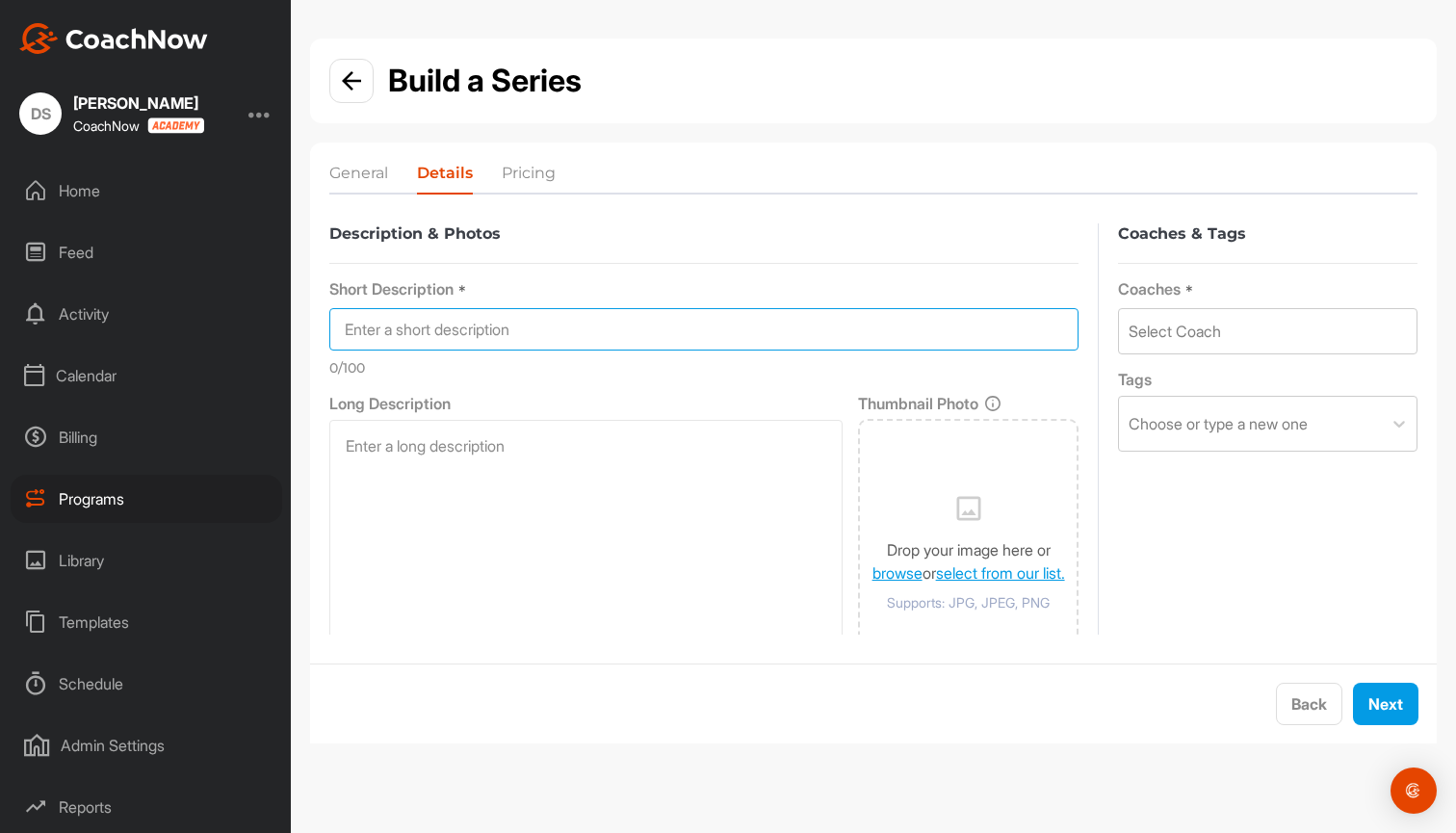 click at bounding box center [704, 329] 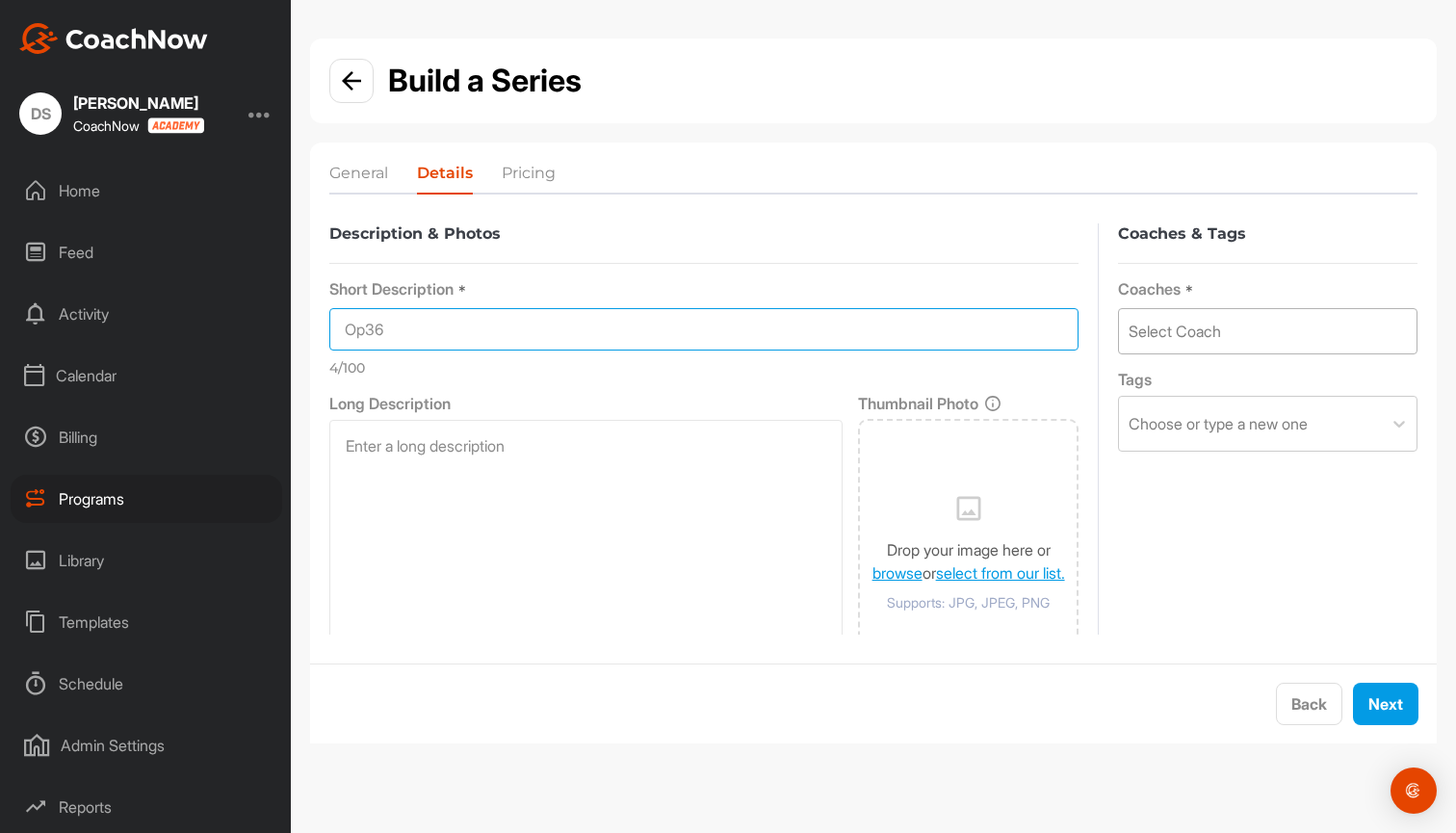 type on "Op36" 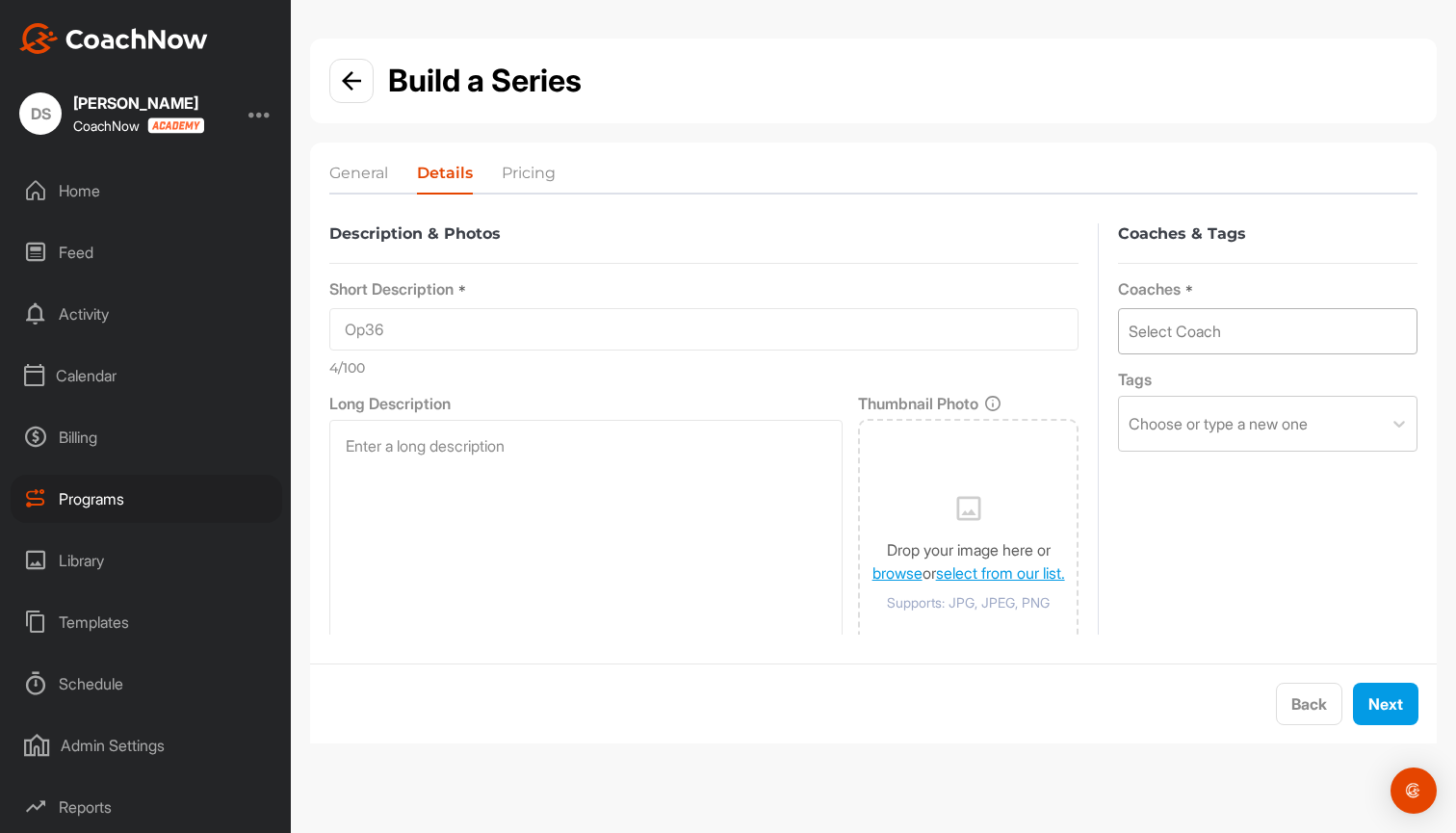 click on "Select Coach" at bounding box center (1175, 331) 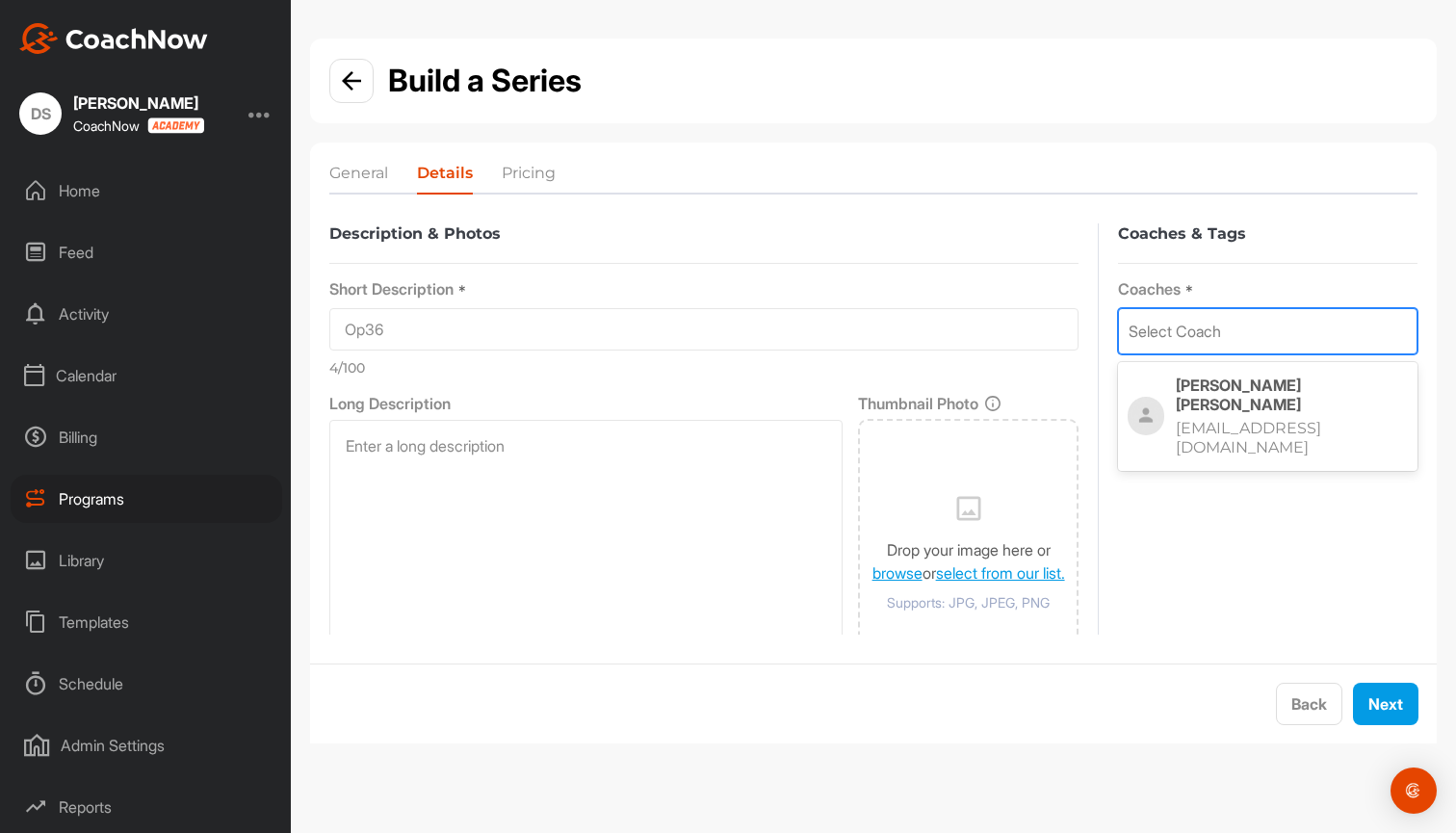click on "[PERSON_NAME]" at bounding box center [1291, 395] 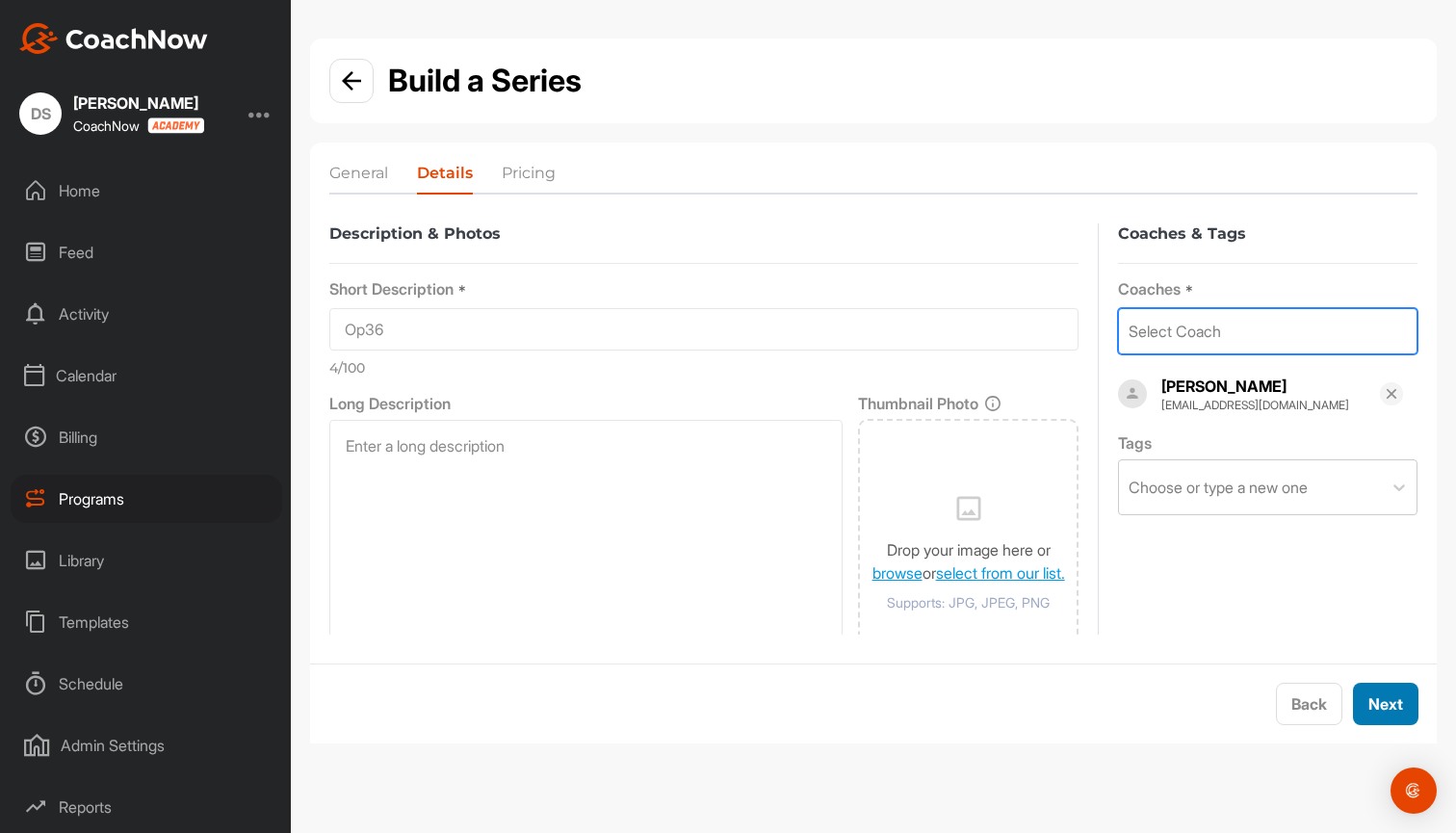 click on "Next" at bounding box center (1386, 704) 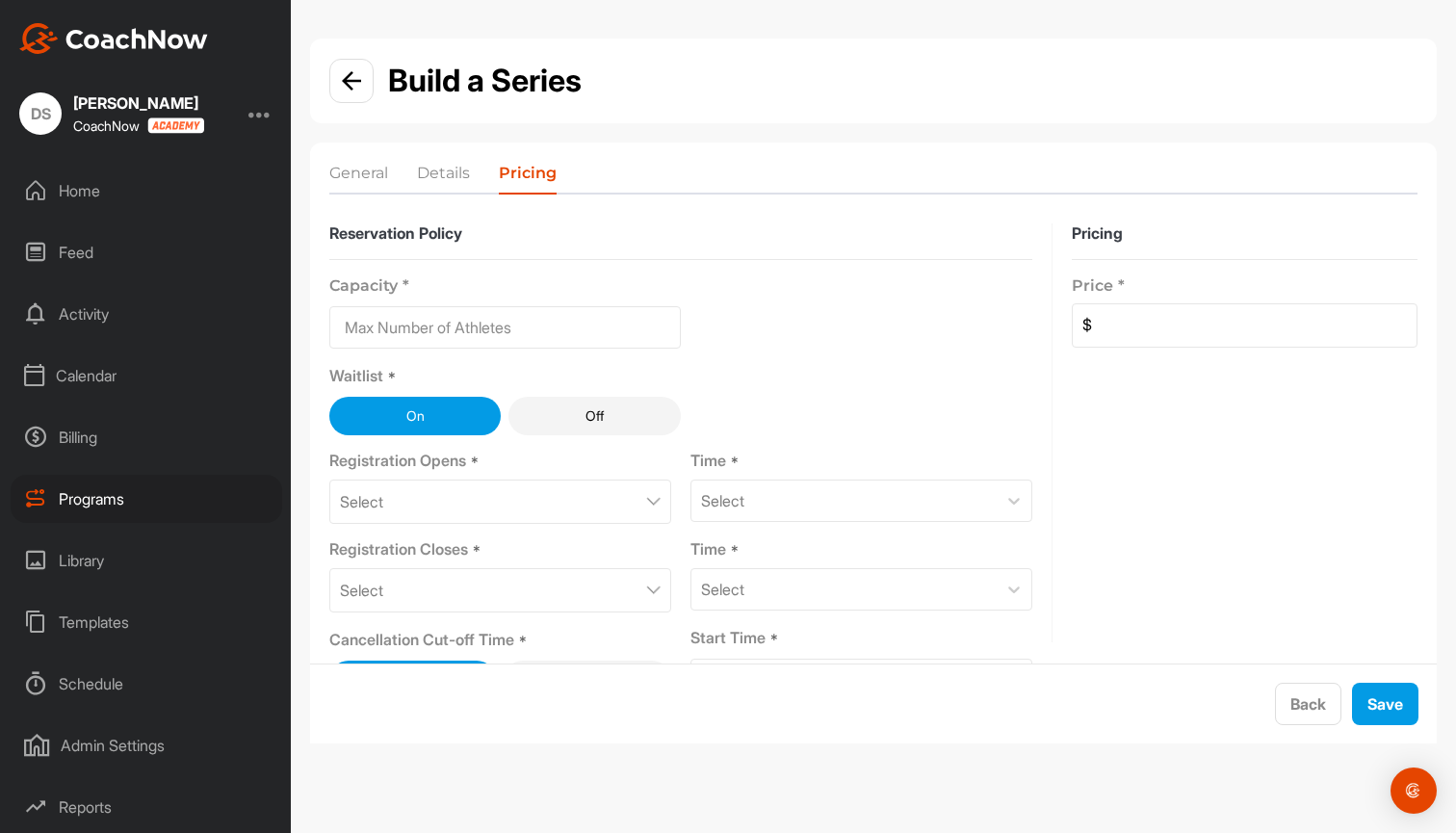 click at bounding box center (505, 327) 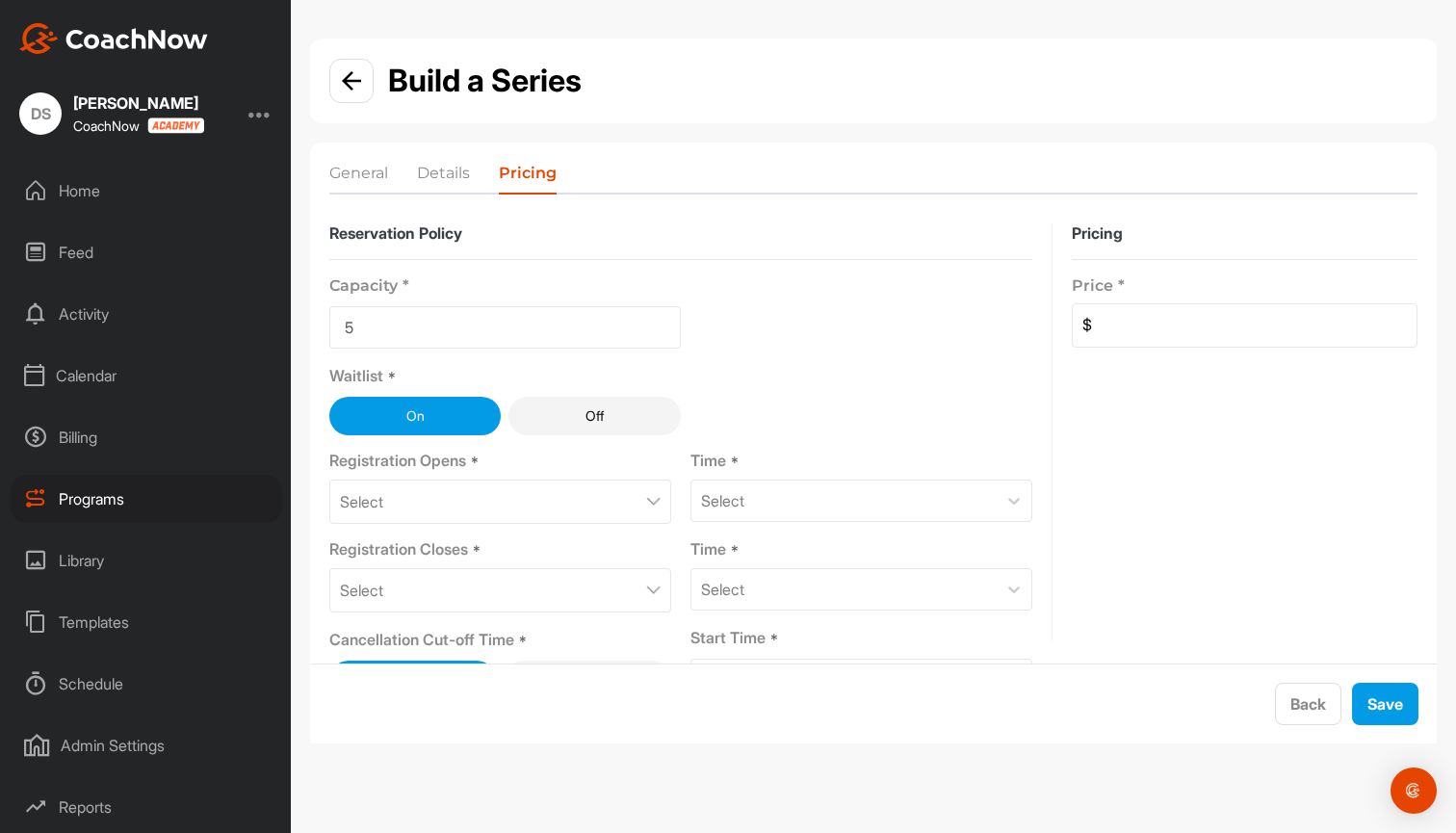 type on "5" 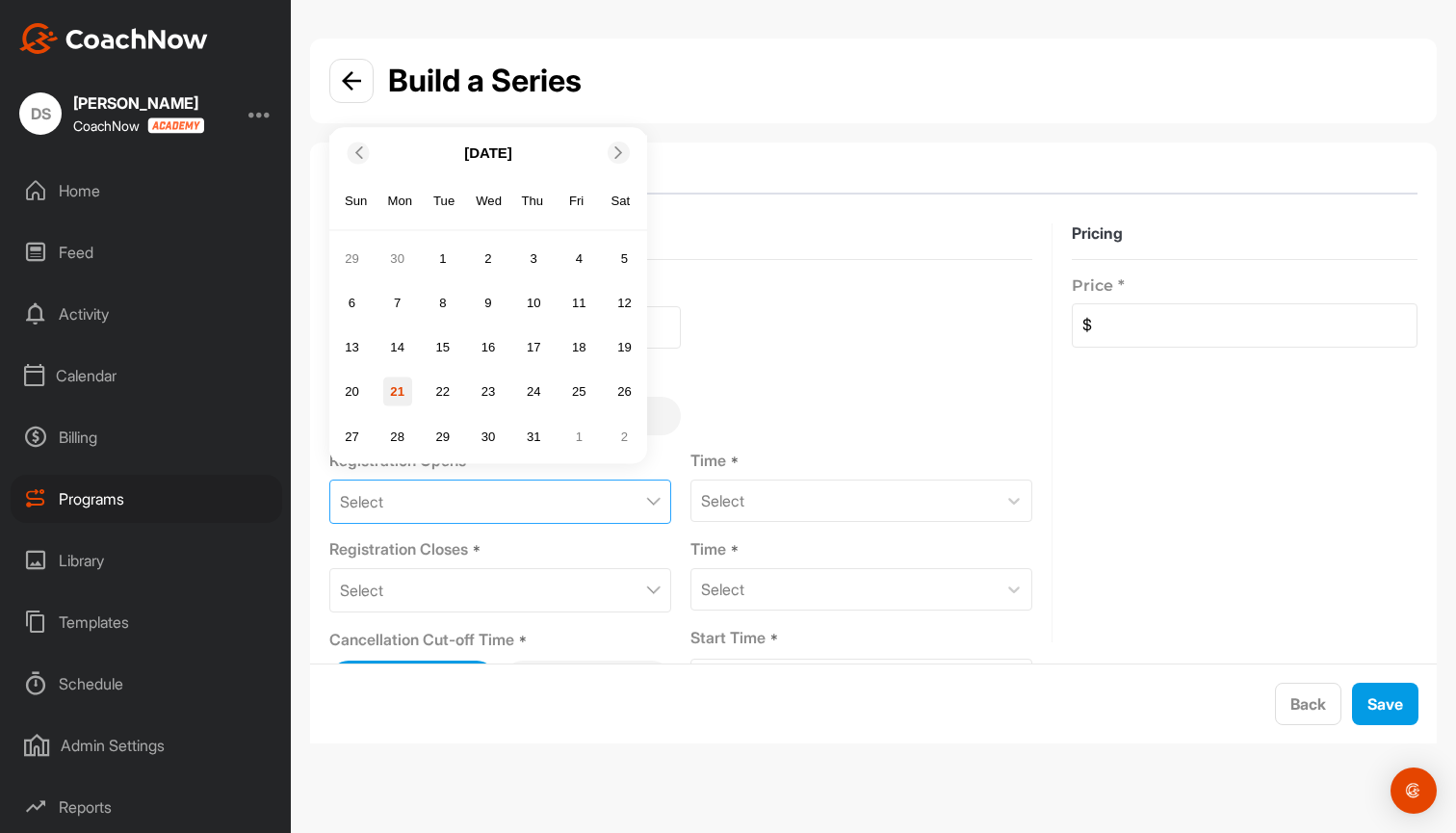 click on "21" at bounding box center (398, 392) 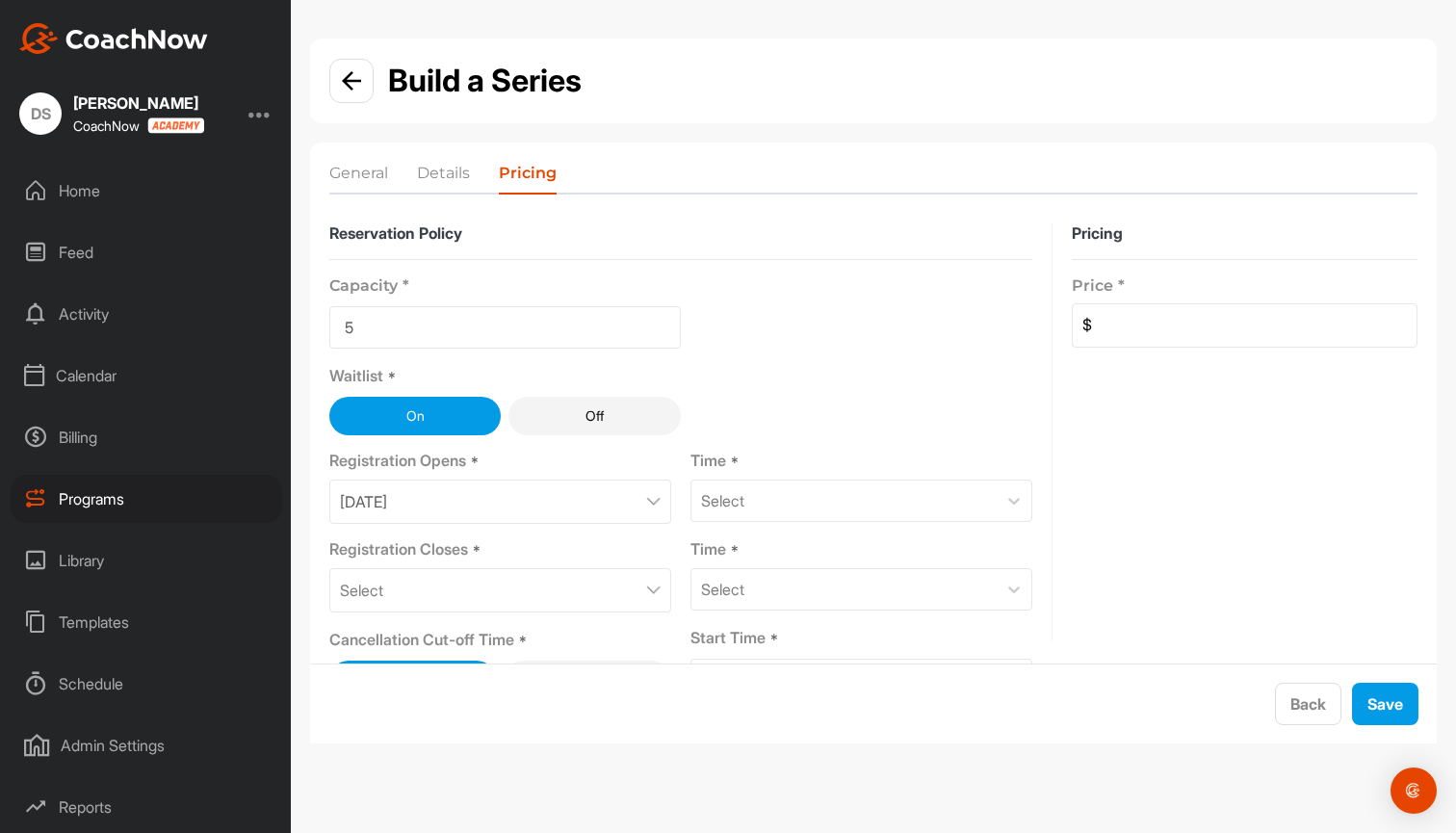 click on "Select" at bounding box center (500, 590) 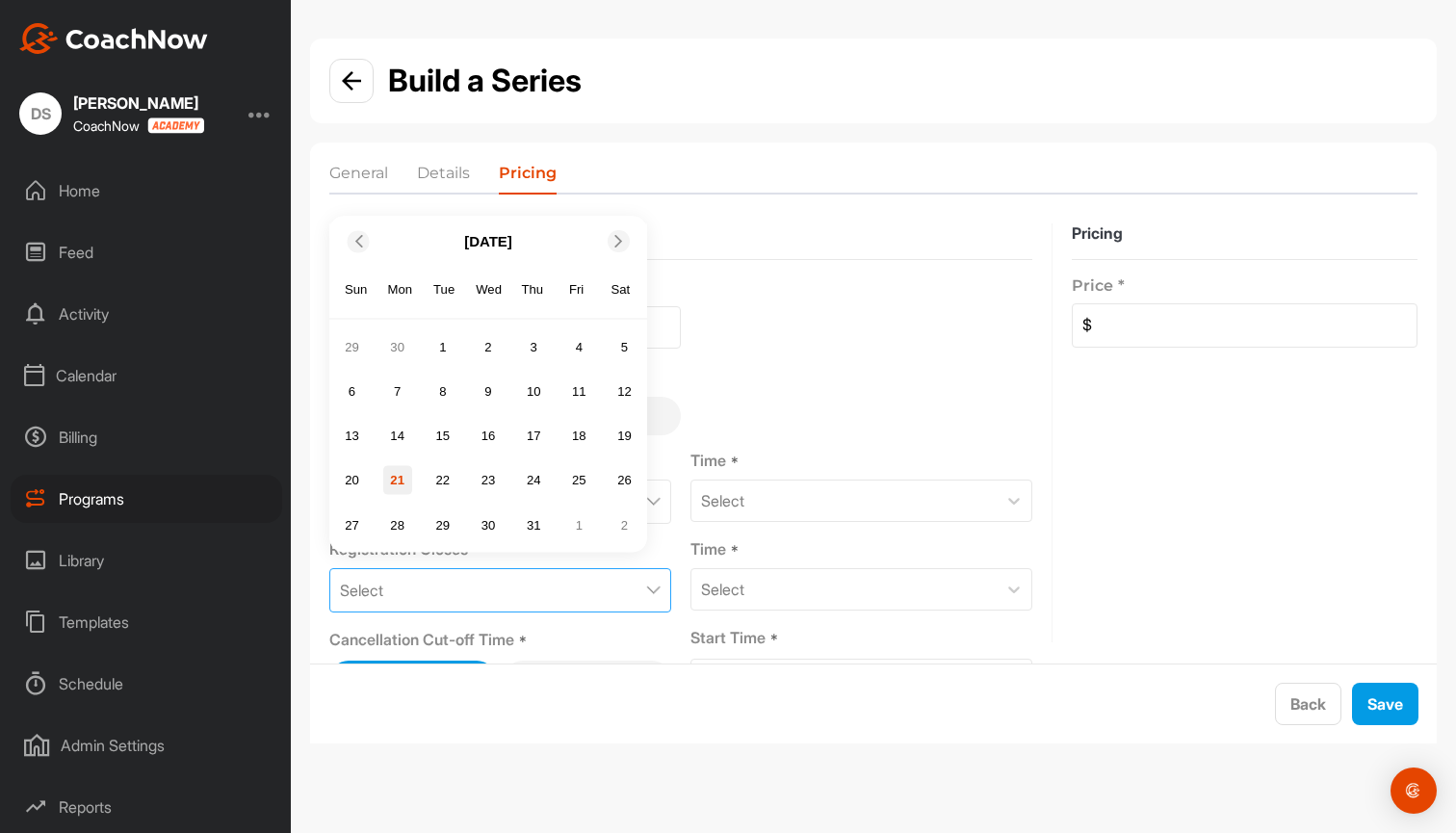 click on "21" at bounding box center [398, 481] 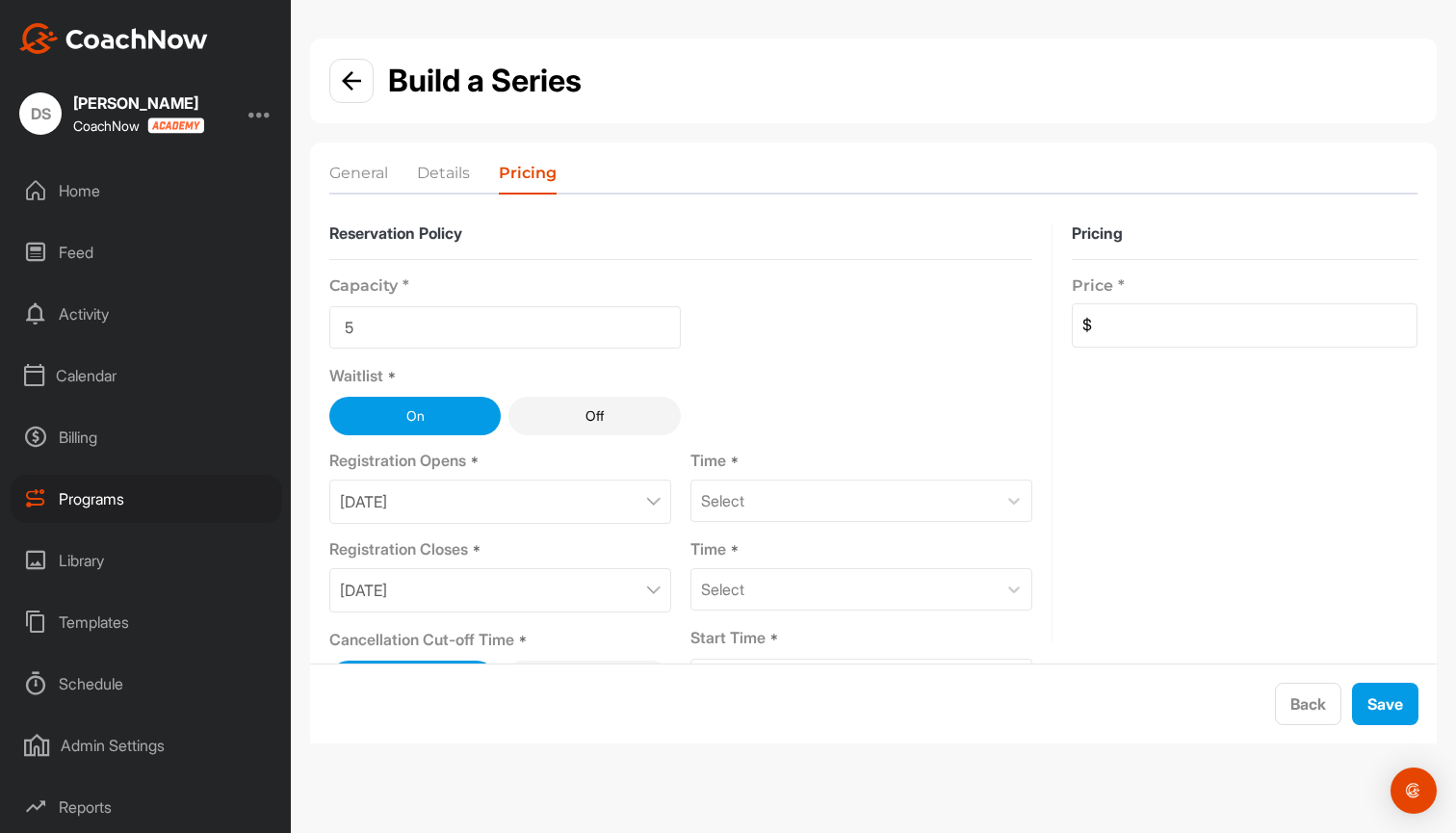 click on "[DATE]" at bounding box center [500, 590] 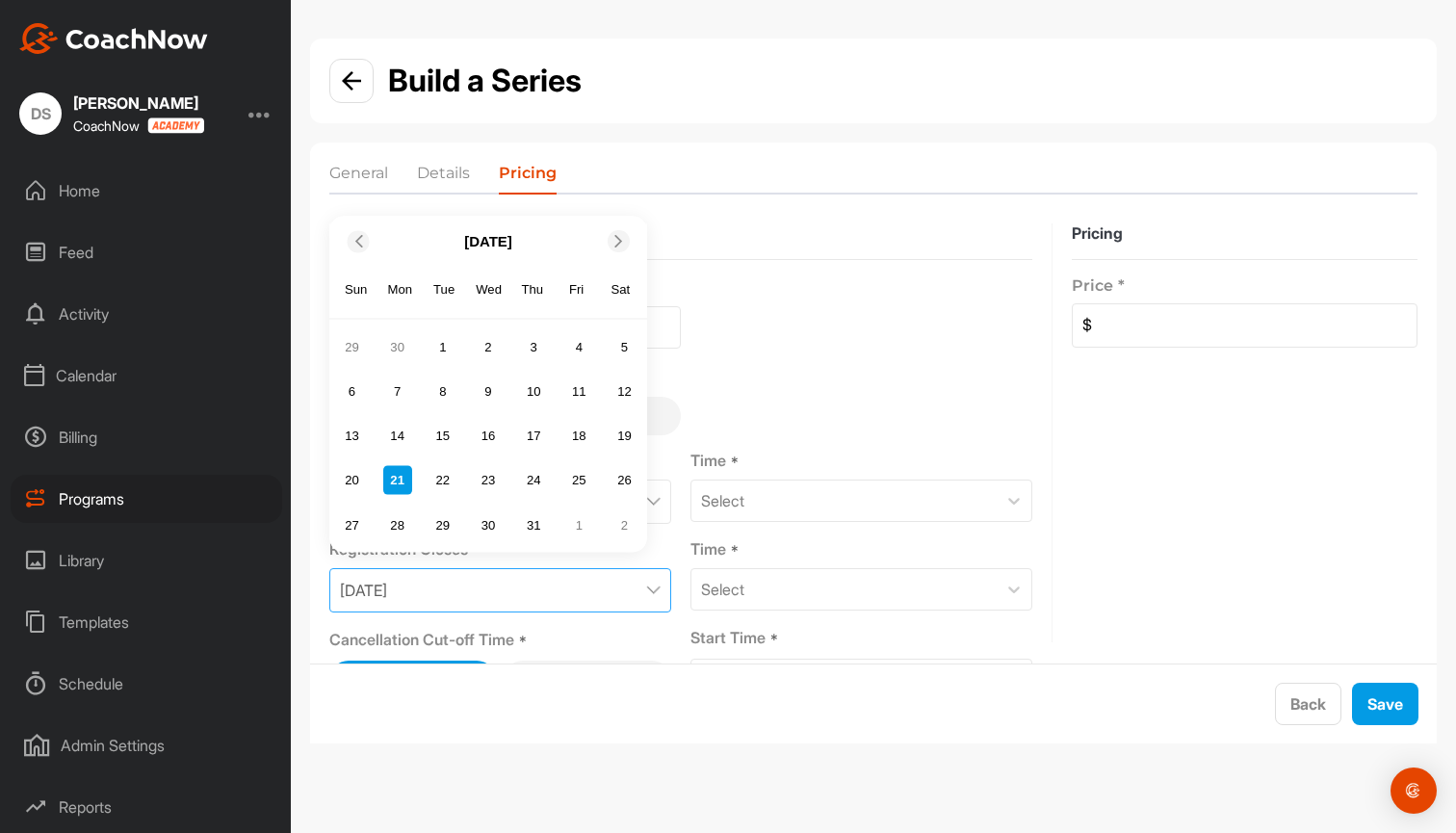 click at bounding box center [618, 241] 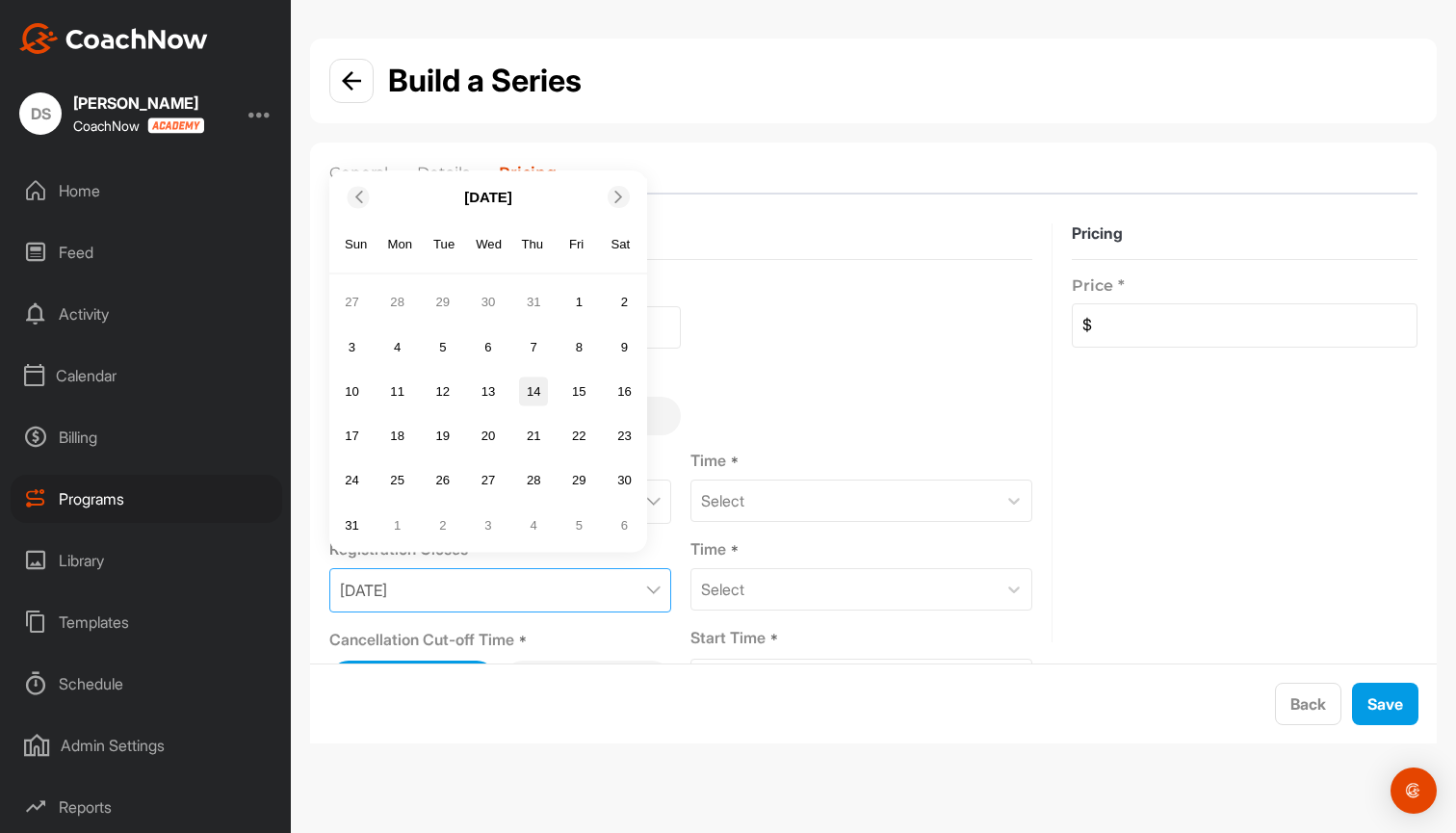 click on "14" at bounding box center (533, 391) 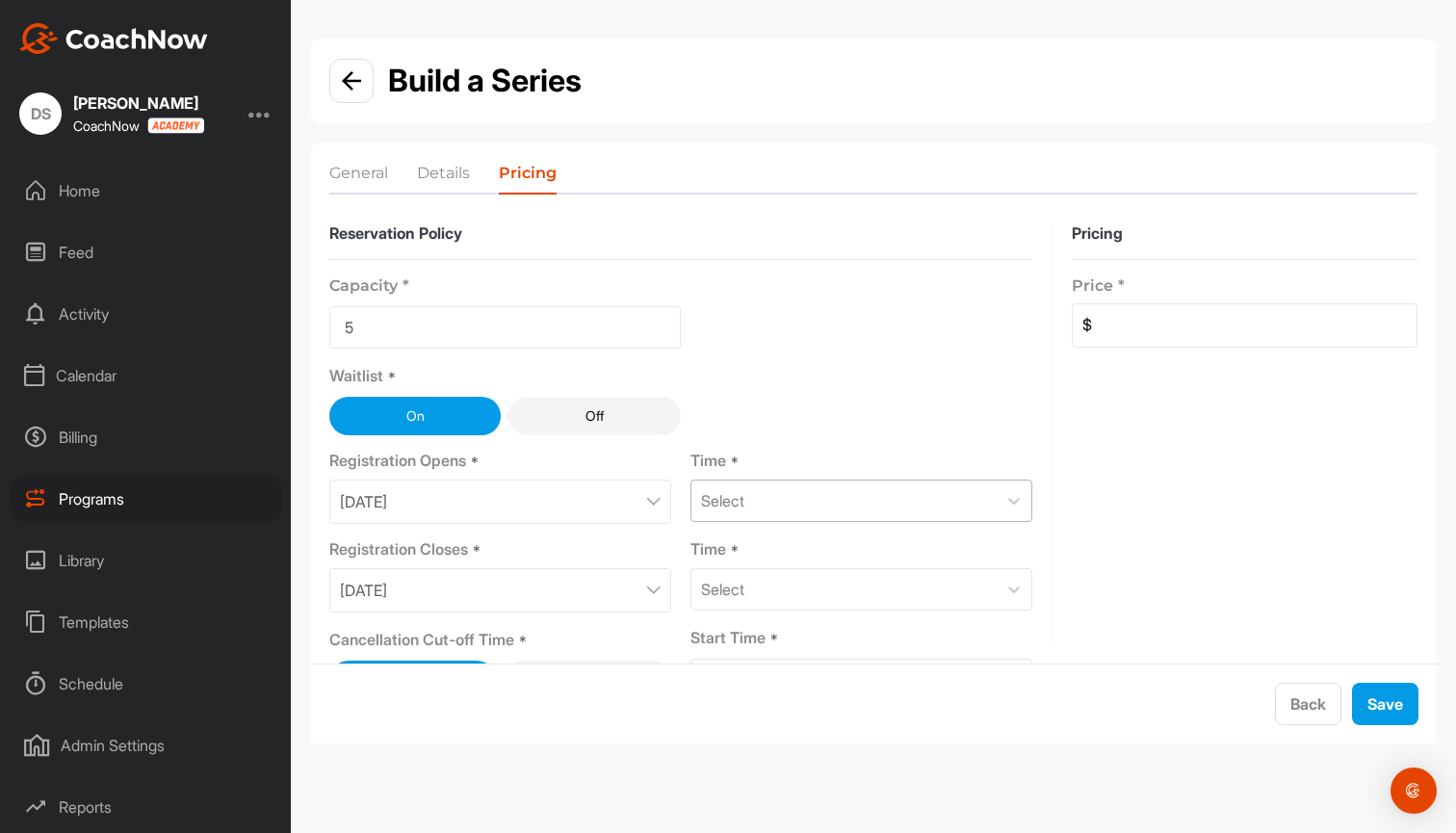 click on "Select" at bounding box center [844, 501] 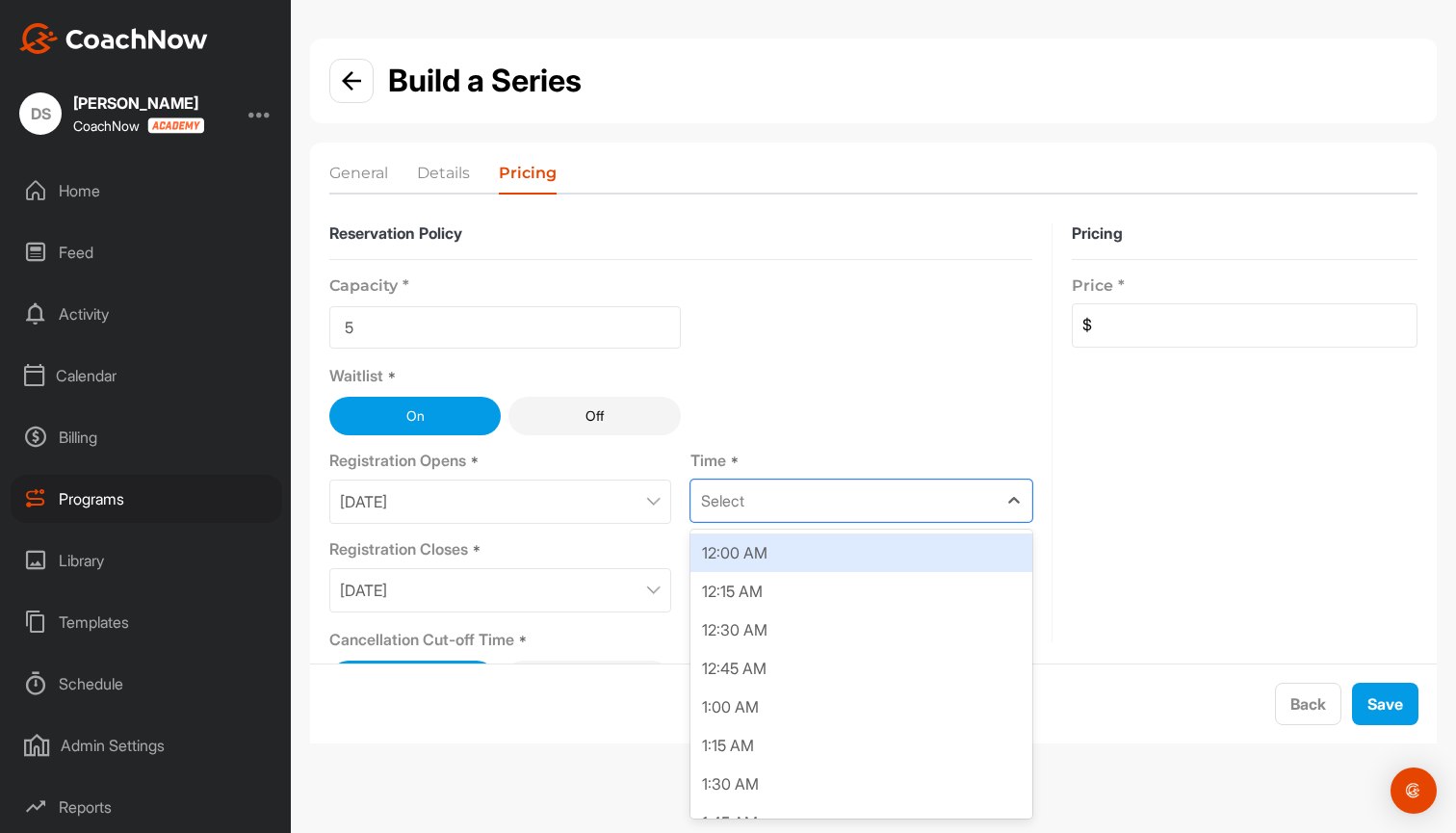 click on "12:00 AM" at bounding box center [861, 553] 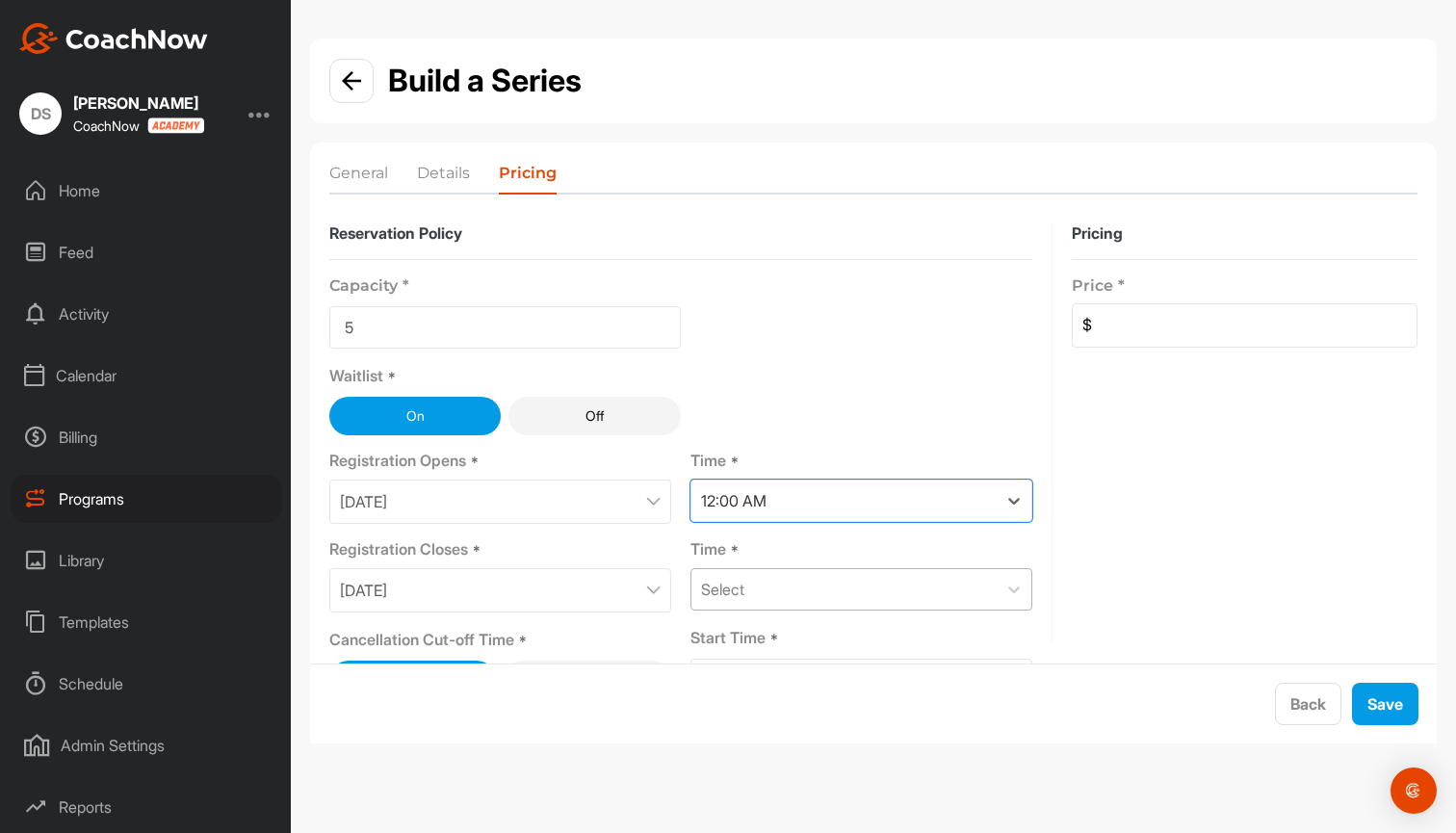 click on "Select" at bounding box center (844, 589) 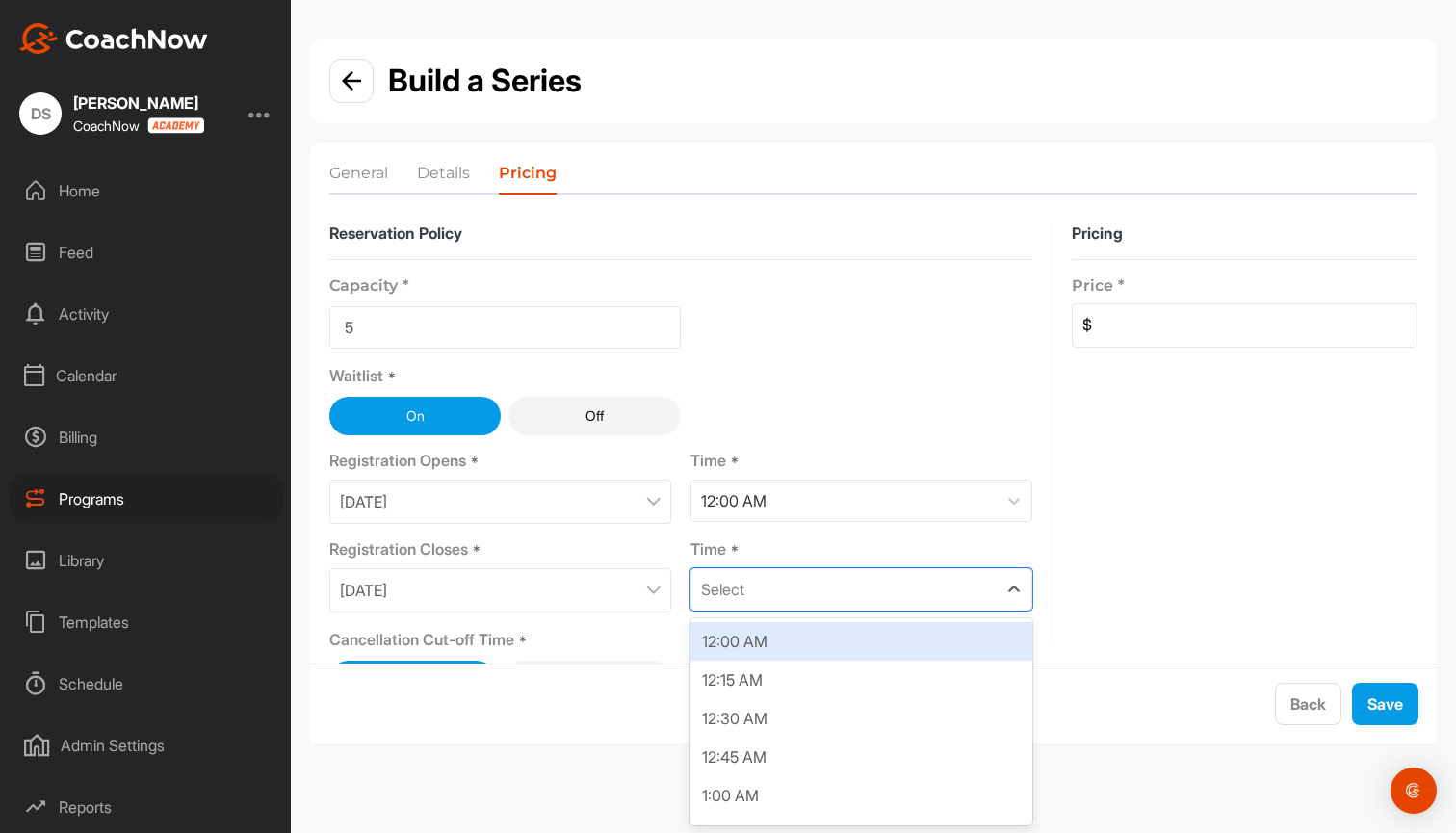 click on "12:00 AM" at bounding box center [861, 641] 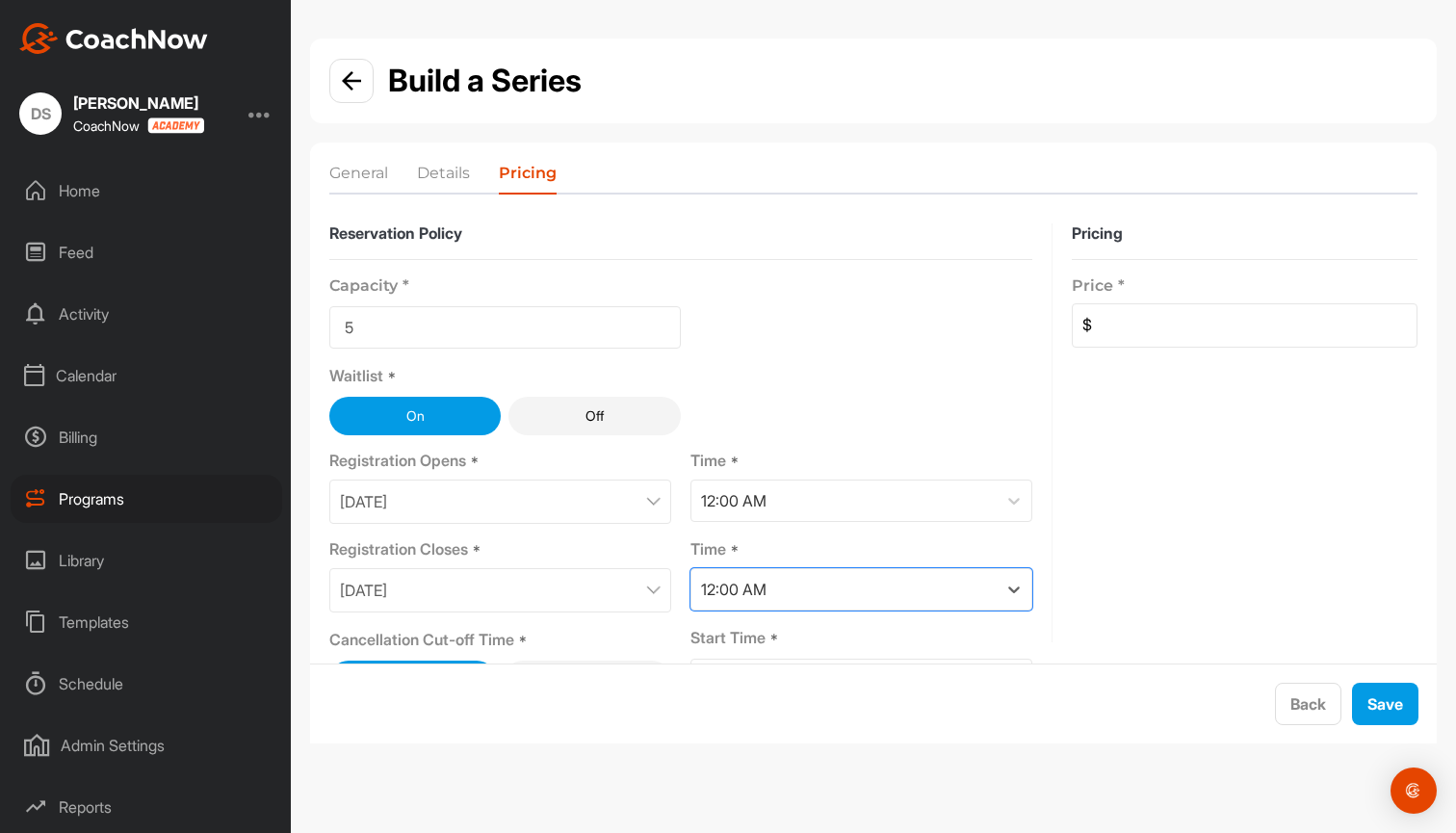 click at bounding box center [1254, 325] 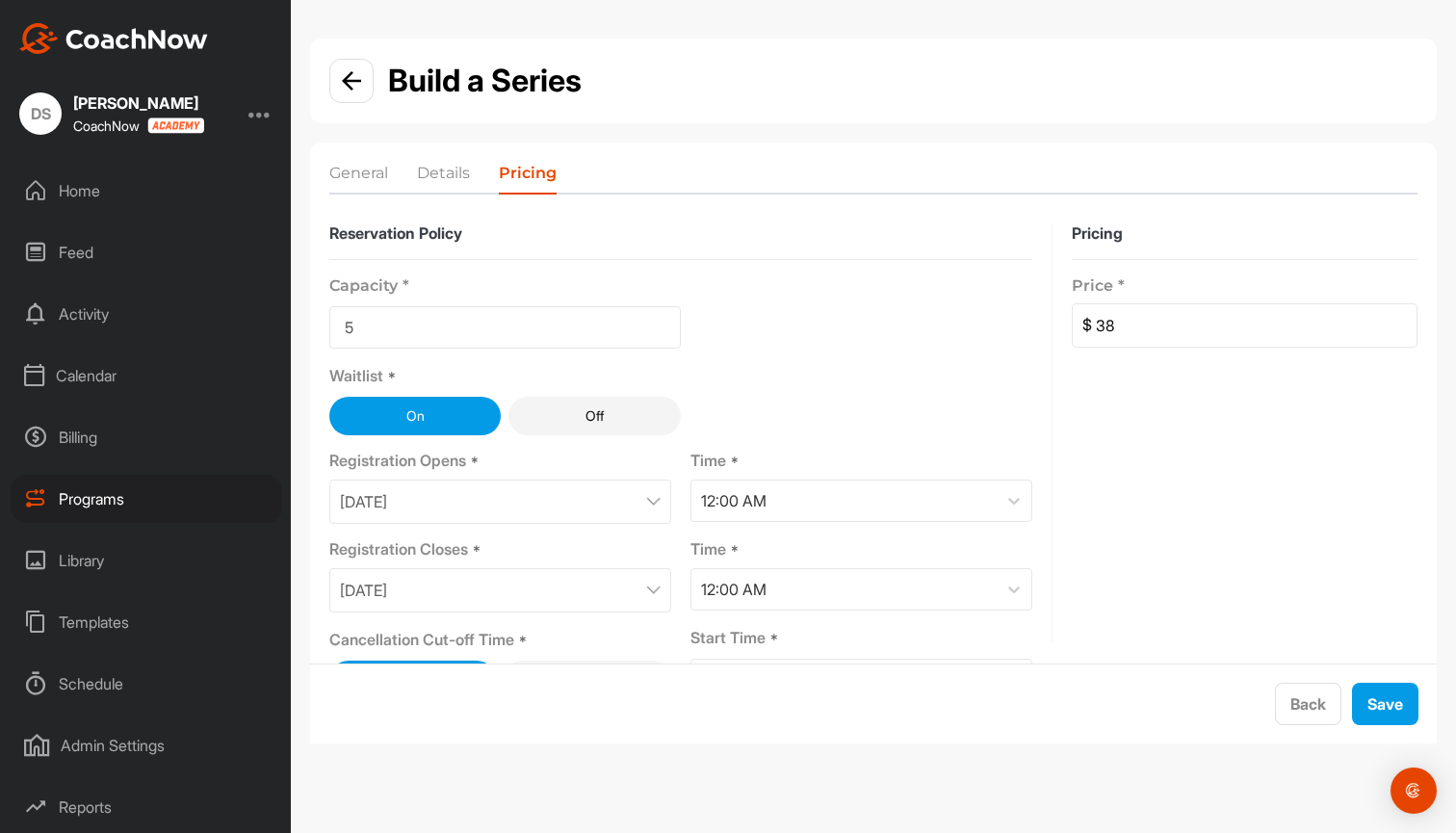 type on "3" 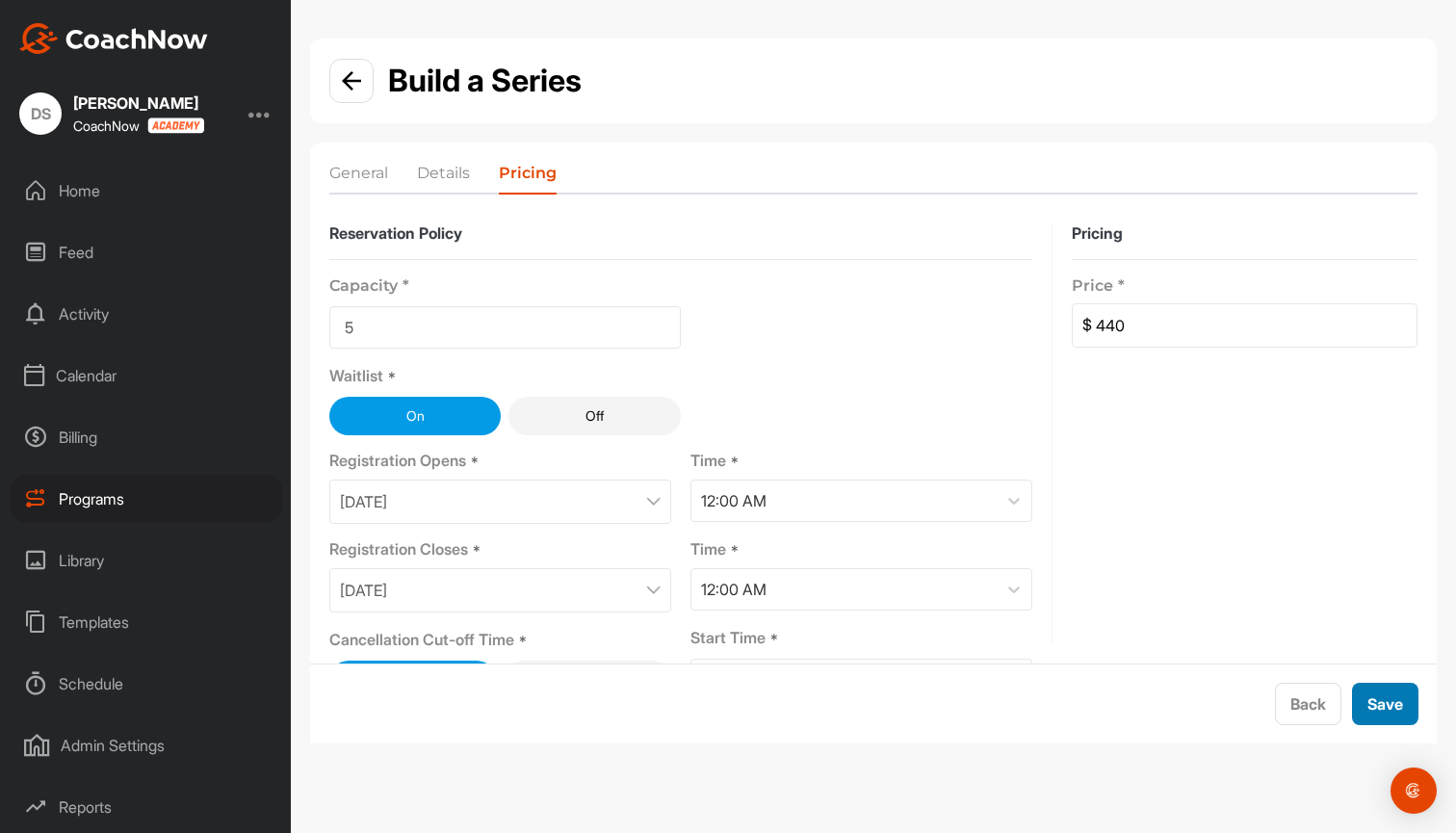 type on "440" 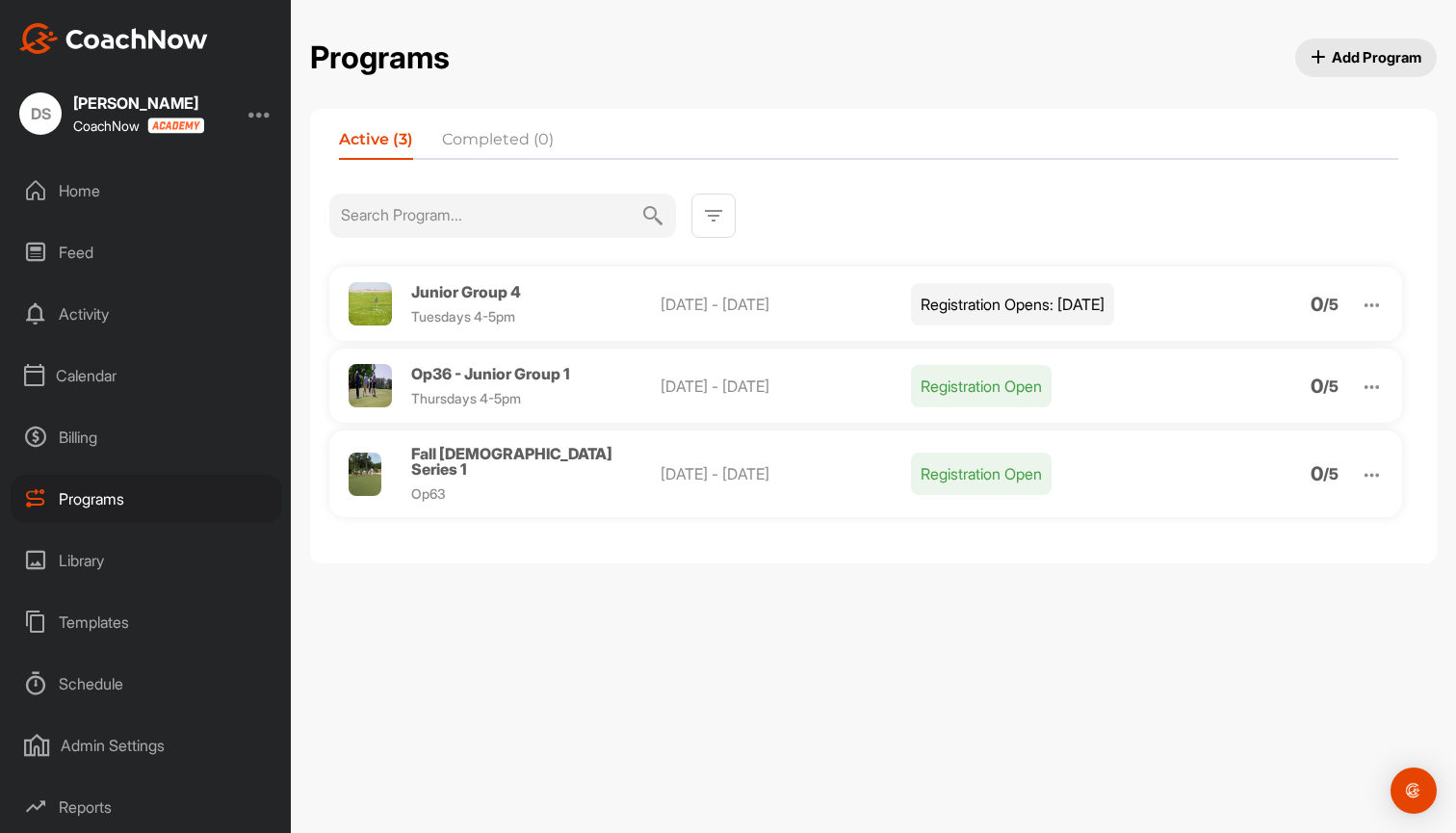 click on "Calendar" at bounding box center [146, 376] 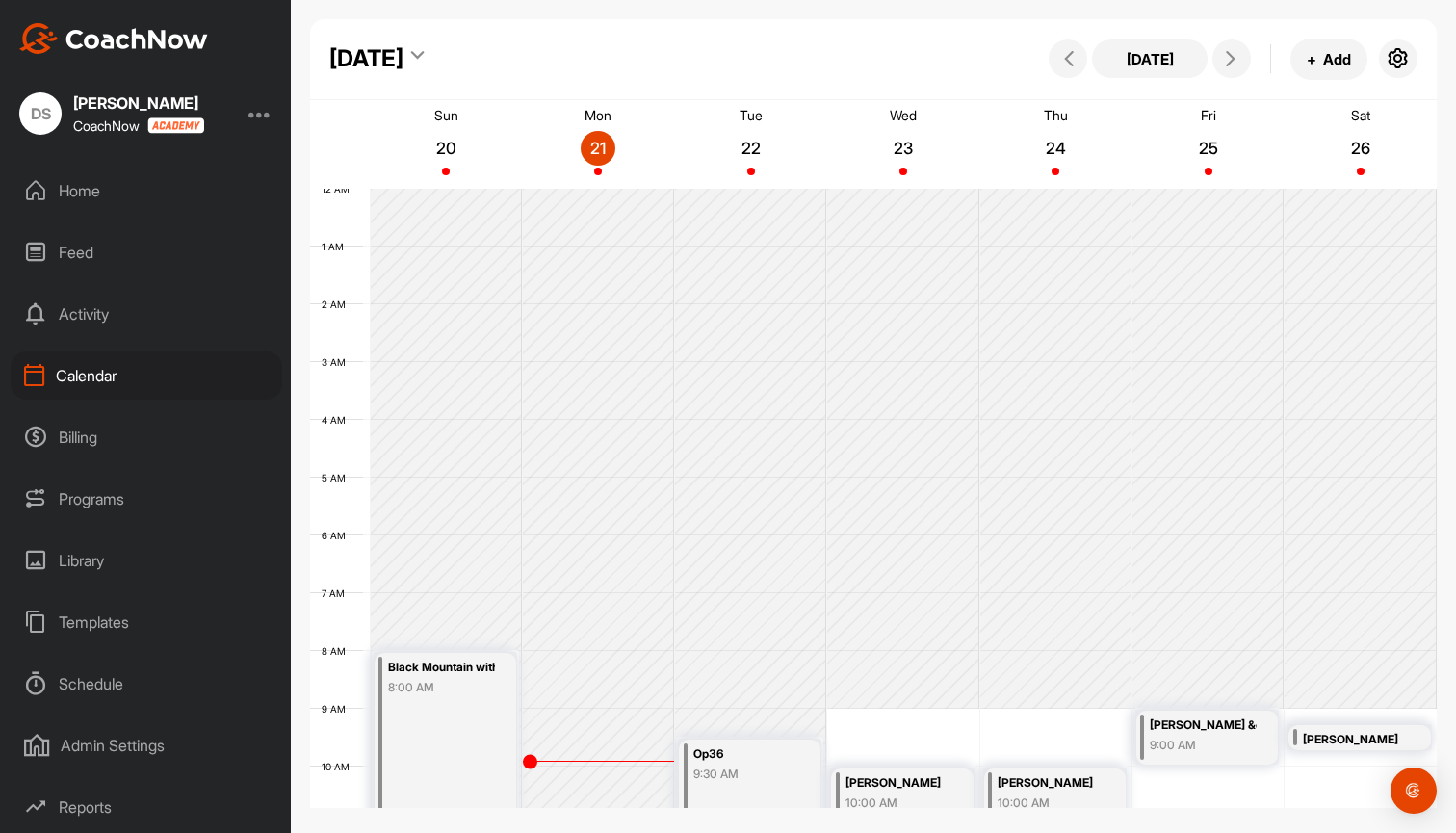 scroll, scrollTop: 333, scrollLeft: 0, axis: vertical 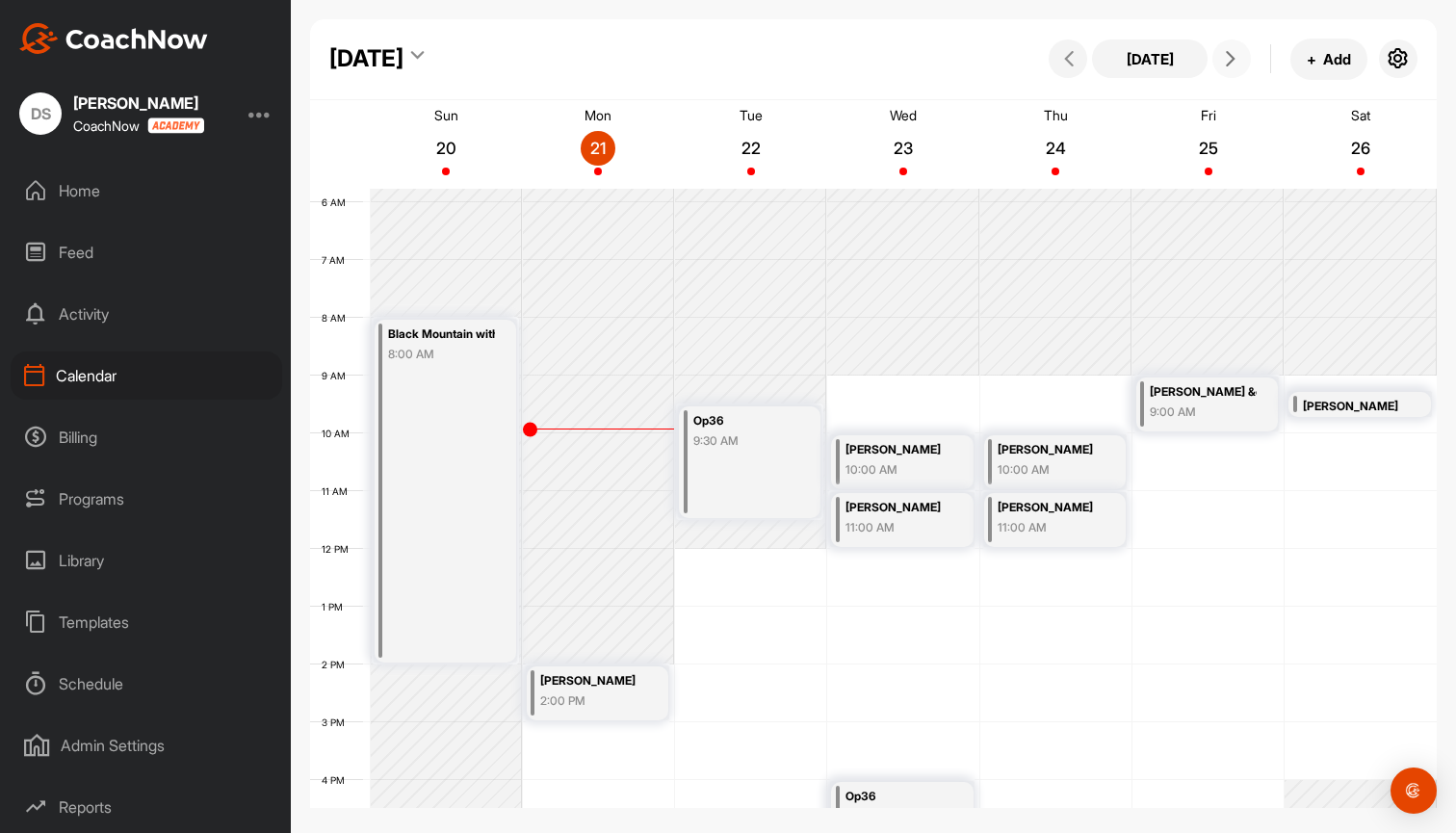 click at bounding box center [1231, 59] 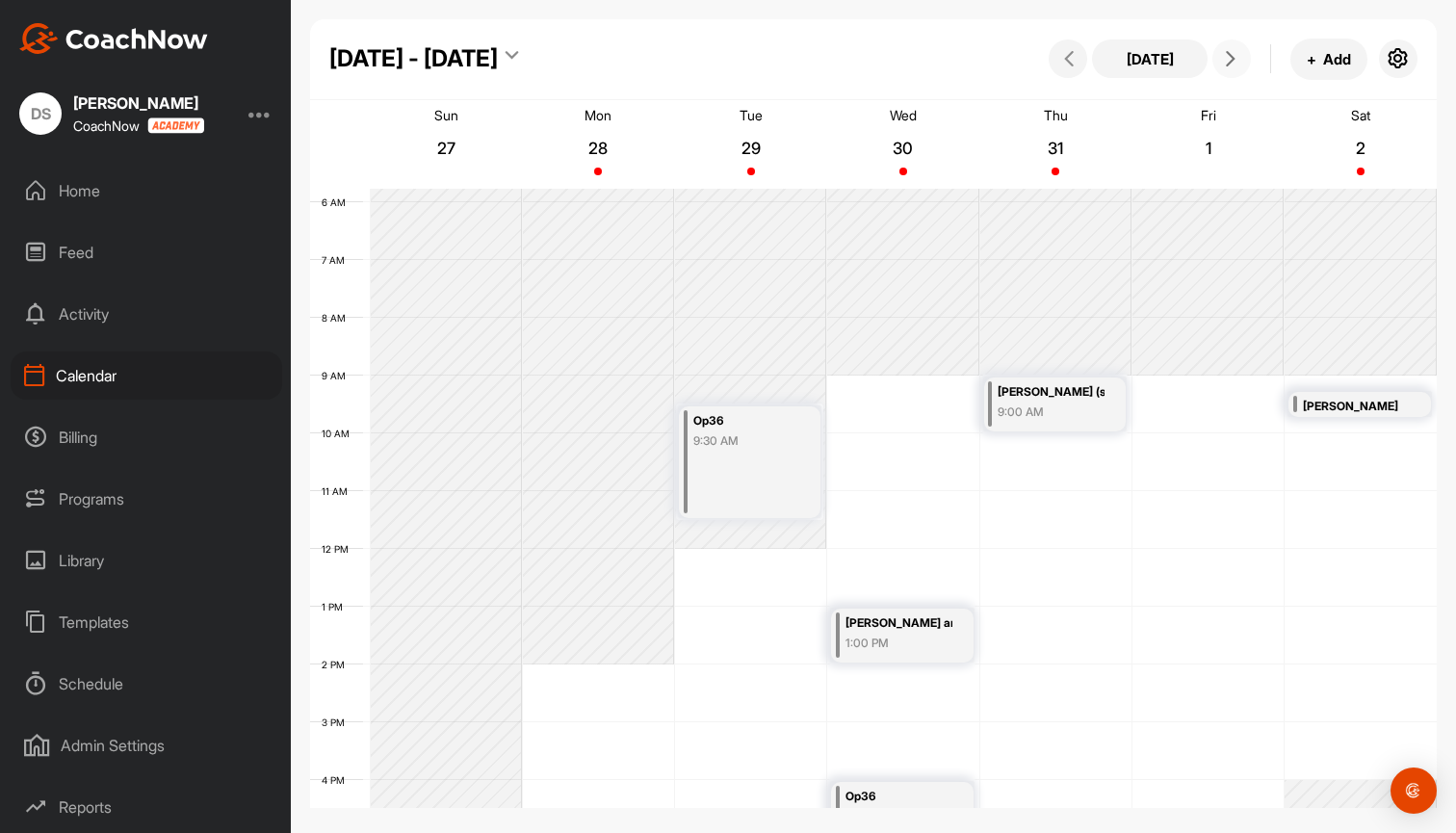 click at bounding box center [1231, 59] 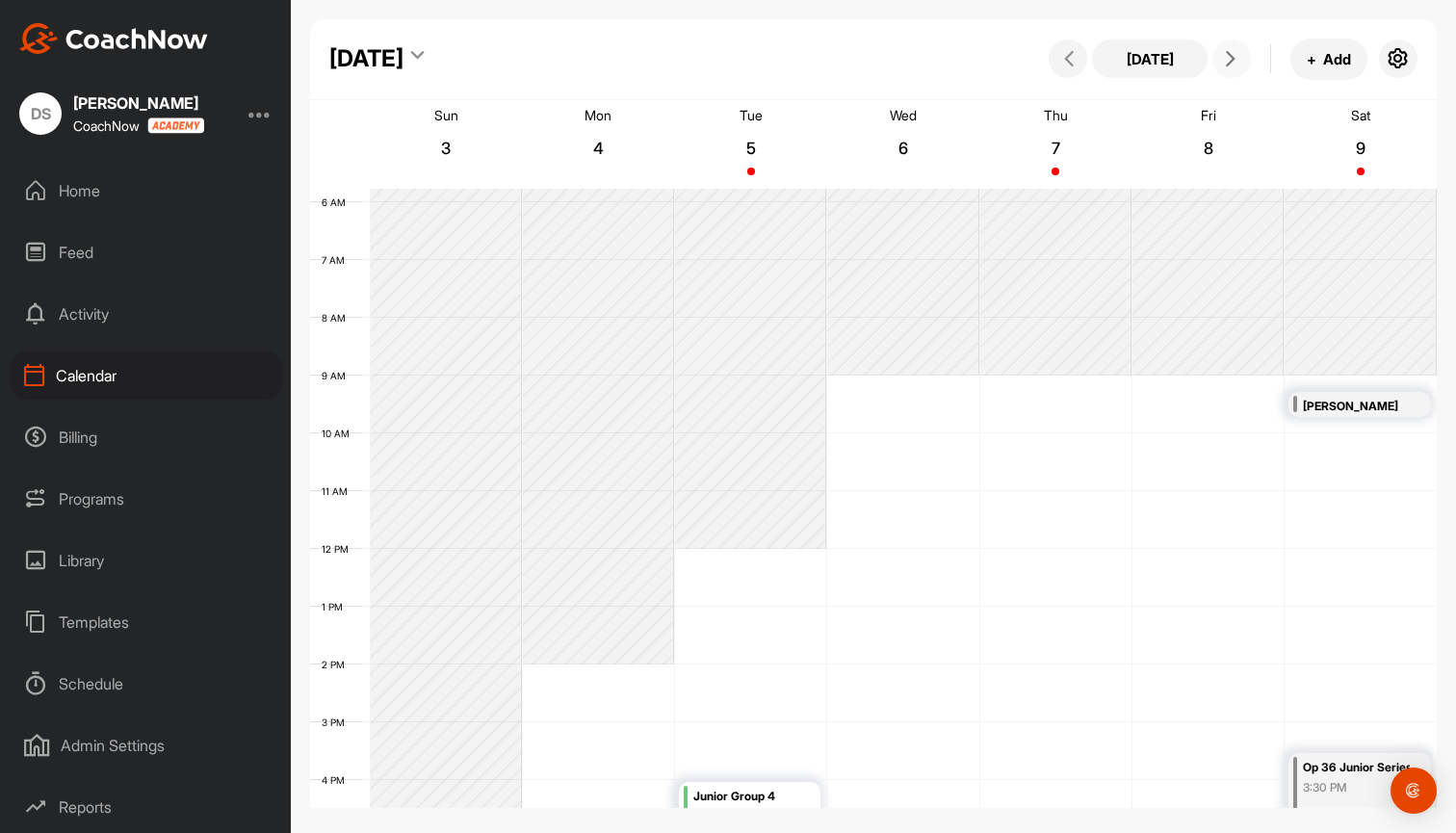 click at bounding box center (1231, 59) 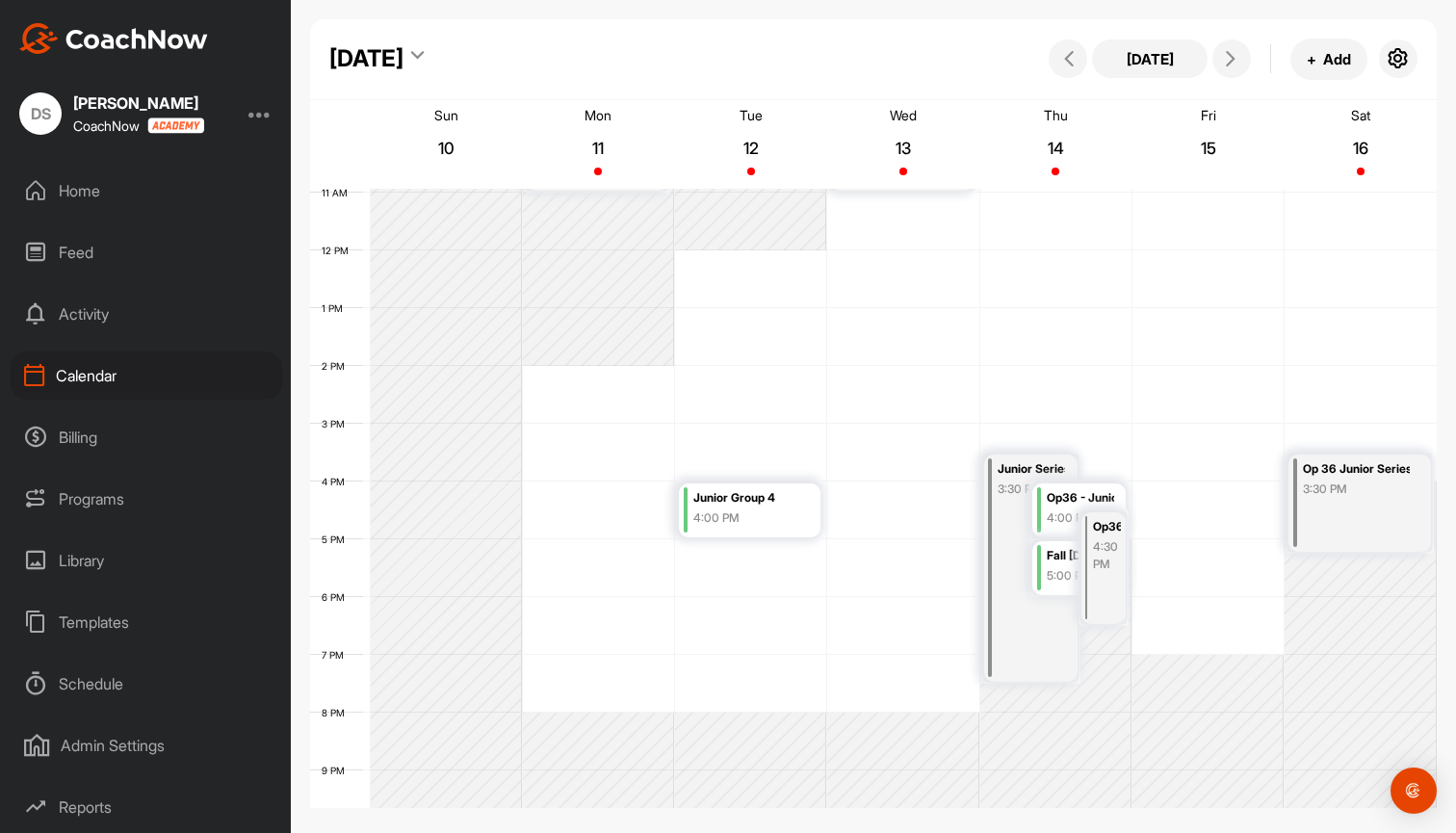 scroll, scrollTop: 633, scrollLeft: 0, axis: vertical 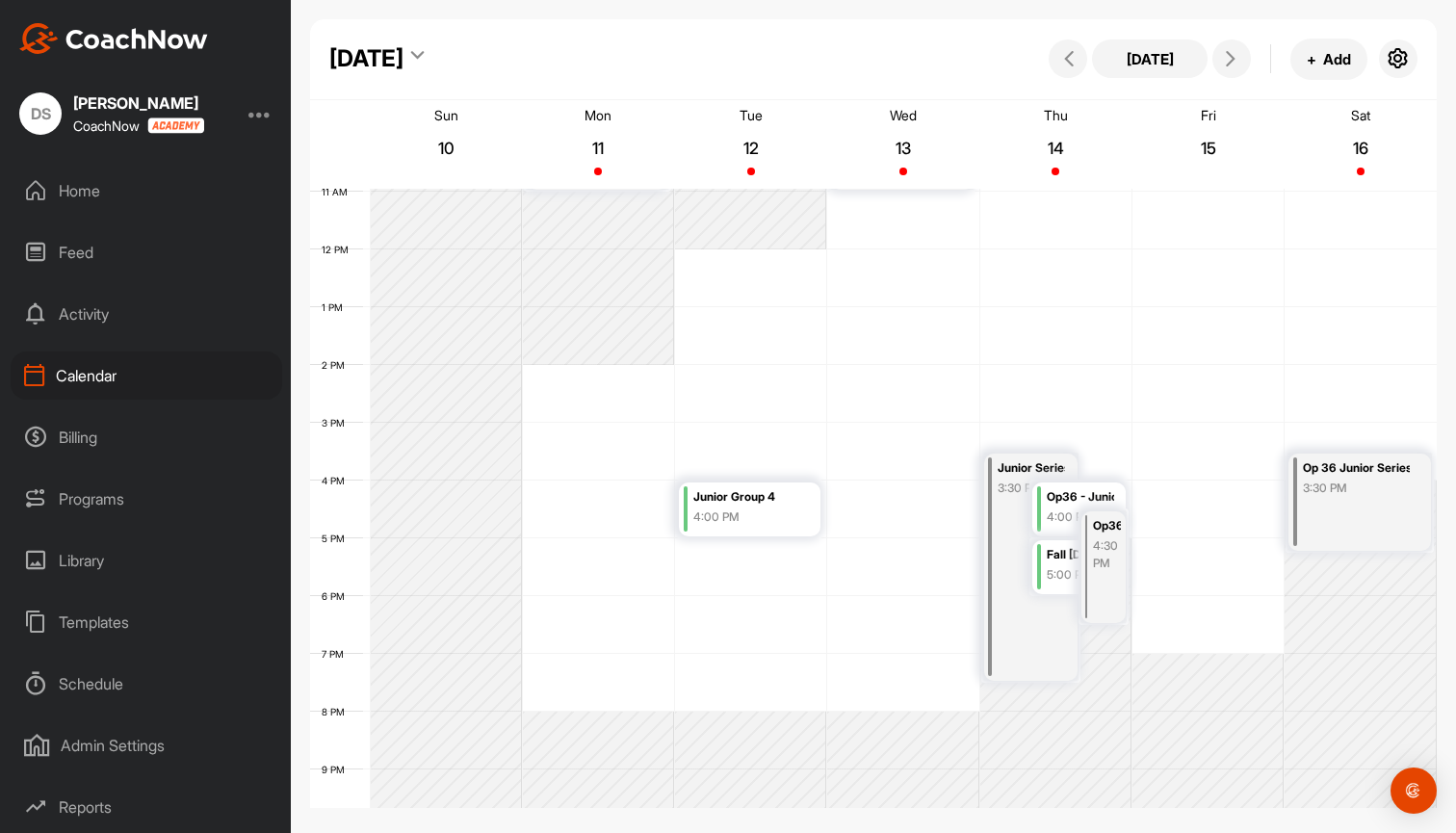 click on "Junior Series 1 & 2 / 4pm & 5:30pm" at bounding box center (1031, 468) 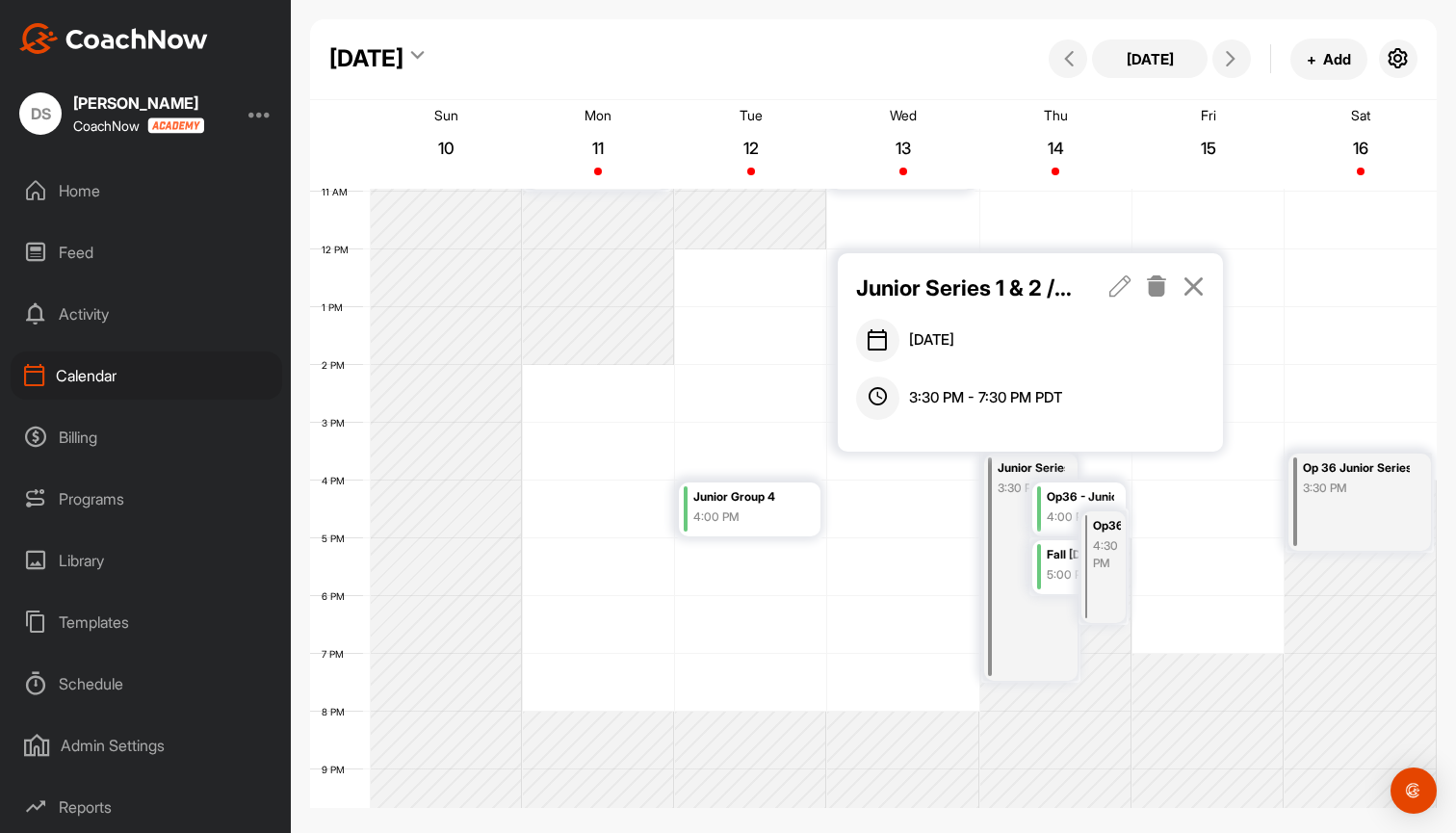 click at bounding box center (1157, 286) 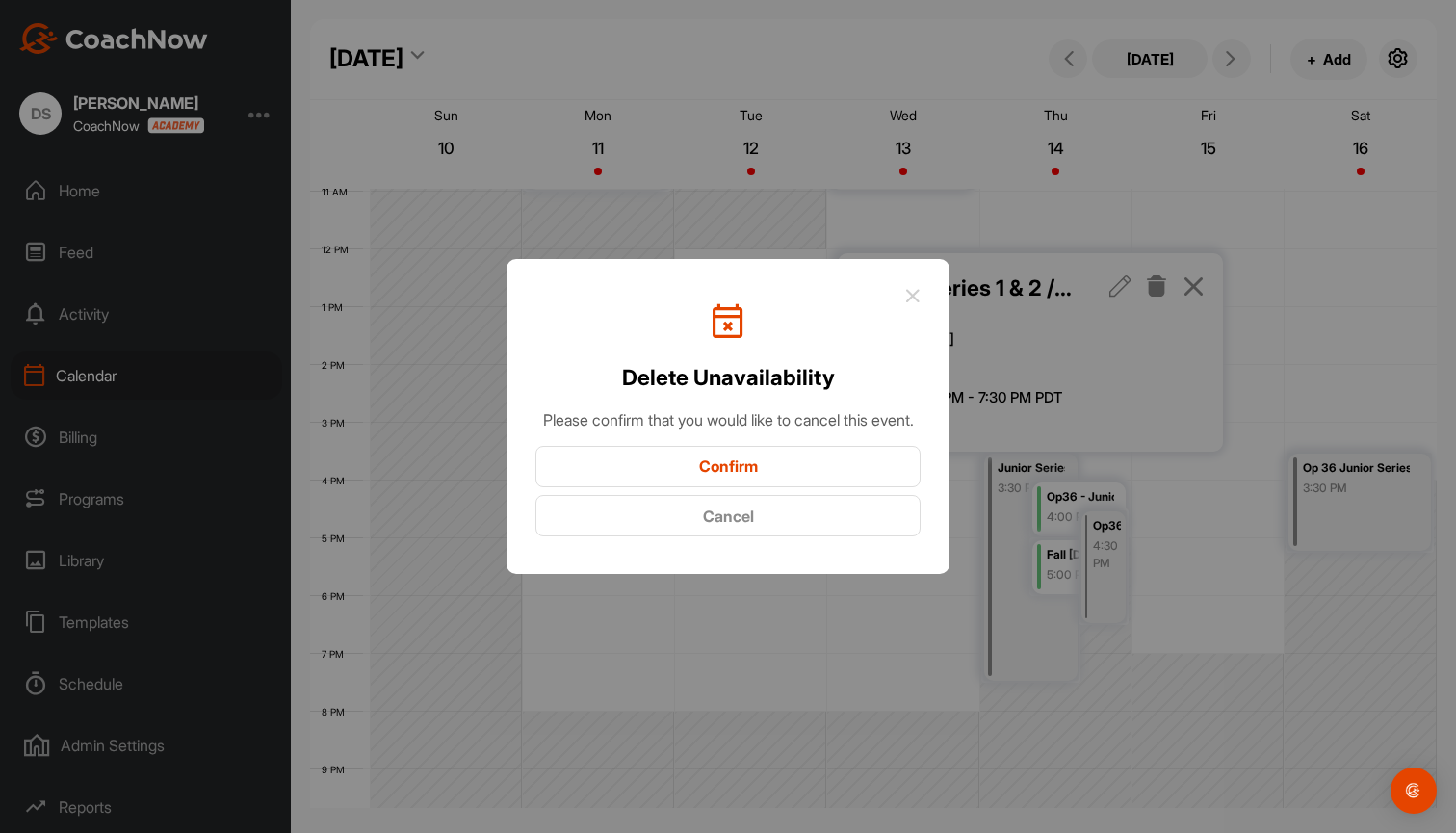 click on "Confirm" at bounding box center [728, 466] 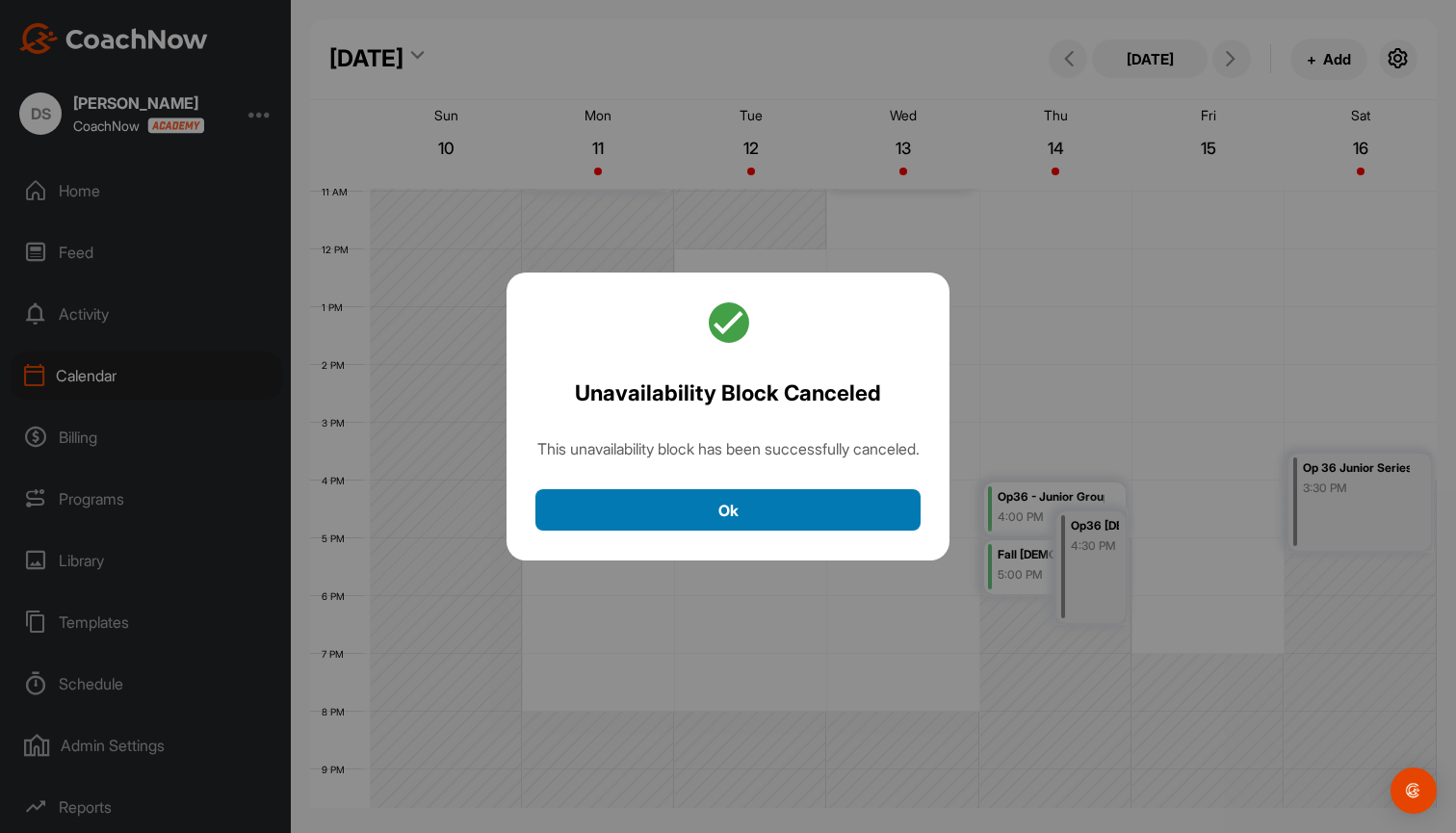 click on "Ok" at bounding box center (728, 509) 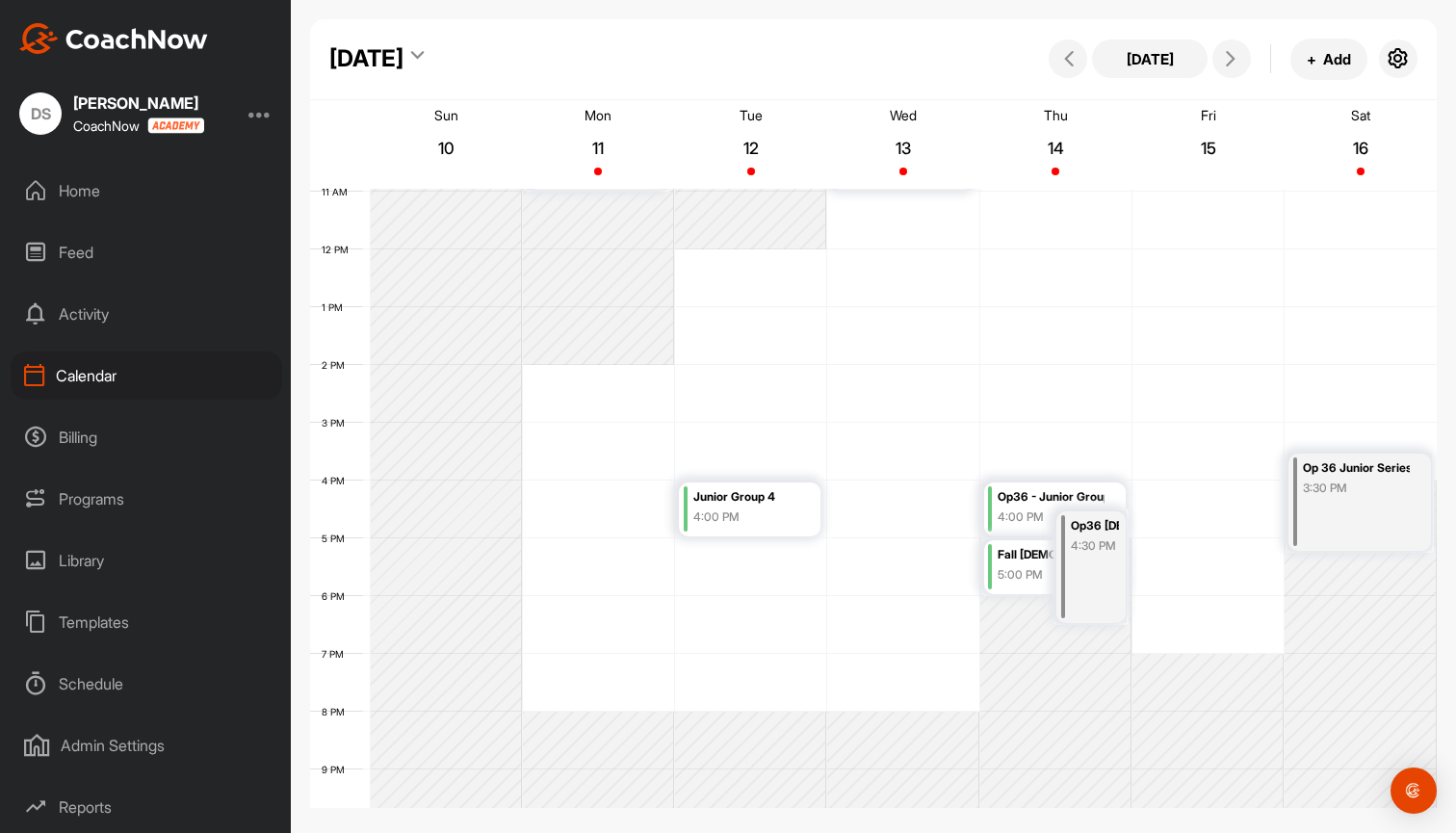 click on "Op36 [DEMOGRAPHIC_DATA] Fall Series 1 - 5pm" at bounding box center (1095, 526) 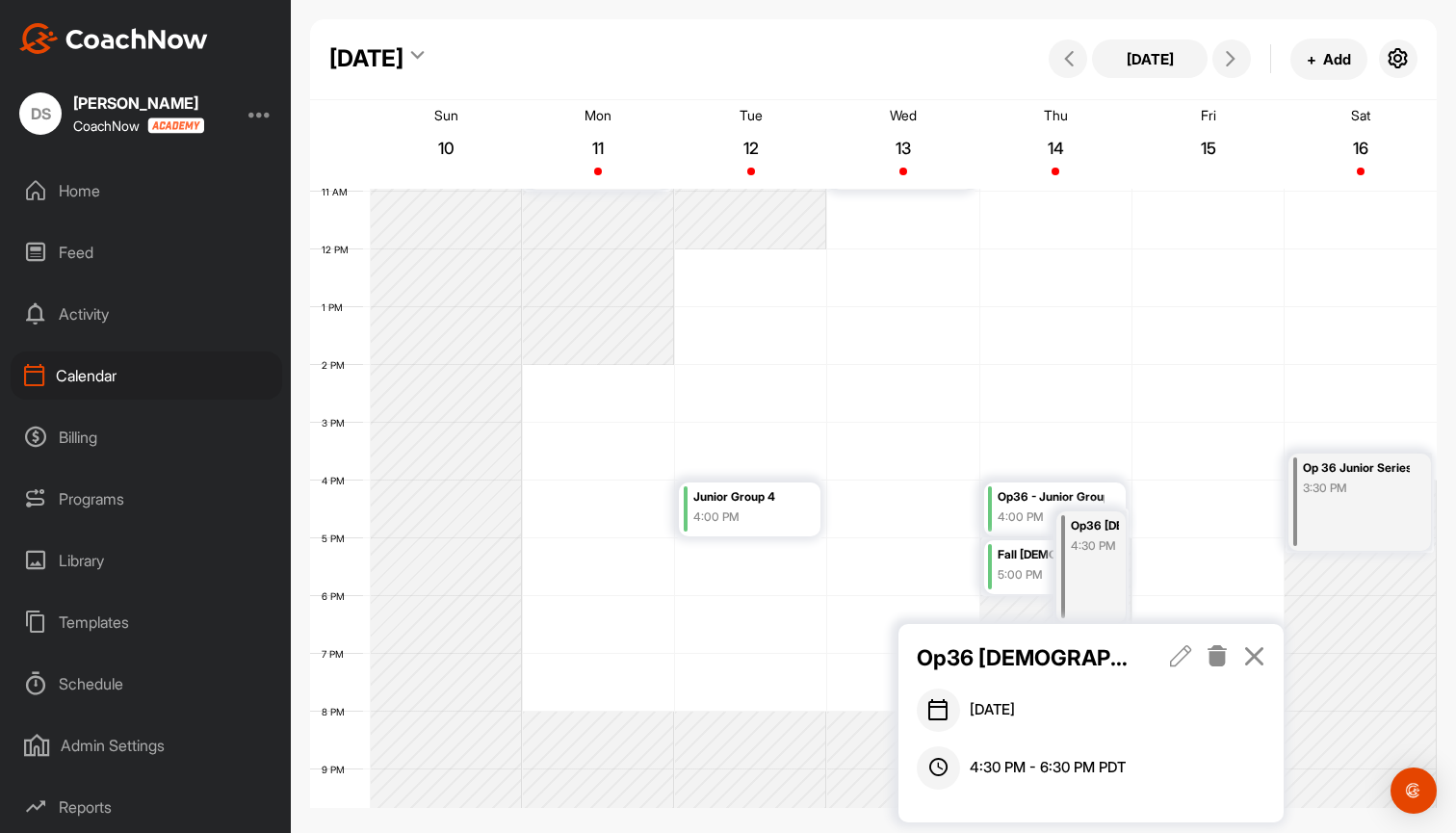 click at bounding box center (1217, 656) 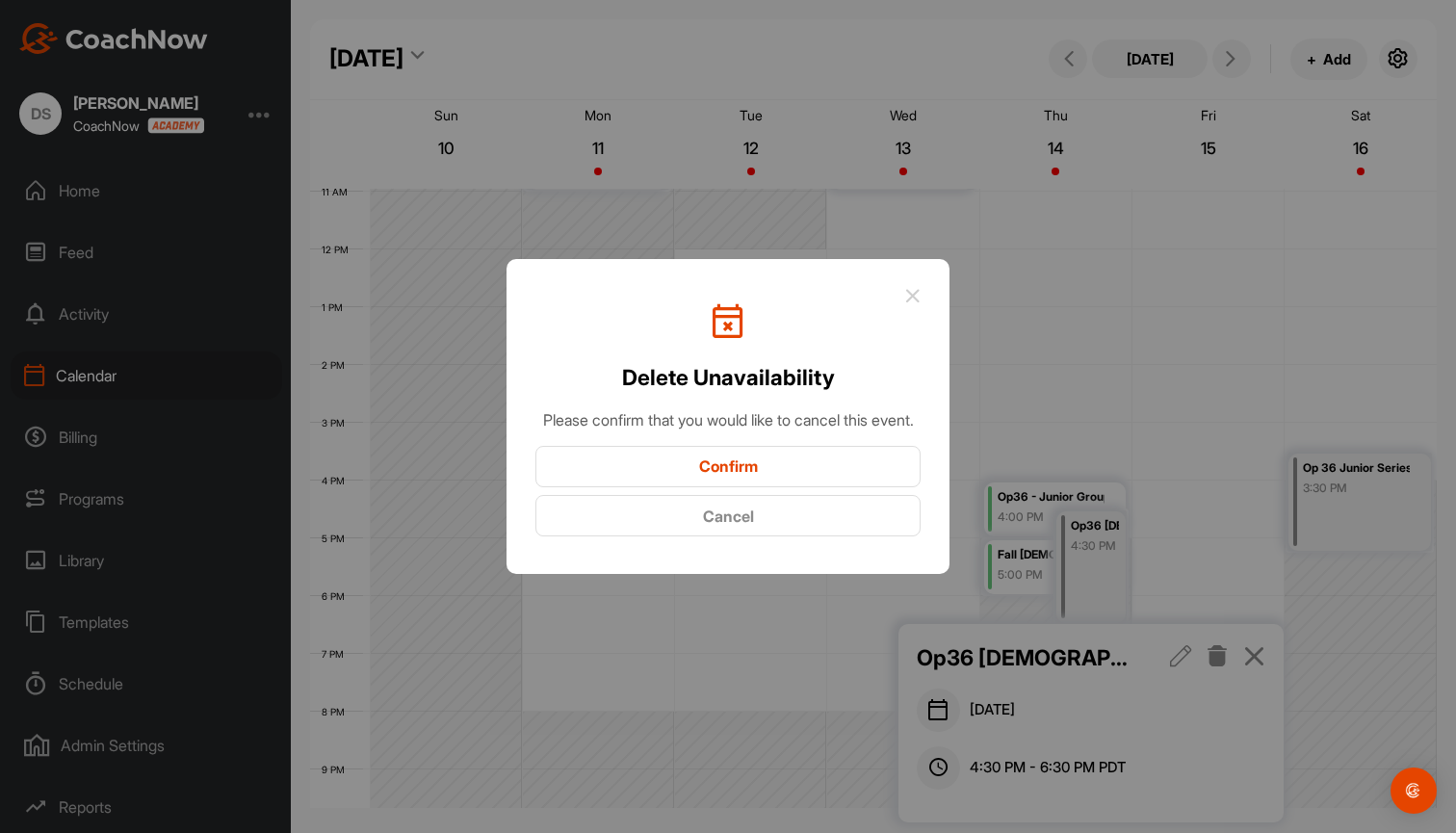 click on "Confirm" at bounding box center (728, 466) 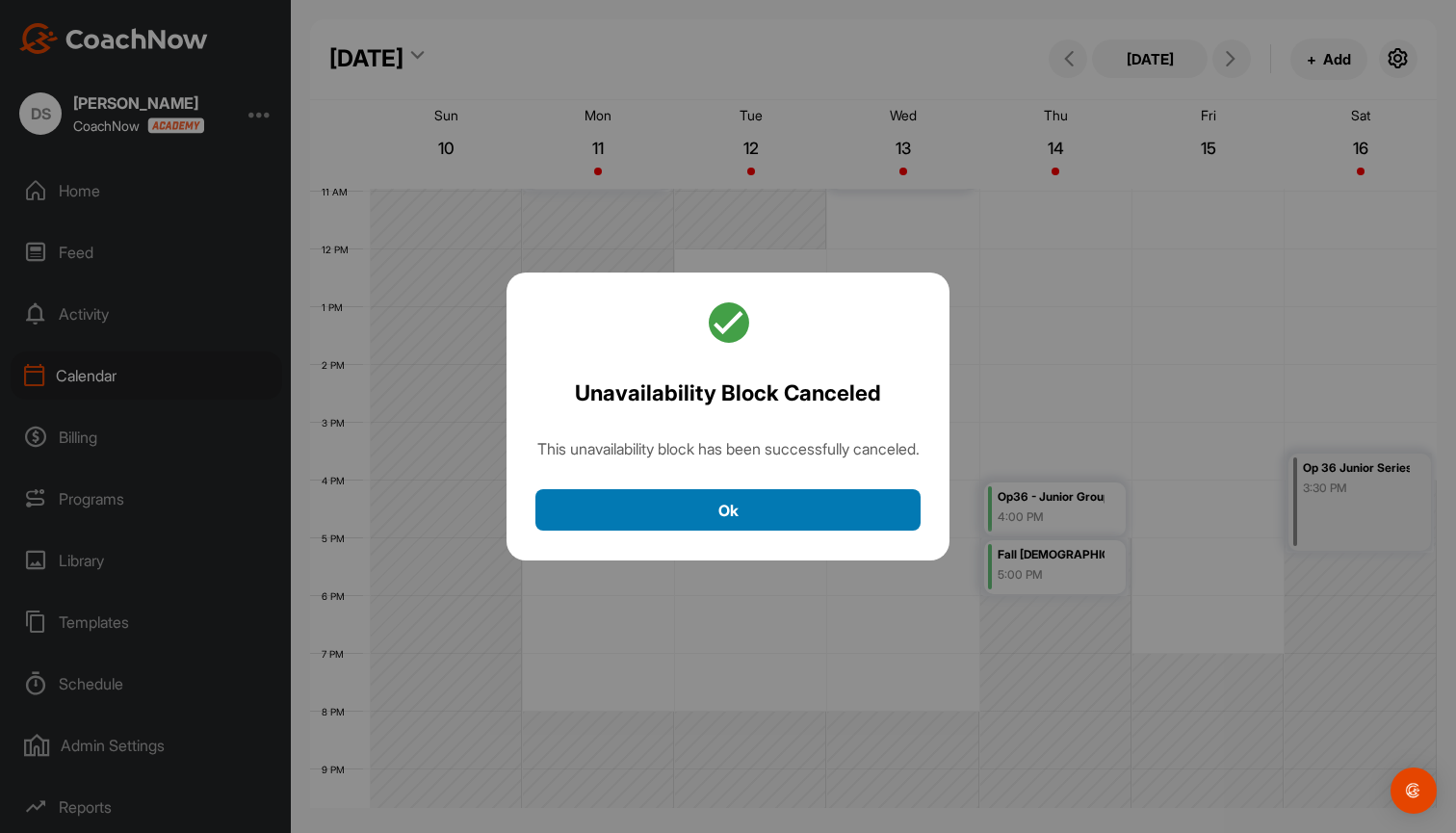 click on "Ok" at bounding box center (728, 509) 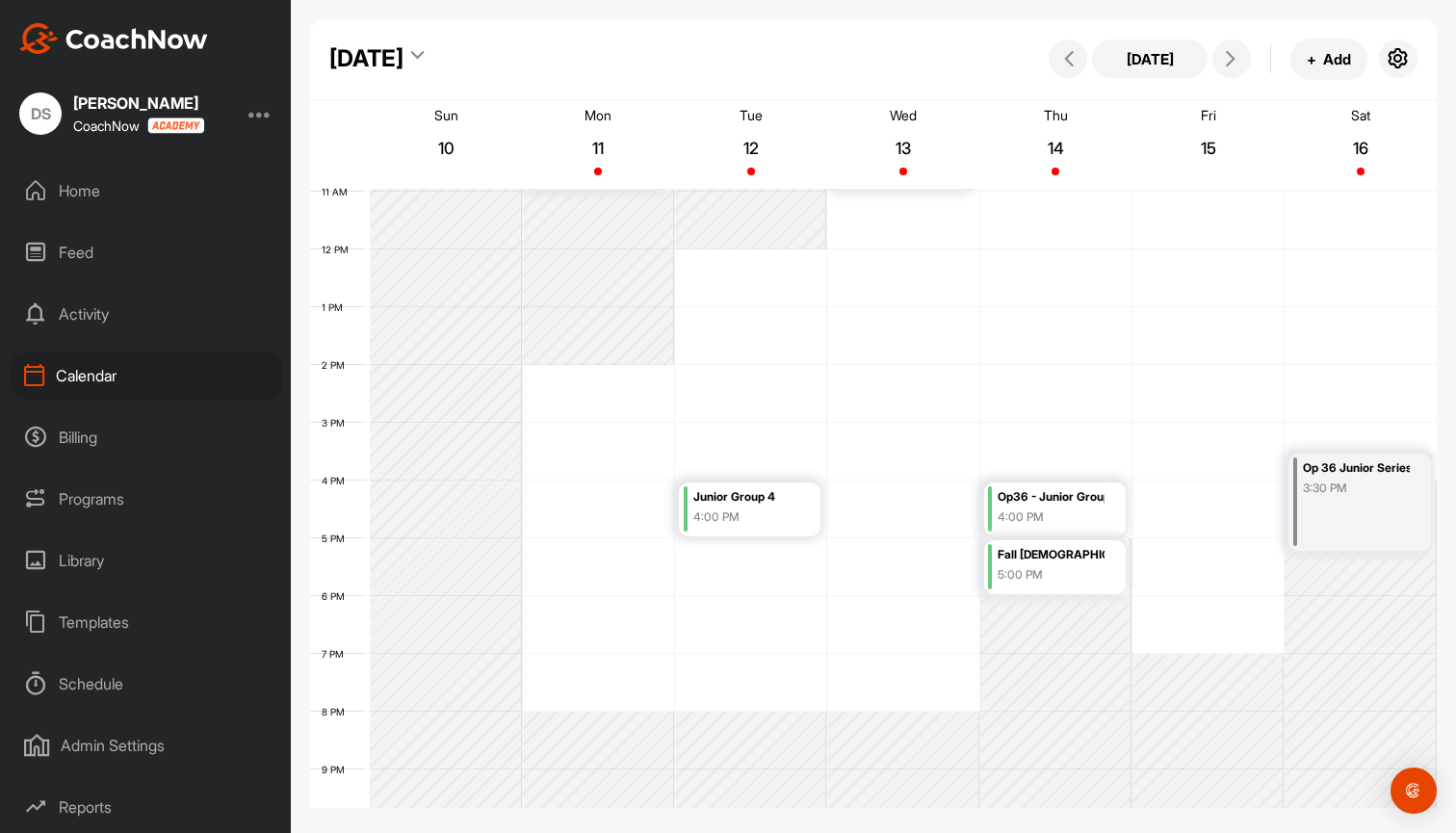 click on "Op 36 Junior Series #3 ([DATE] - [DATE])" at bounding box center [1356, 468] 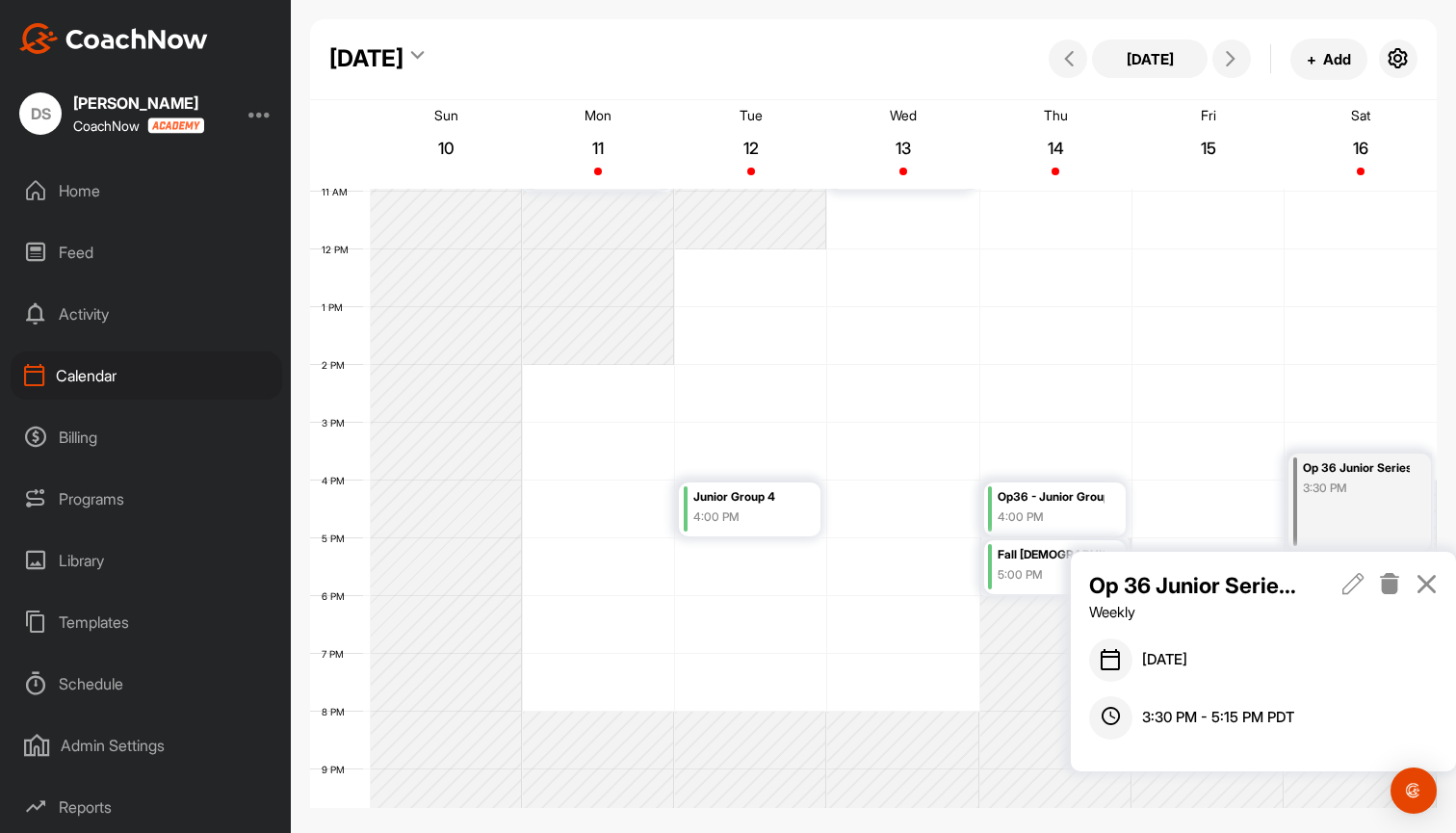 click at bounding box center (1353, 584) 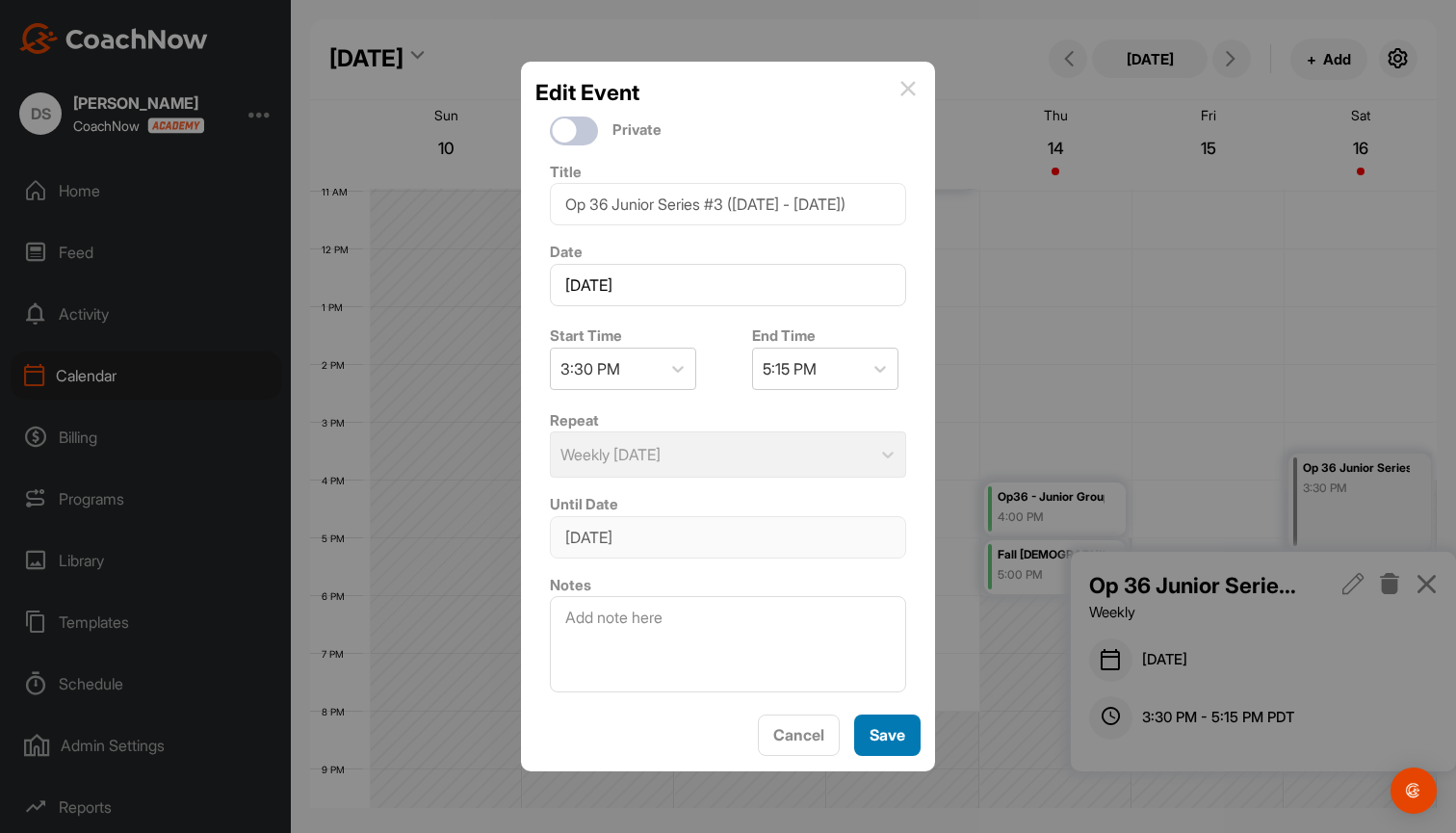 click on "Save" at bounding box center [887, 735] 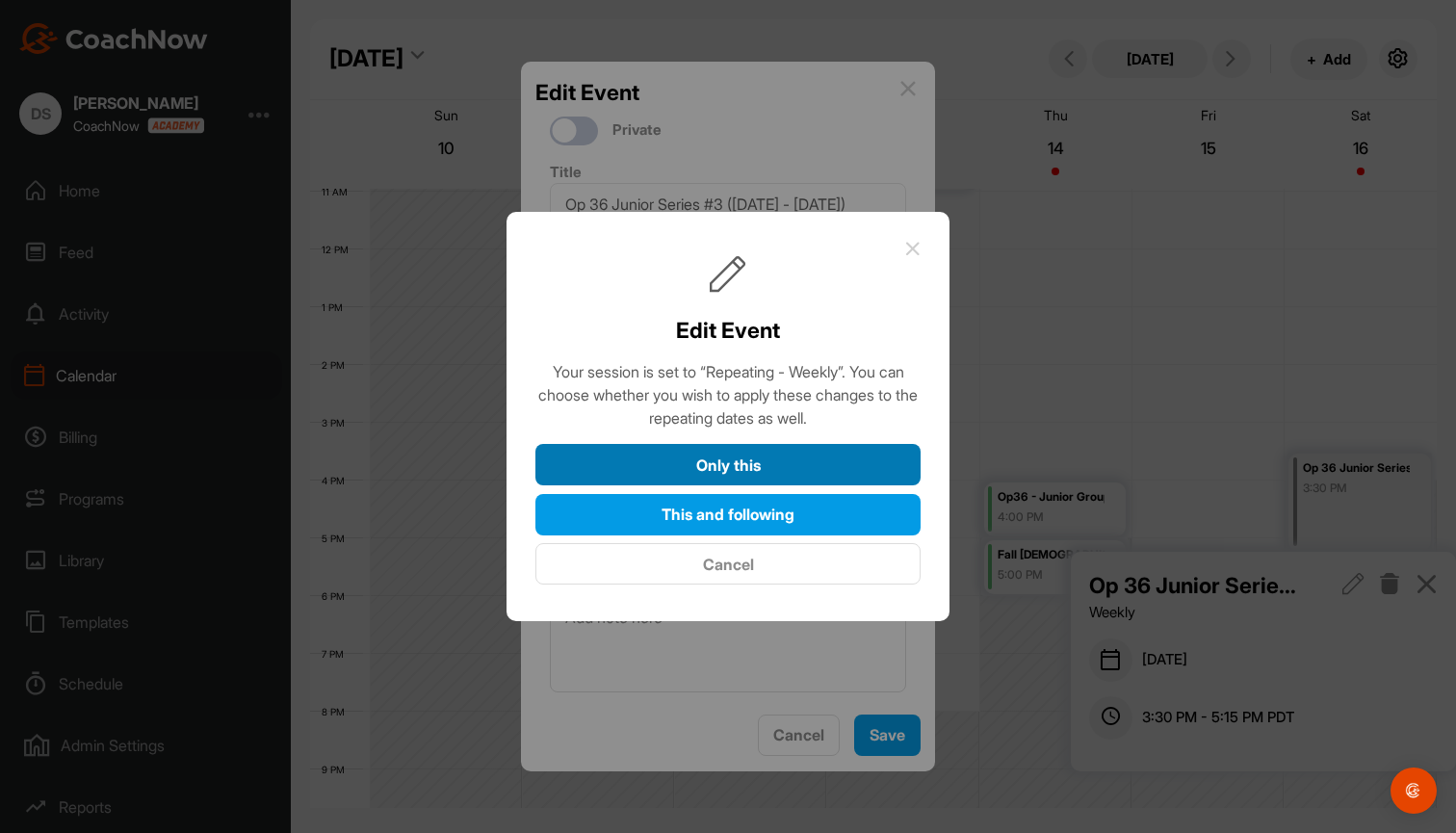 click on "Only this" at bounding box center (728, 464) 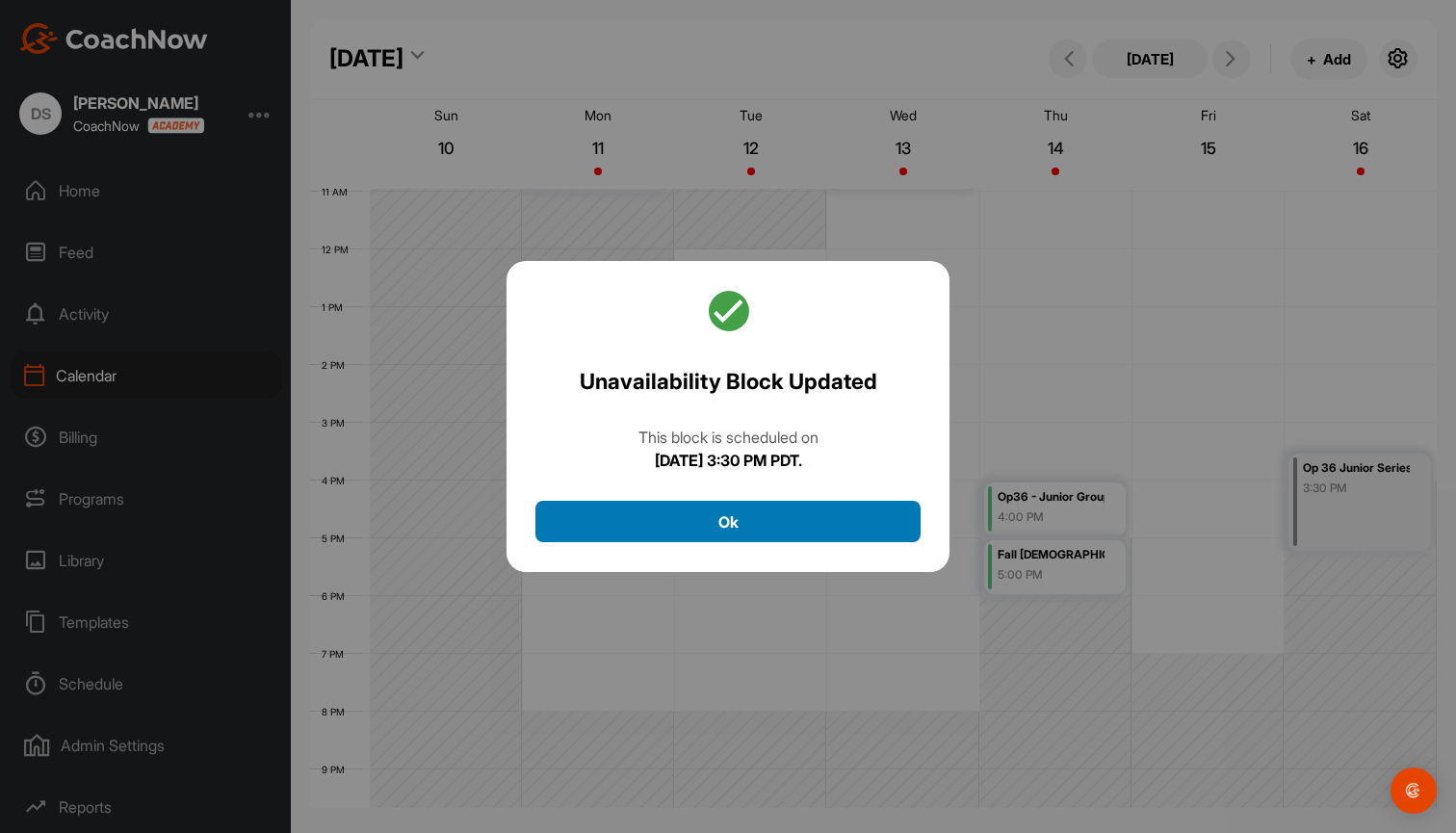 click on "Ok" at bounding box center (728, 521) 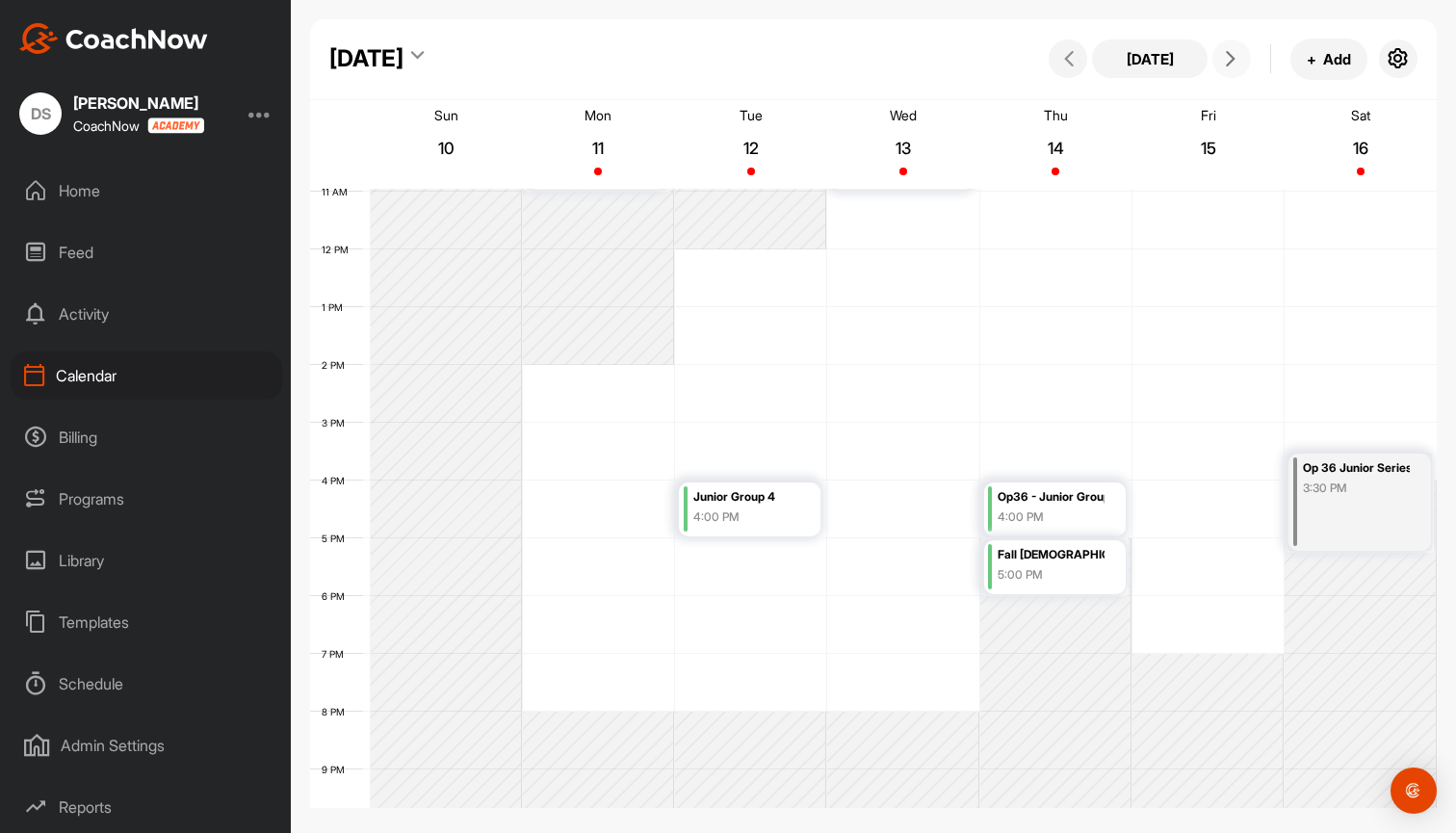 click at bounding box center [1231, 59] 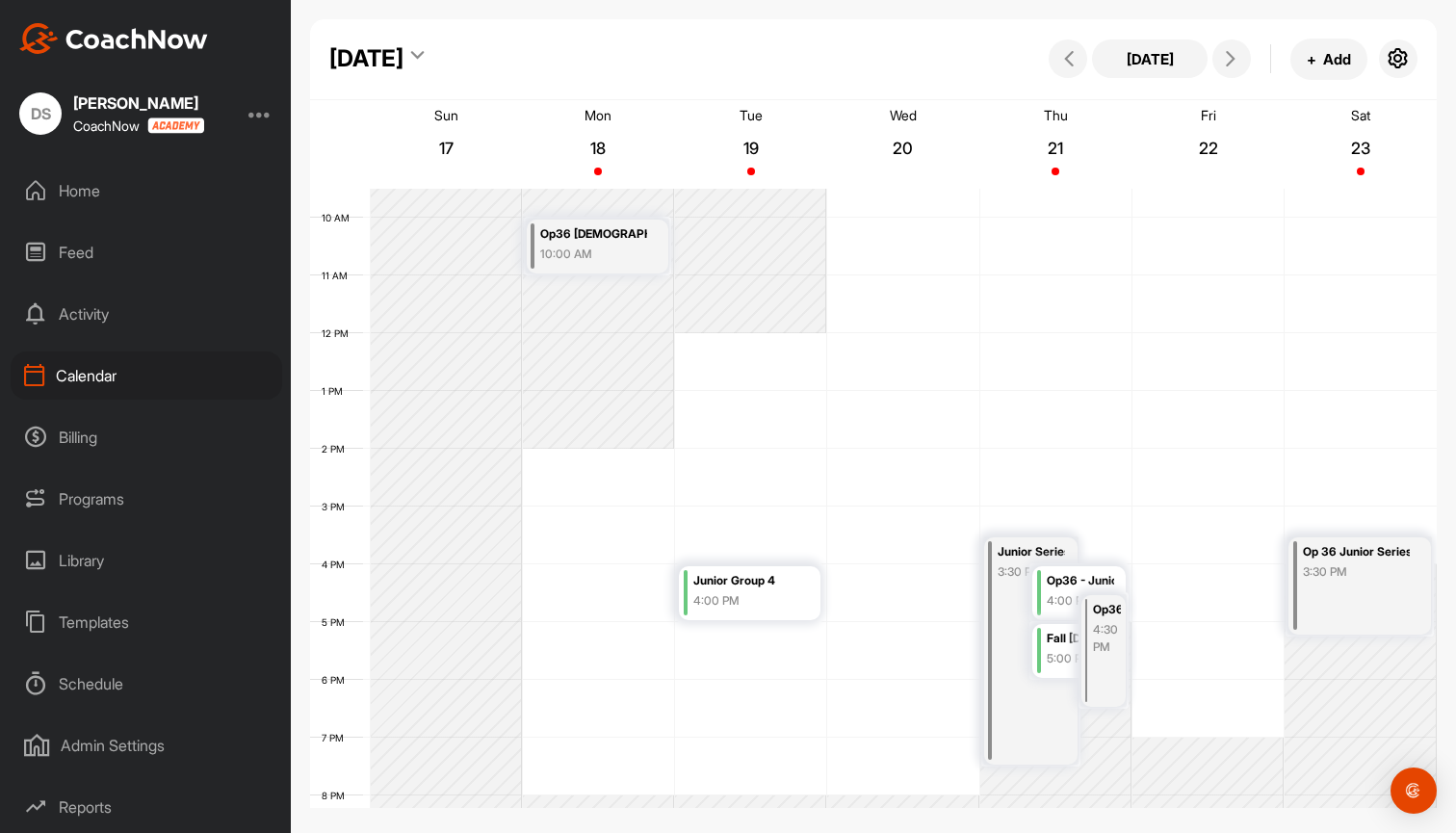 scroll, scrollTop: 554, scrollLeft: 0, axis: vertical 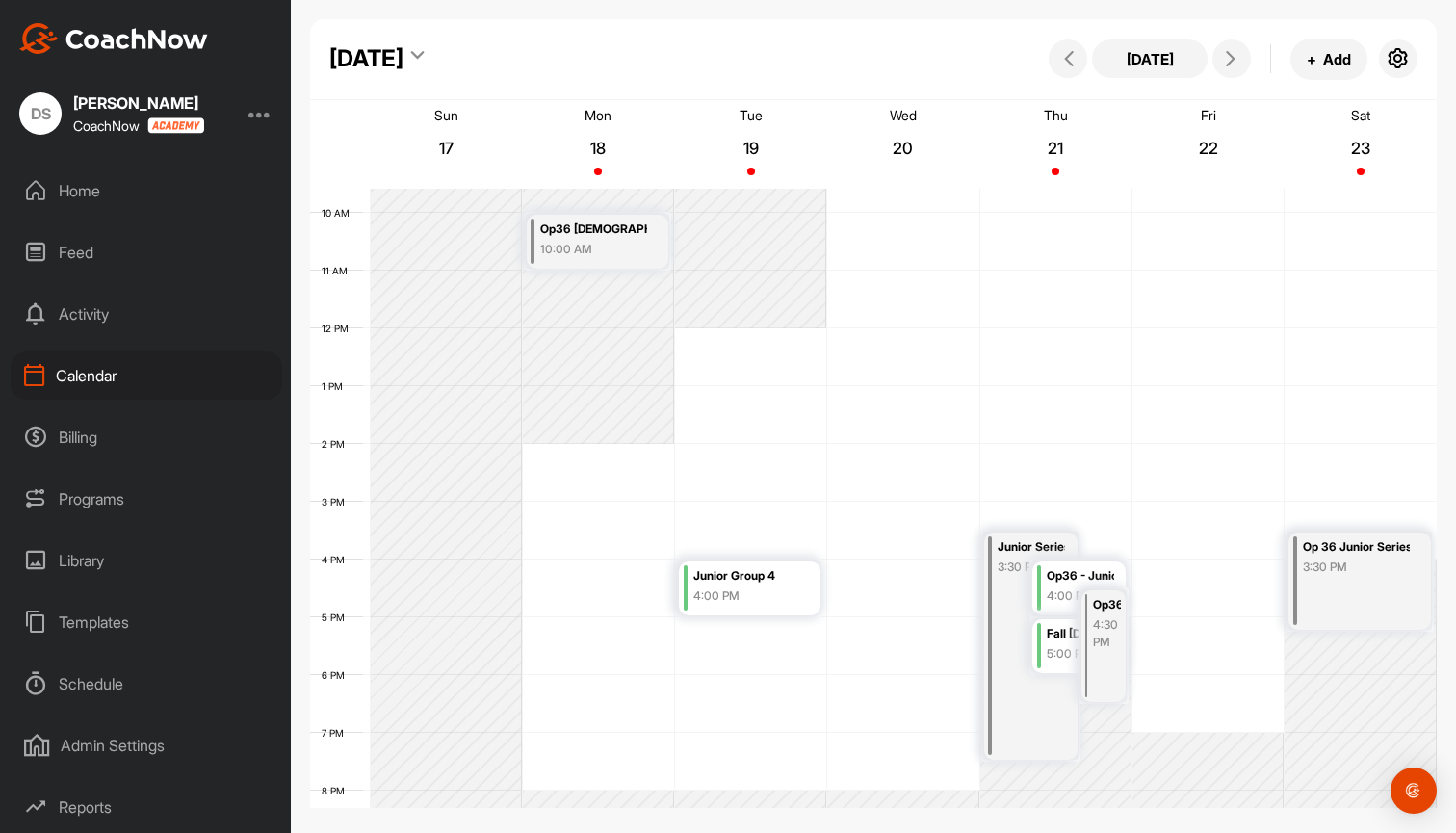 click on "Junior Series 1 & 2 / 4pm & 5:30pm" at bounding box center [1031, 547] 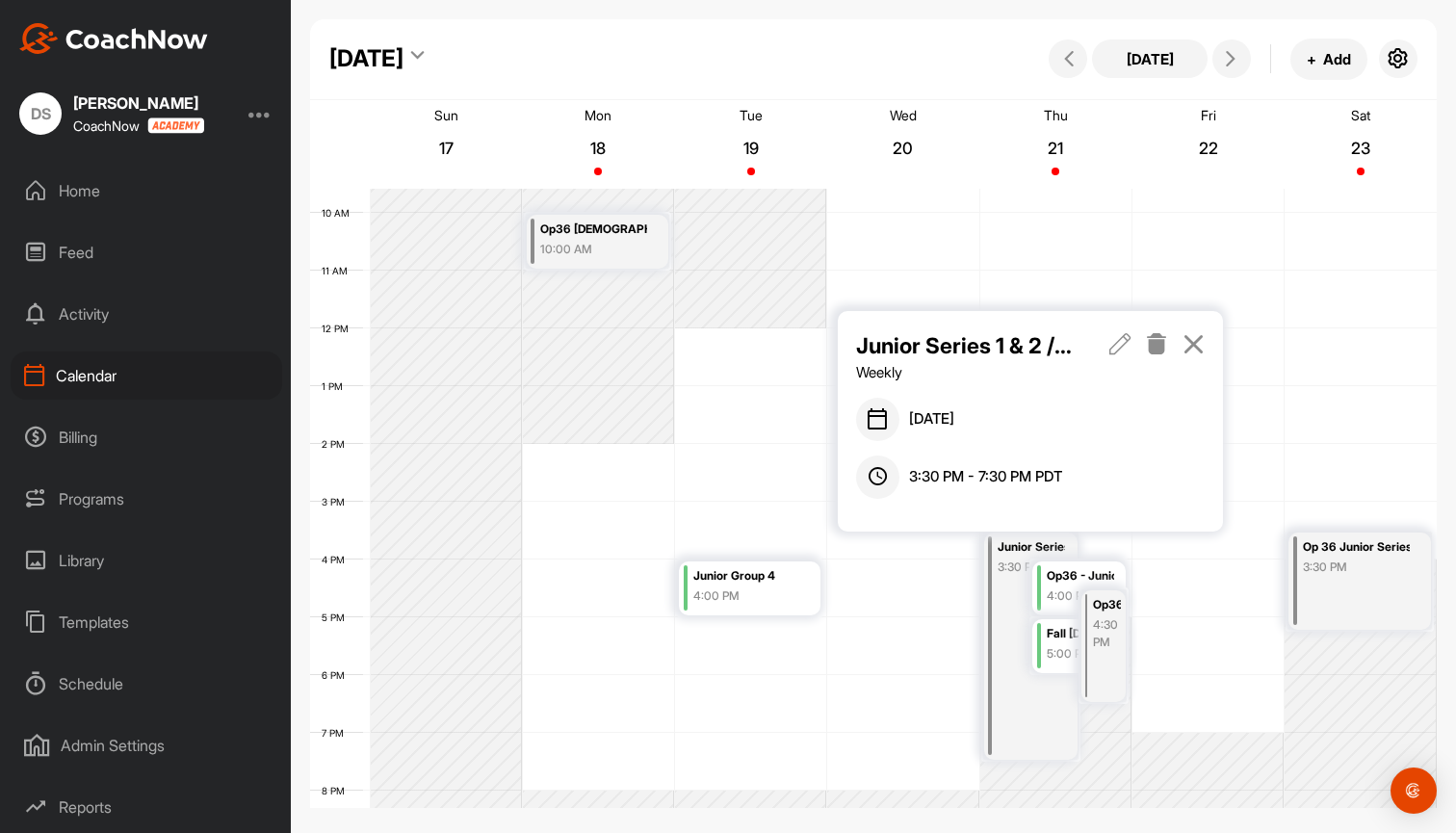 click at bounding box center [1157, 344] 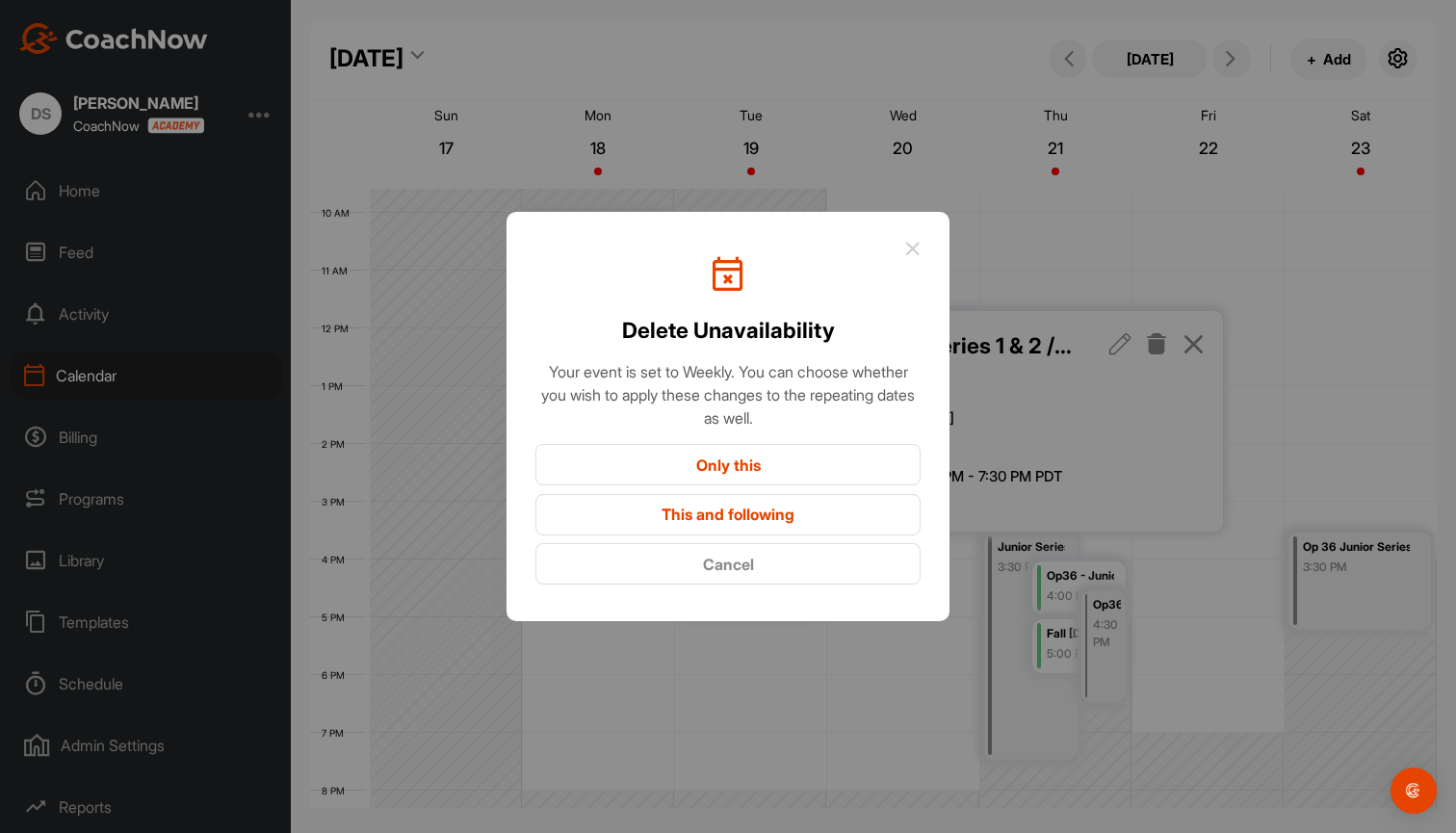 click on "Only this" at bounding box center (728, 464) 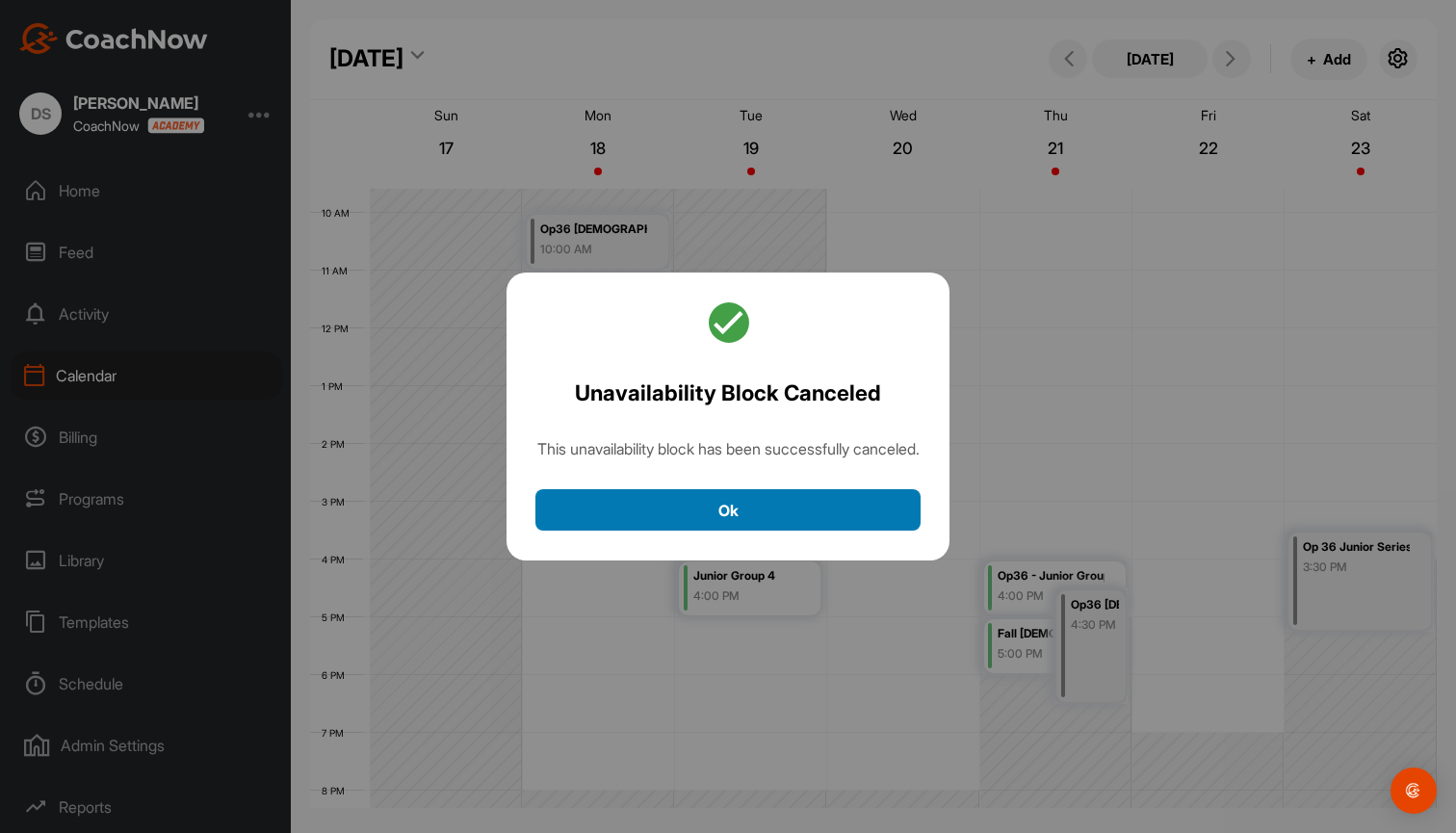 click on "Ok" at bounding box center [728, 509] 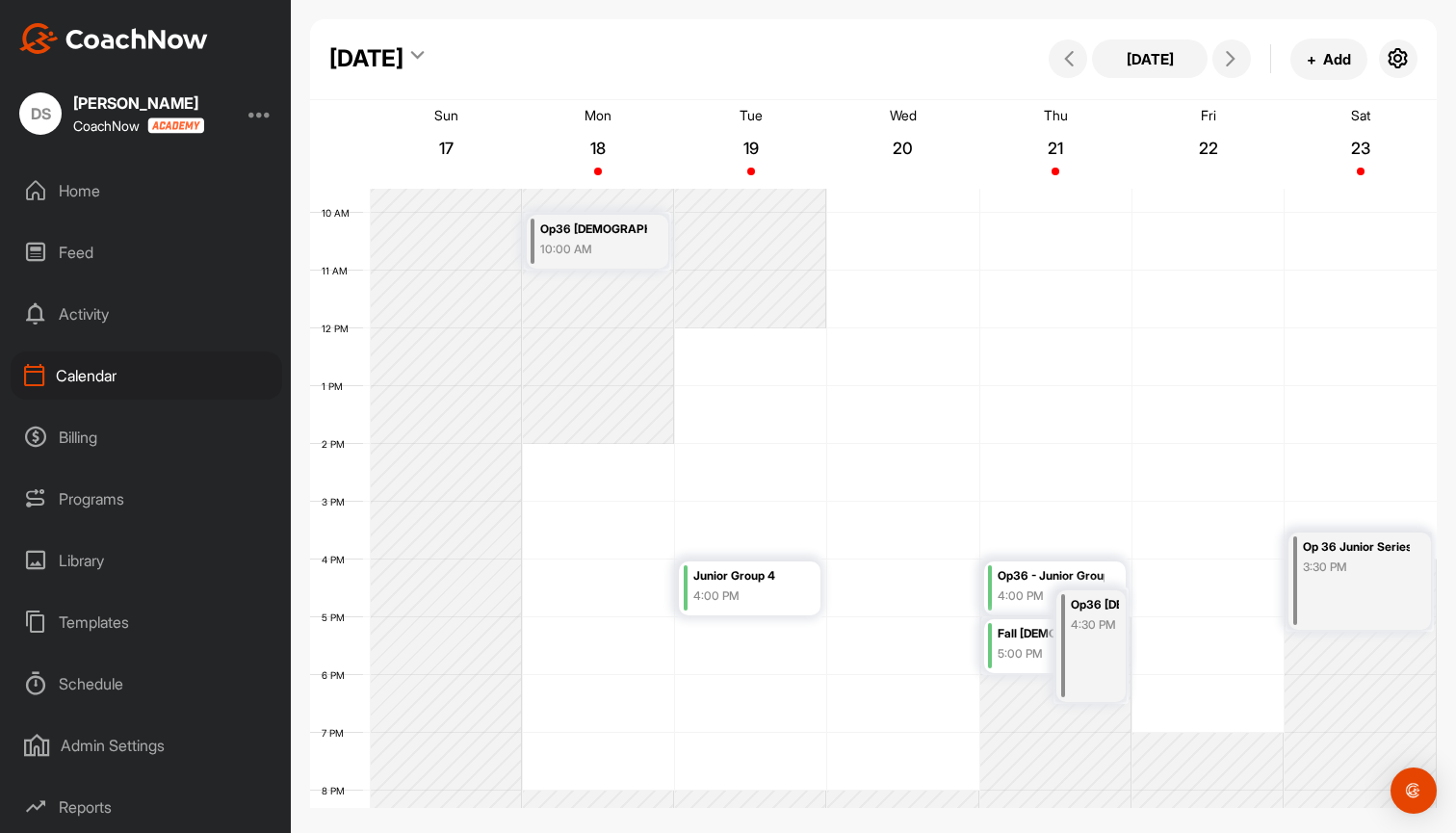 click on "Op36 [DEMOGRAPHIC_DATA] Fall Series 1 - 5pm" at bounding box center (1095, 605) 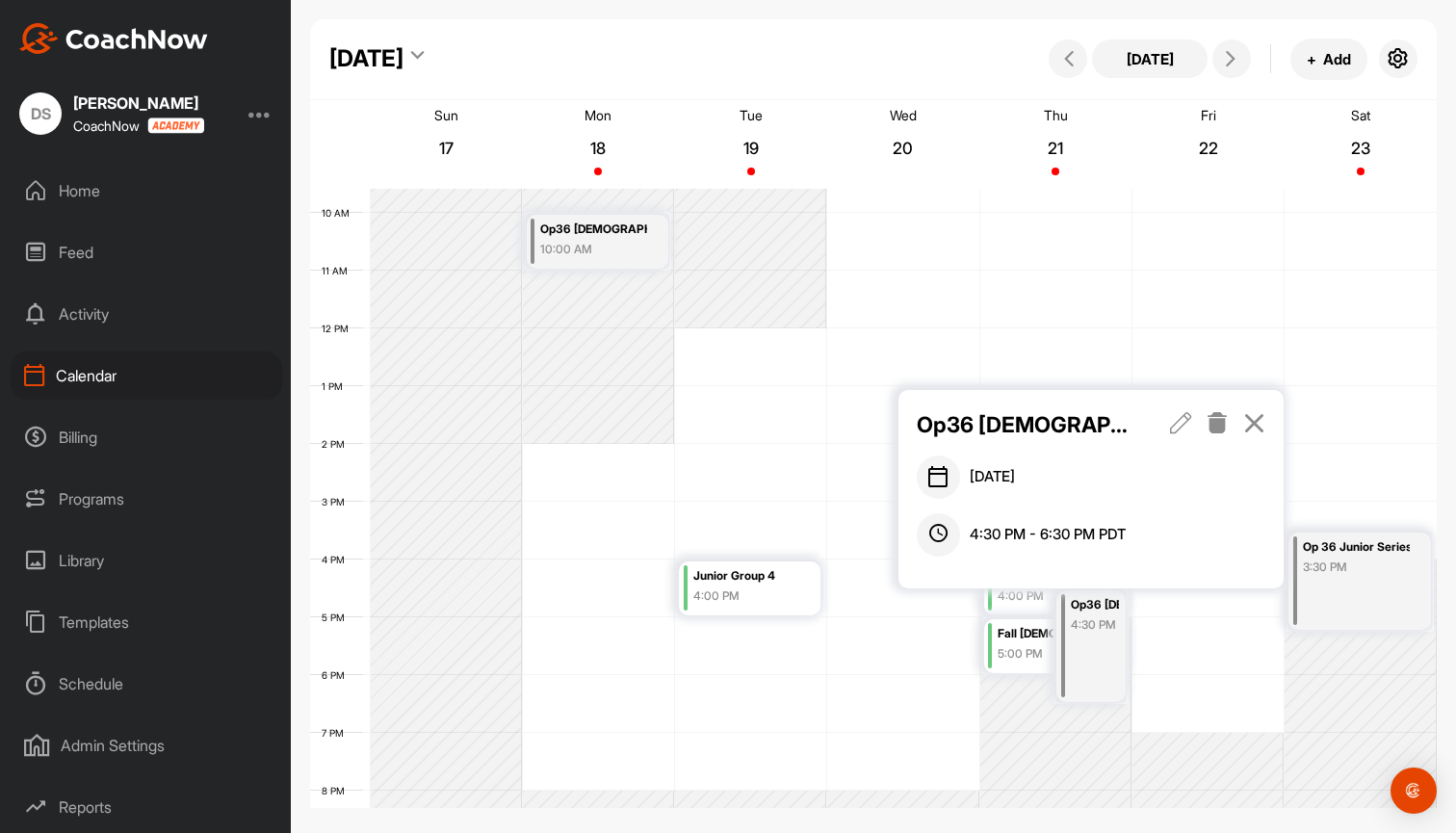 click at bounding box center (1217, 423) 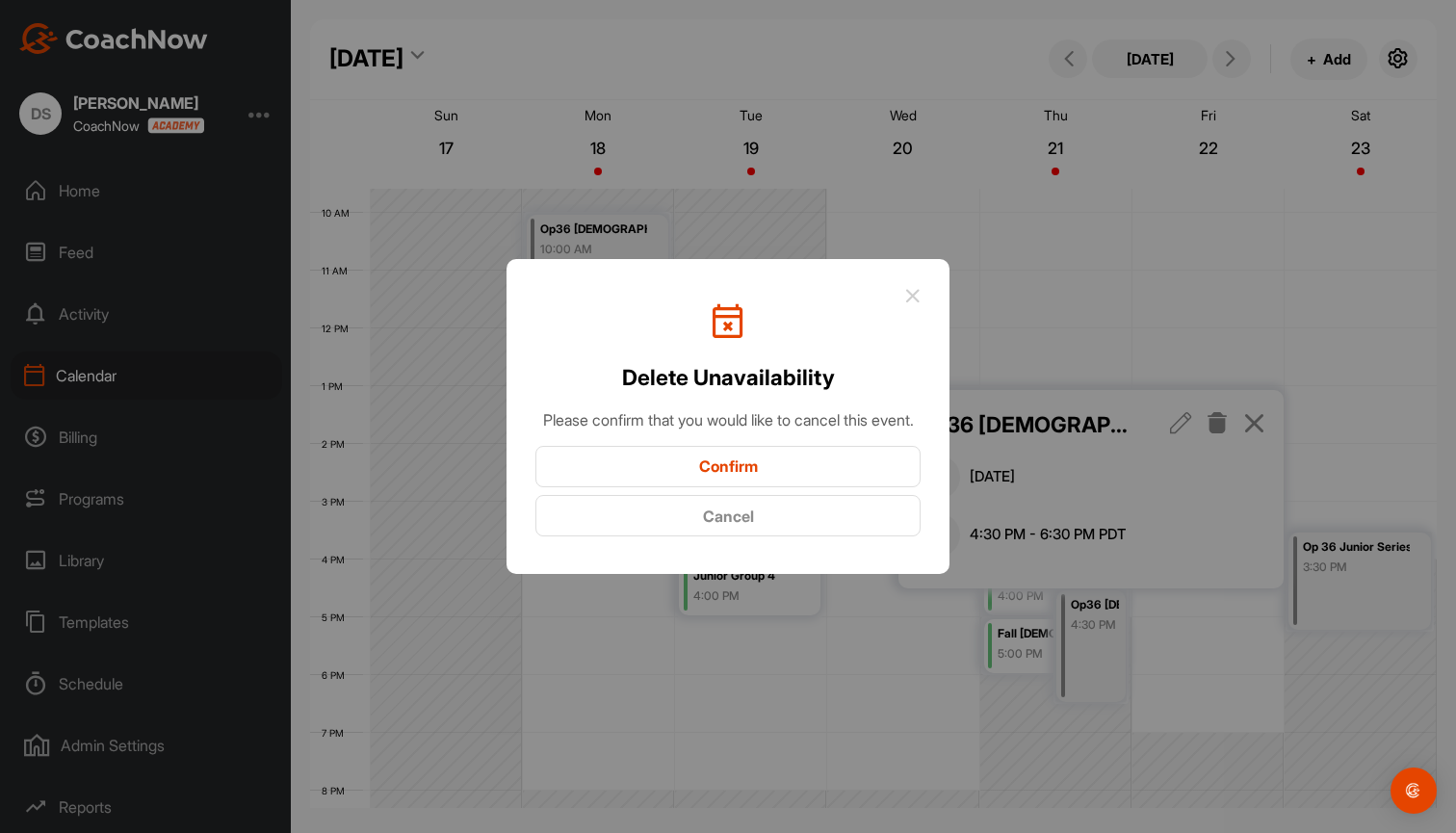 click on "Confirm" at bounding box center (728, 466) 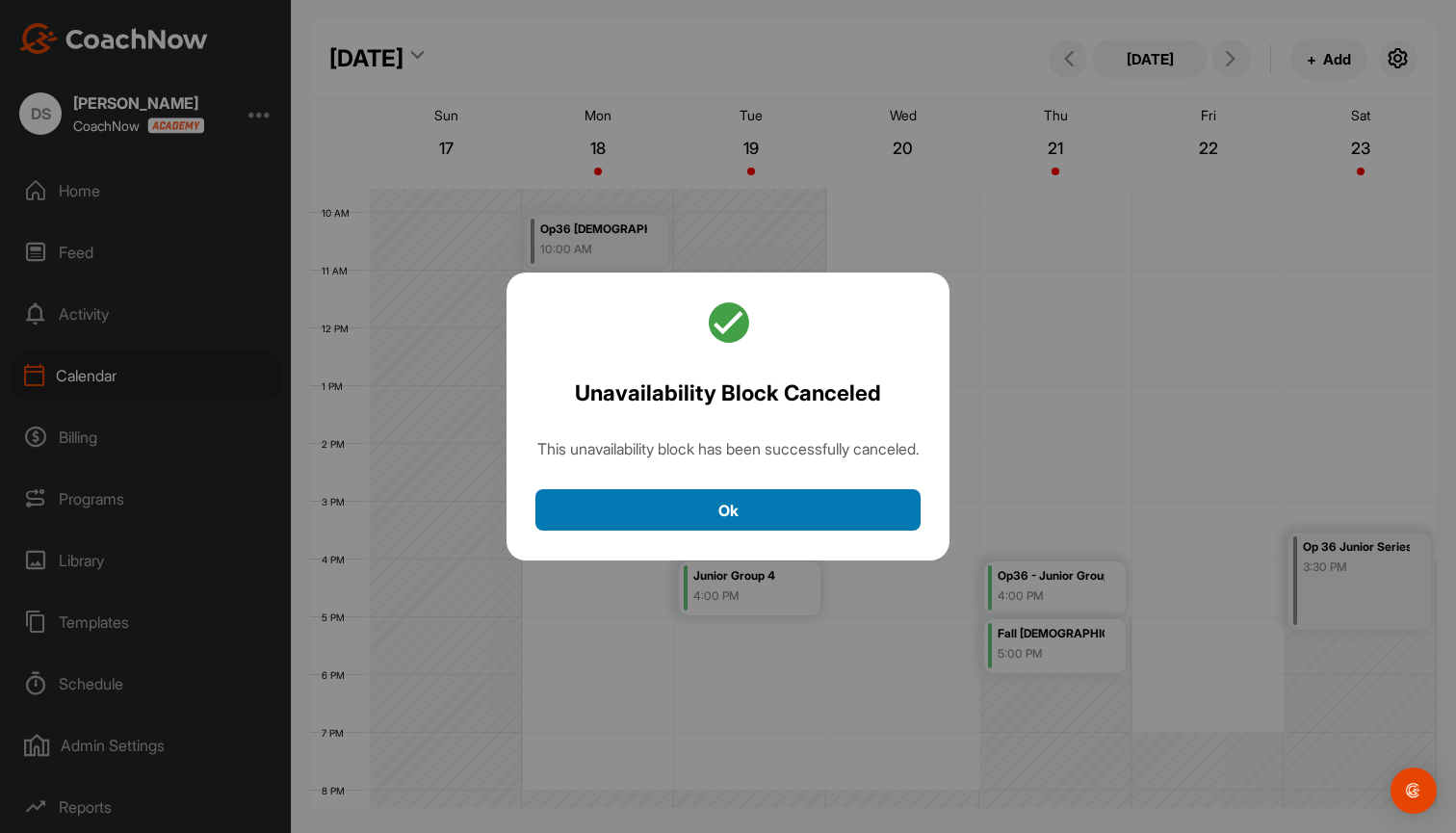 click on "Ok" at bounding box center (728, 509) 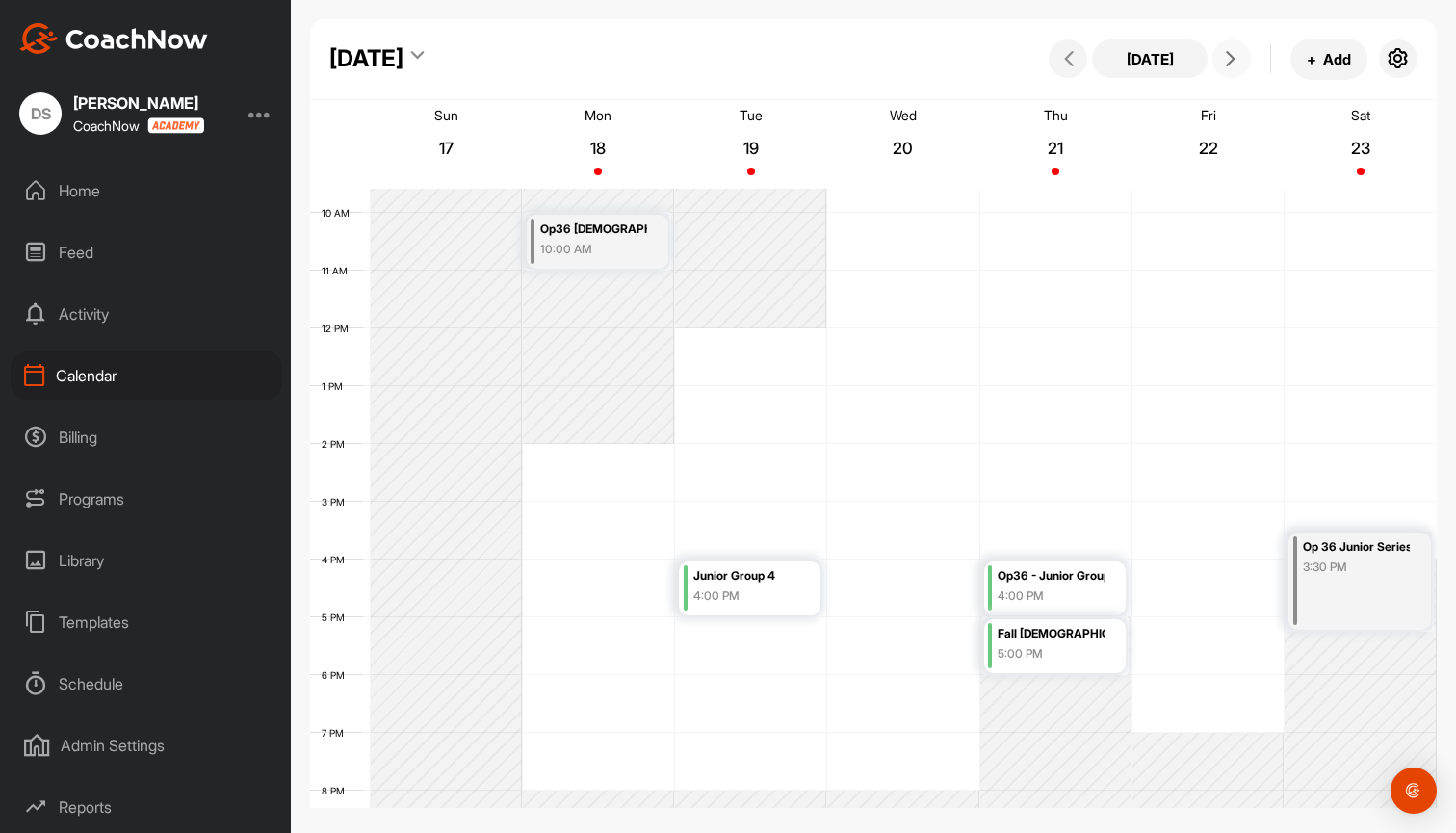 click at bounding box center [1231, 59] 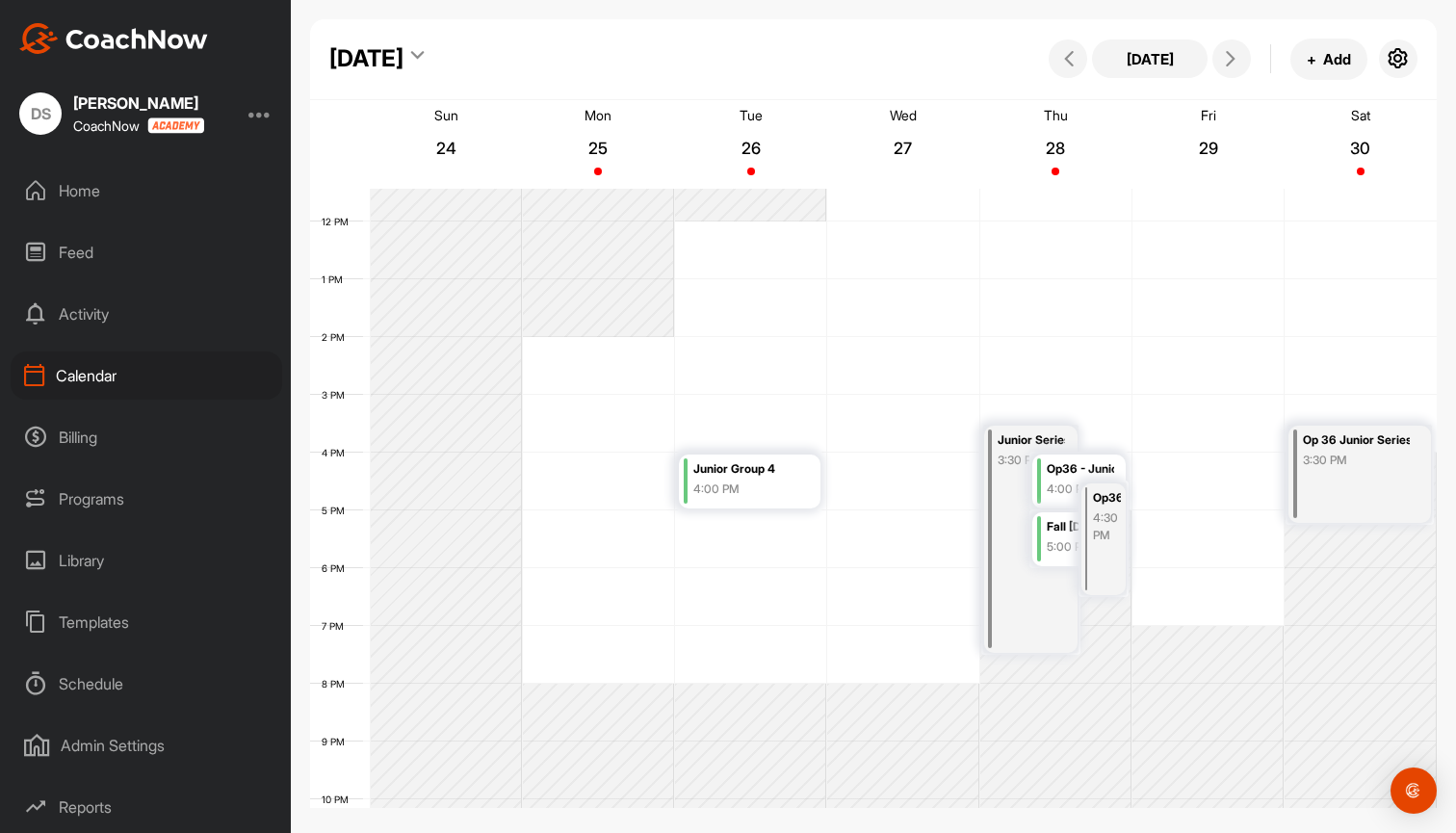 scroll, scrollTop: 670, scrollLeft: 0, axis: vertical 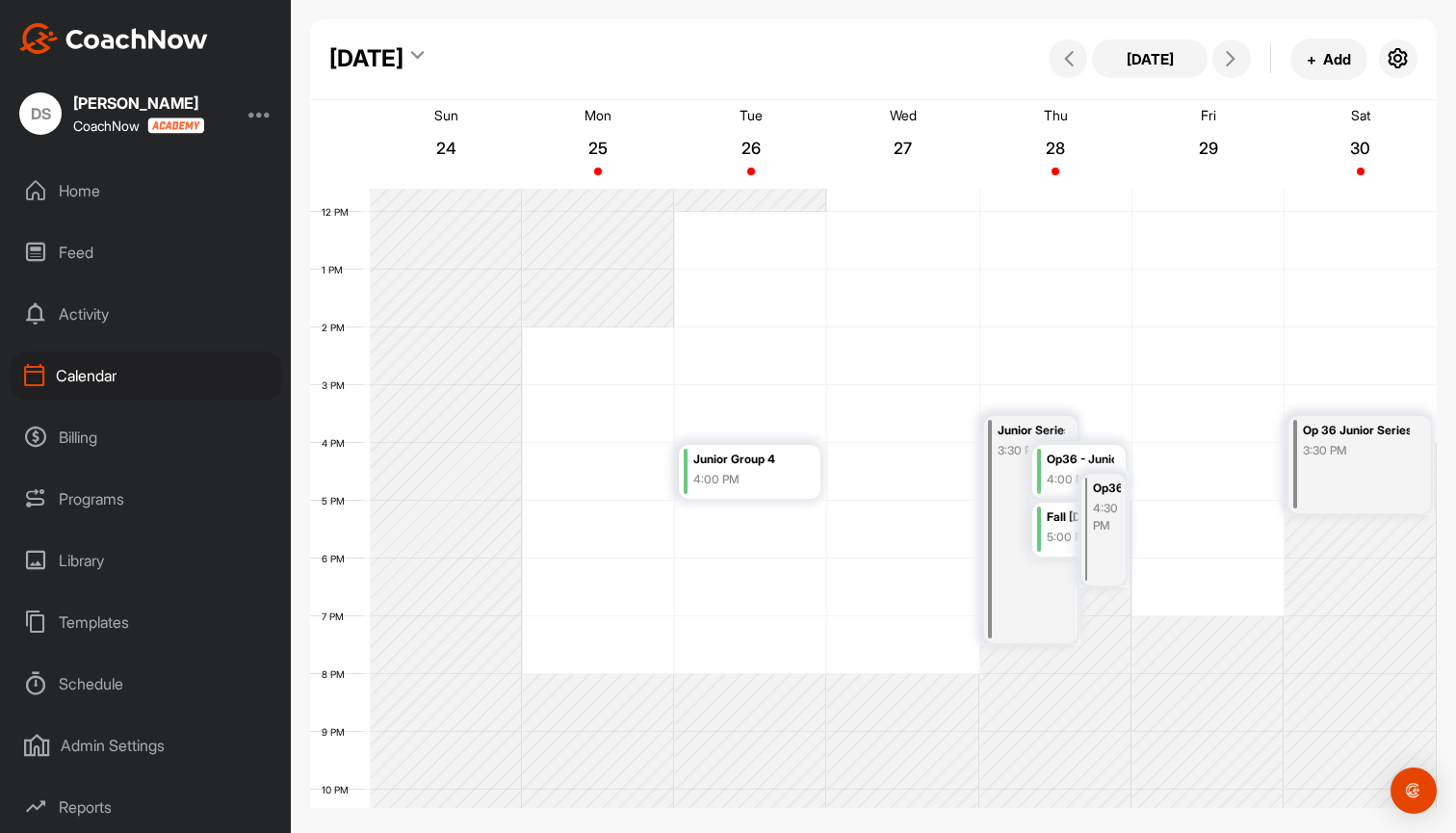 click on "Junior Series 1 & 2 / 4pm & 5:30pm" at bounding box center [1031, 430] 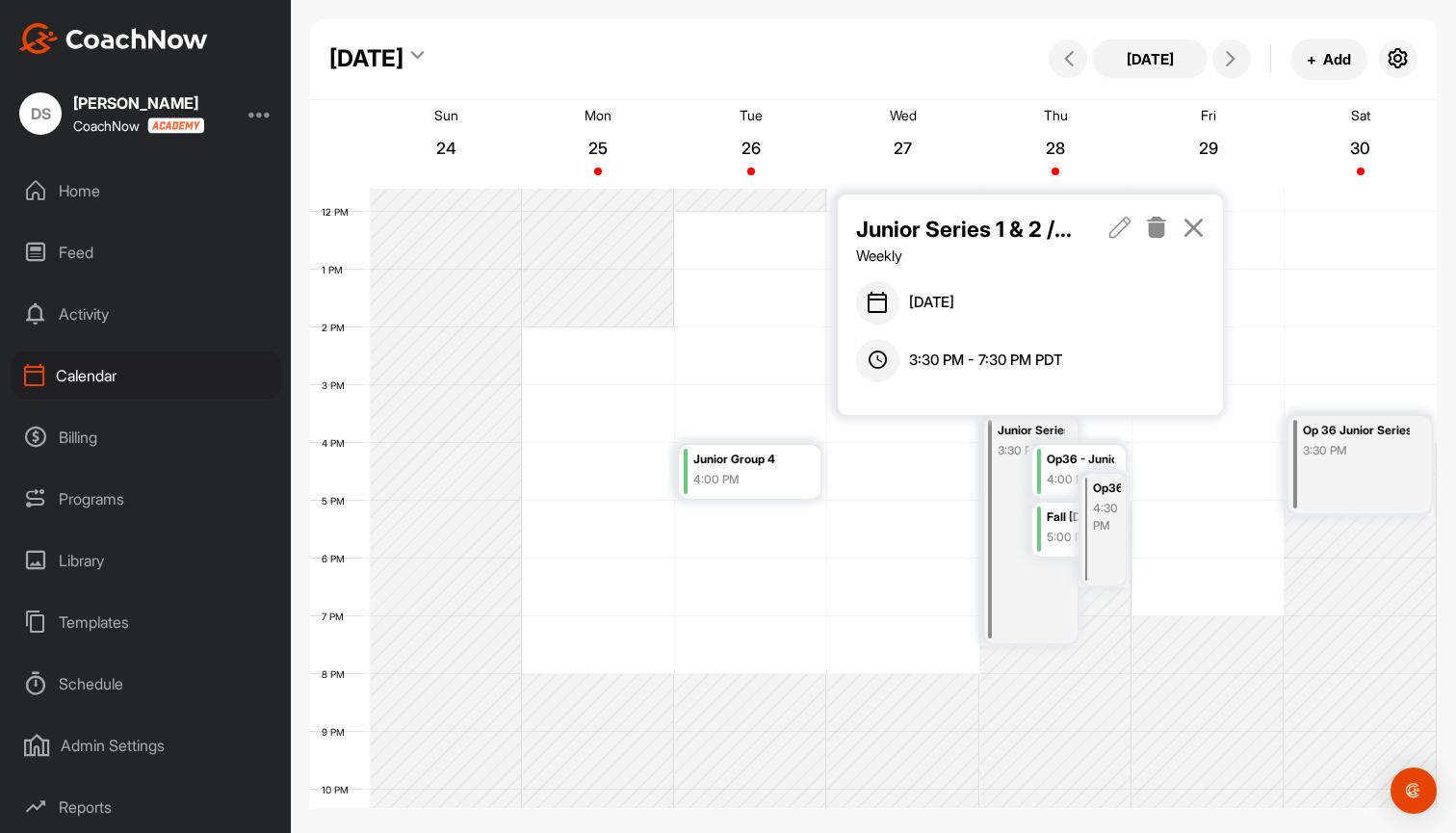 click at bounding box center [1157, 227] 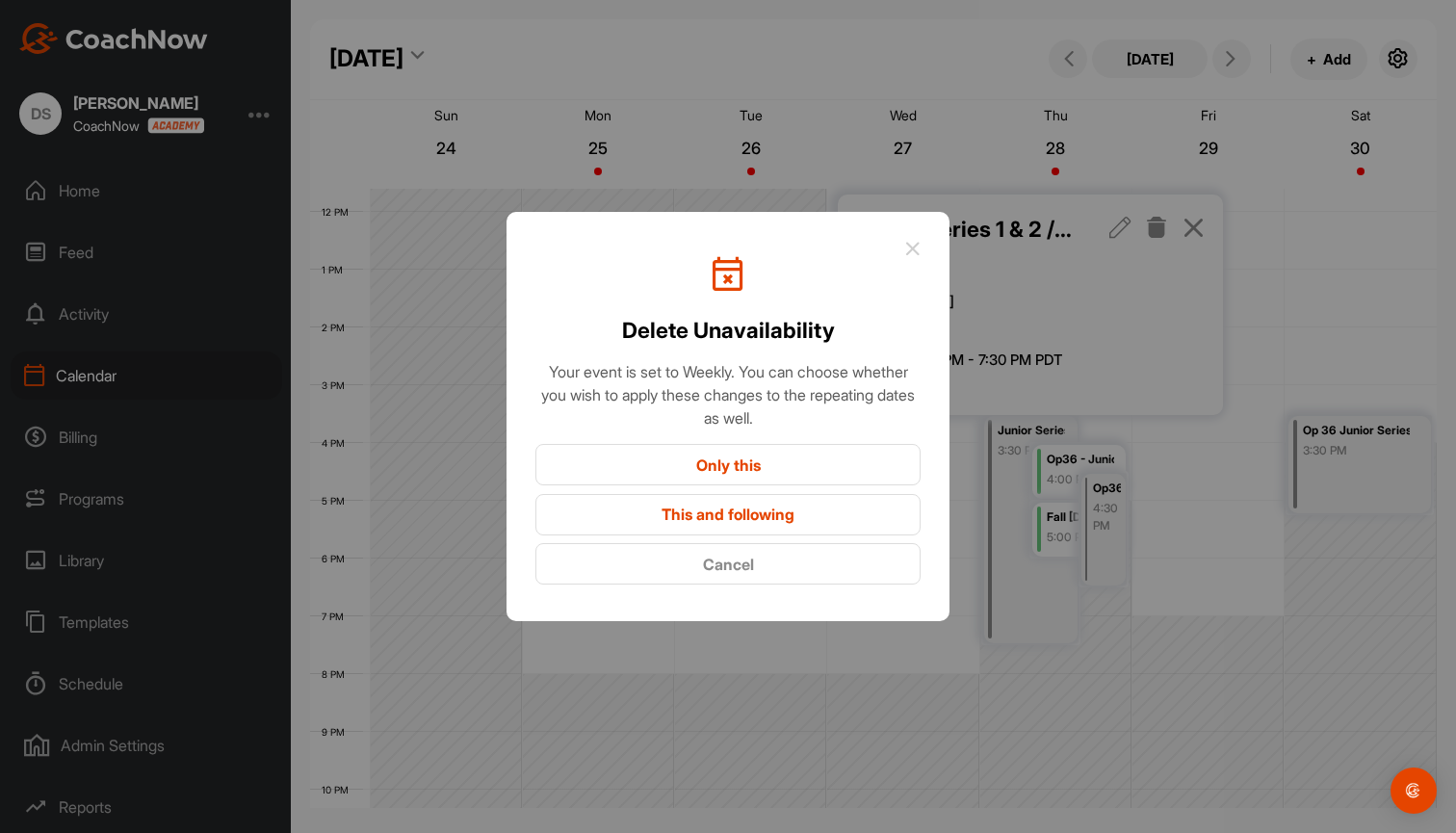 click on "This and following" at bounding box center (728, 514) 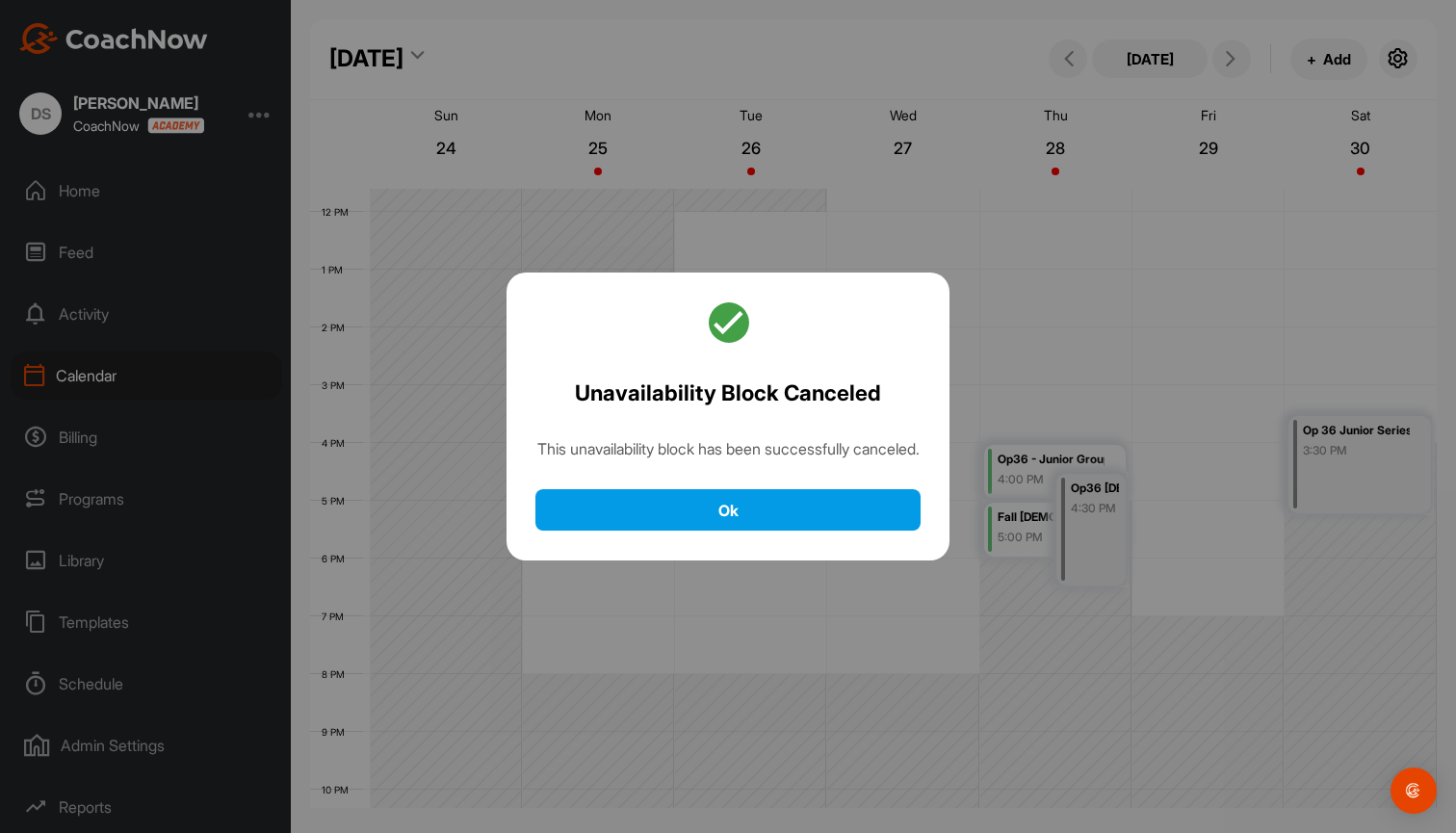 click on "Ok" at bounding box center (728, 509) 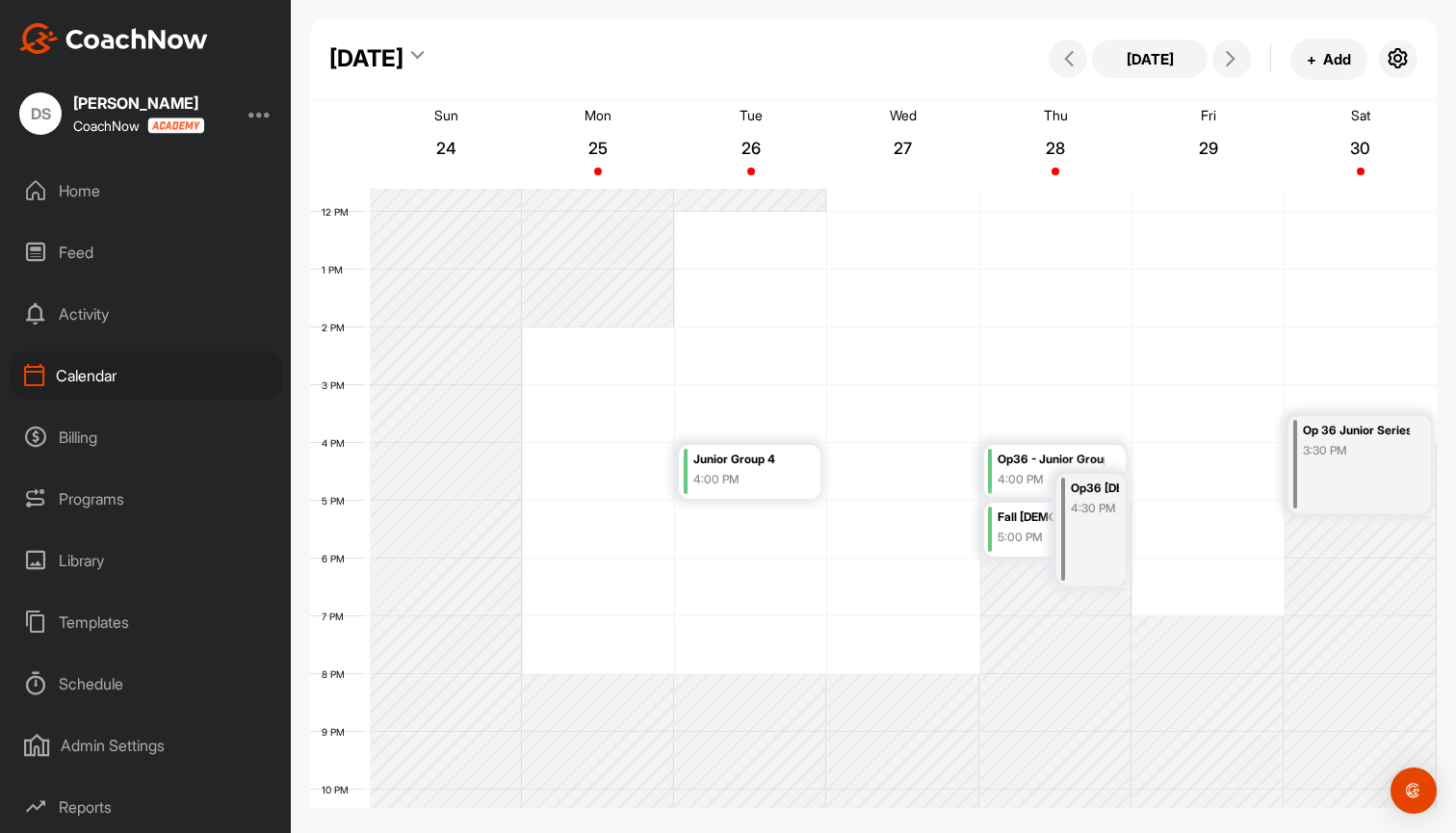 click on "Op36 [DEMOGRAPHIC_DATA] Fall Series 1 - 5pm" at bounding box center [1095, 488] 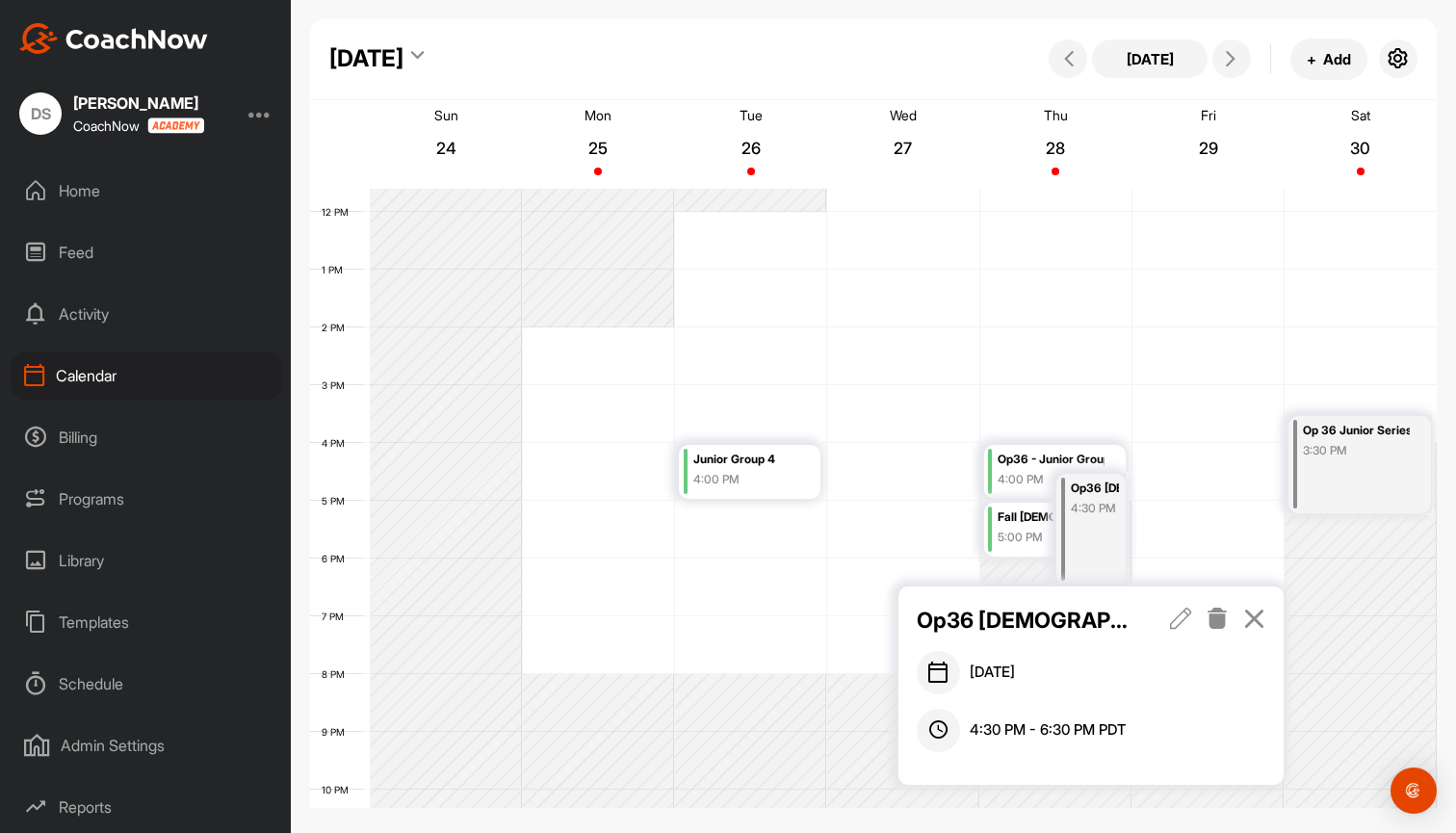 click at bounding box center (1217, 618) 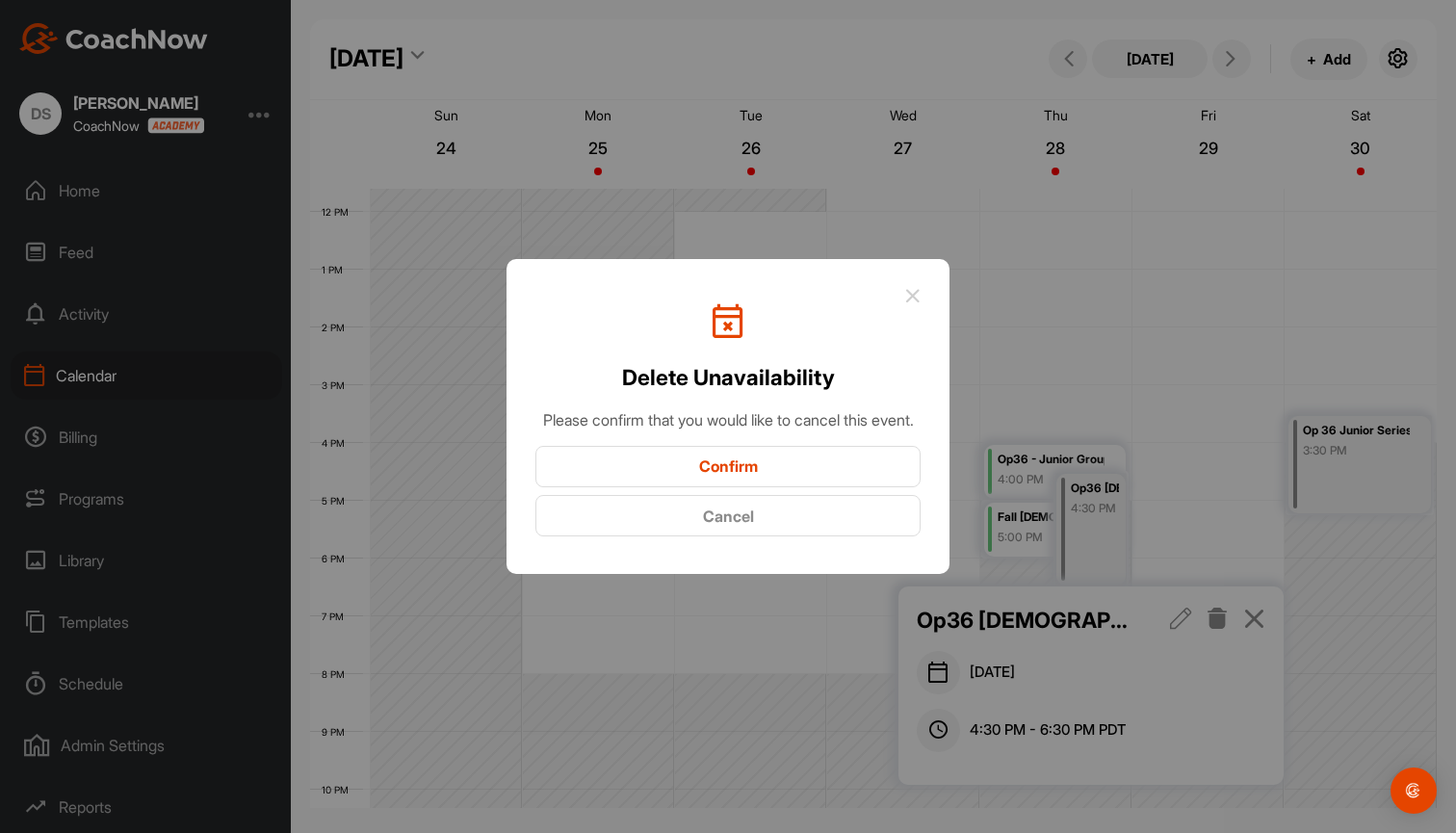 click on "Confirm" at bounding box center [728, 466] 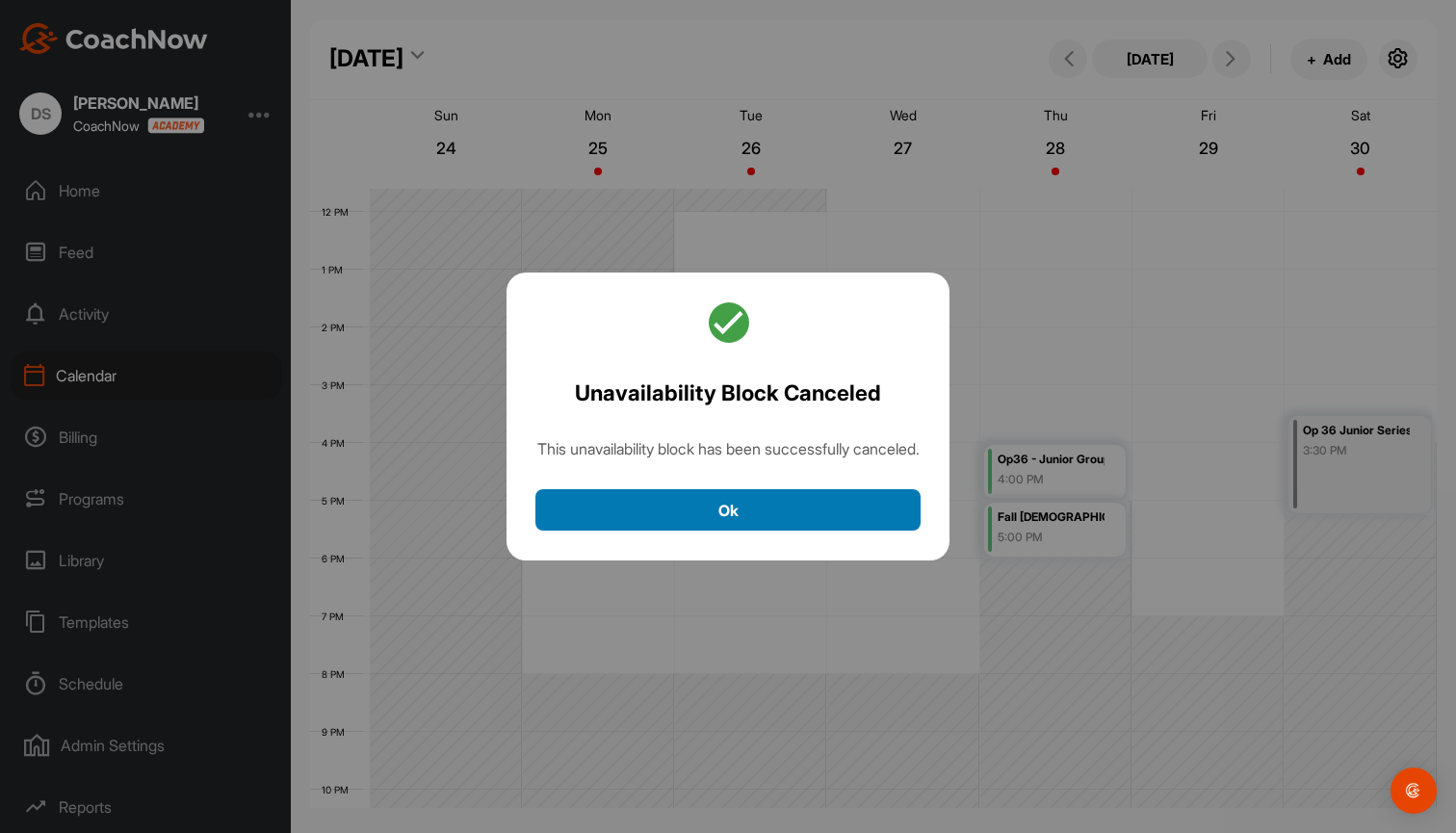 click on "Ok" at bounding box center [728, 509] 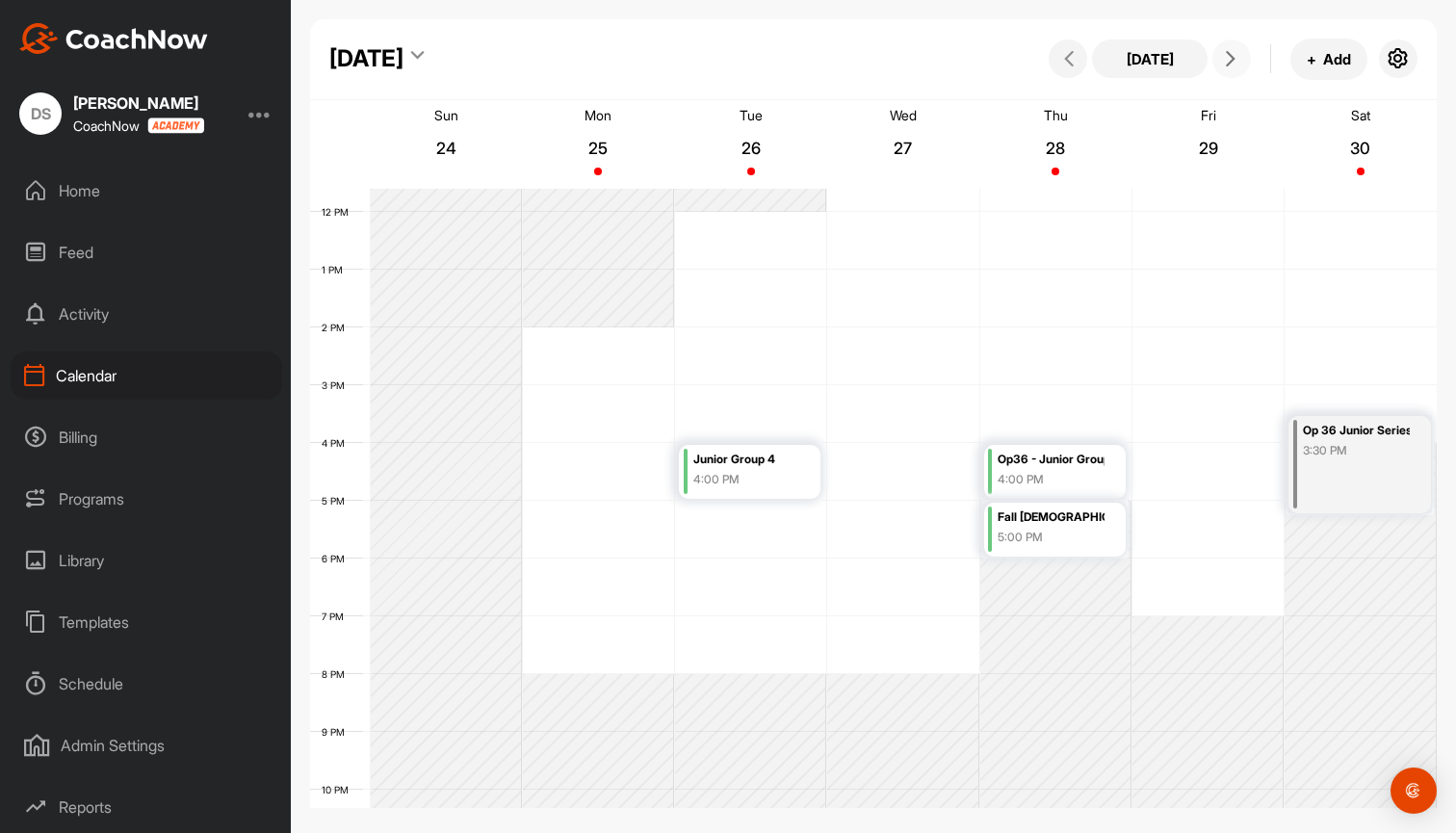 click at bounding box center (1231, 59) 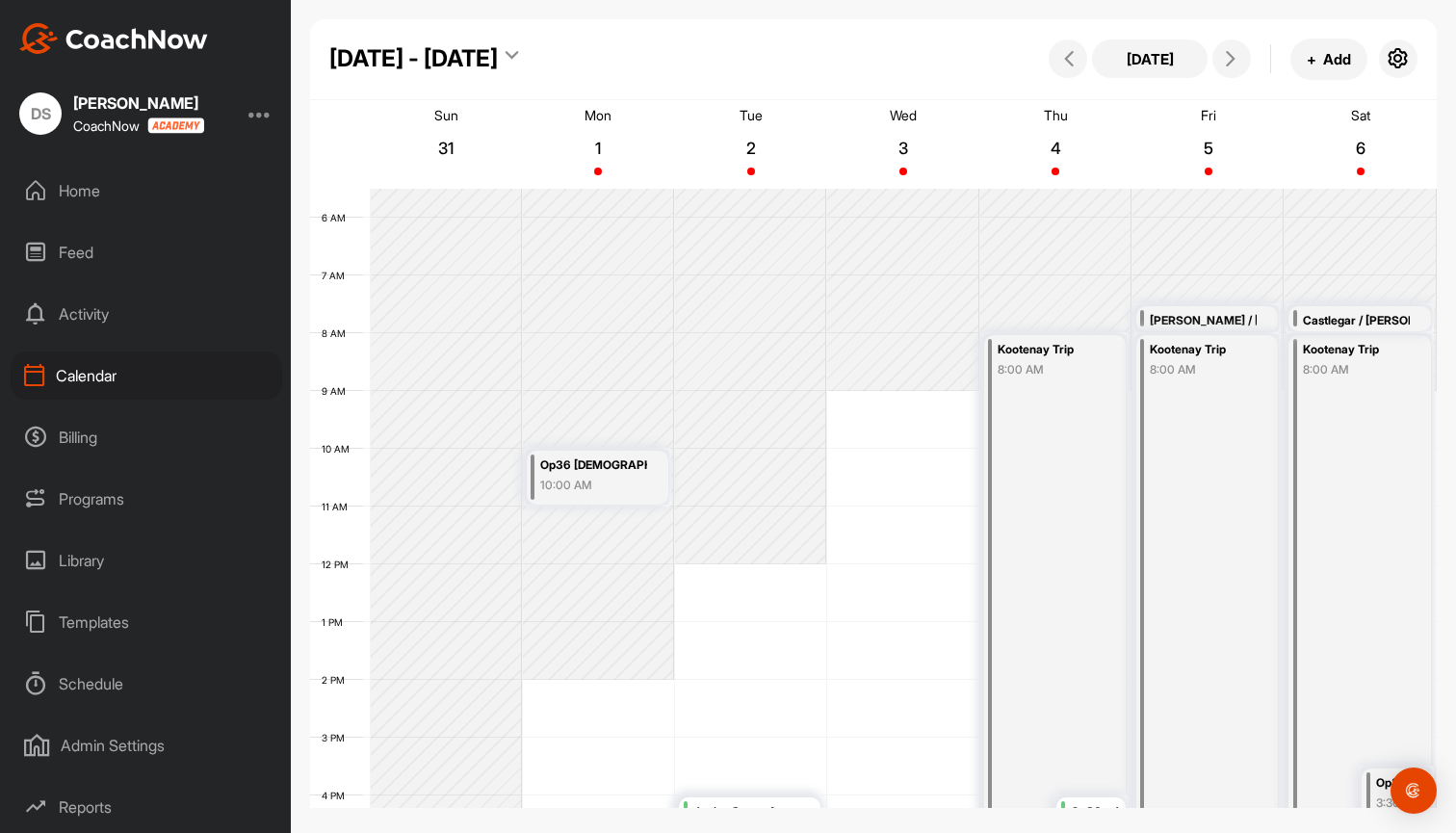 scroll, scrollTop: 314, scrollLeft: 0, axis: vertical 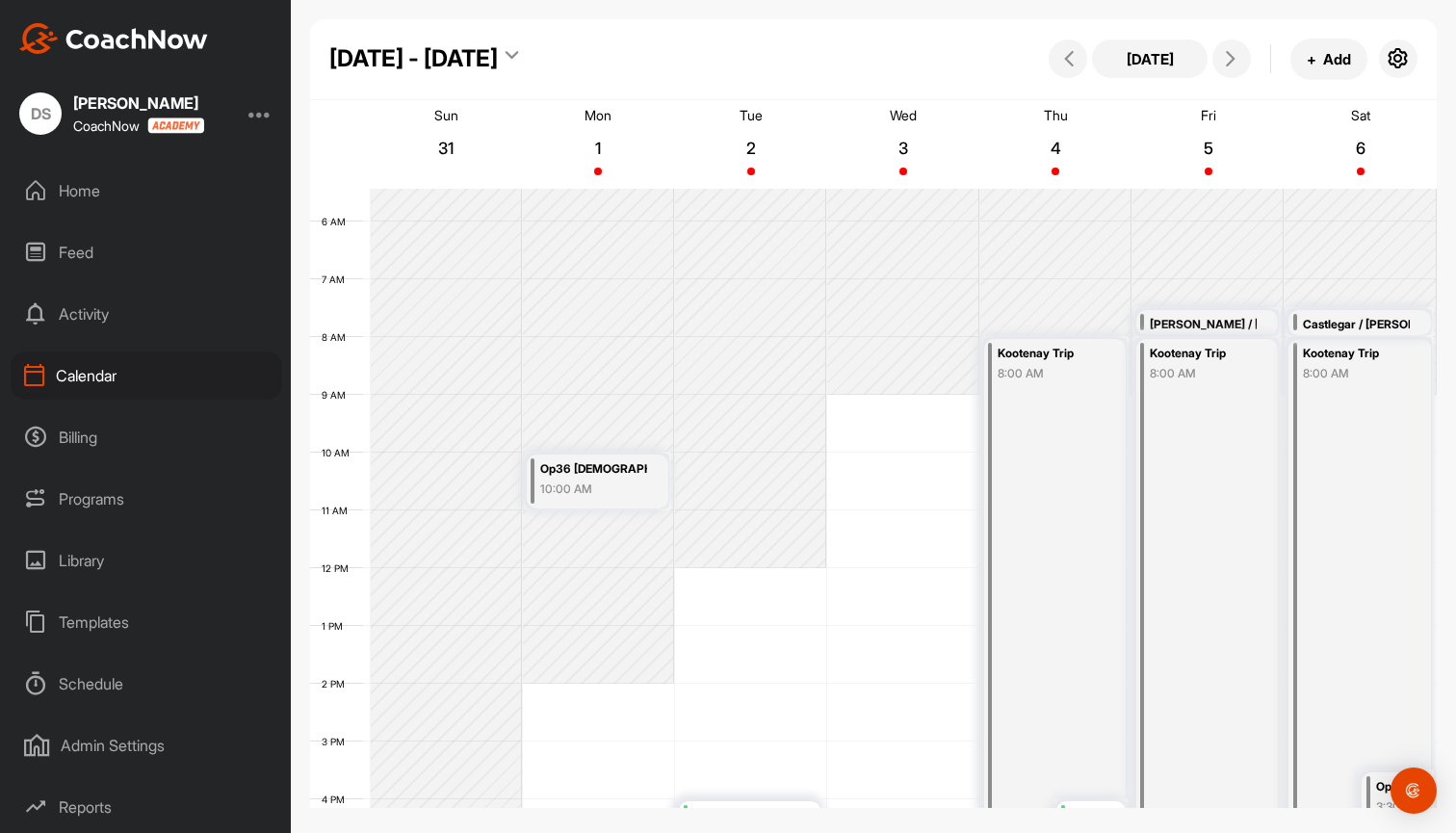 click on "Kootenay Trip" at bounding box center (1051, 353) 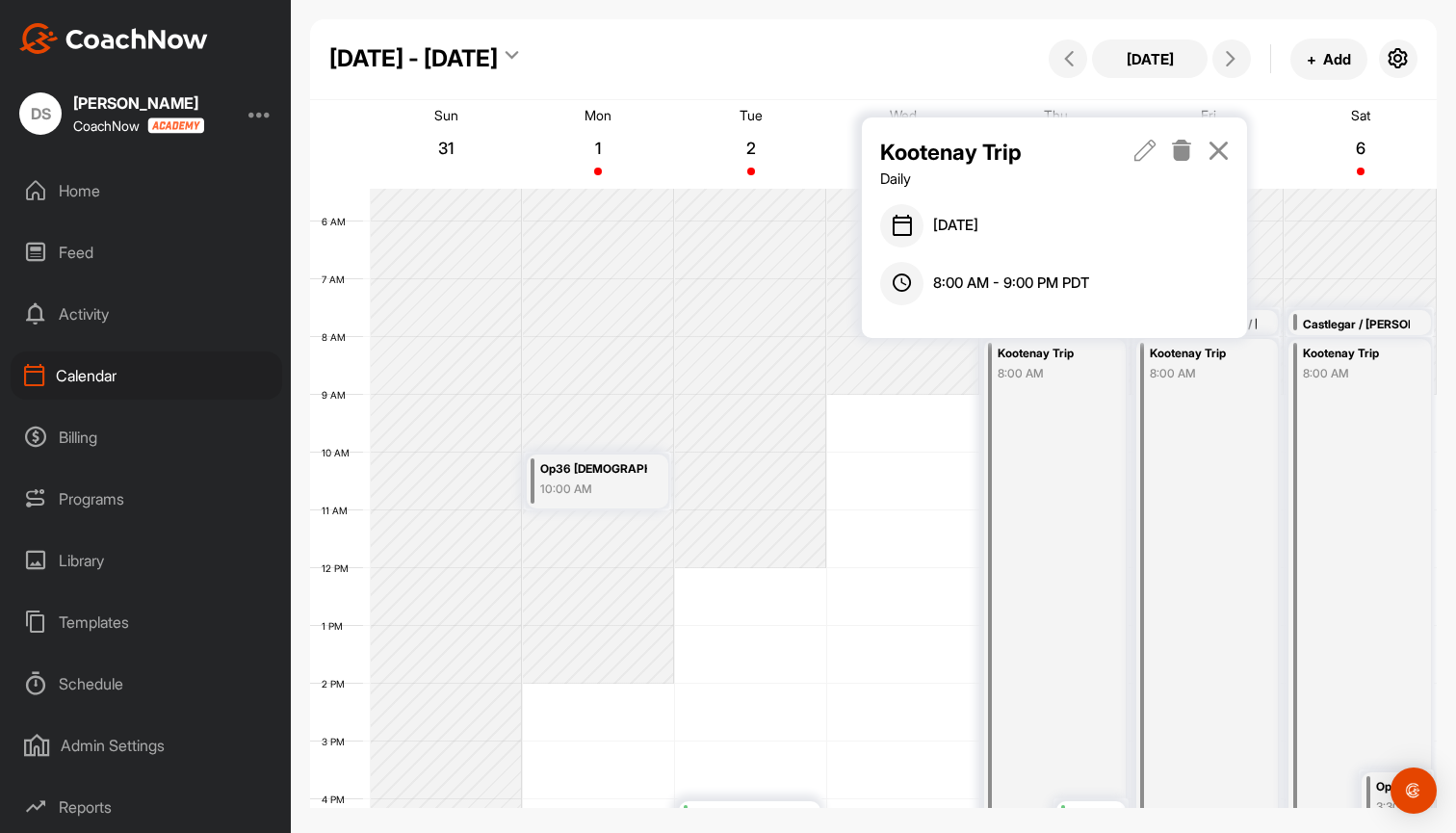 click at bounding box center [1182, 150] 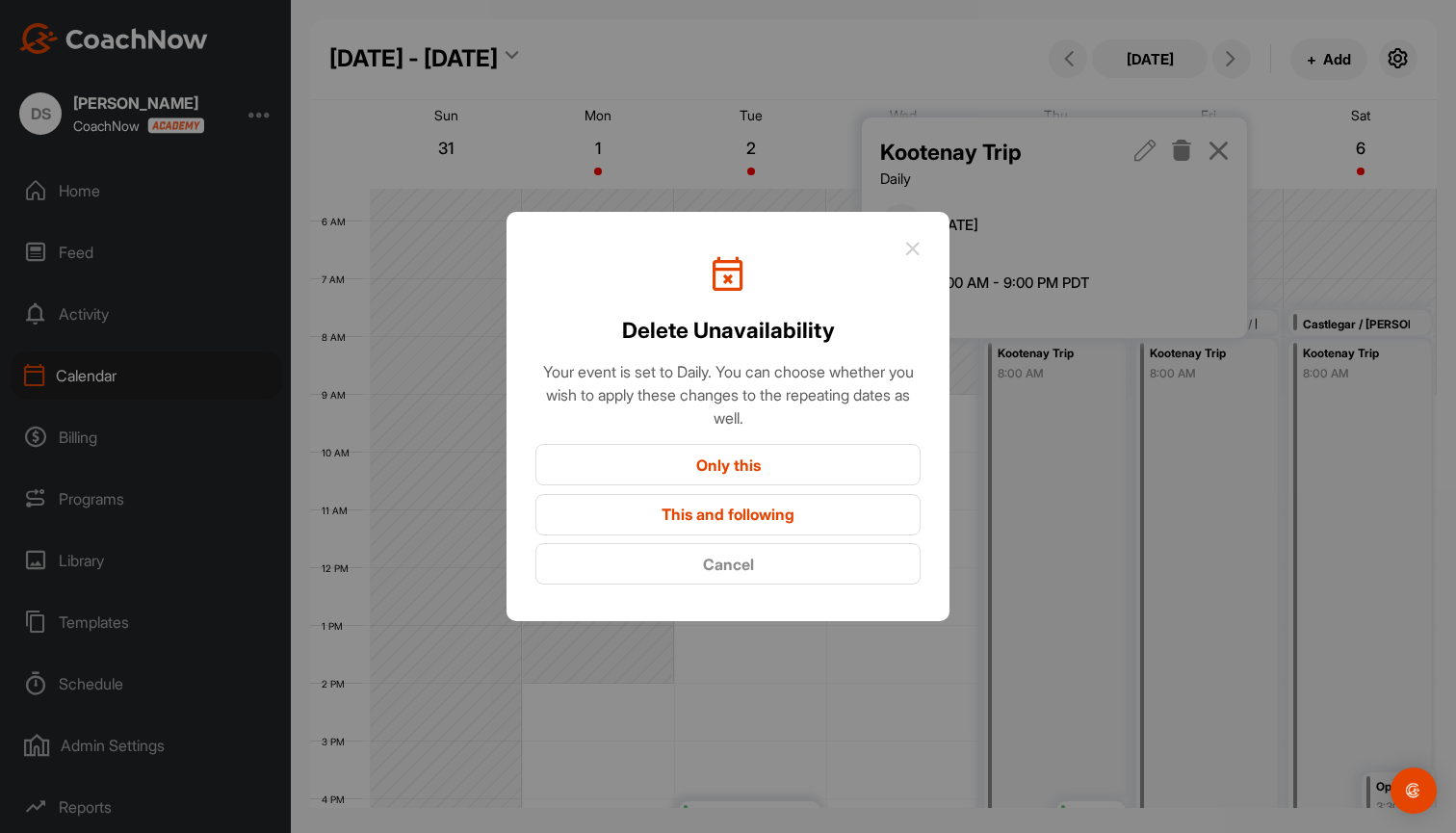 click on "Only this" at bounding box center [728, 464] 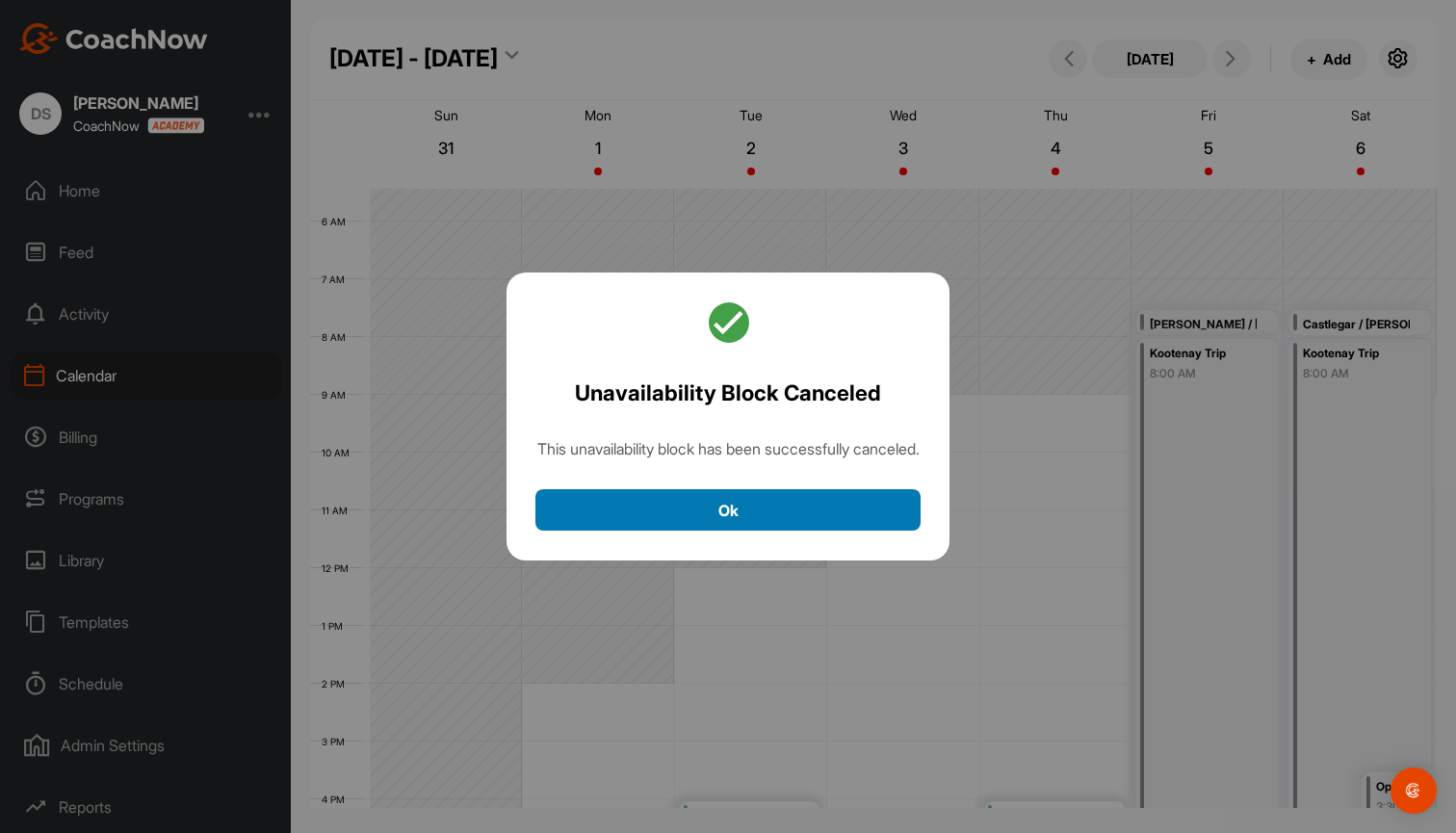 click on "Ok" at bounding box center [728, 509] 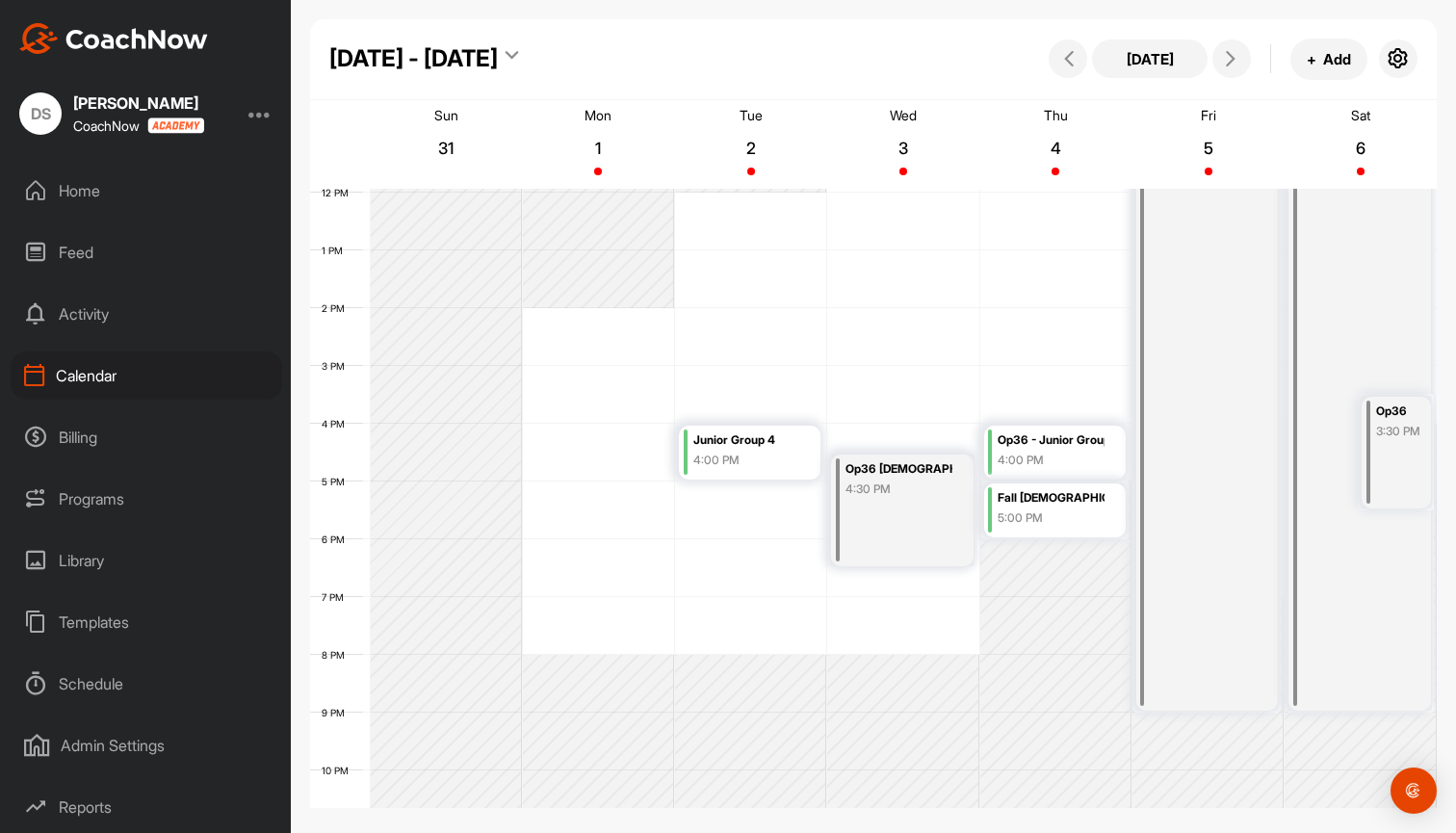 scroll, scrollTop: 689, scrollLeft: 0, axis: vertical 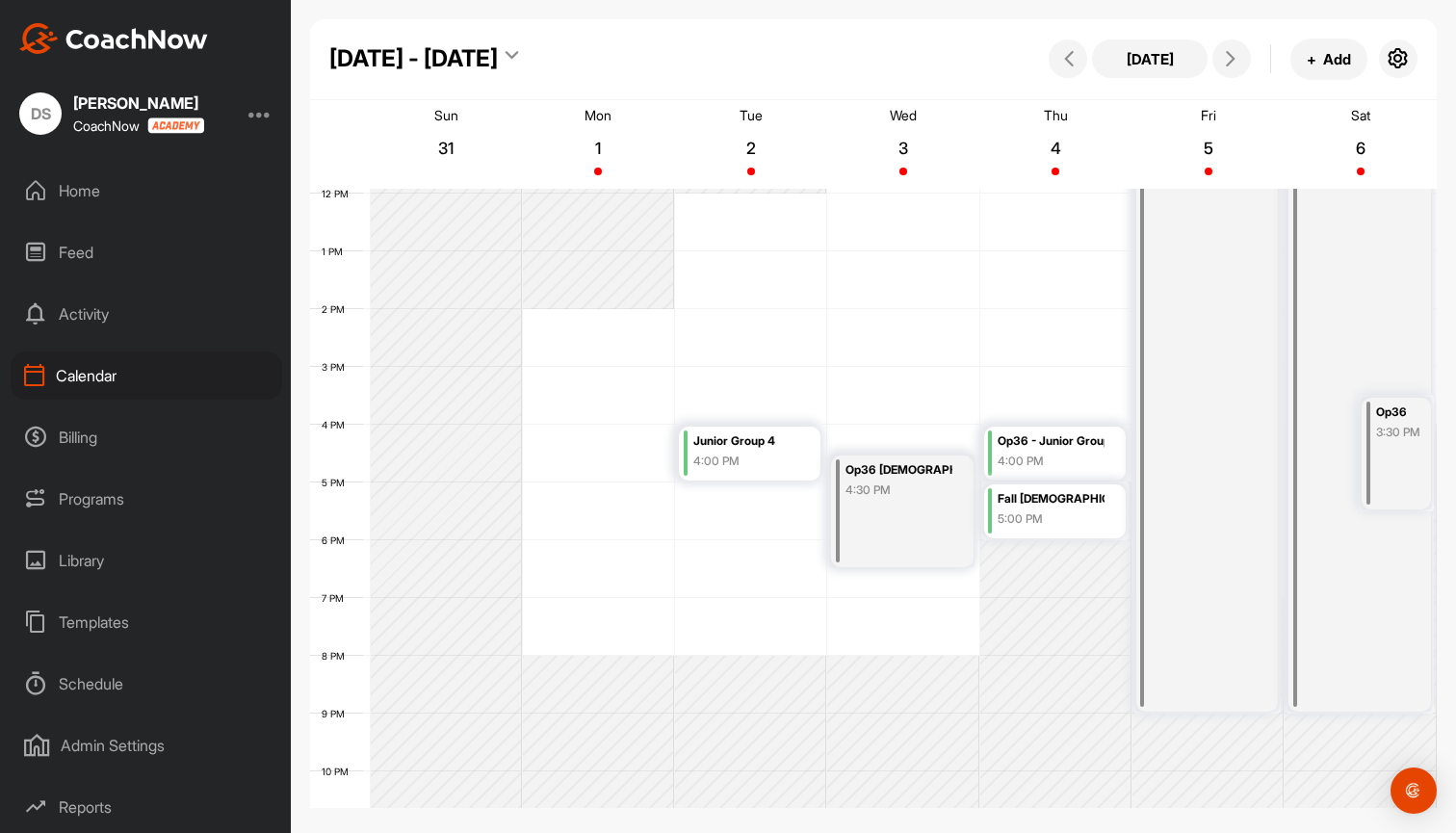 click on "3:30 PM" at bounding box center (1400, 432) 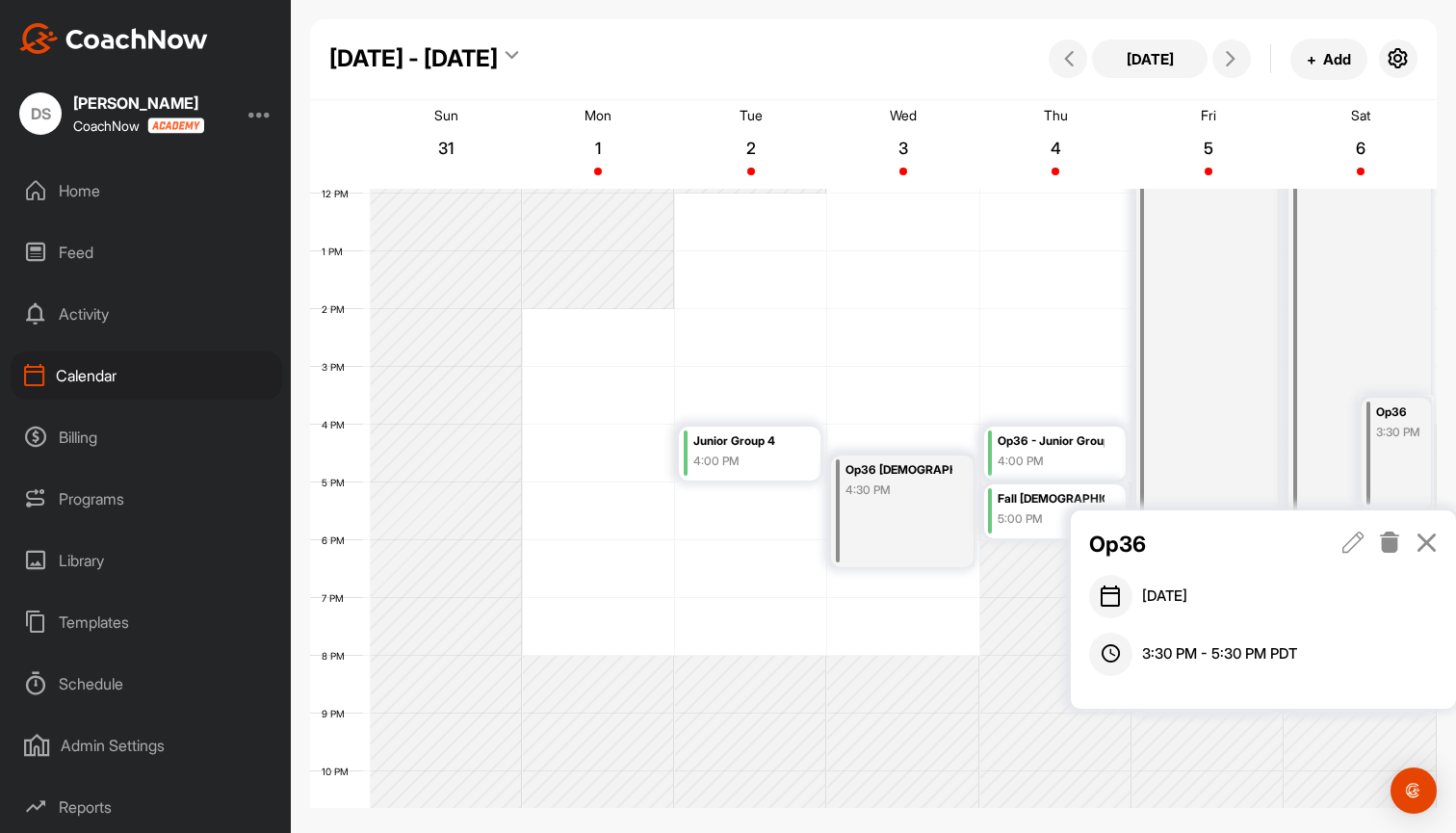 click at bounding box center [1390, 542] 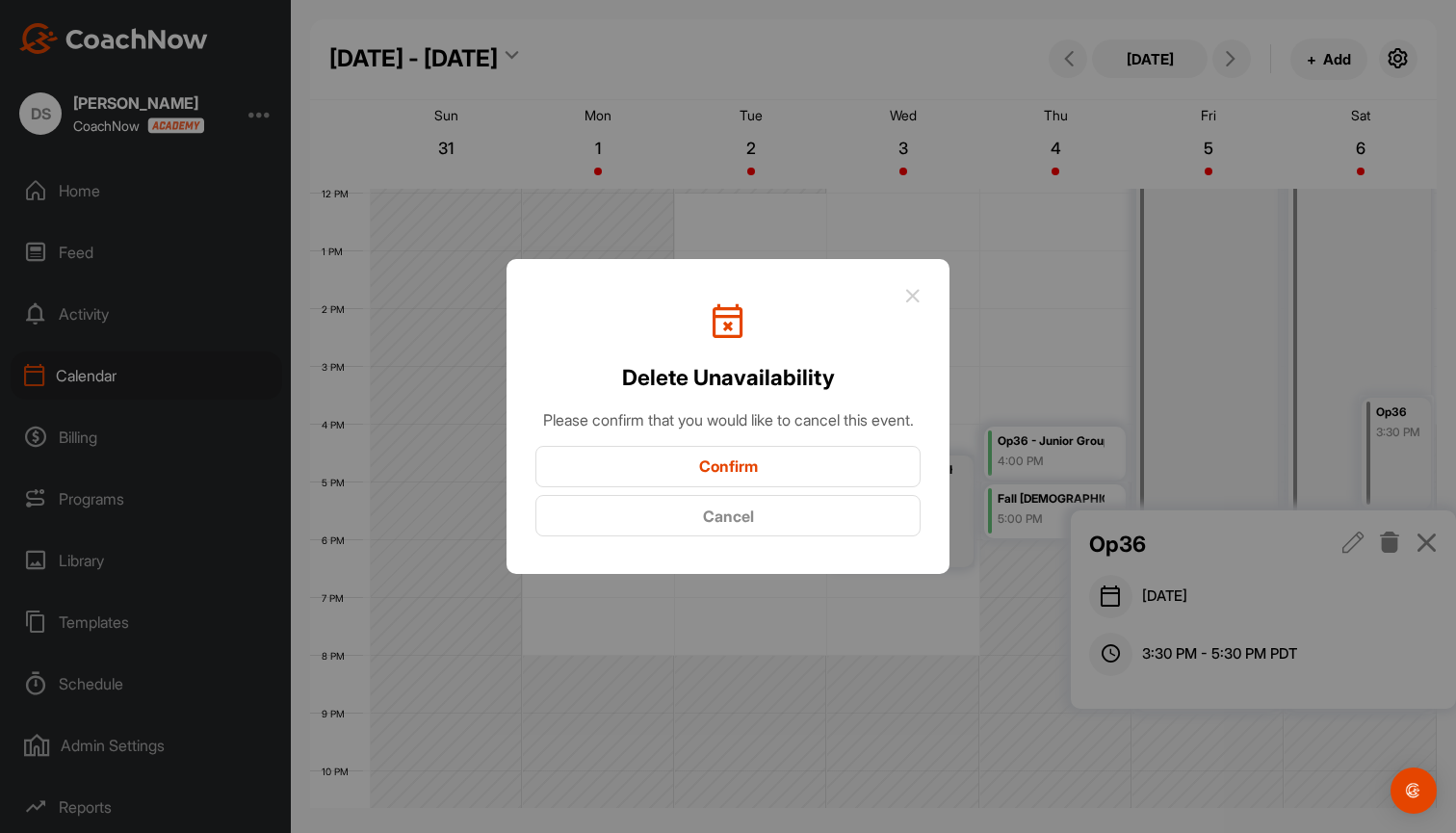 click on "Confirm" at bounding box center (728, 466) 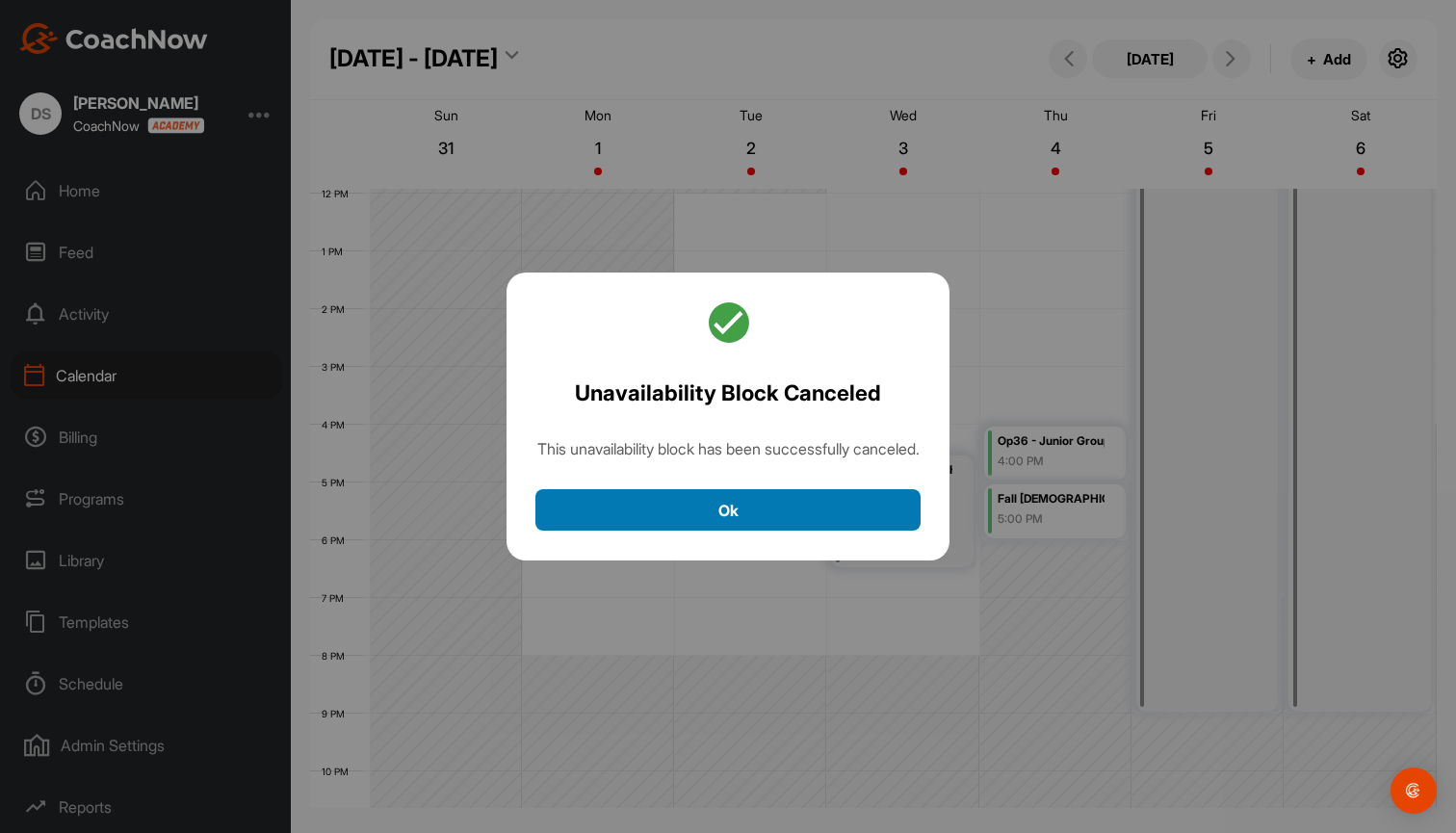 click on "Ok" at bounding box center [728, 509] 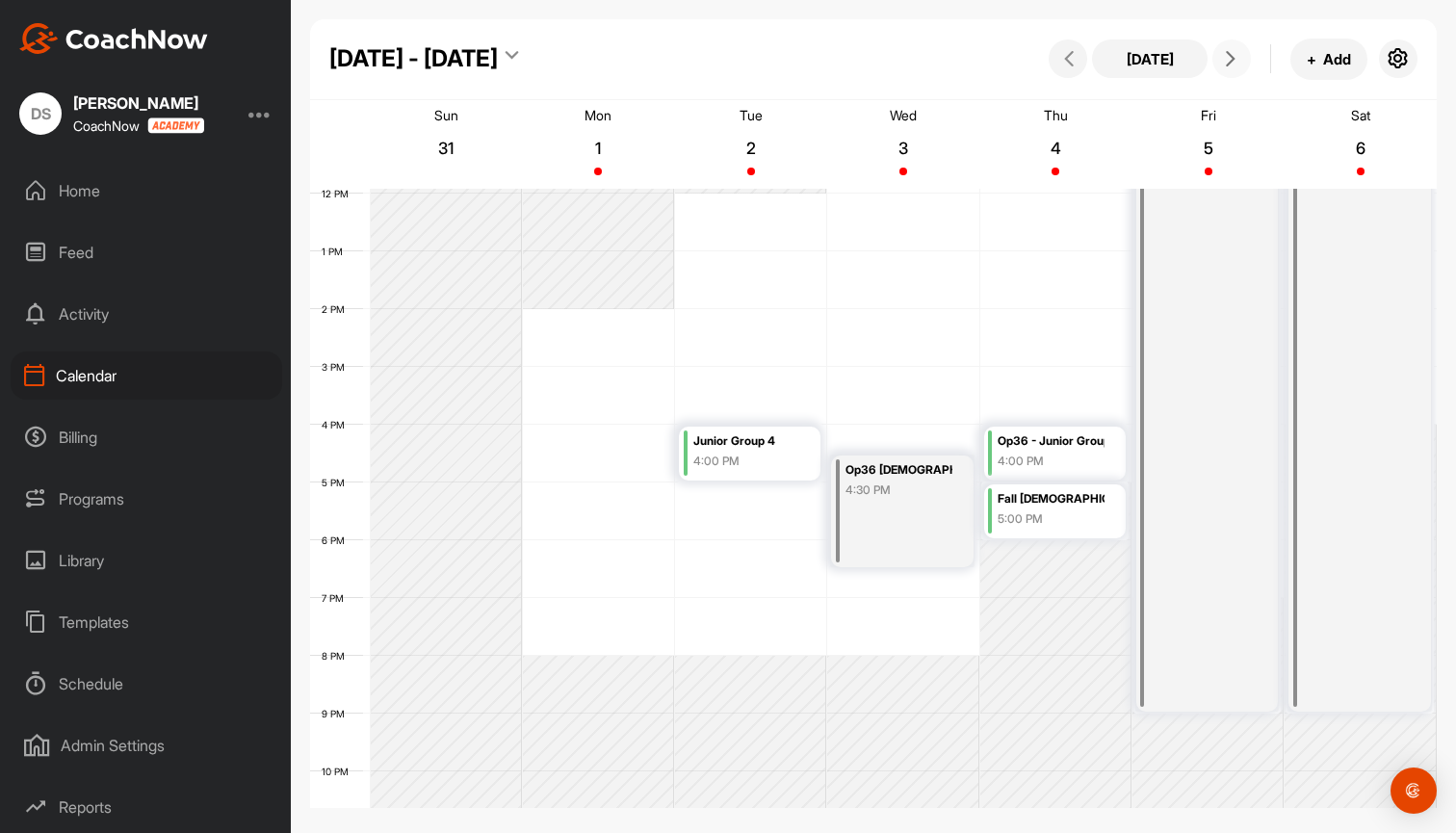 click at bounding box center (1231, 59) 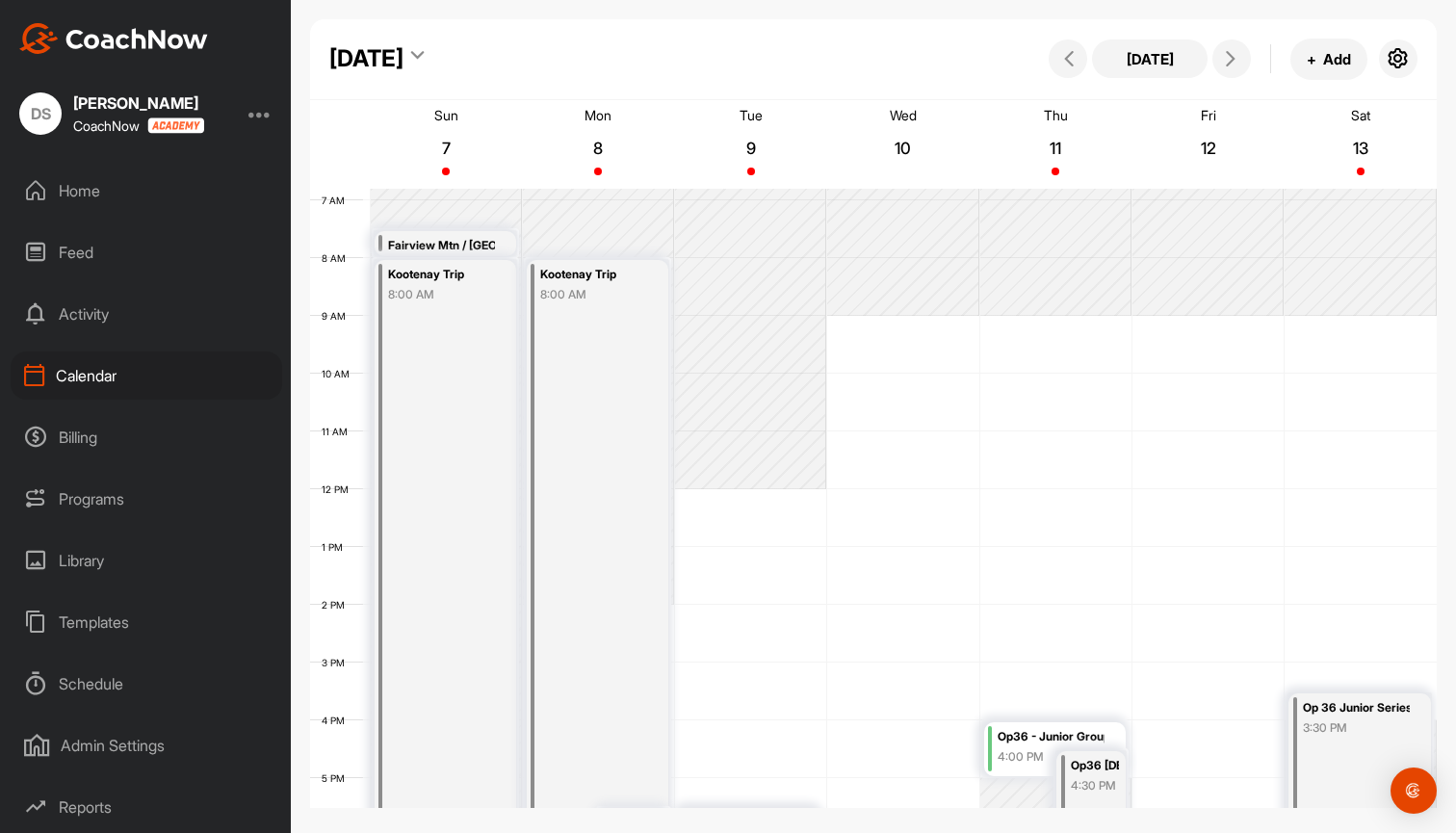 scroll, scrollTop: 387, scrollLeft: 0, axis: vertical 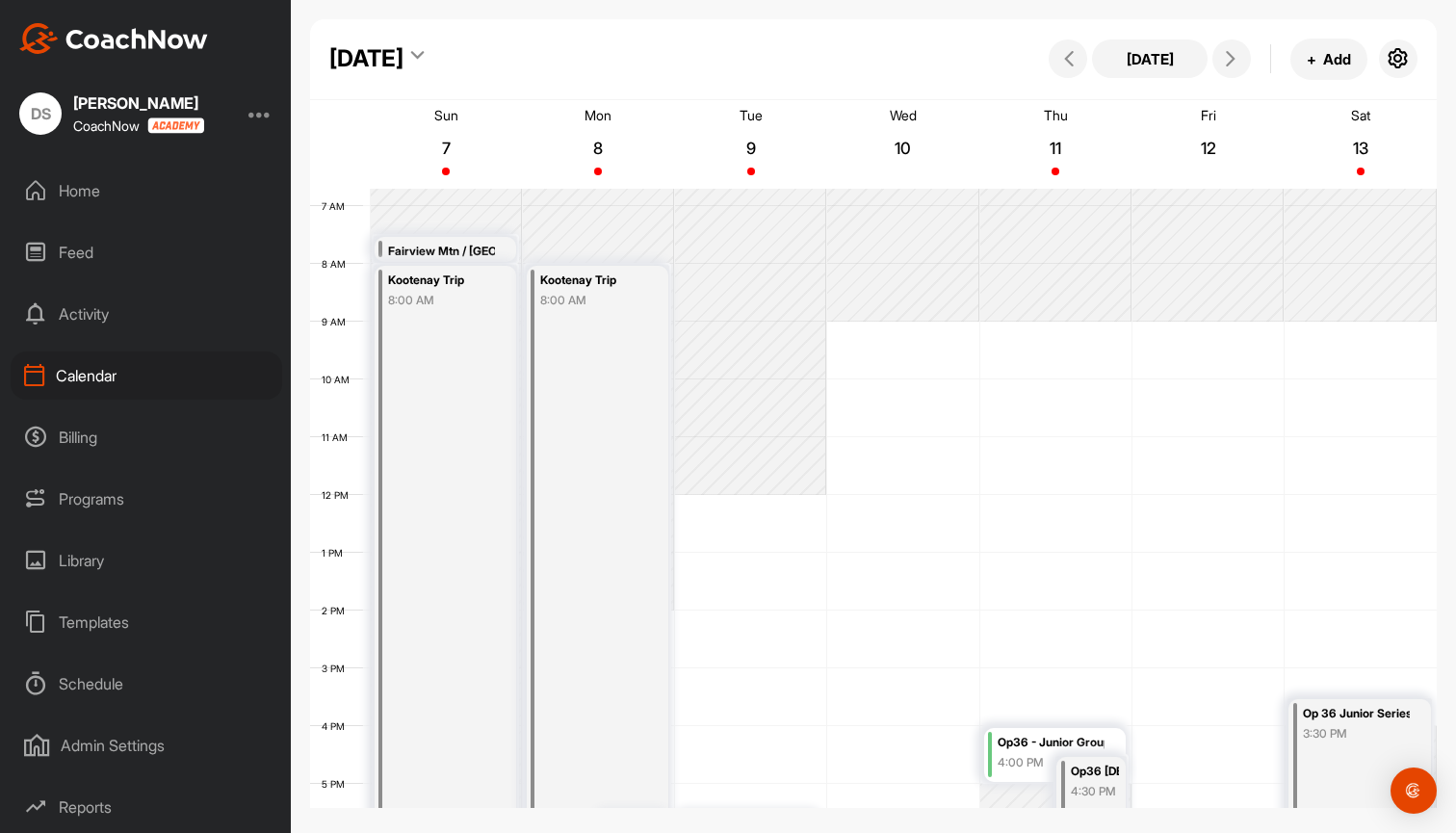click on "Kootenay Trip" at bounding box center (593, 280) 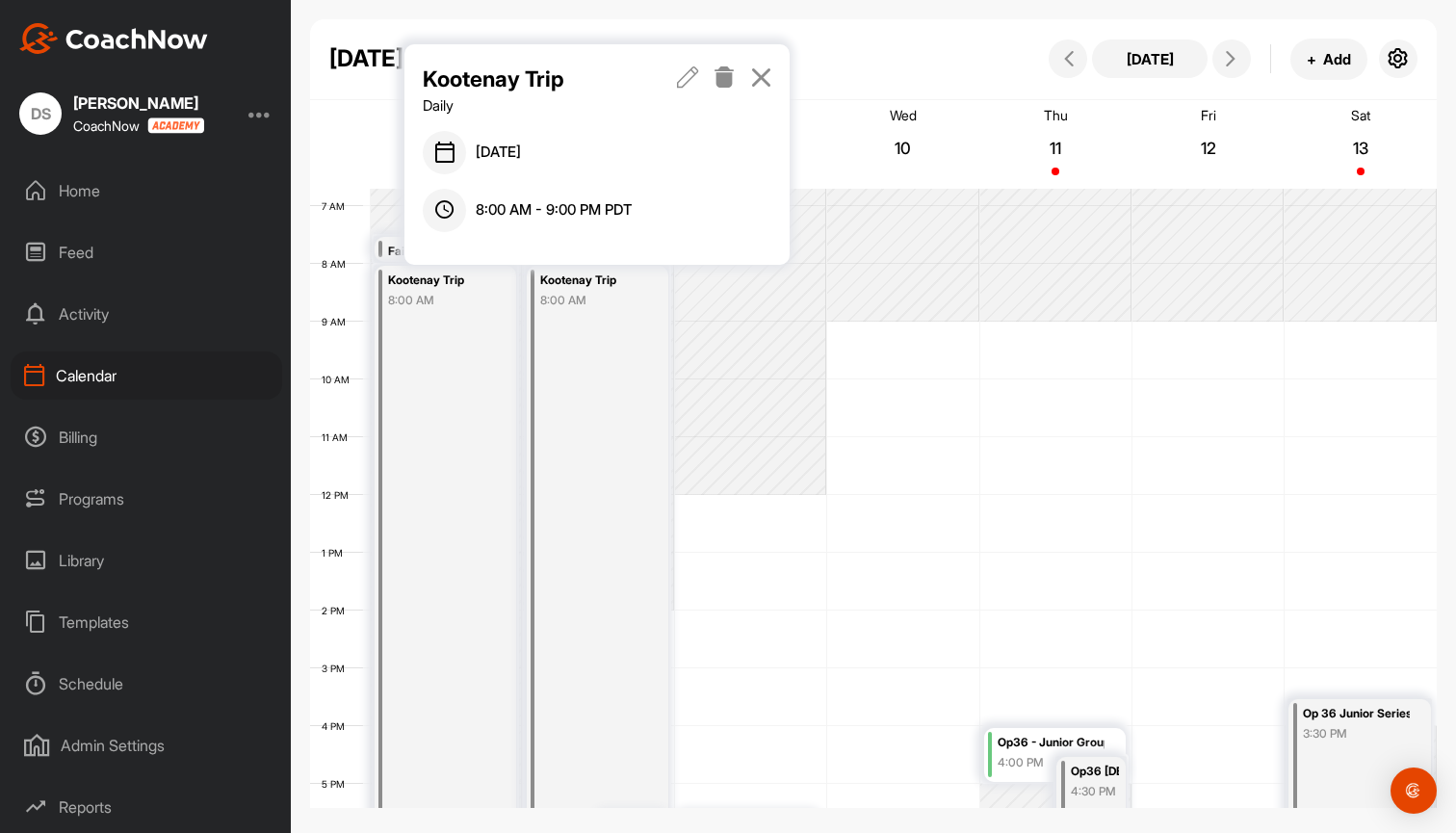click at bounding box center [688, 77] 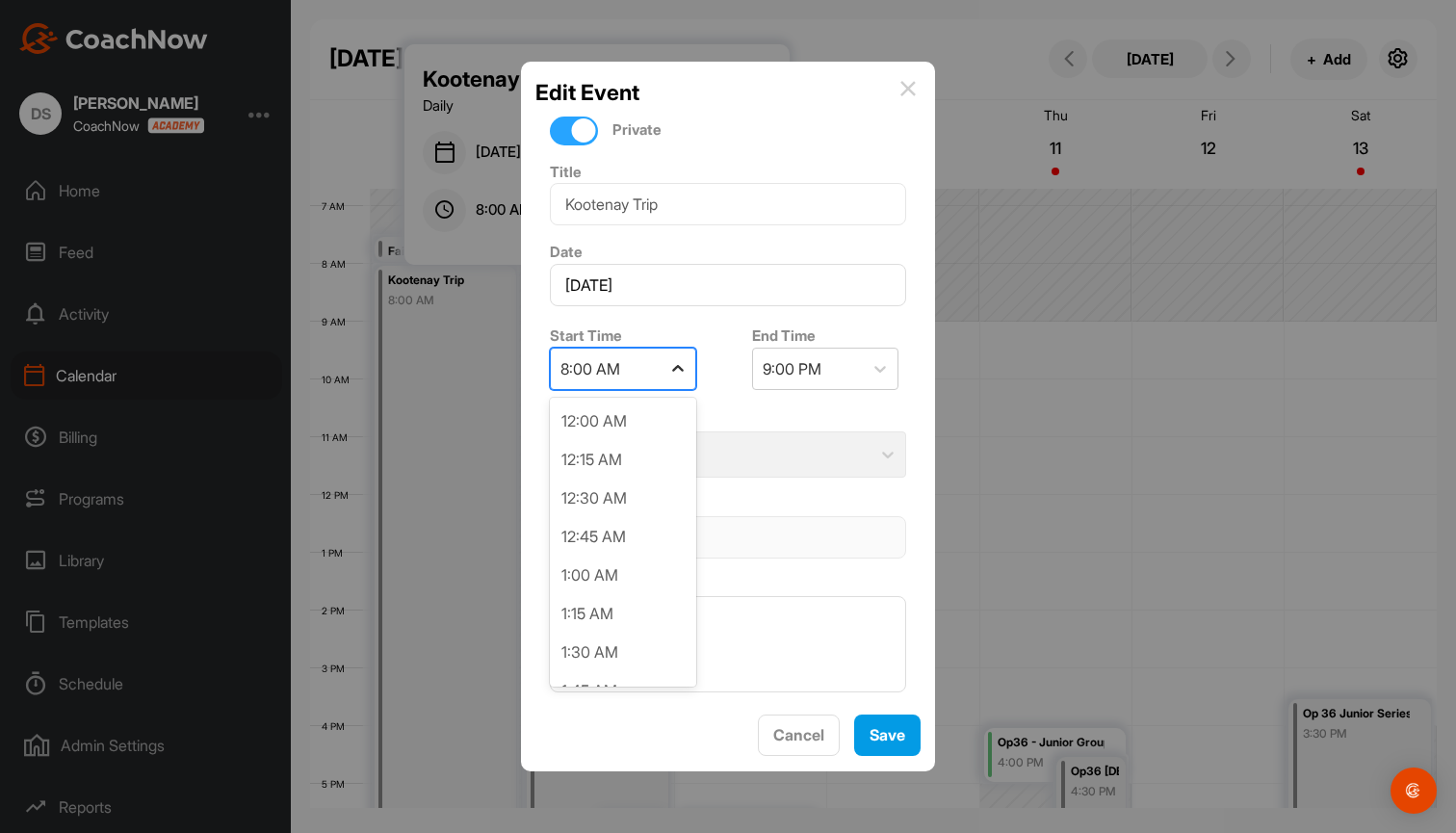 click 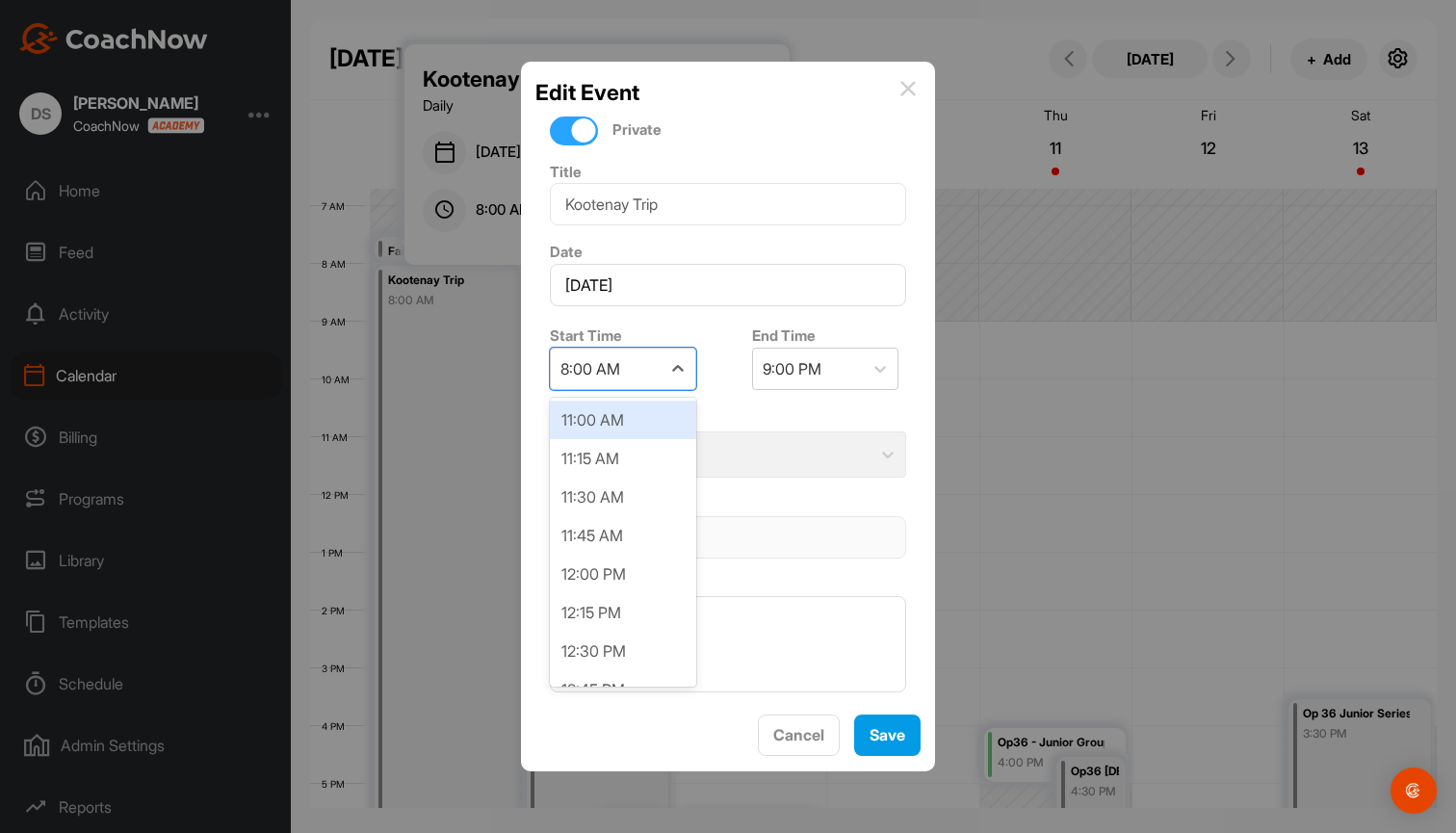 scroll, scrollTop: 1699, scrollLeft: 0, axis: vertical 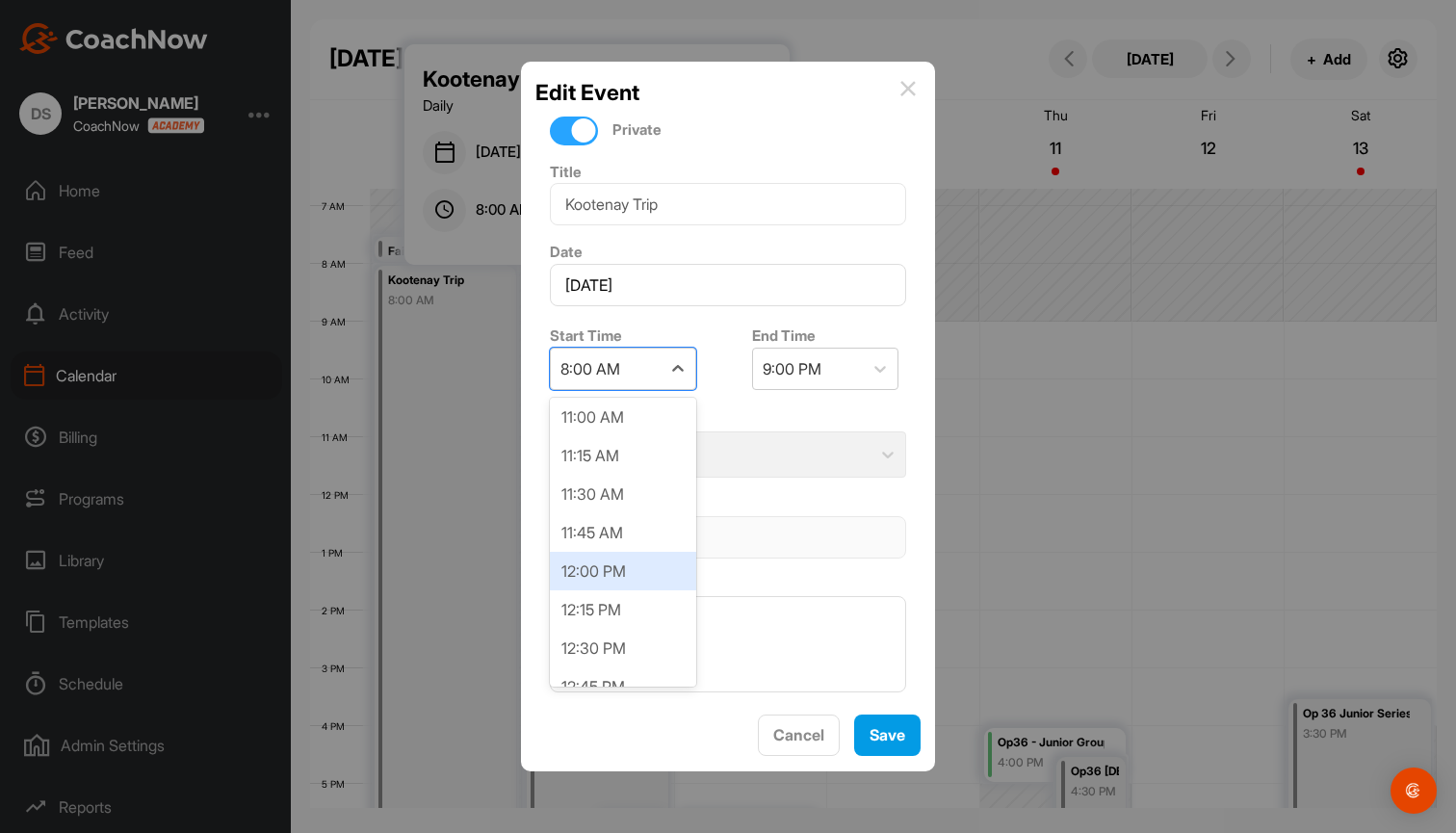 click on "12:00 PM" at bounding box center (623, 571) 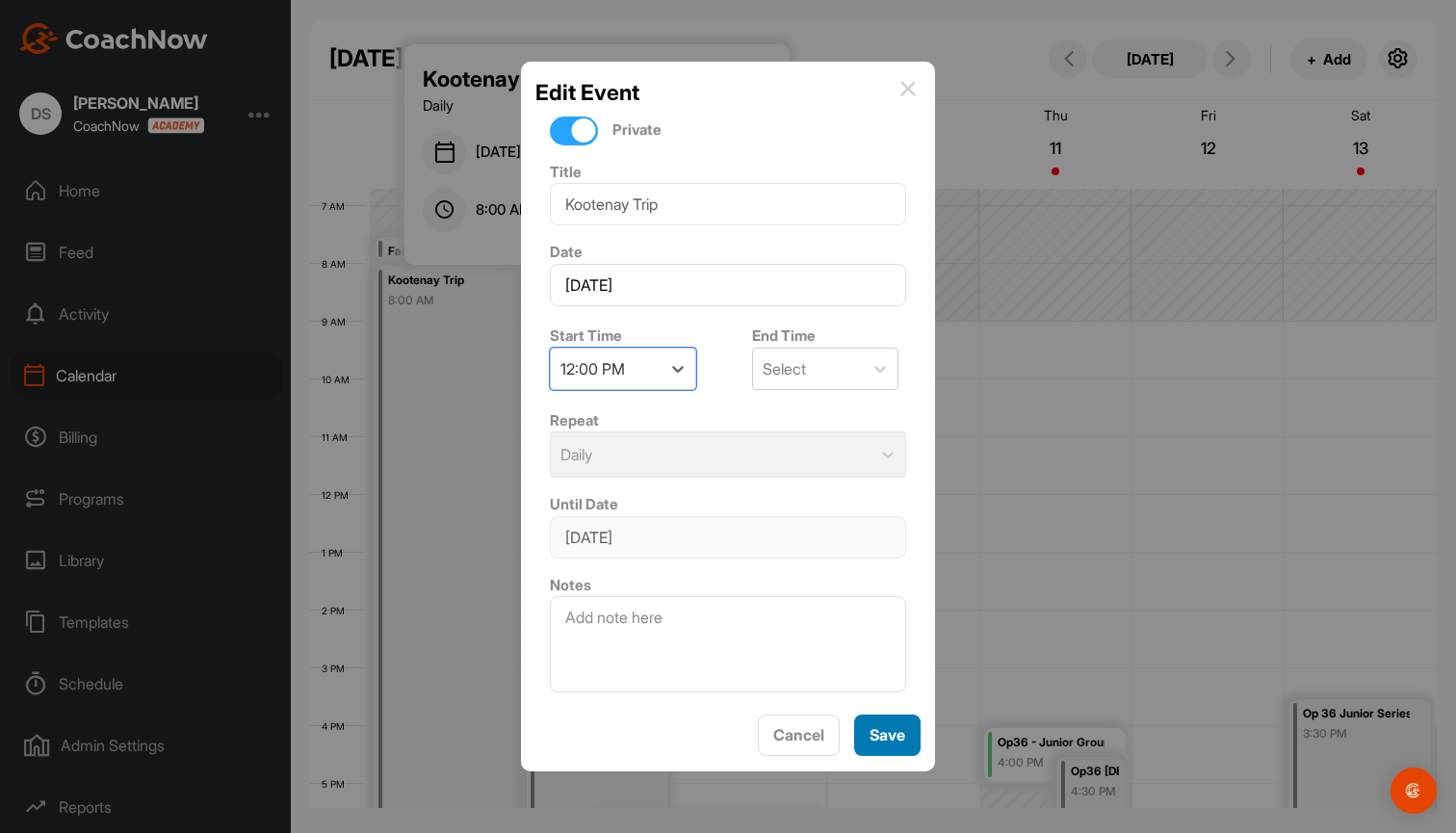 click on "Save" at bounding box center (887, 735) 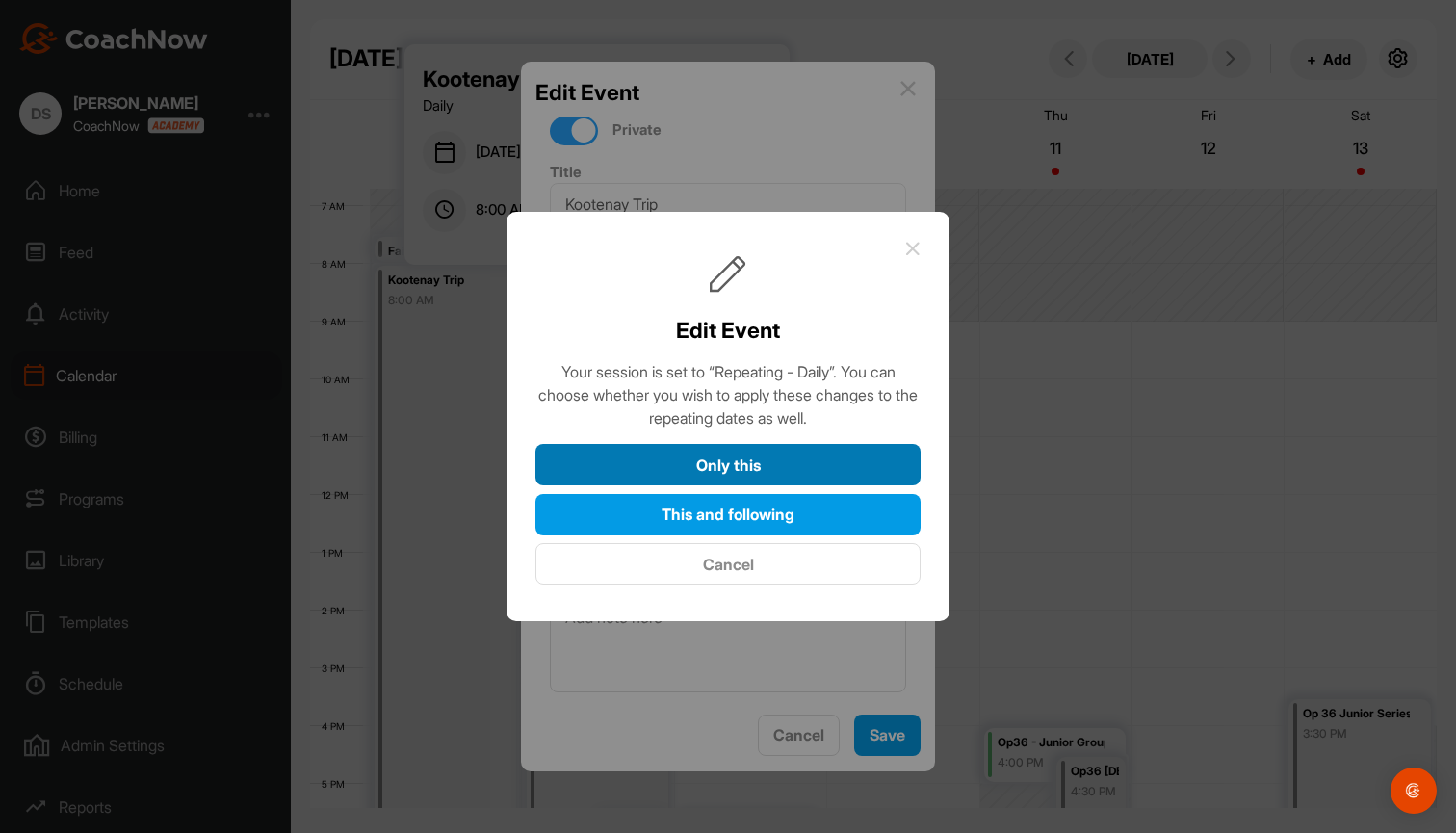 click on "Only this" at bounding box center (728, 464) 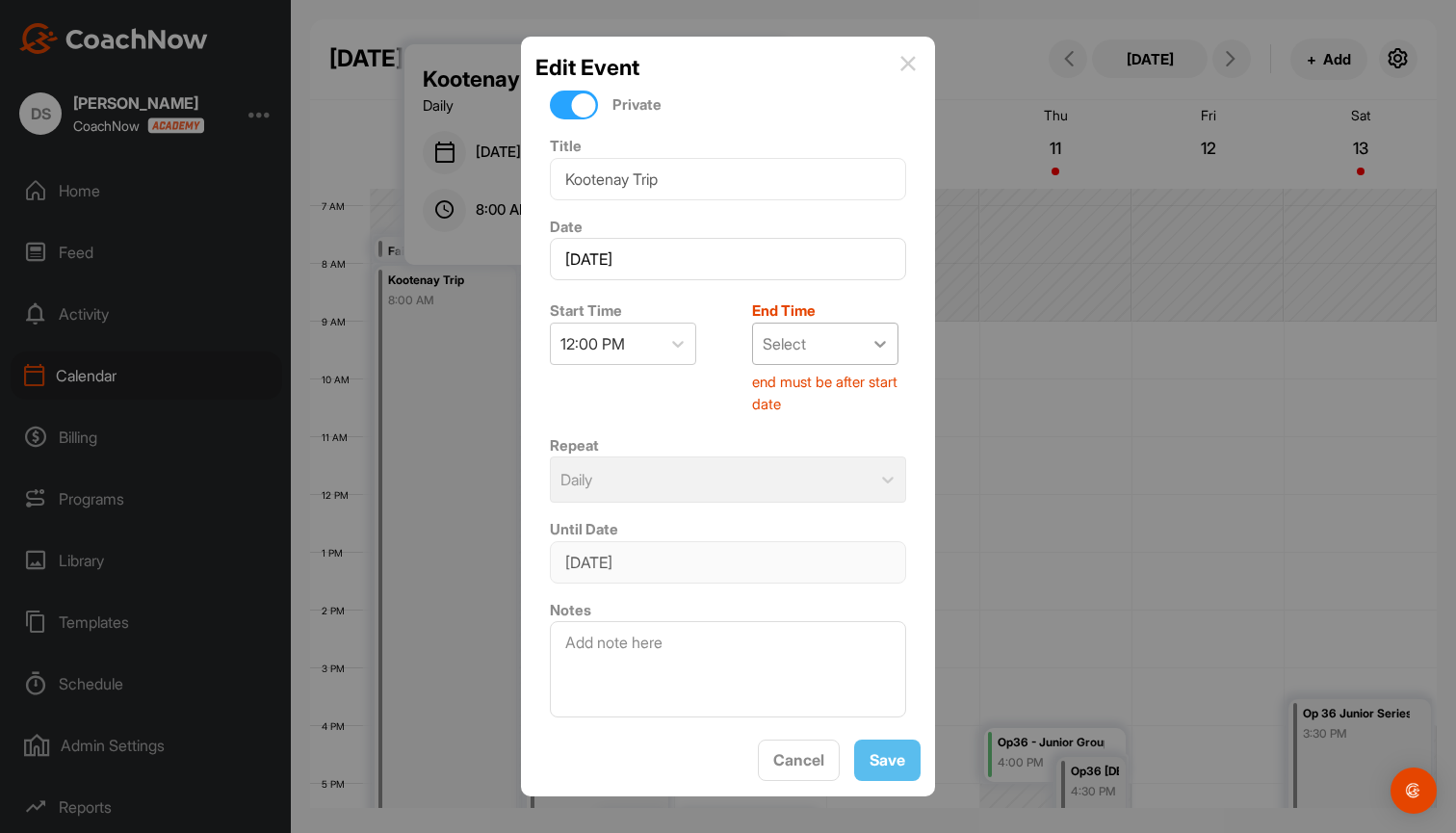 click 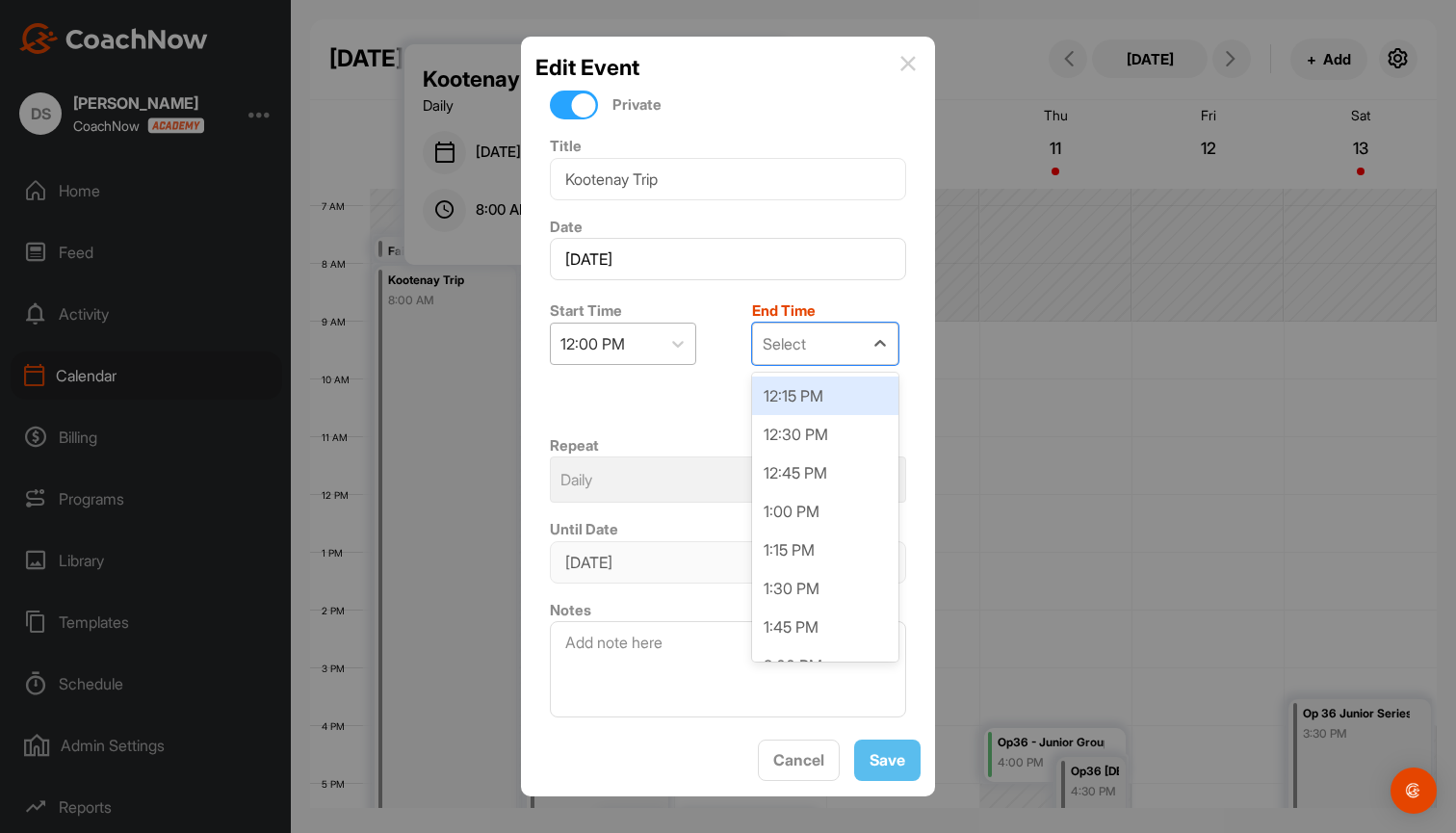 click on "12:00 PM" at bounding box center (606, 344) 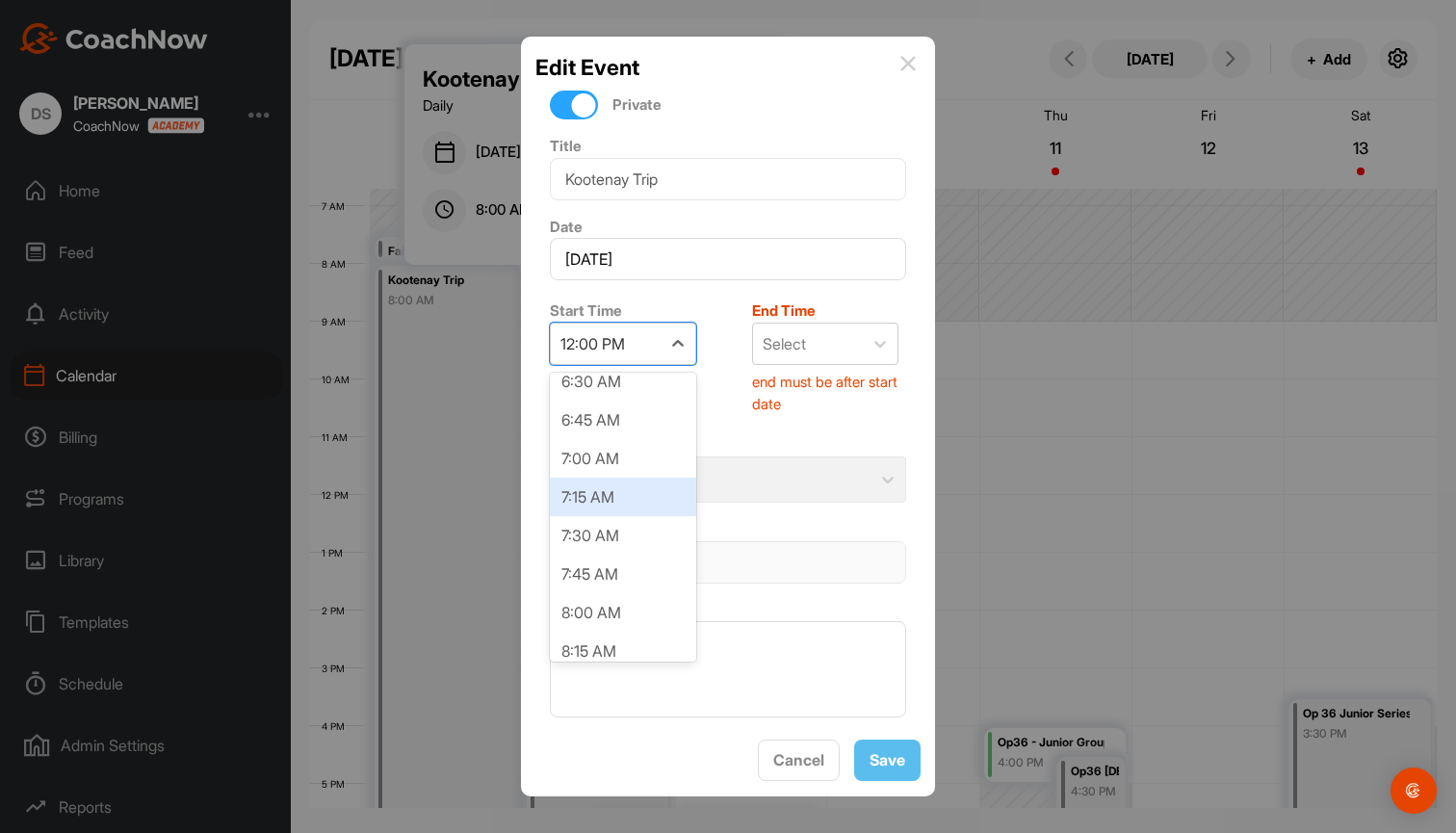 scroll, scrollTop: 1022, scrollLeft: 0, axis: vertical 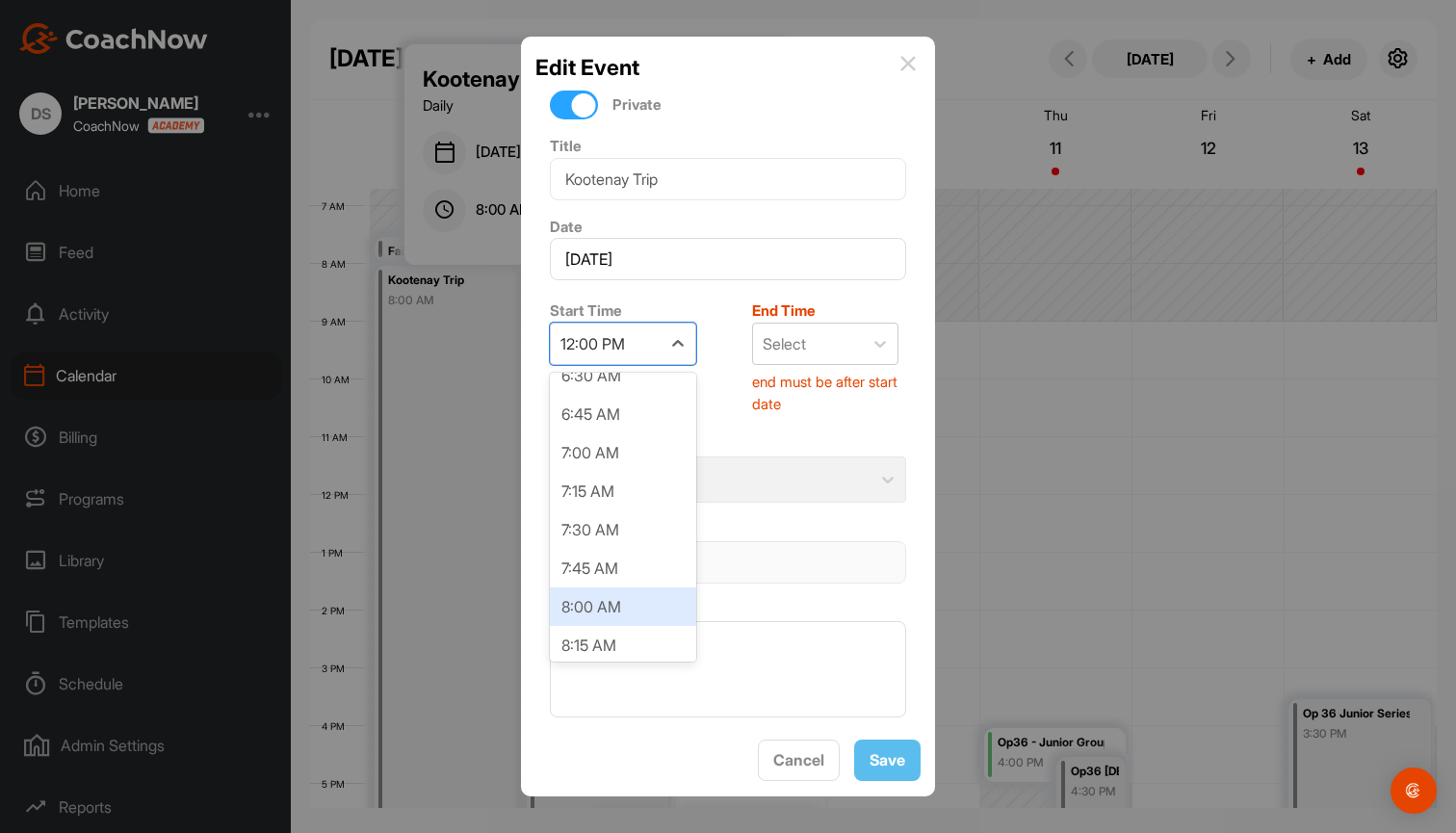 click on "8:00 AM" at bounding box center [623, 607] 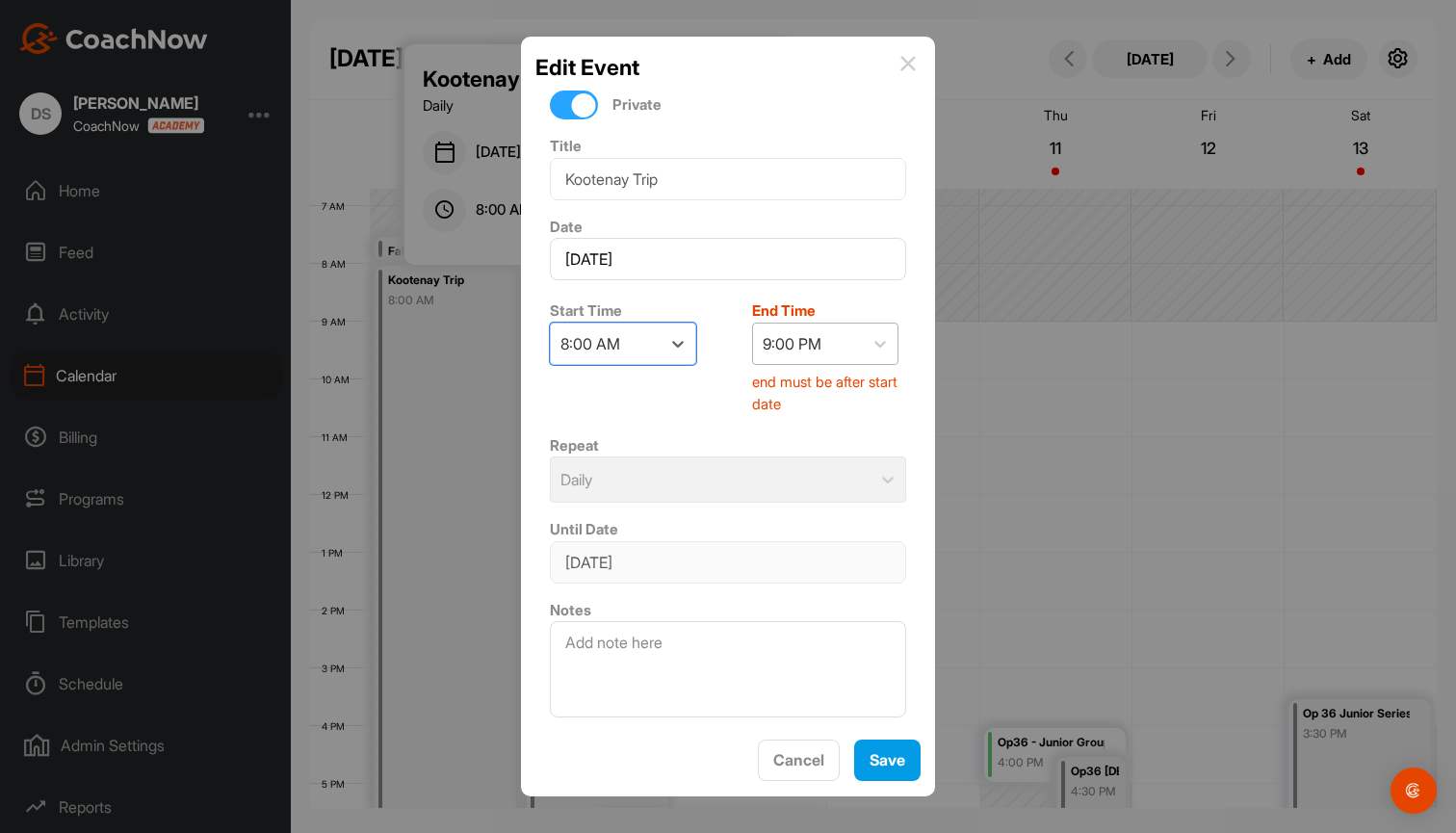click on "9:00 PM" at bounding box center (808, 344) 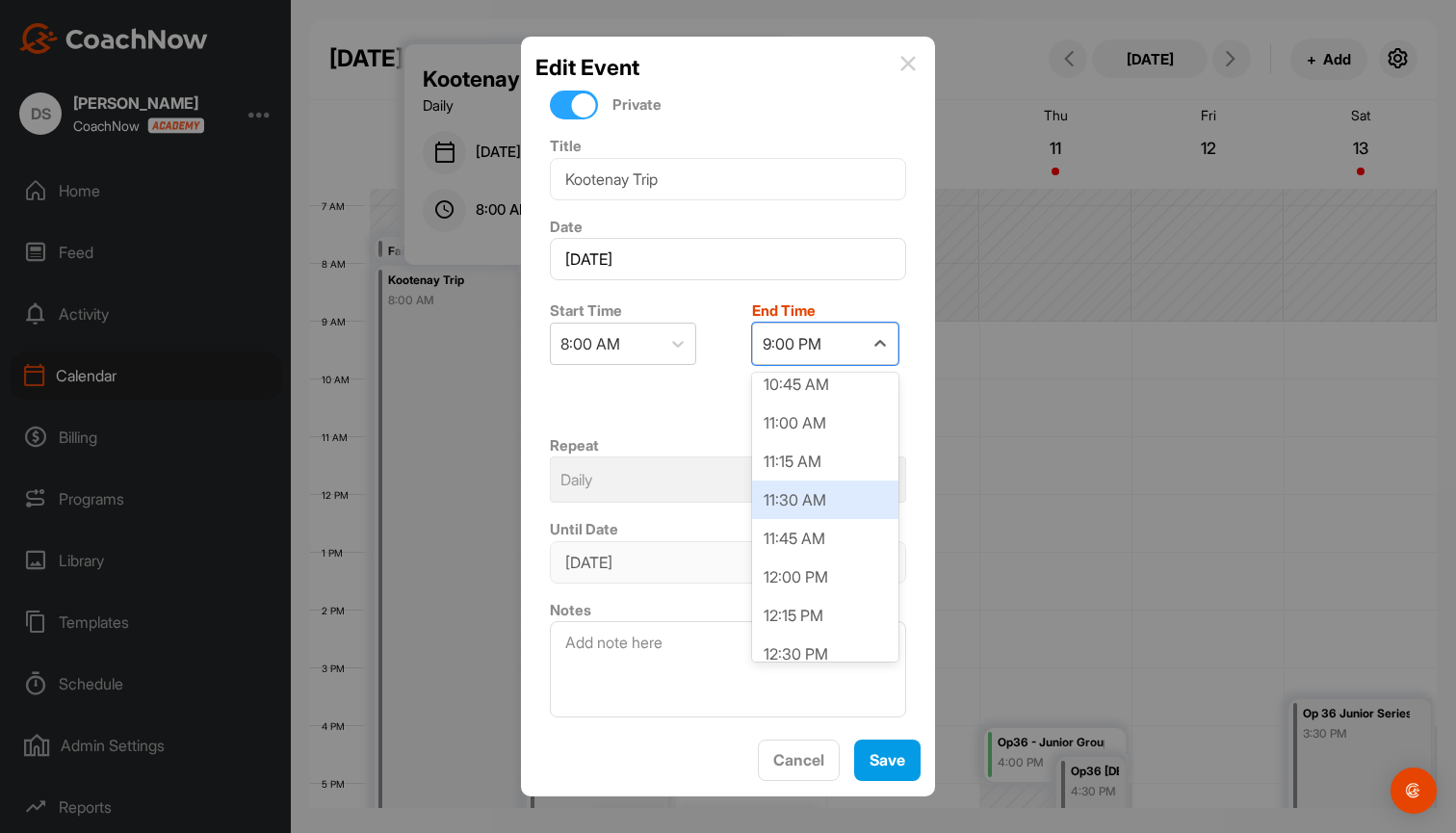 scroll, scrollTop: 366, scrollLeft: 0, axis: vertical 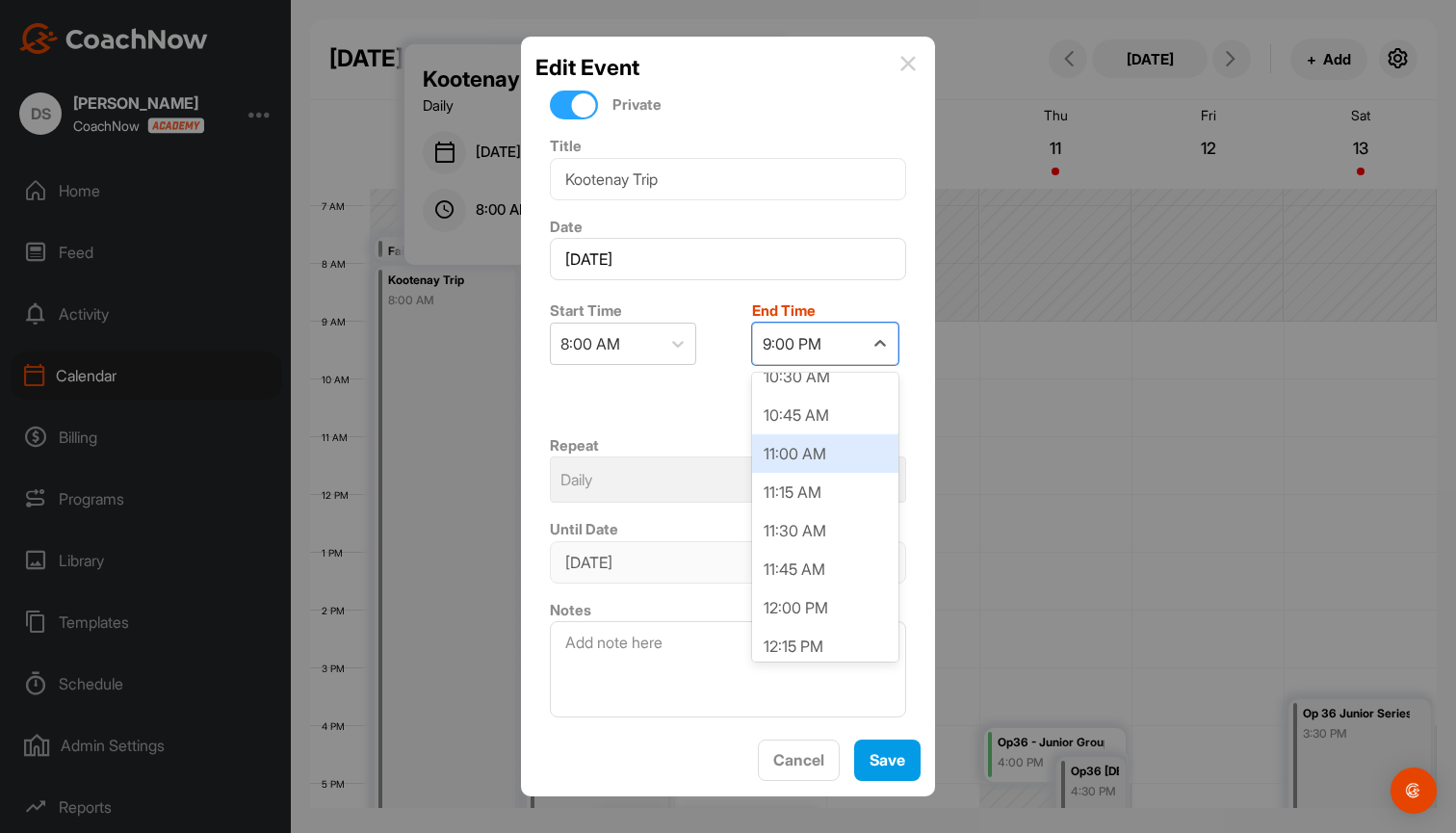 click on "11:00 AM" at bounding box center [825, 454] 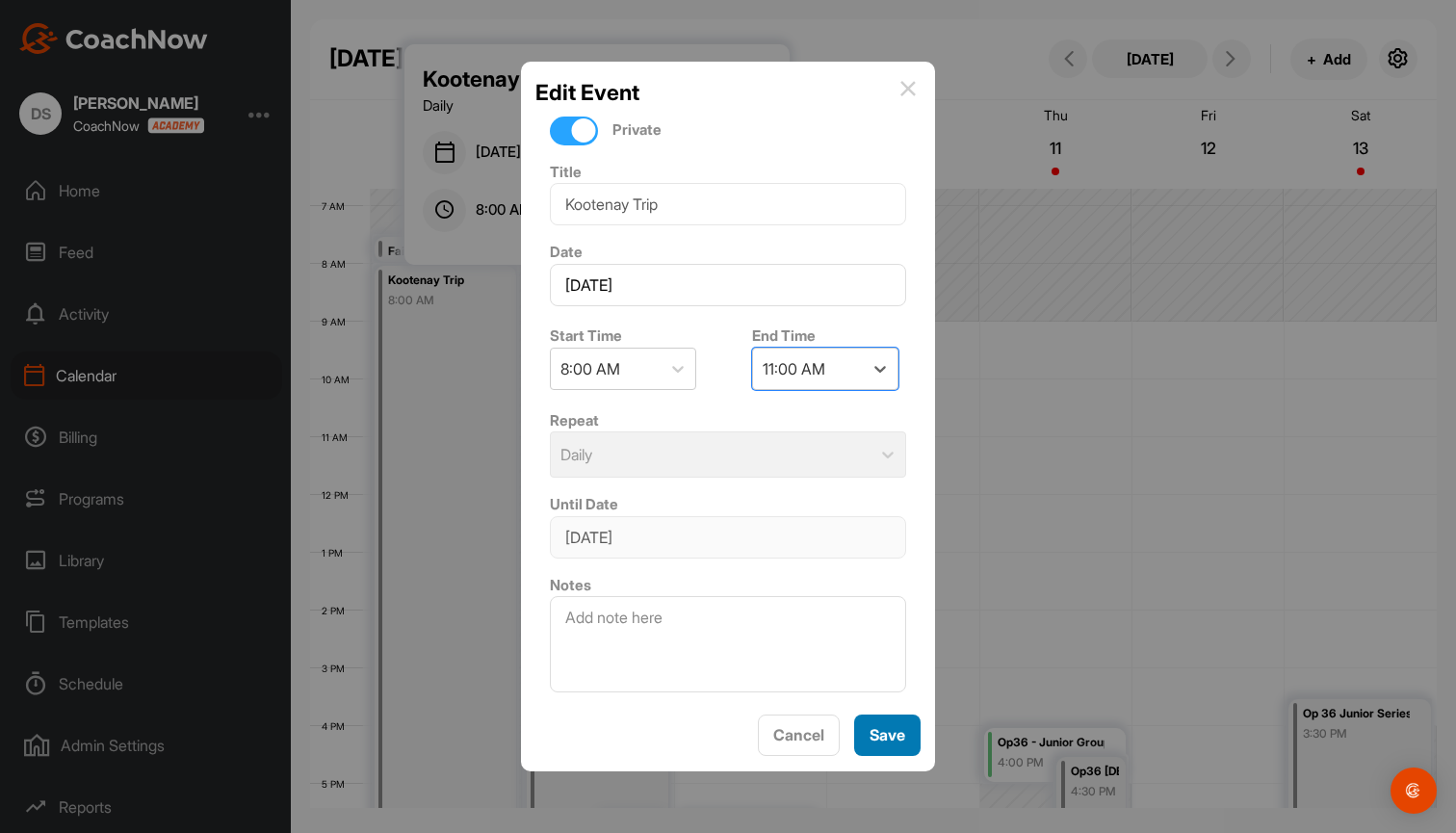 click on "Save" at bounding box center (887, 735) 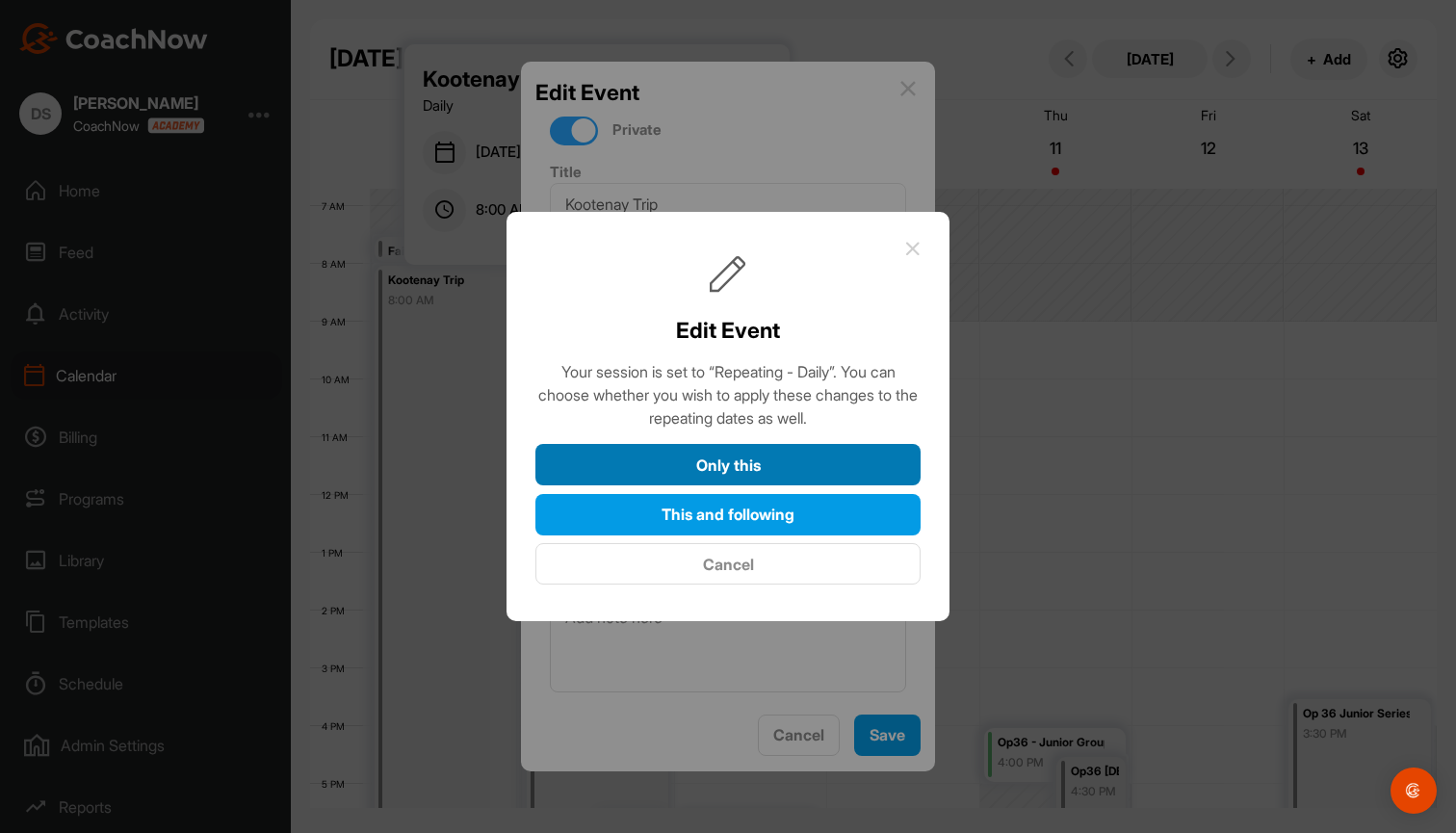 click on "Only this" at bounding box center [728, 464] 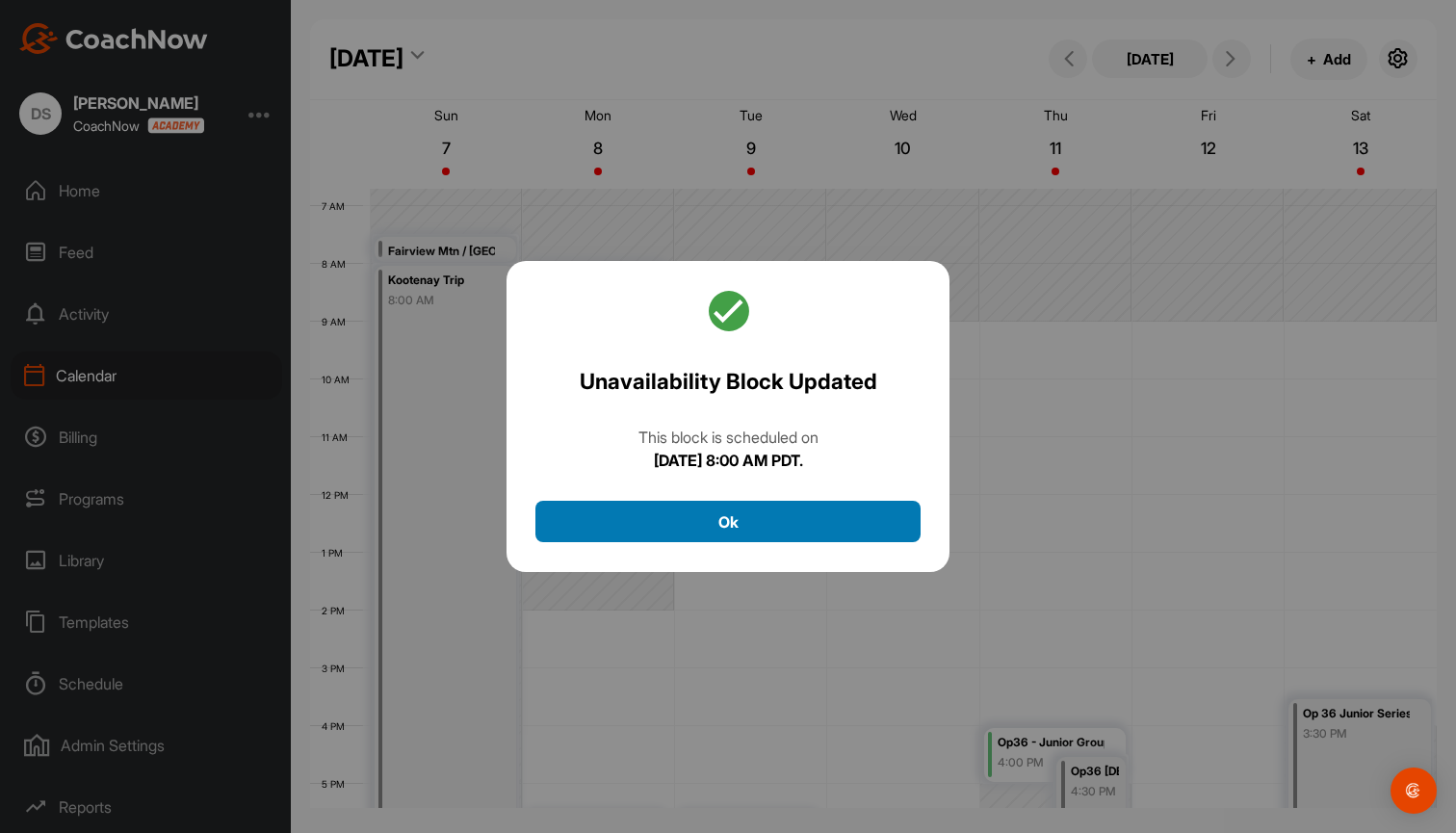 click on "Ok" at bounding box center (728, 521) 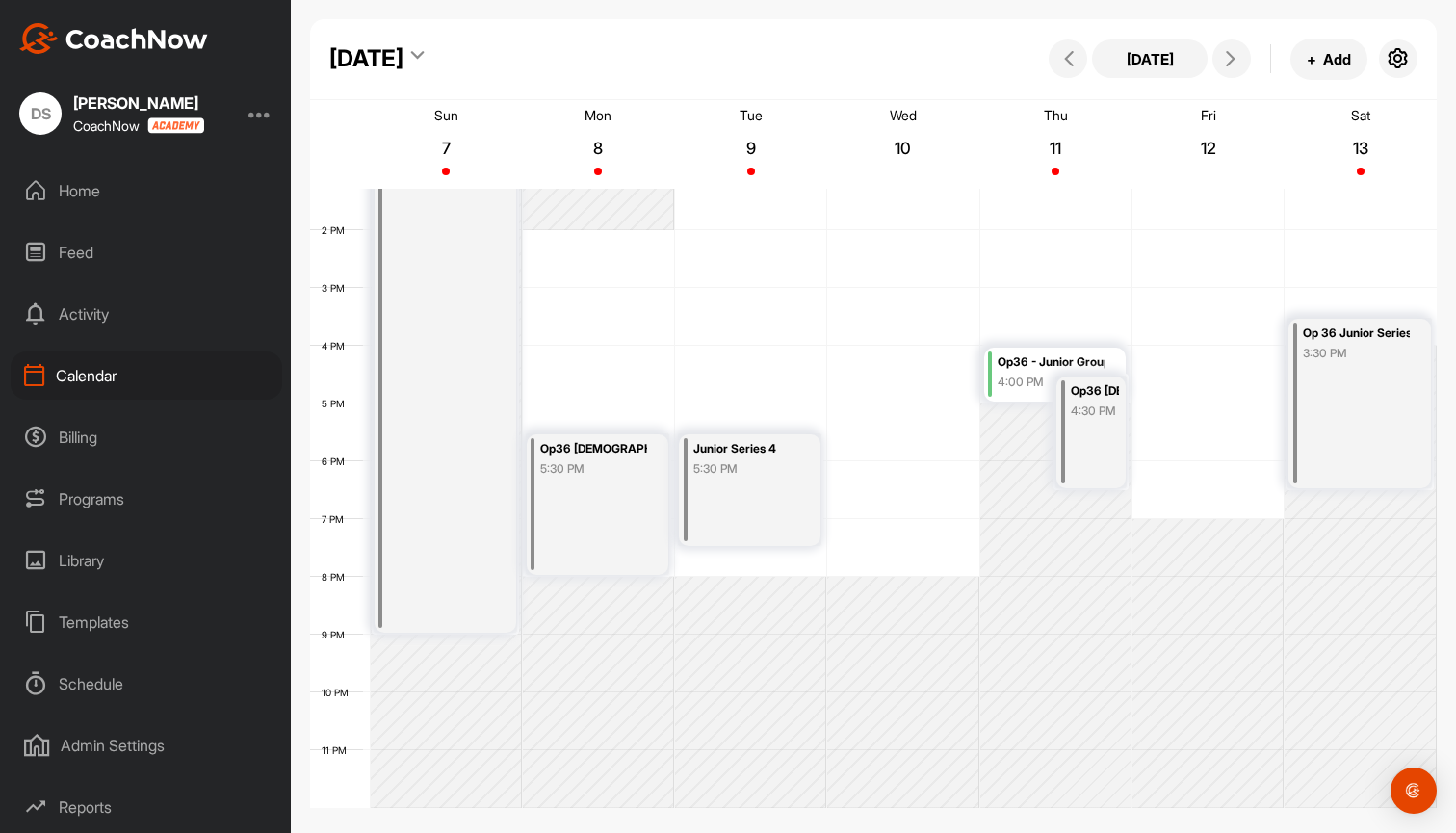 scroll, scrollTop: 768, scrollLeft: 0, axis: vertical 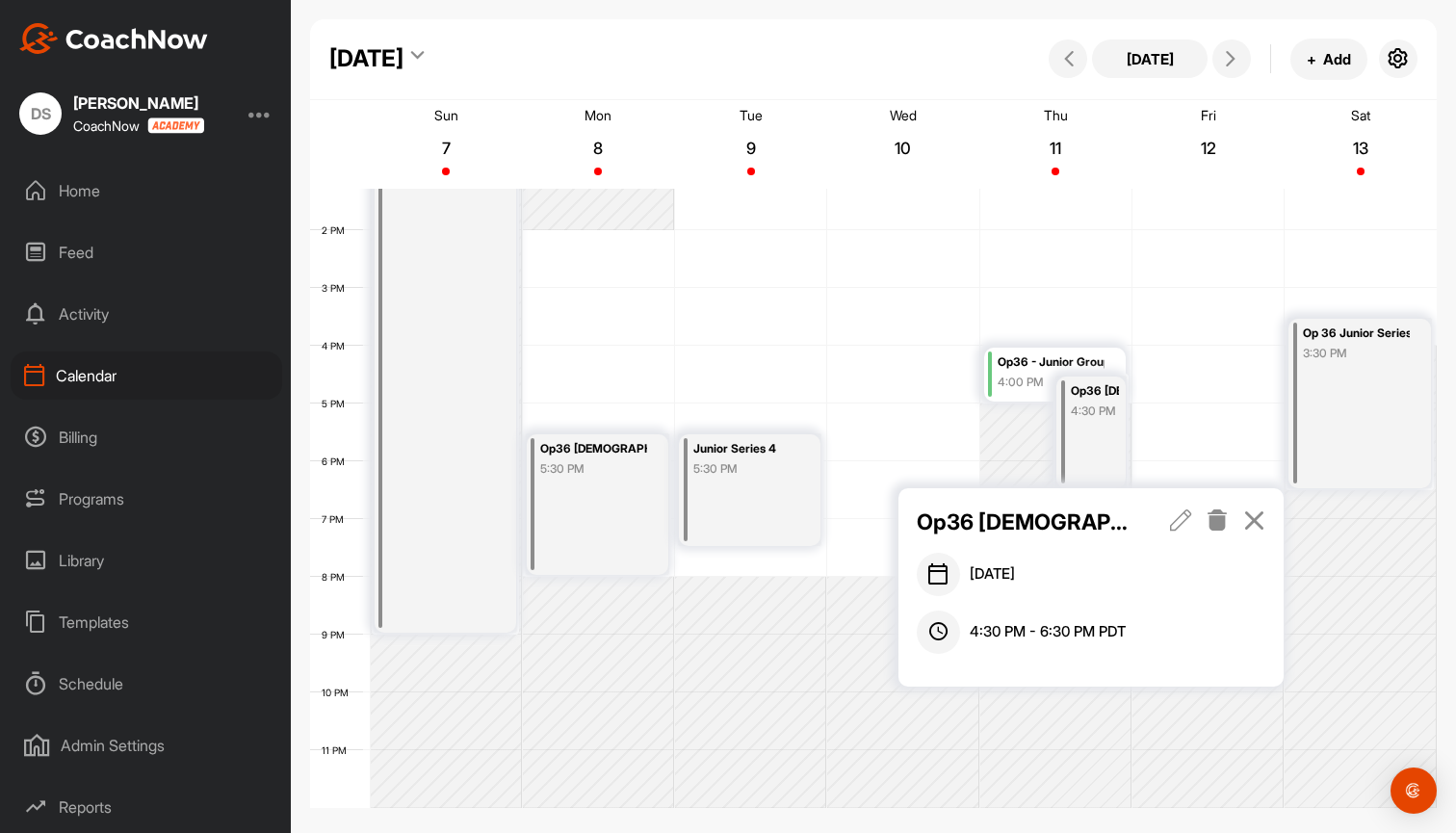 click at bounding box center [1181, 520] 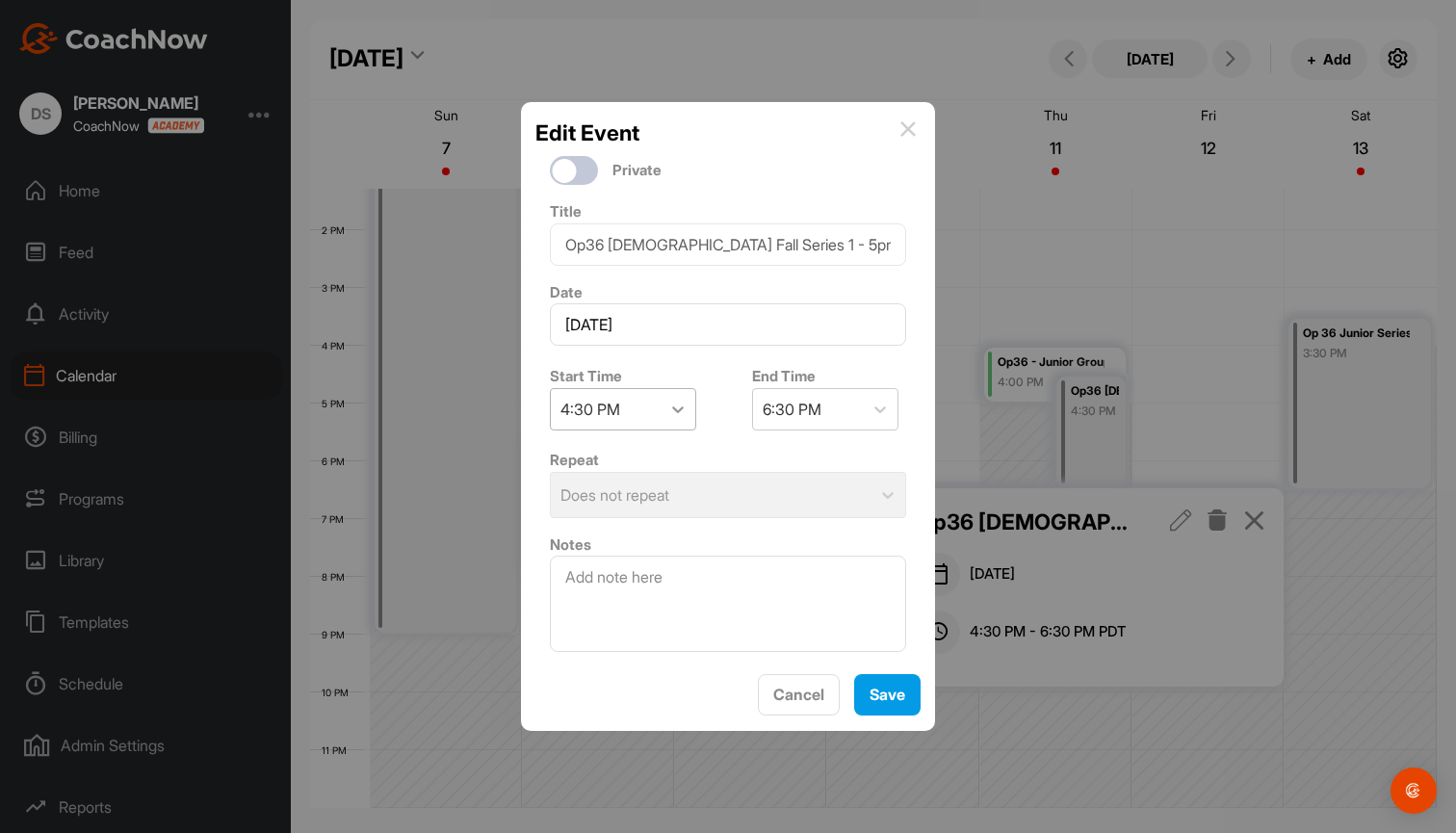click 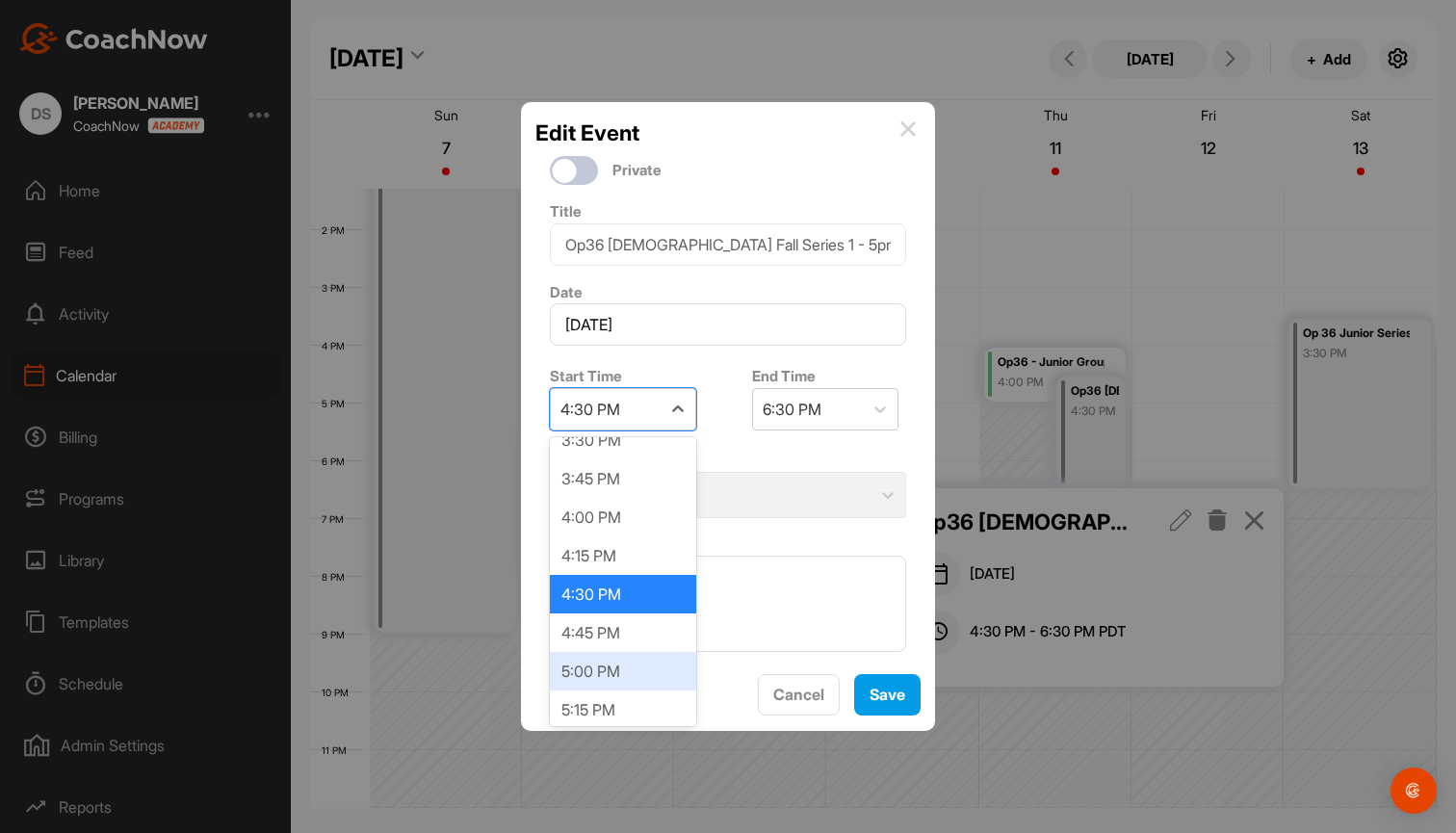 scroll, scrollTop: 2416, scrollLeft: 0, axis: vertical 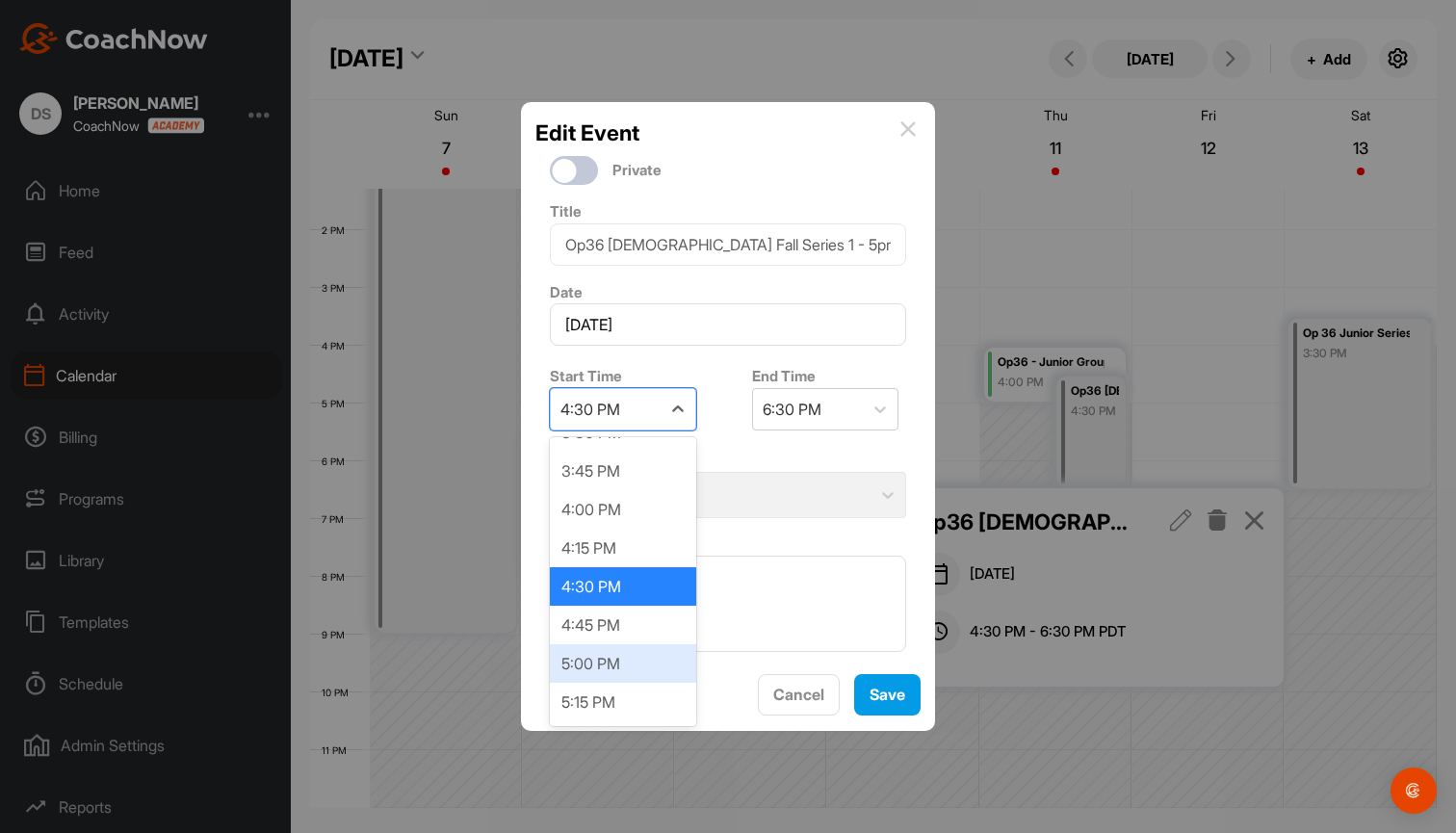 click on "5:00 PM" at bounding box center (623, 664) 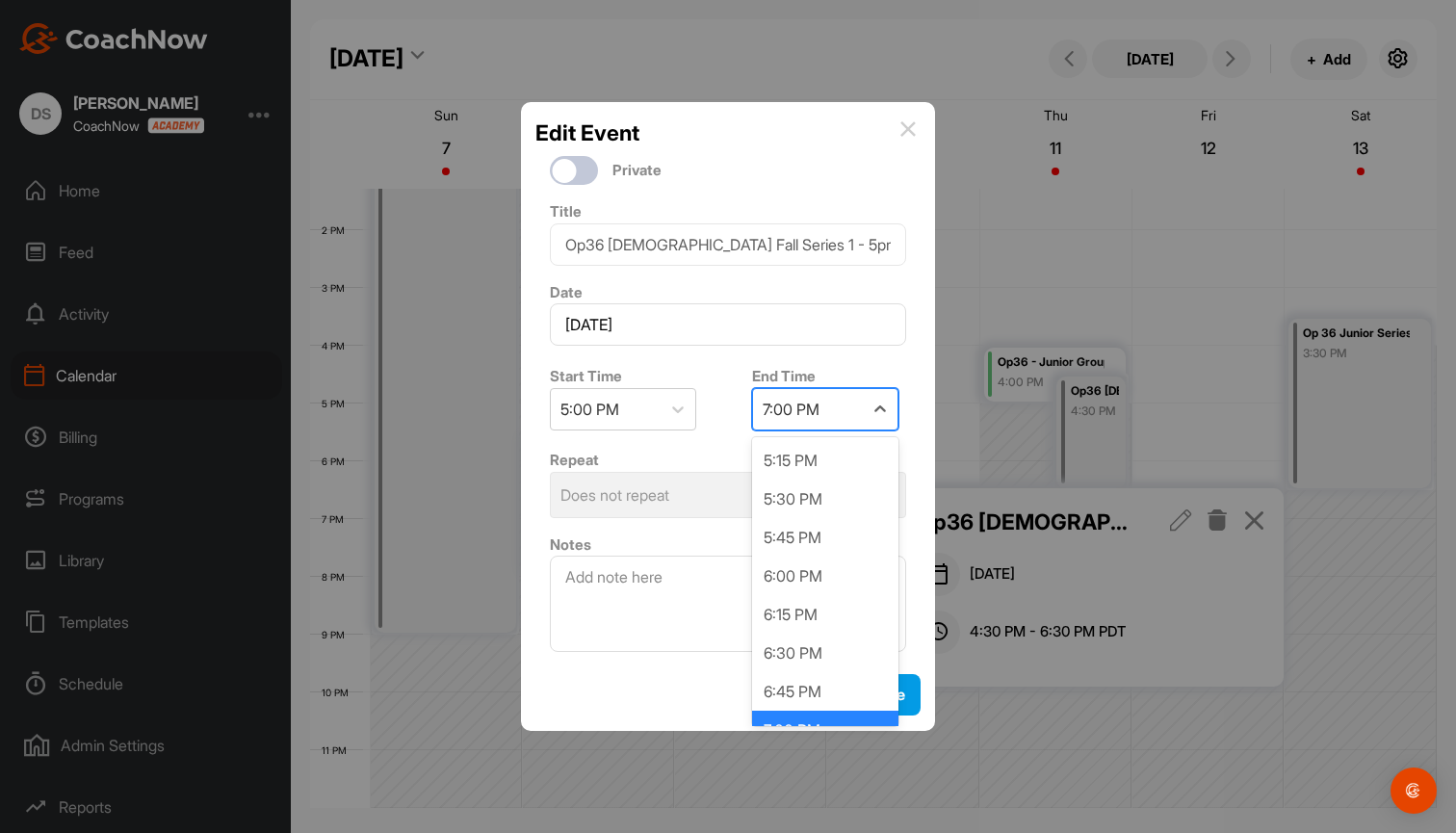 click on "7:00 PM" at bounding box center [808, 409] 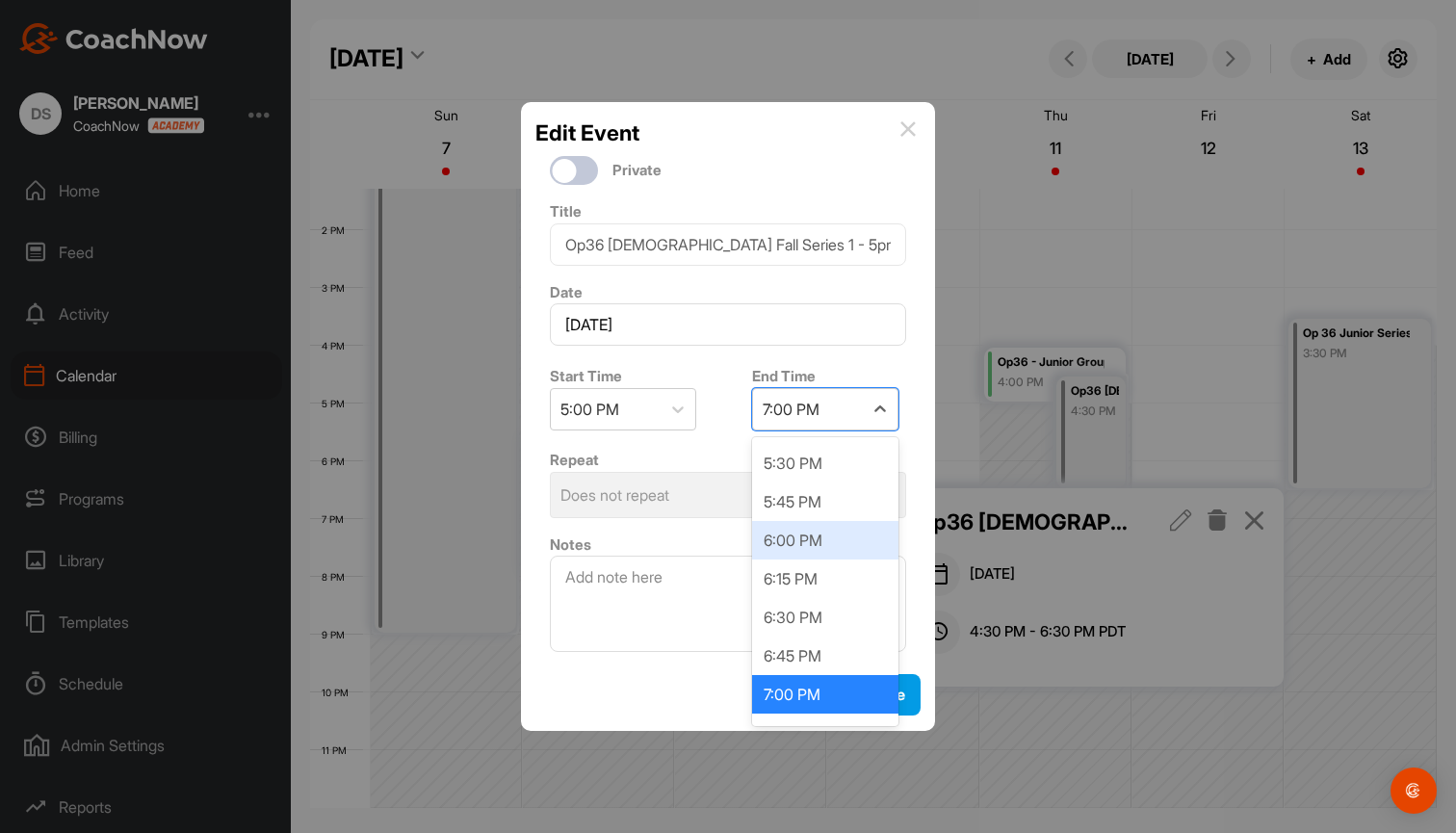click on "6:00 PM" at bounding box center [825, 540] 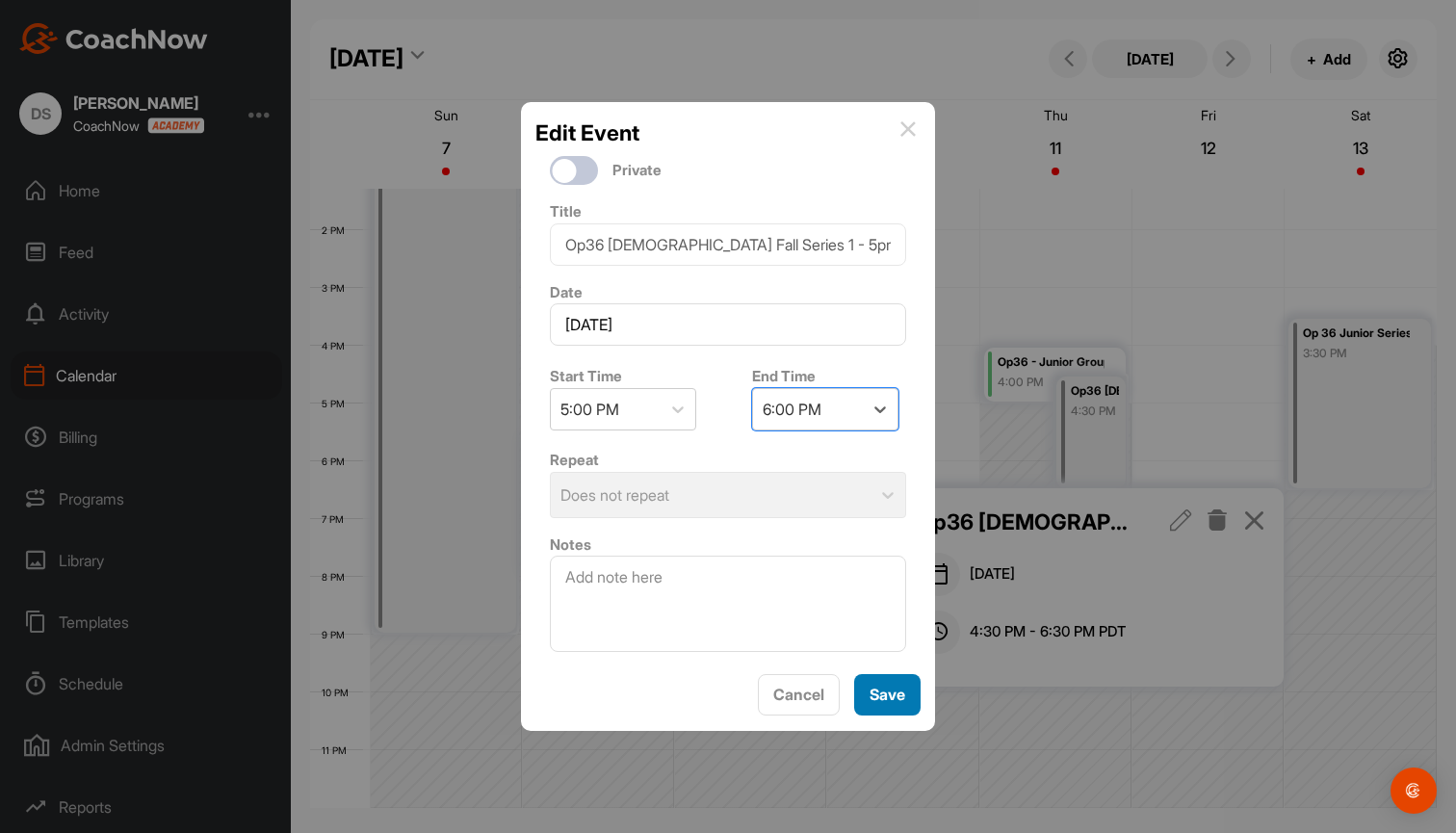 click on "Save" at bounding box center [887, 694] 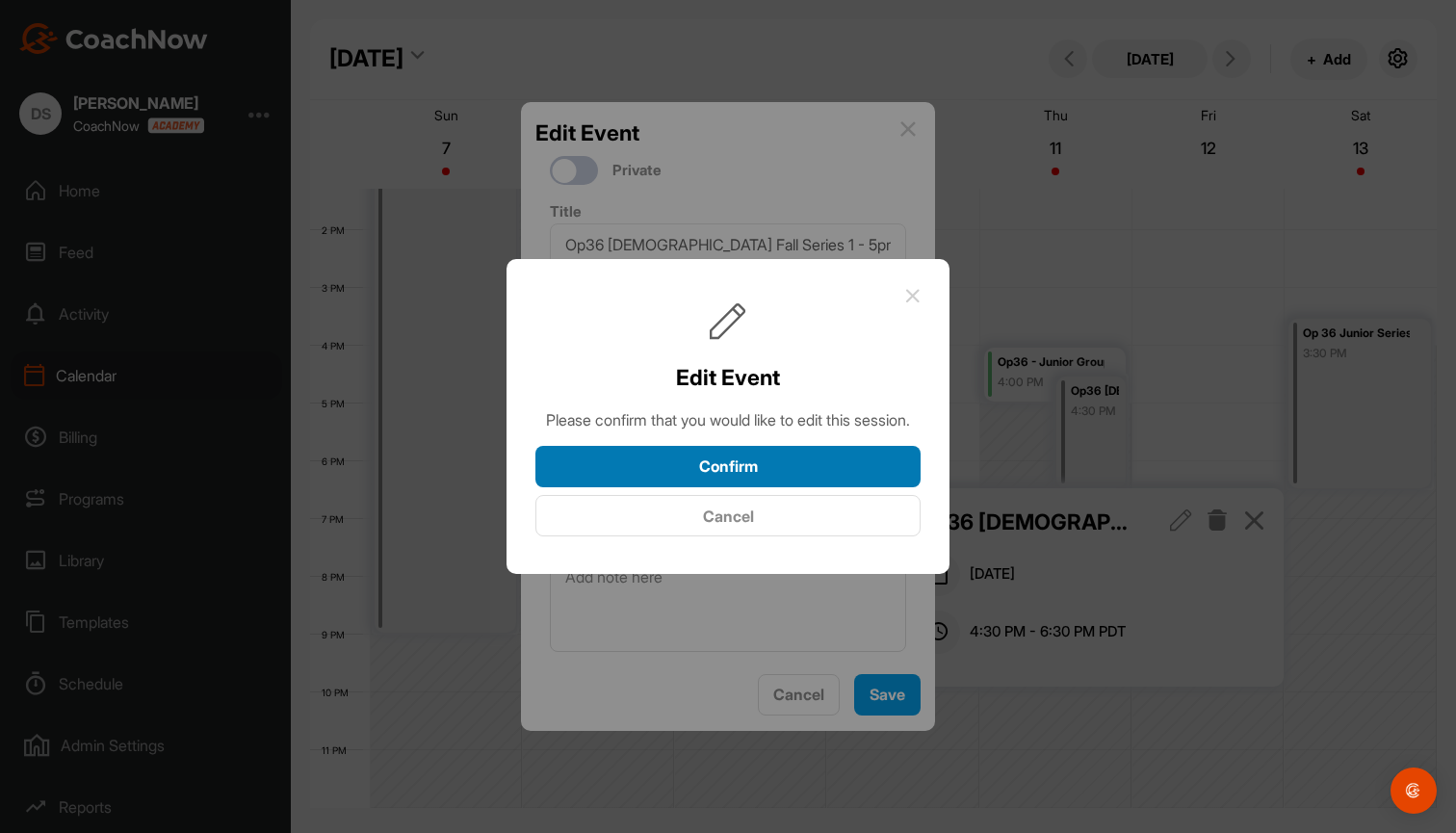 click on "Confirm" at bounding box center (728, 466) 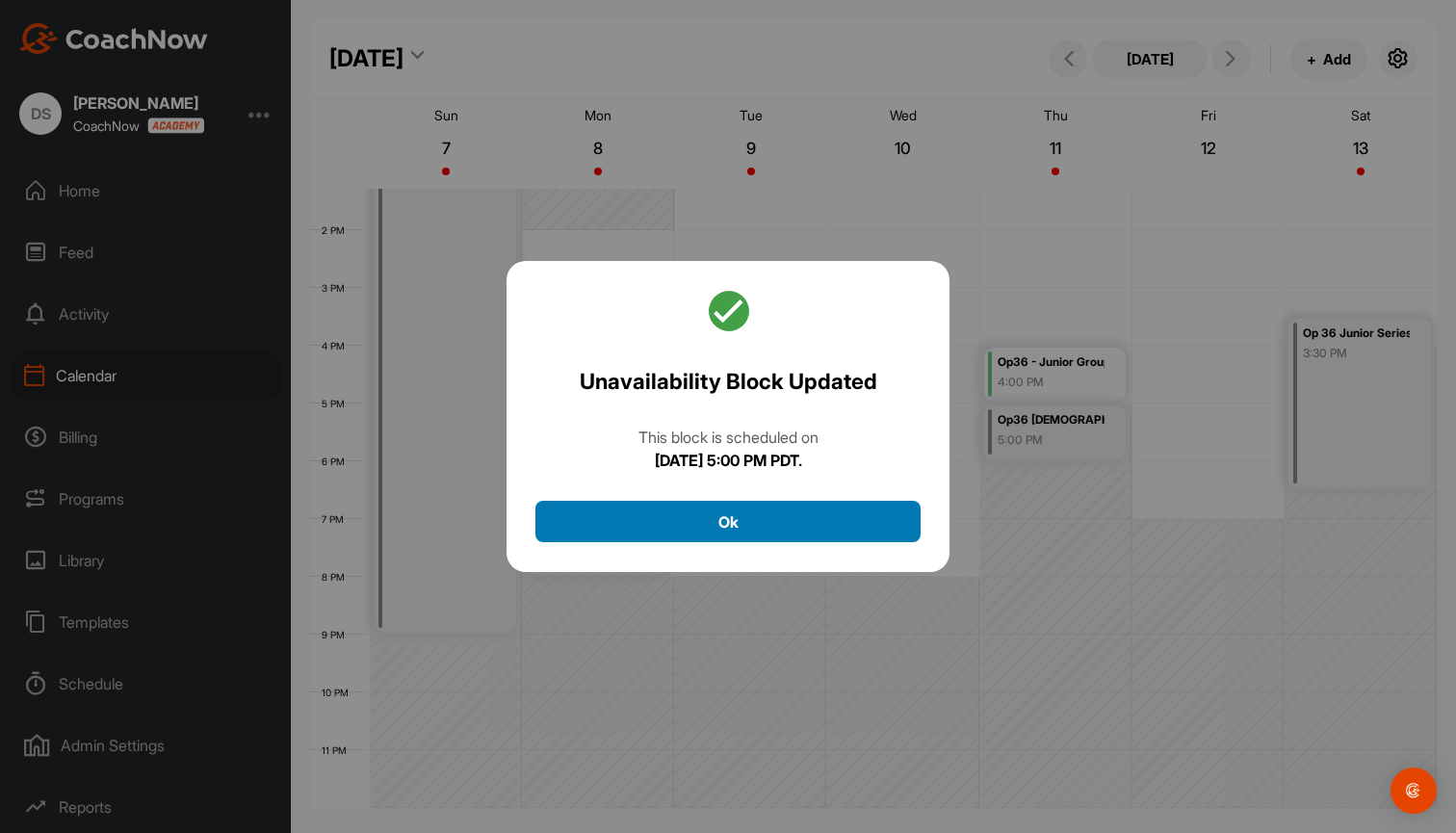 click on "Ok" at bounding box center (728, 521) 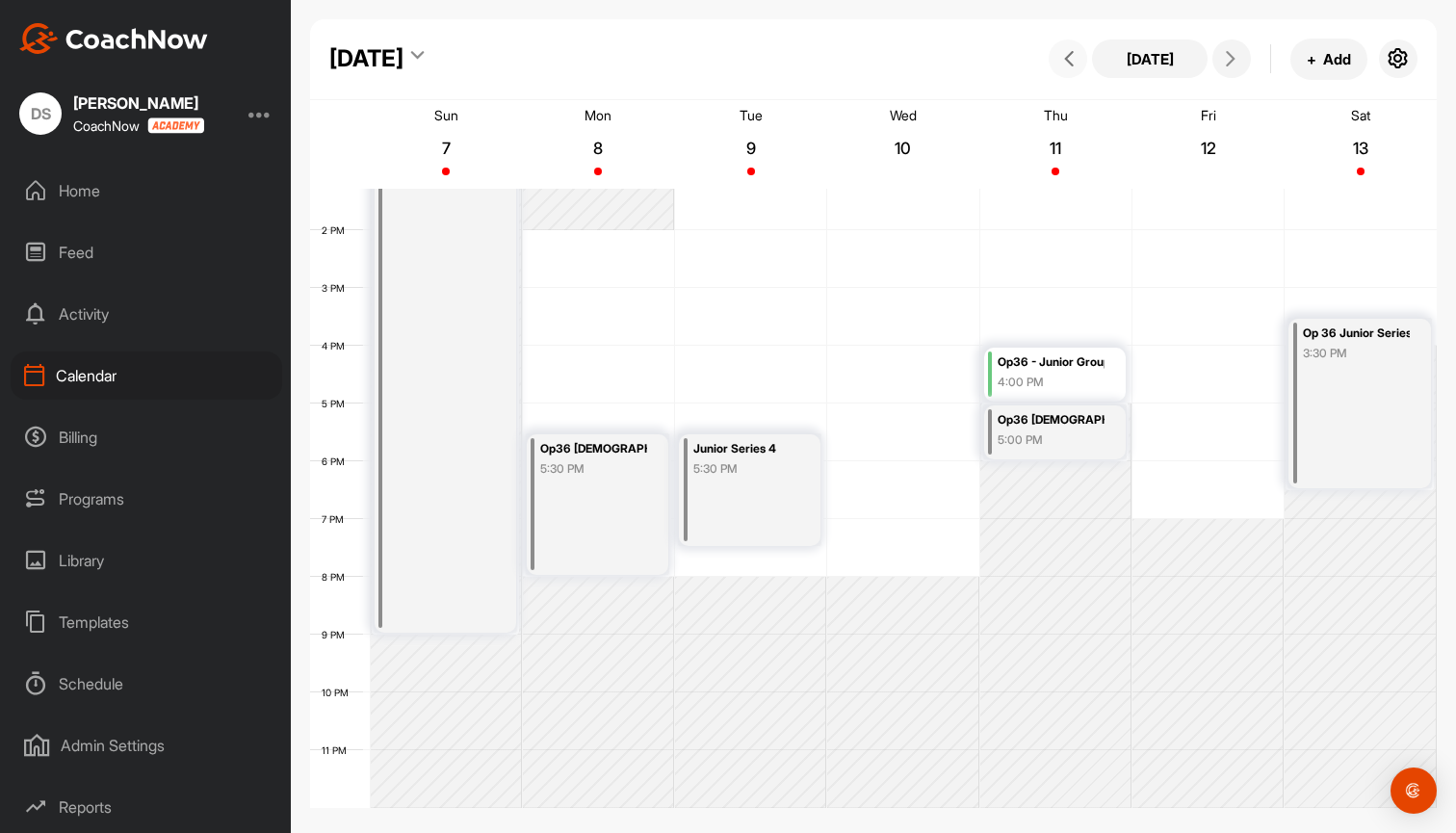 click at bounding box center [1069, 59] 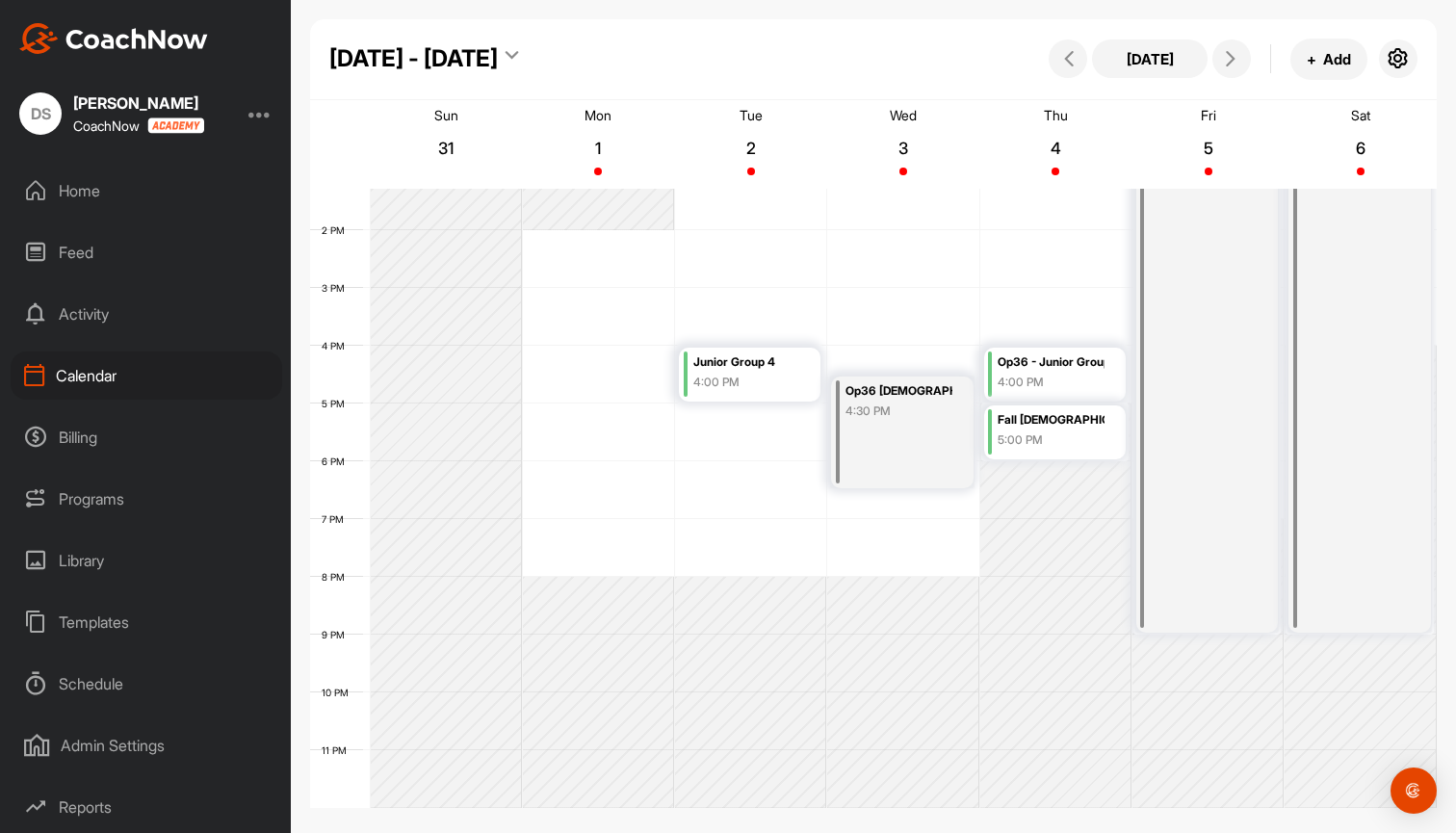 scroll, scrollTop: 768, scrollLeft: 0, axis: vertical 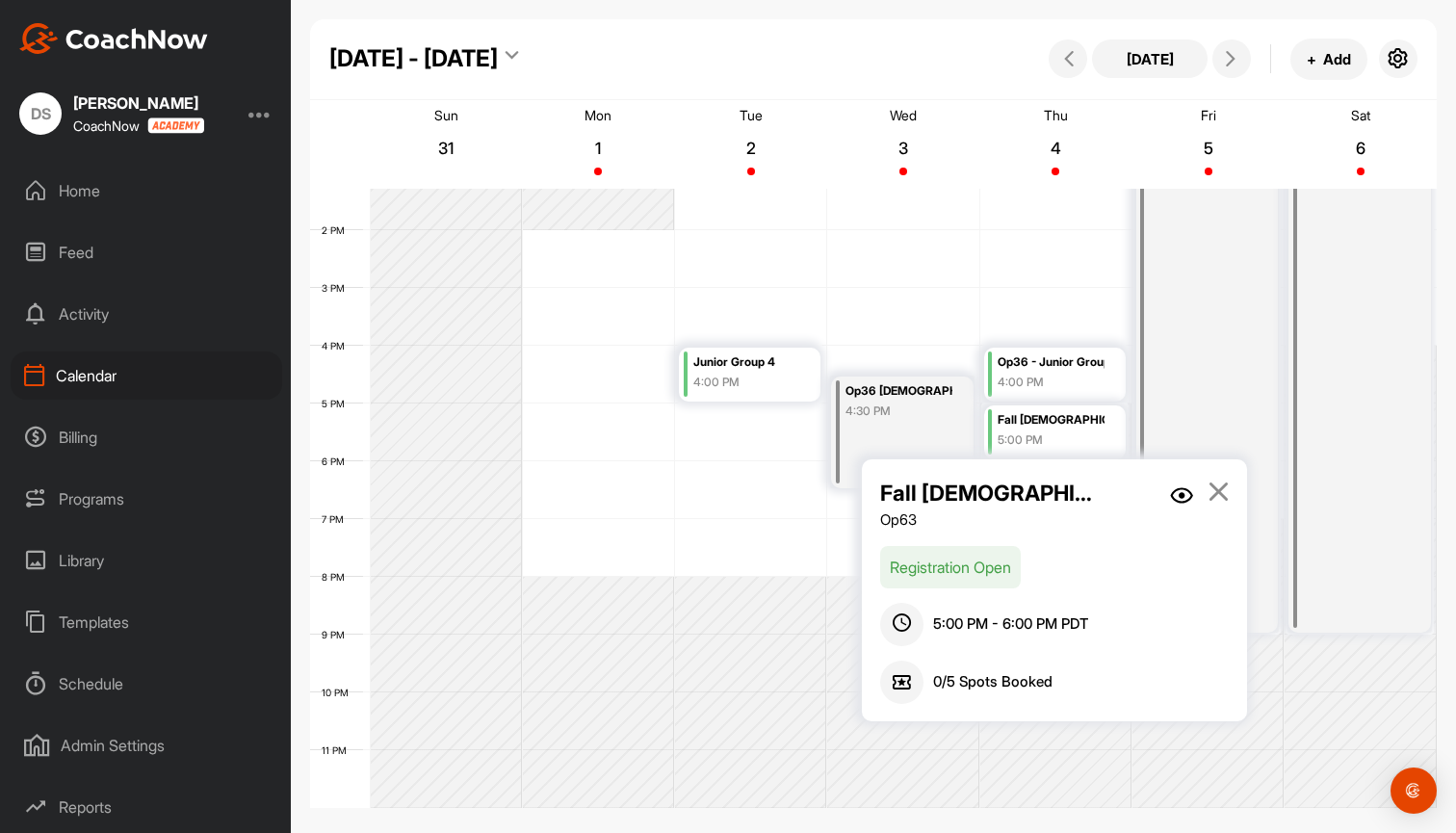 click at bounding box center [1182, 495] 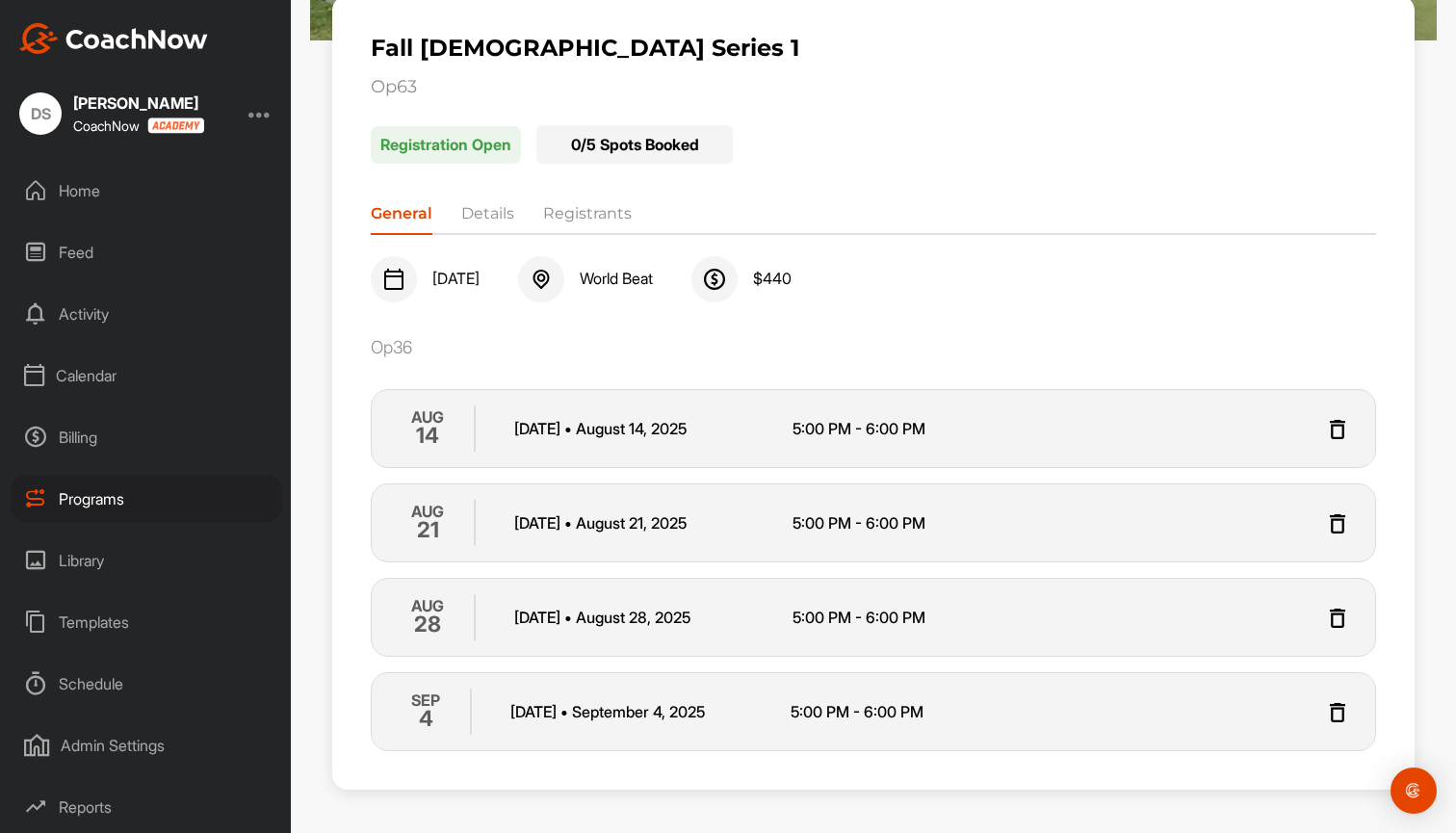 scroll, scrollTop: 286, scrollLeft: 0, axis: vertical 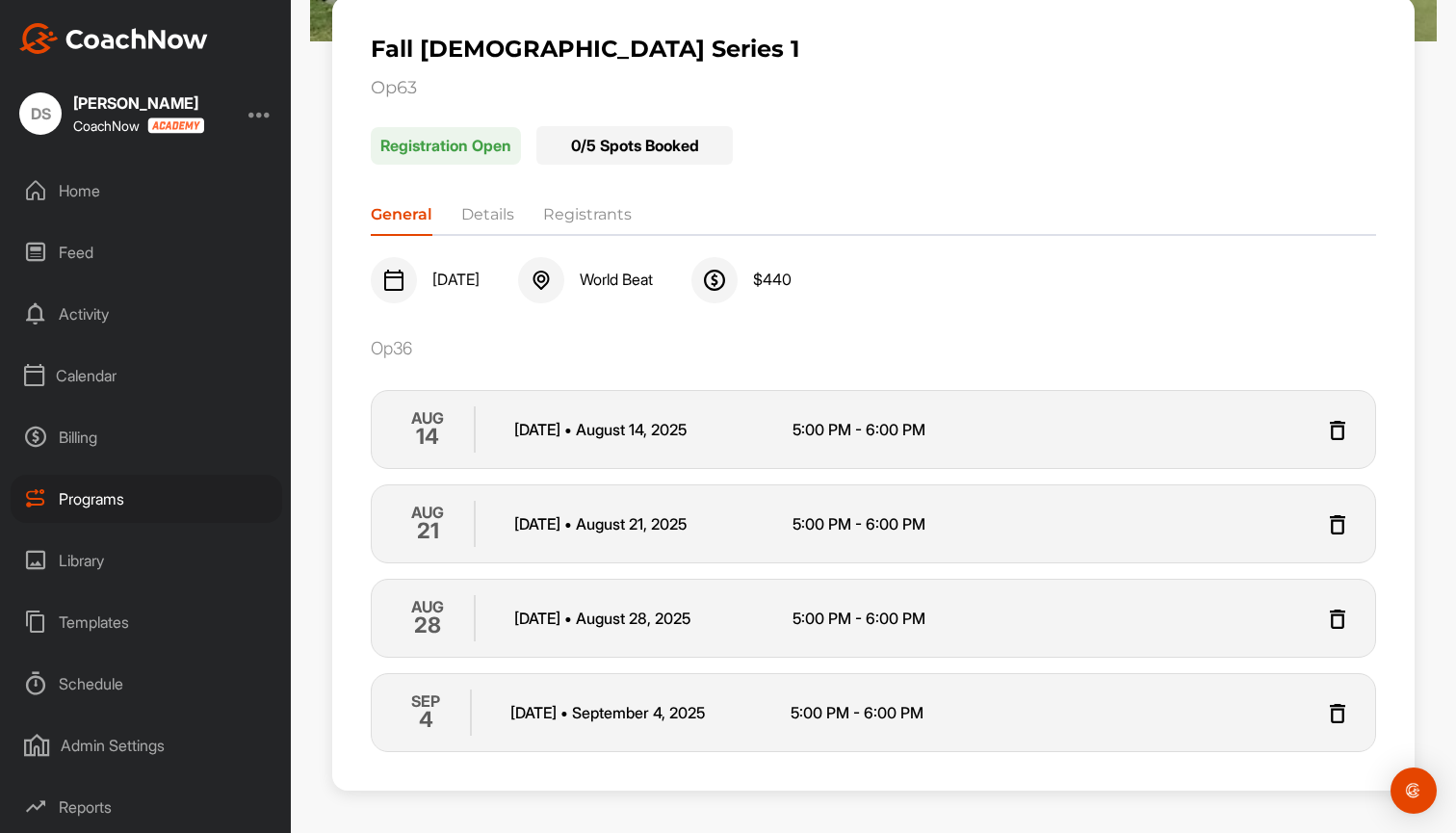 click on "Fall [DEMOGRAPHIC_DATA] Series 1 Op63 Registration Open 0 / 5   Spots Booked General Details Registrants [DATE] World Beat $ 440 Op36 [DATE] [DATE]   •   [DATE] 5:00 PM - 6:00 PM [DATE] [DATE]   •   [DATE] 5:00 PM - 6:00 PM [DATE] [DATE]   •   [DATE] 5:00 PM - 6:00 PM [DATE] [DATE]   •   [DATE] 5:00 PM - 6:00 PM" at bounding box center (873, 393) 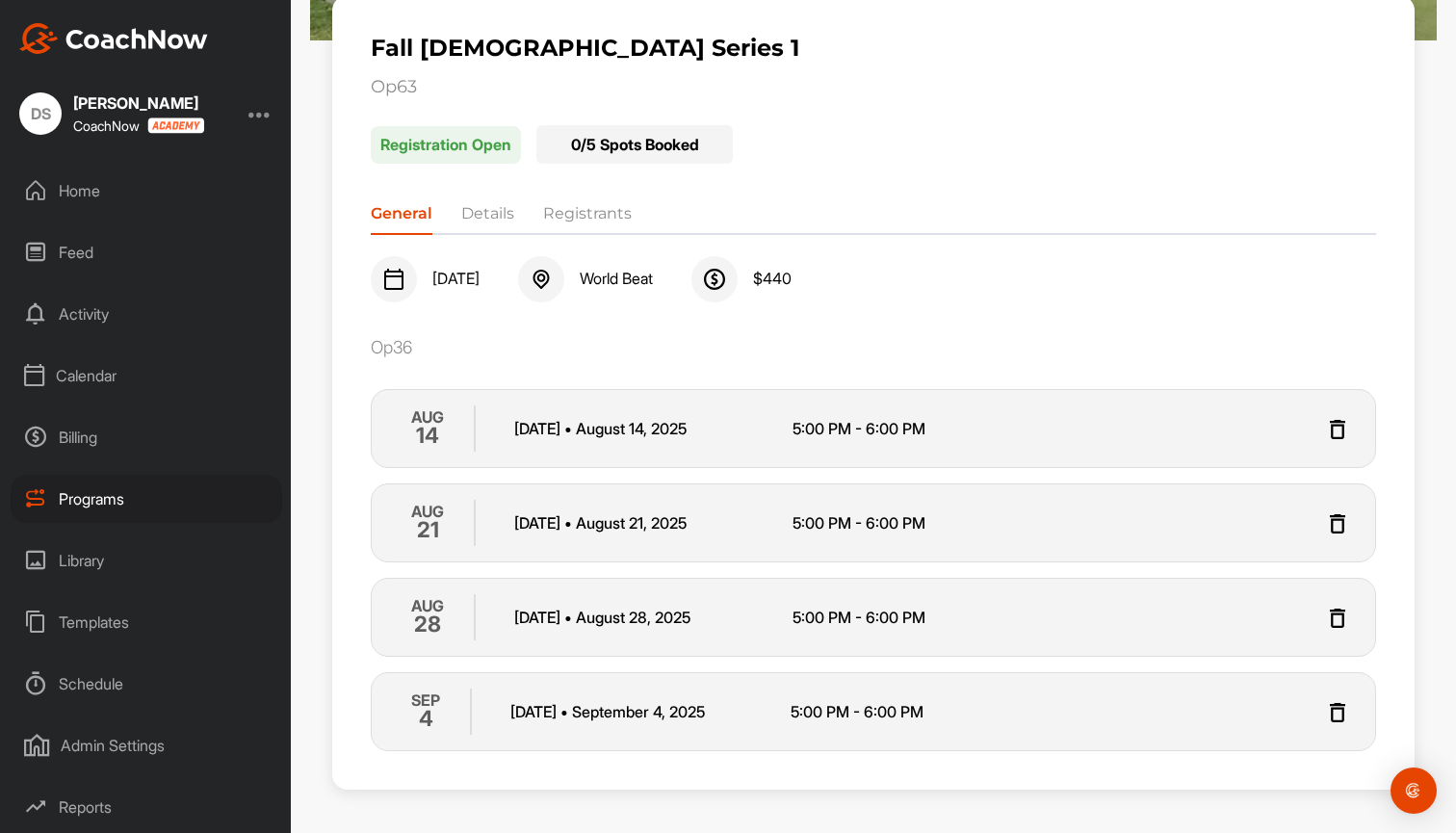 scroll, scrollTop: 286, scrollLeft: 0, axis: vertical 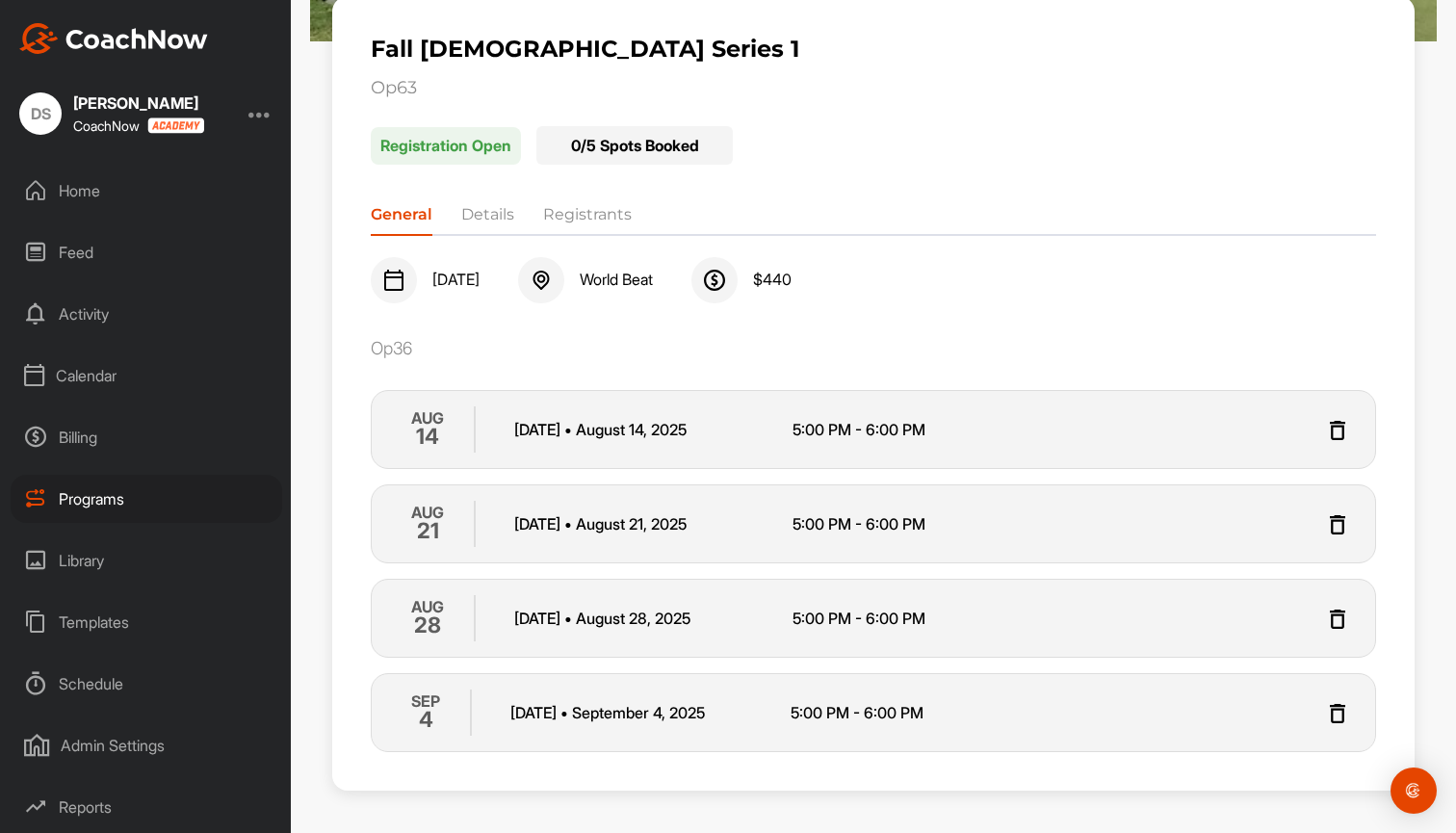 click on "Calendar" at bounding box center (146, 376) 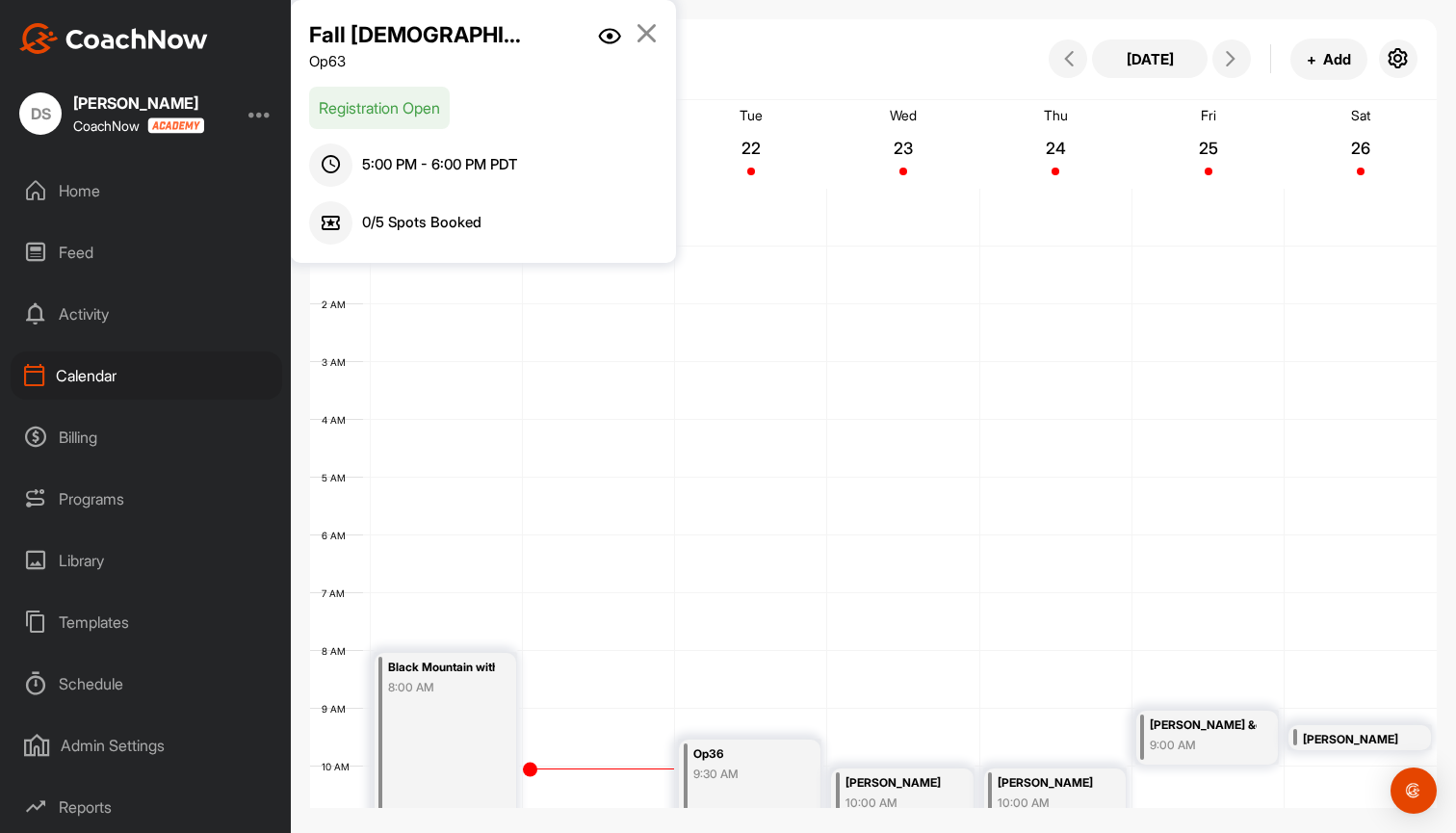 scroll, scrollTop: 333, scrollLeft: 0, axis: vertical 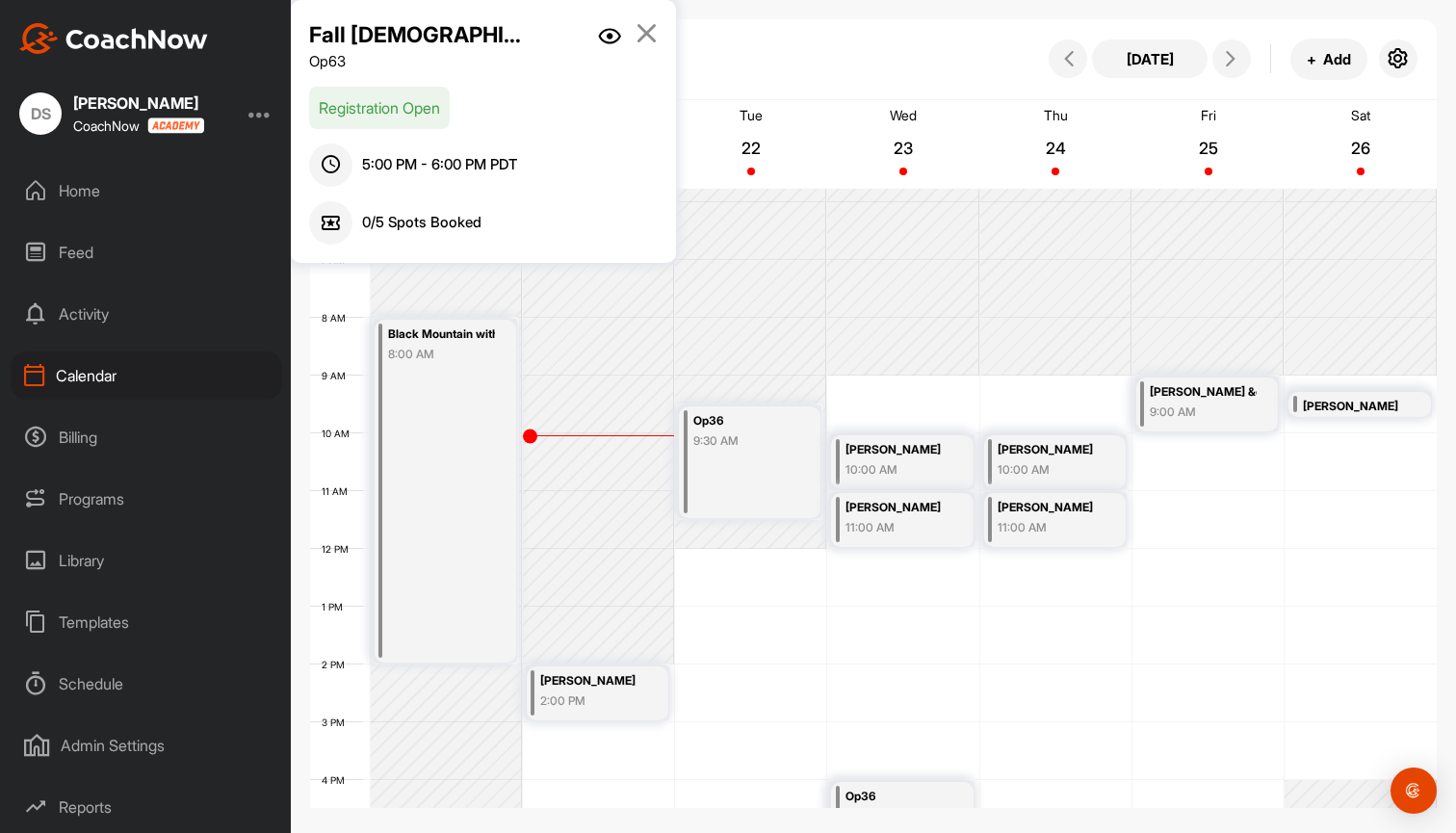 click at bounding box center [646, 33] 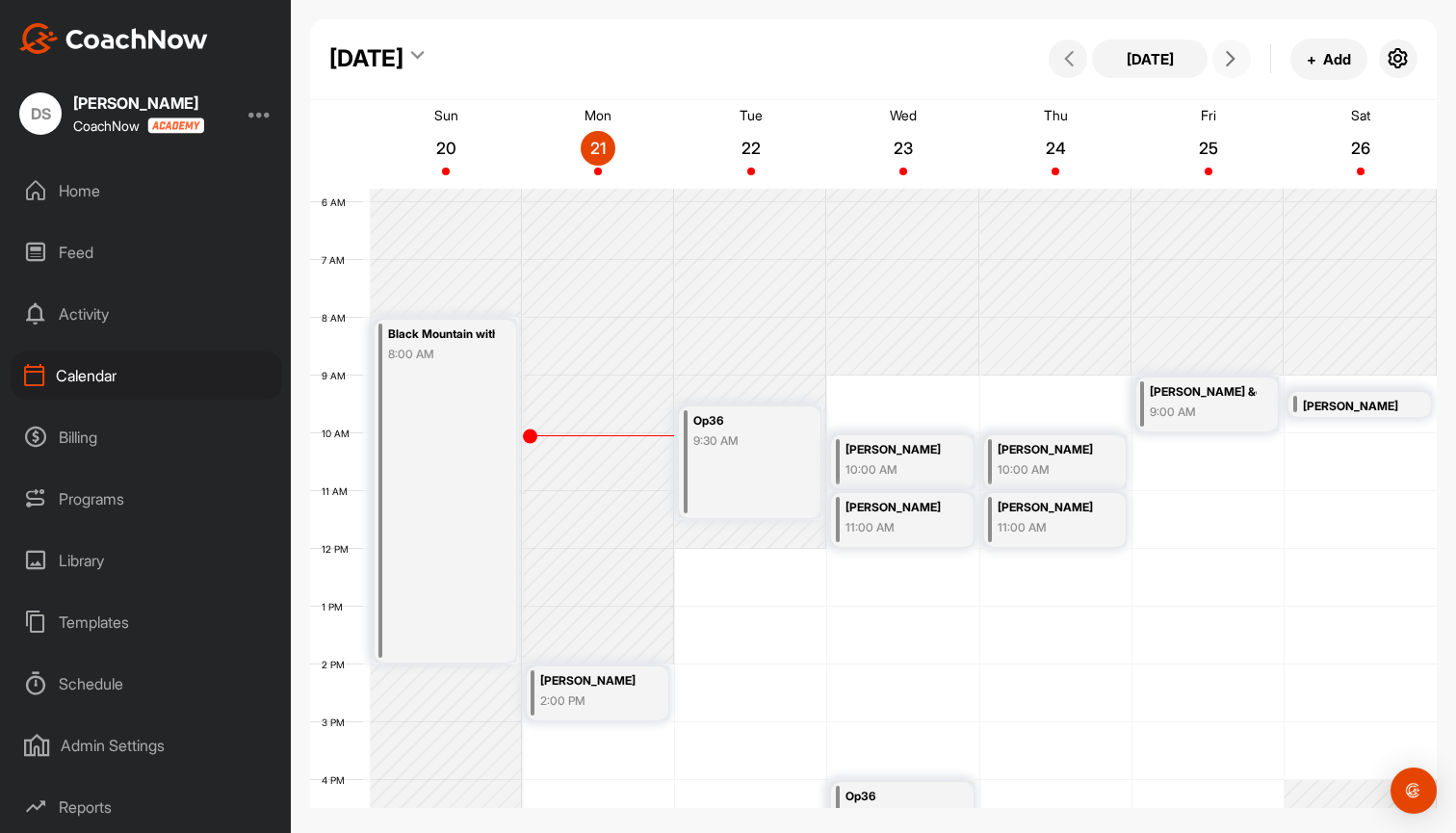 click at bounding box center [1231, 59] 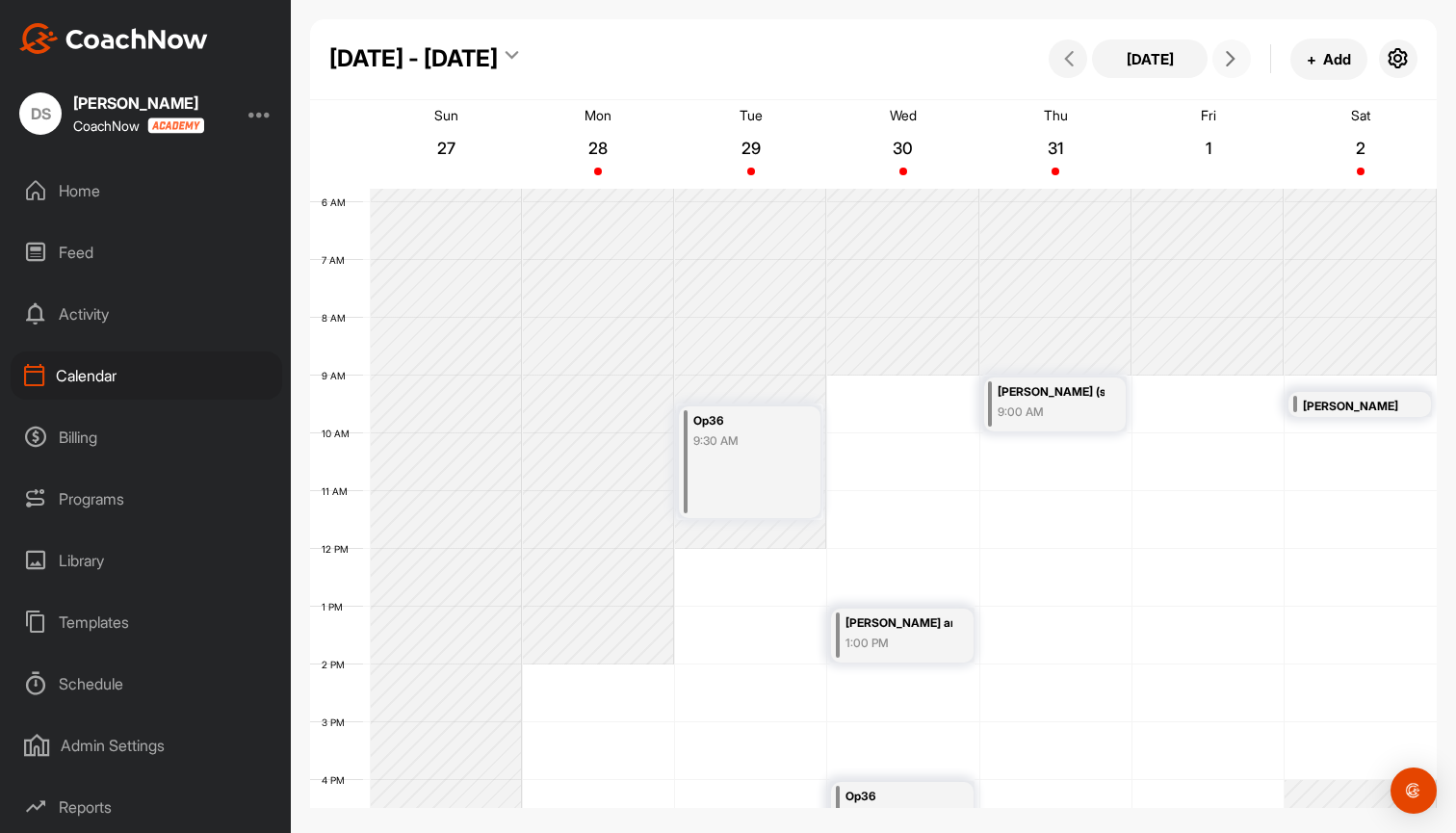 click at bounding box center (1231, 59) 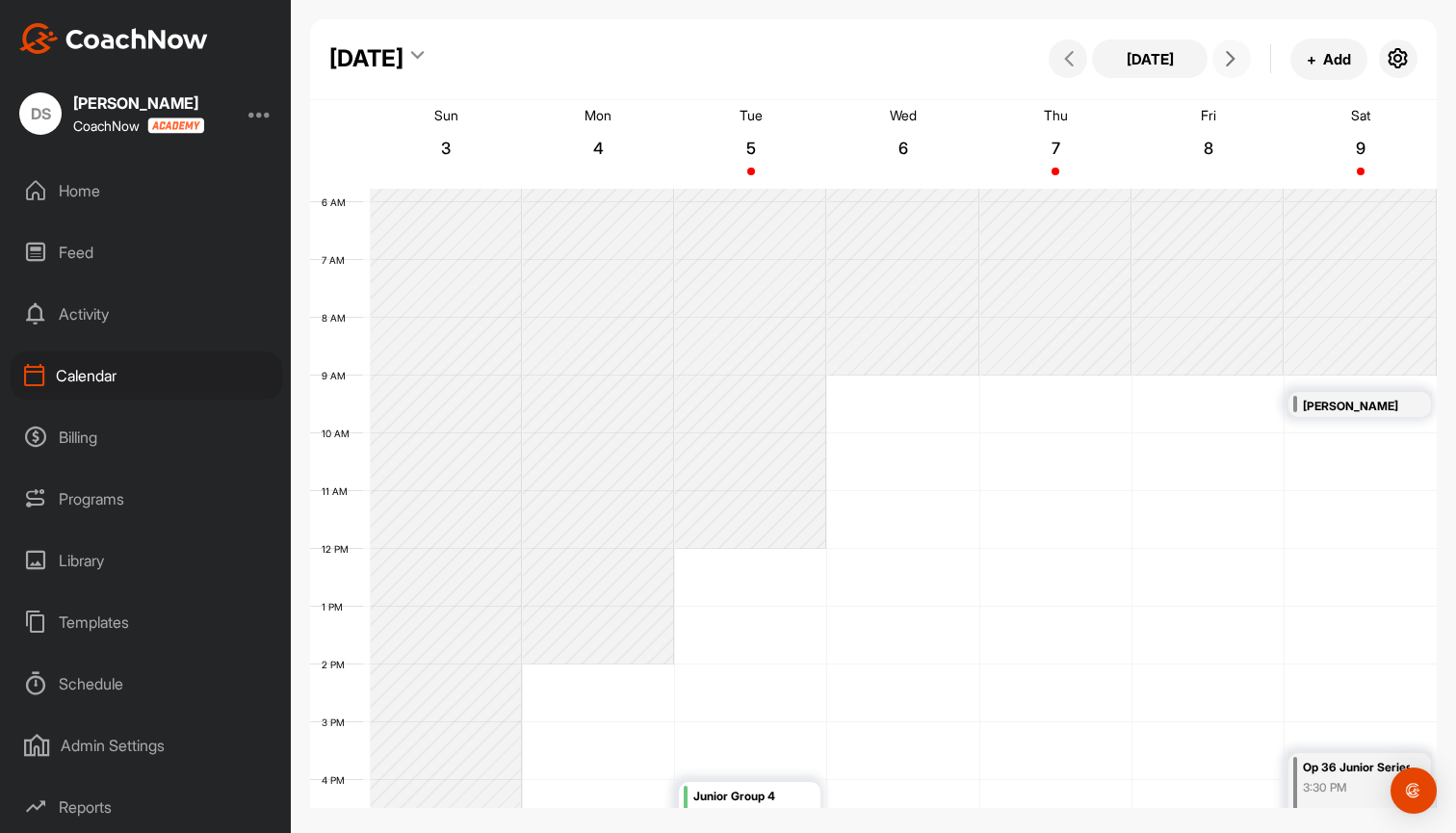 click at bounding box center [1231, 59] 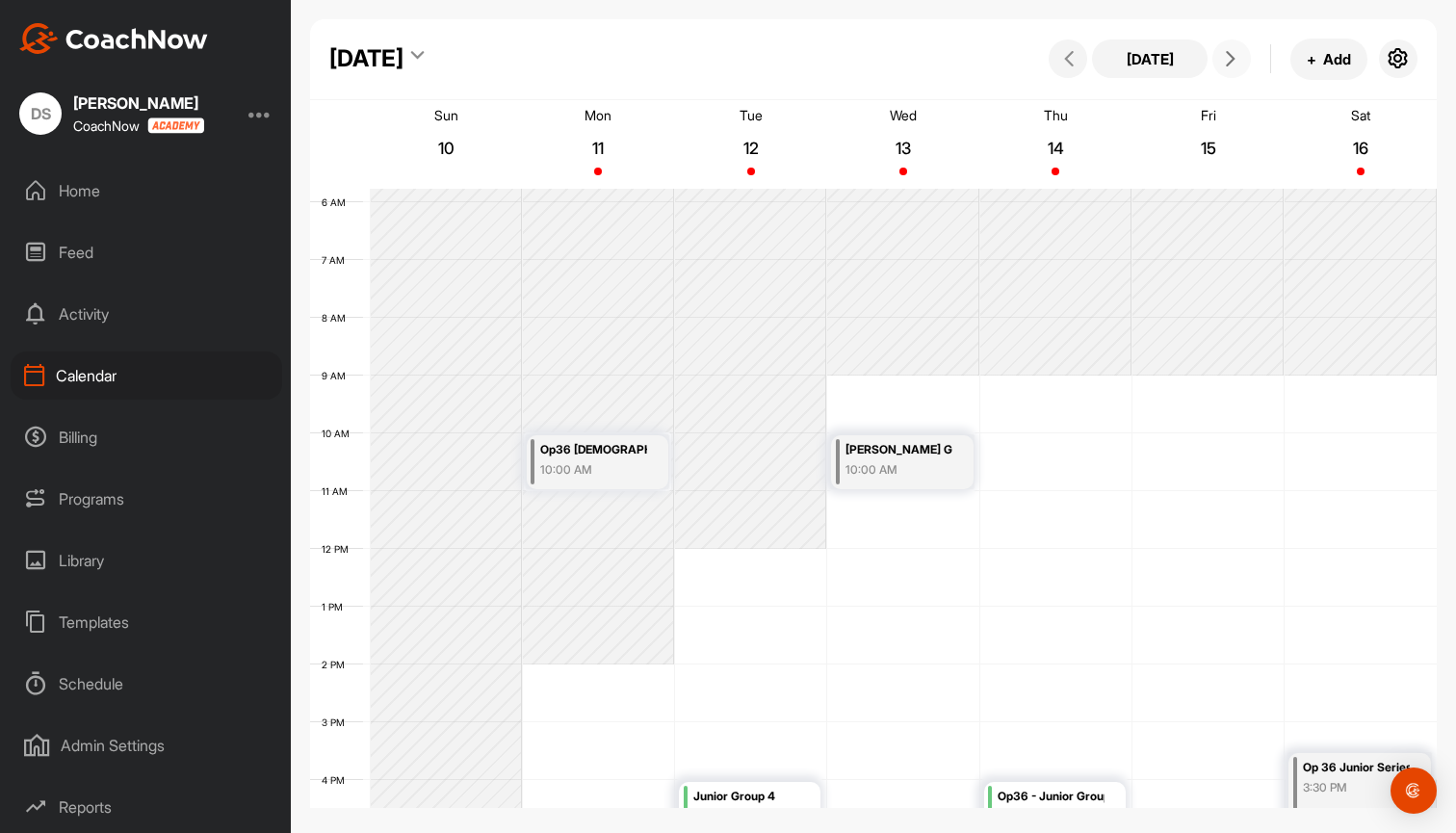 click at bounding box center [1231, 59] 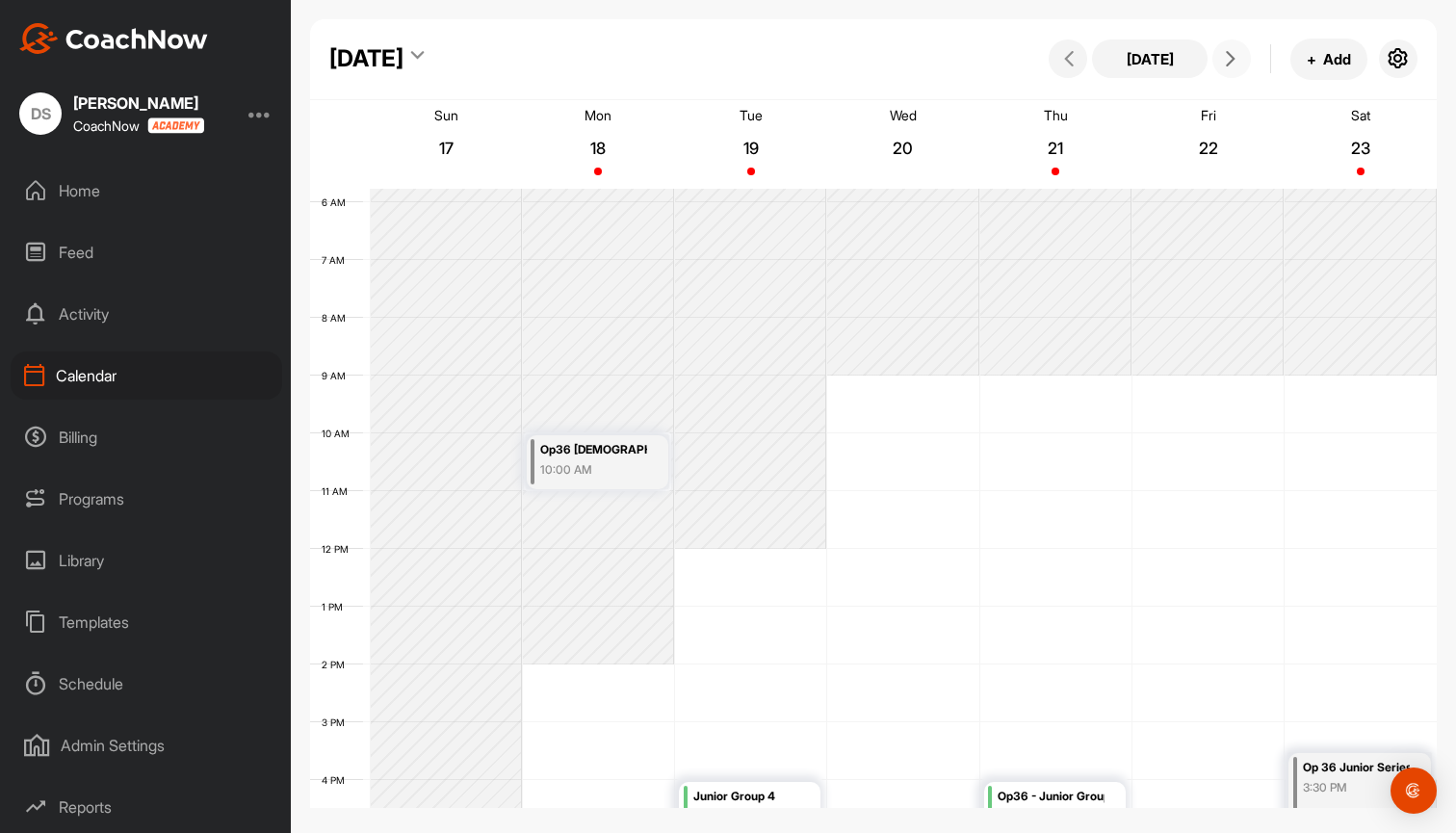 click at bounding box center [1231, 59] 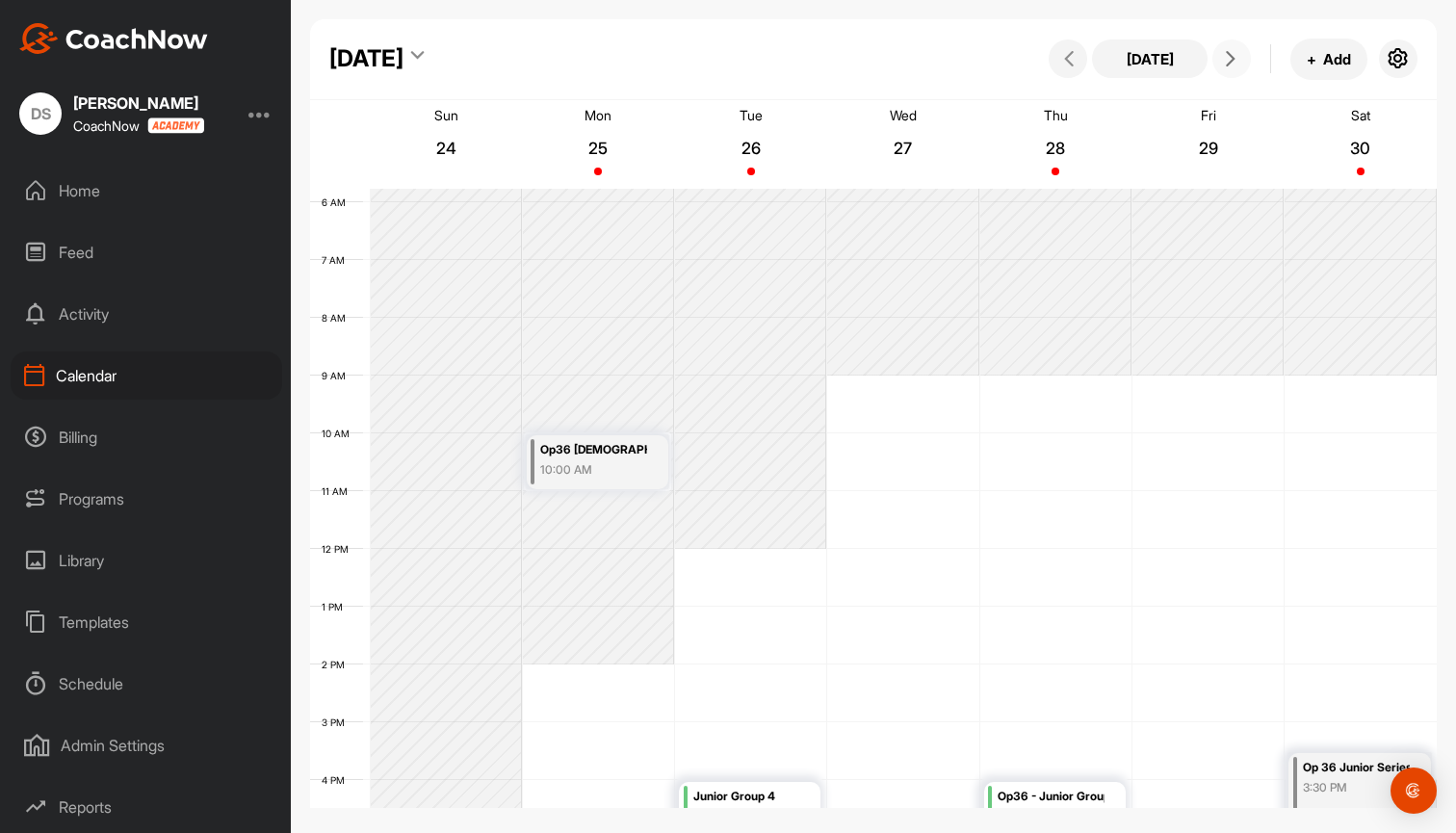 click at bounding box center (1231, 59) 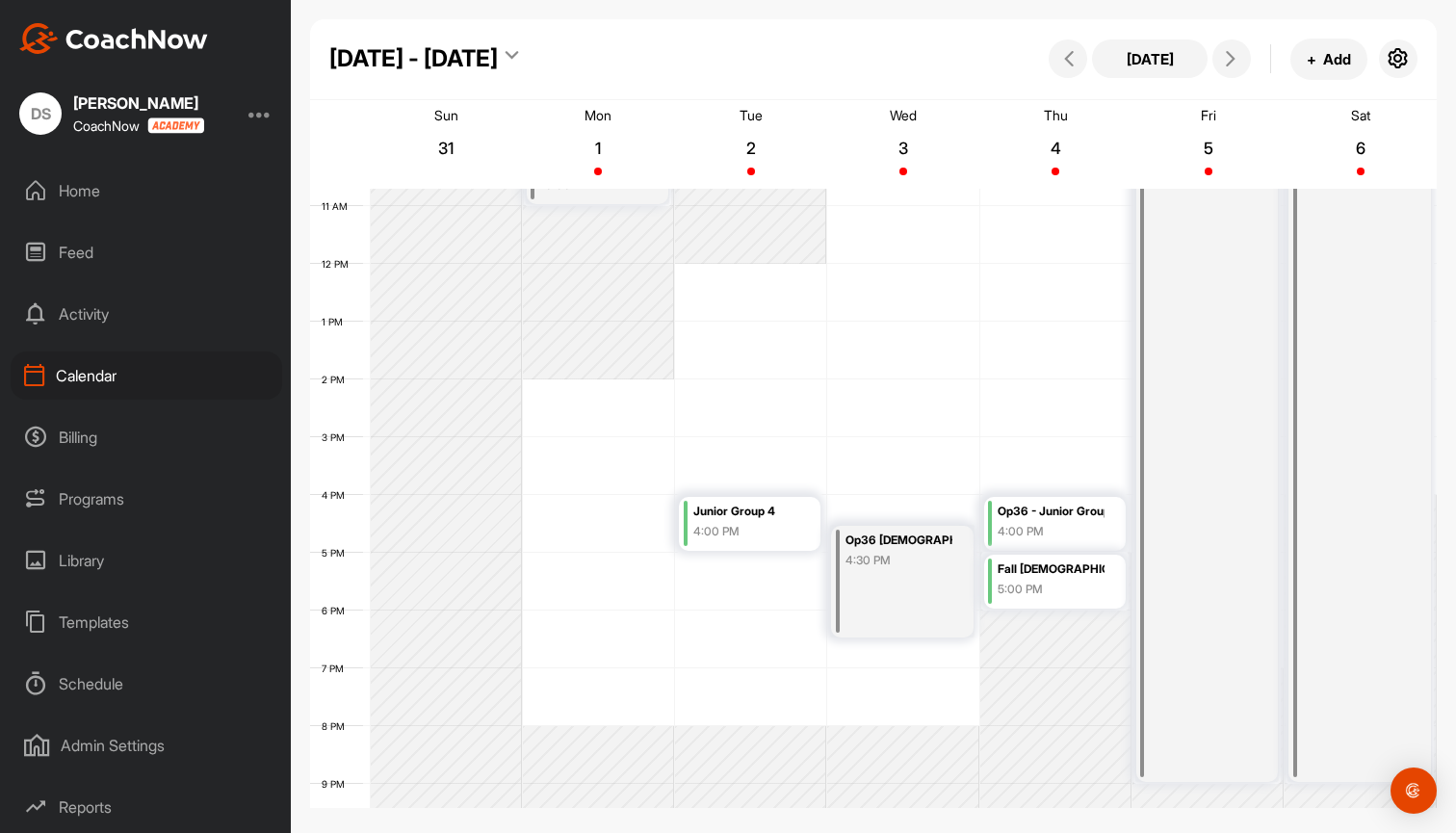 scroll, scrollTop: 631, scrollLeft: 0, axis: vertical 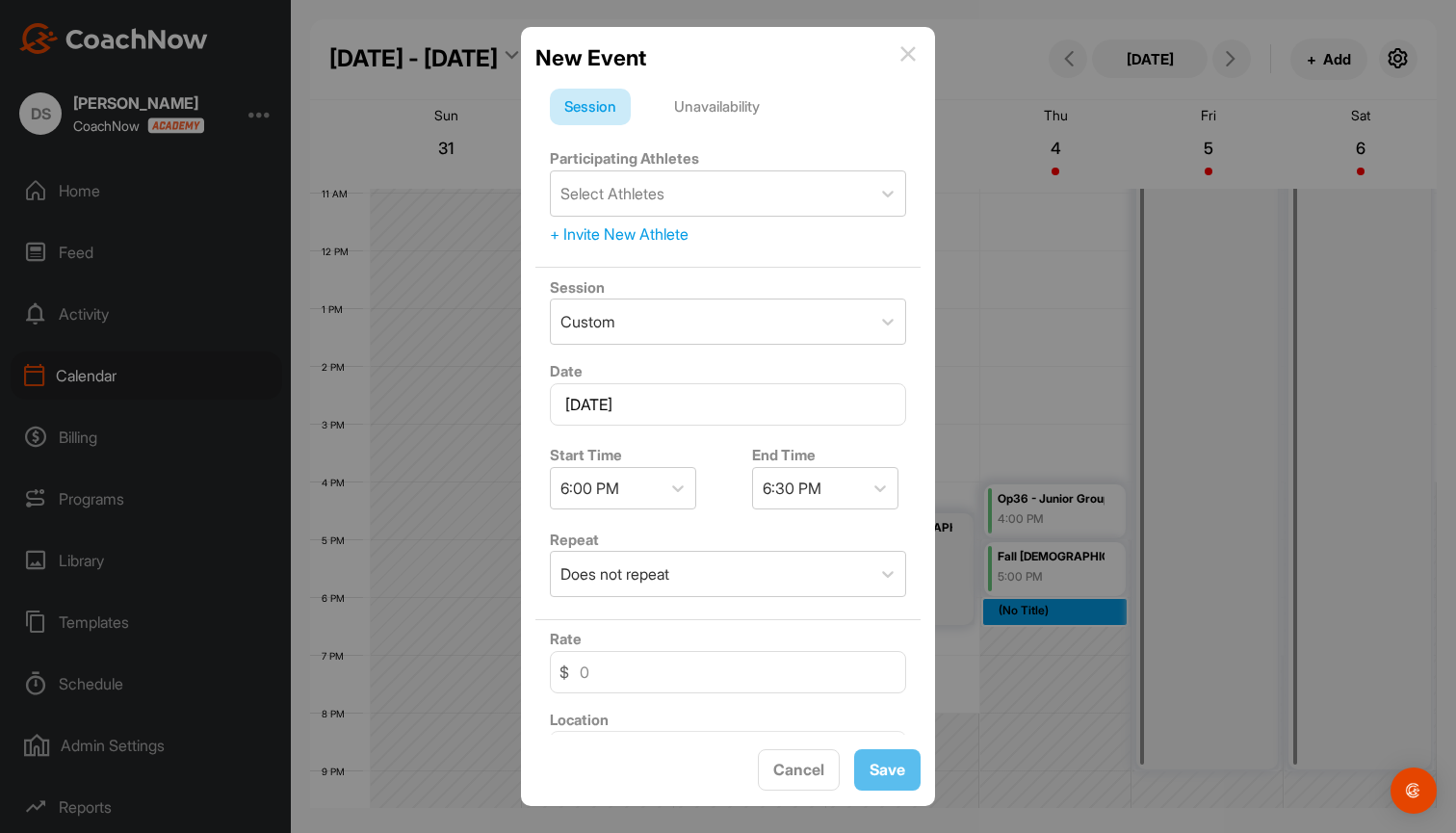 click on "Unavailability" at bounding box center [716, 107] 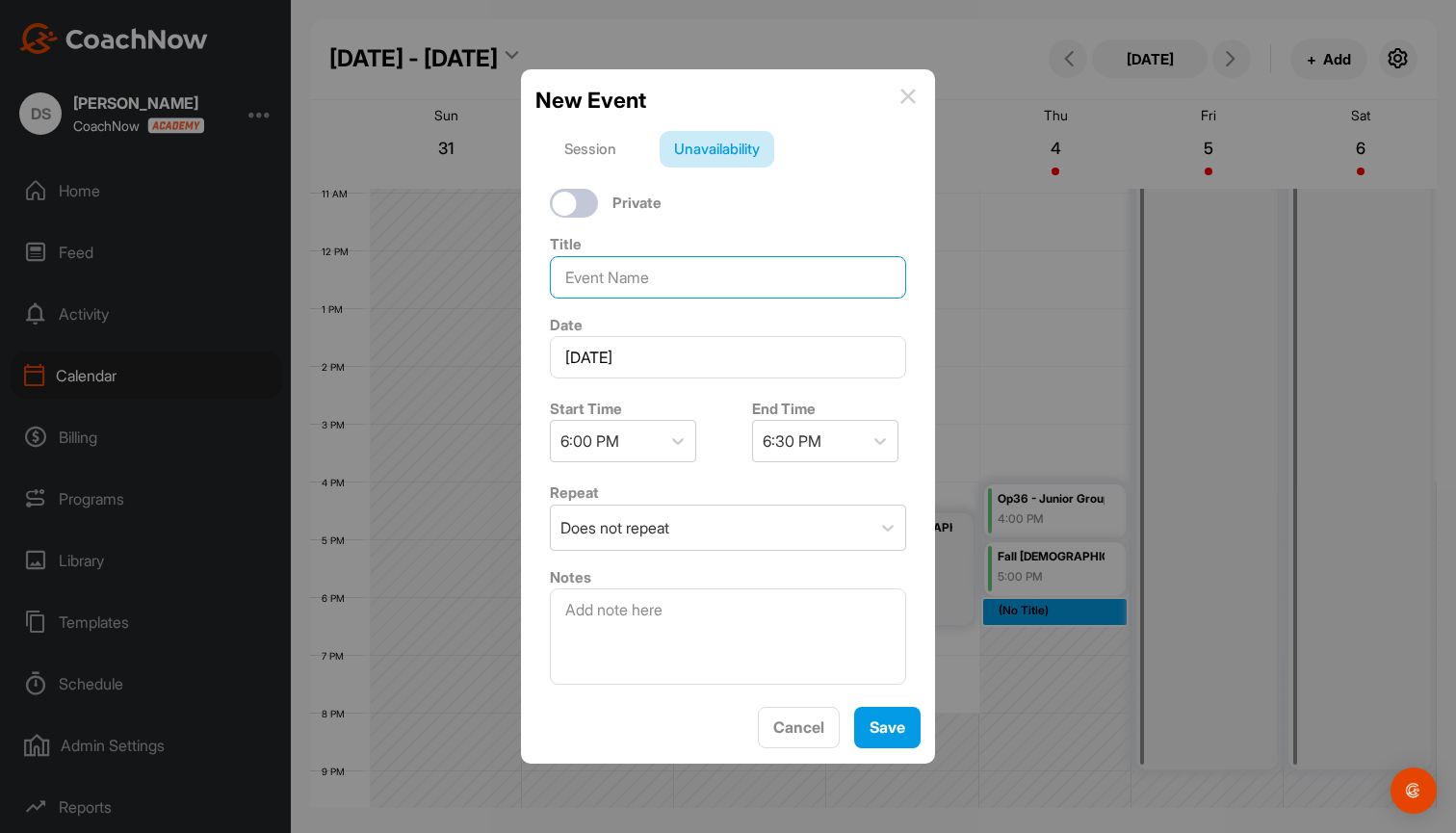 click at bounding box center [728, 277] 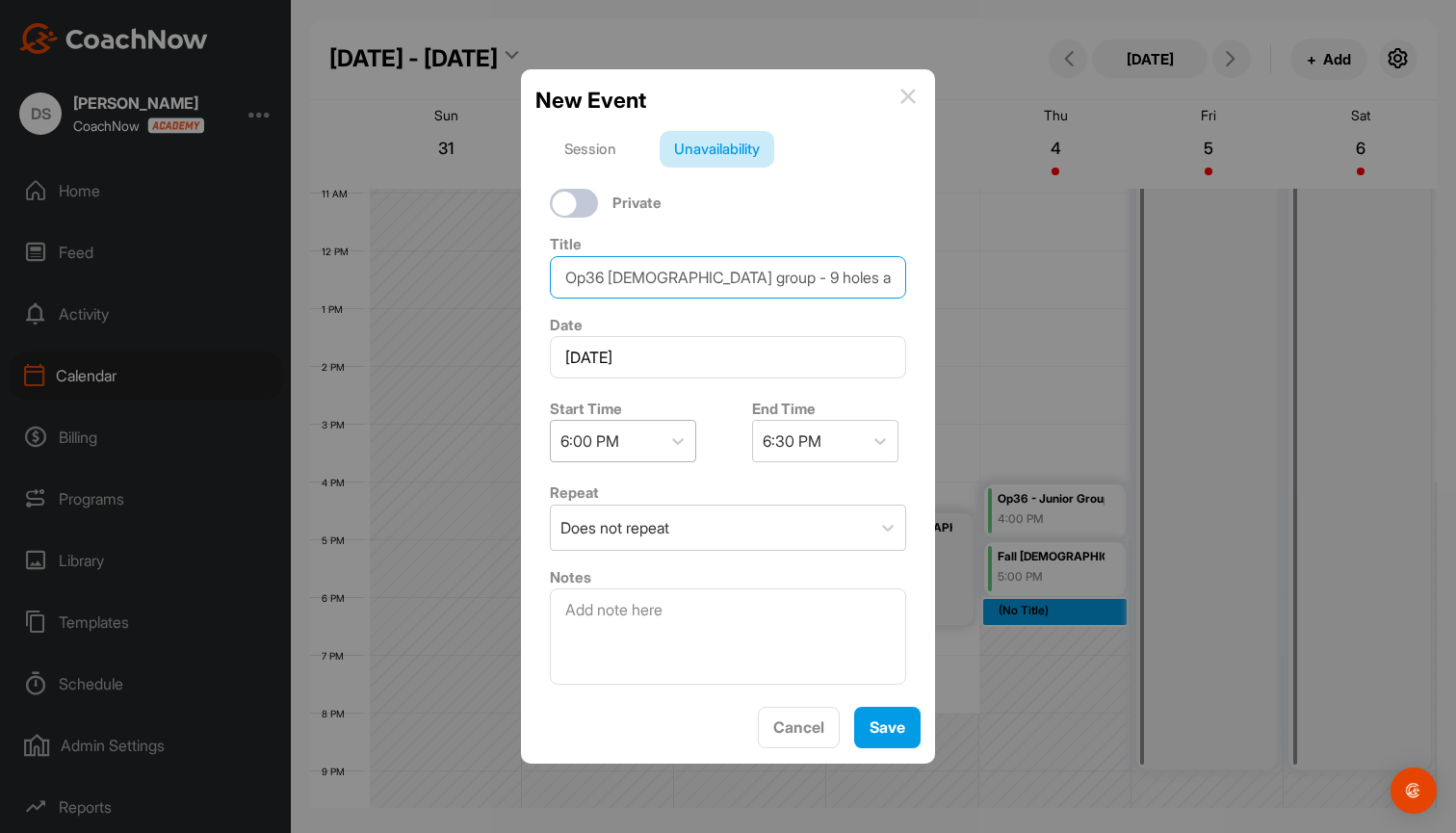 type on "Op36 [DEMOGRAPHIC_DATA] group - 9 holes at SR" 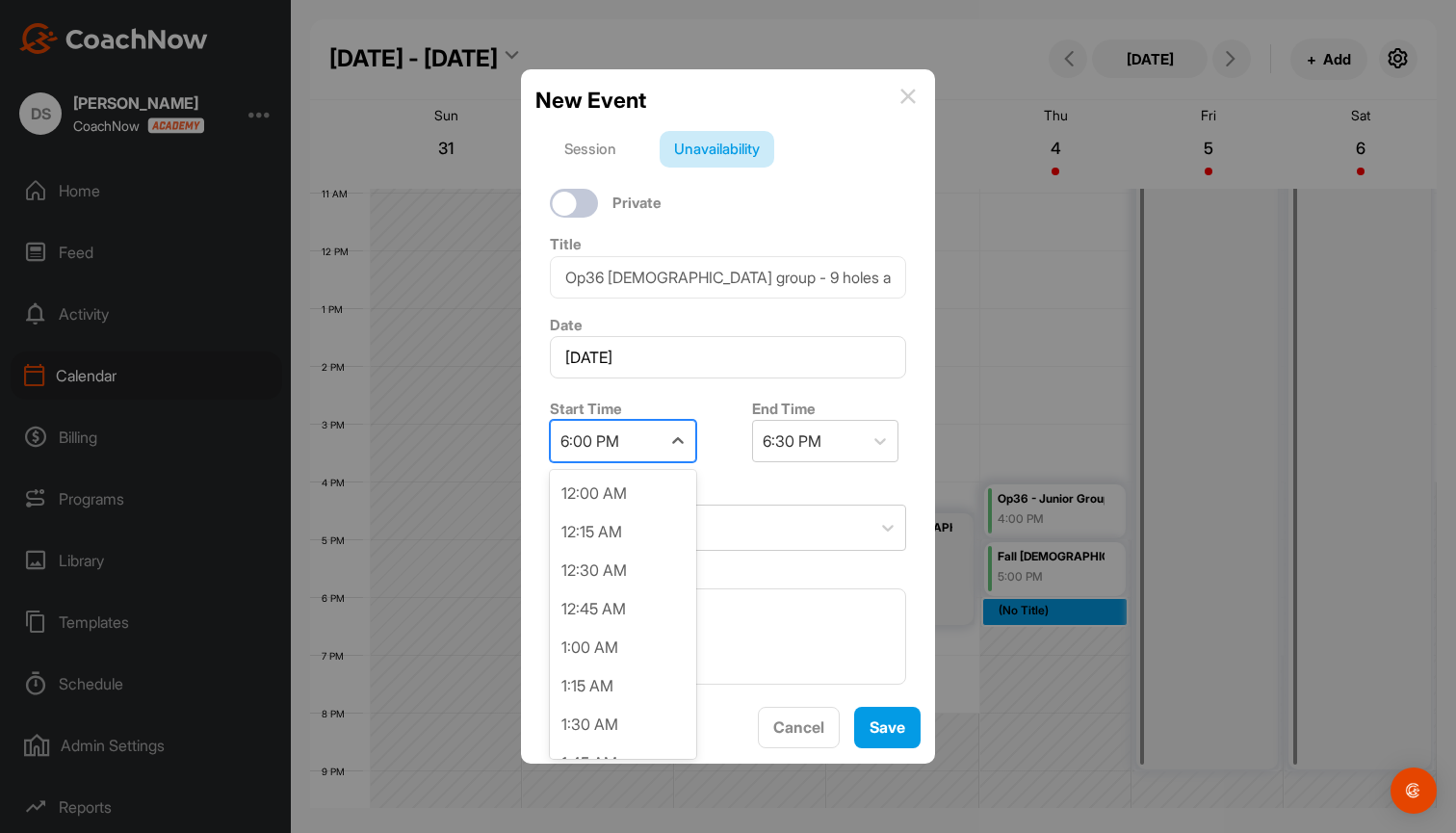 click on "6:00 PM" at bounding box center (606, 441) 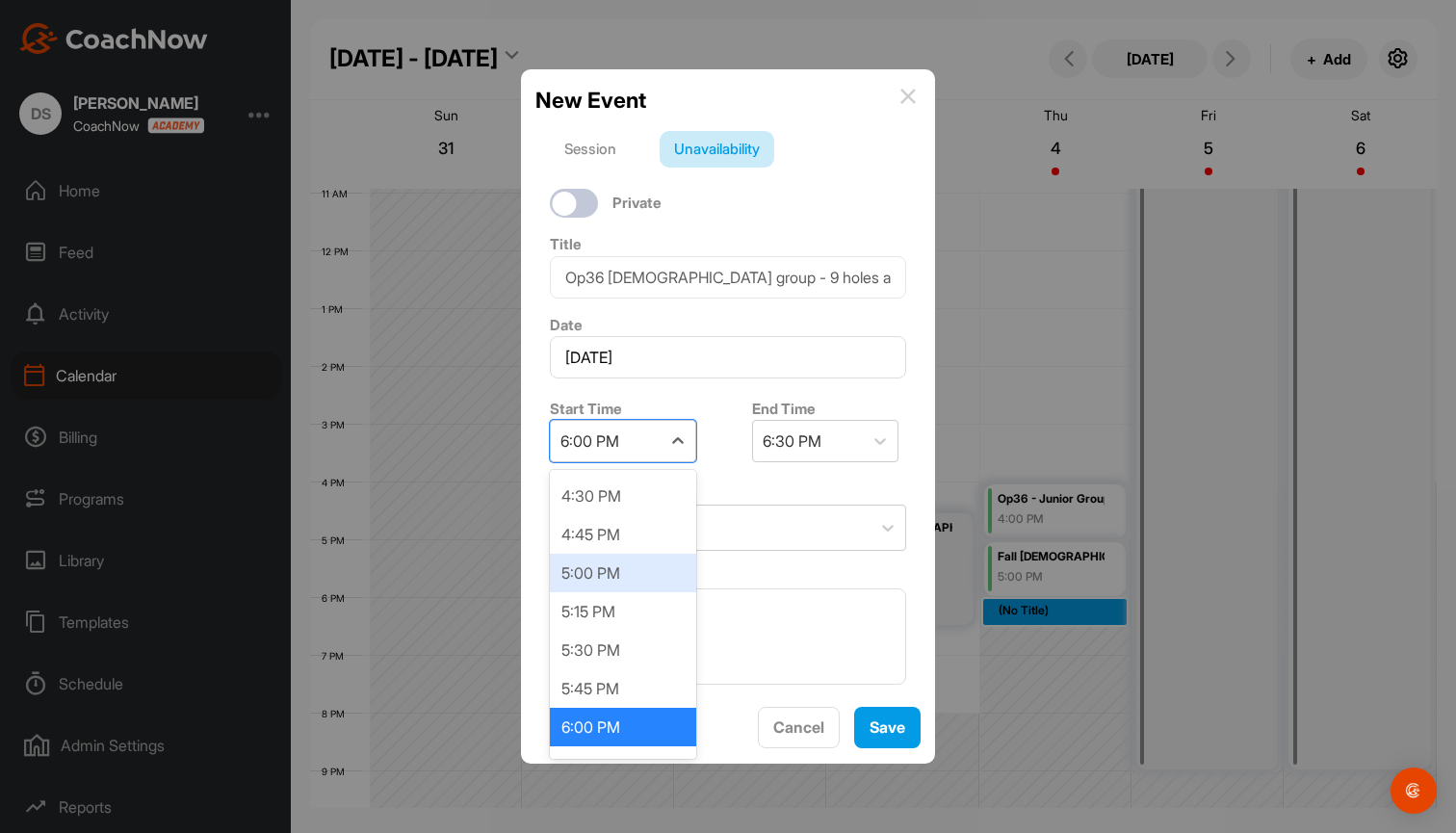 click on "5:00 PM" at bounding box center [623, 573] 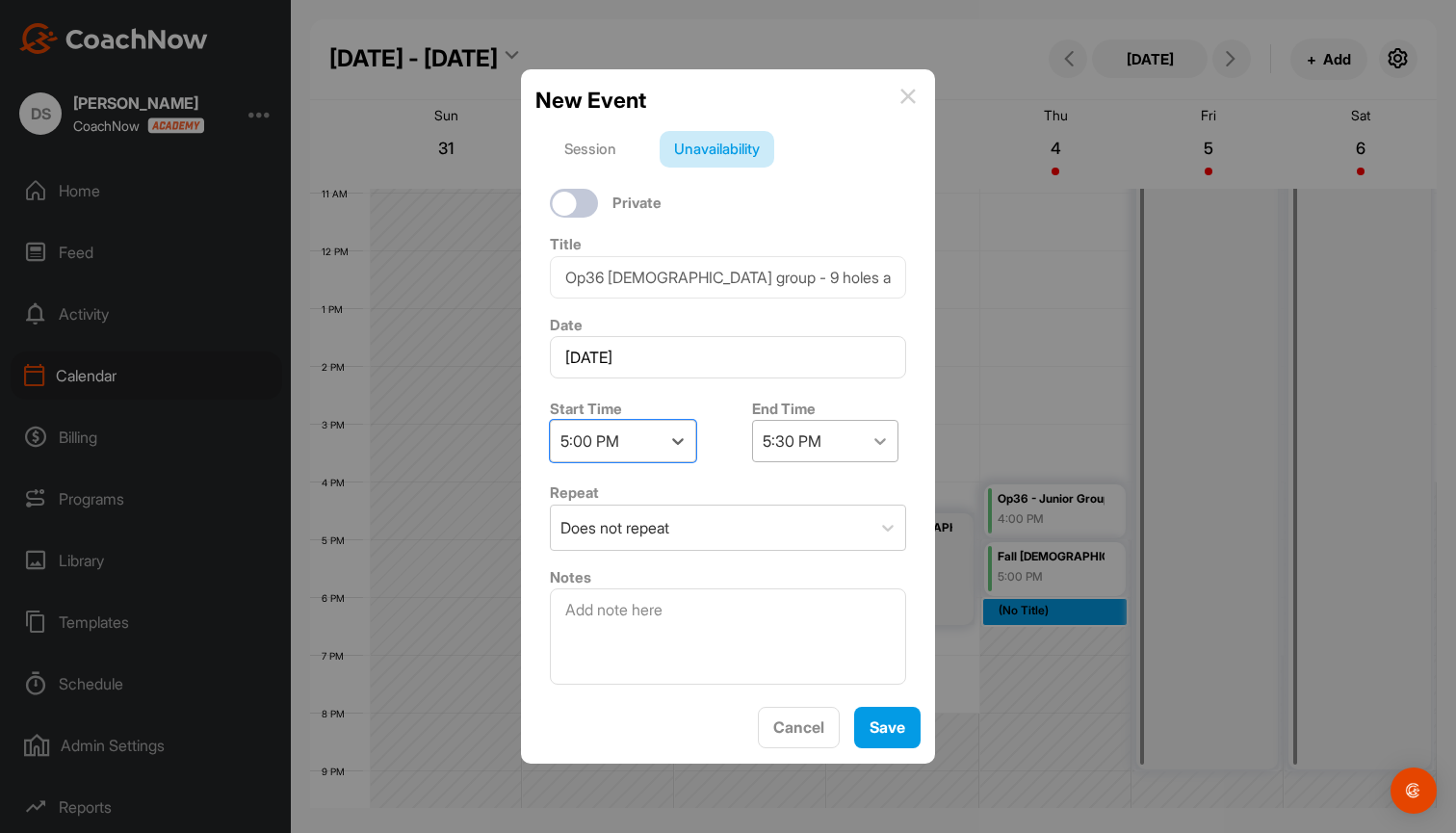 click 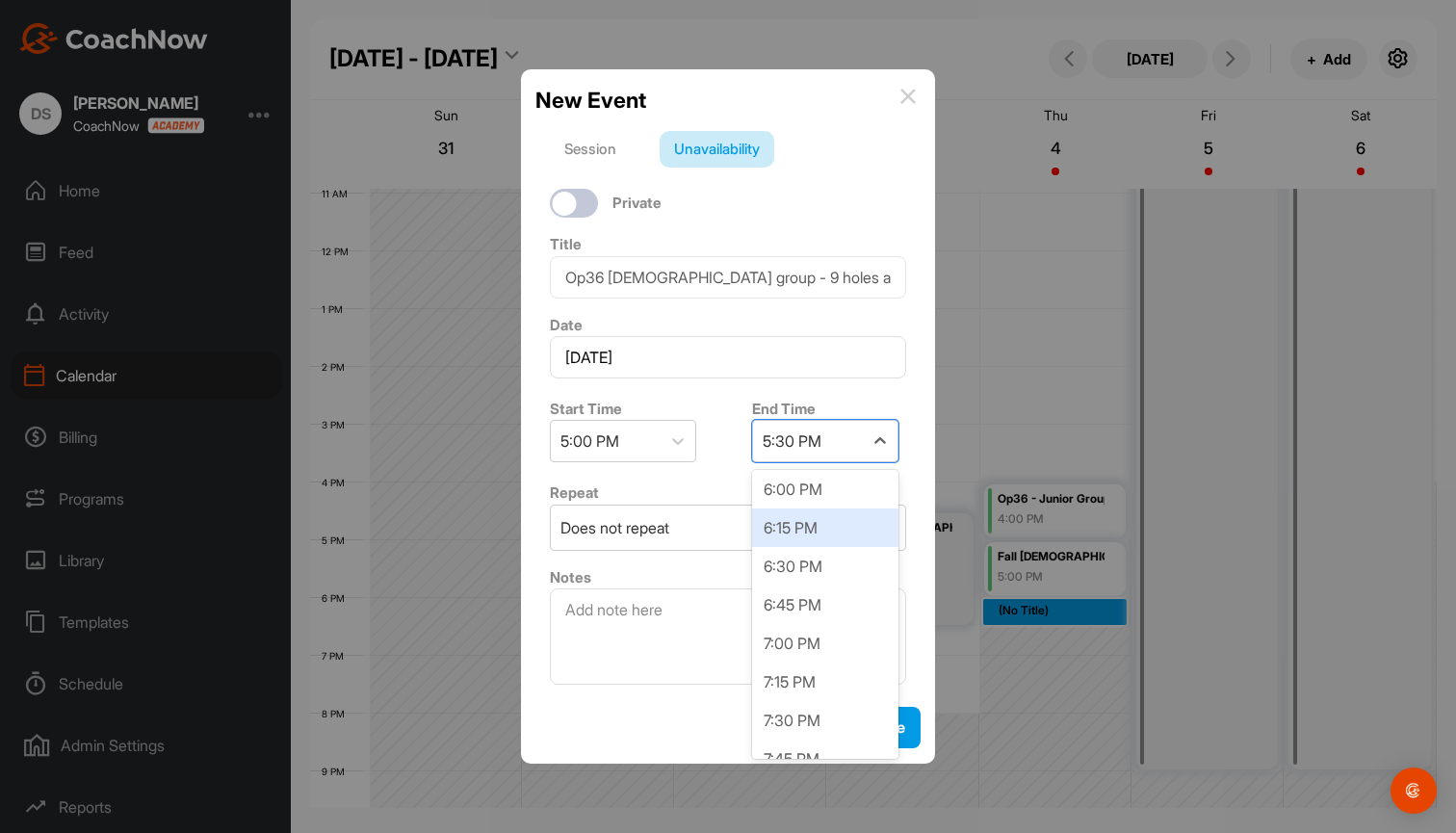 scroll, scrollTop: 129, scrollLeft: 0, axis: vertical 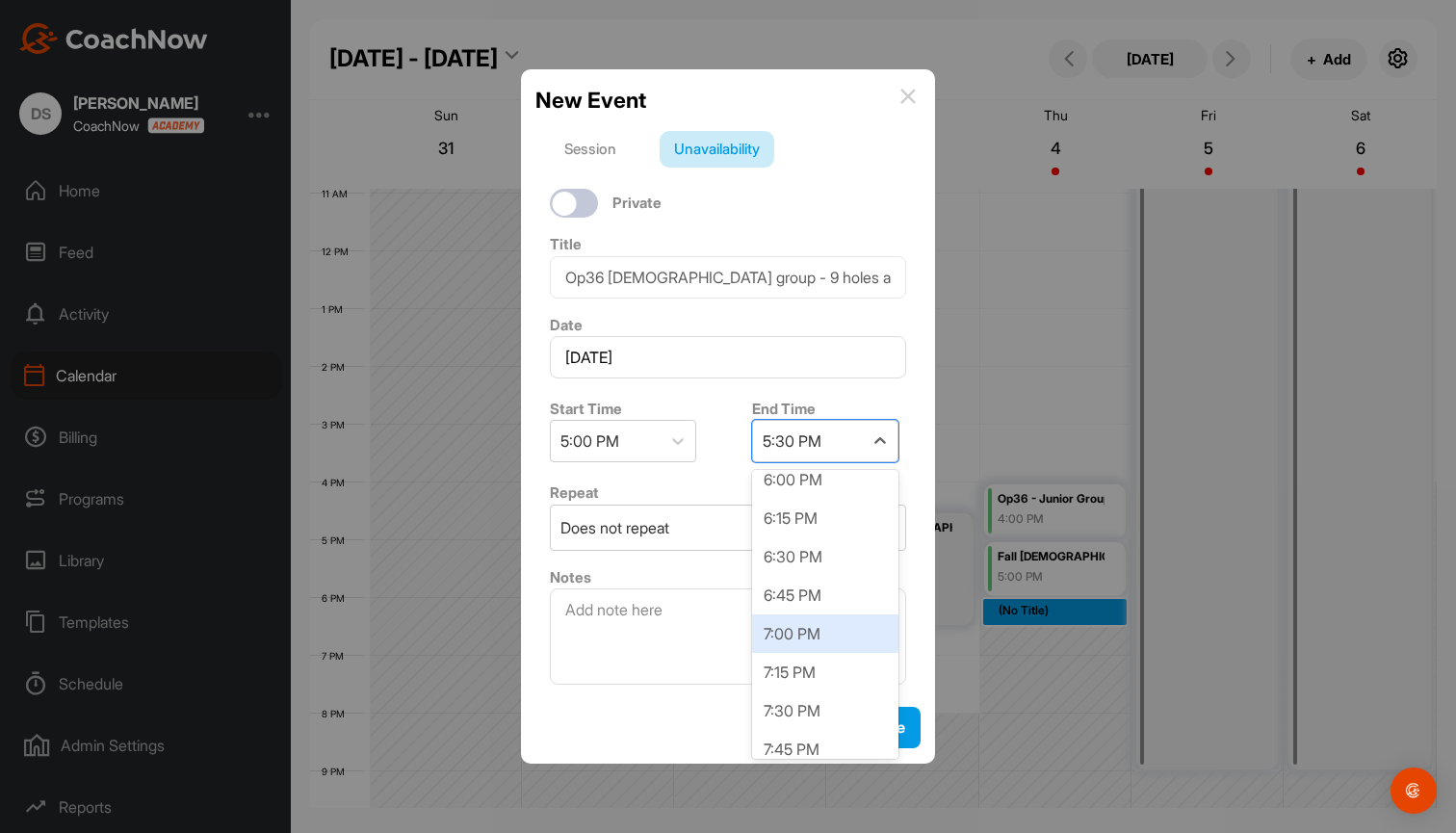 click on "7:00 PM" at bounding box center (825, 634) 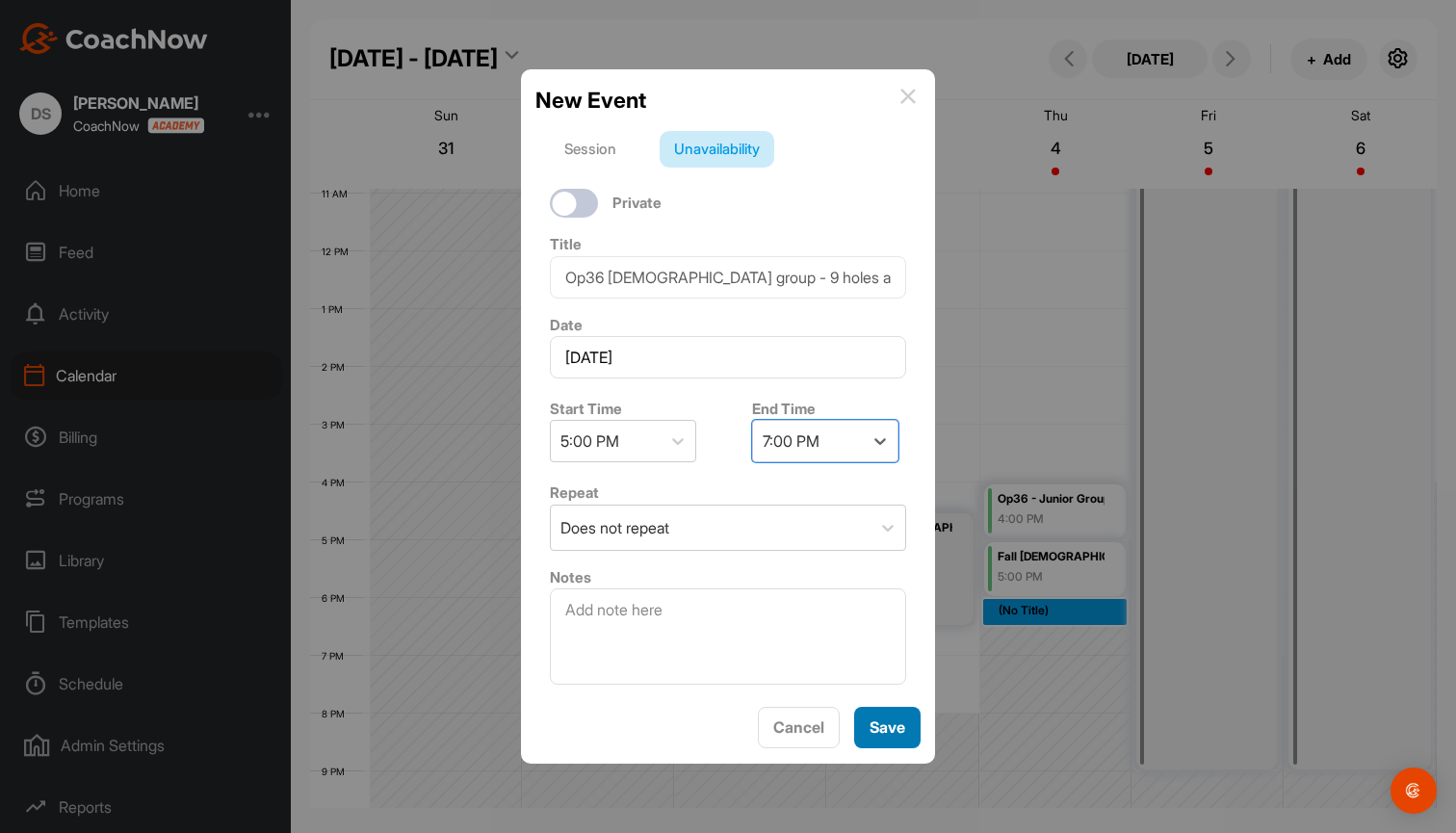 click on "Save" at bounding box center [887, 727] 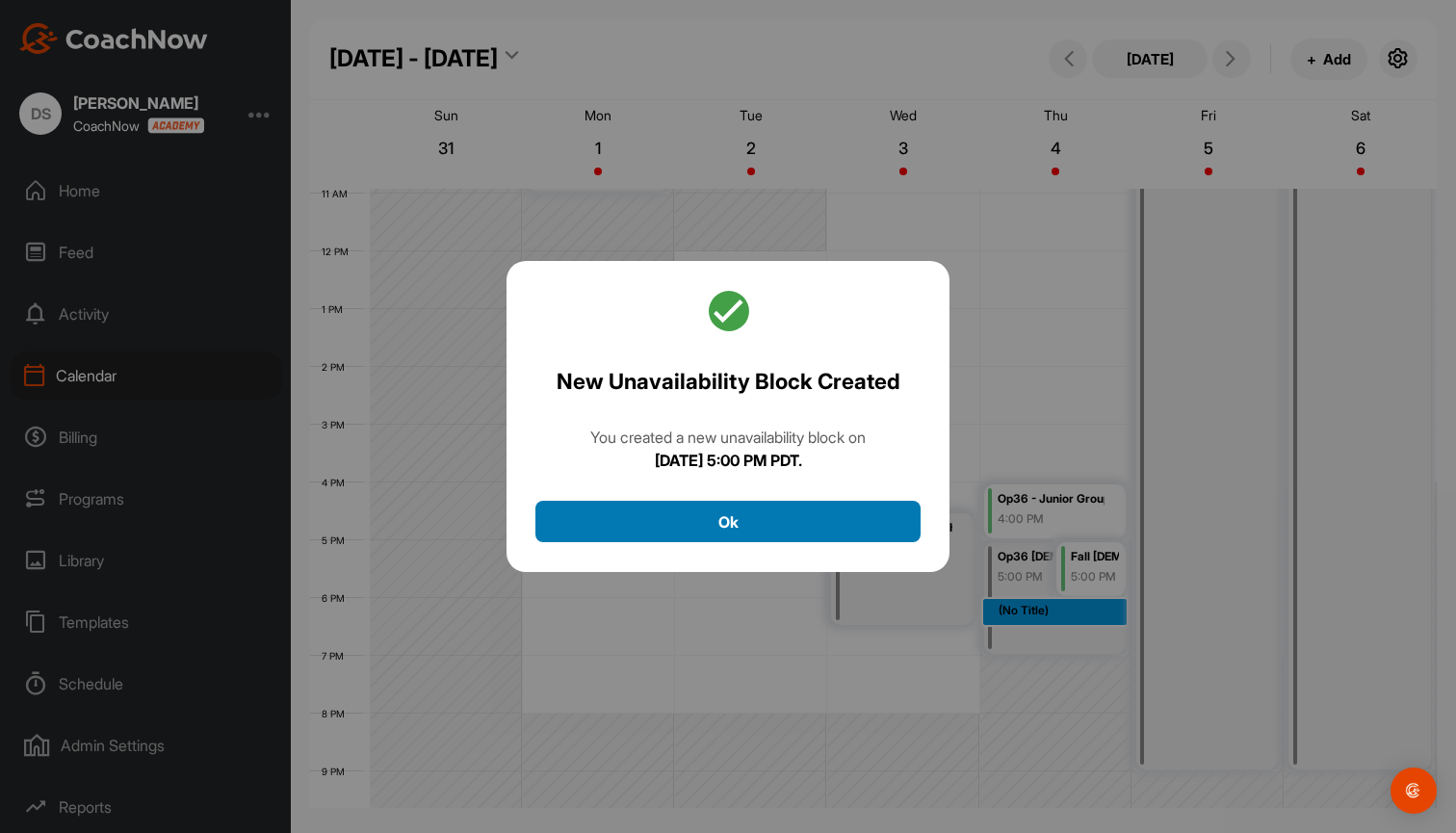 click on "Ok" at bounding box center (728, 521) 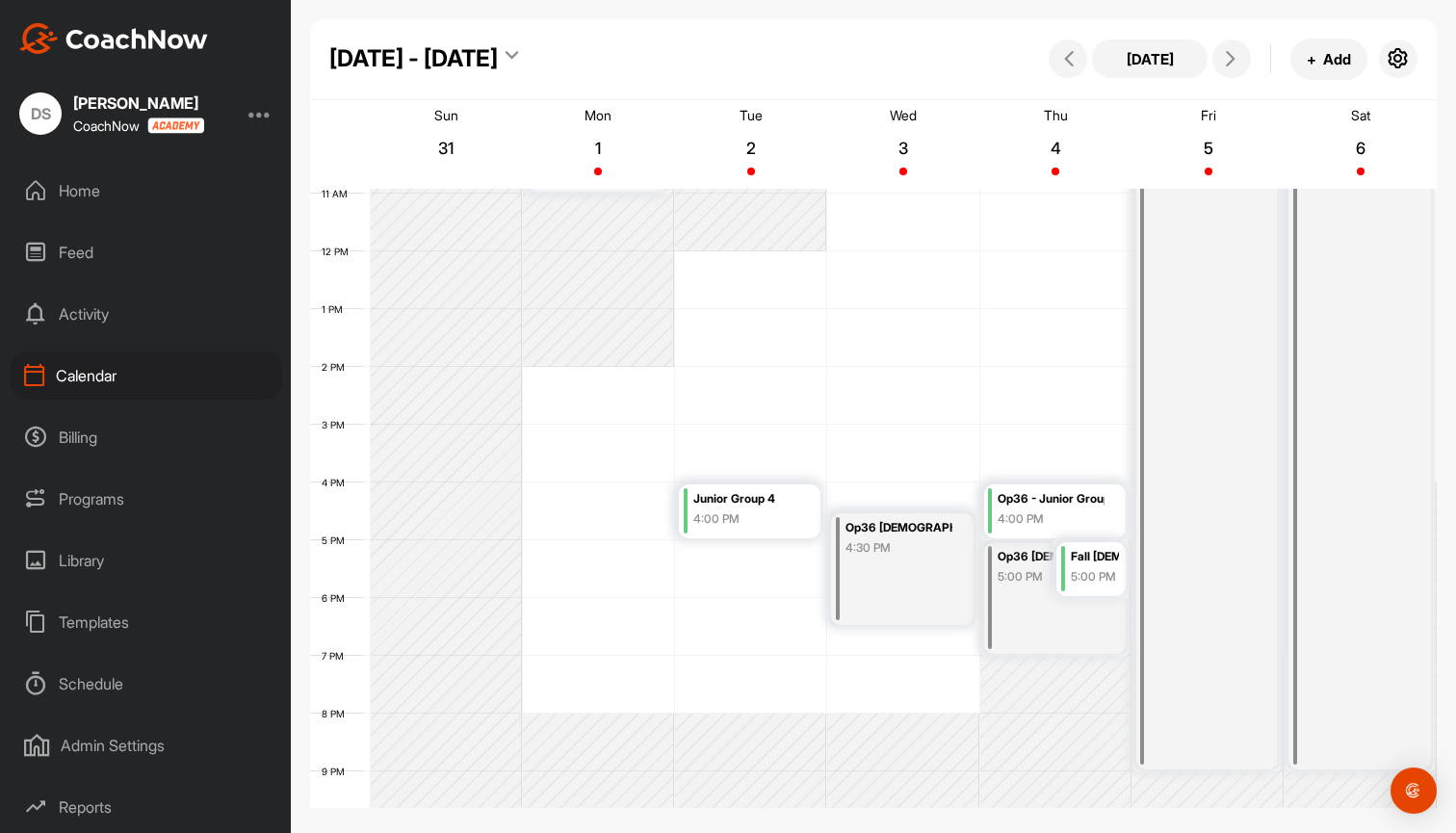 click on "Op36 [DEMOGRAPHIC_DATA] group - 9 holes at SR" at bounding box center (1051, 557) 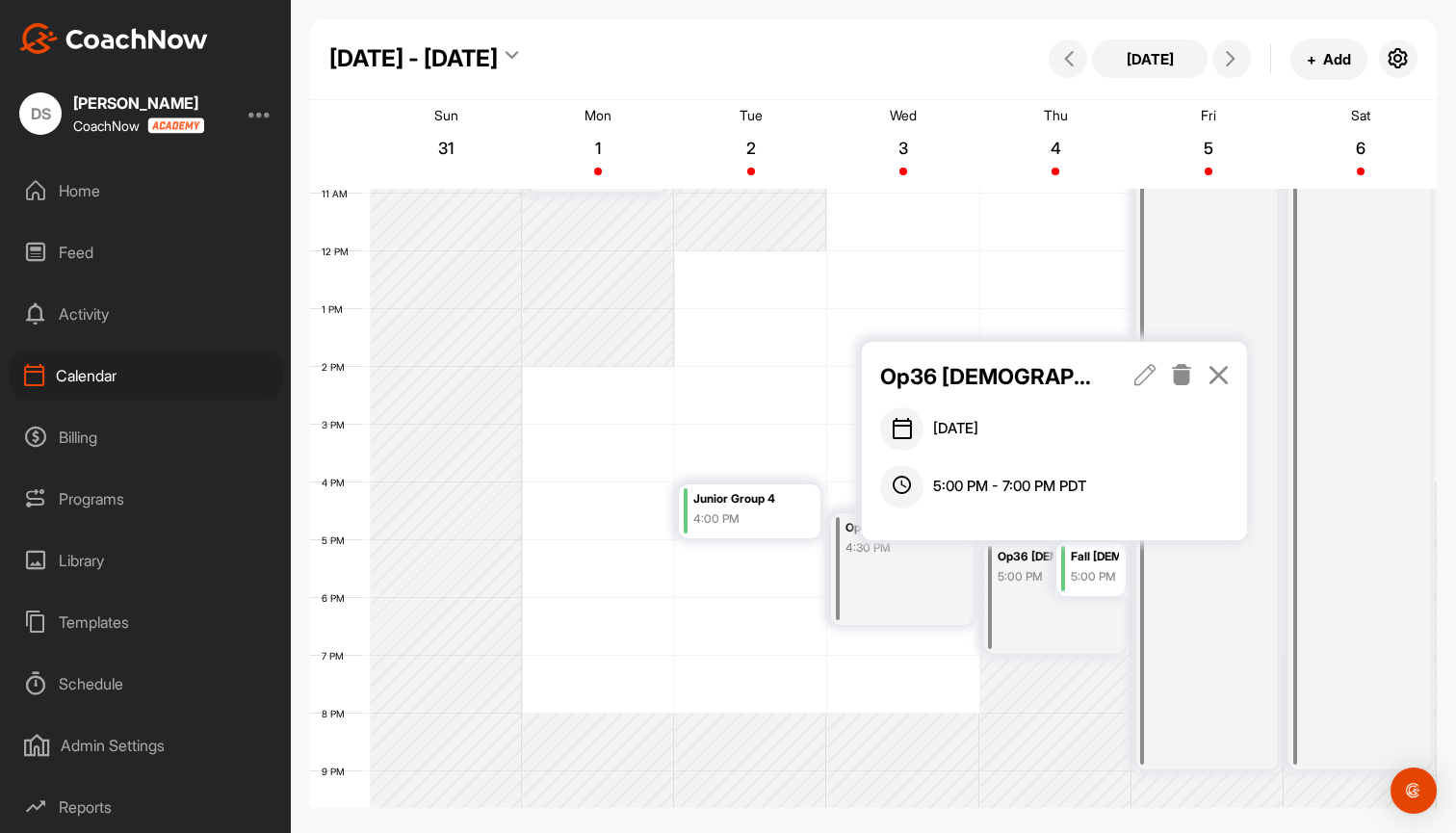click at bounding box center [1145, 375] 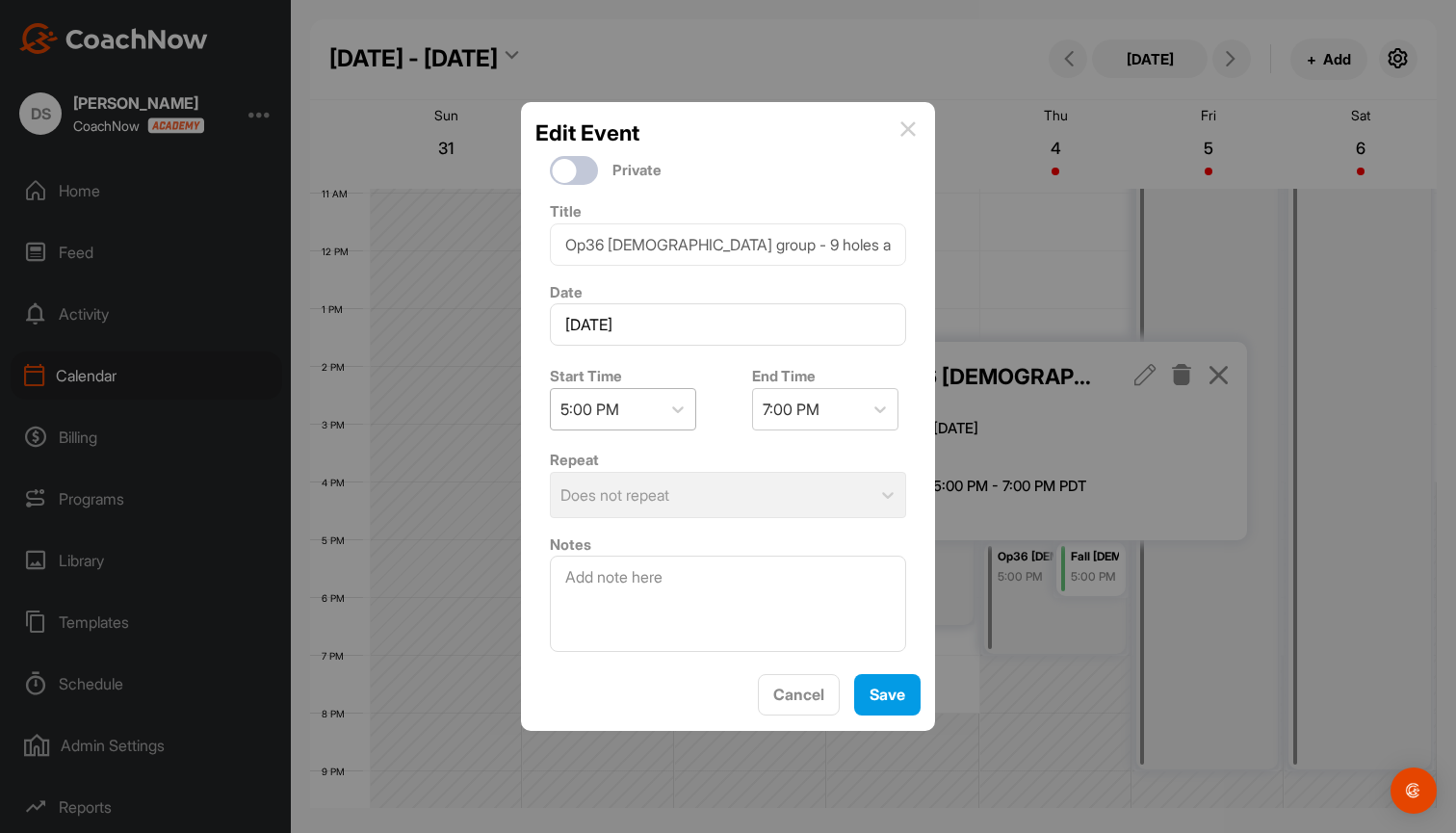 click on "5:00 PM" at bounding box center [589, 409] 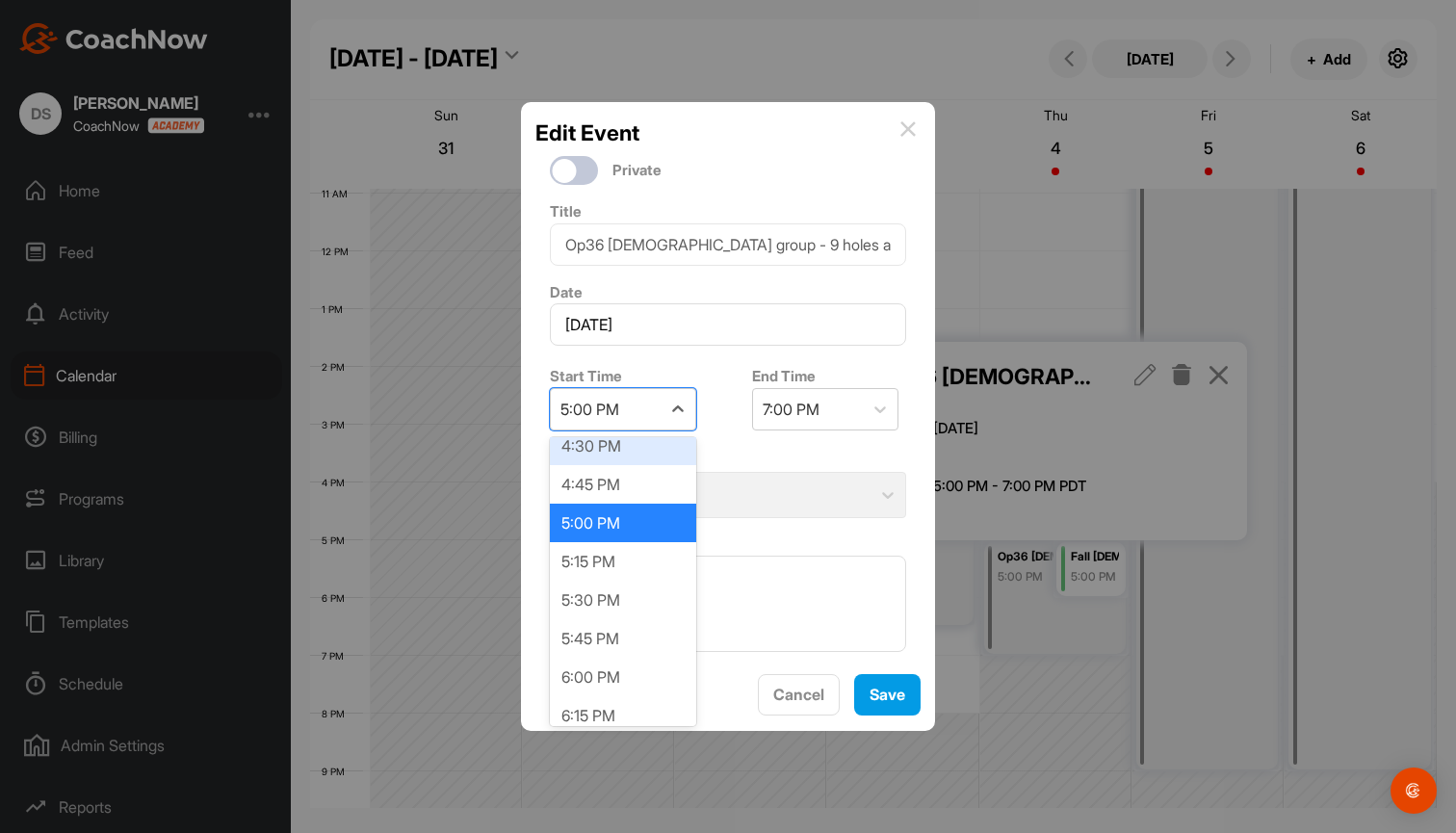 scroll, scrollTop: 2603, scrollLeft: 0, axis: vertical 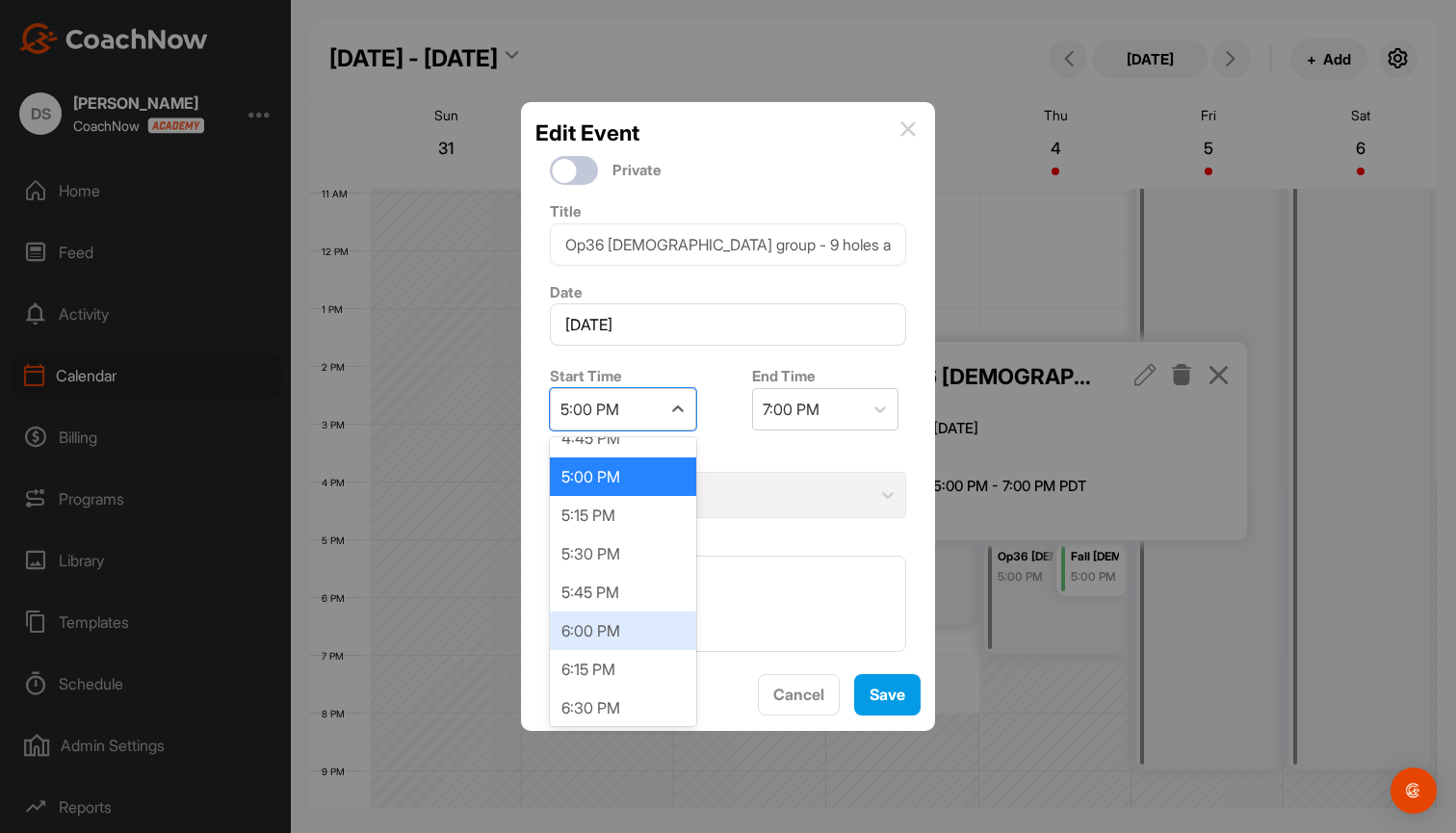 click on "6:00 PM" at bounding box center [623, 631] 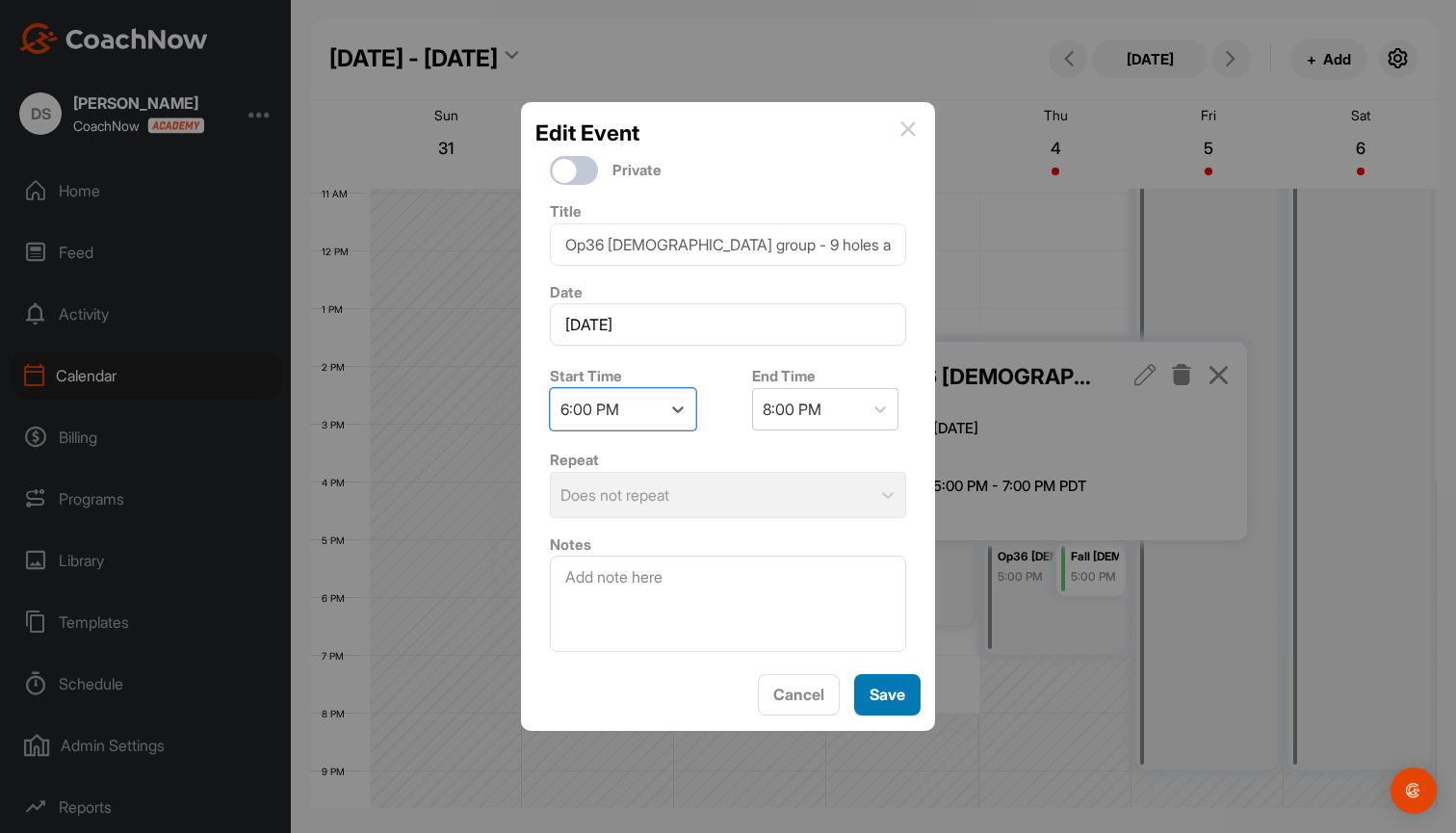 click on "Save" at bounding box center [887, 694] 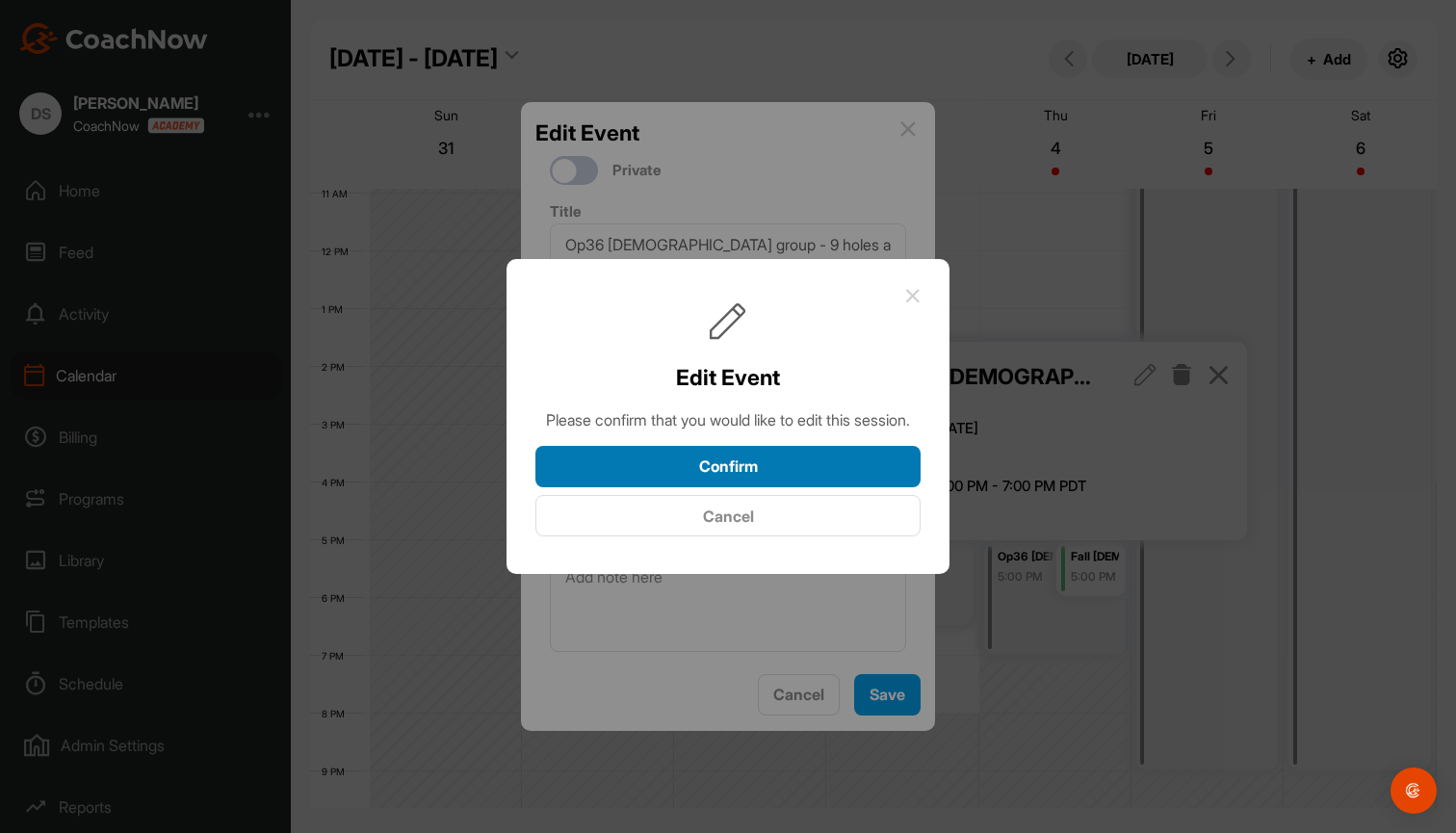 click on "Confirm" at bounding box center [728, 466] 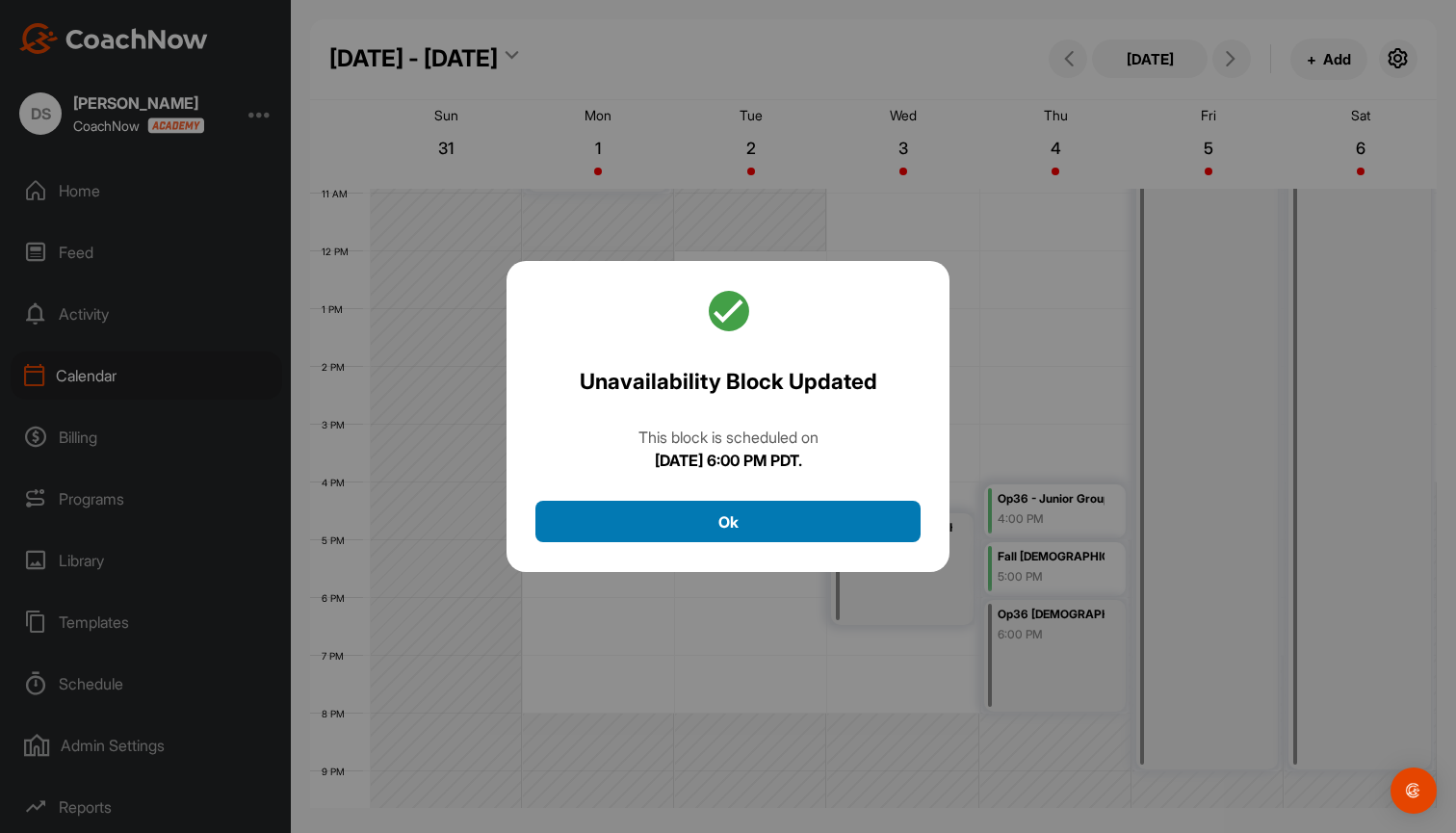 click on "Ok" at bounding box center [728, 521] 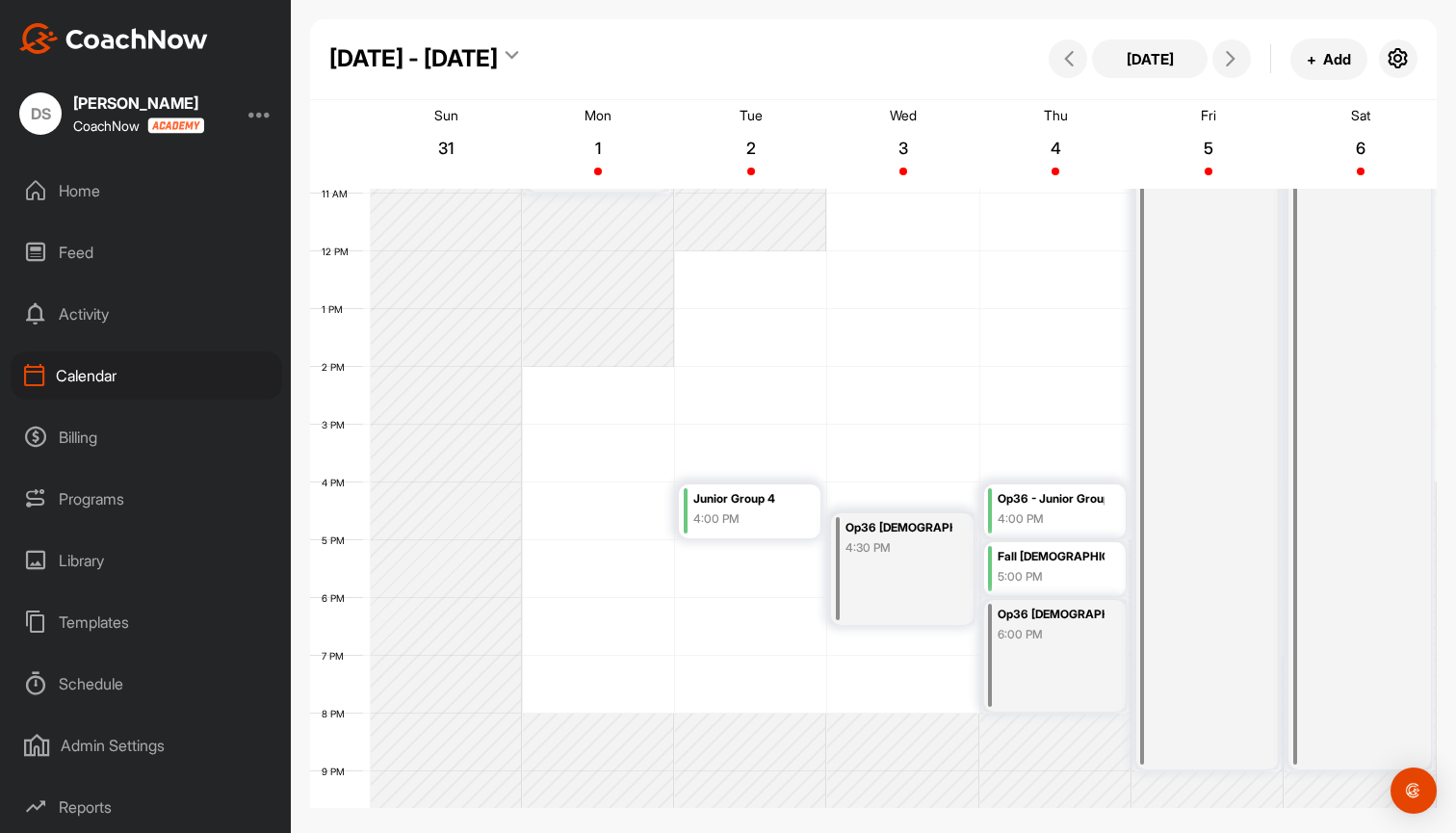 click on "Programs" at bounding box center [146, 499] 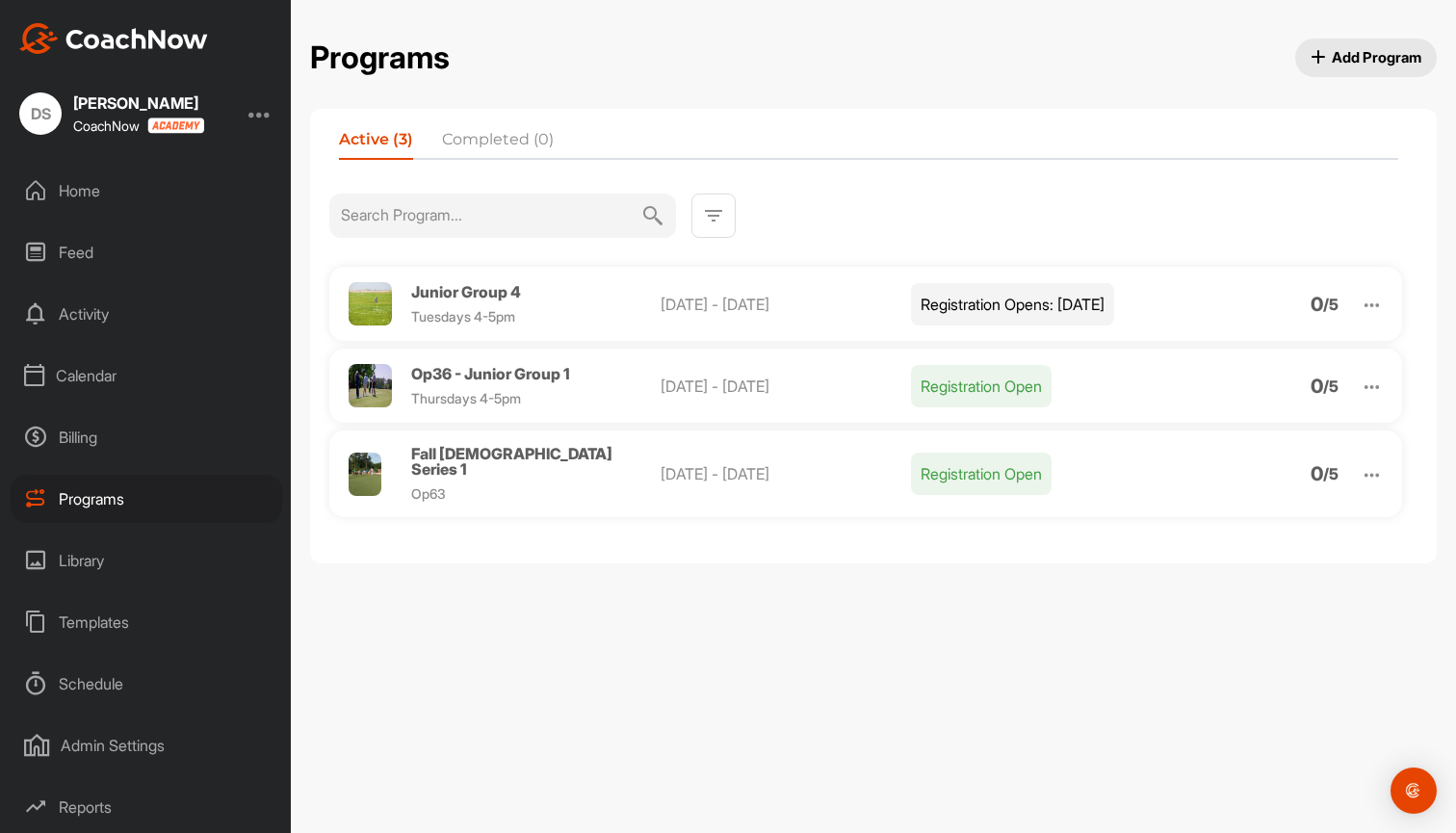 click at bounding box center (1371, 475) 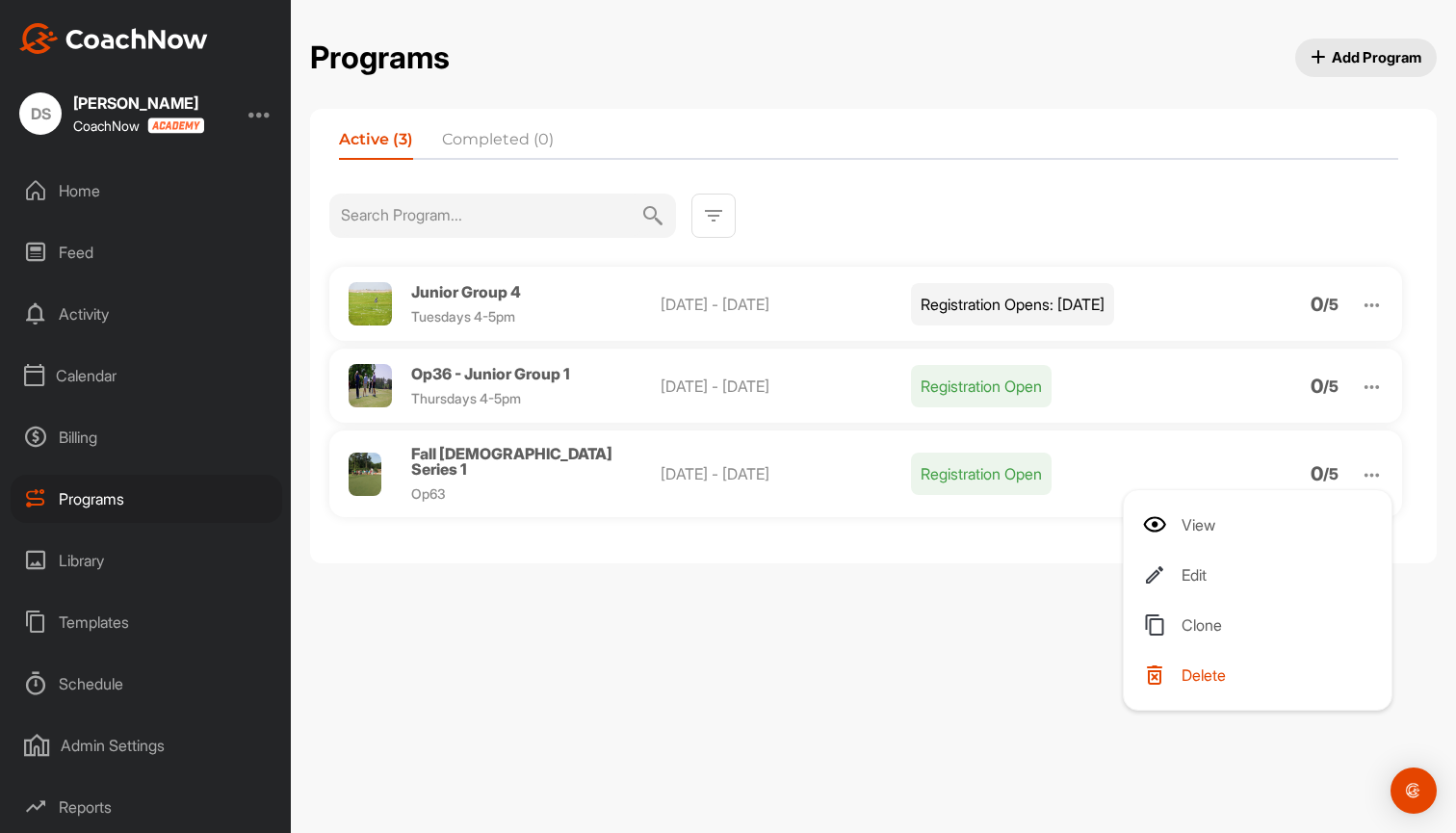 click on "Edit" at bounding box center [1261, 575] 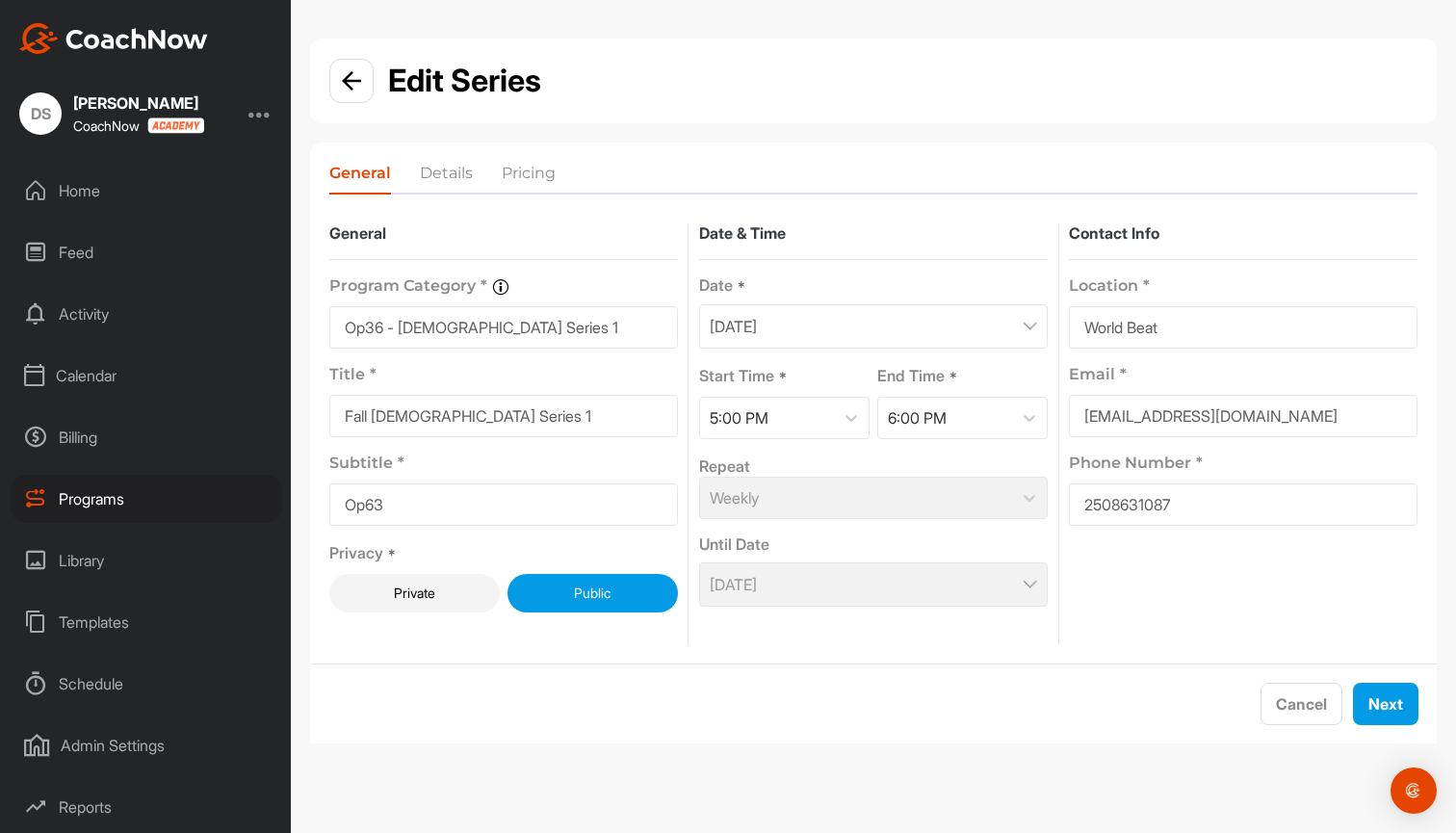 click on "[DATE]" at bounding box center (873, 585) 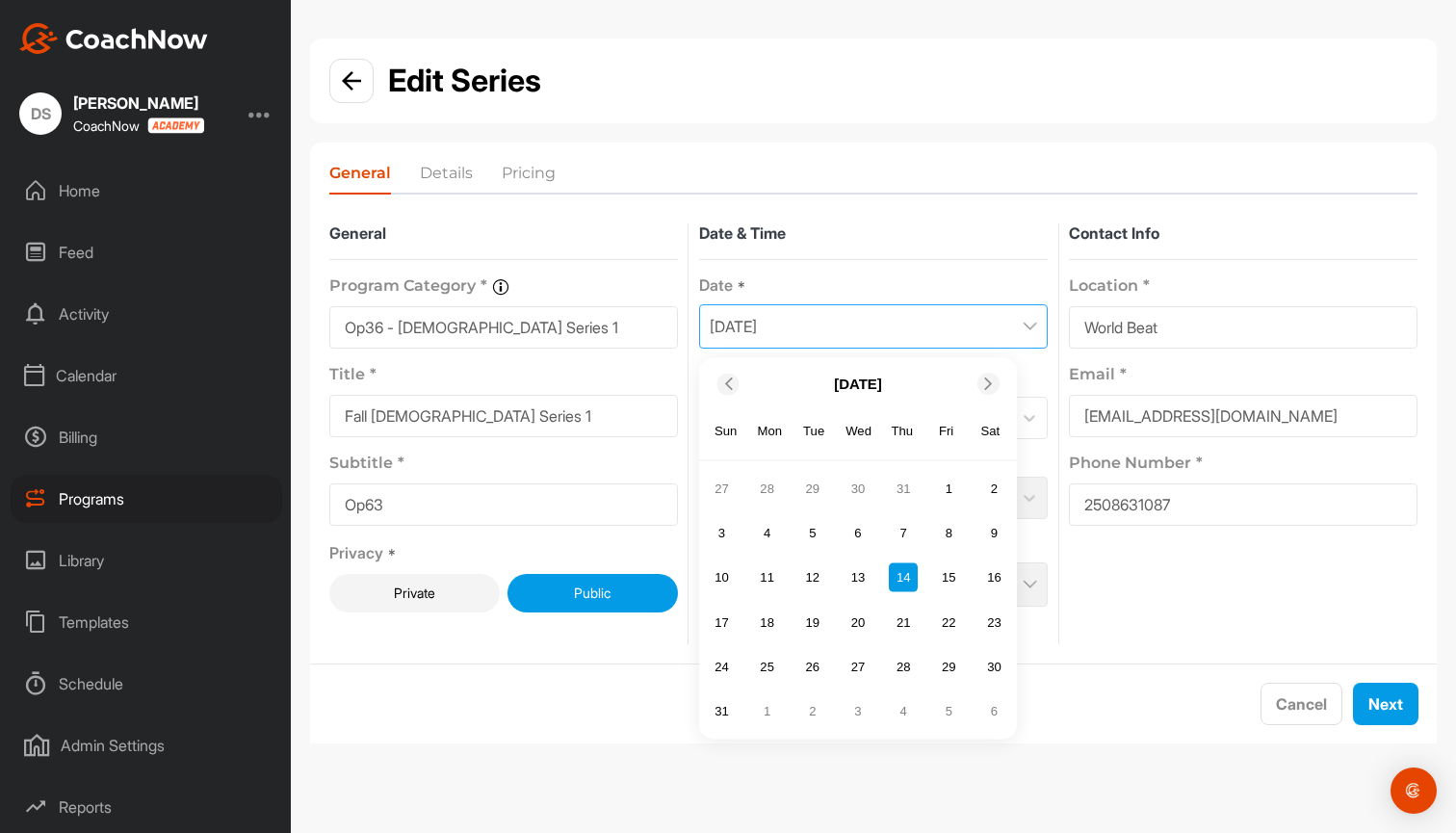 click on "14" at bounding box center (903, 578) 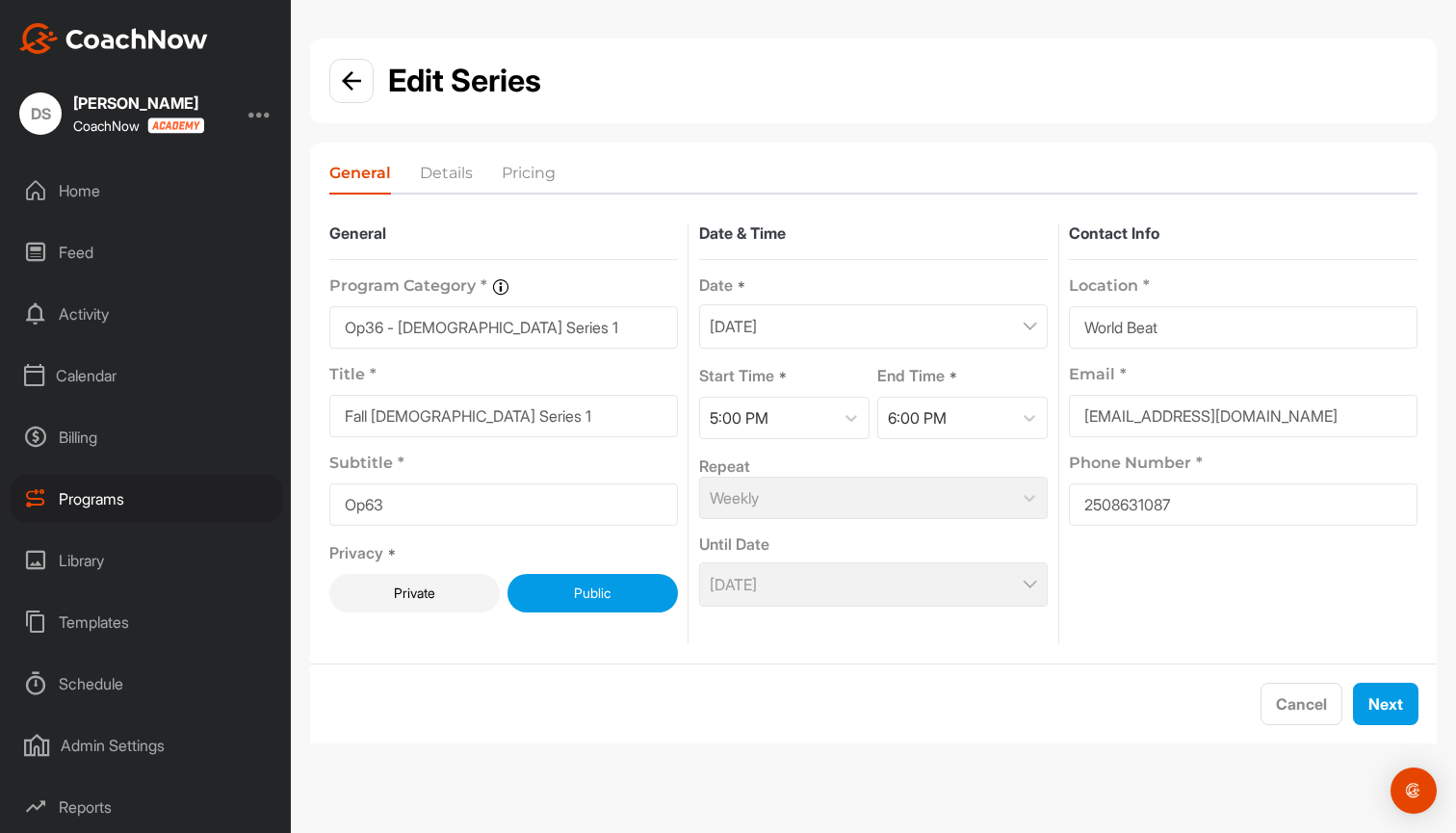 click on "[DATE]" at bounding box center [873, 585] 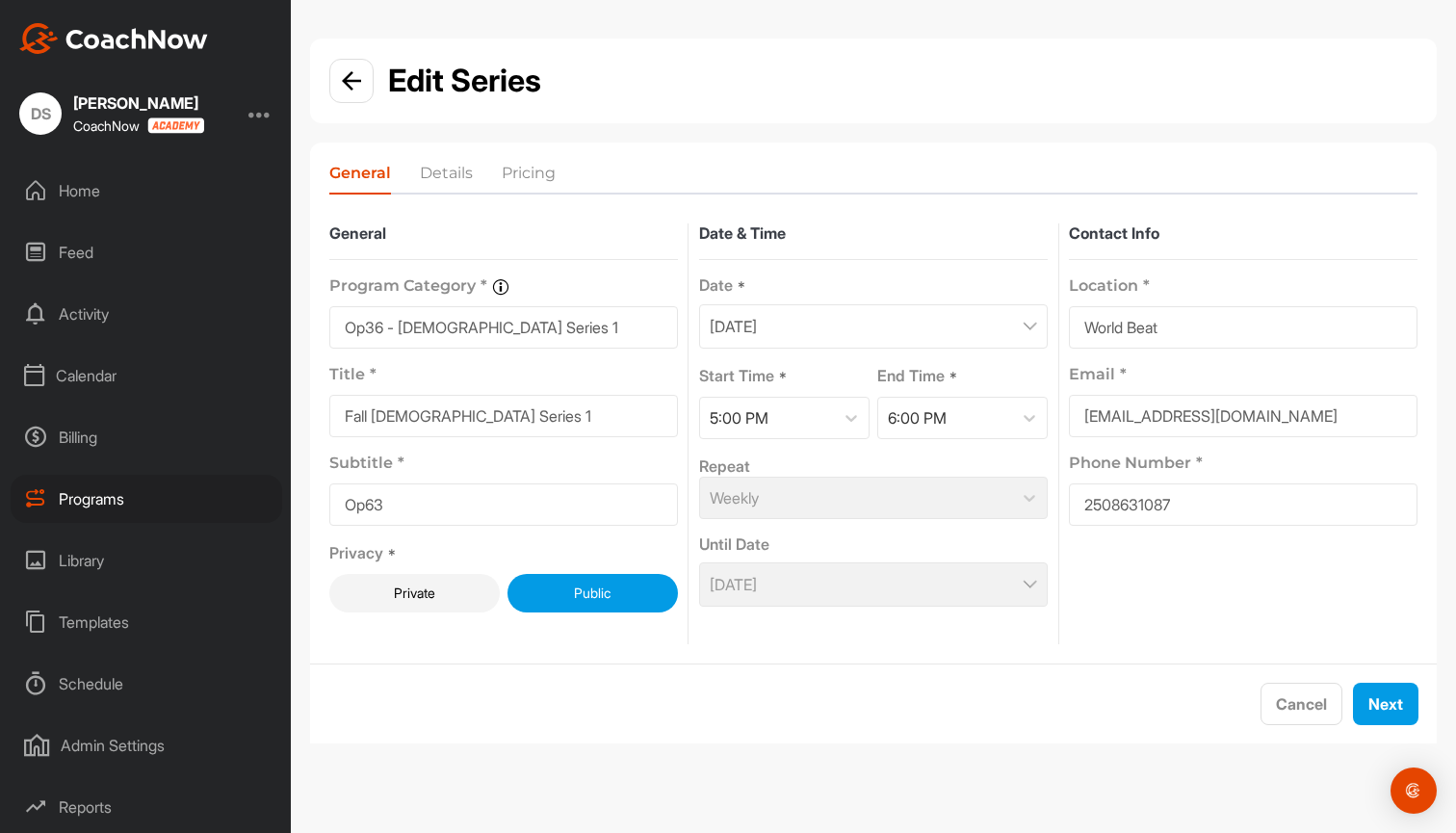 click at bounding box center (1029, 585) 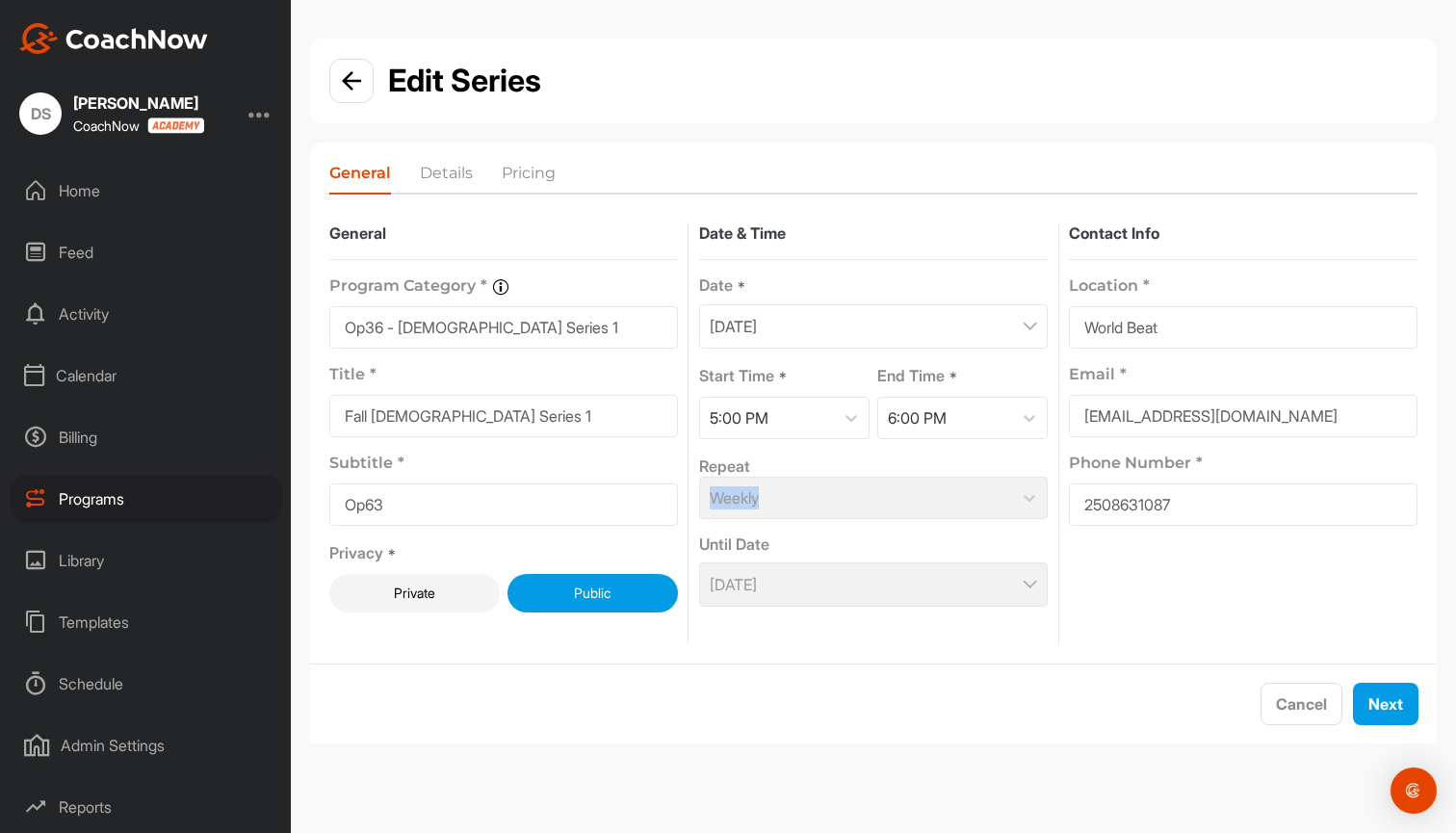 click on "Weekly" at bounding box center [873, 498] 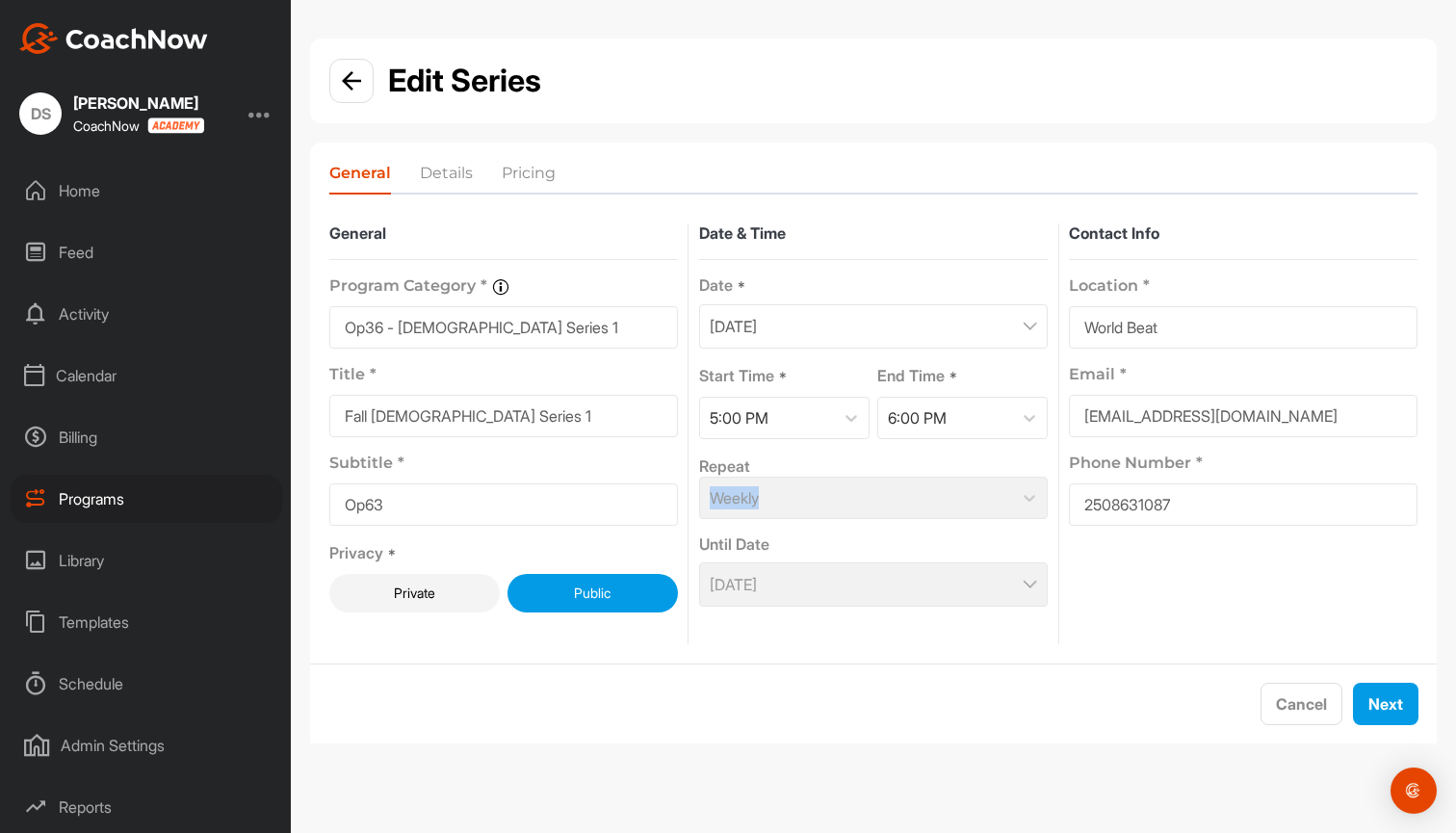 click on "[DATE]" at bounding box center (733, 585) 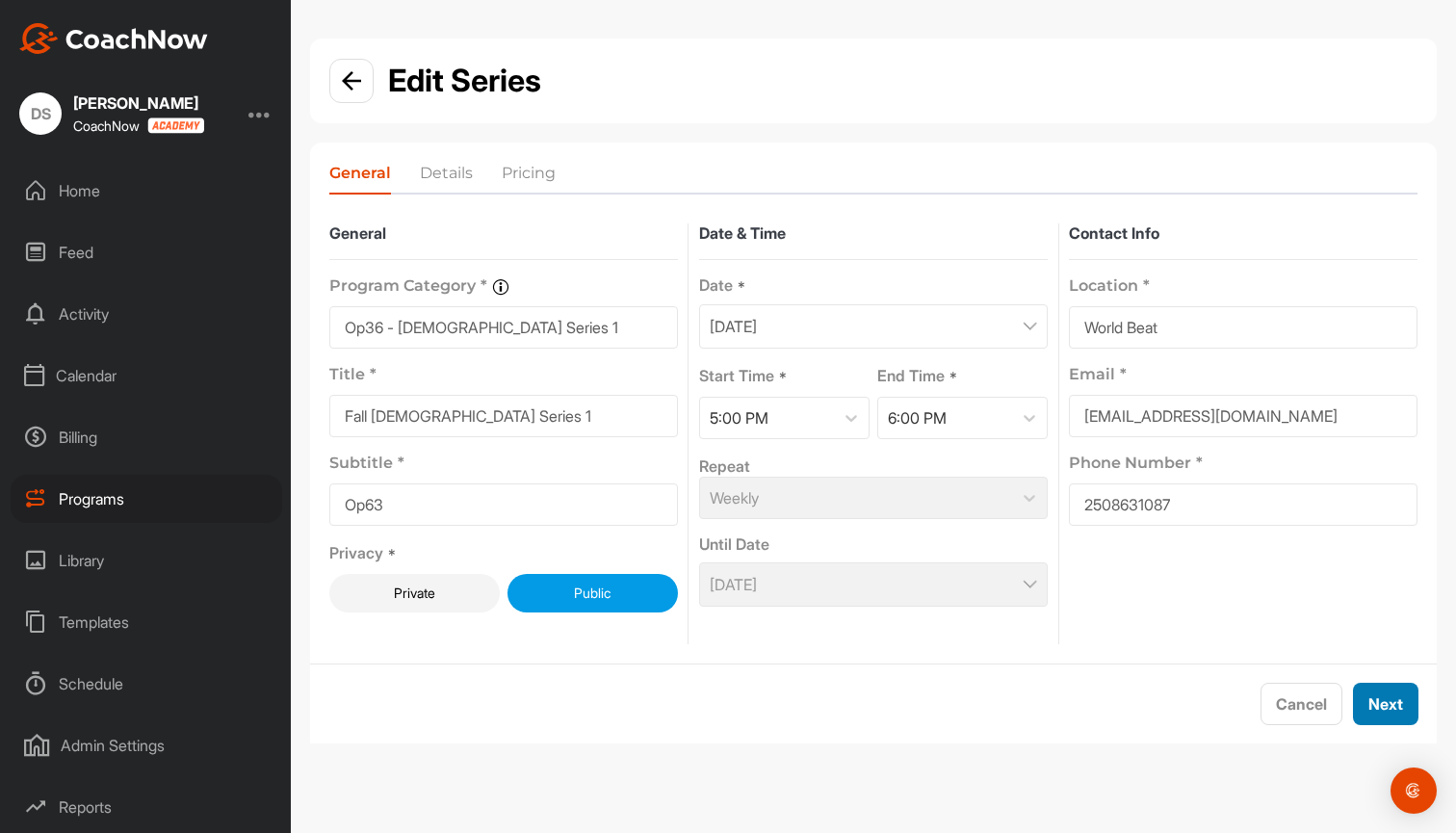 click on "Next" at bounding box center [1386, 704] 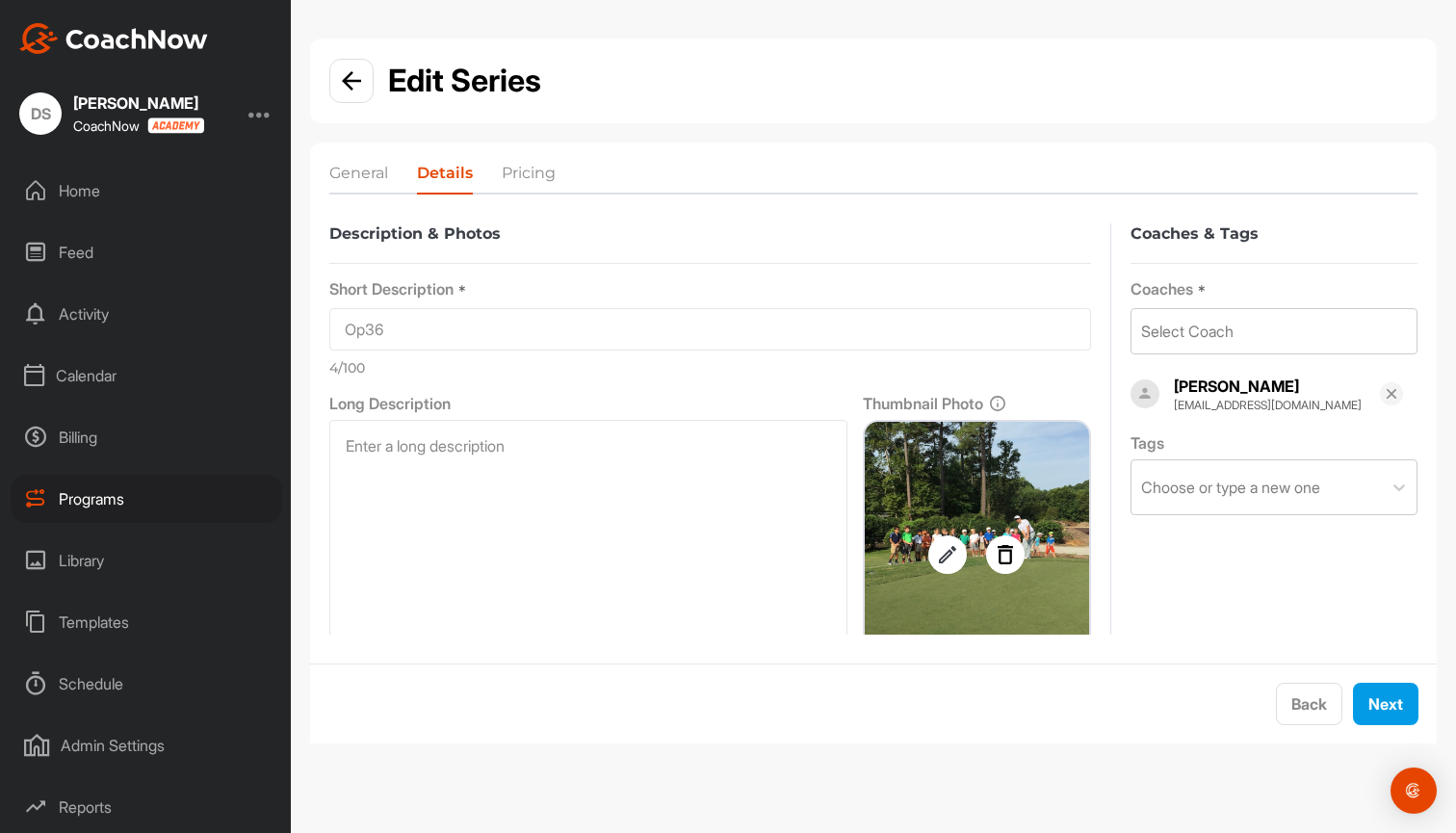 click on "Next" at bounding box center [1386, 704] 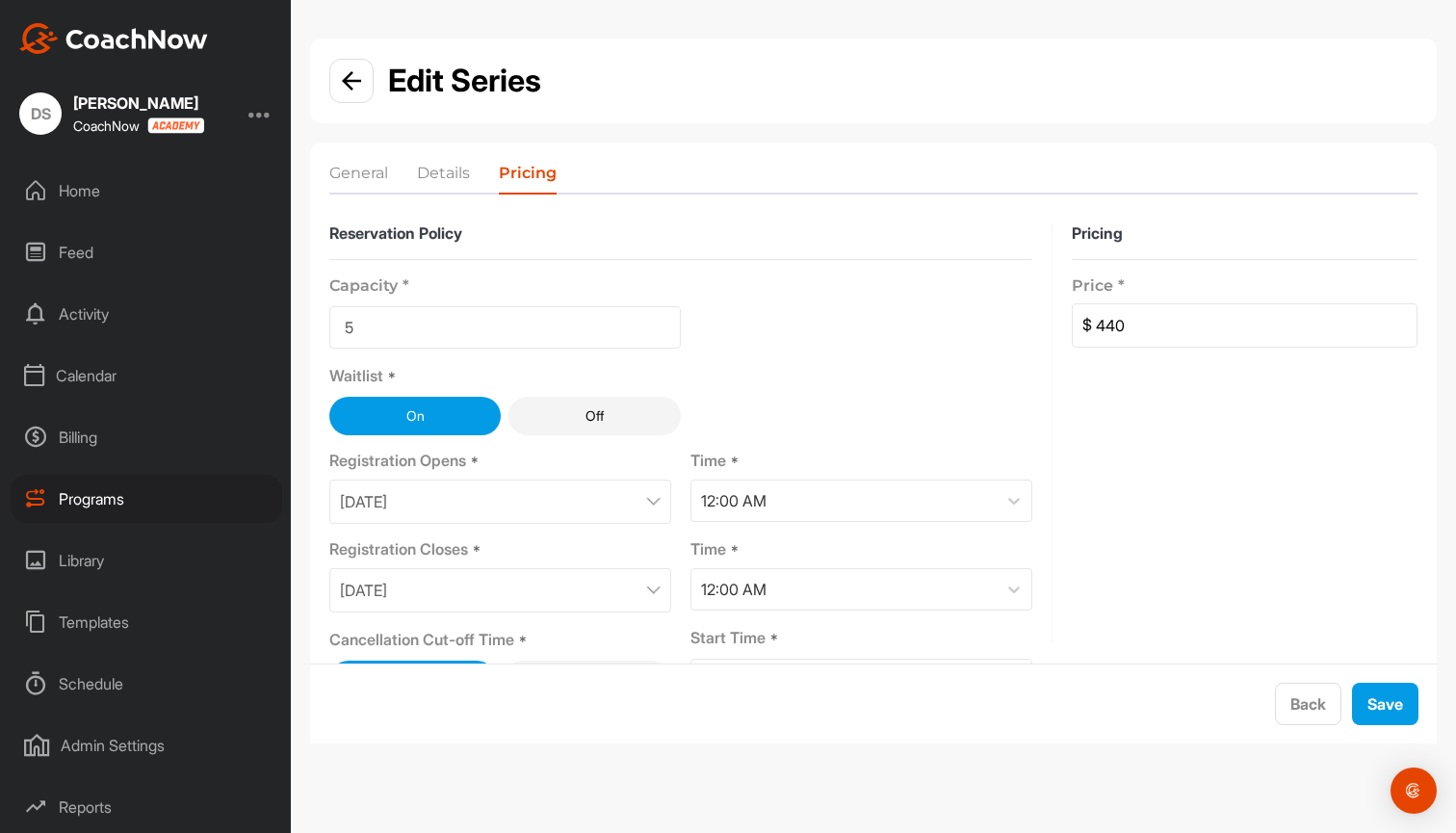 click on "Save" at bounding box center [1385, 704] 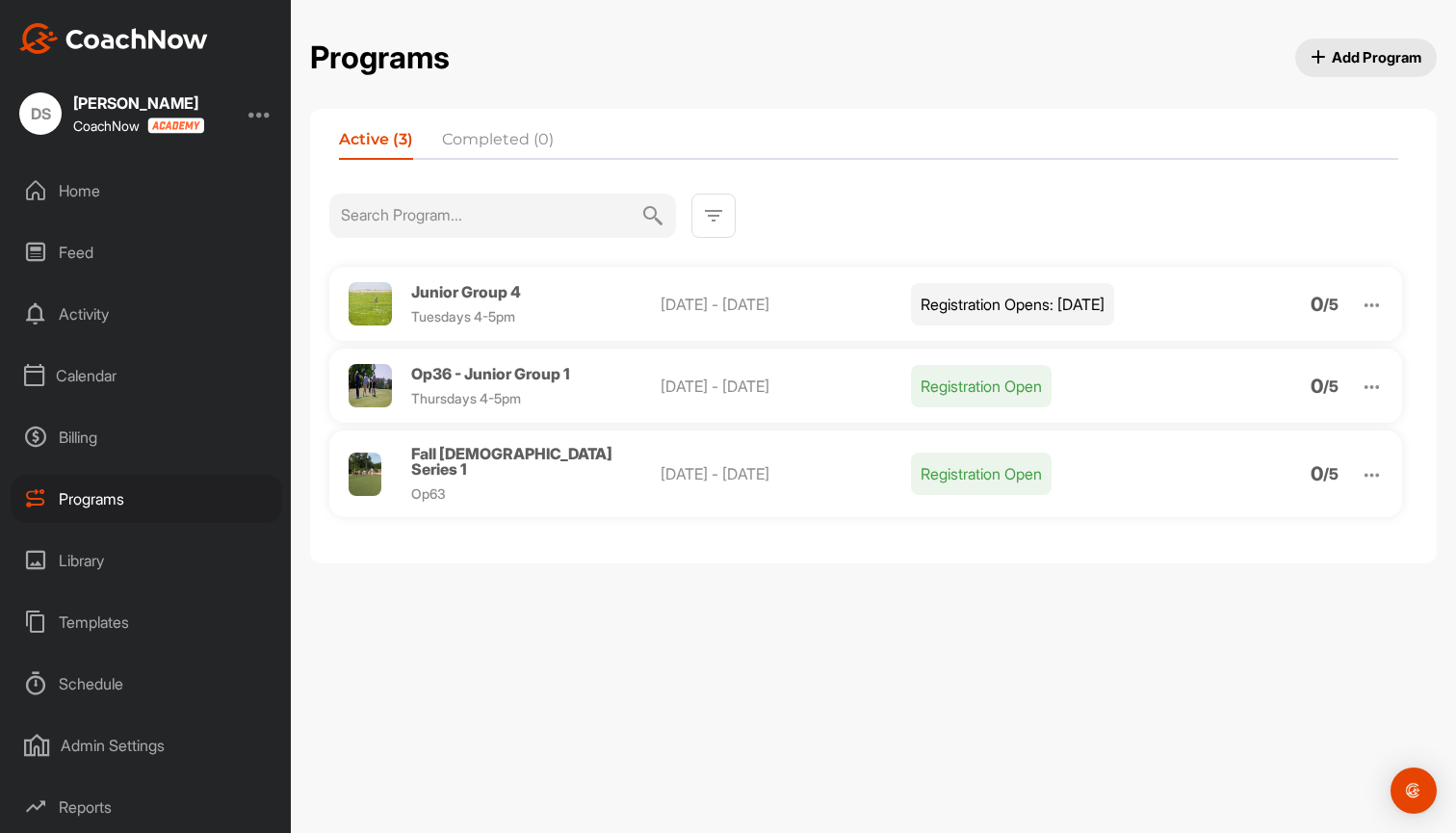 click on "Calendar" at bounding box center (146, 376) 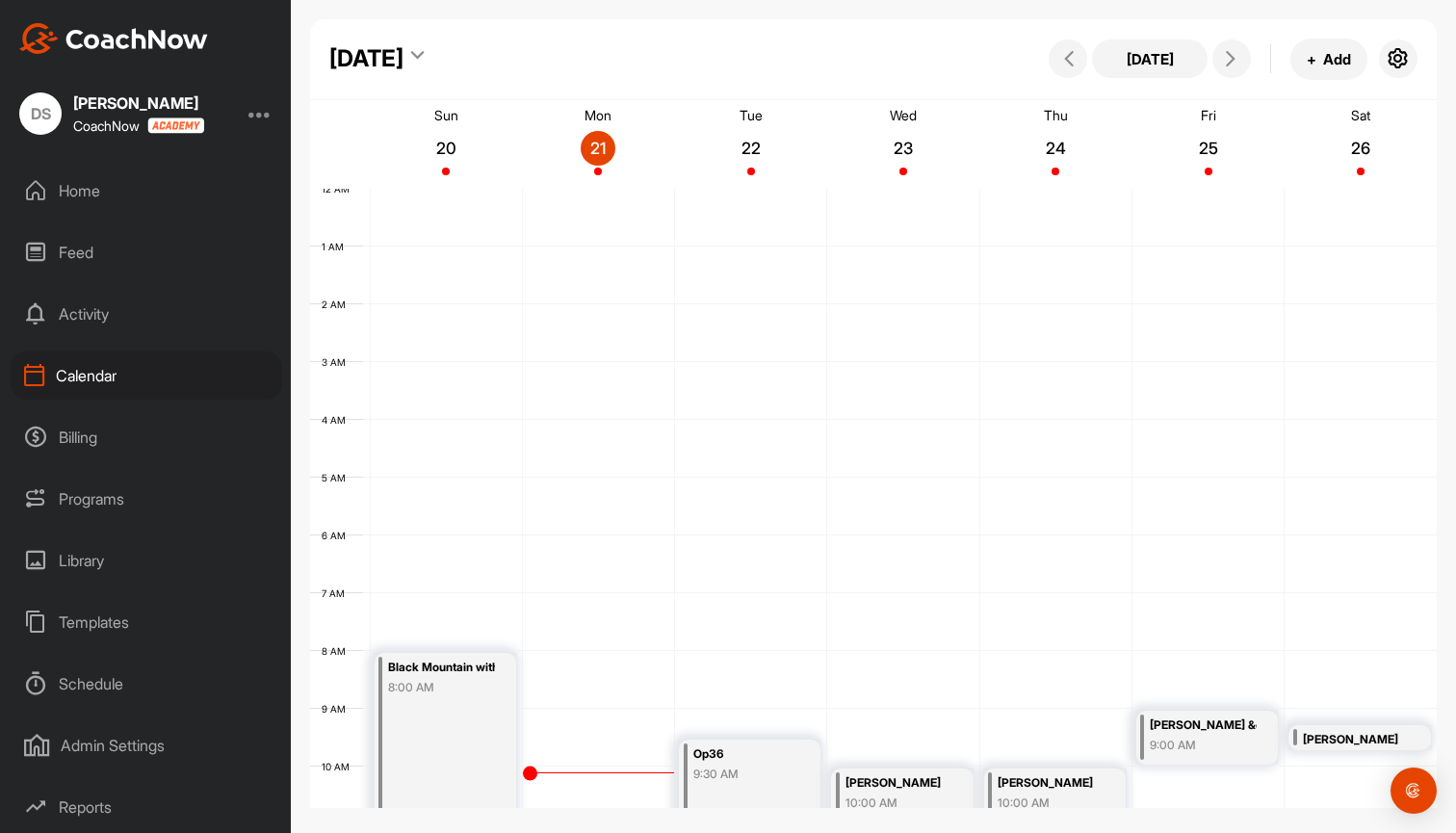 scroll, scrollTop: 333, scrollLeft: 0, axis: vertical 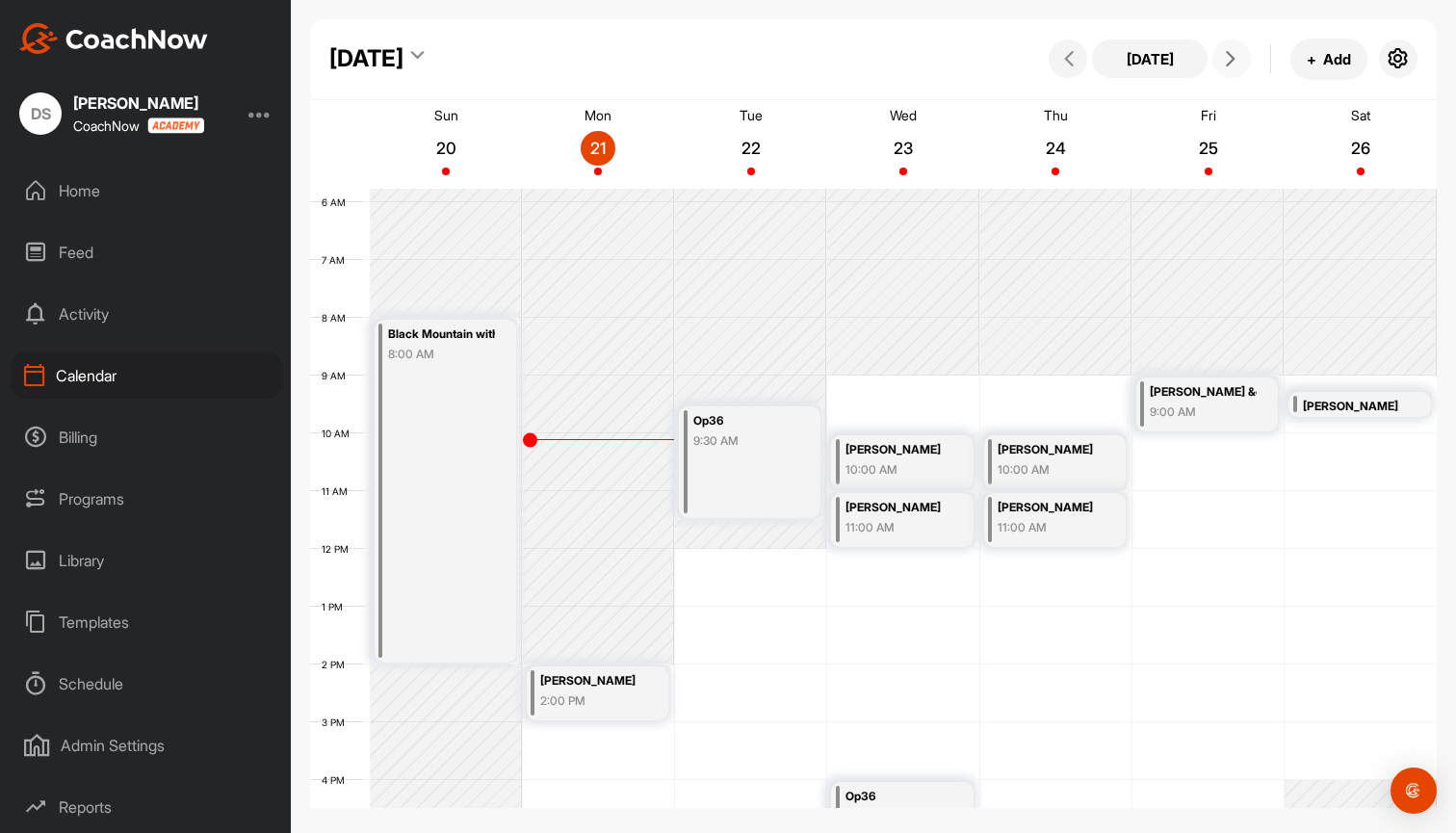 click at bounding box center (1231, 59) 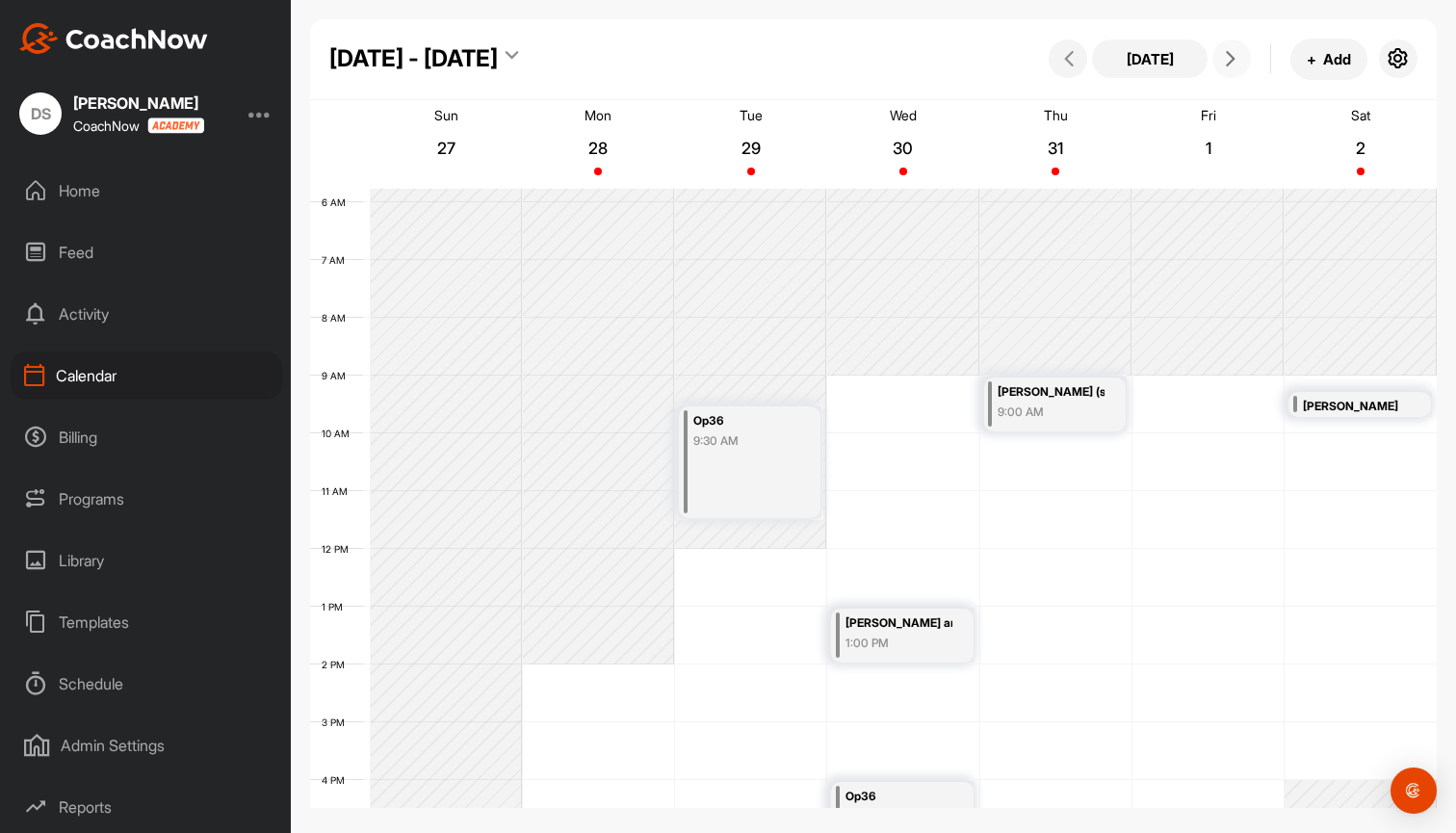 click at bounding box center (1231, 59) 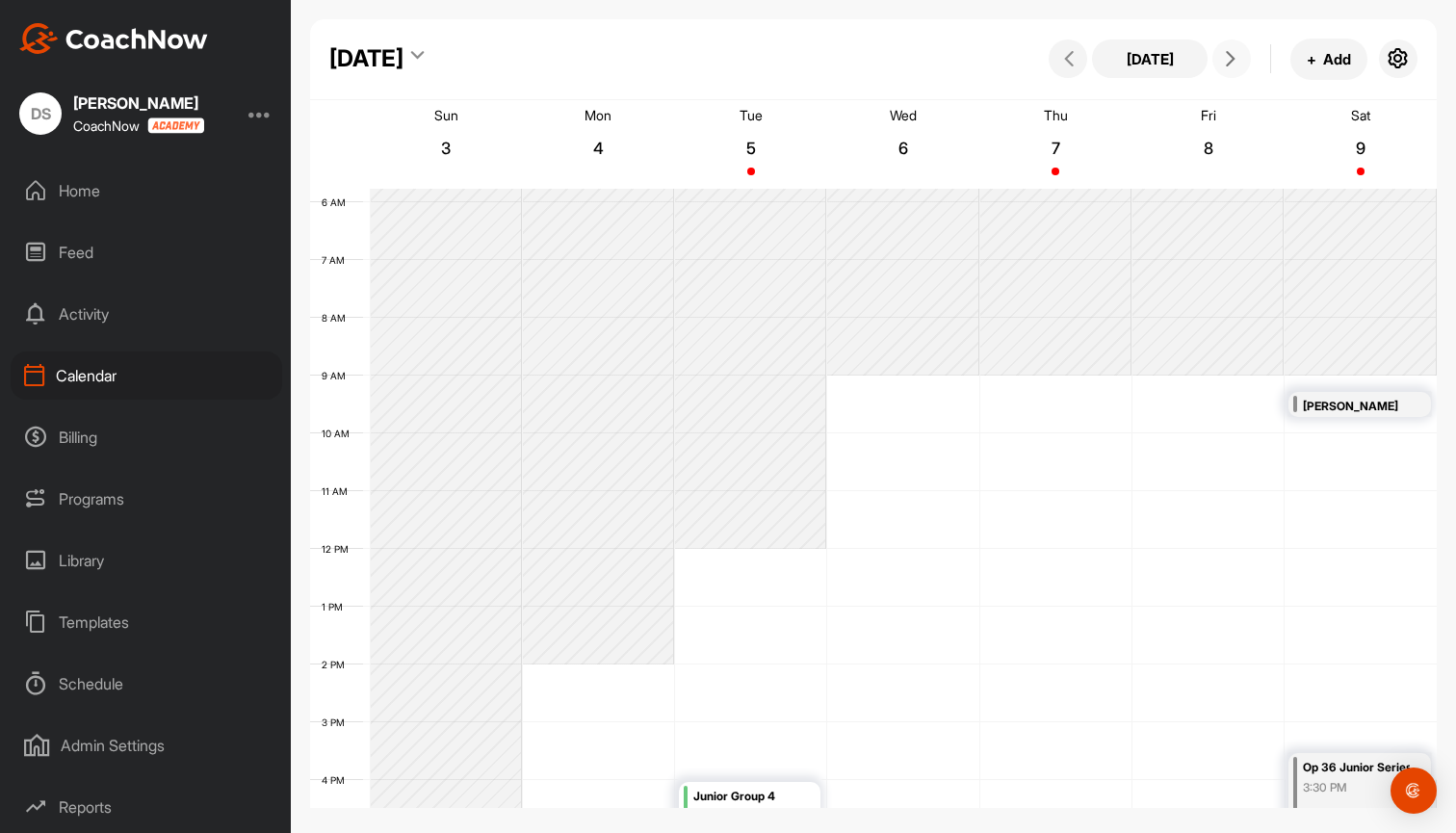 click at bounding box center [1231, 59] 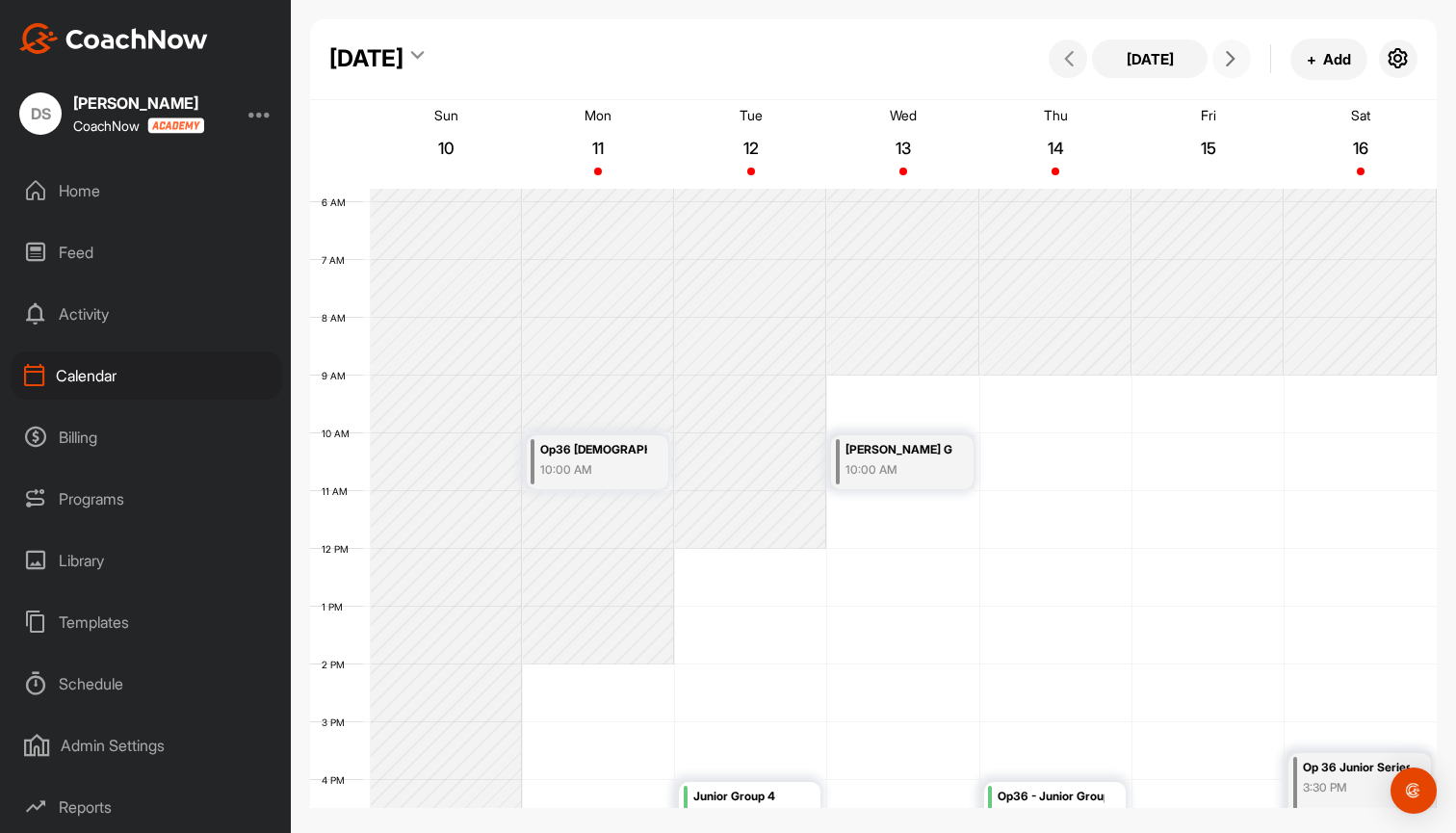 click at bounding box center [1231, 59] 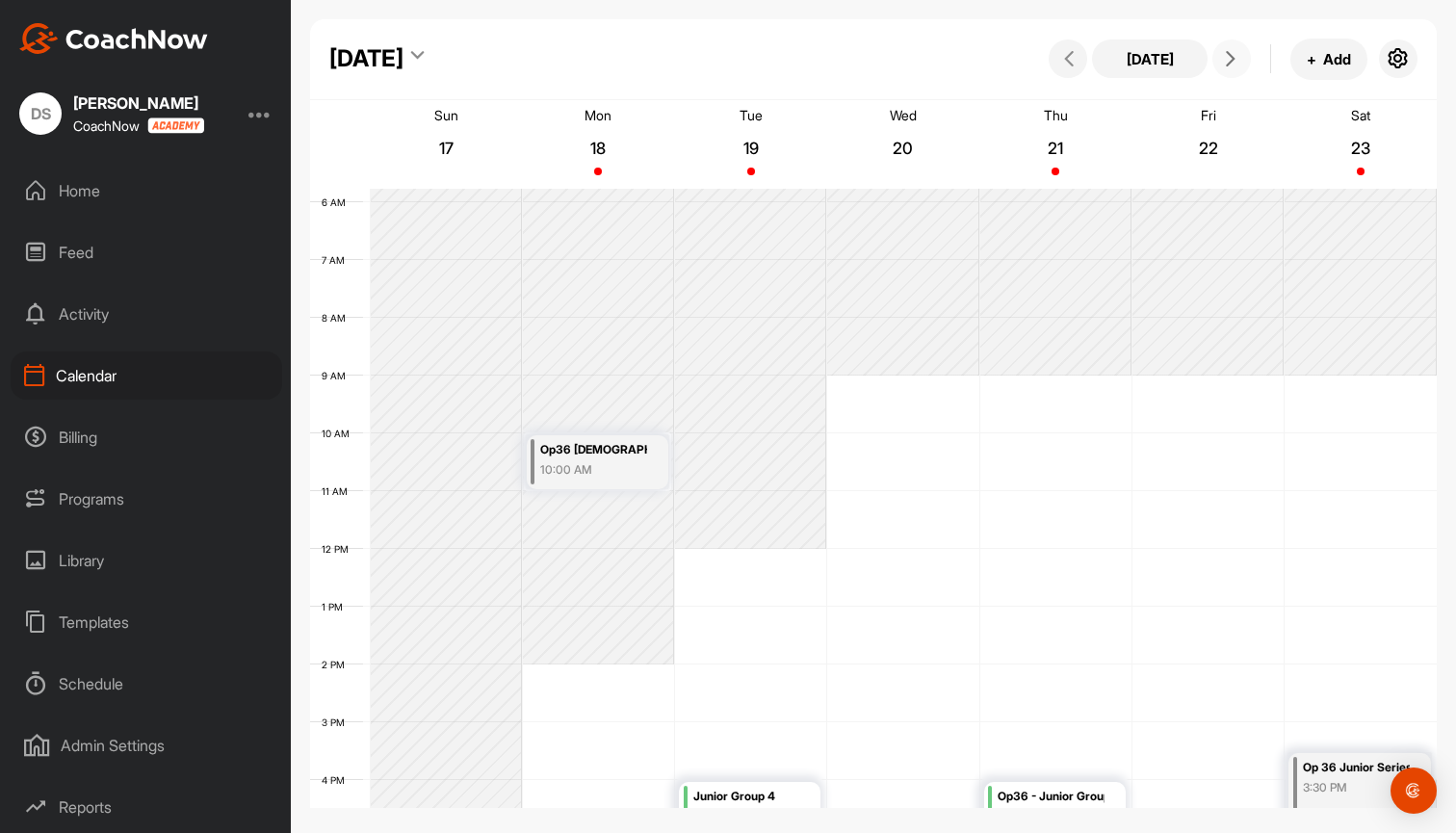 click at bounding box center [1231, 59] 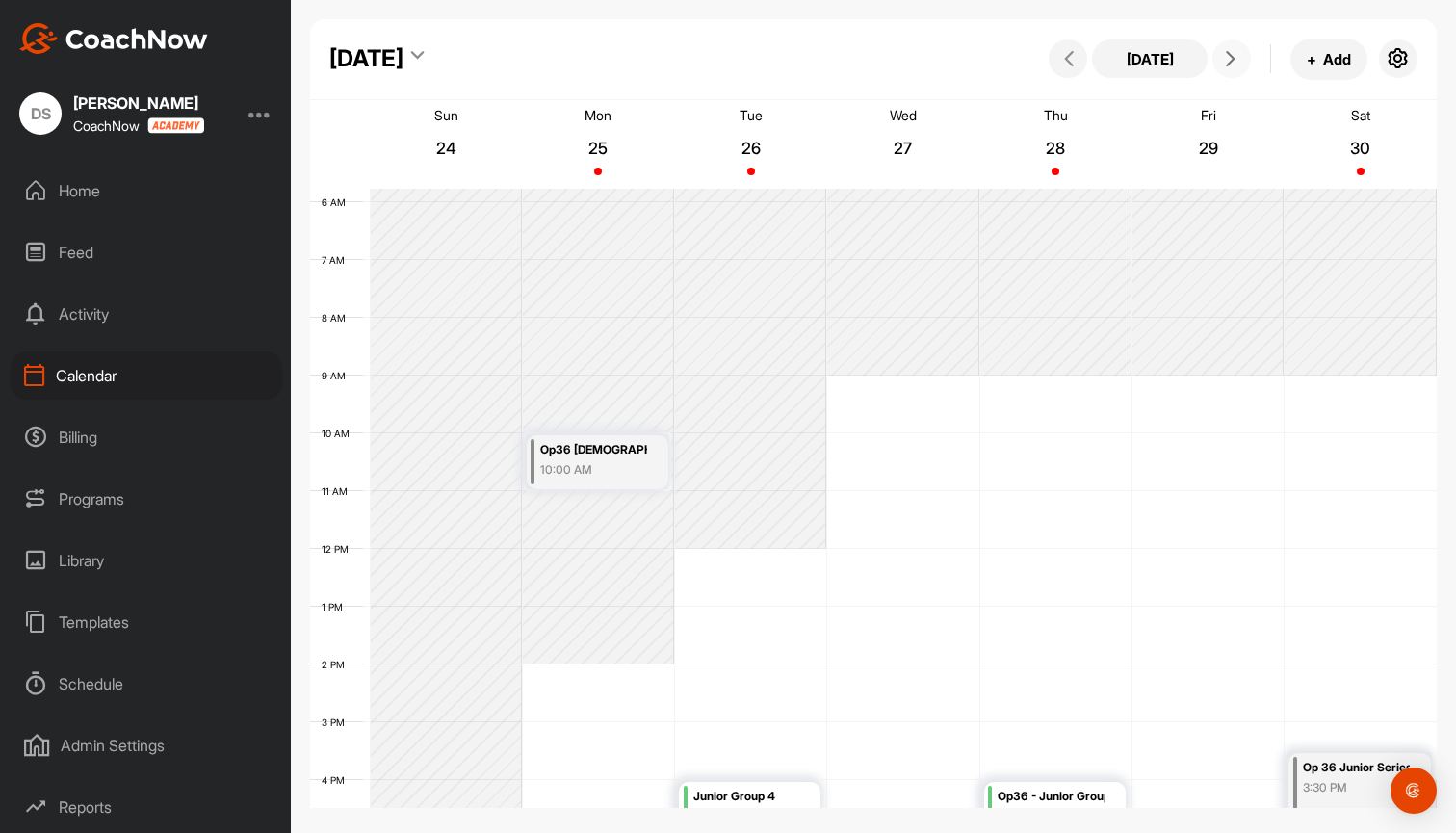 click at bounding box center [1231, 59] 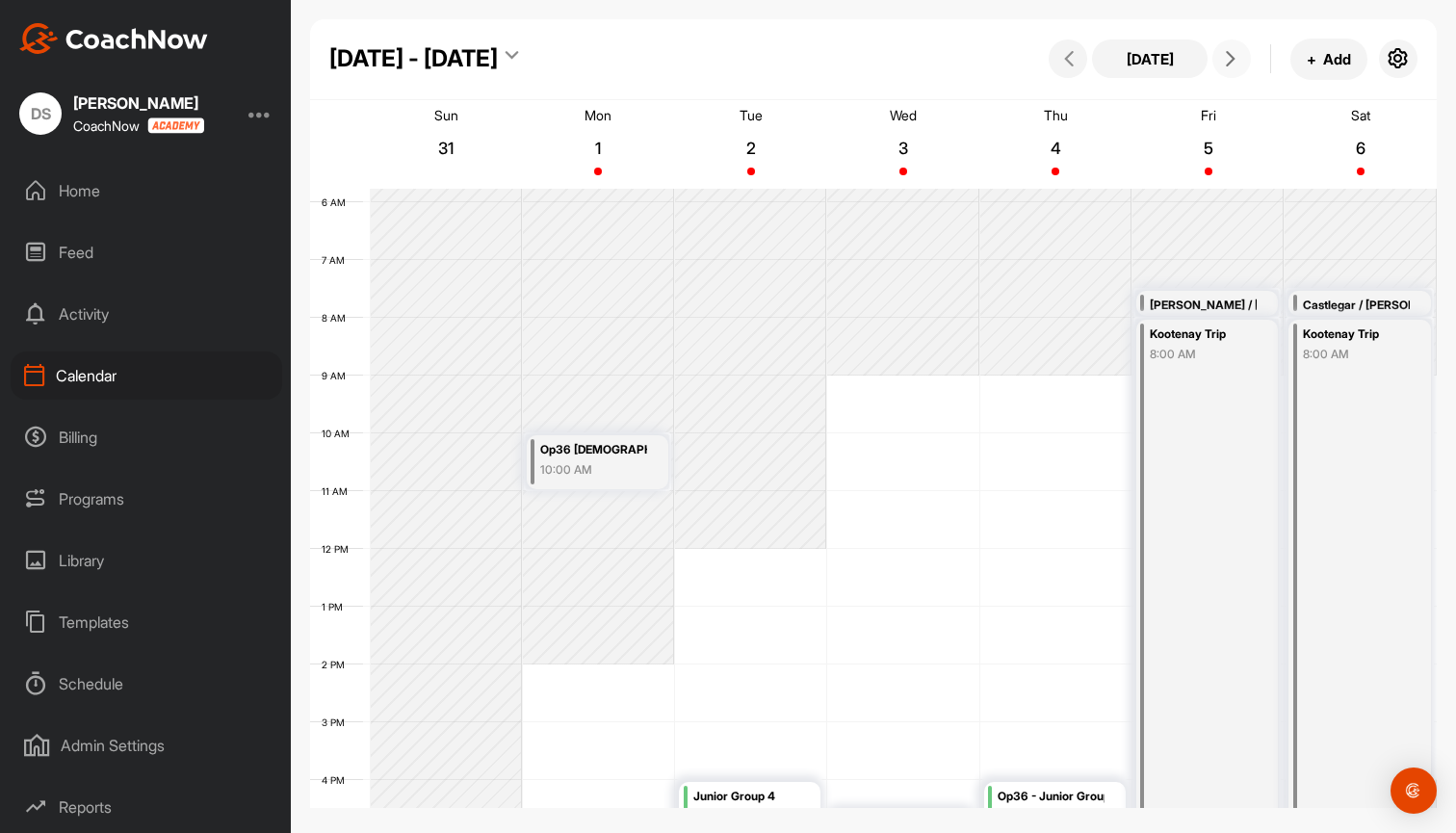 click at bounding box center [1231, 59] 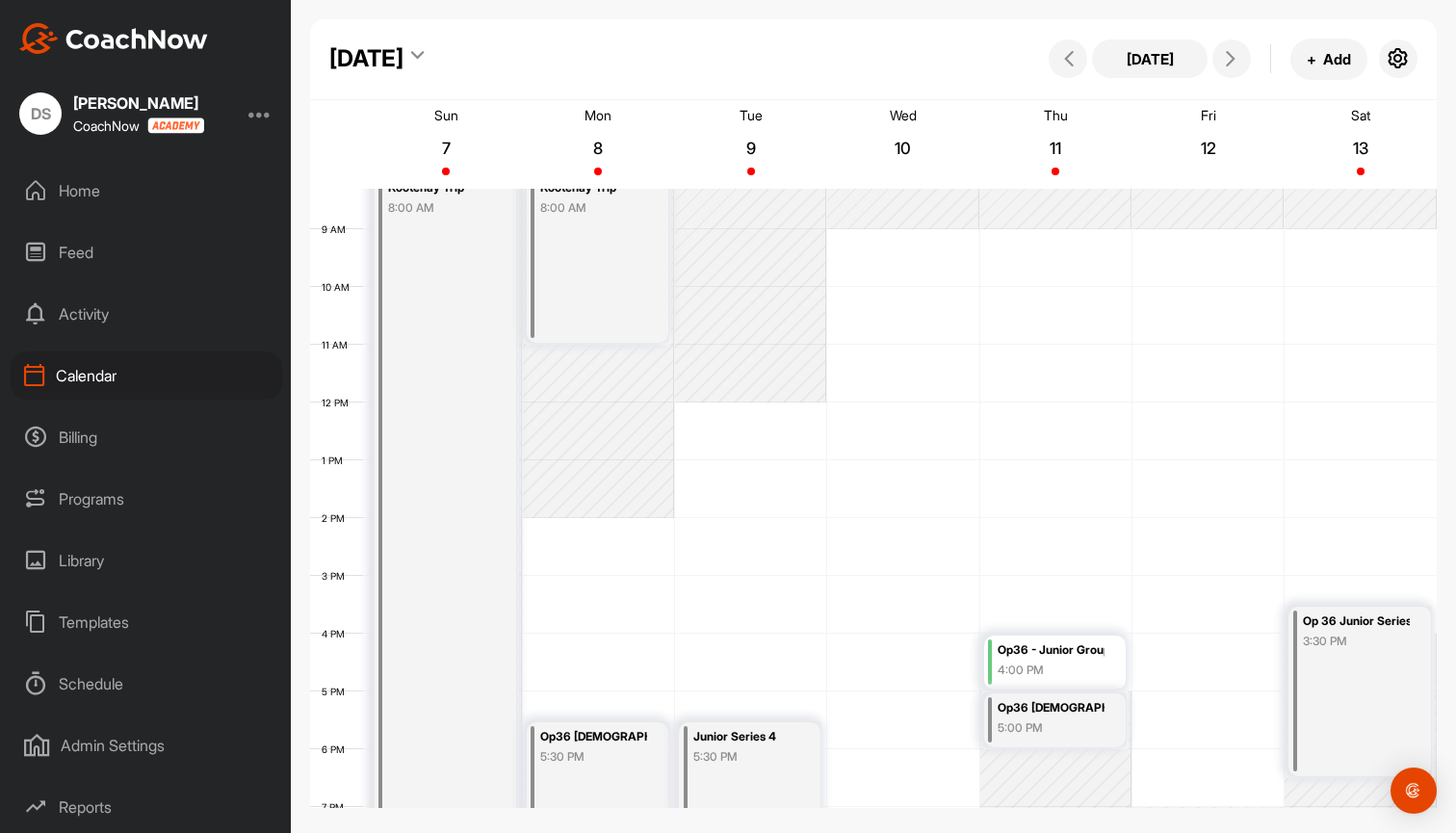 scroll, scrollTop: 702, scrollLeft: 0, axis: vertical 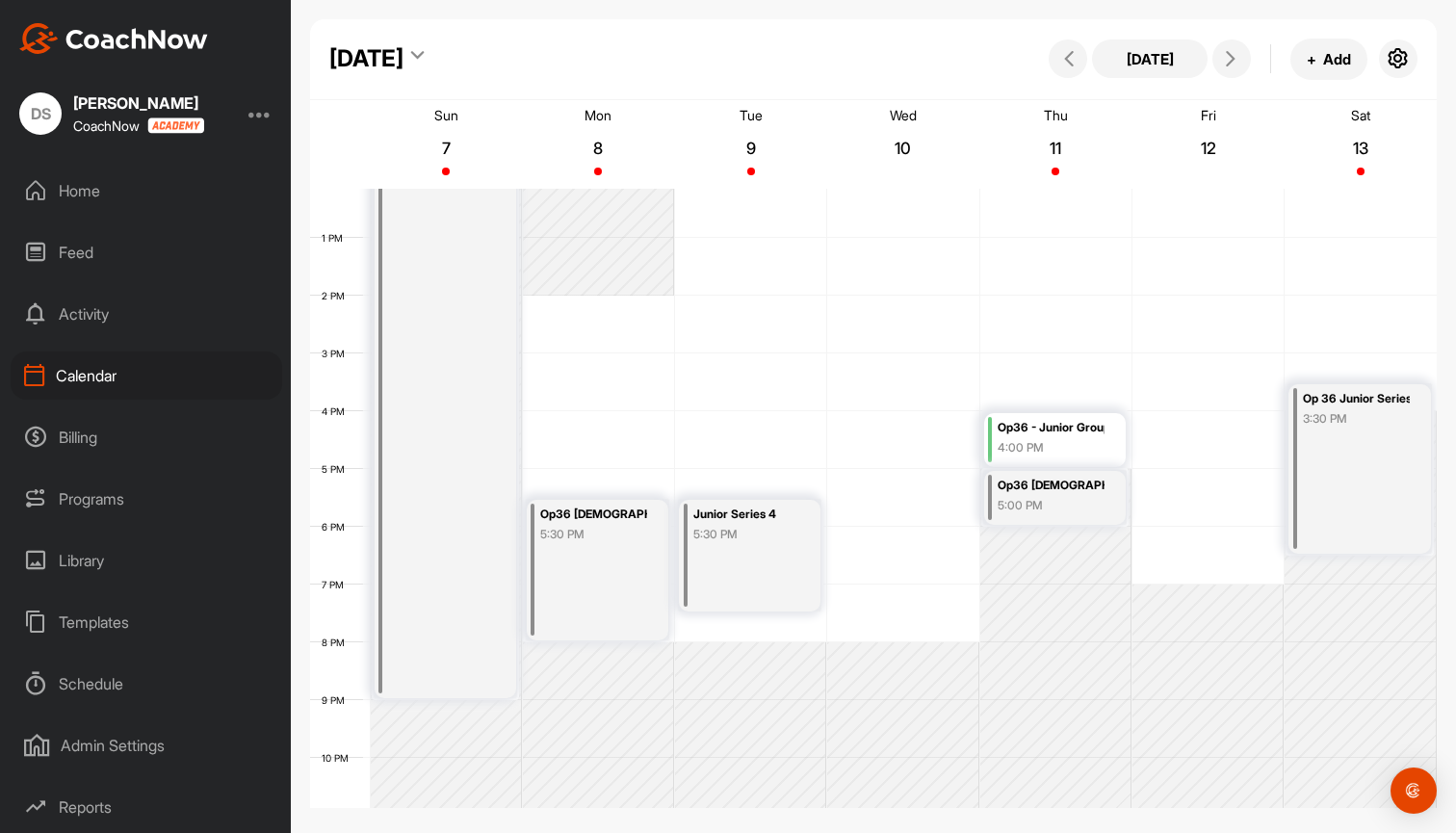 click on "Op 36 Junior Series #3 9-Hole Game" at bounding box center (1356, 399) 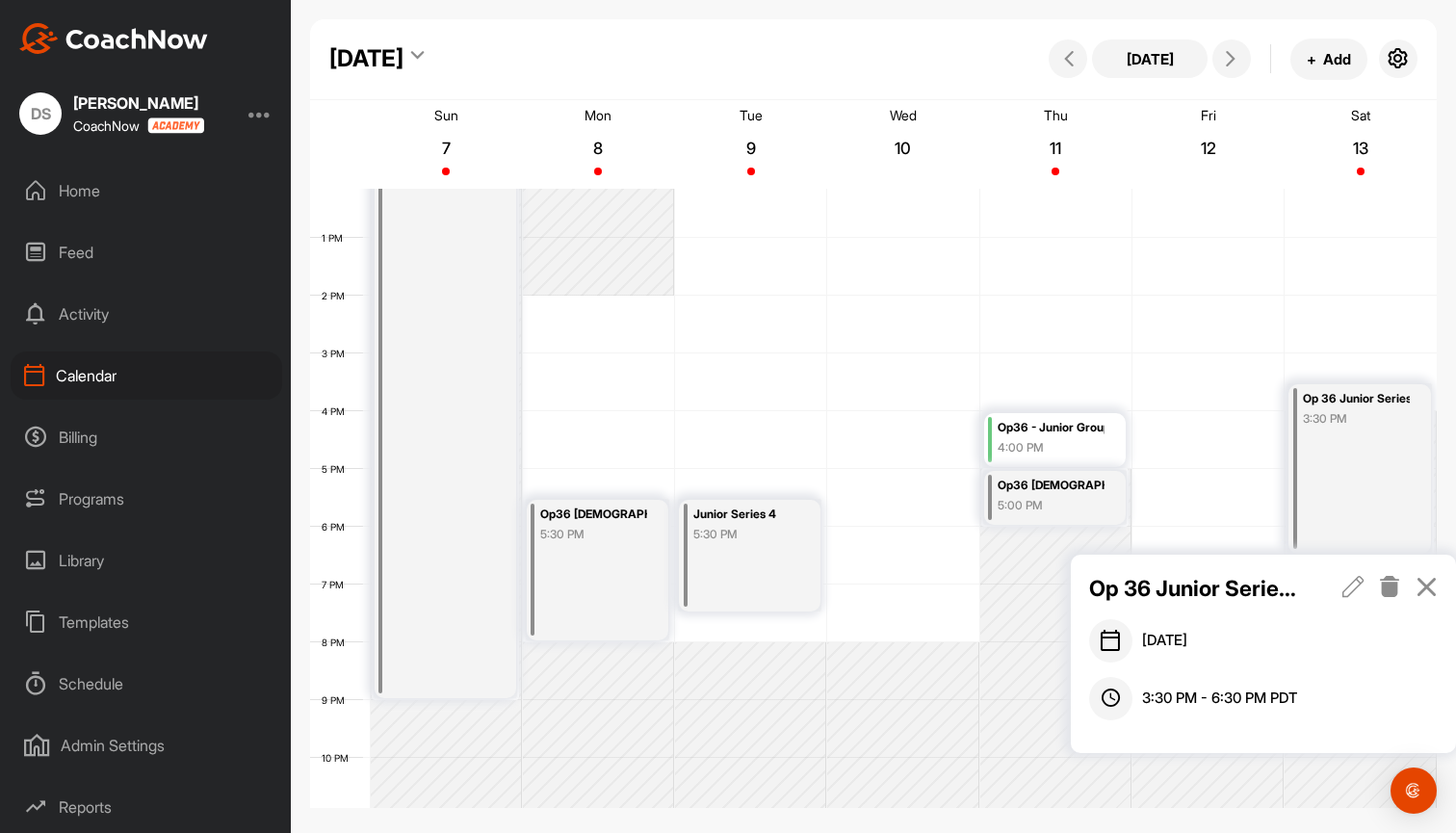 click at bounding box center [1353, 586] 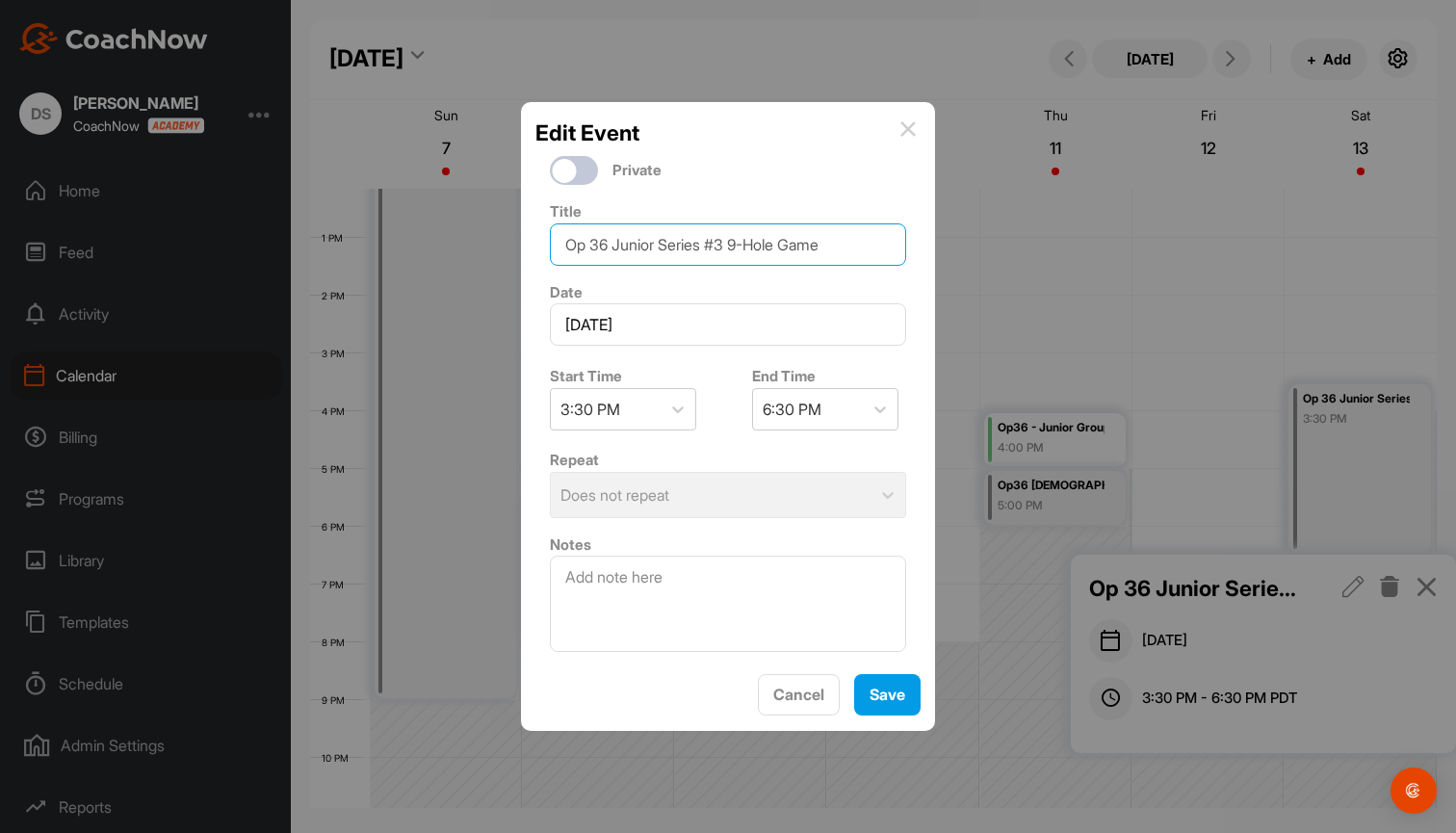 click on "Op 36 Junior Series #3 9-Hole Game" at bounding box center (728, 245) 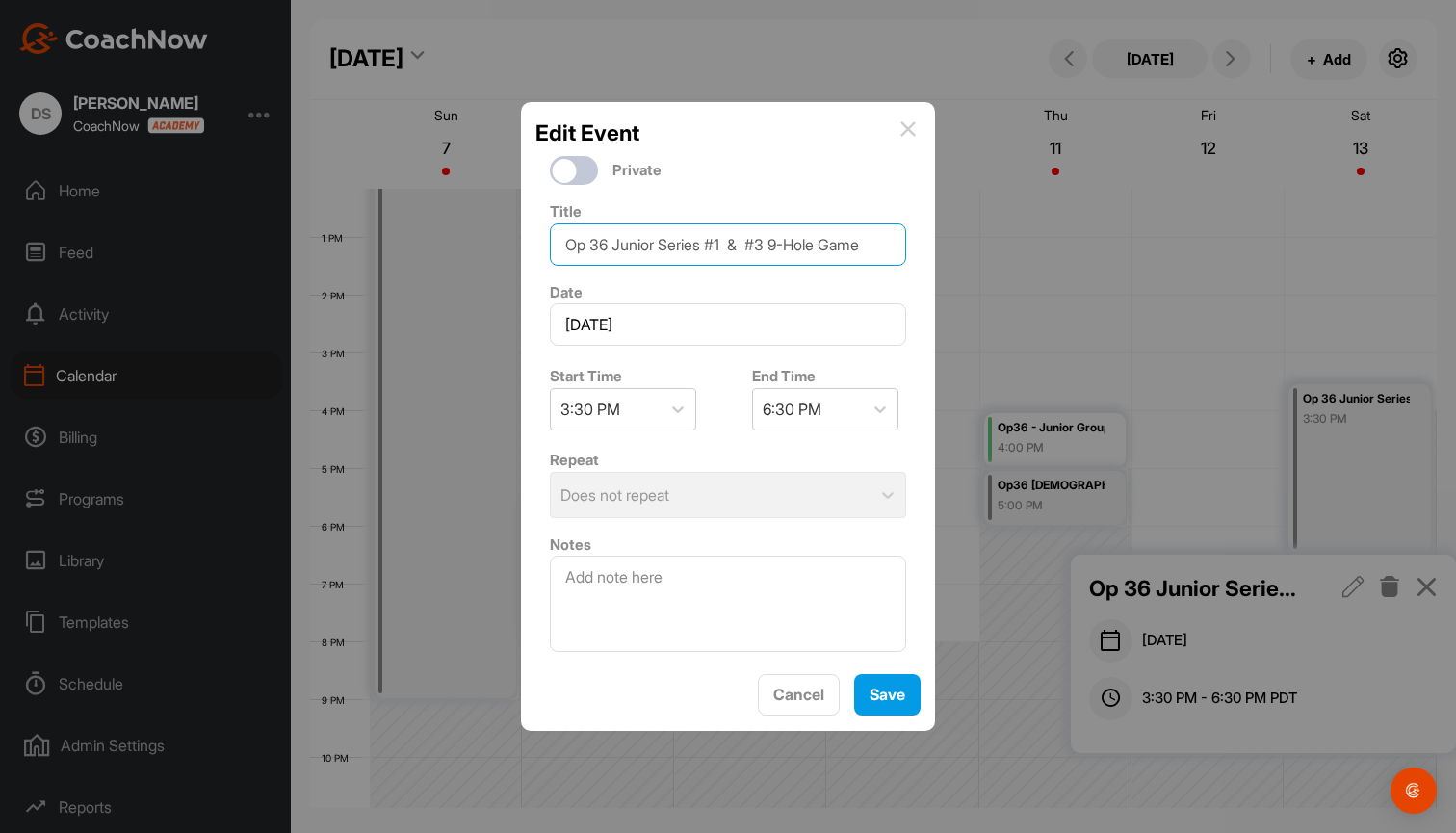 click on "Op 36 Junior Series #1  &  #3 9-Hole Game" at bounding box center [728, 245] 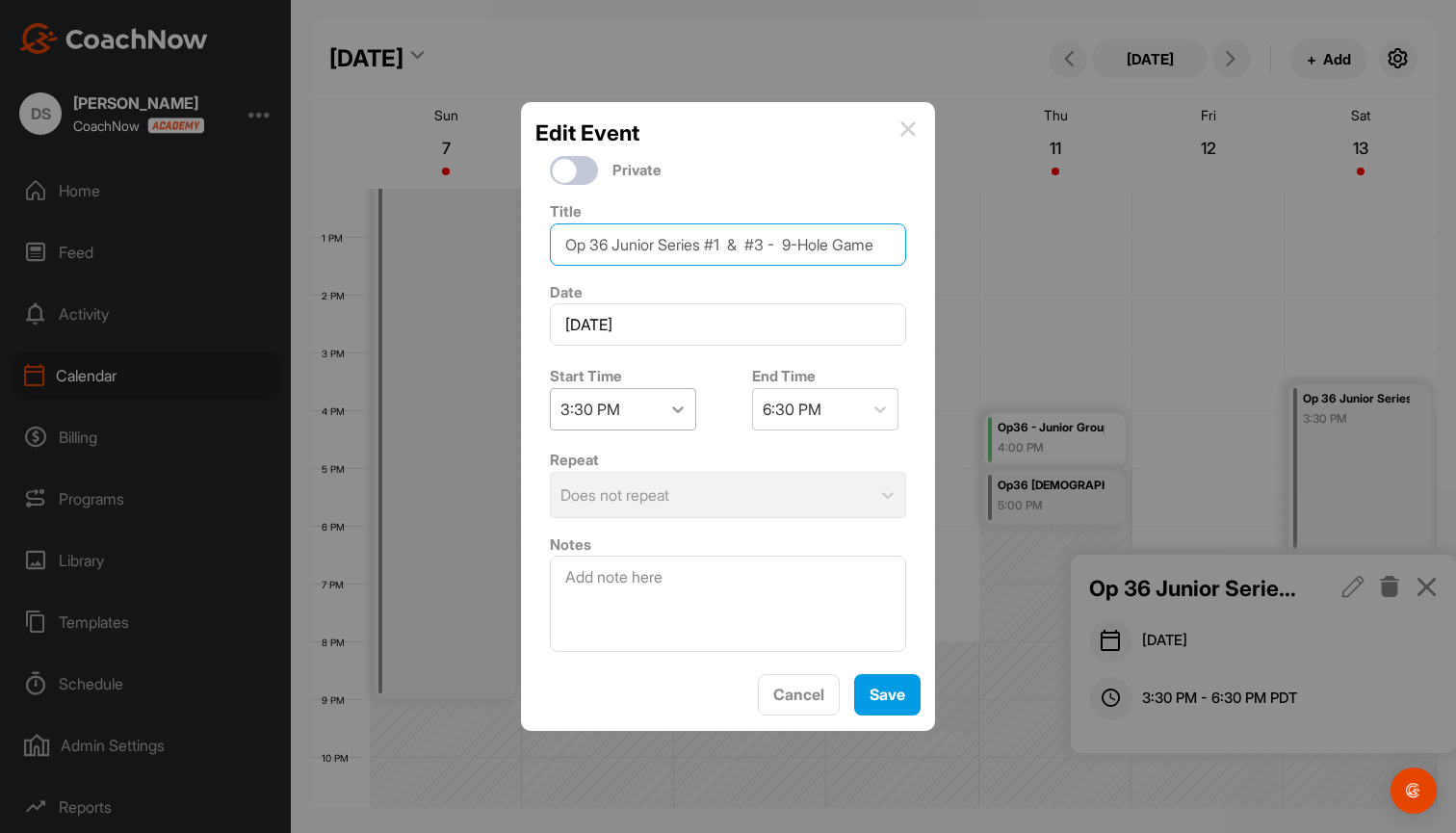 type on "Op 36 Junior Series #1  &  #3 -  9-Hole Game" 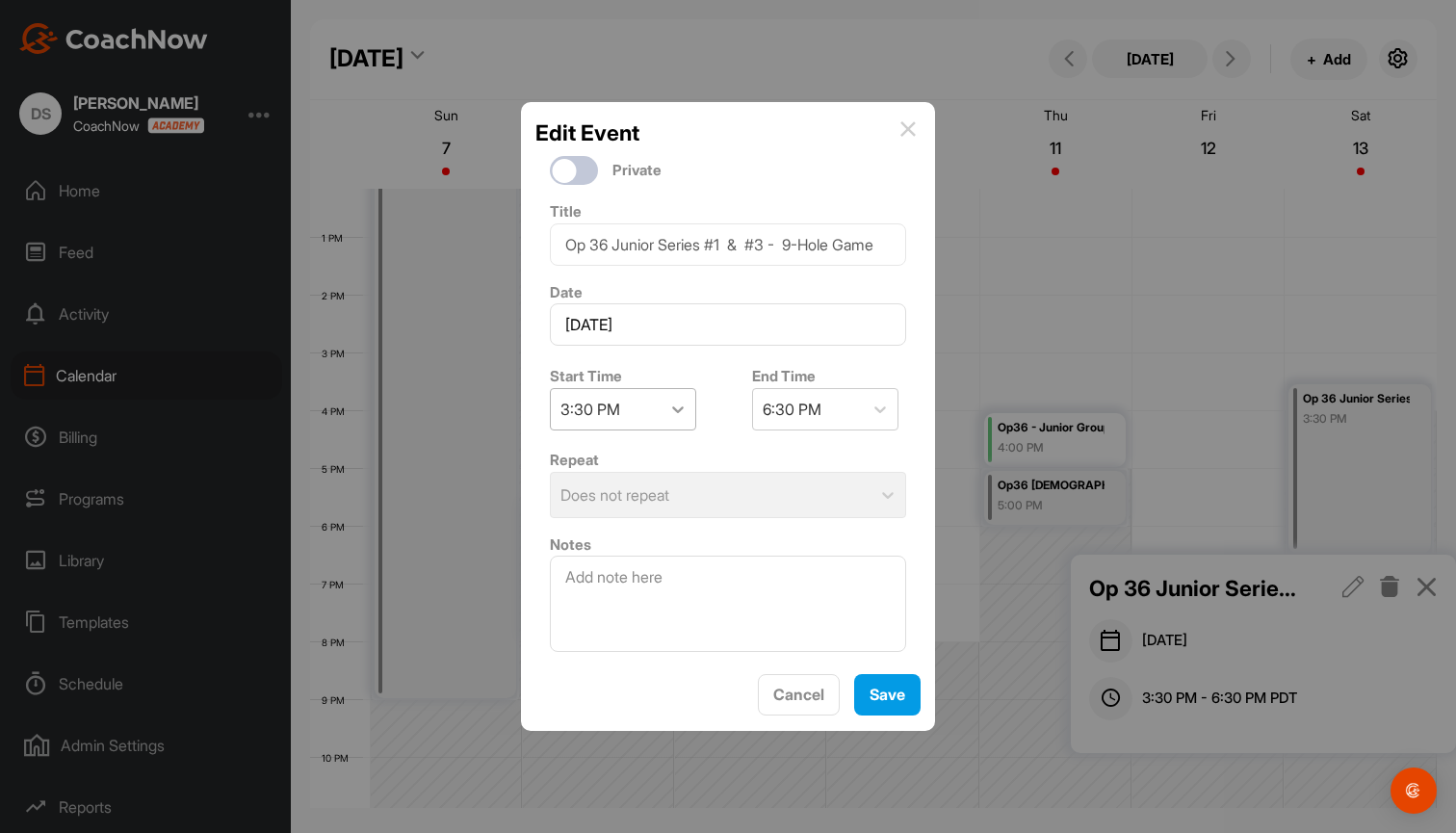 click 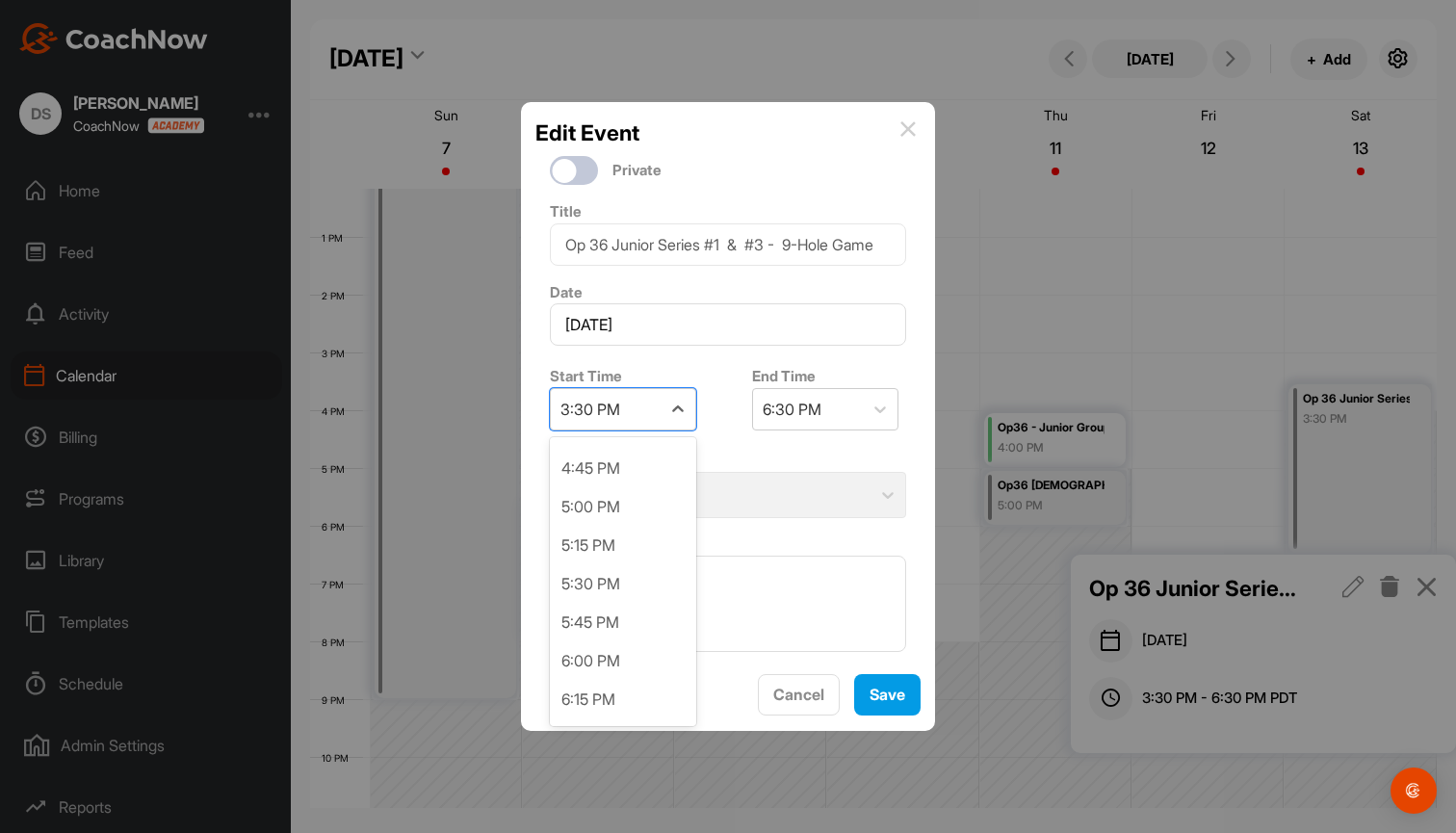 scroll, scrollTop: 2587, scrollLeft: 0, axis: vertical 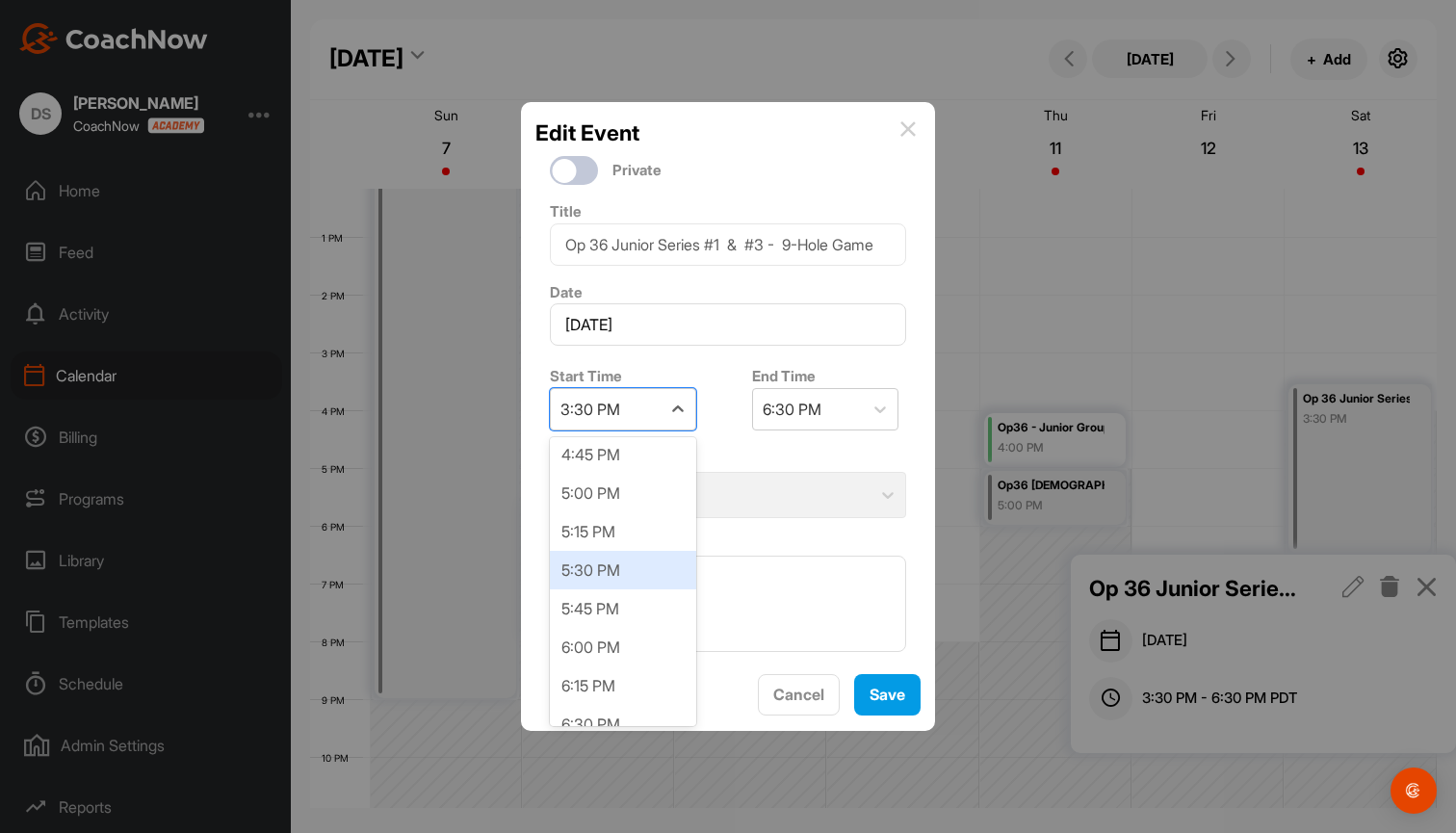 click on "5:30 PM" at bounding box center (623, 570) 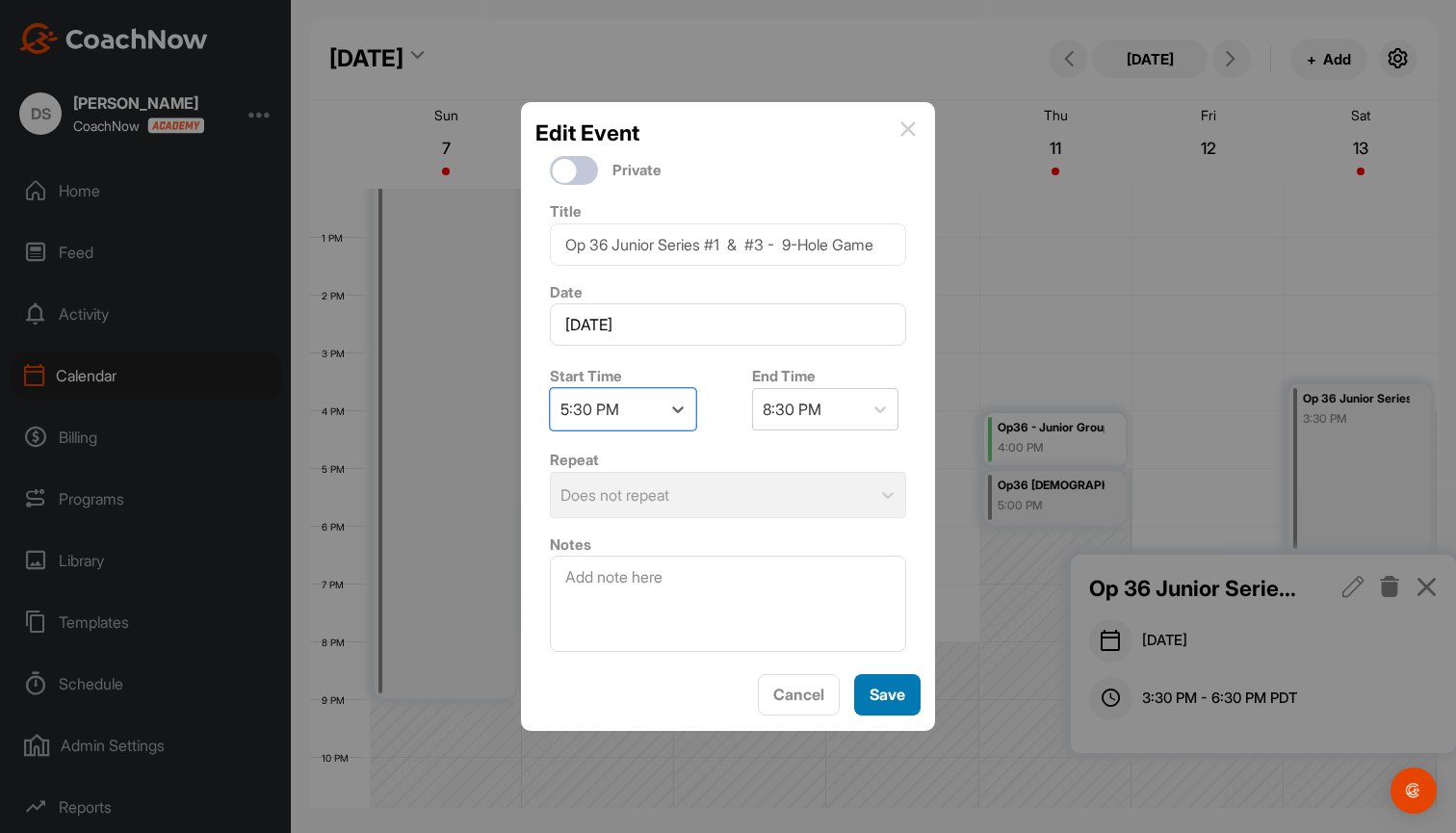 click on "Save" at bounding box center [887, 694] 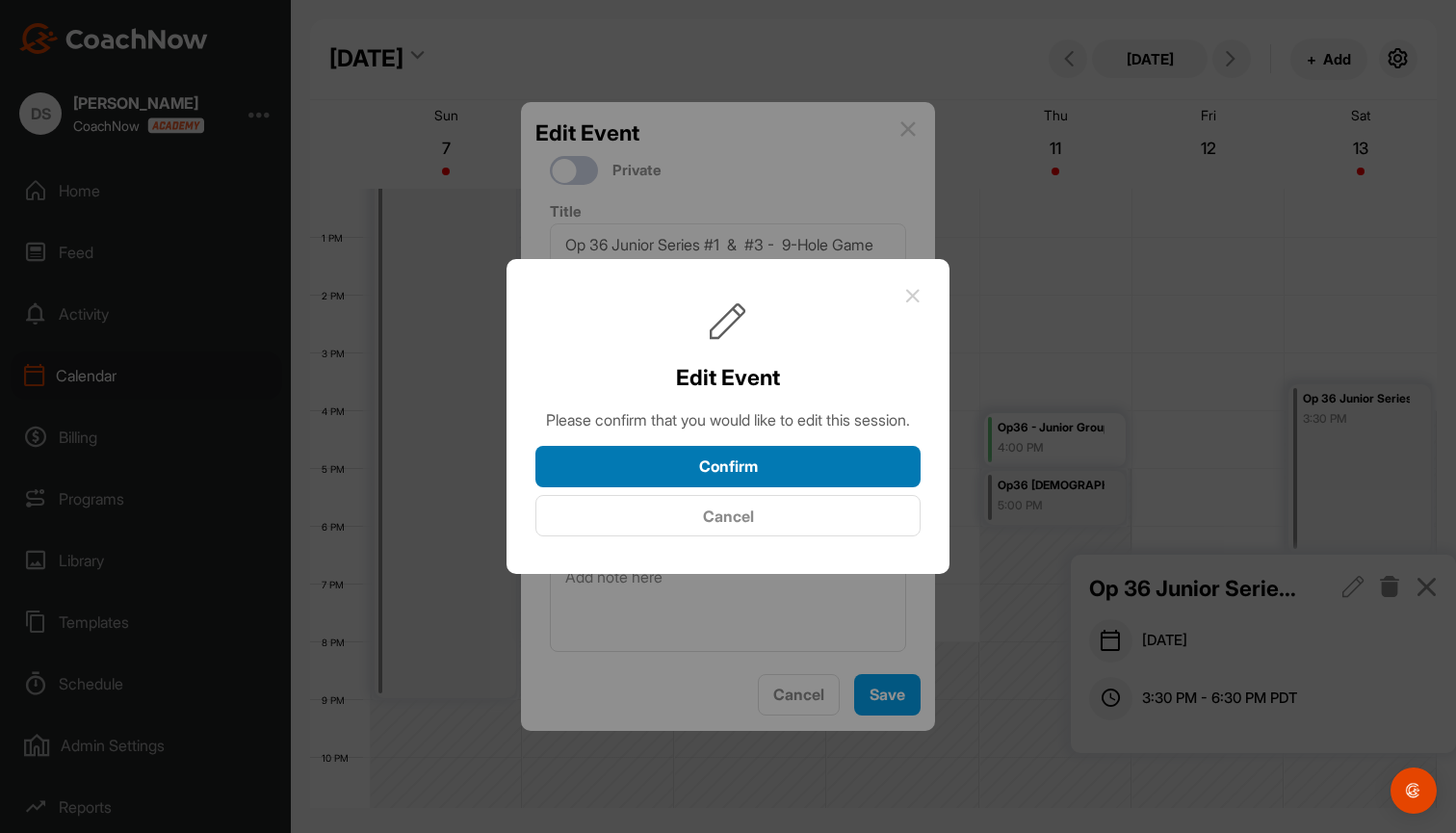 click on "Confirm" at bounding box center [728, 466] 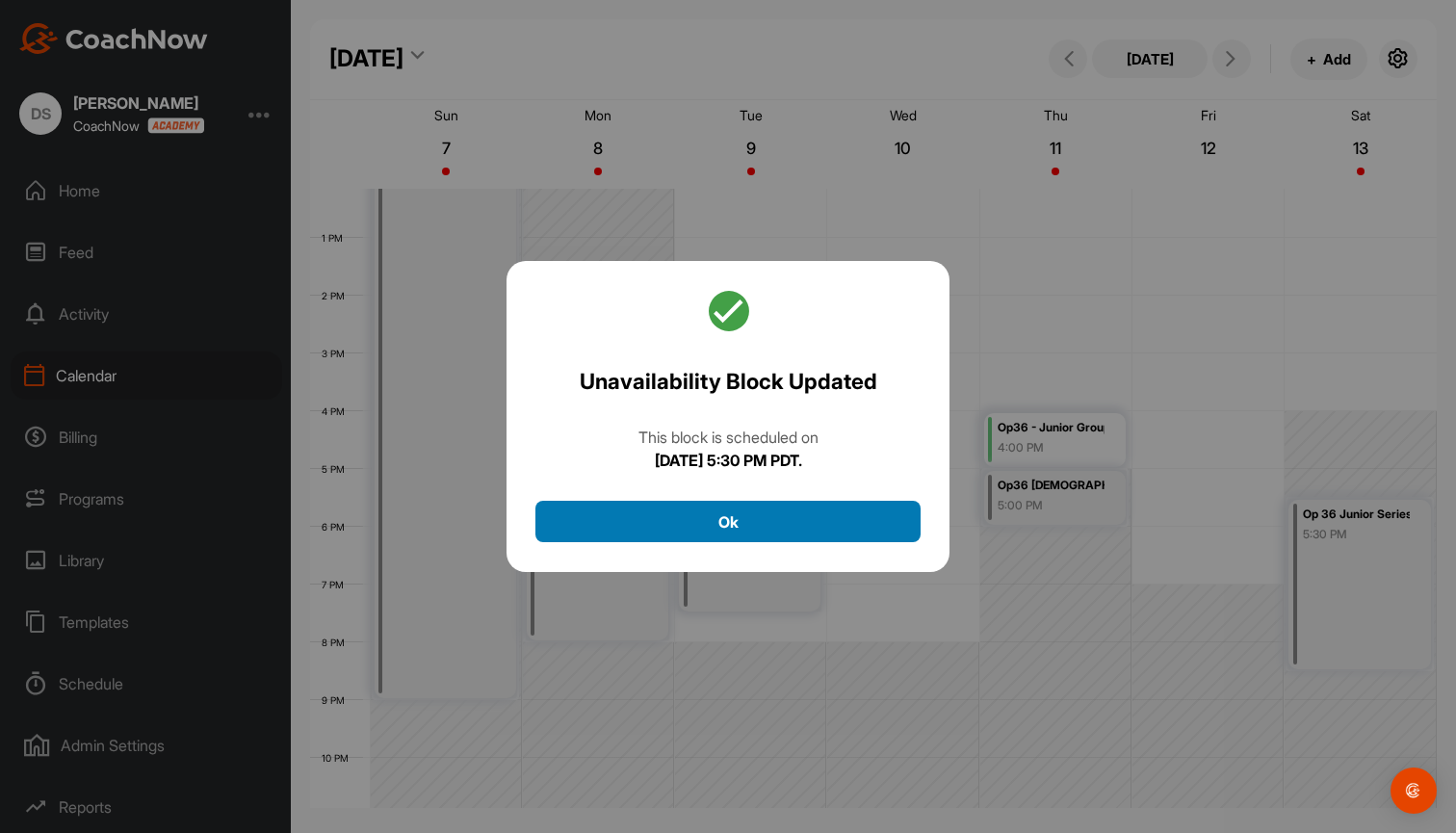 click on "Ok" at bounding box center [728, 521] 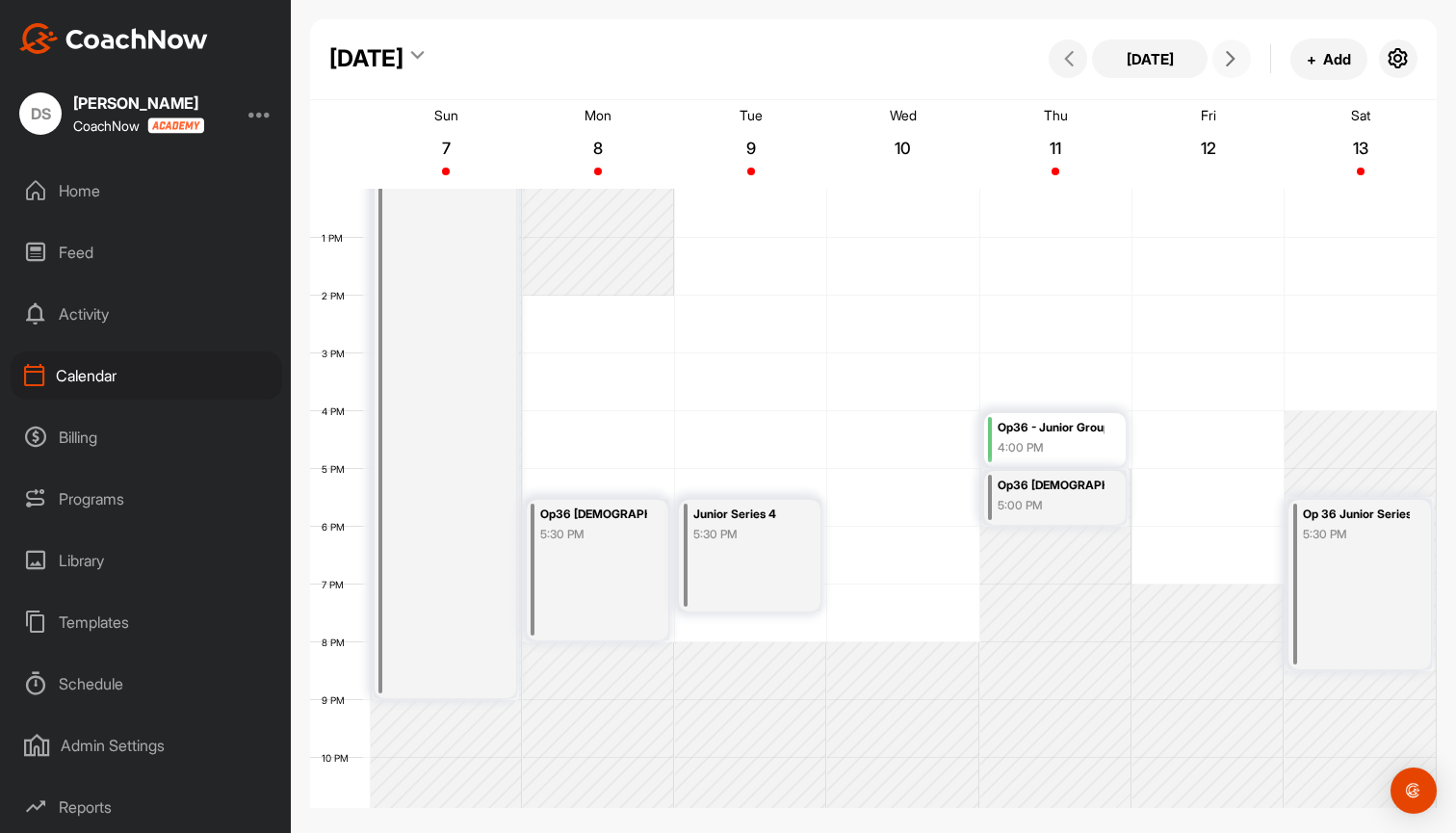 click at bounding box center [1231, 59] 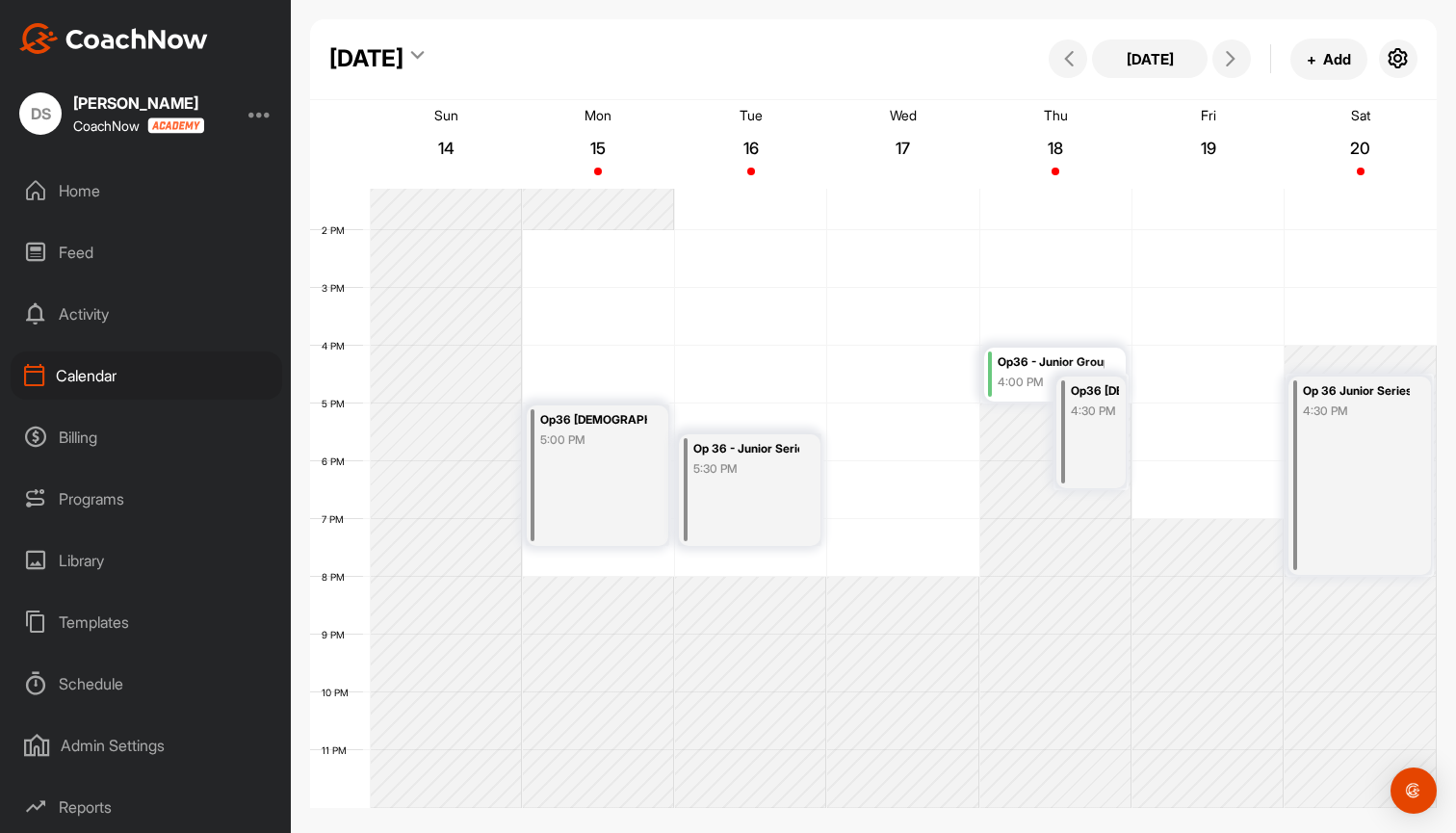 scroll, scrollTop: 768, scrollLeft: 0, axis: vertical 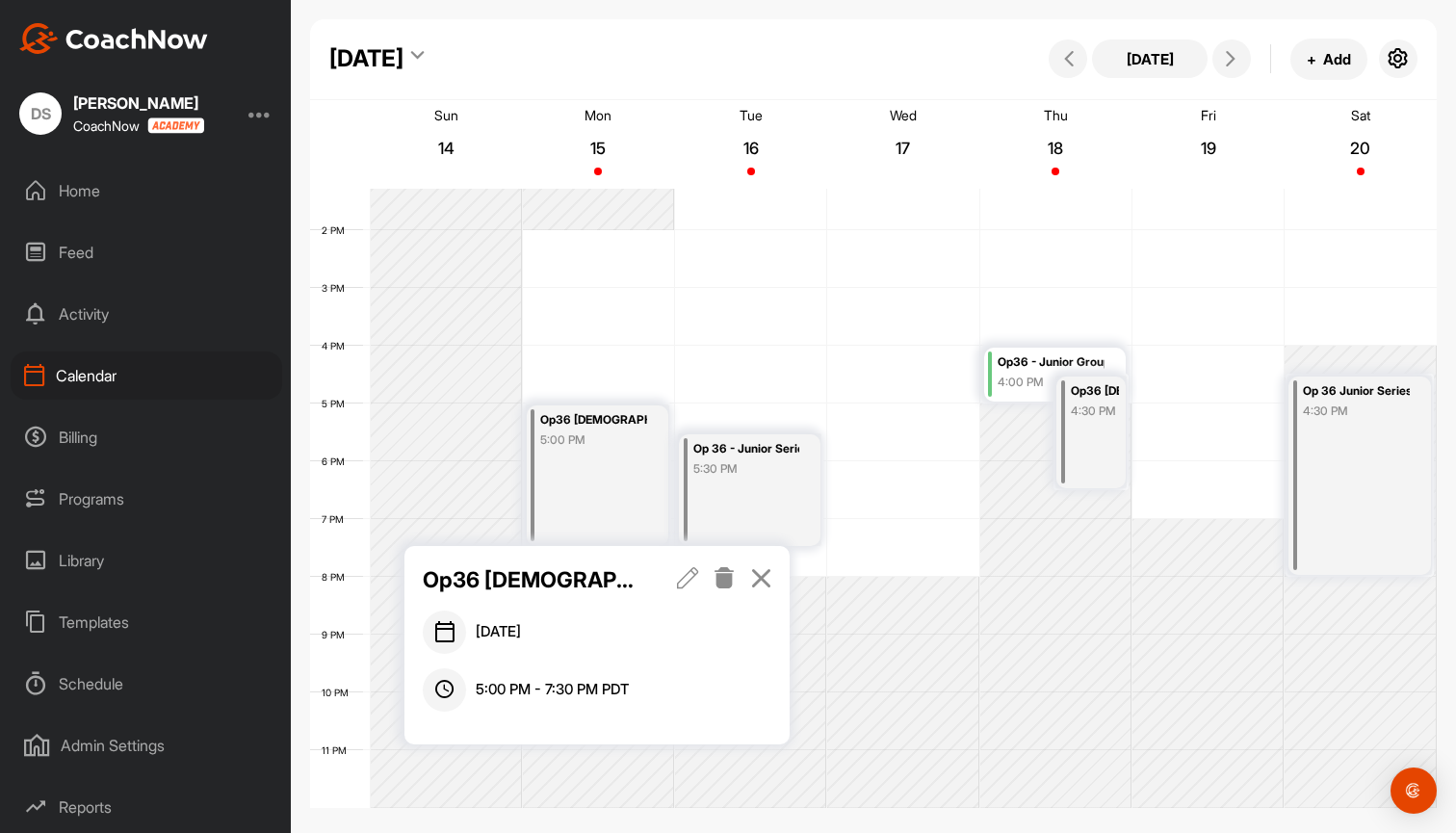 click at bounding box center (688, 578) 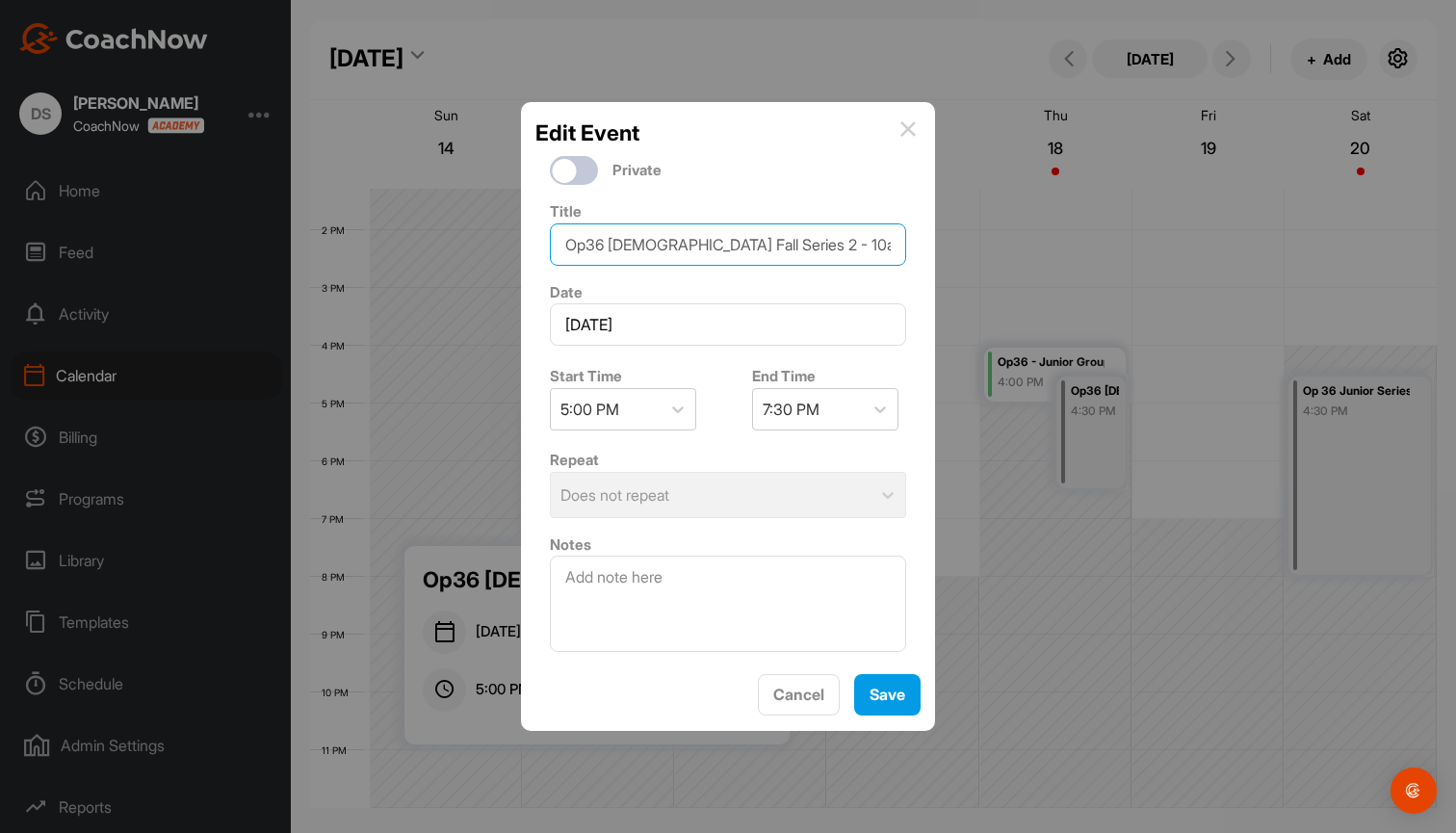 click on "Op36 [DEMOGRAPHIC_DATA] Fall Series 2 - 10am group" at bounding box center [728, 245] 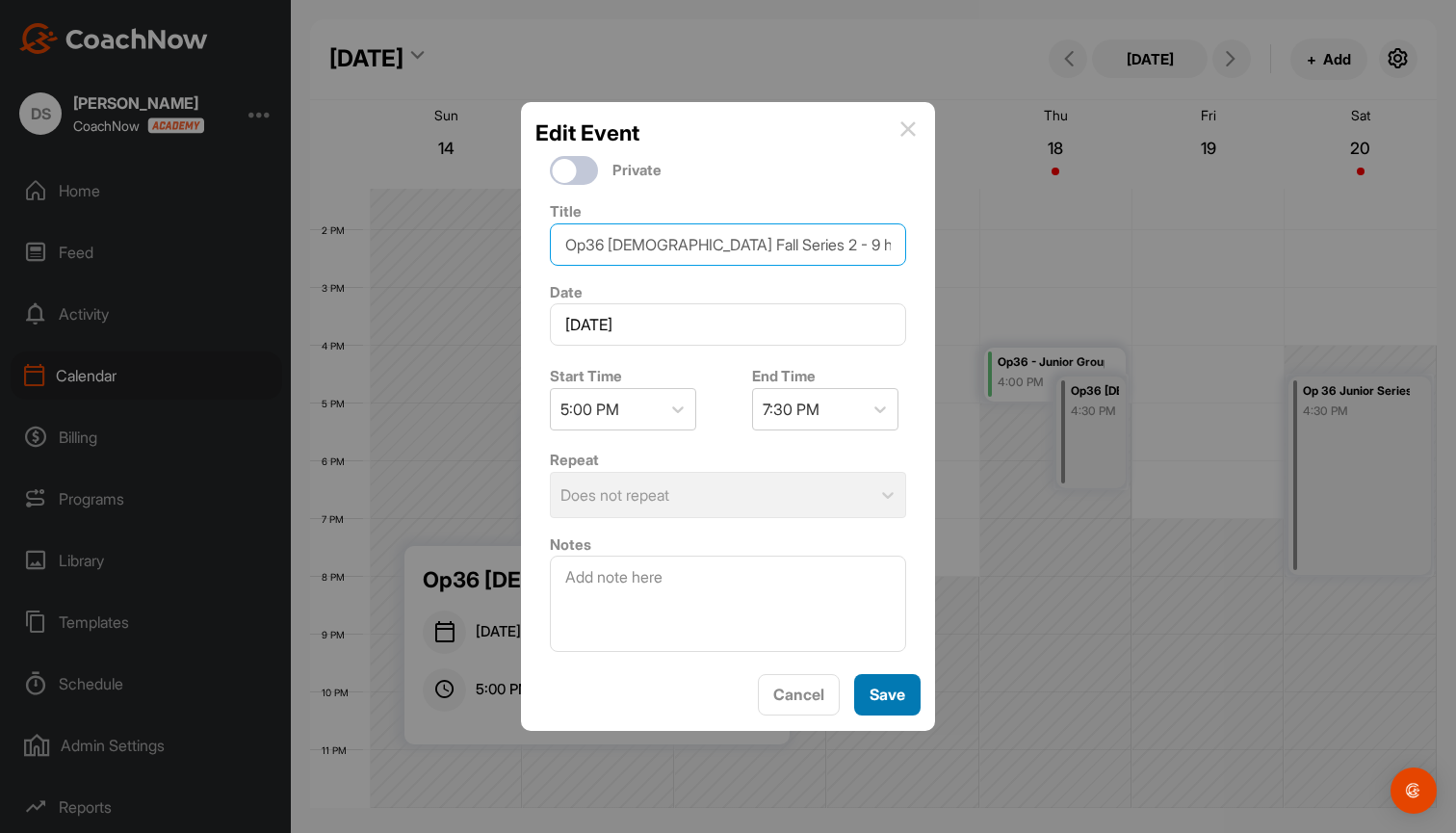 type on "Op36 [DEMOGRAPHIC_DATA] Fall Series 2 - 9 holes" 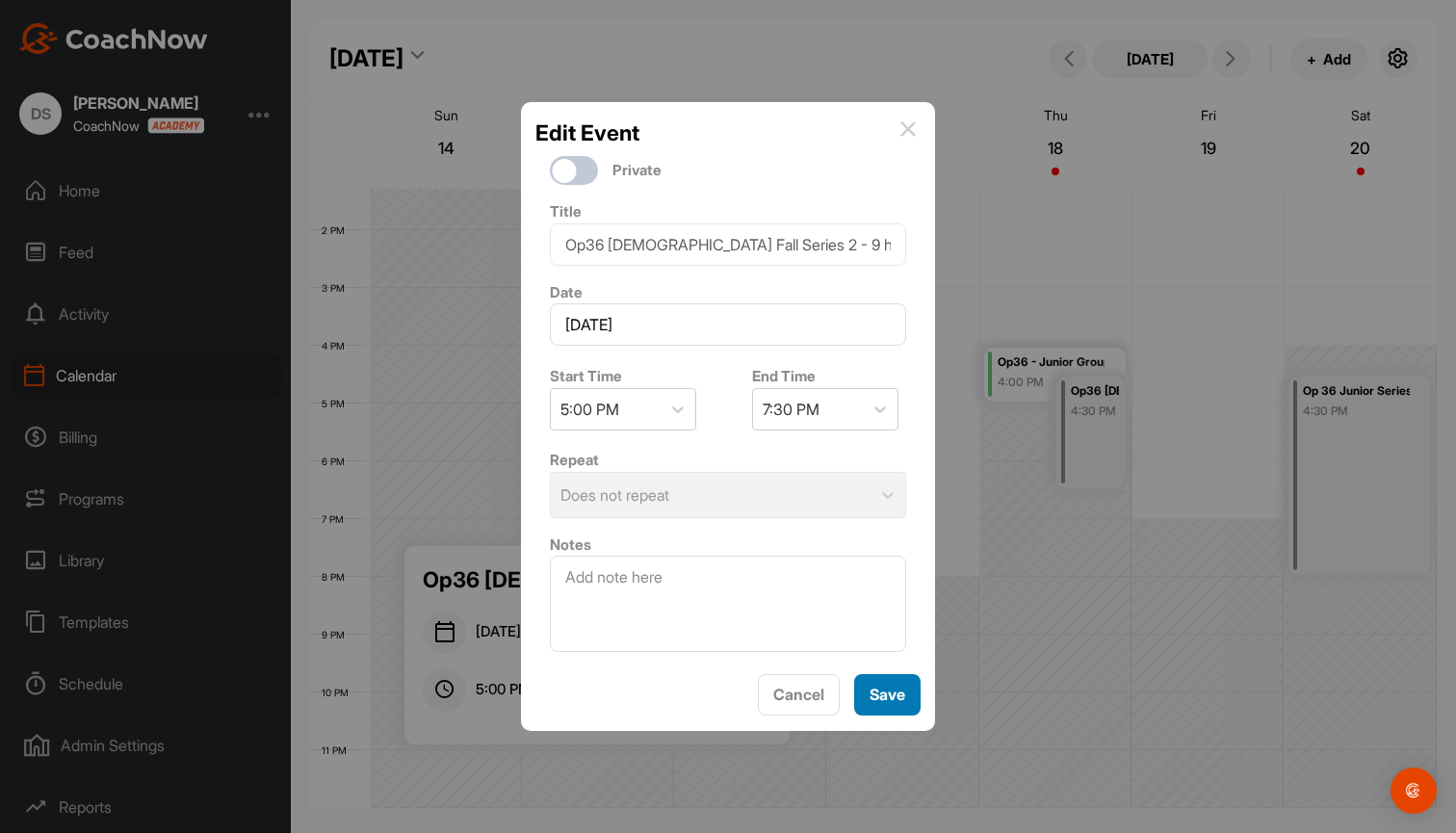 click on "Save" at bounding box center [887, 694] 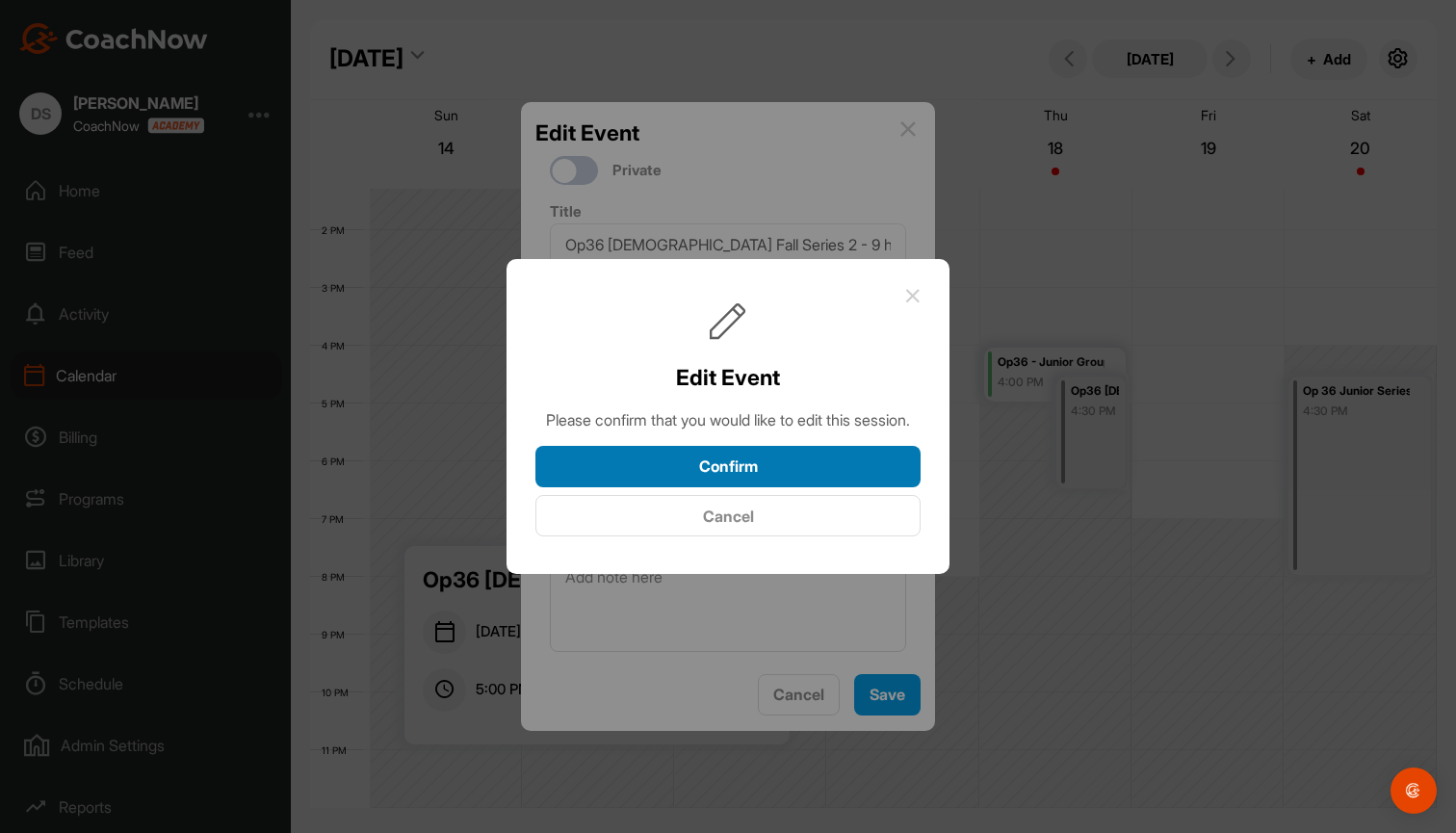 click on "Confirm" at bounding box center [728, 466] 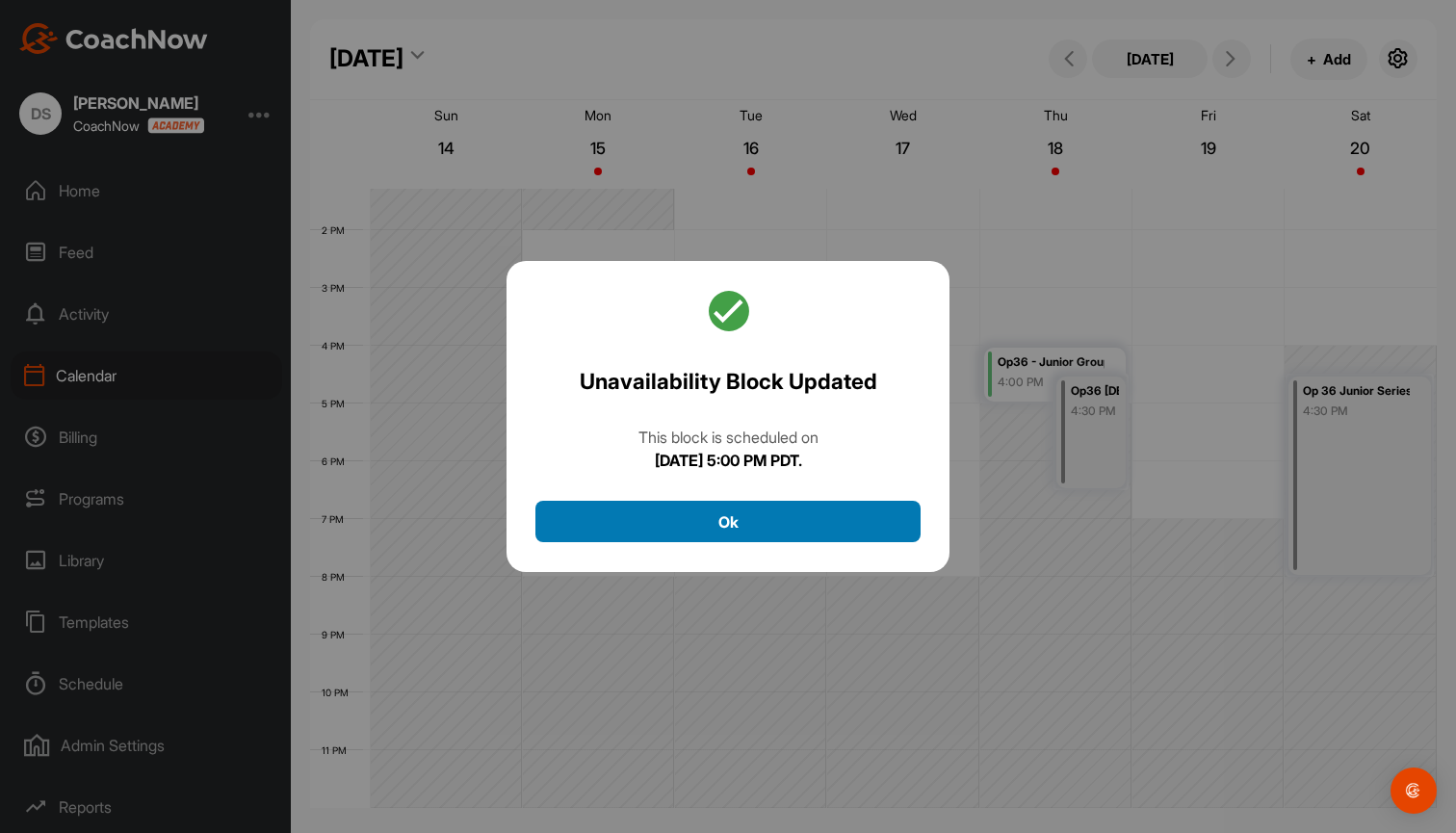 click on "Ok" at bounding box center (728, 521) 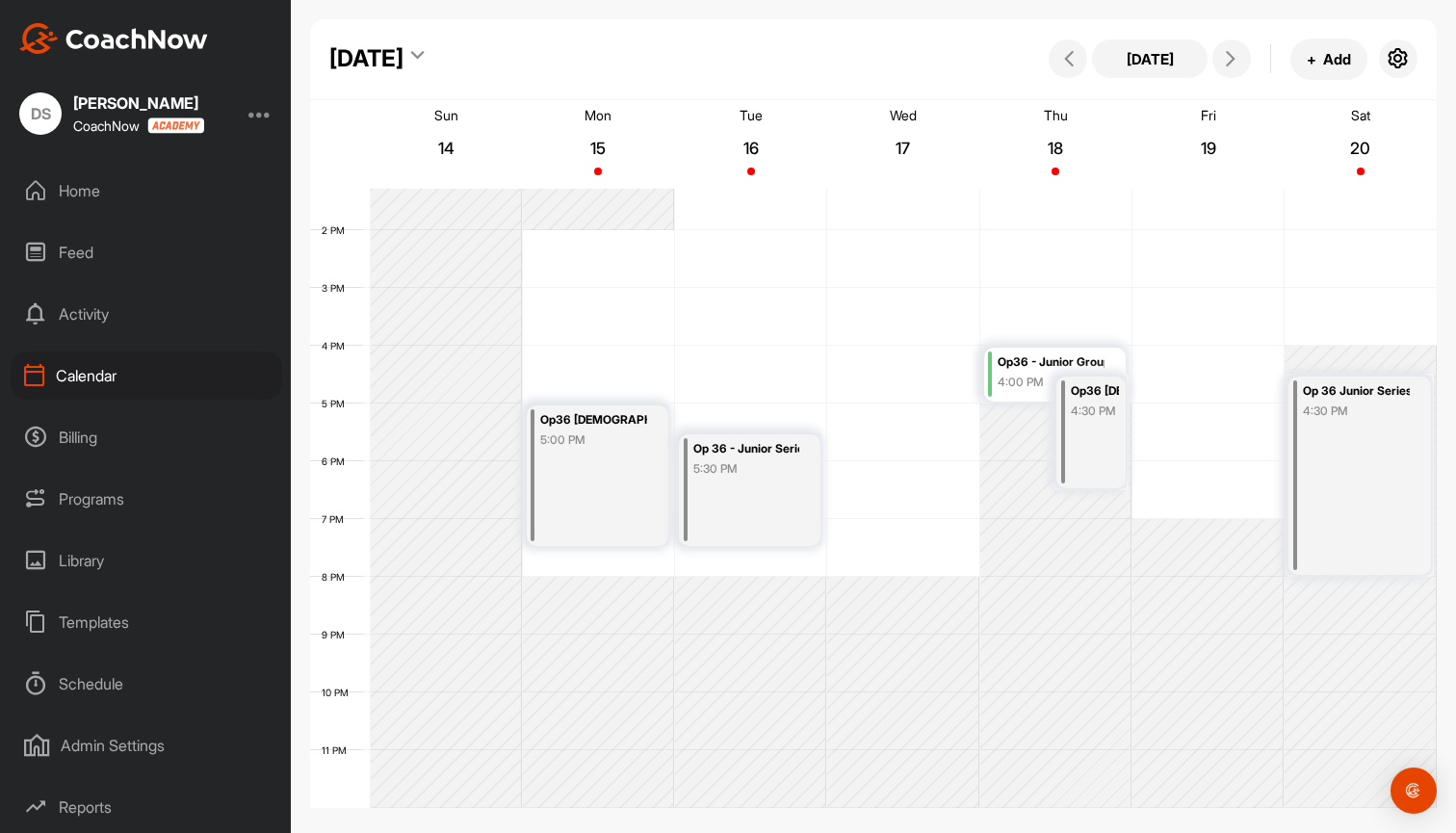 click on "Op36 [DEMOGRAPHIC_DATA] Fall Series 1 - 5pm" at bounding box center (1095, 391) 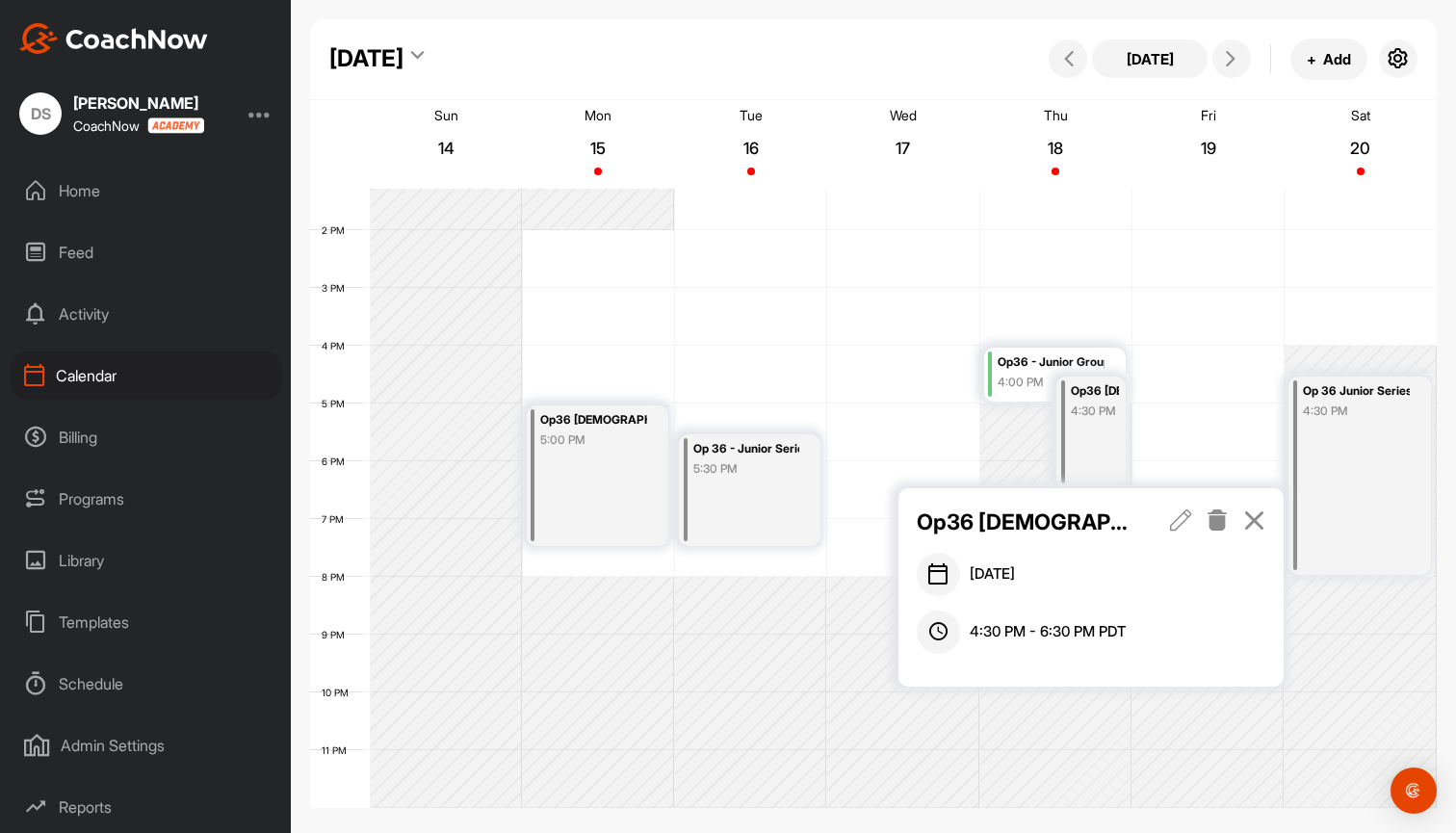 click at bounding box center (1181, 520) 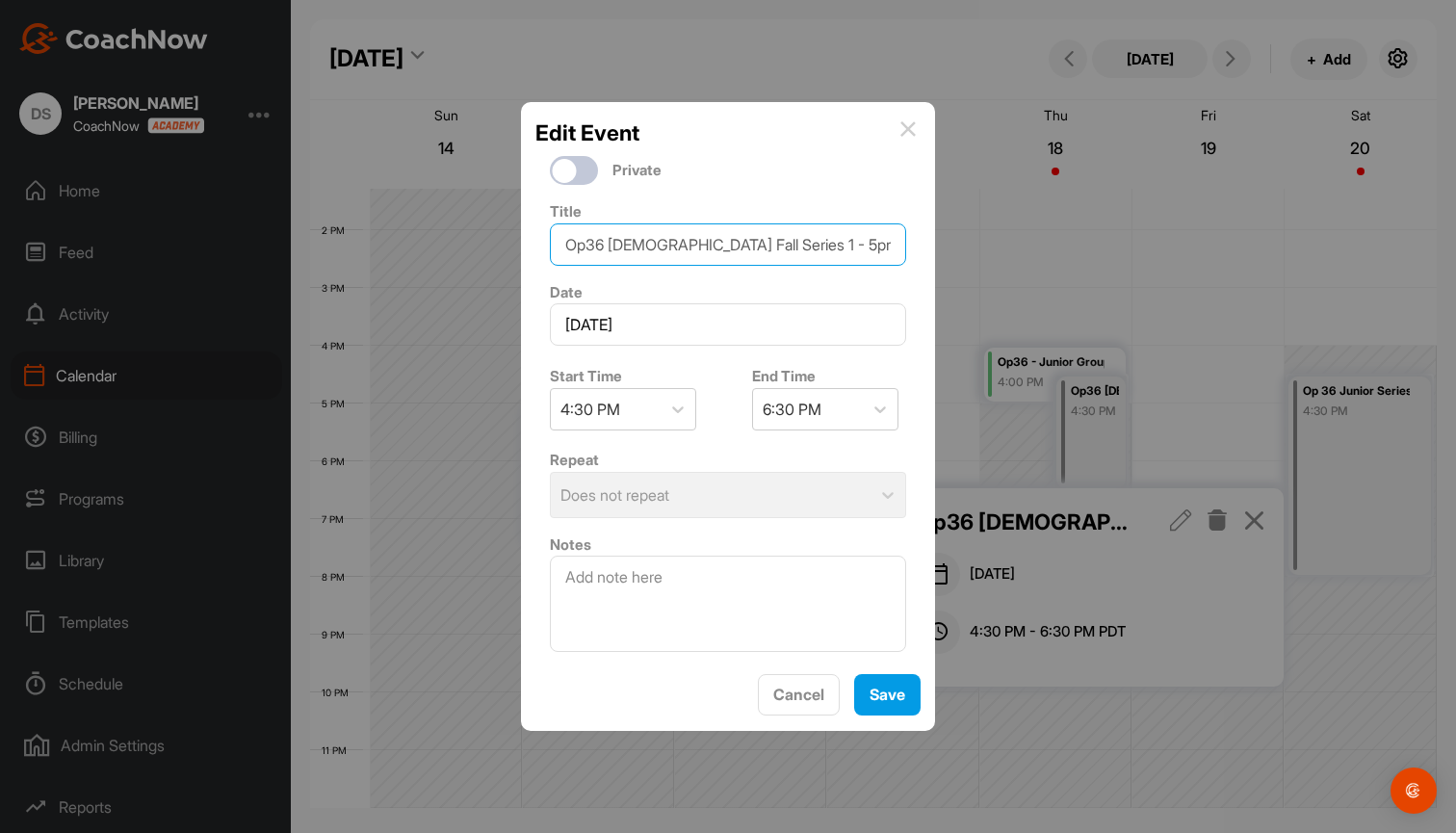 click on "Op36 [DEMOGRAPHIC_DATA] Fall Series 1 - 5pm" at bounding box center (728, 245) 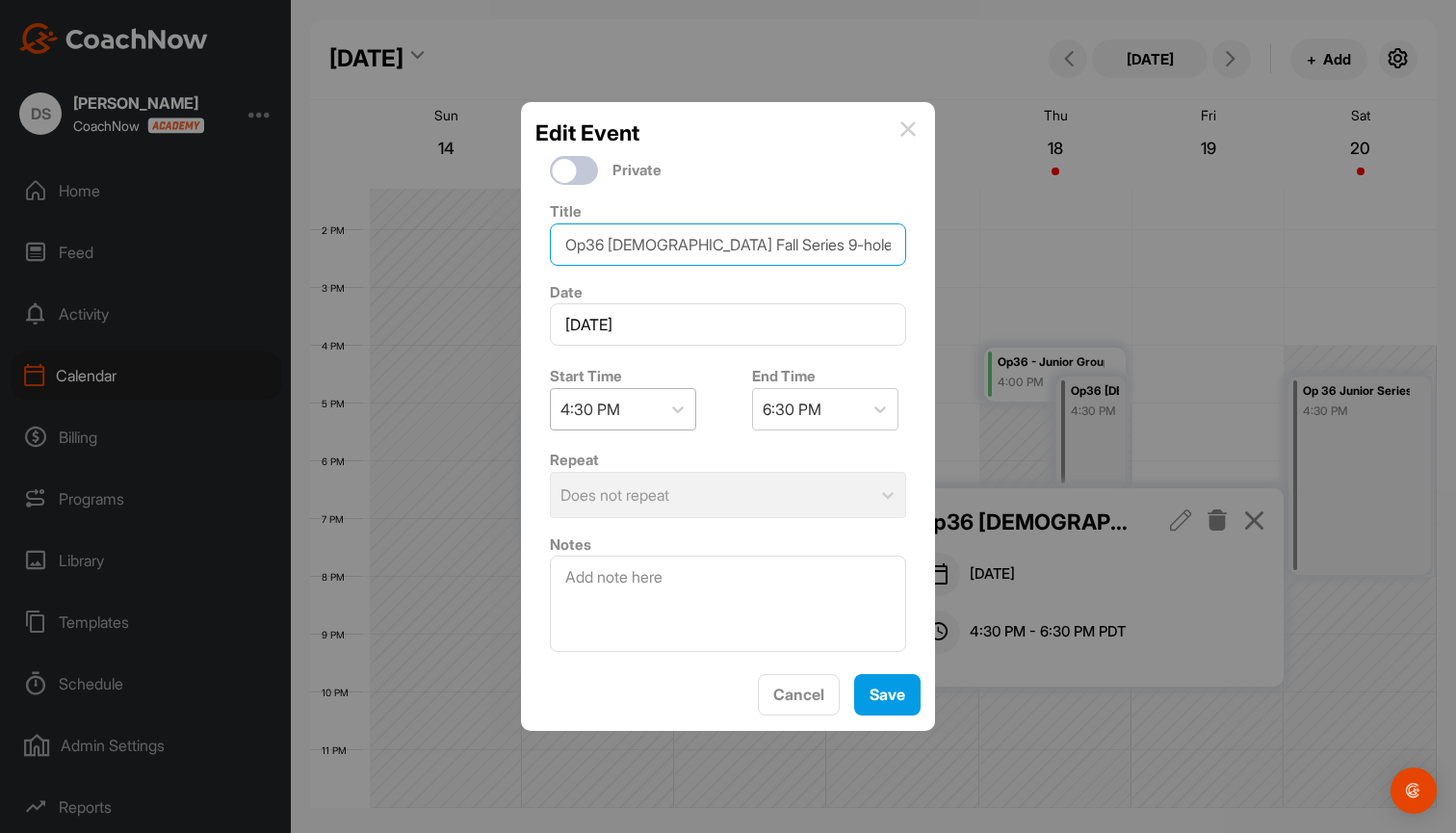 type on "Op36 [DEMOGRAPHIC_DATA] Fall Series 9-holes" 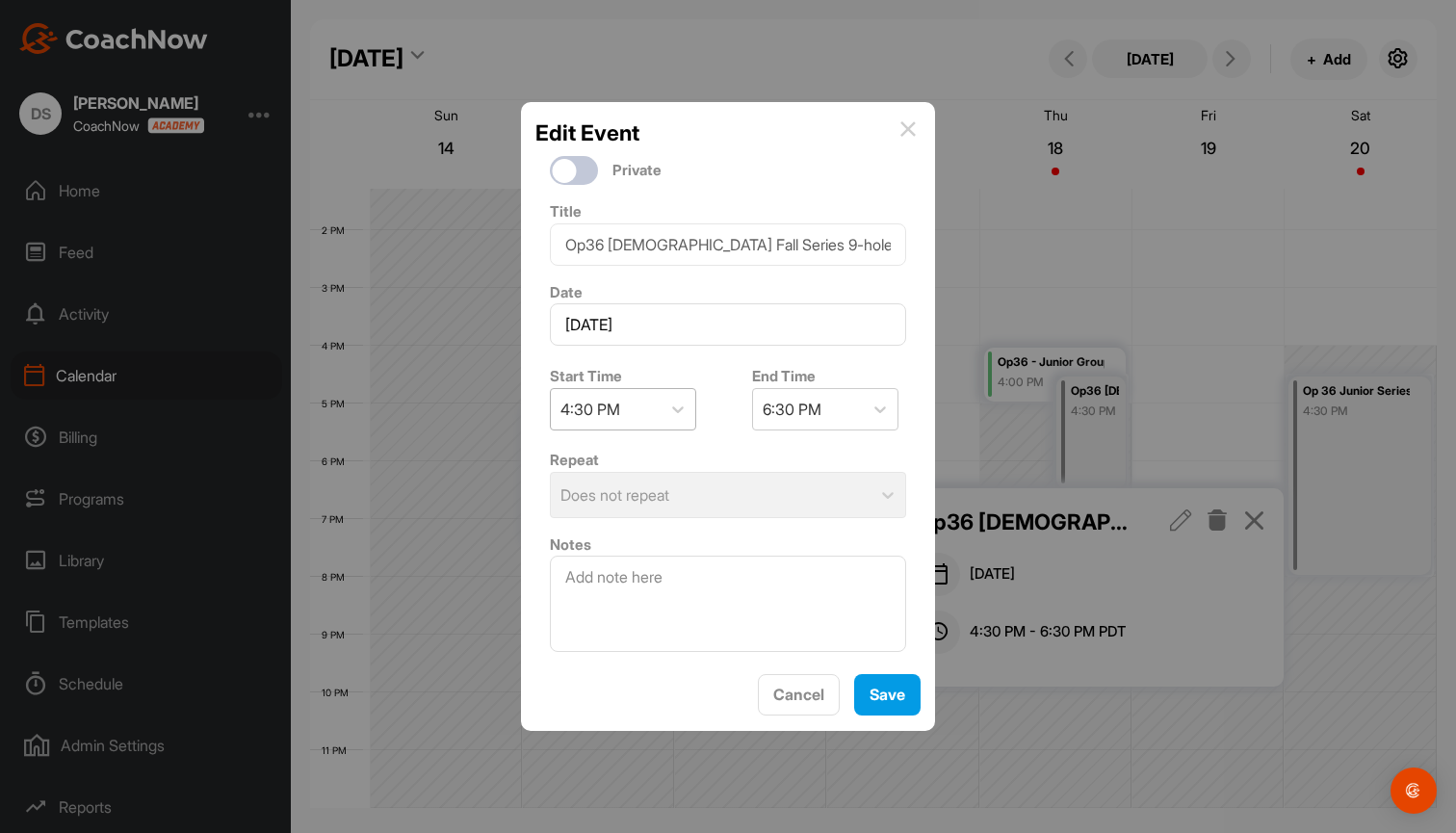 click on "4:30 PM" at bounding box center [606, 409] 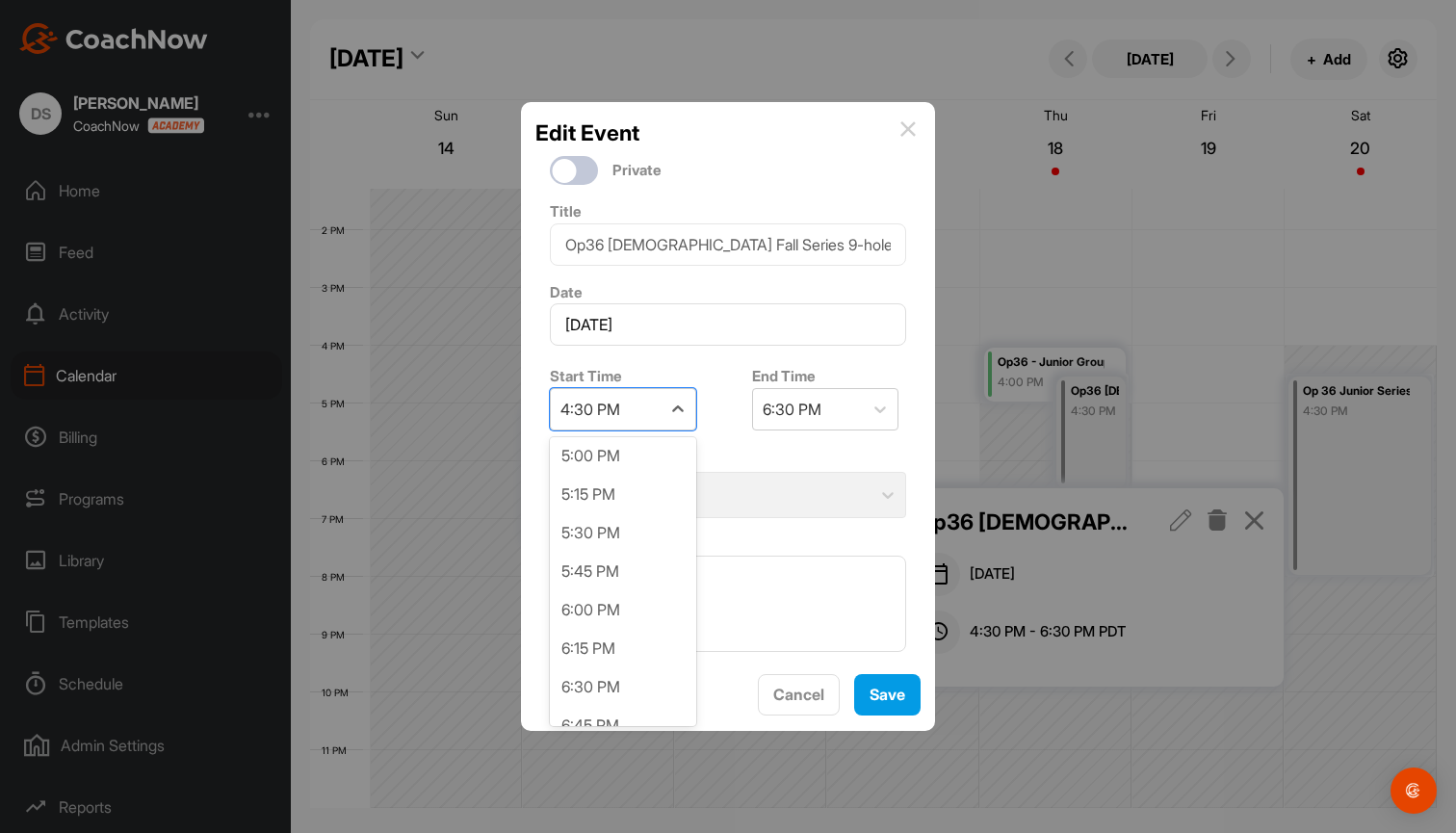 scroll, scrollTop: 2664, scrollLeft: 0, axis: vertical 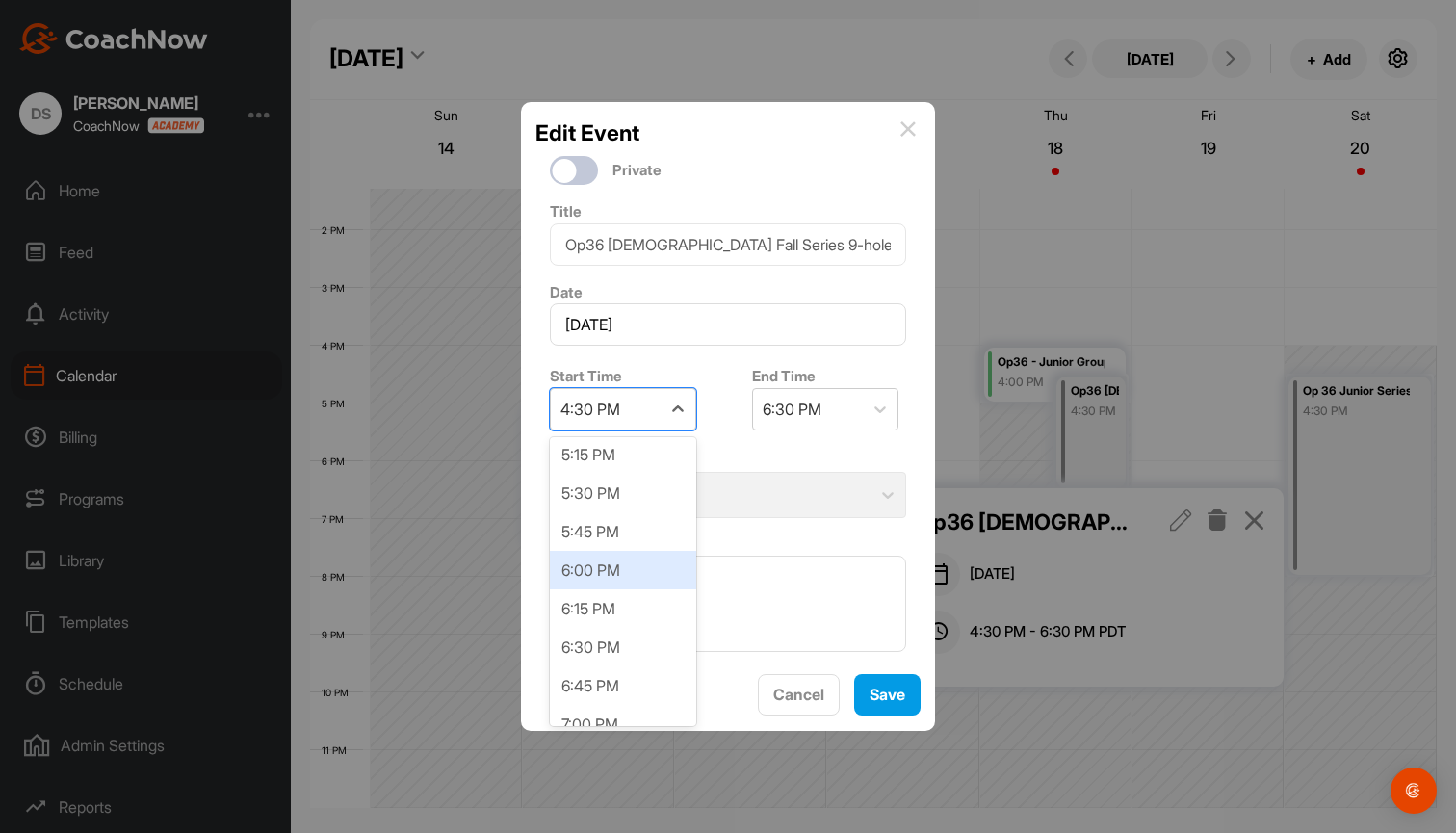 click on "6:00 PM" at bounding box center [623, 570] 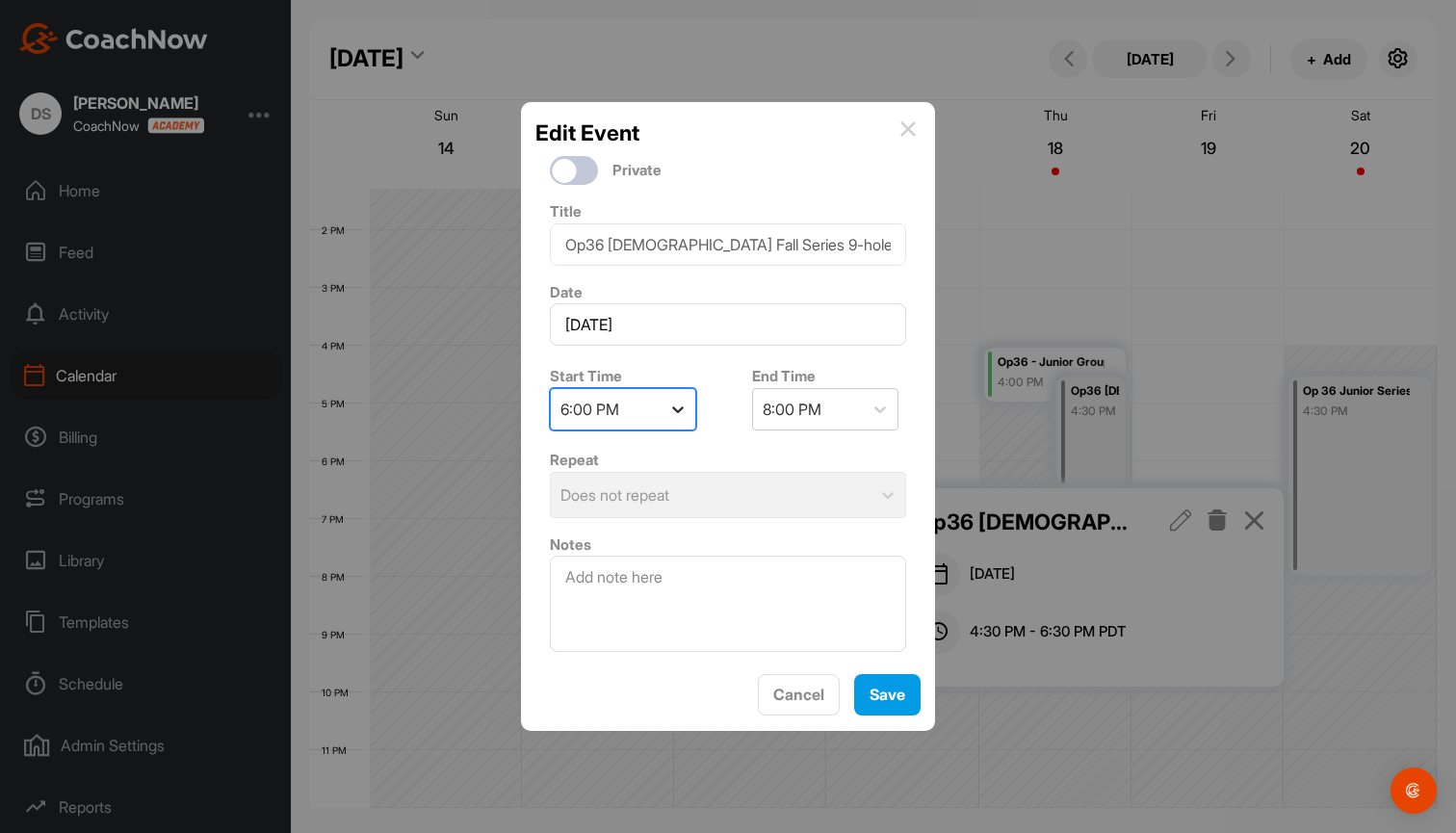 click 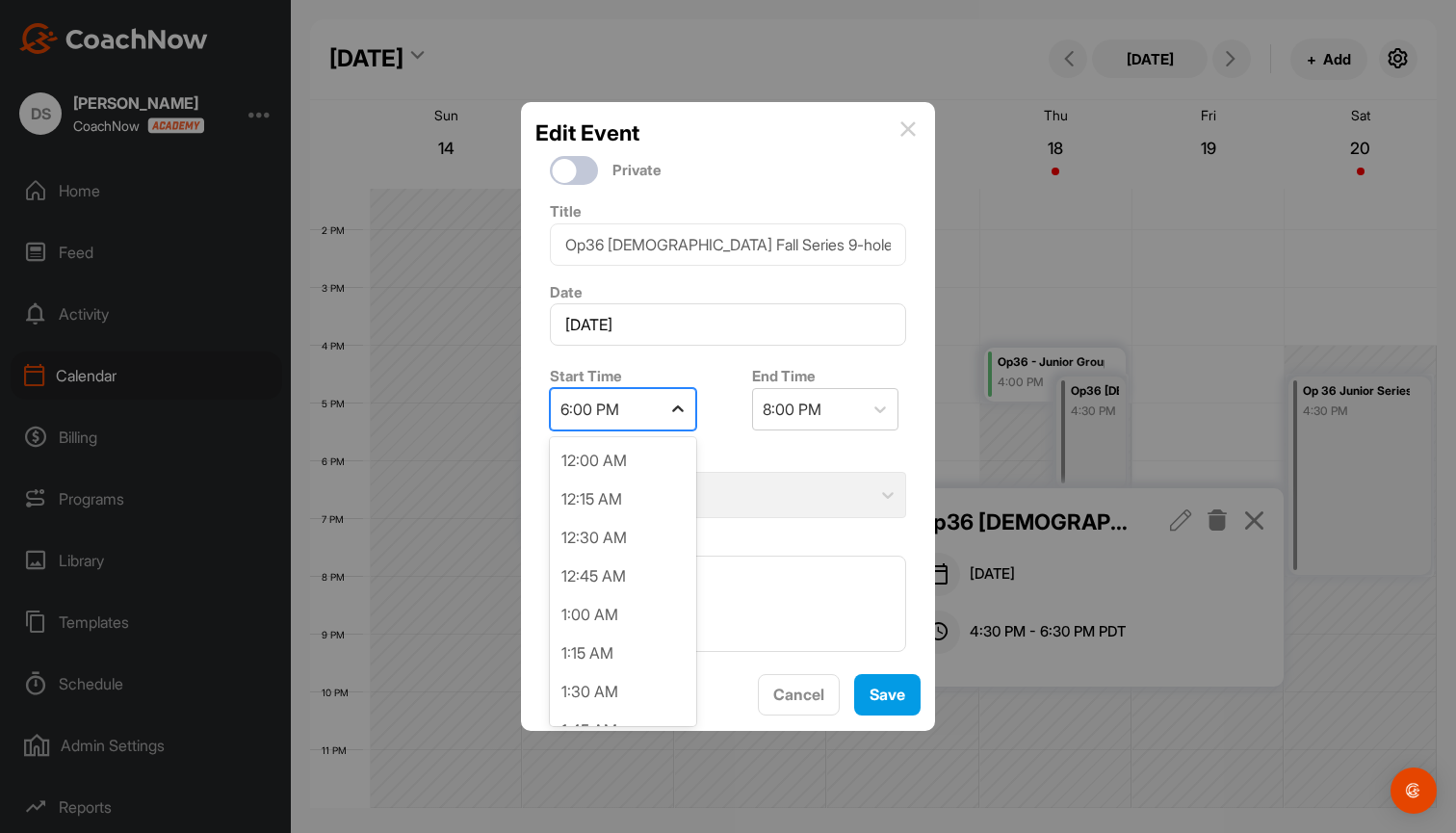 scroll, scrollTop: 2539, scrollLeft: 0, axis: vertical 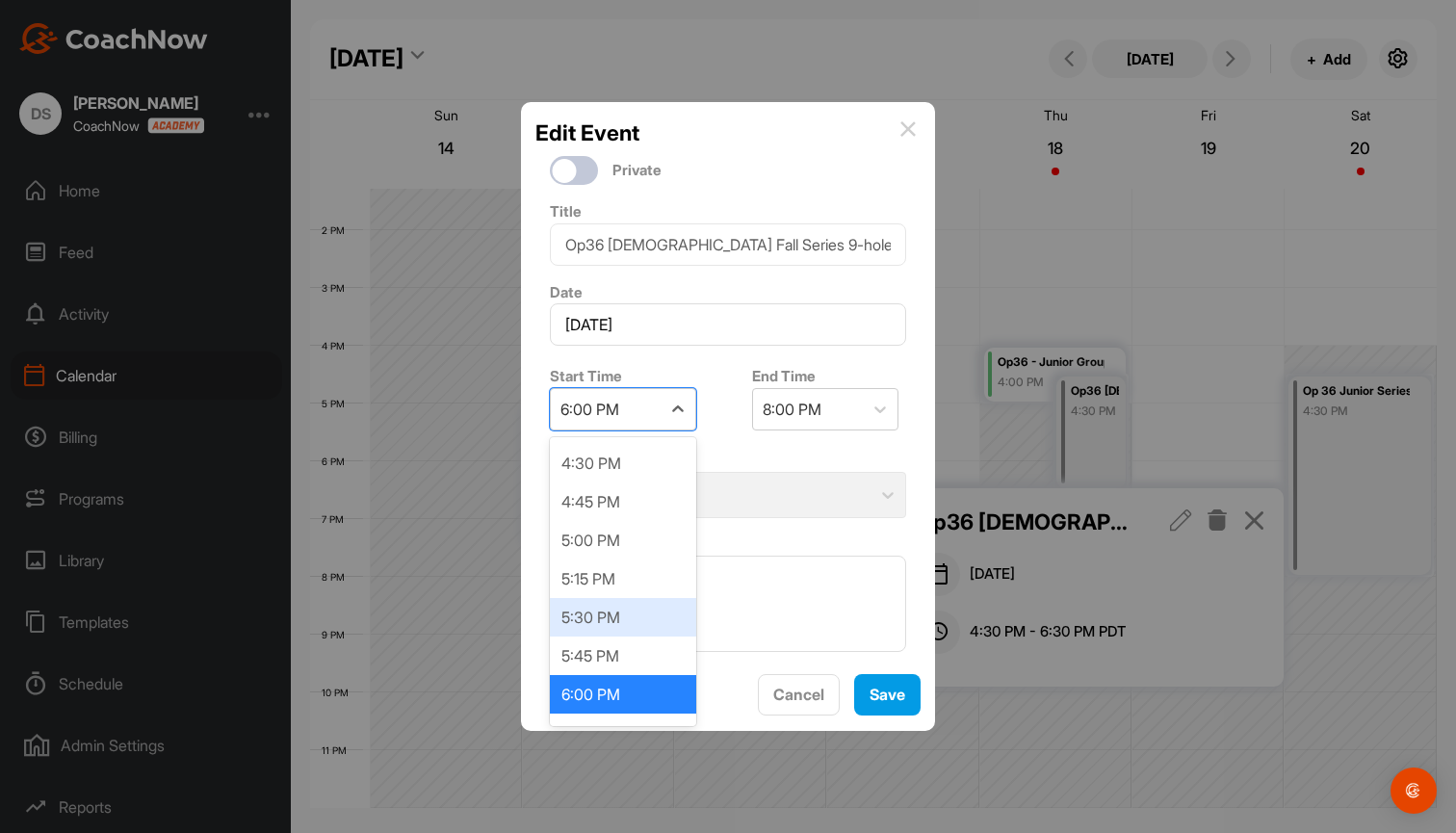 click on "5:30 PM" at bounding box center (623, 617) 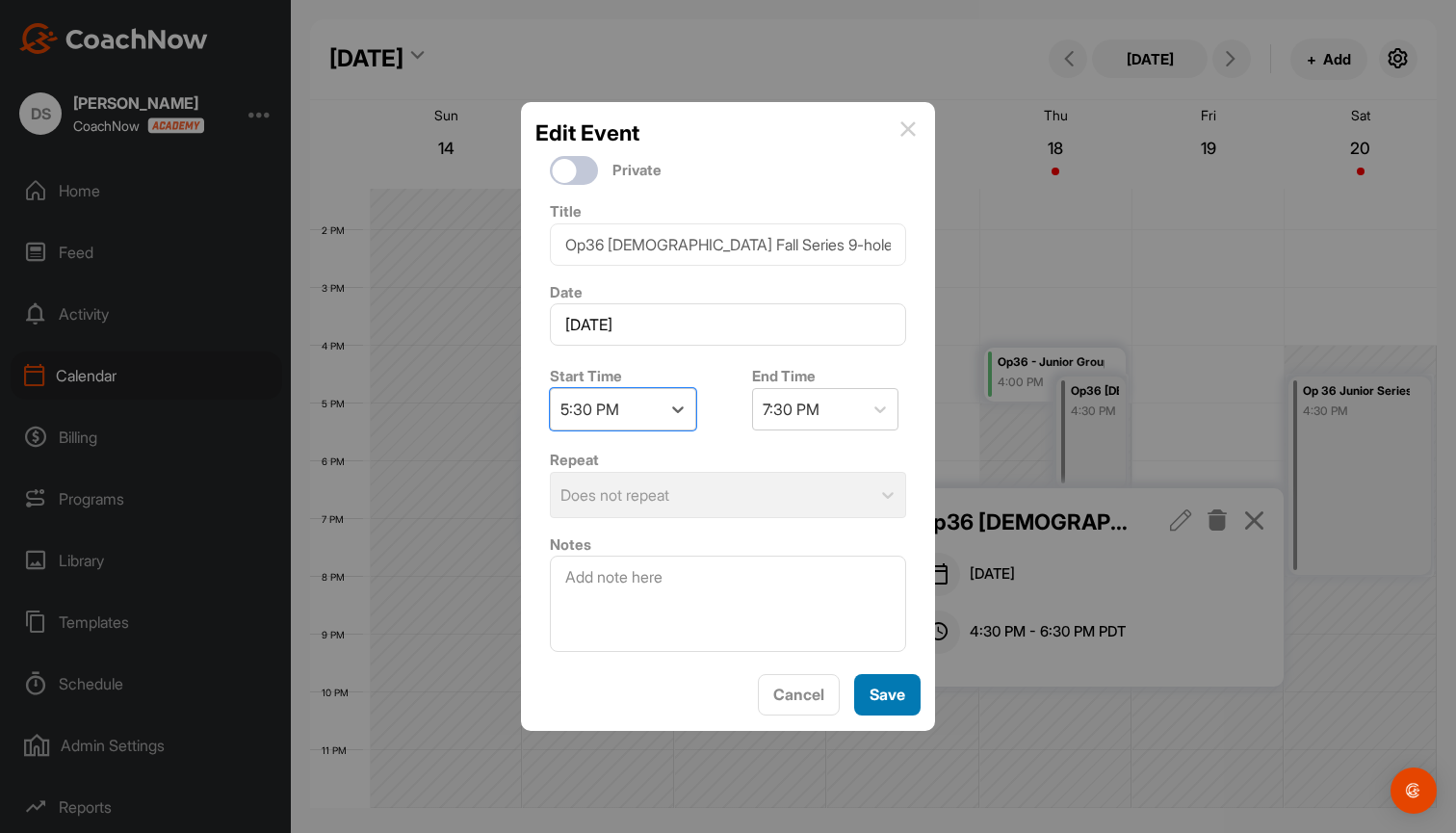 click on "Save" at bounding box center (887, 694) 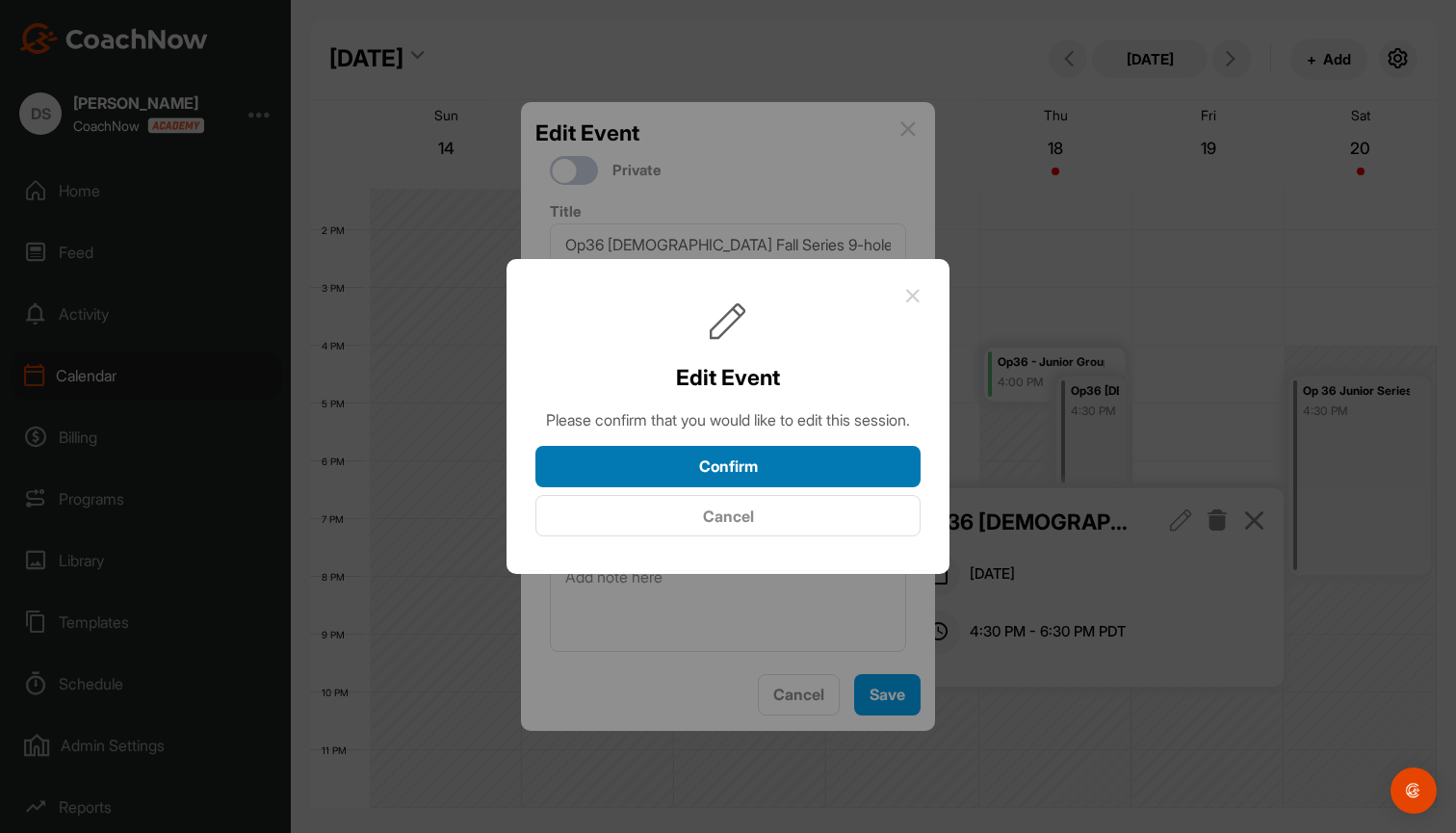 click on "Confirm" at bounding box center (728, 466) 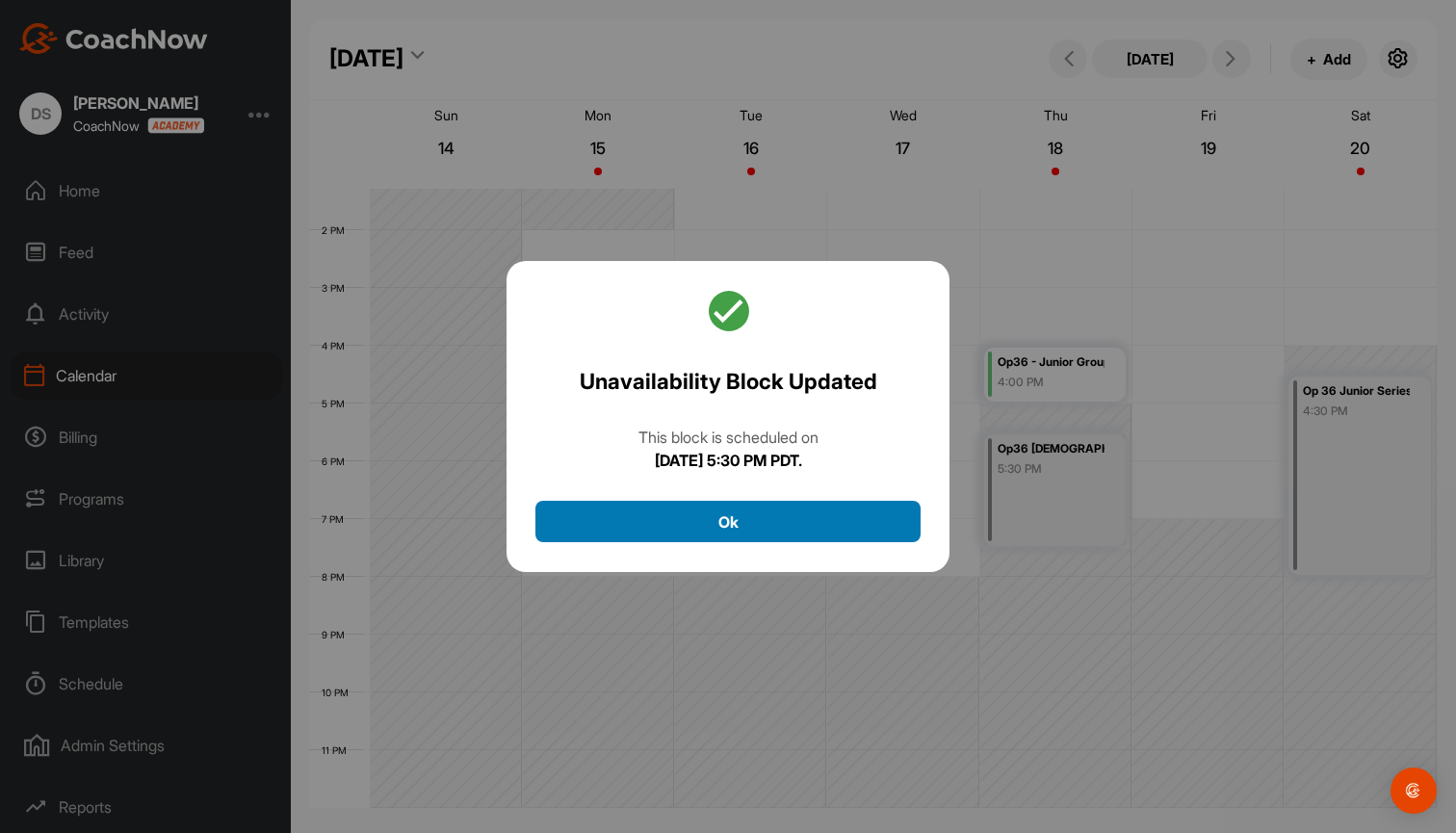 click on "Ok" at bounding box center (728, 521) 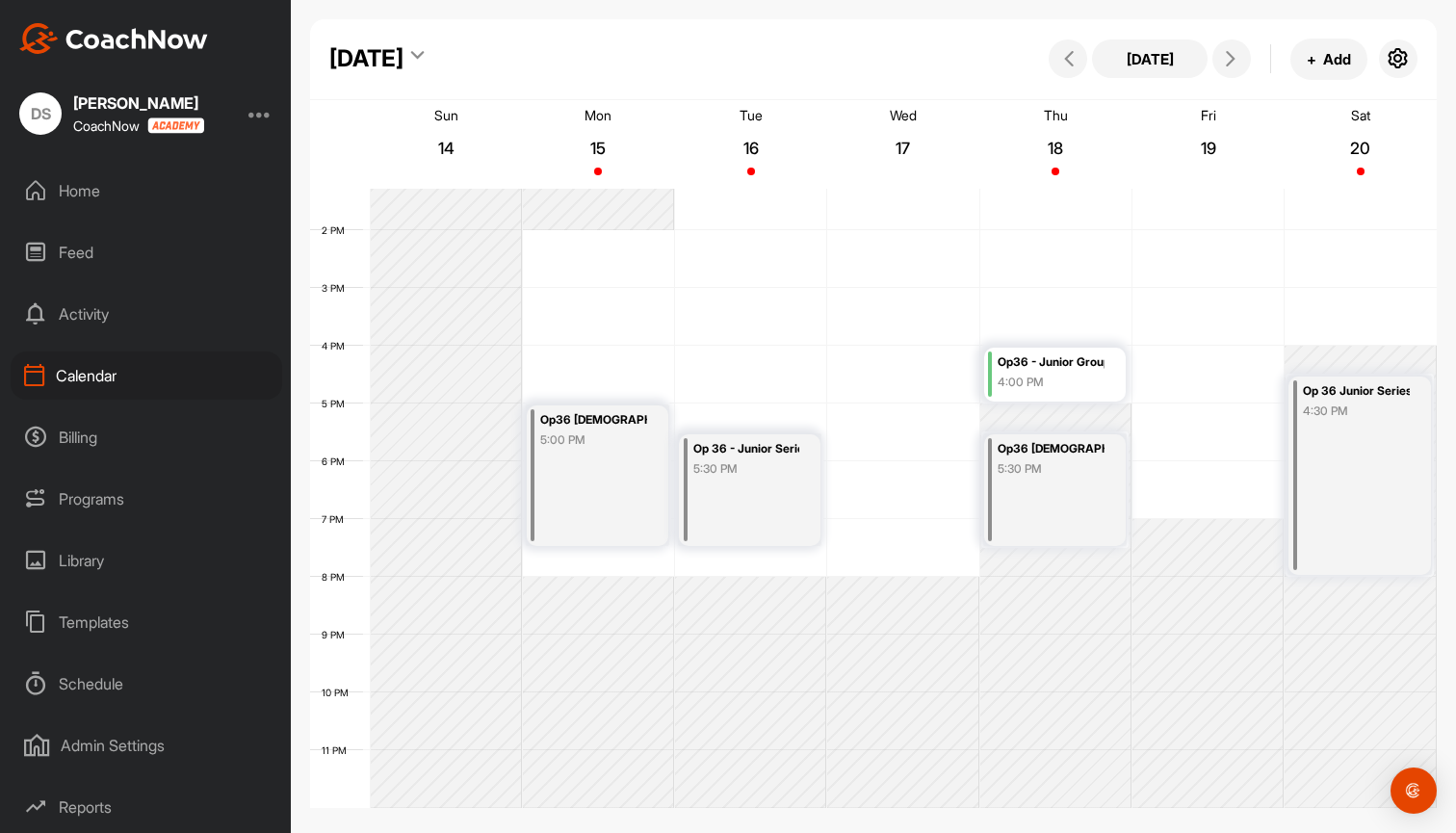 click on "Op 36 Junior Series #3 9-Hole Game" at bounding box center (1356, 391) 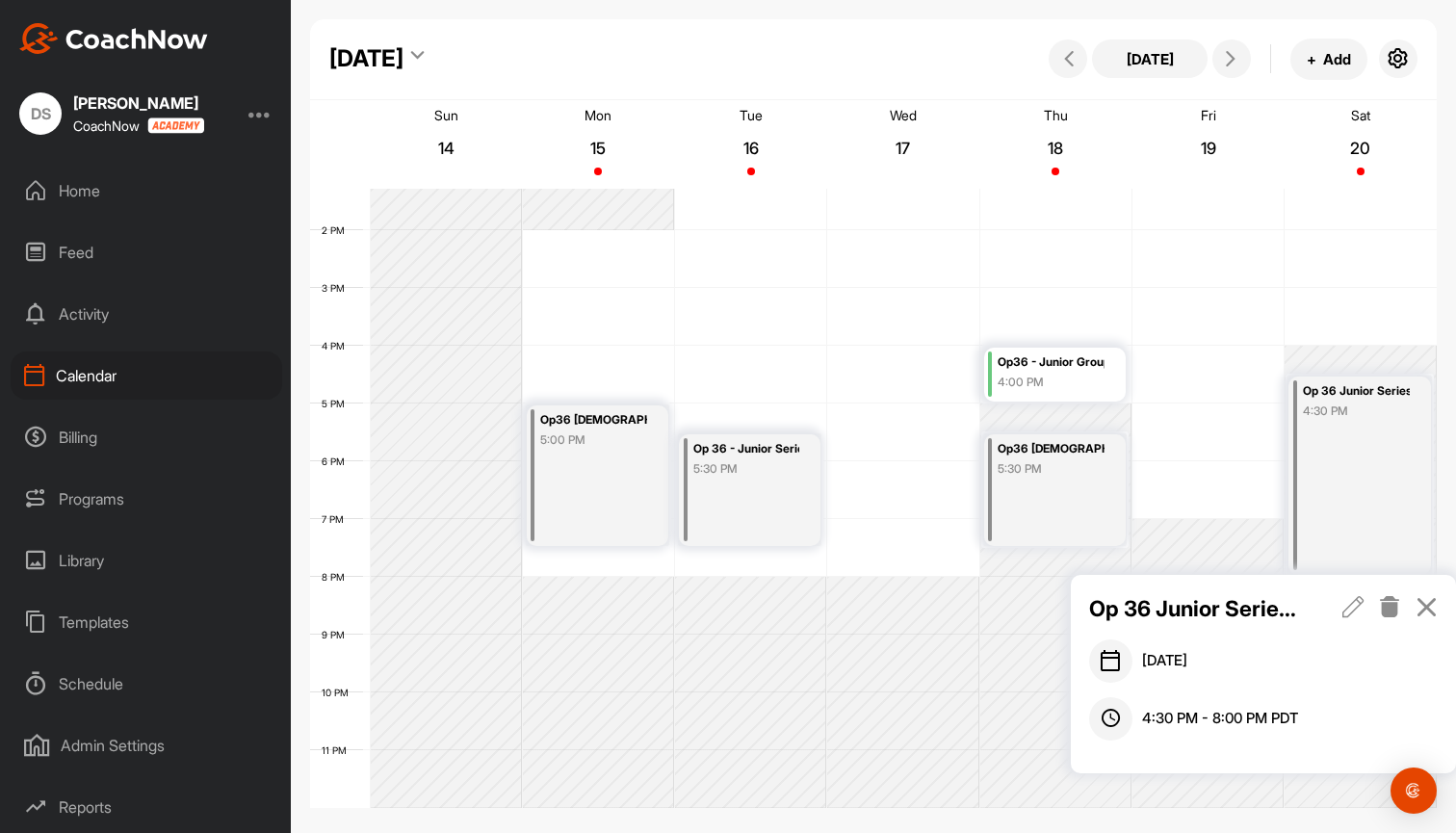click at bounding box center [1353, 607] 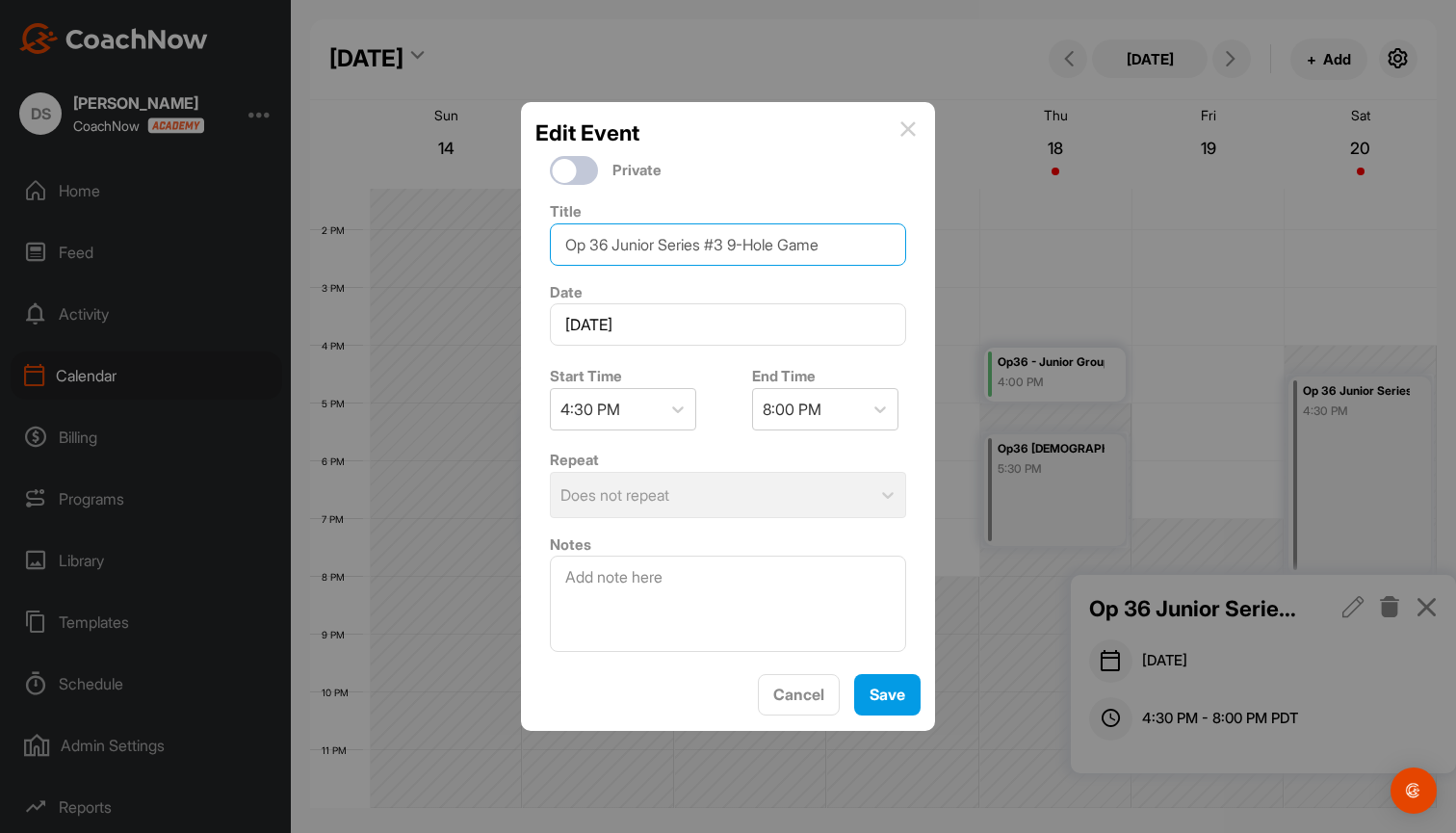 click on "Op 36 Junior Series #3 9-Hole Game" at bounding box center (728, 245) 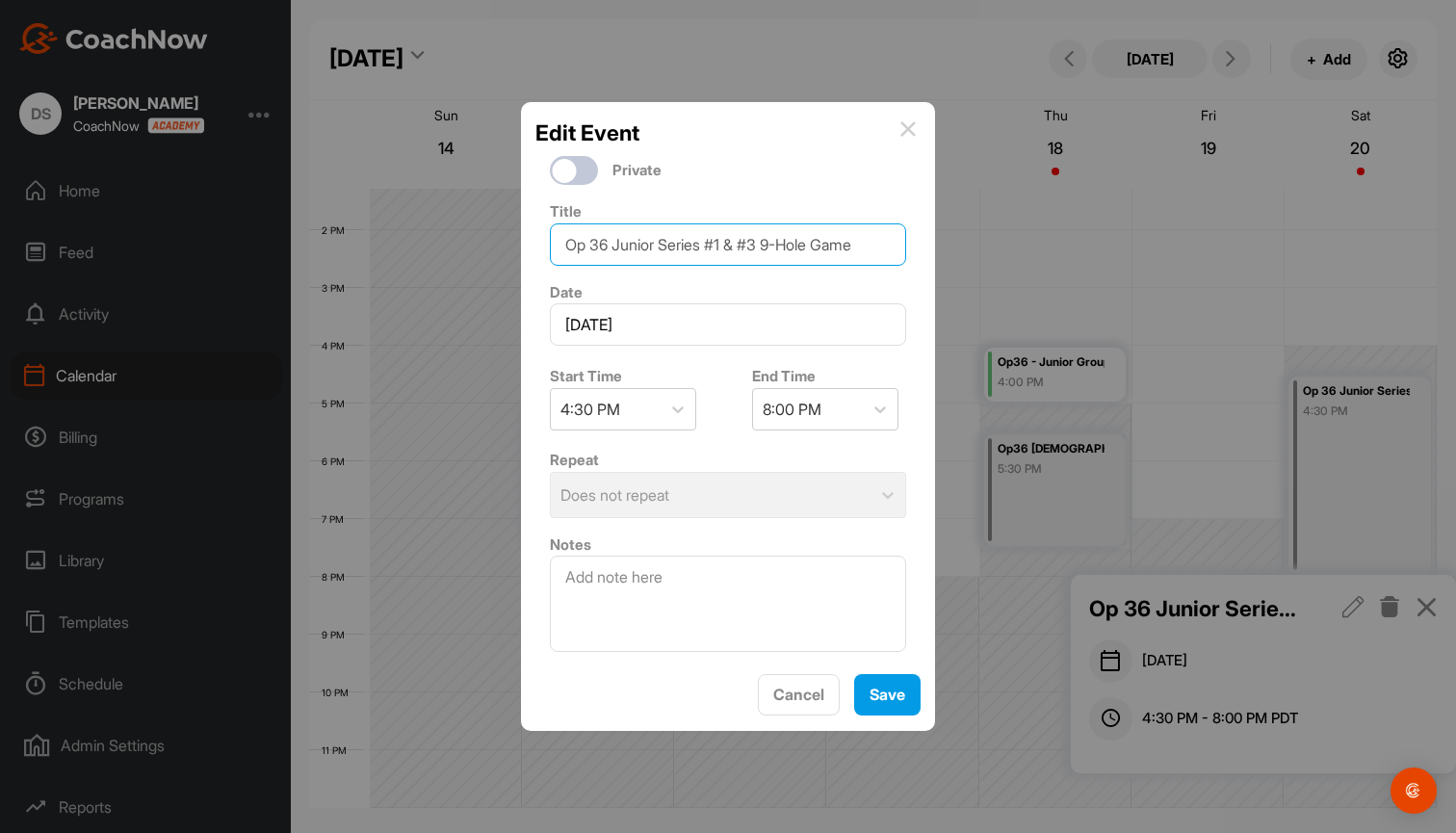 click on "Op 36 Junior Series #1 & #3 9-Hole Game" at bounding box center [728, 245] 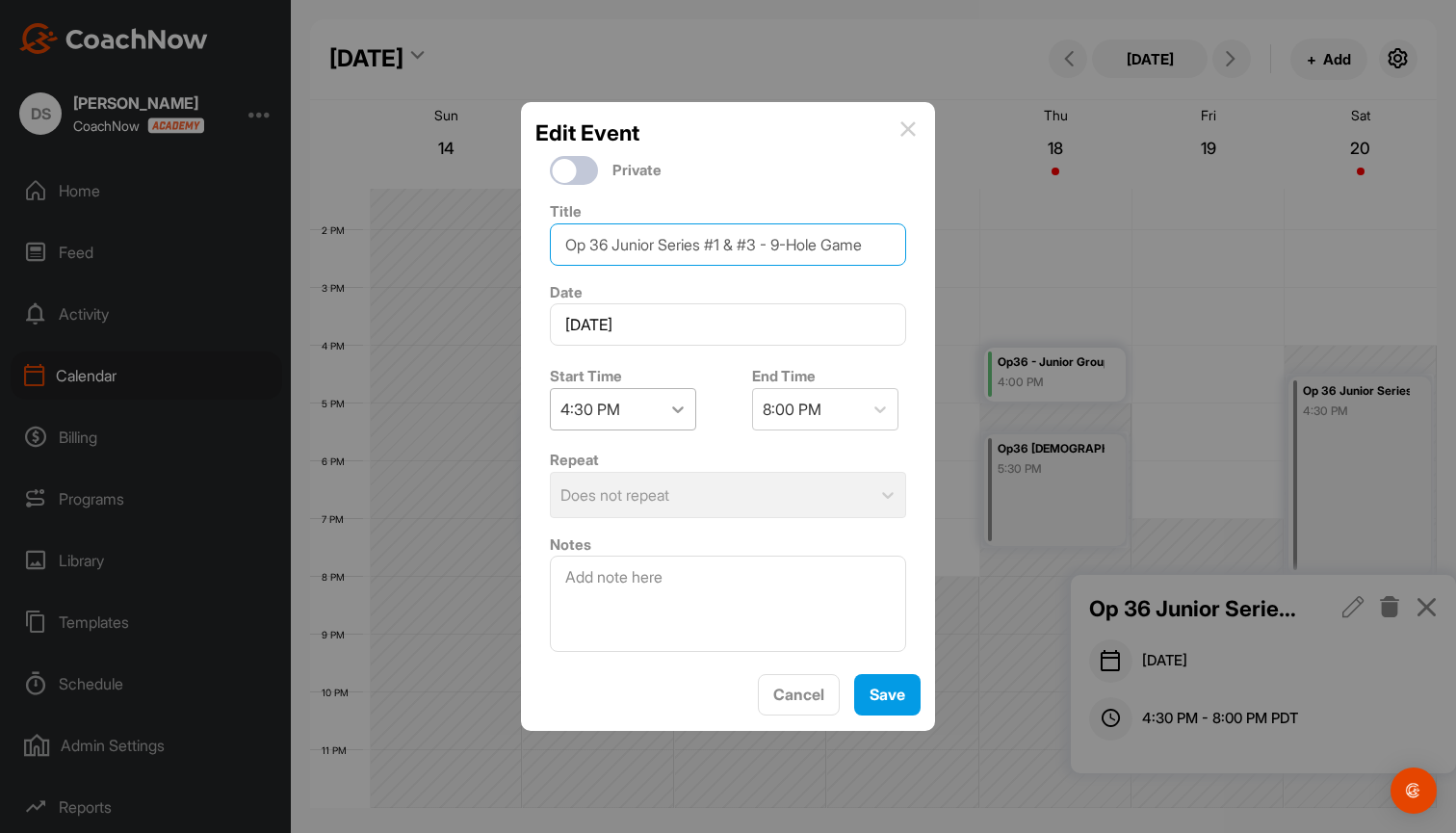 type on "Op 36 Junior Series #1 & #3 - 9-Hole Game" 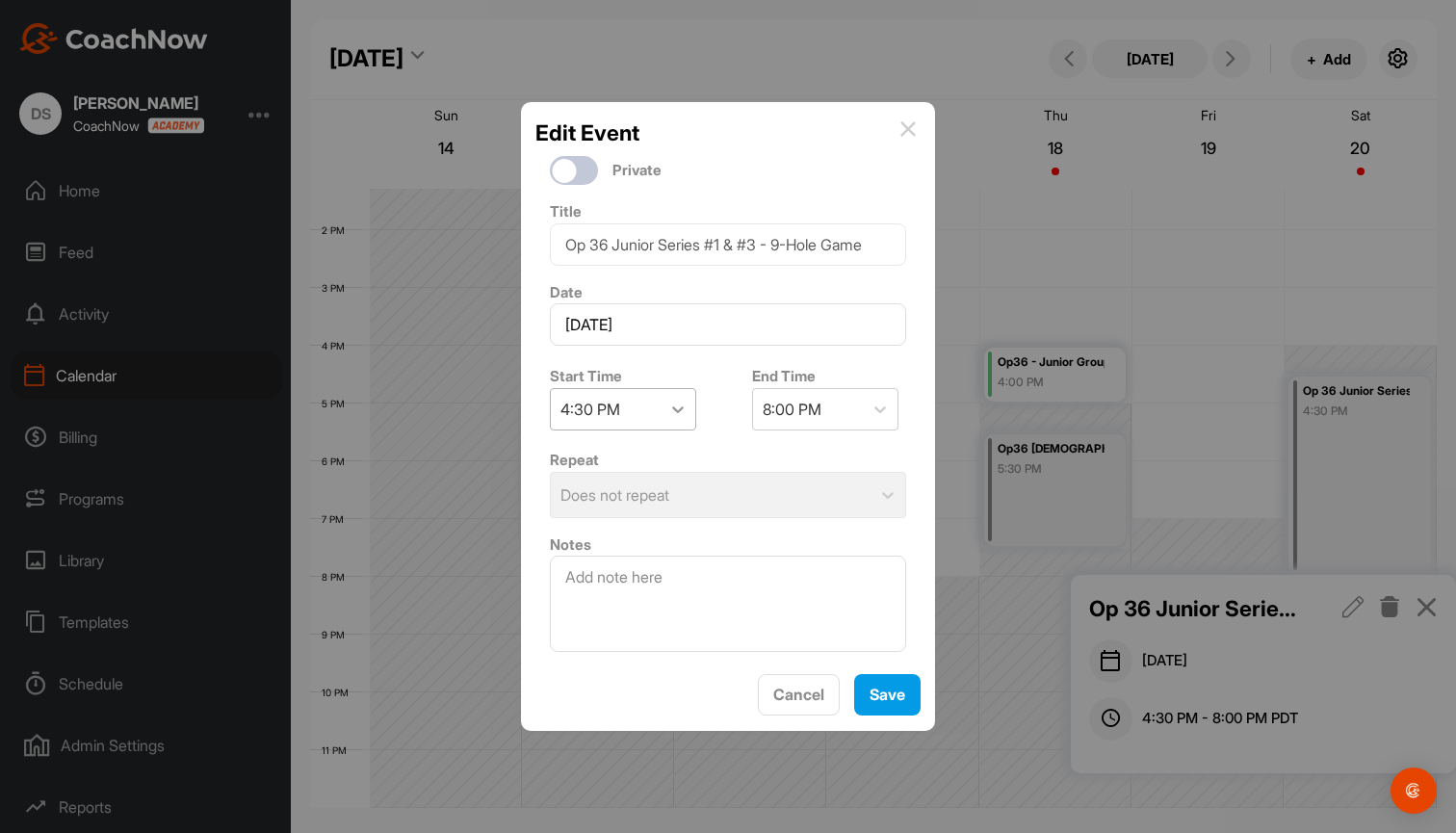 click at bounding box center [678, 409] 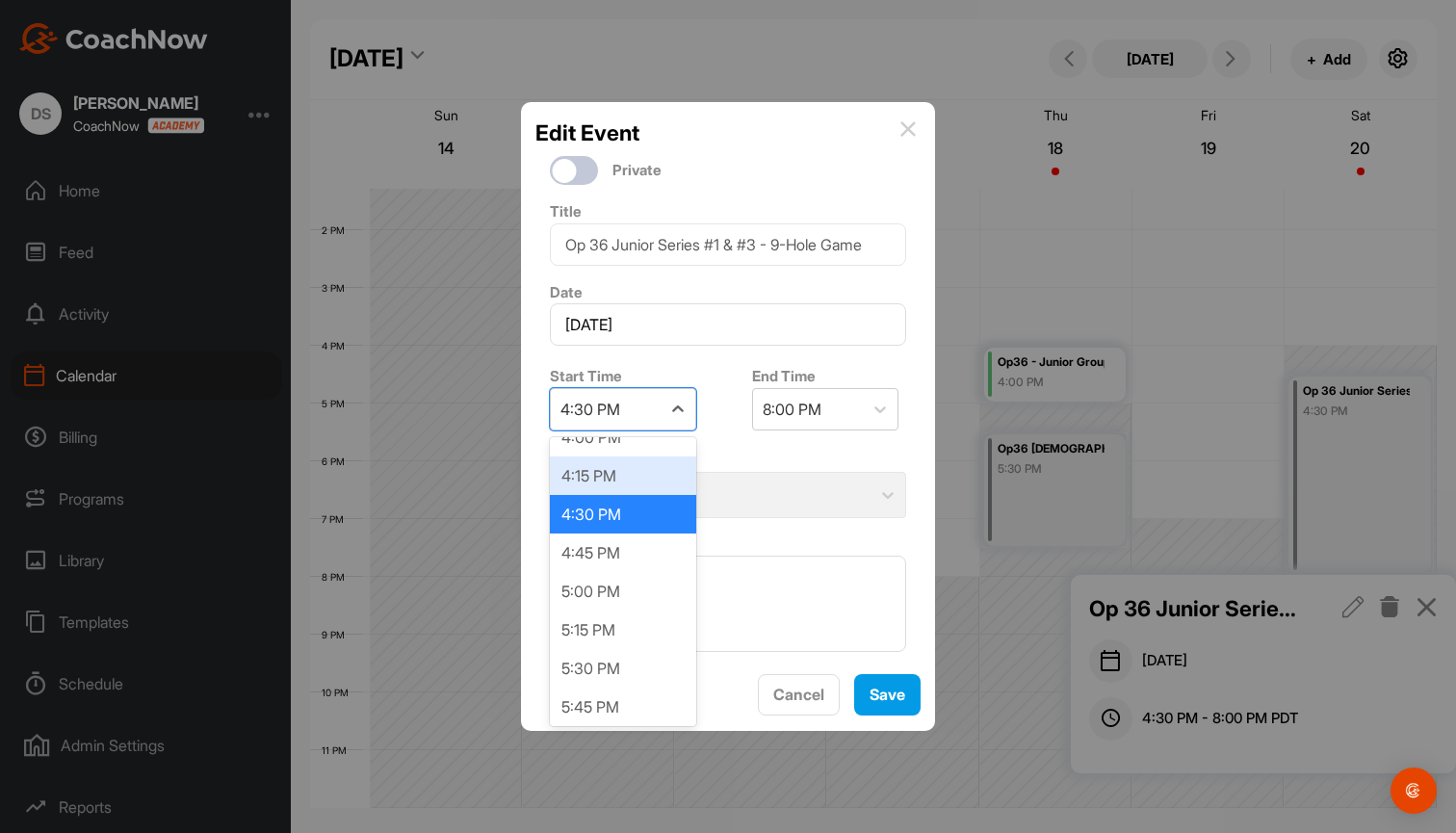 scroll, scrollTop: 2501, scrollLeft: 0, axis: vertical 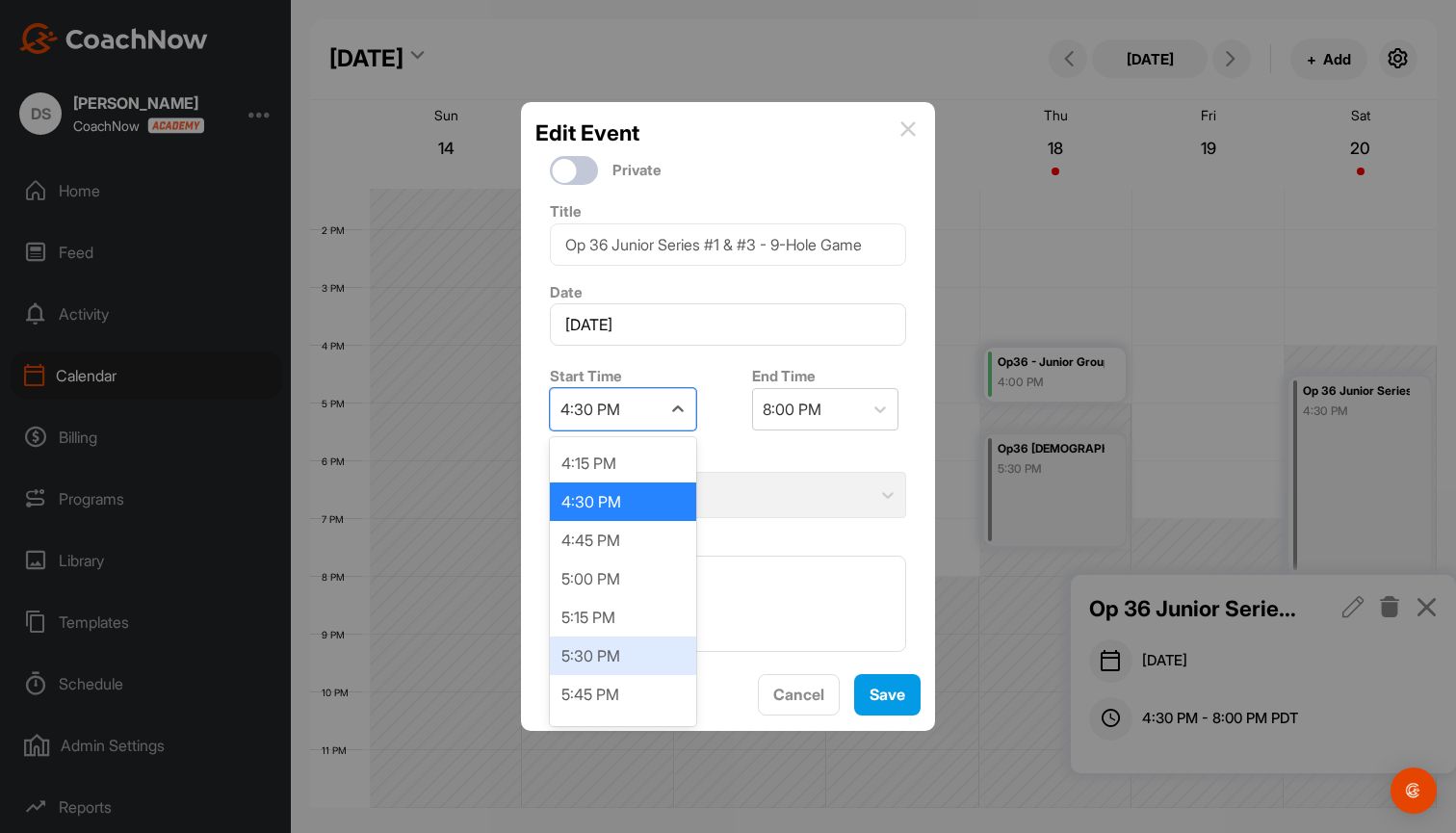 click on "5:30 PM" at bounding box center [623, 656] 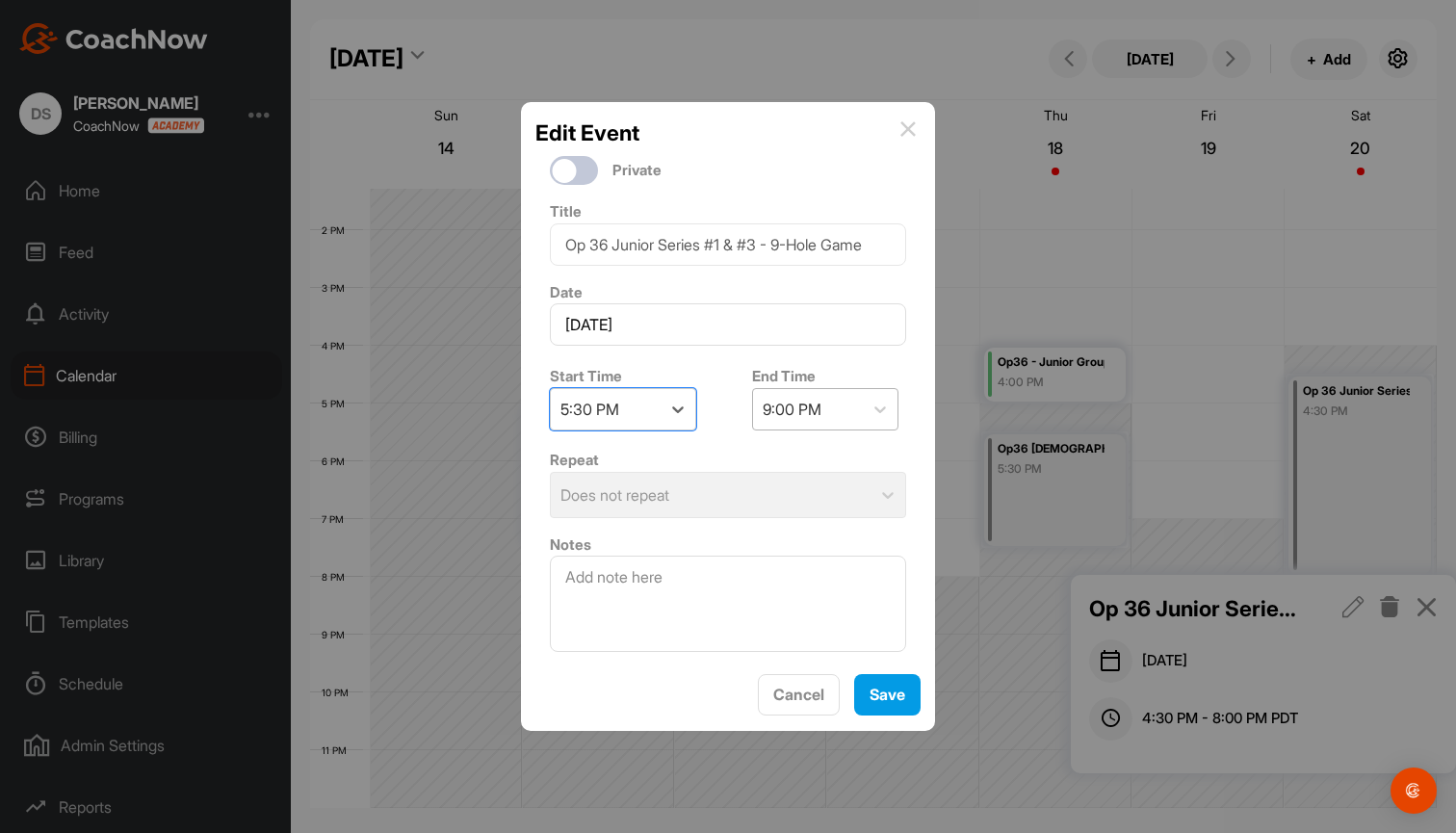 click on "9:00 PM" at bounding box center (808, 409) 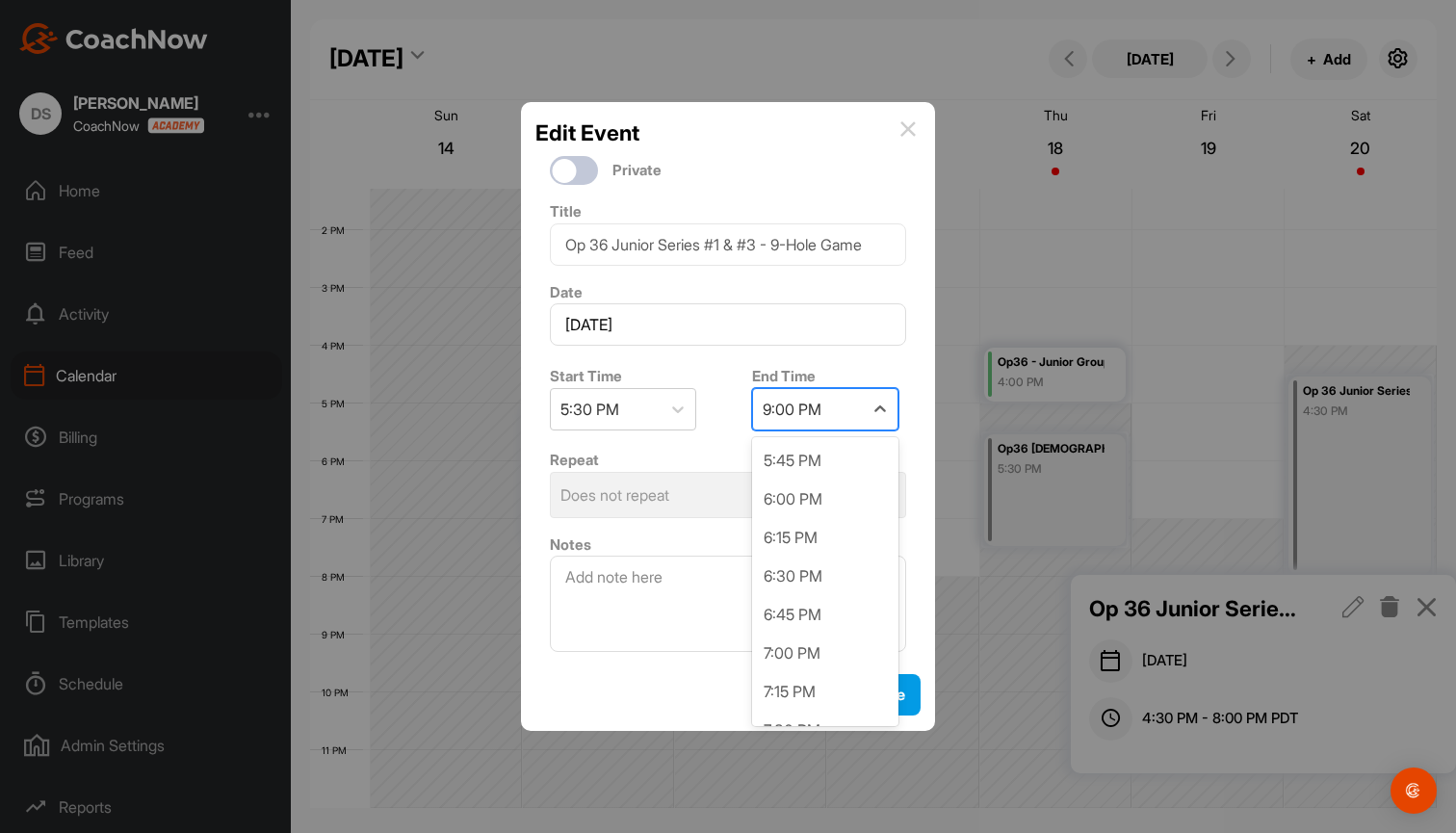 scroll, scrollTop: 267, scrollLeft: 0, axis: vertical 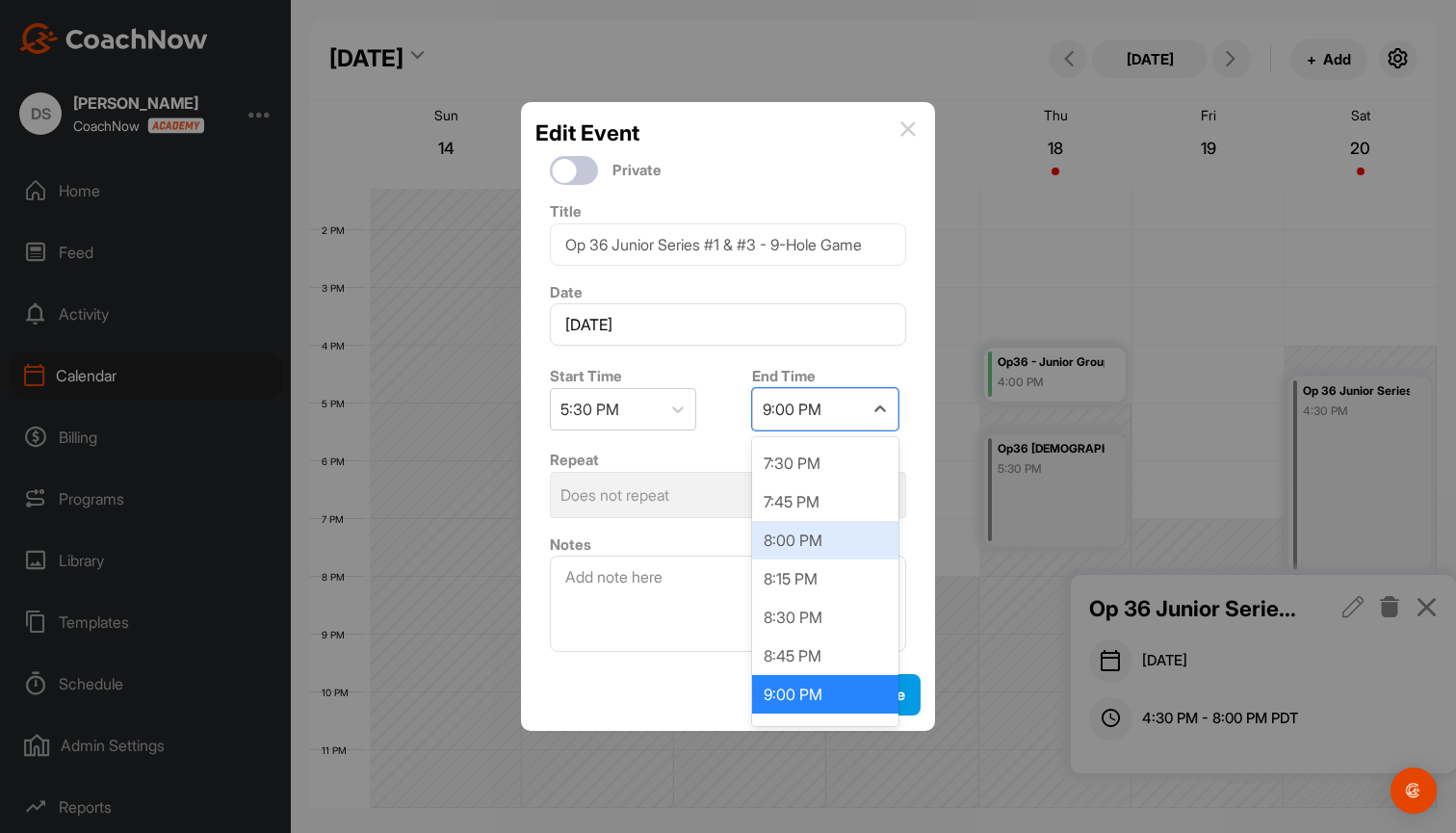 click on "8:00 PM" at bounding box center [825, 540] 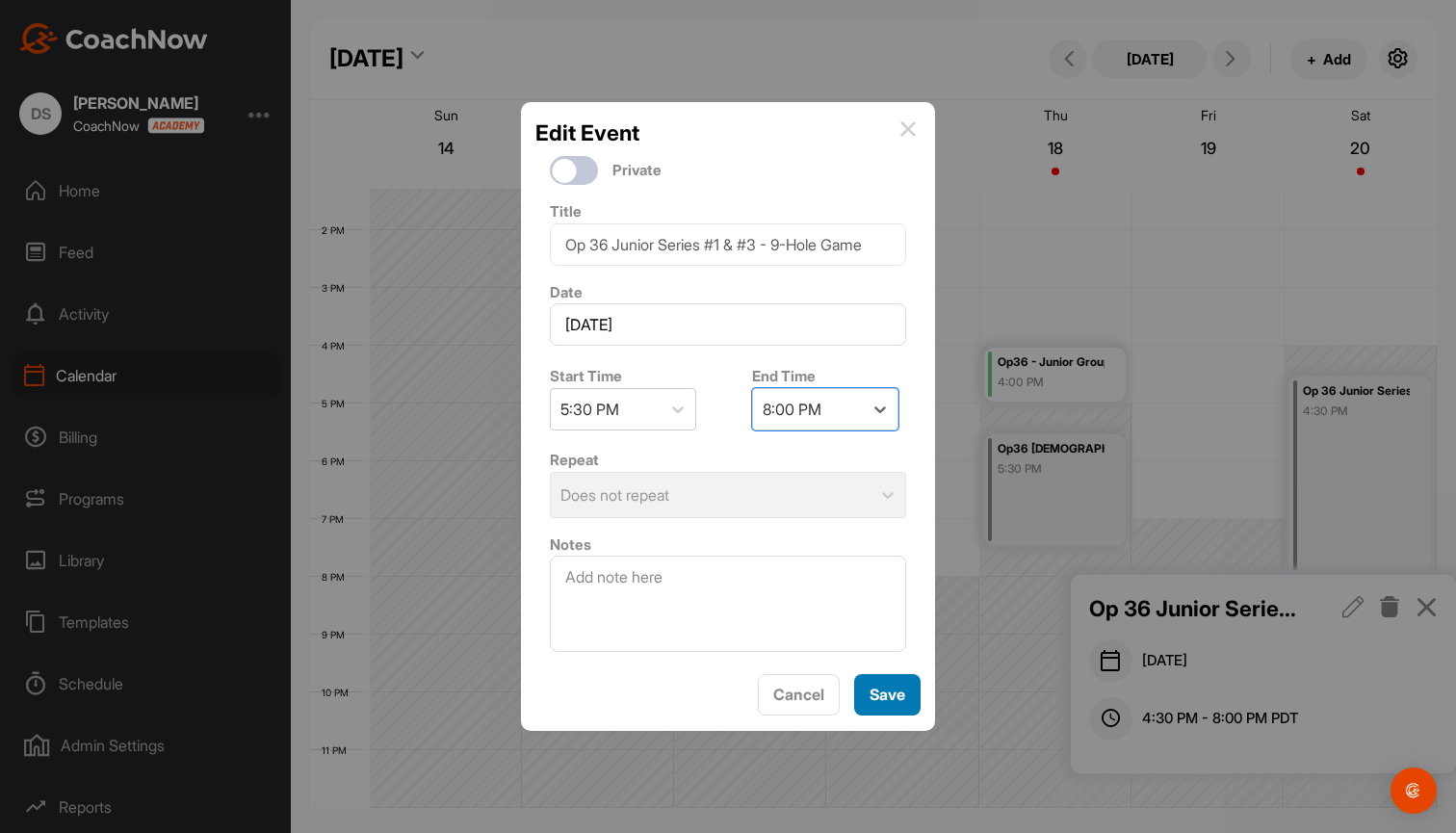 click on "Save" at bounding box center (887, 694) 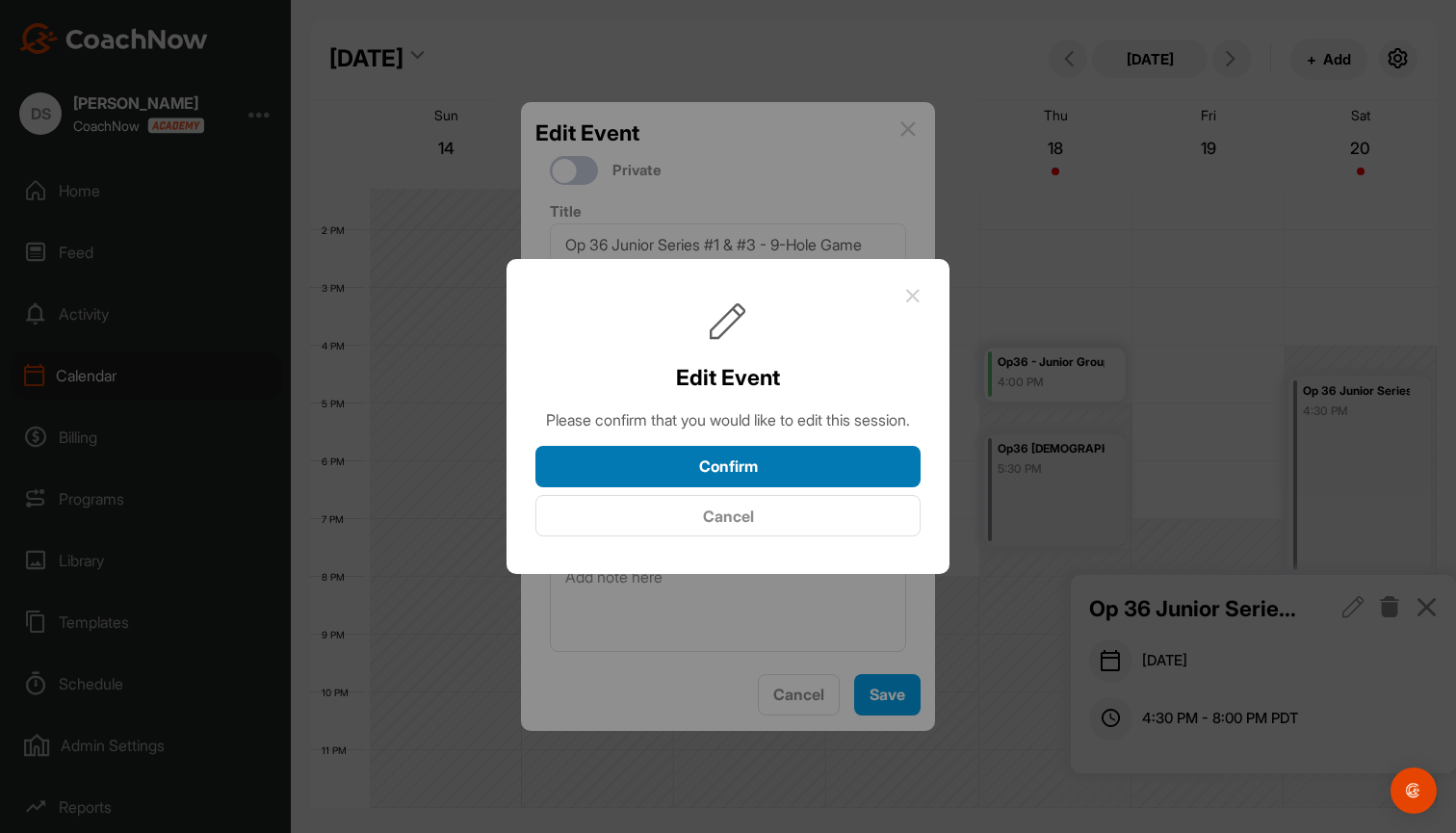 click on "Confirm" at bounding box center (728, 466) 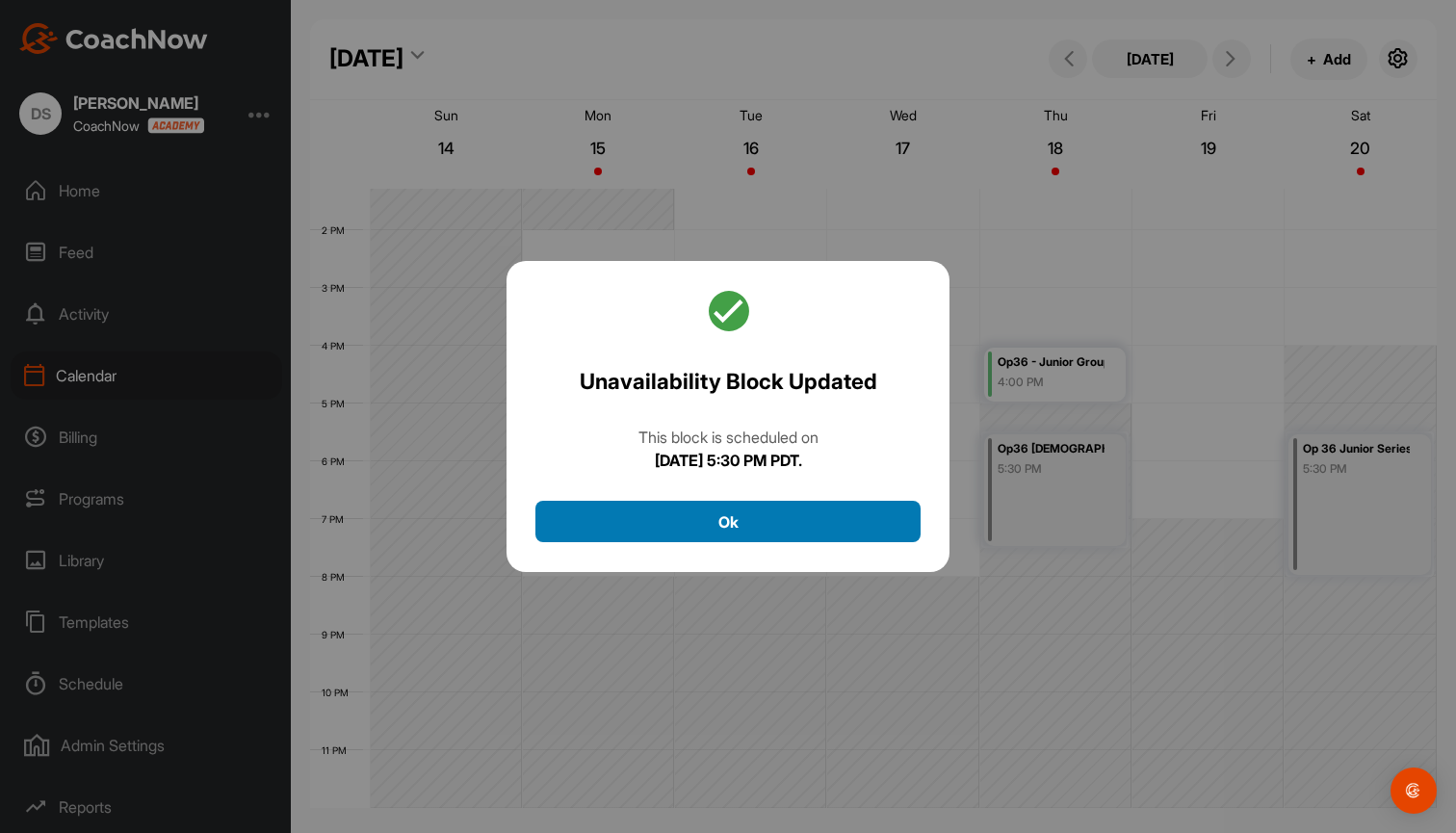 click on "Ok" at bounding box center (728, 521) 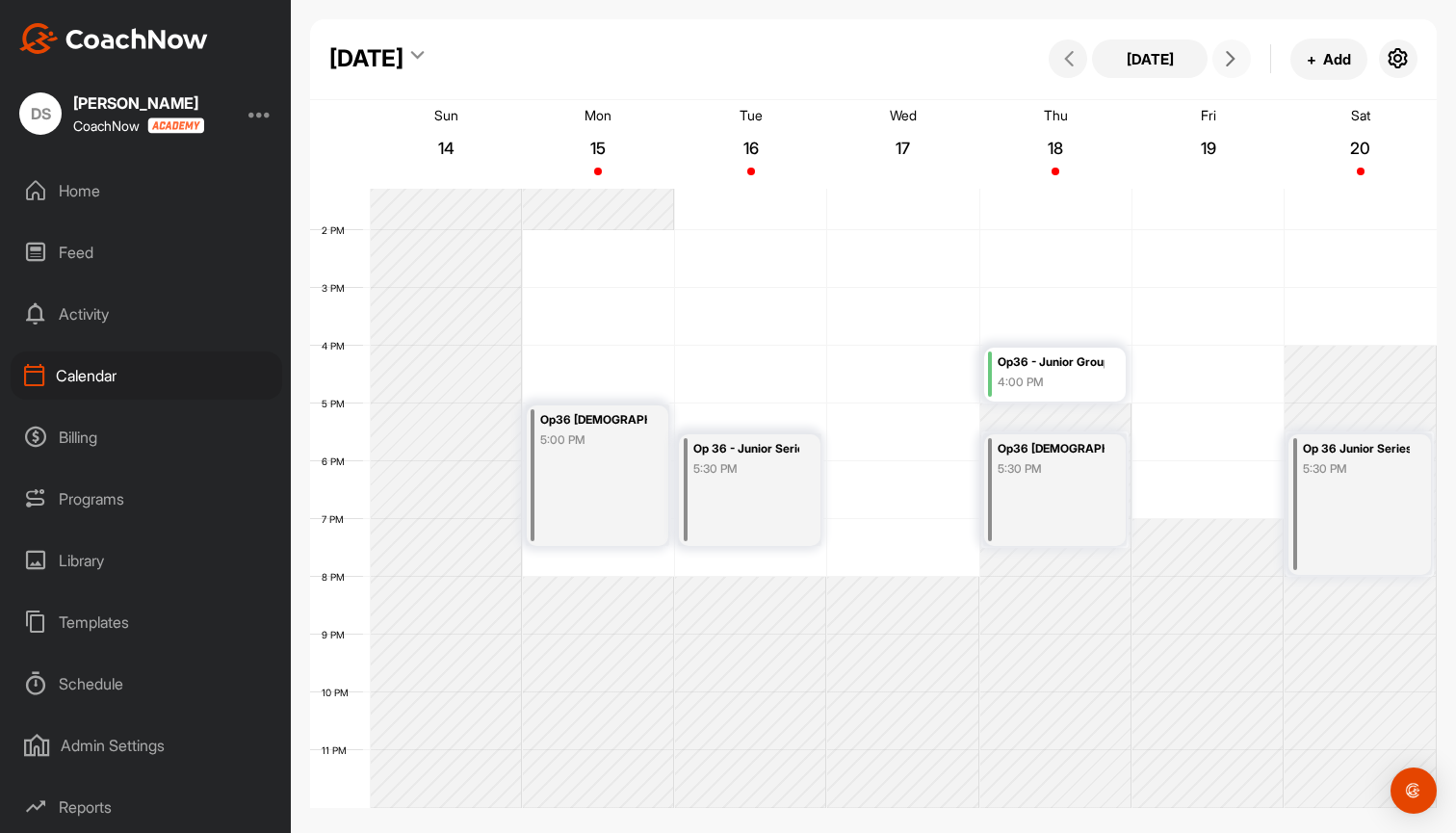 click at bounding box center (1231, 59) 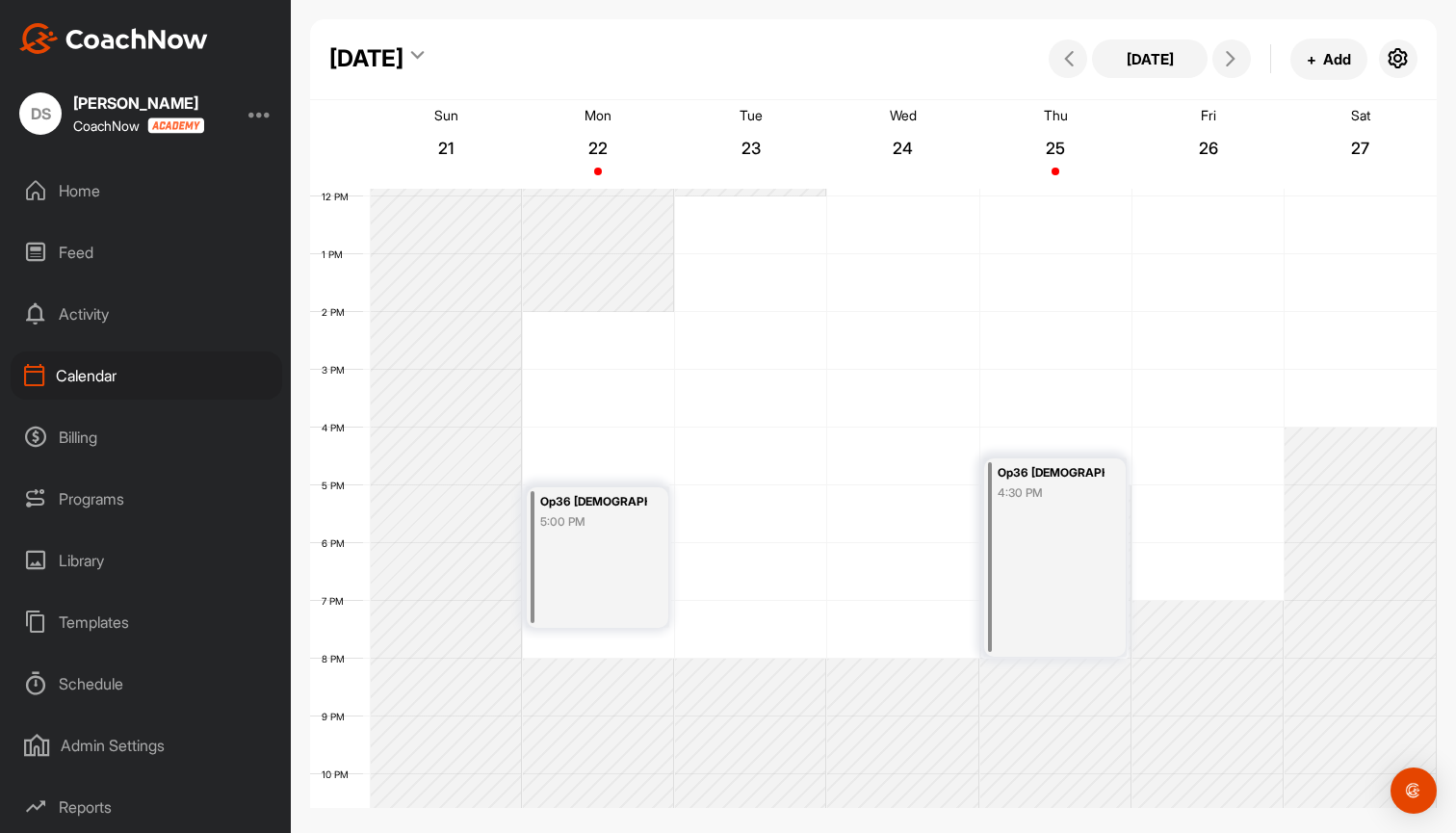 scroll, scrollTop: 720, scrollLeft: 0, axis: vertical 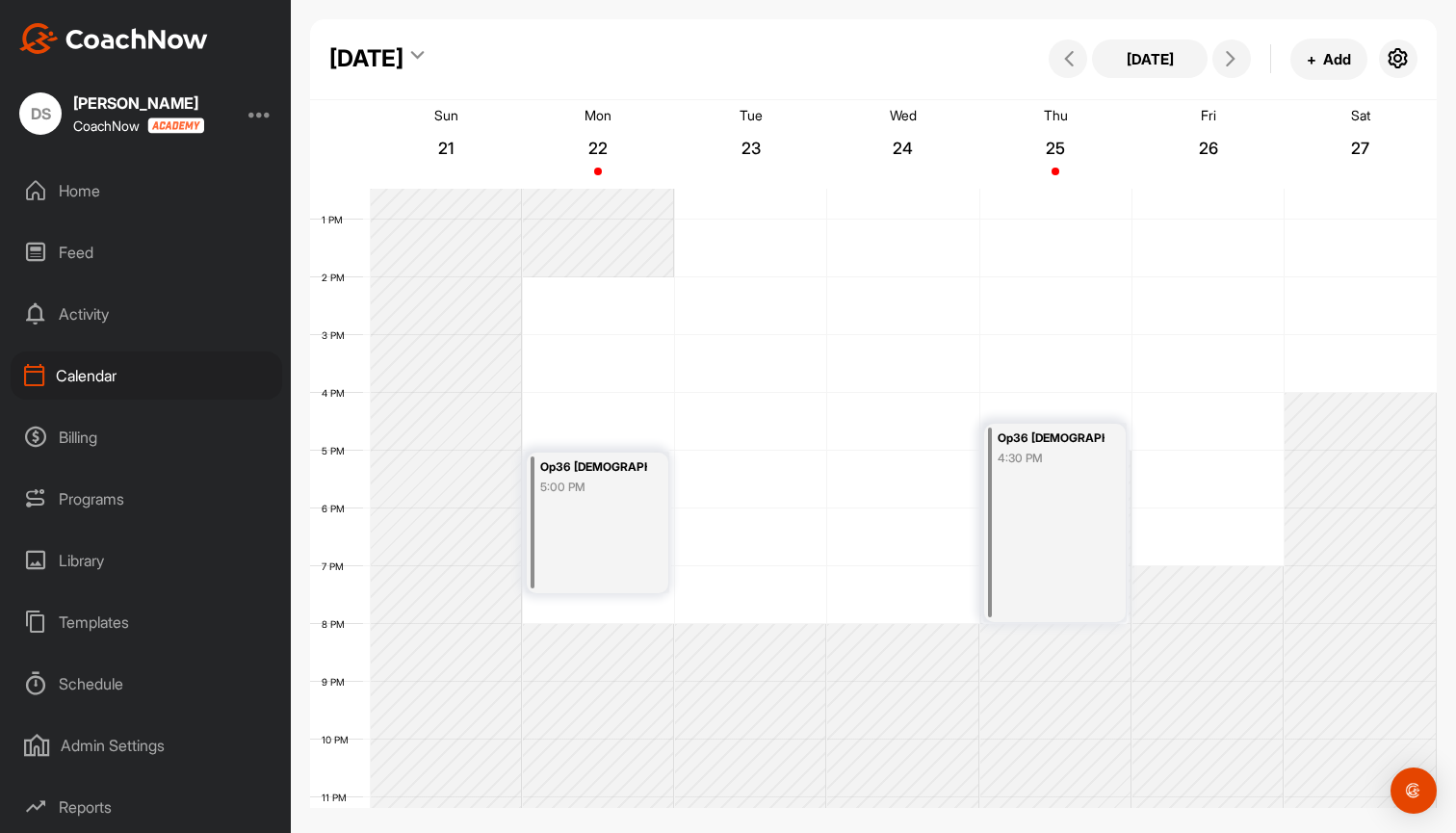 click on "Op36 [DEMOGRAPHIC_DATA] Fall Series 1 - 5pm" at bounding box center [1051, 438] 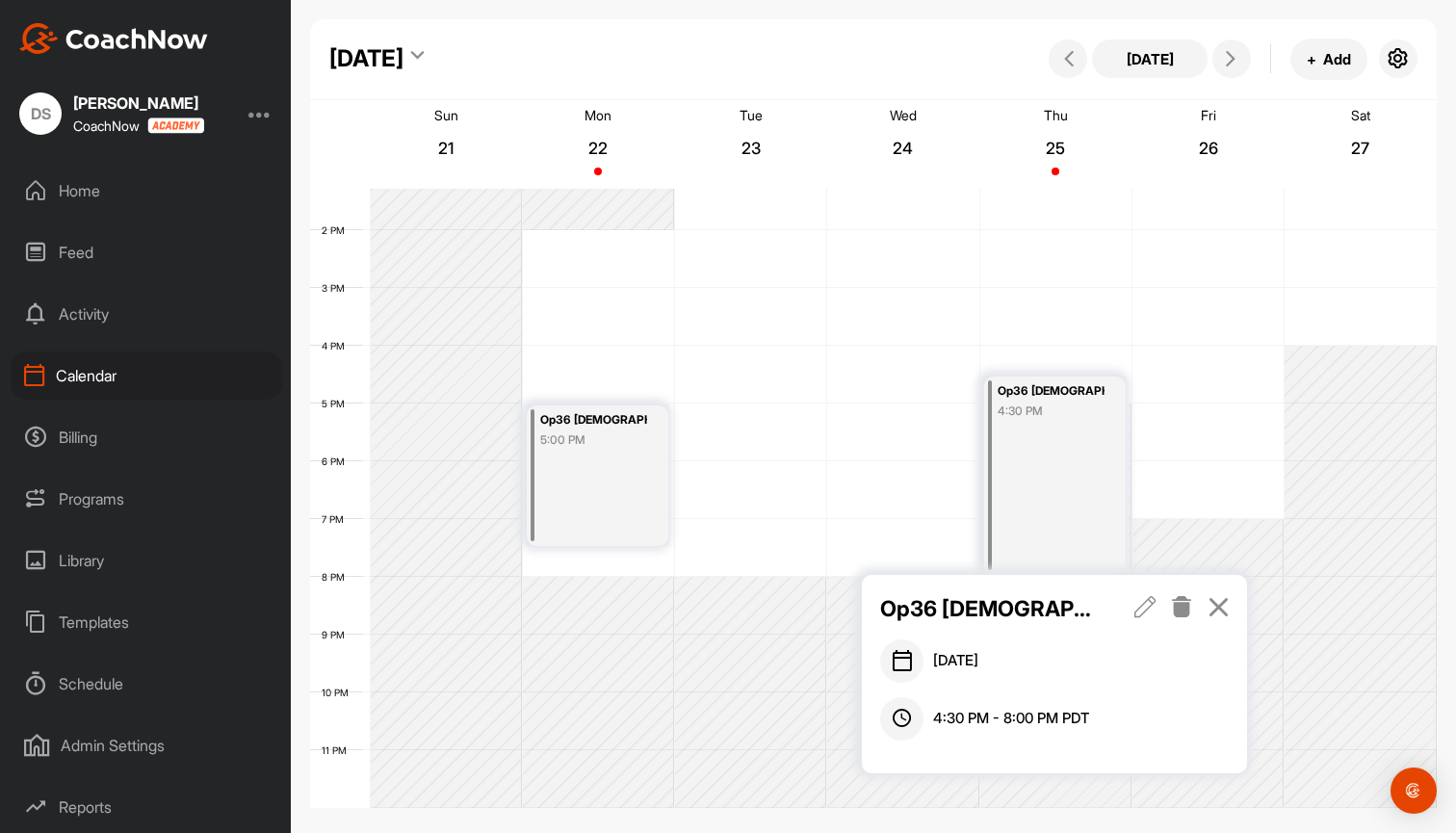scroll, scrollTop: 768, scrollLeft: 0, axis: vertical 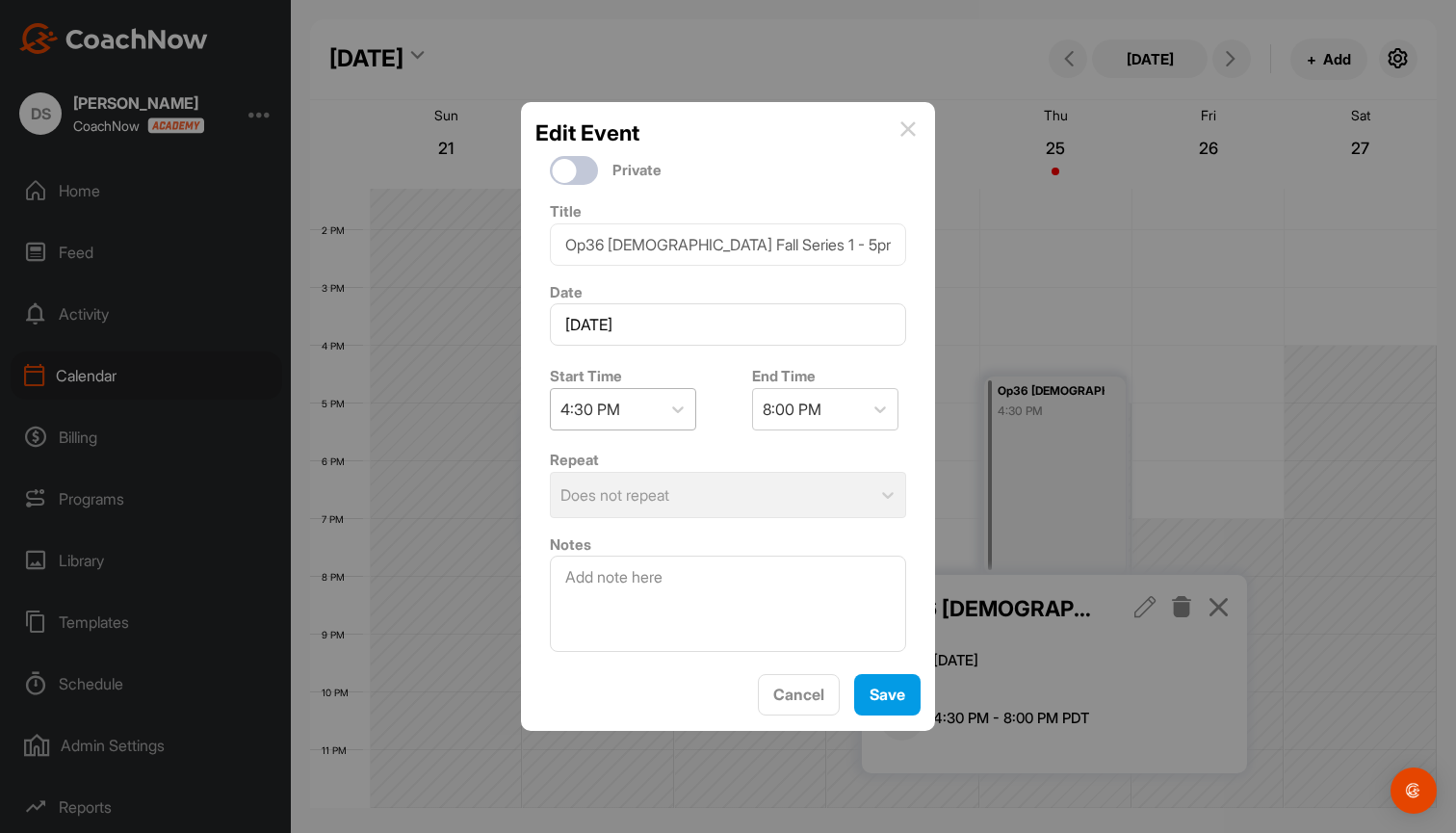 click on "4:30 PM" at bounding box center [606, 409] 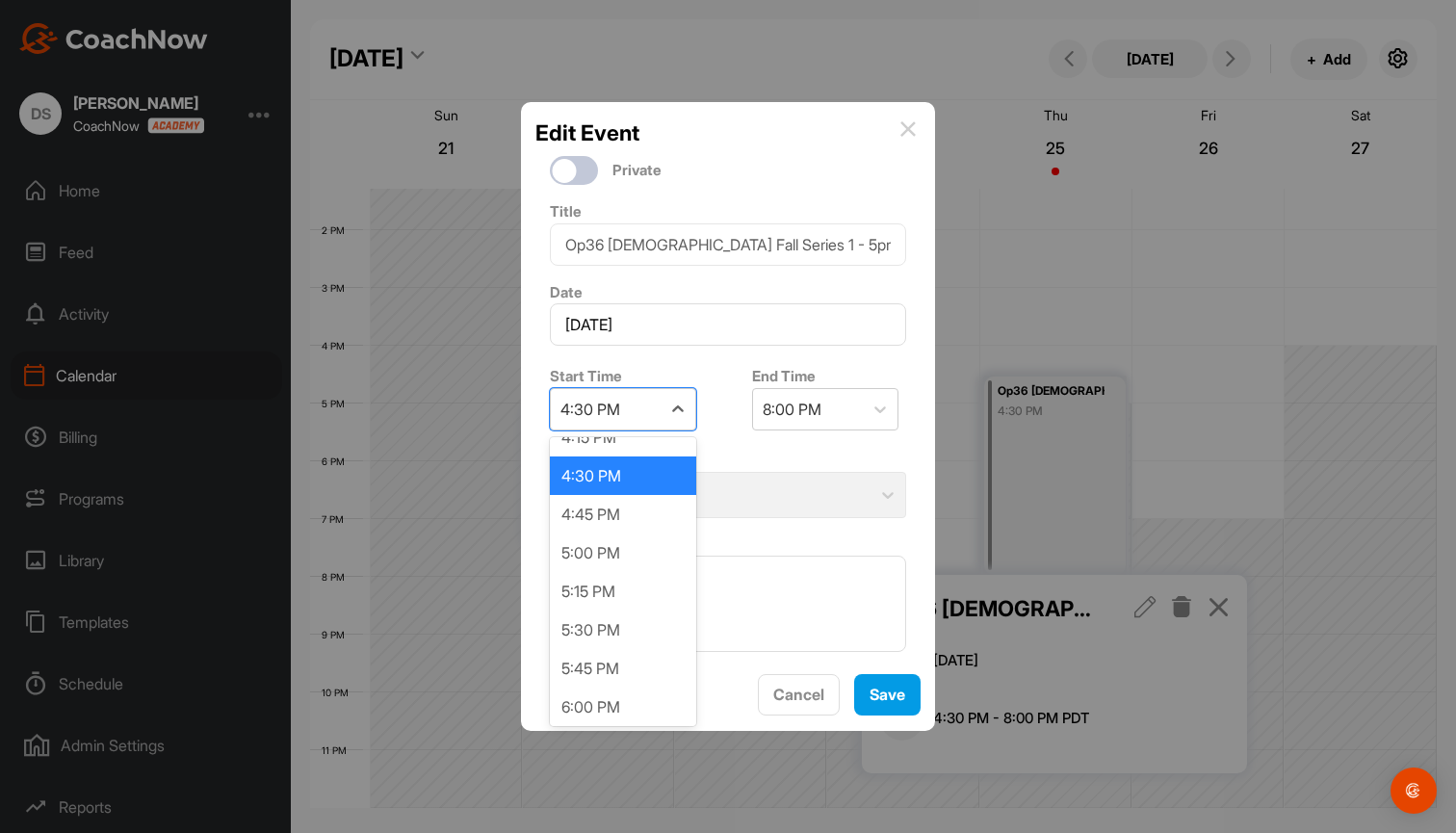 scroll, scrollTop: 2530, scrollLeft: 0, axis: vertical 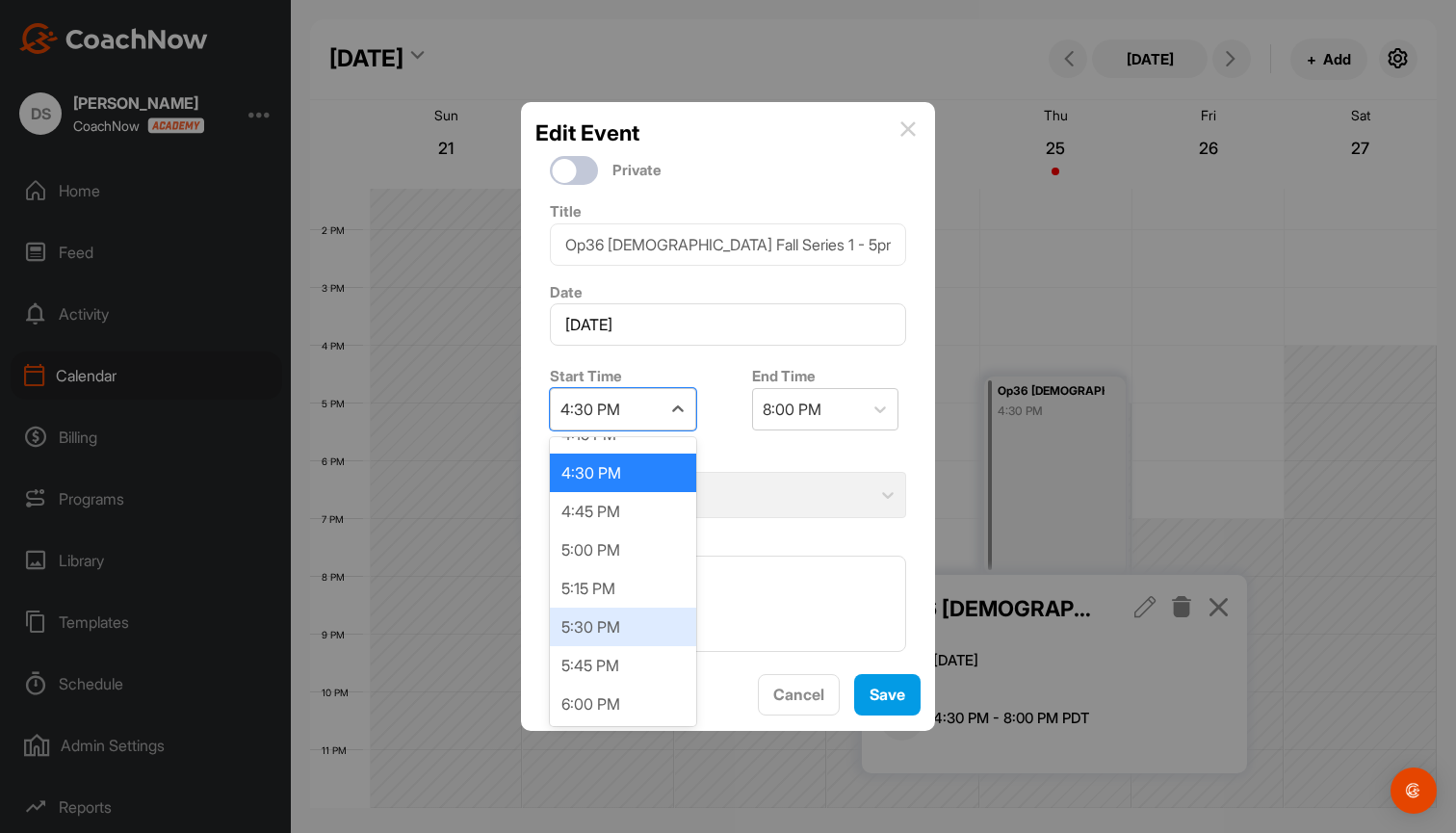 click on "5:30 PM" at bounding box center (623, 627) 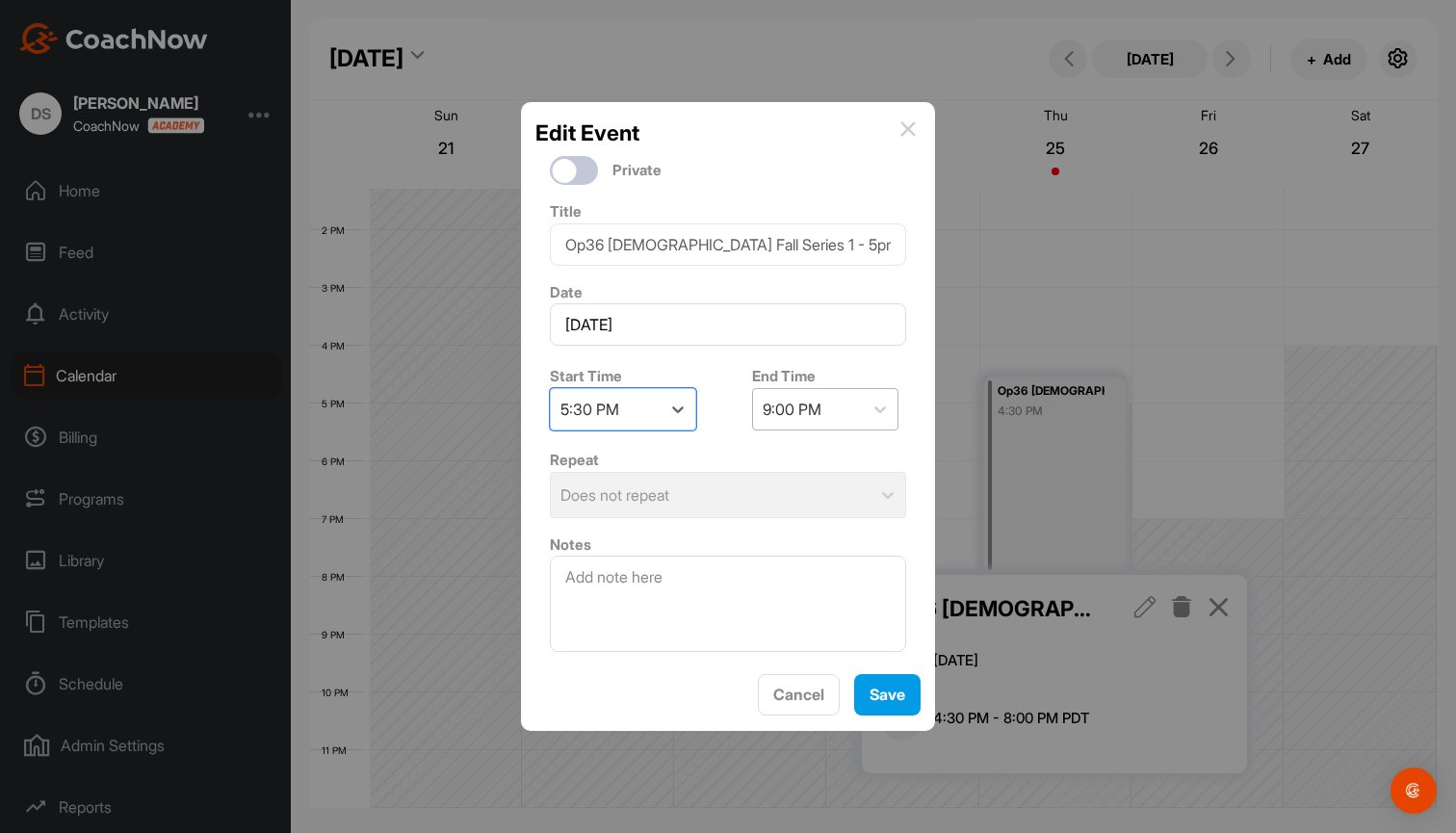 click on "9:00 PM" at bounding box center (808, 409) 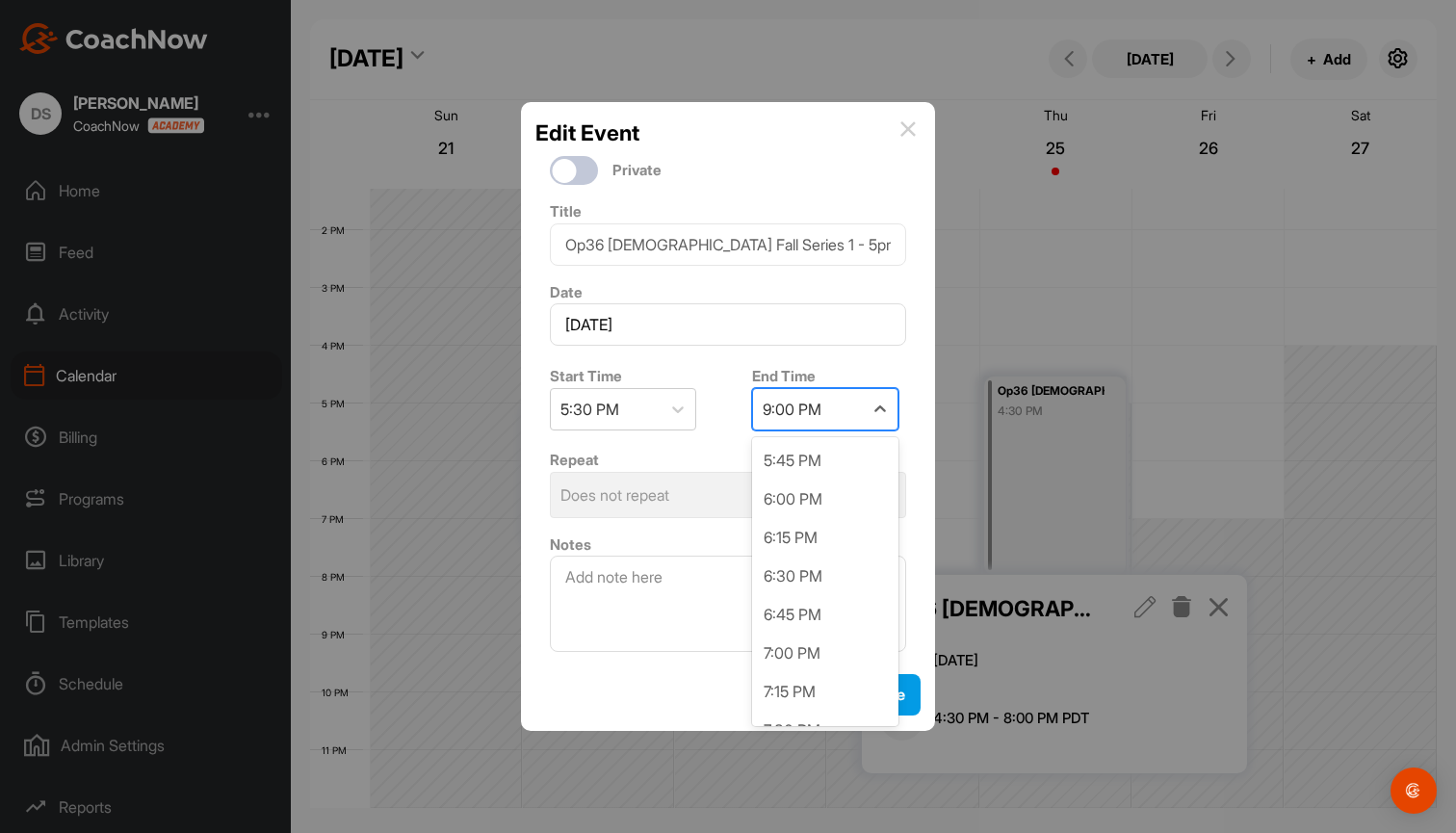 scroll, scrollTop: 267, scrollLeft: 0, axis: vertical 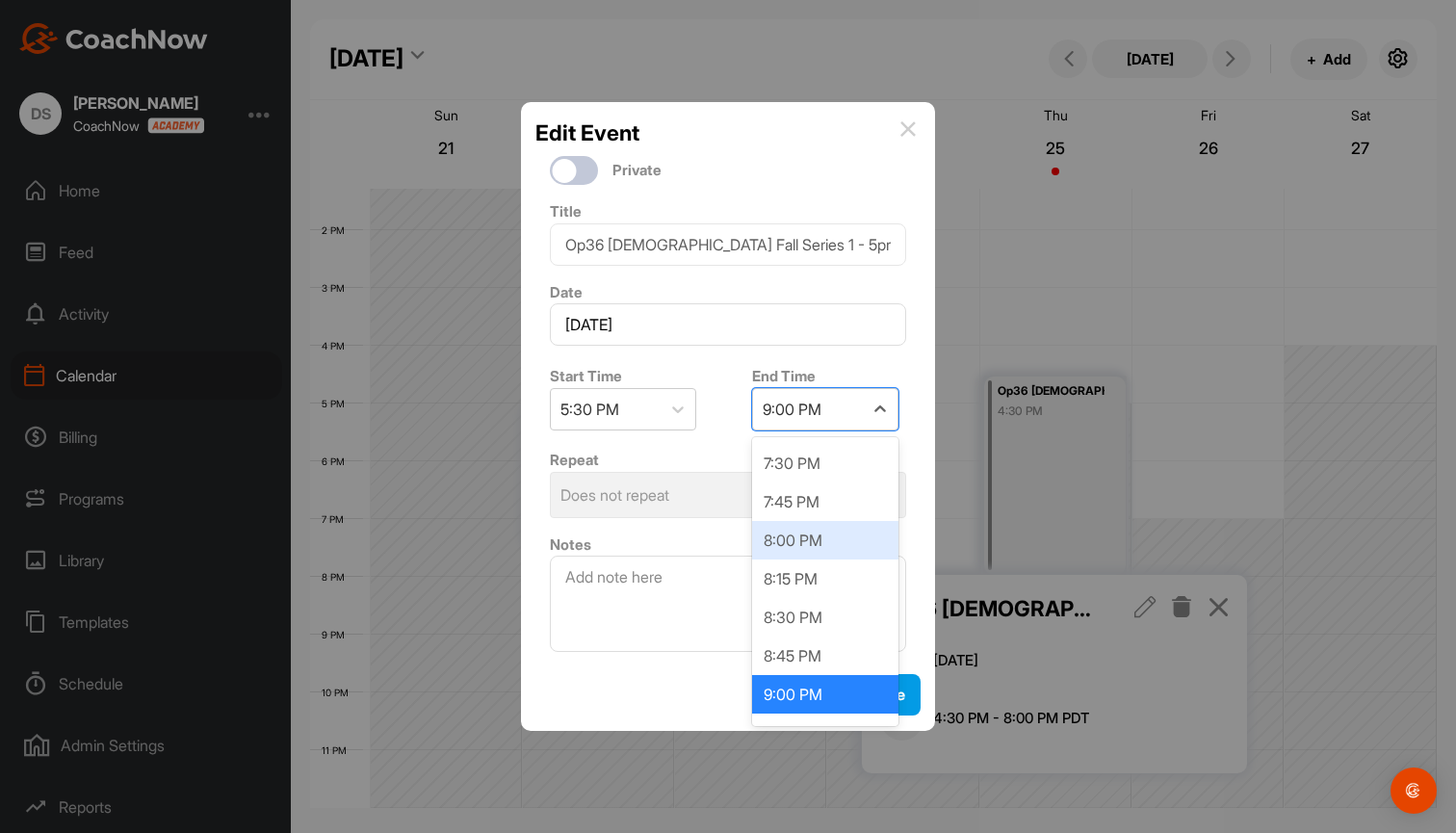 click on "8:00 PM" at bounding box center (825, 540) 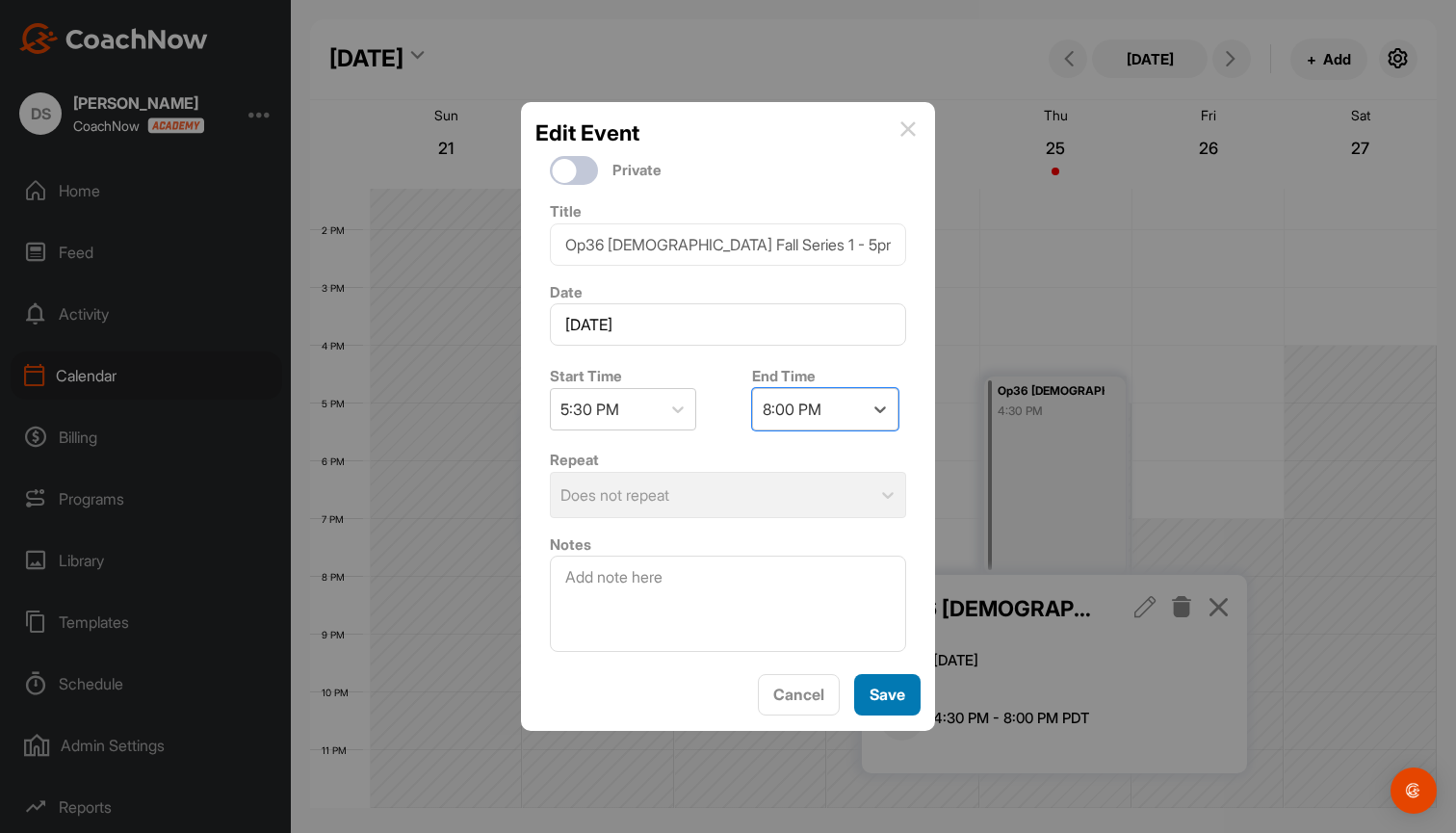 click on "Save" at bounding box center [887, 694] 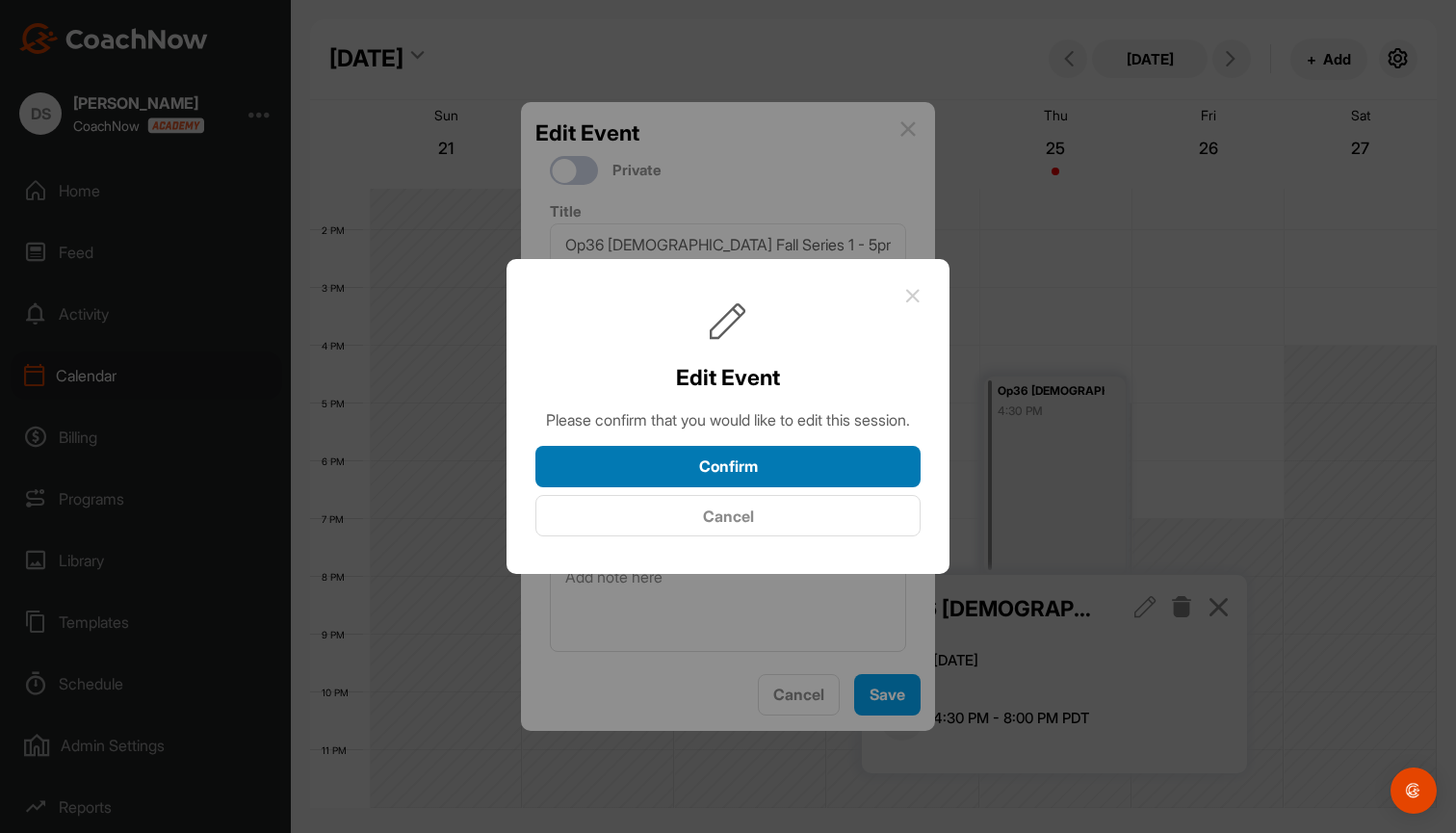 click on "Confirm" at bounding box center (728, 466) 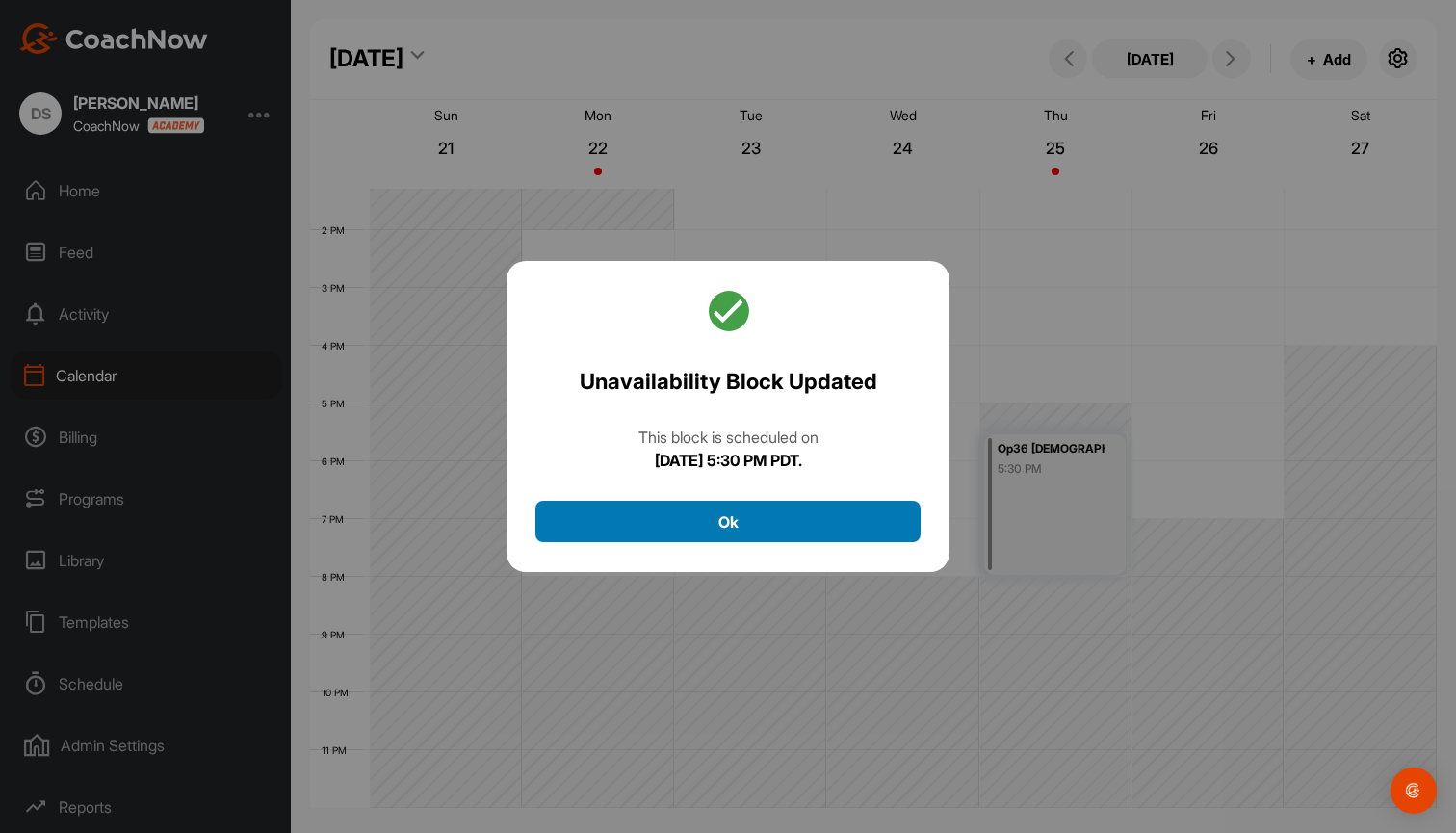 click on "Ok" at bounding box center [728, 521] 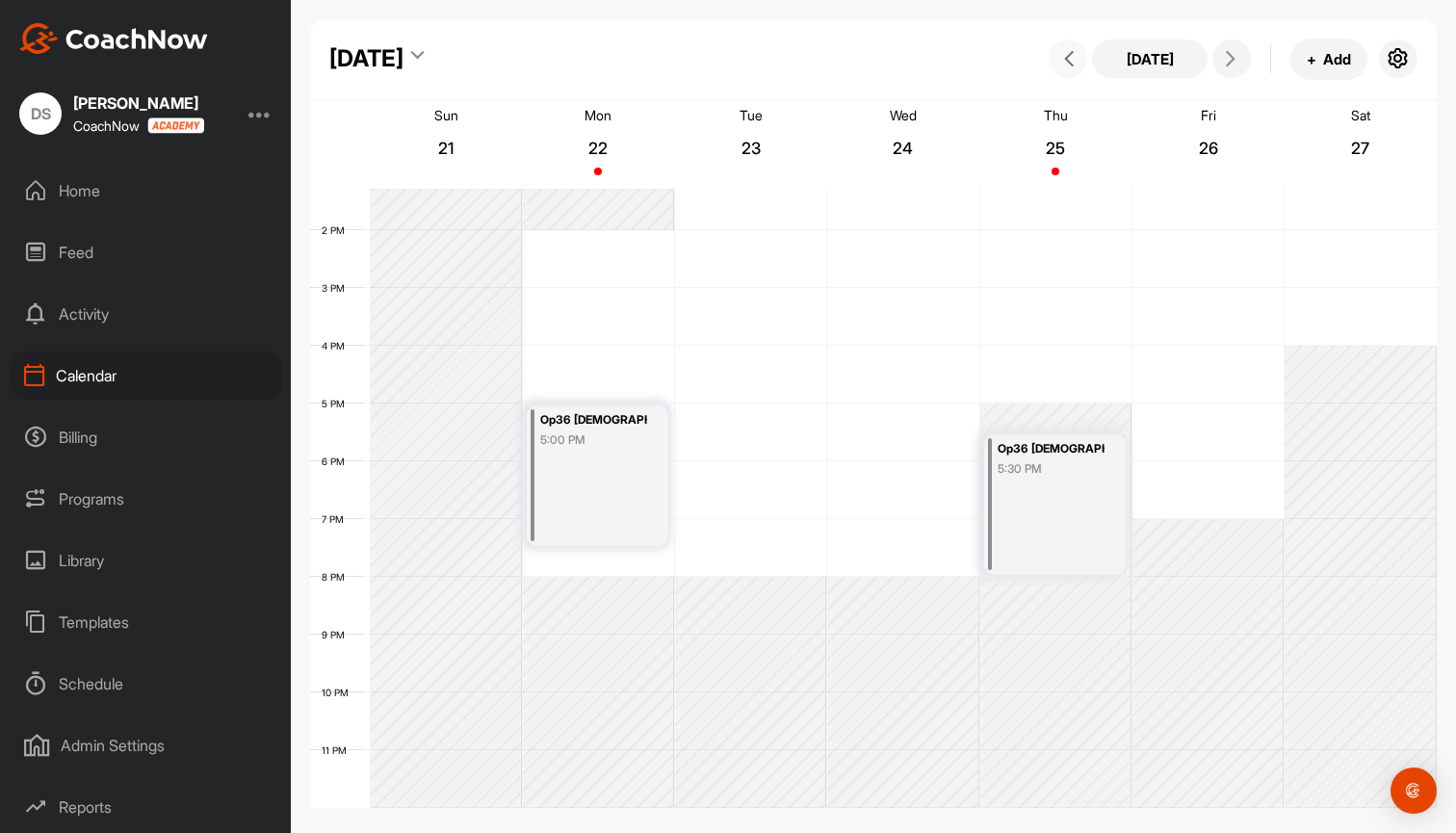 click at bounding box center (1068, 59) 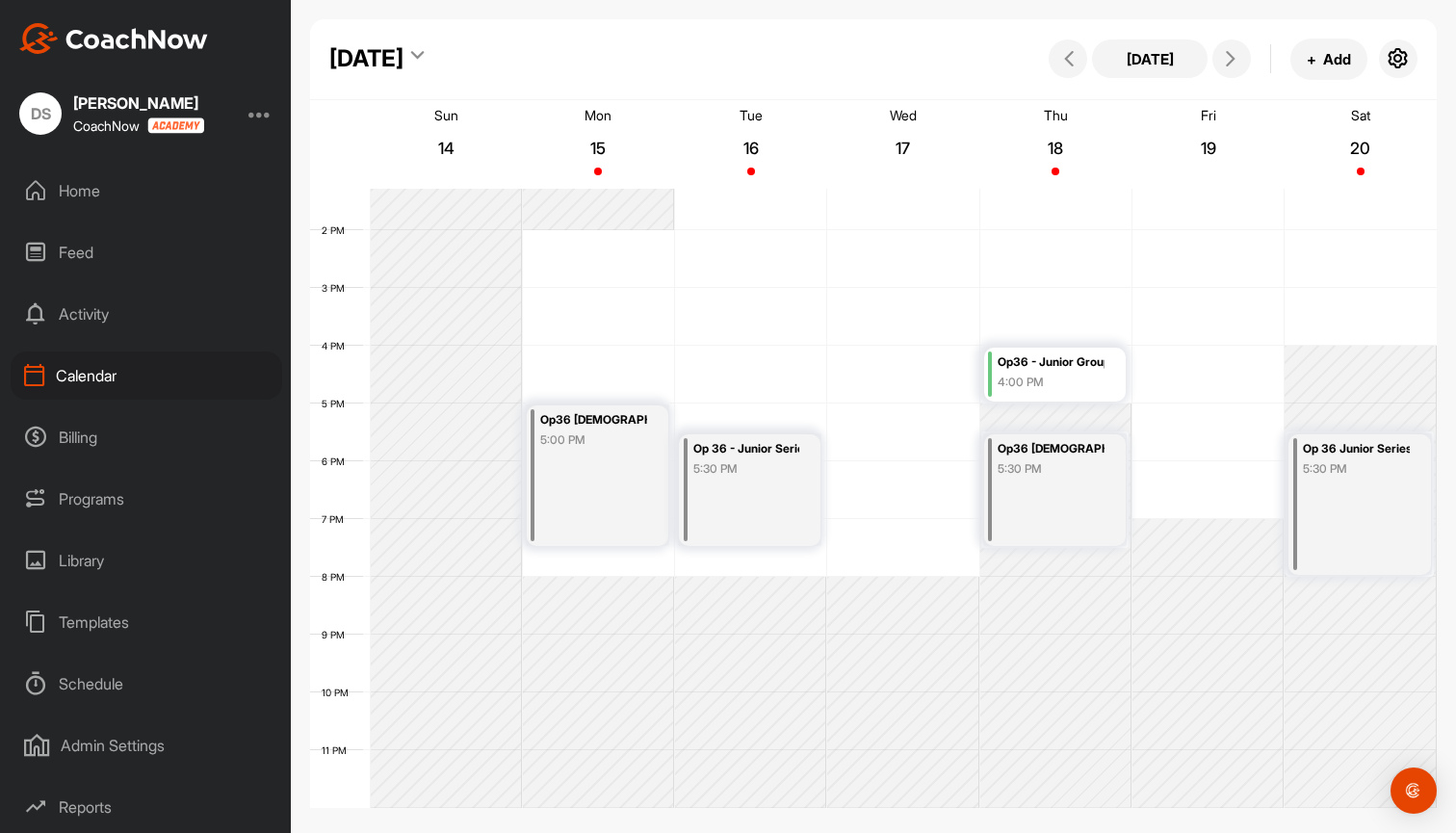 scroll, scrollTop: 768, scrollLeft: 0, axis: vertical 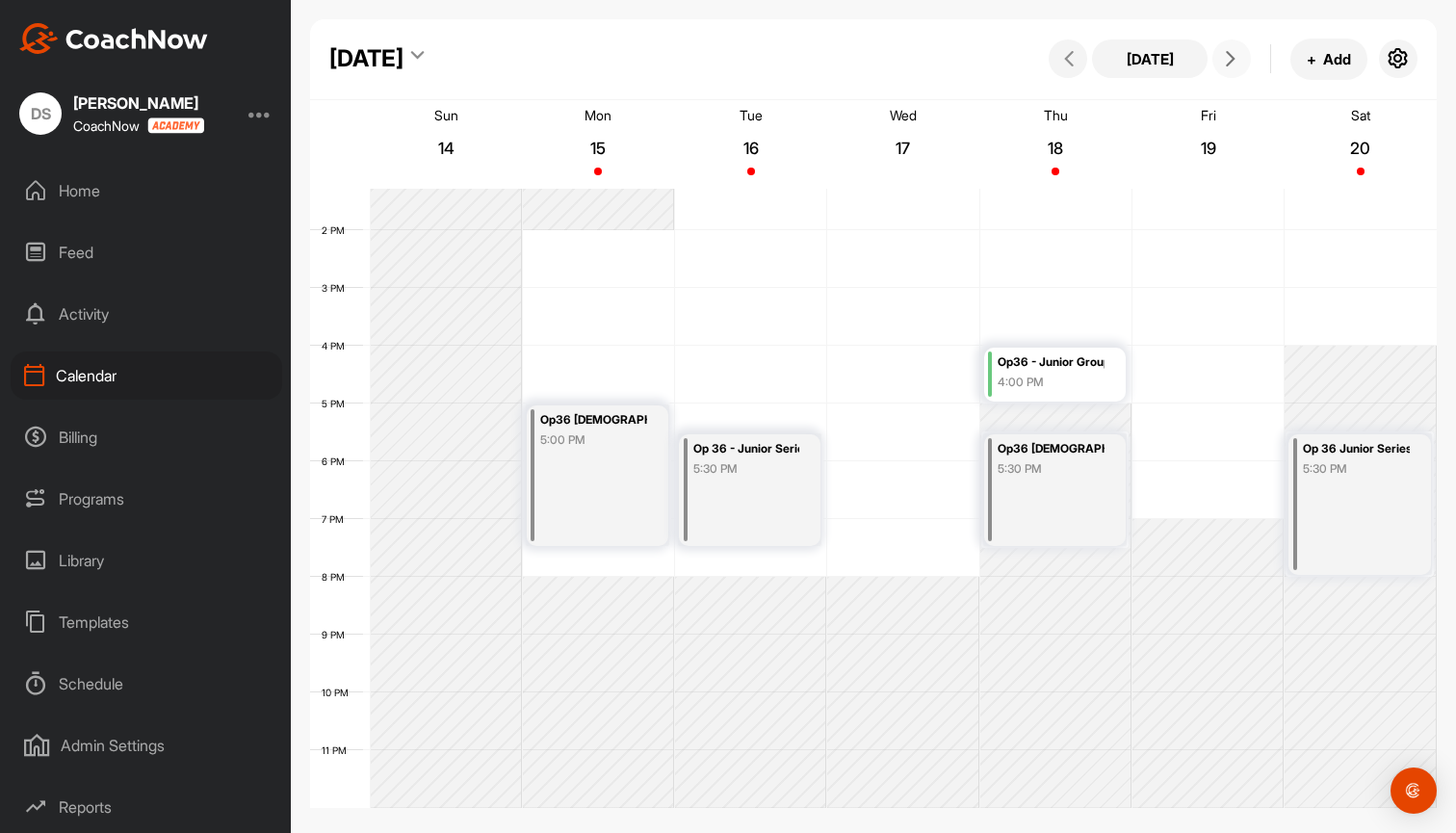 click at bounding box center [1231, 59] 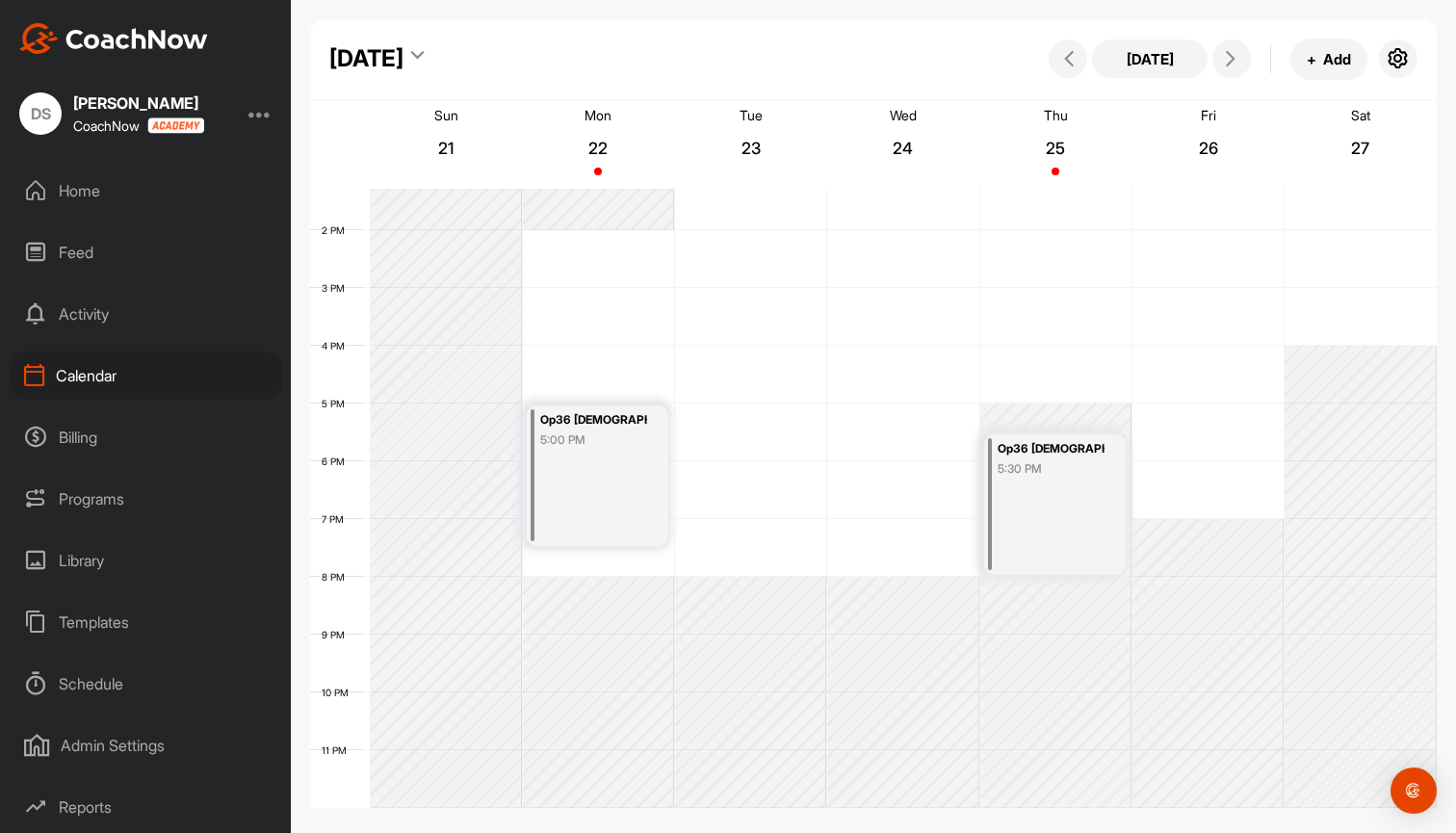 scroll, scrollTop: 768, scrollLeft: 0, axis: vertical 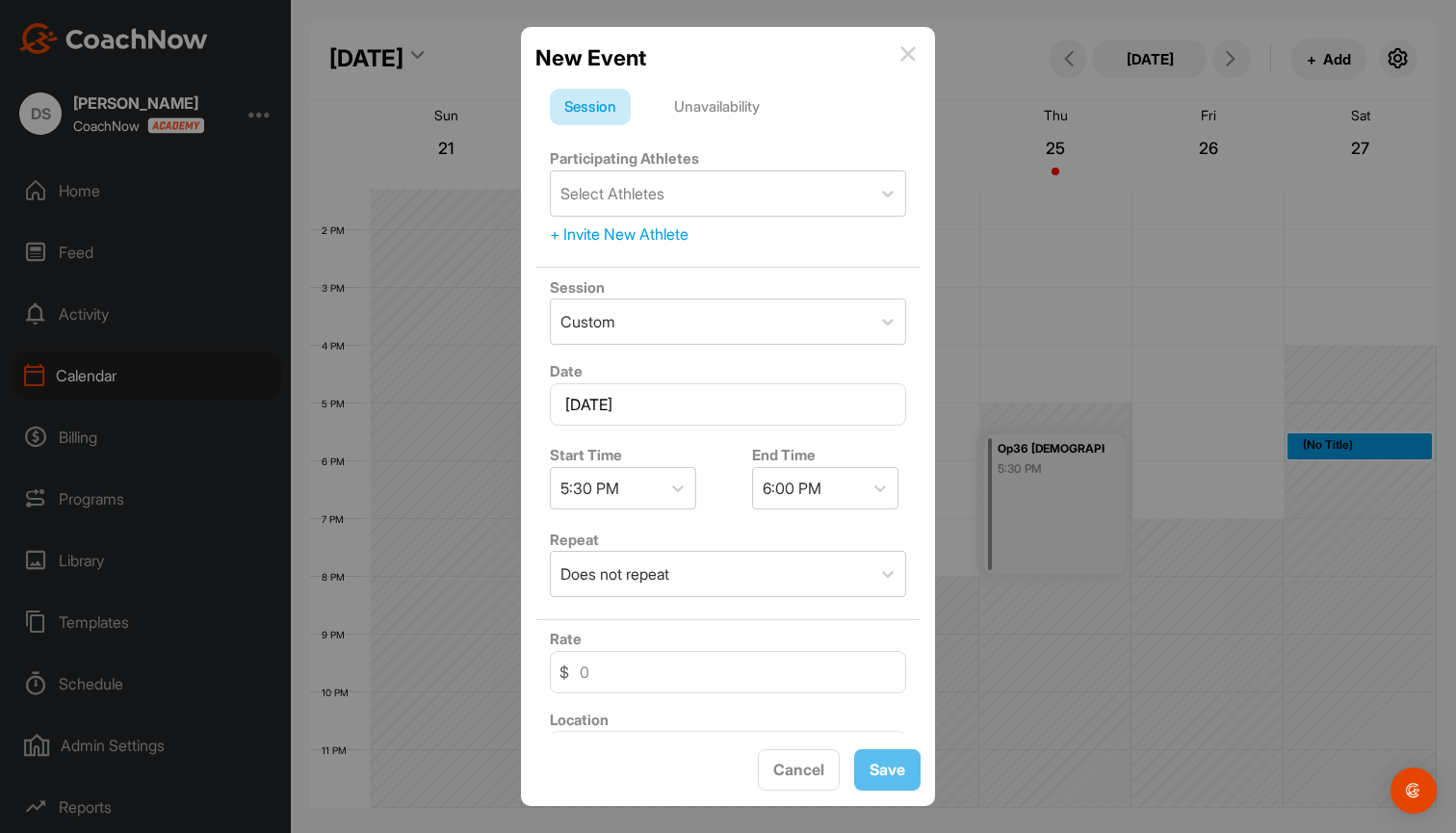 click on "Unavailability" at bounding box center [716, 107] 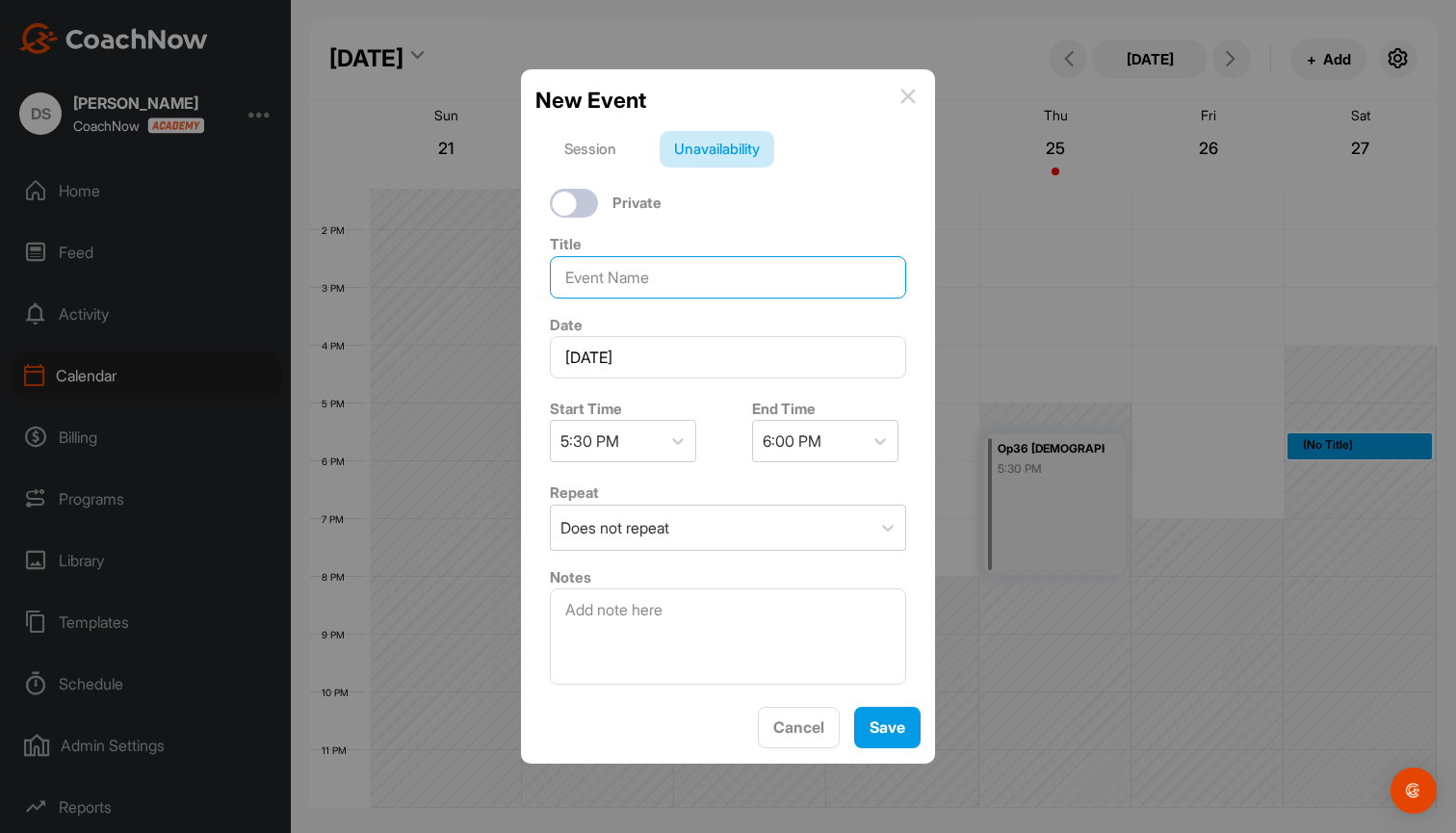 click at bounding box center [728, 277] 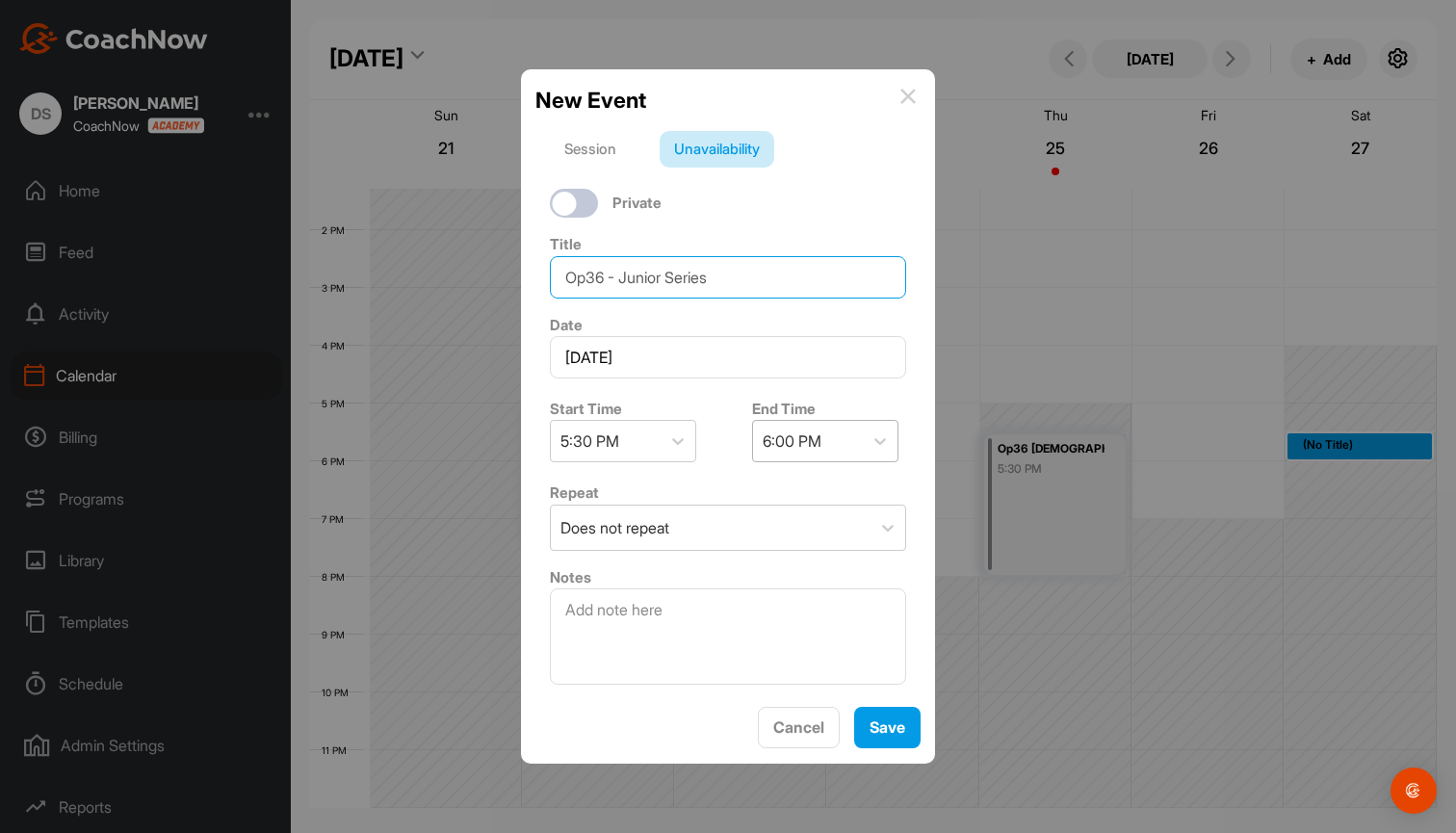 type on "Op36 - Junior Series" 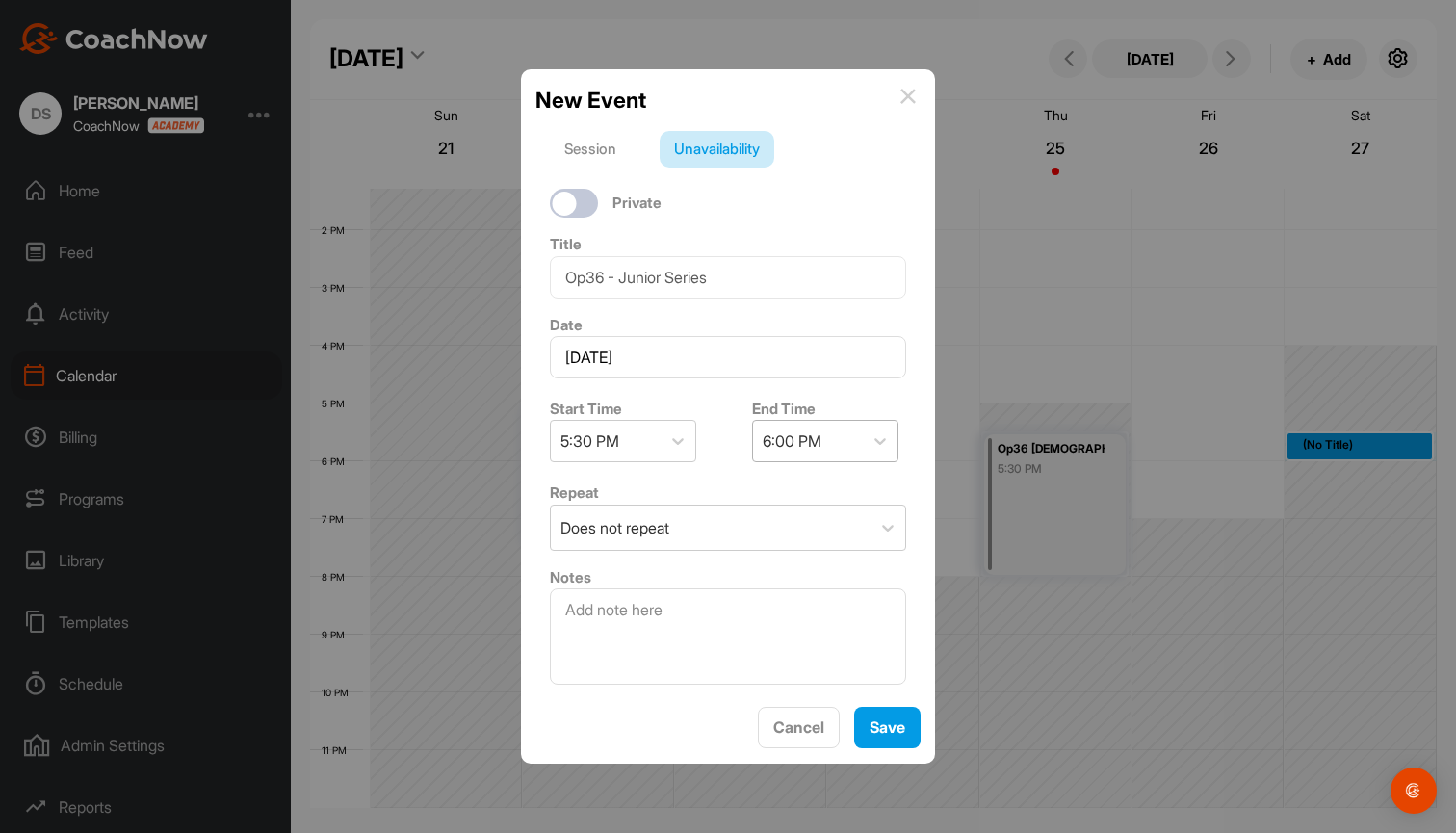 click on "6:00 PM" at bounding box center [792, 441] 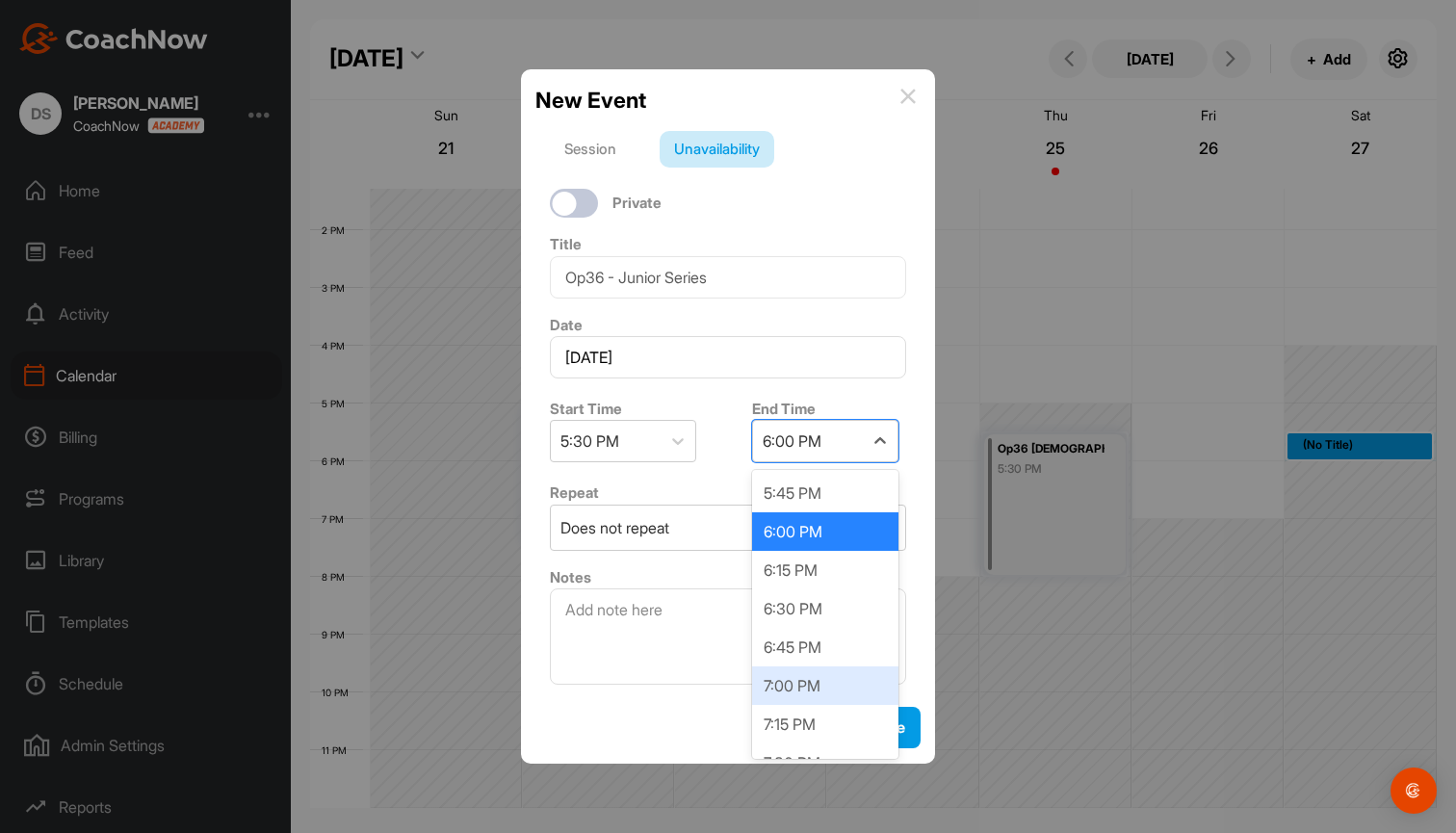 click on "7:00 PM" at bounding box center (825, 686) 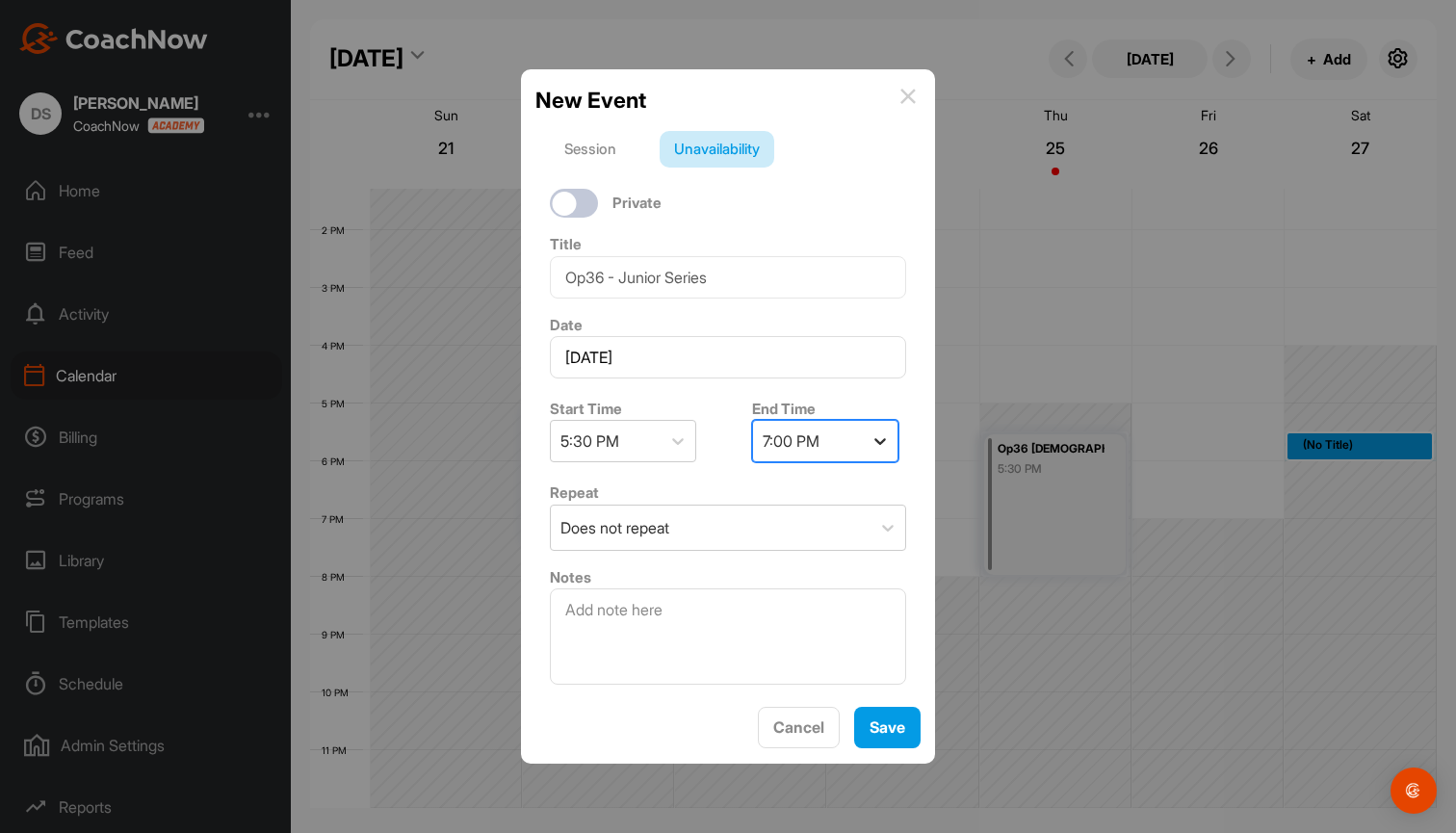 click 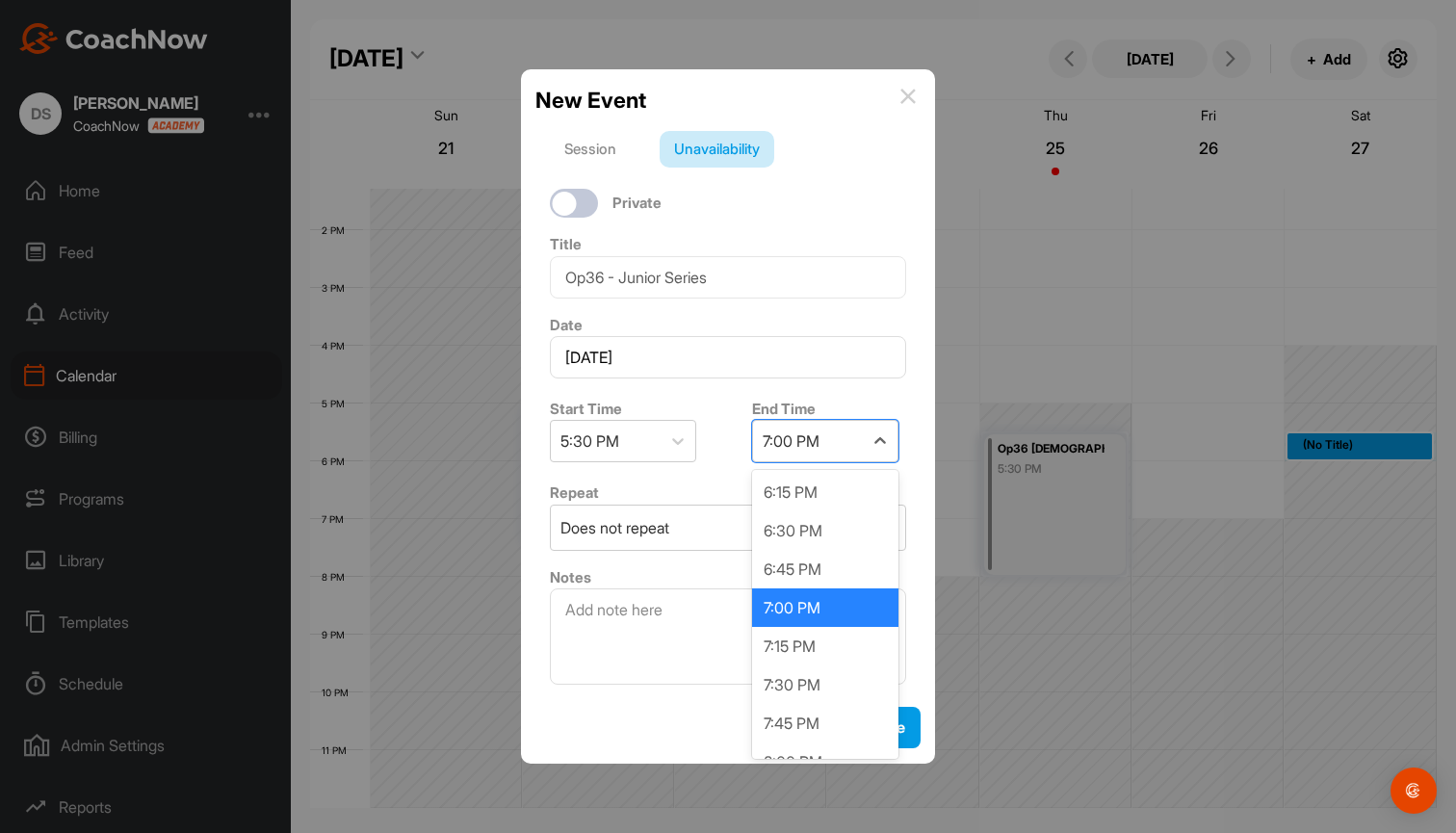 scroll, scrollTop: 77, scrollLeft: 0, axis: vertical 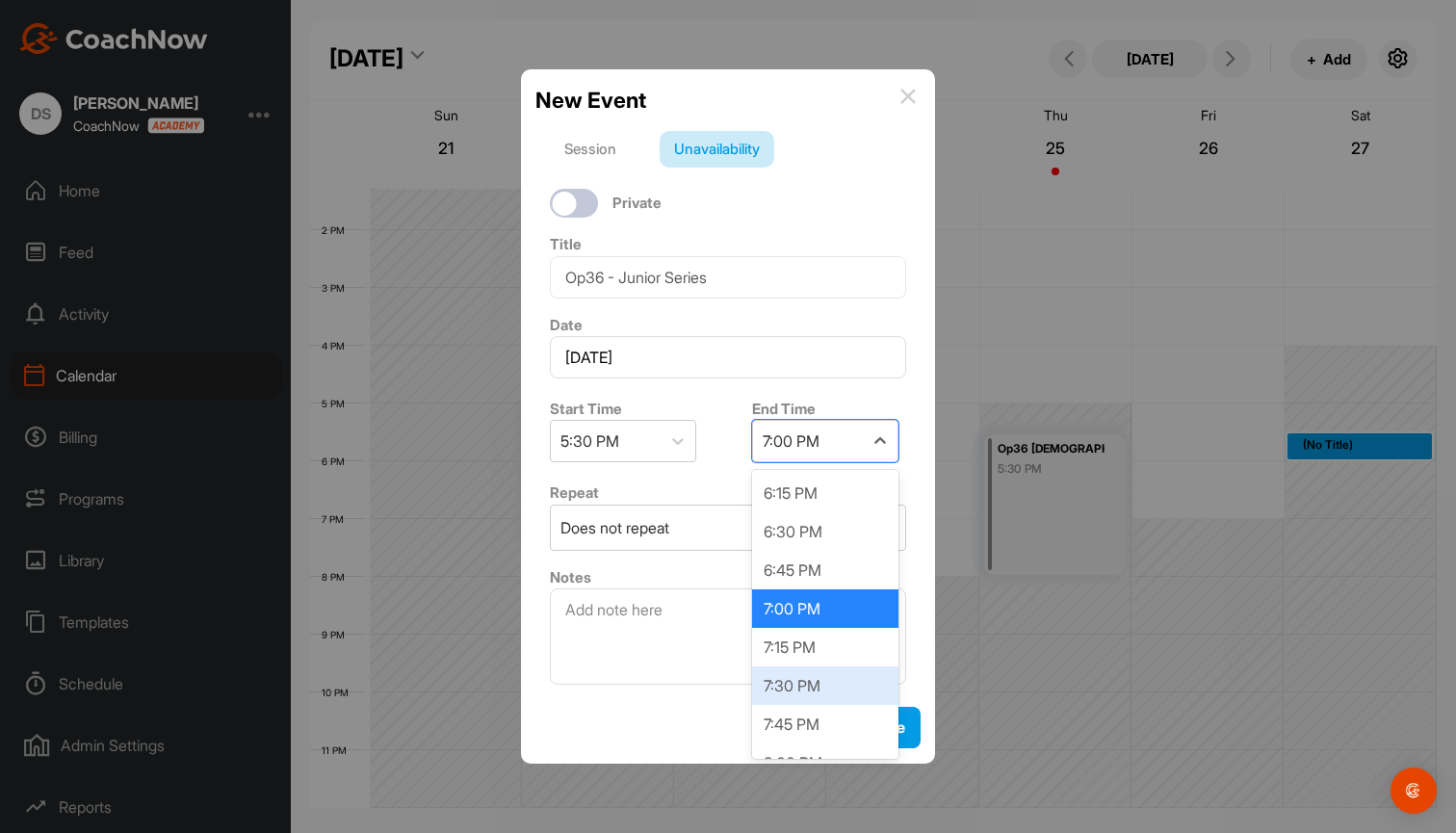 click on "7:30 PM" at bounding box center (825, 686) 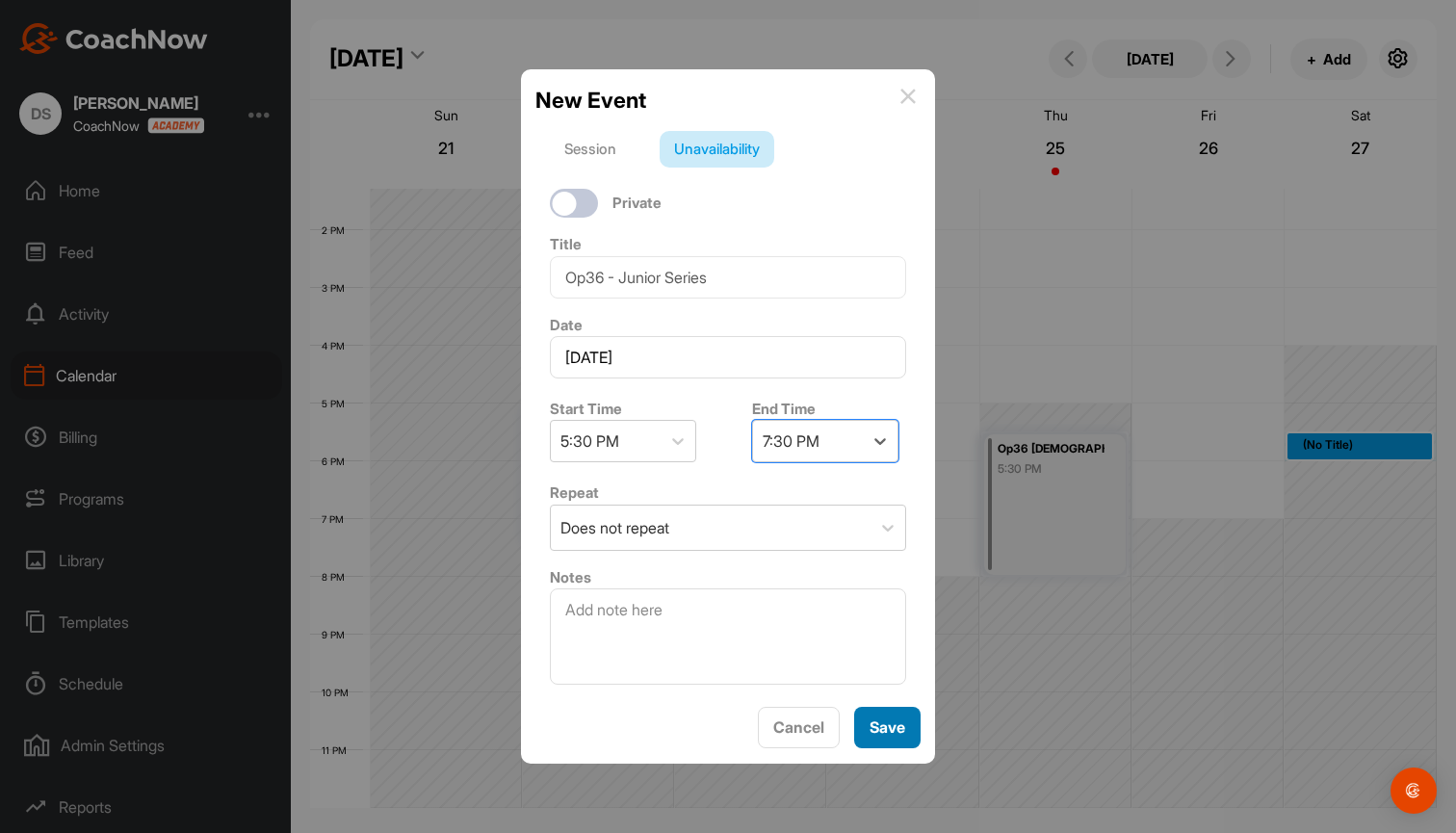 click on "Save" at bounding box center (887, 727) 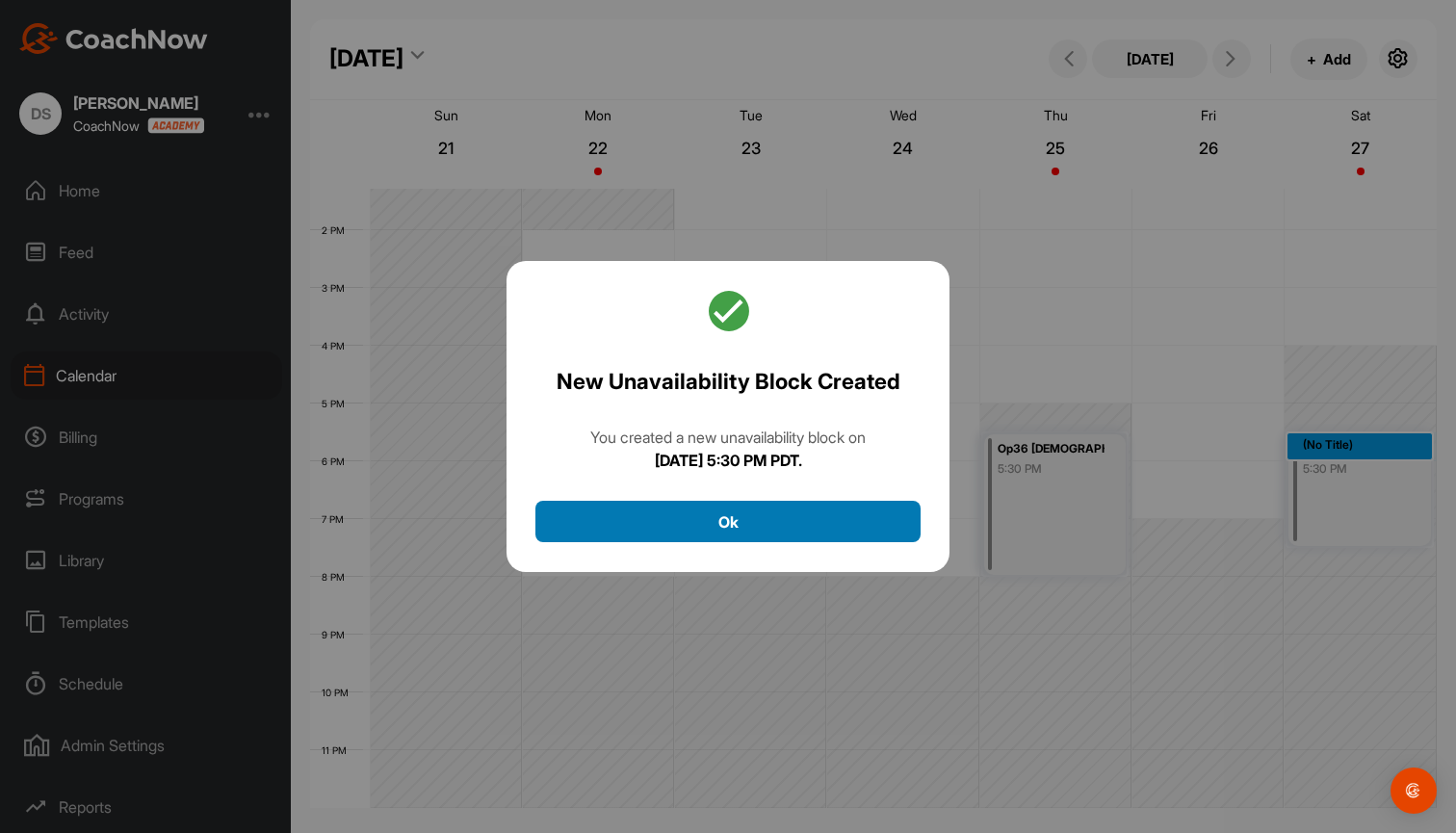 click on "Ok" at bounding box center [728, 521] 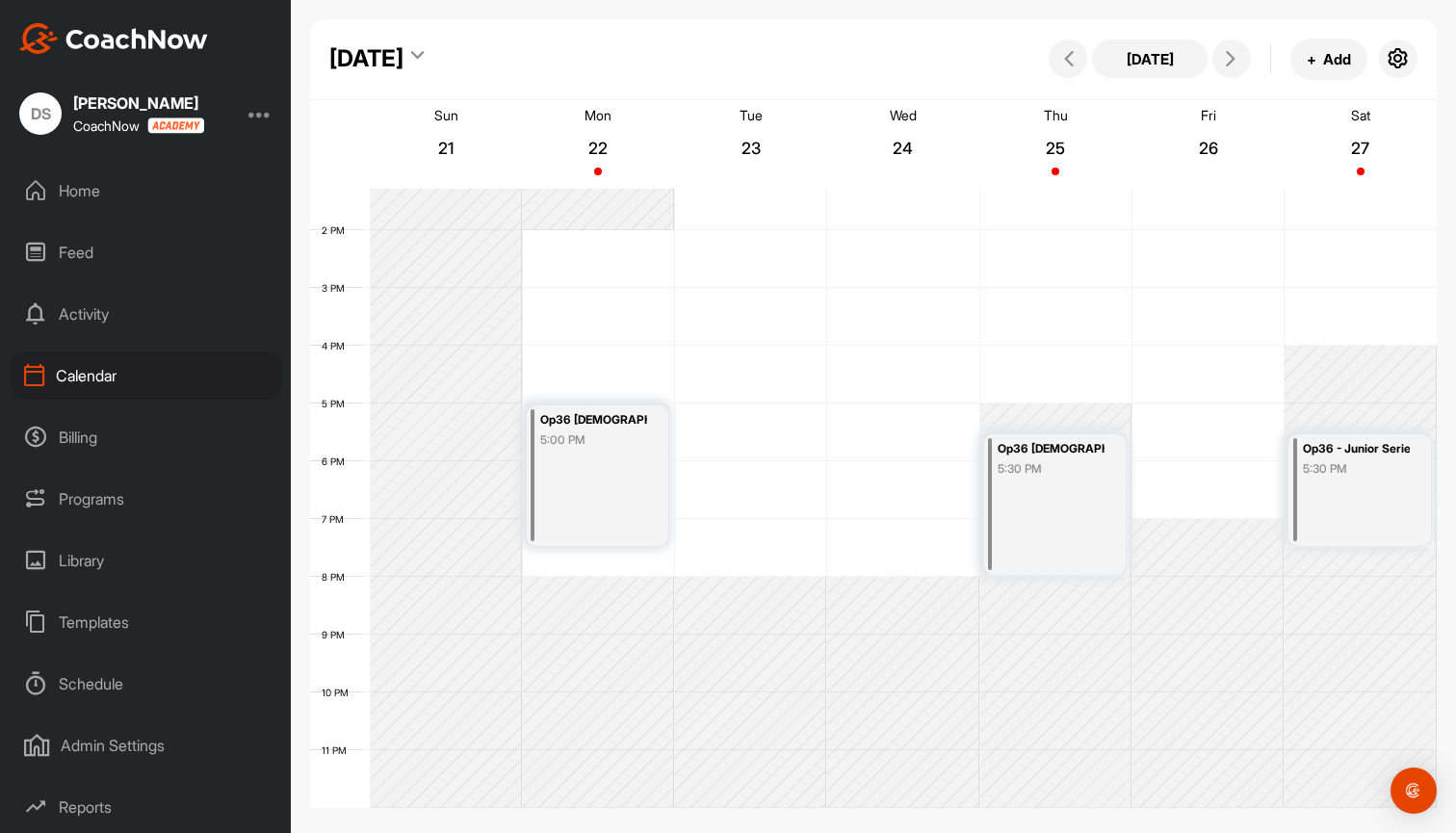 scroll, scrollTop: 768, scrollLeft: 0, axis: vertical 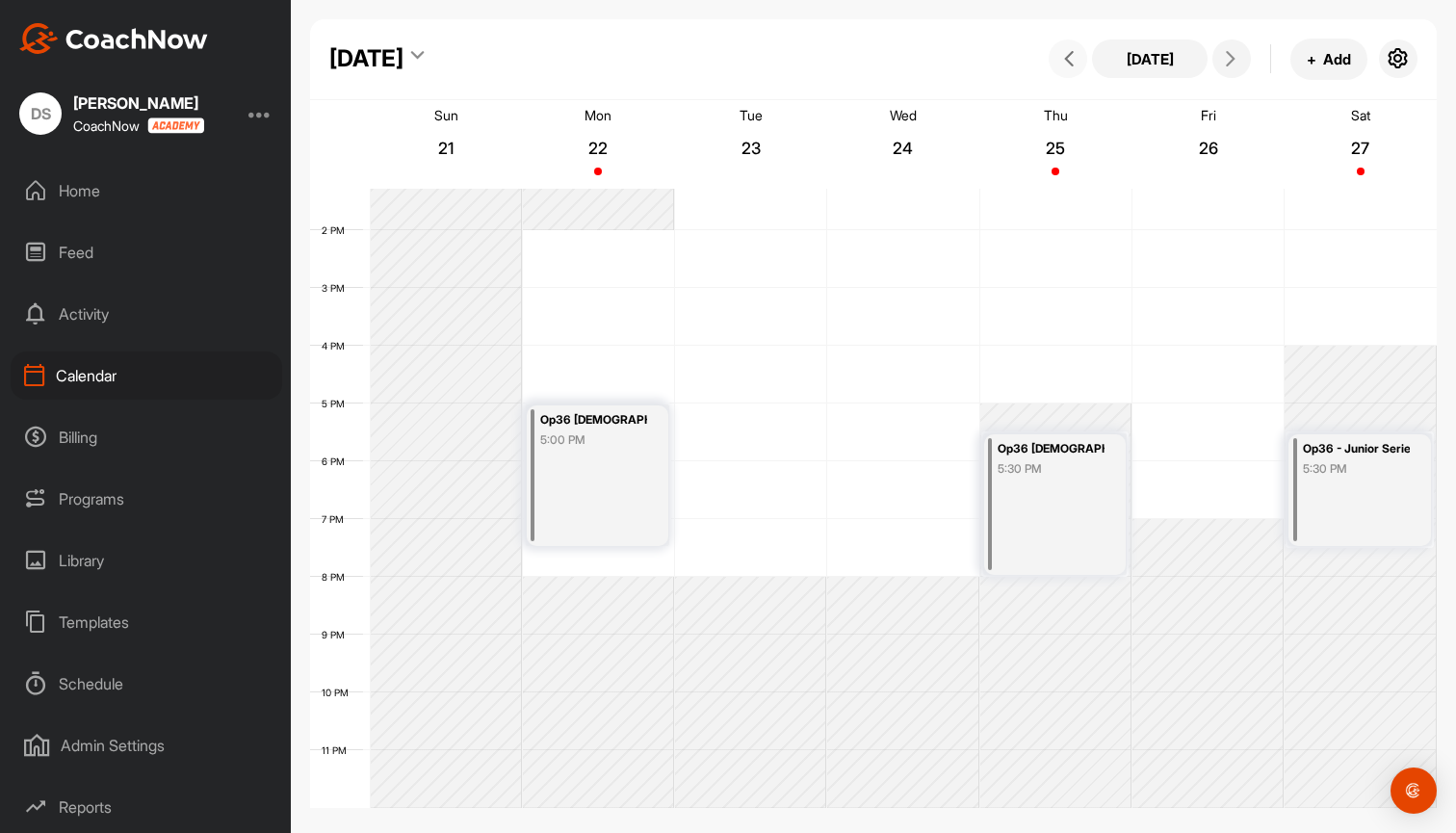 click at bounding box center (1069, 59) 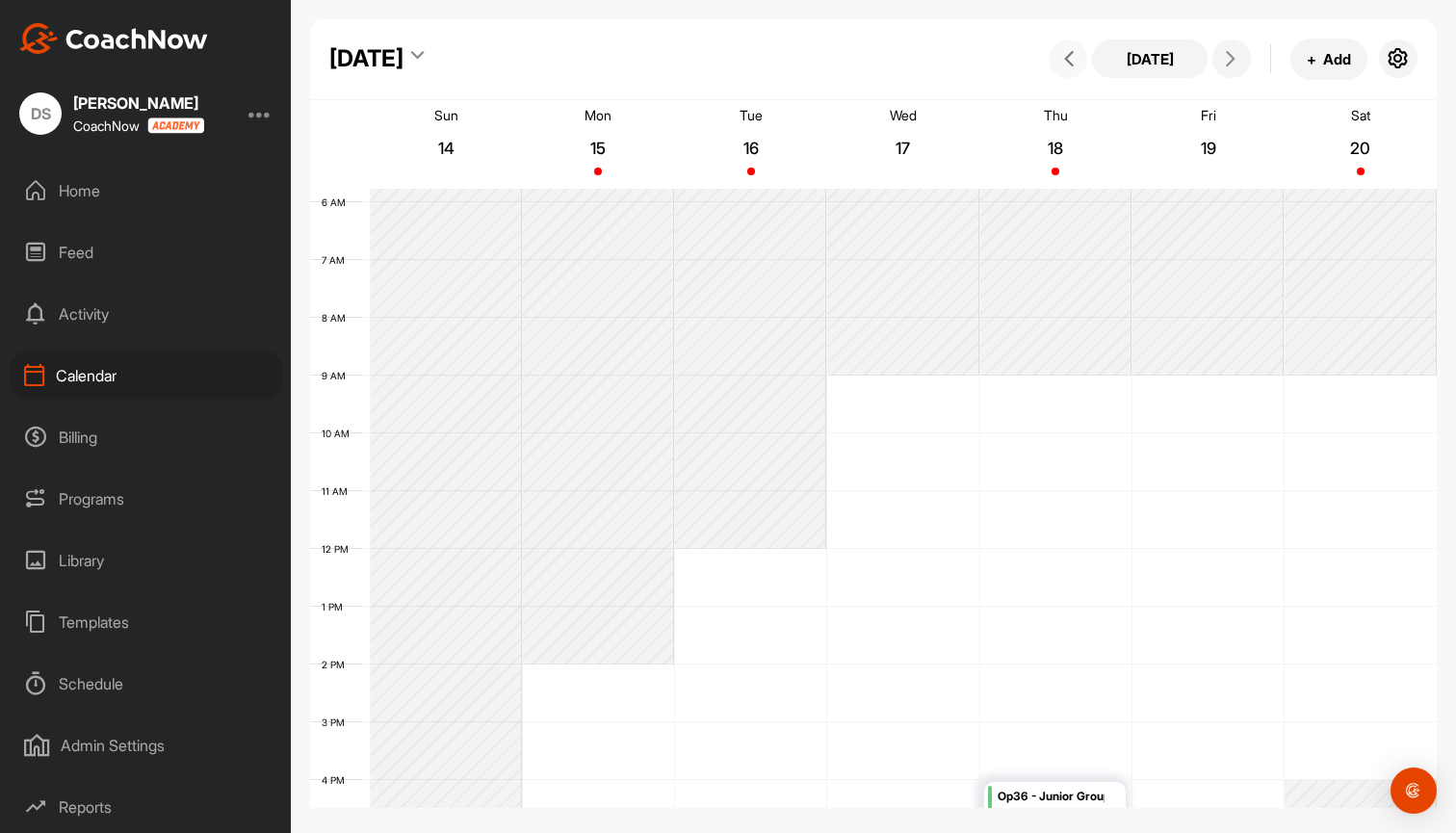 click at bounding box center [1069, 59] 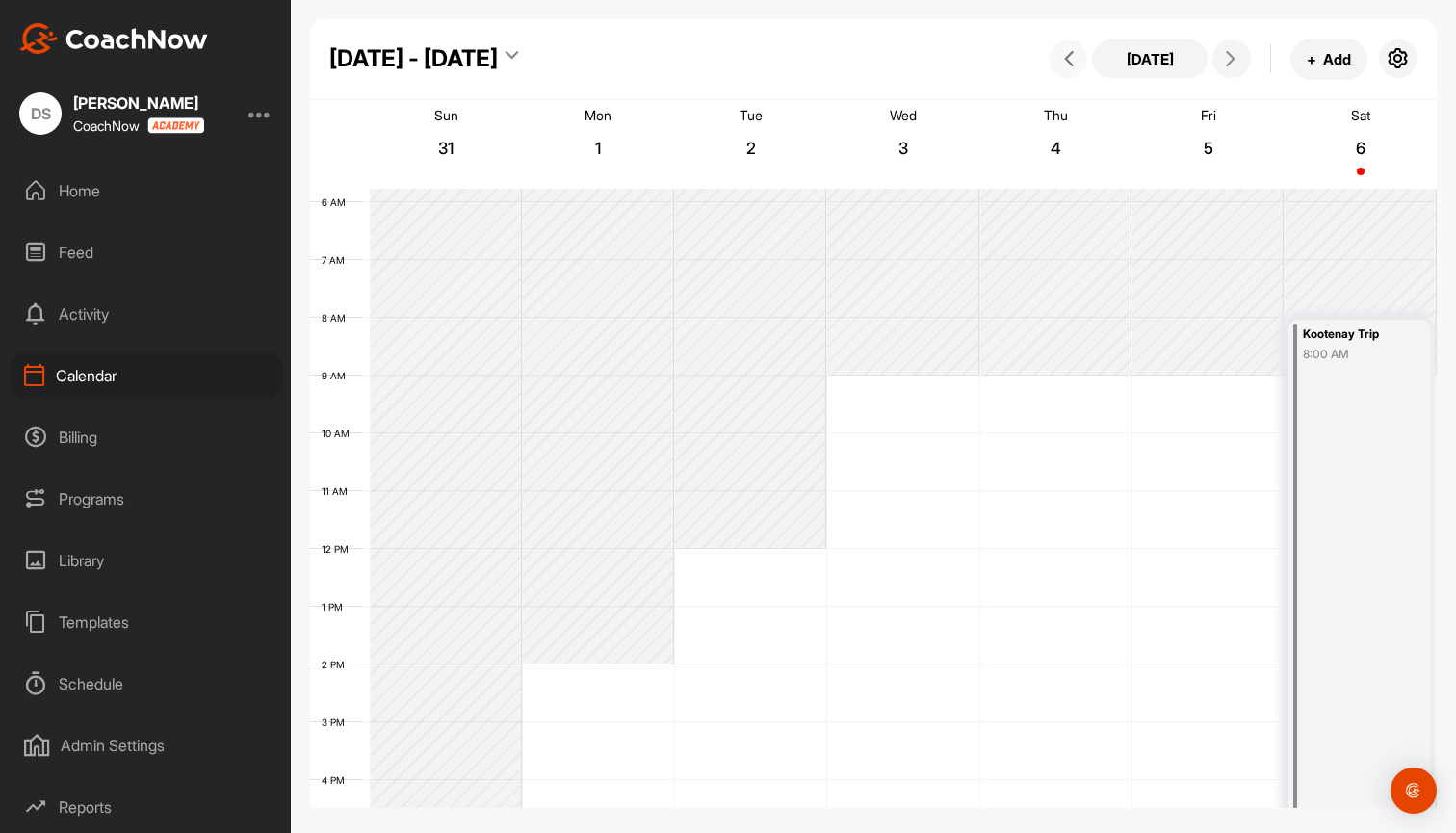 click at bounding box center [1069, 59] 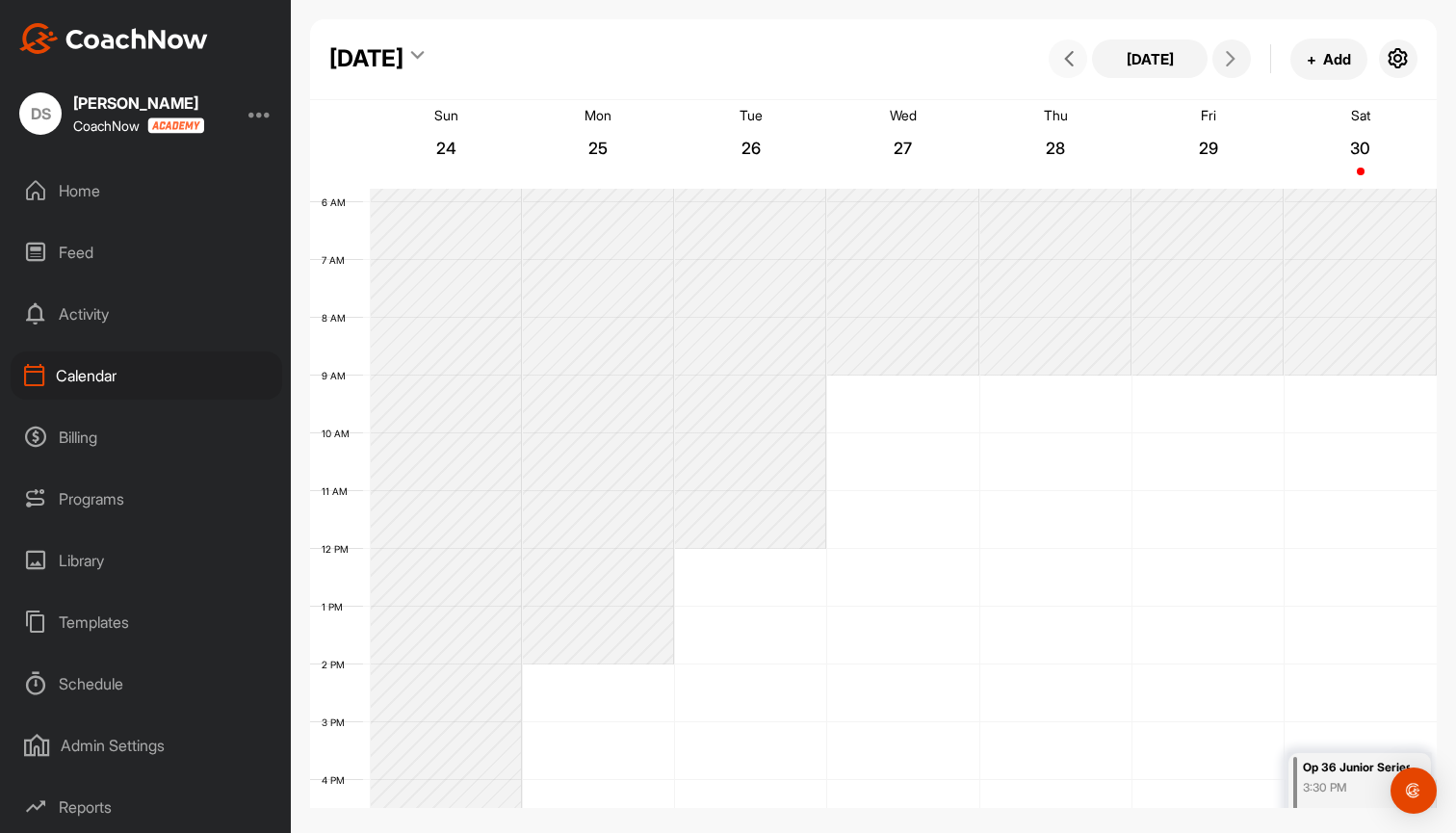 click at bounding box center [1069, 59] 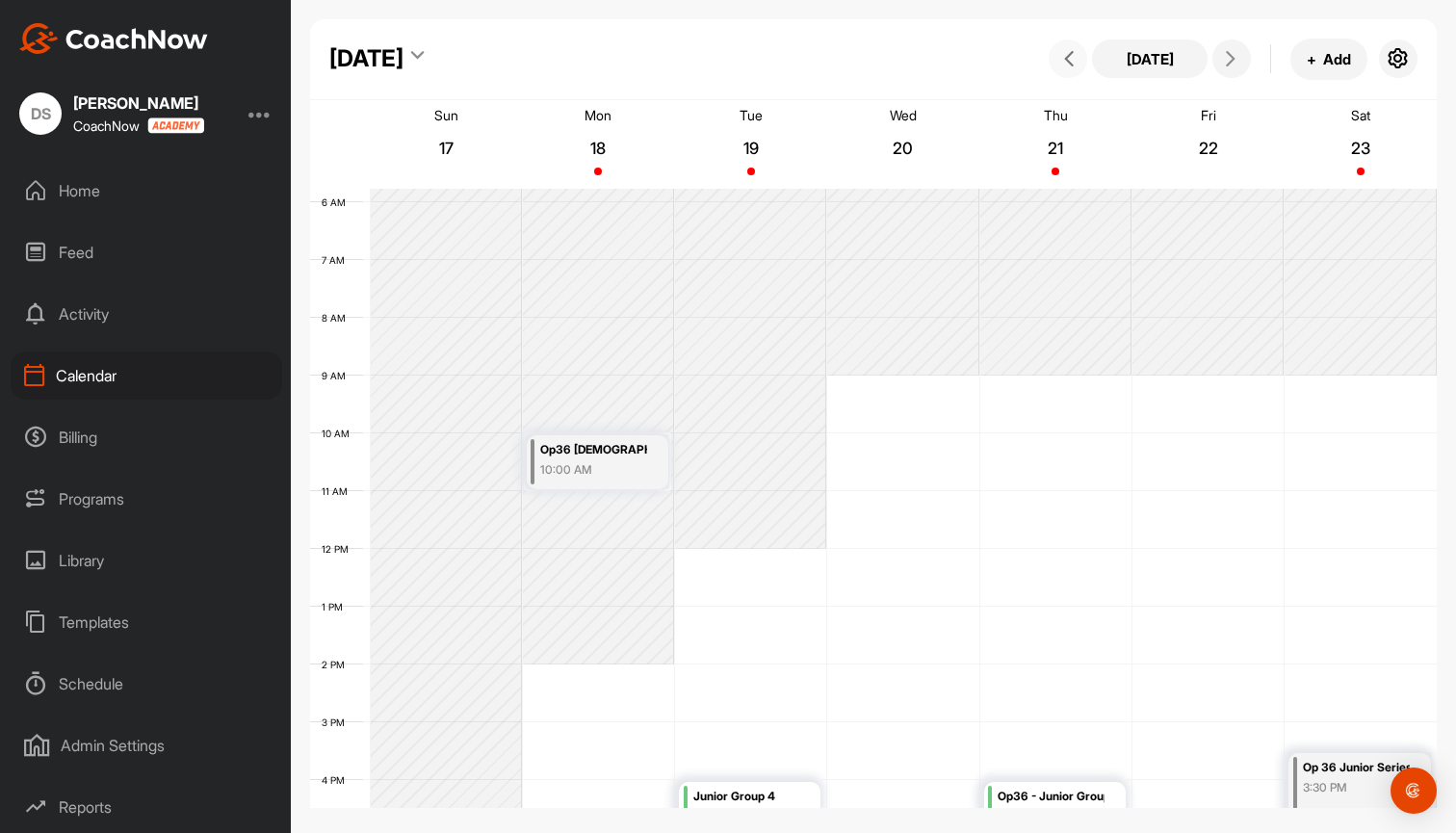 click at bounding box center (1069, 59) 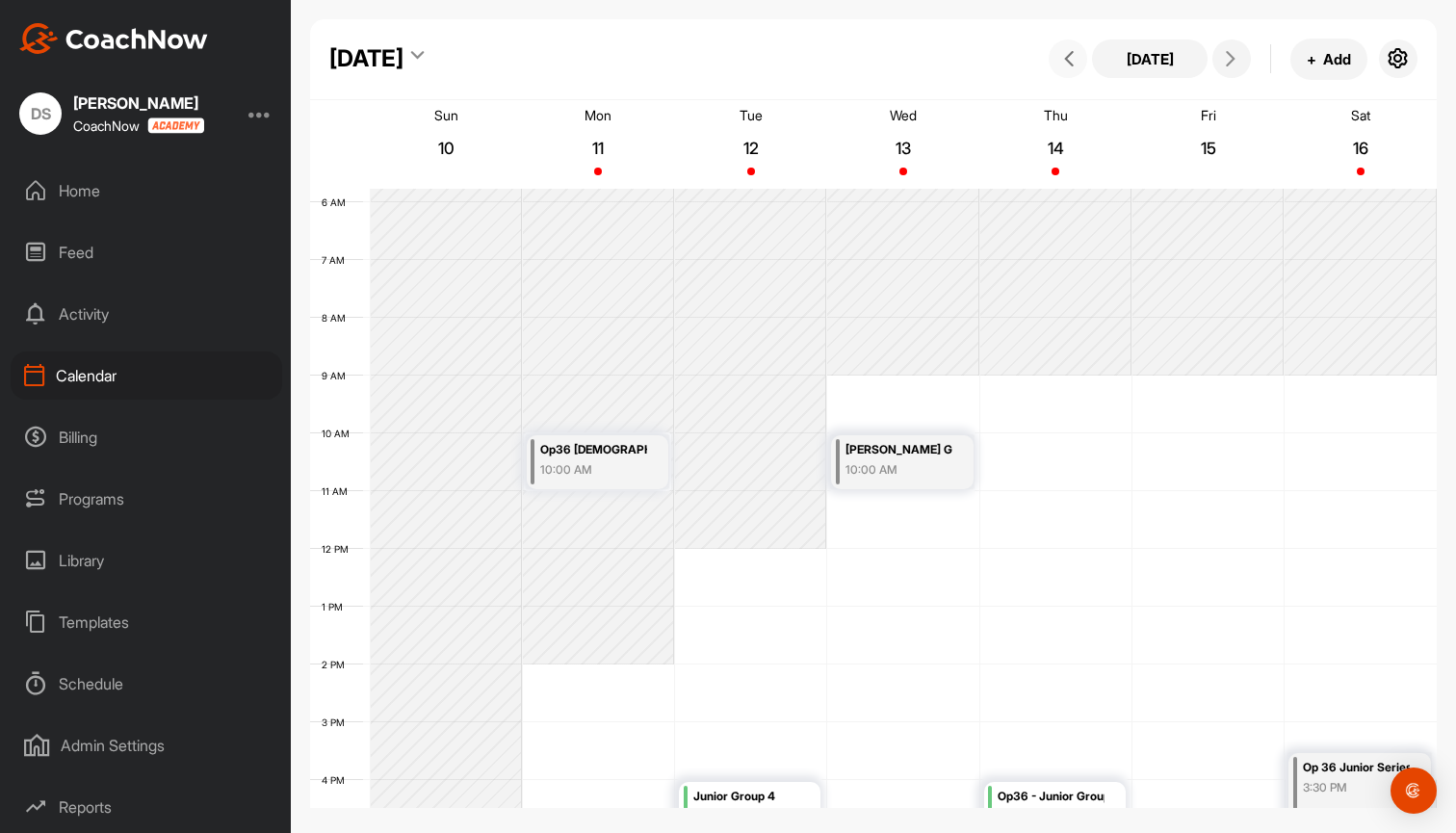 click at bounding box center (1069, 59) 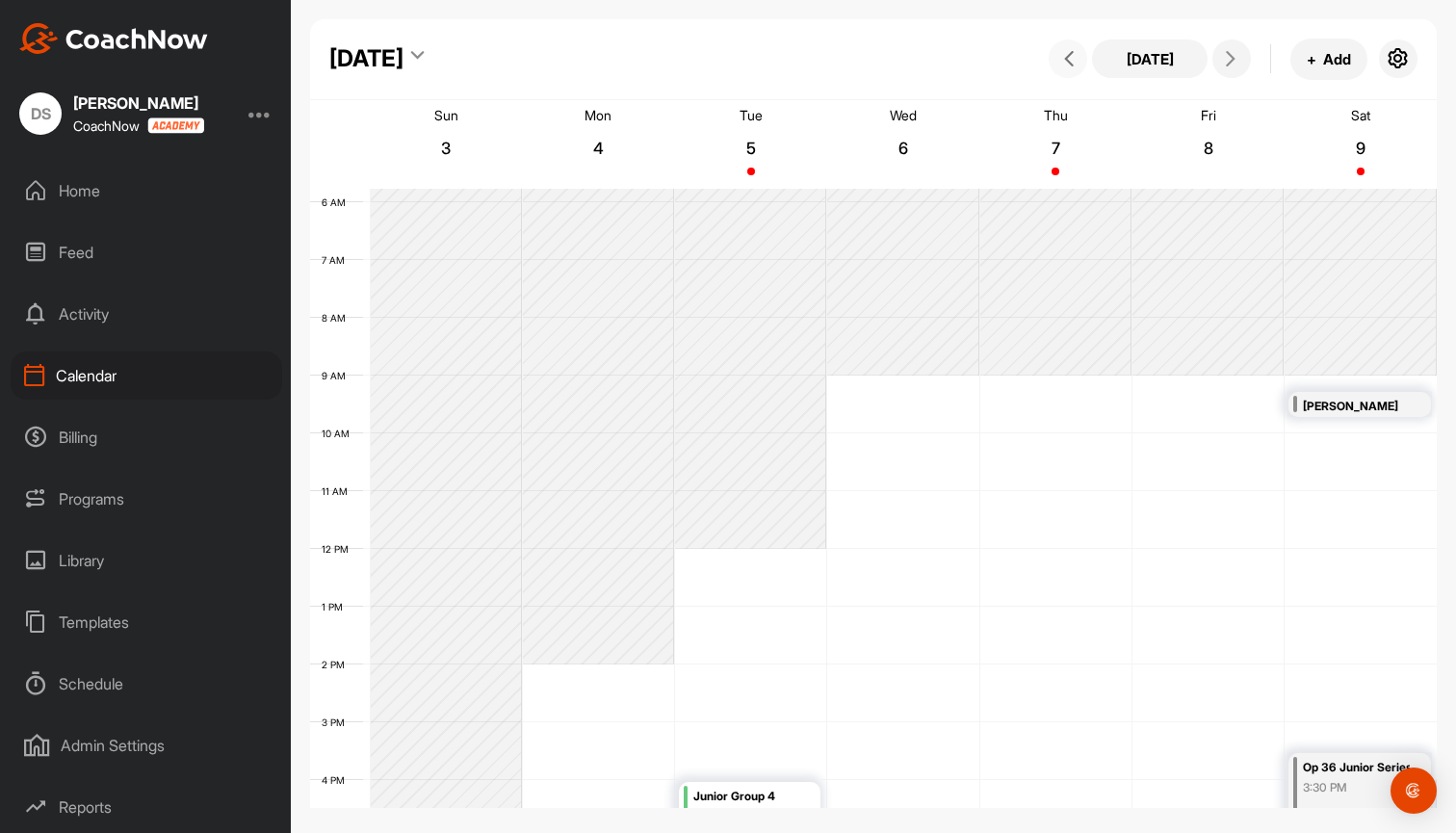 click at bounding box center (1069, 59) 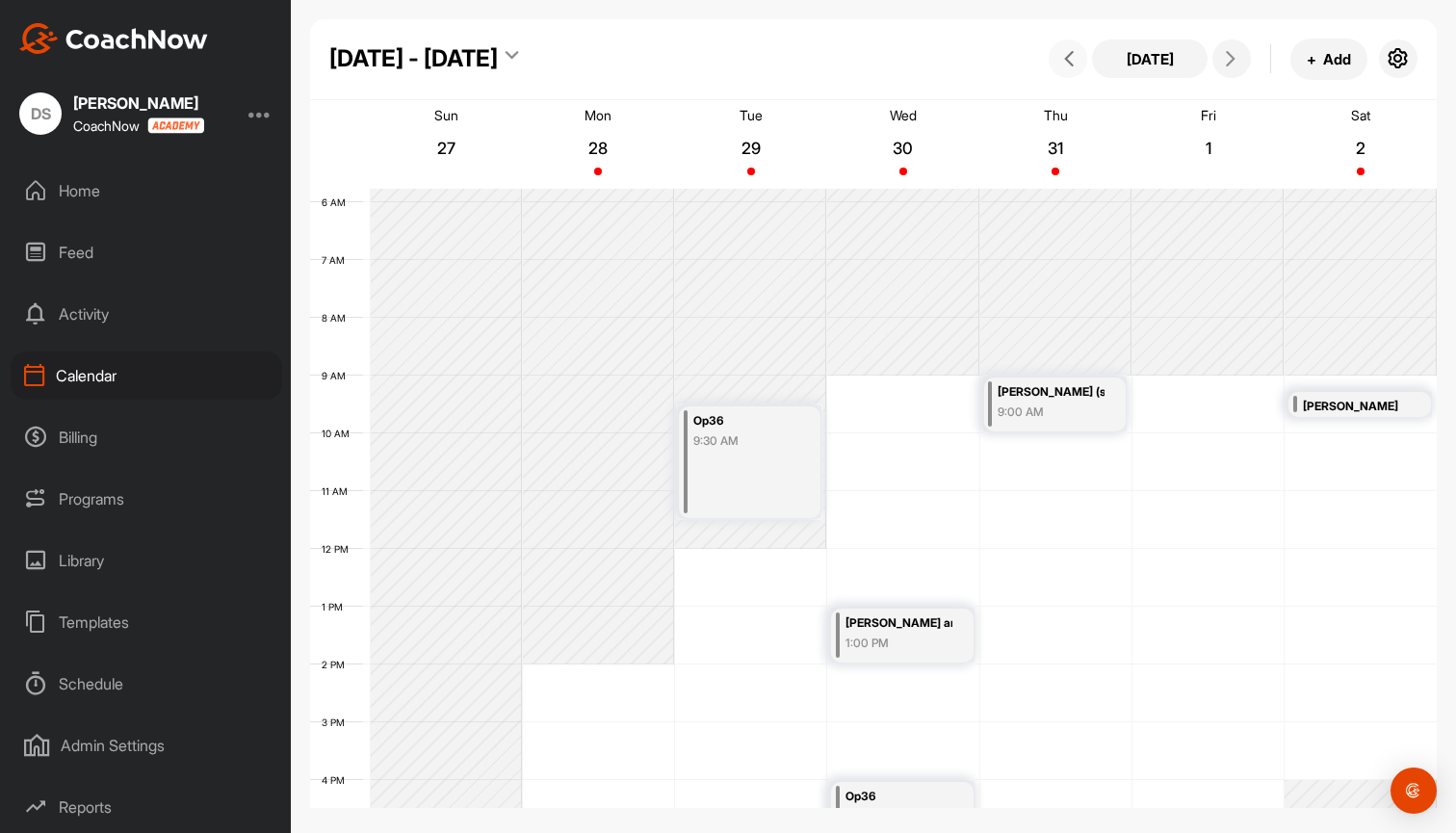 click at bounding box center (1069, 59) 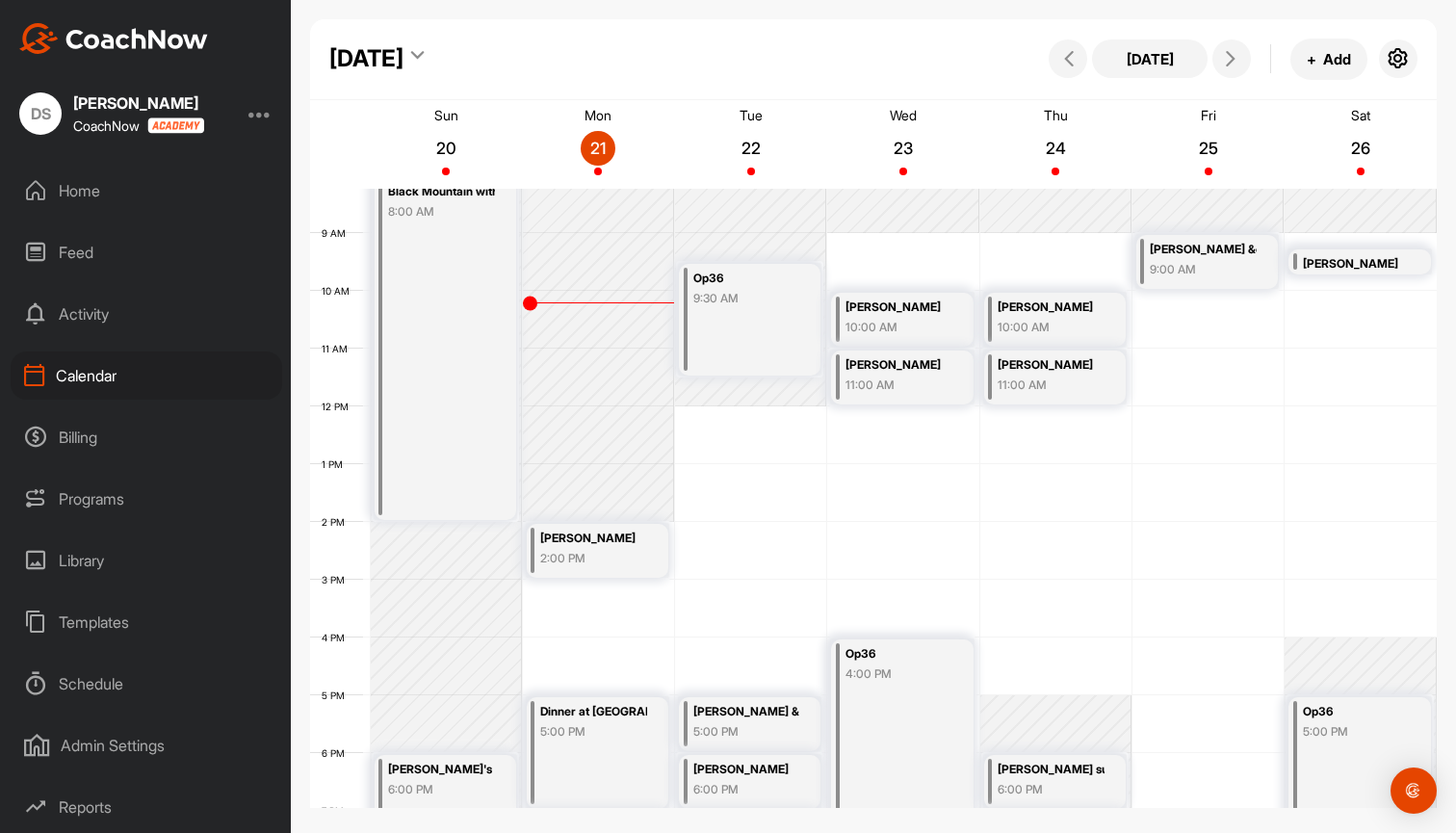 scroll, scrollTop: 490, scrollLeft: 0, axis: vertical 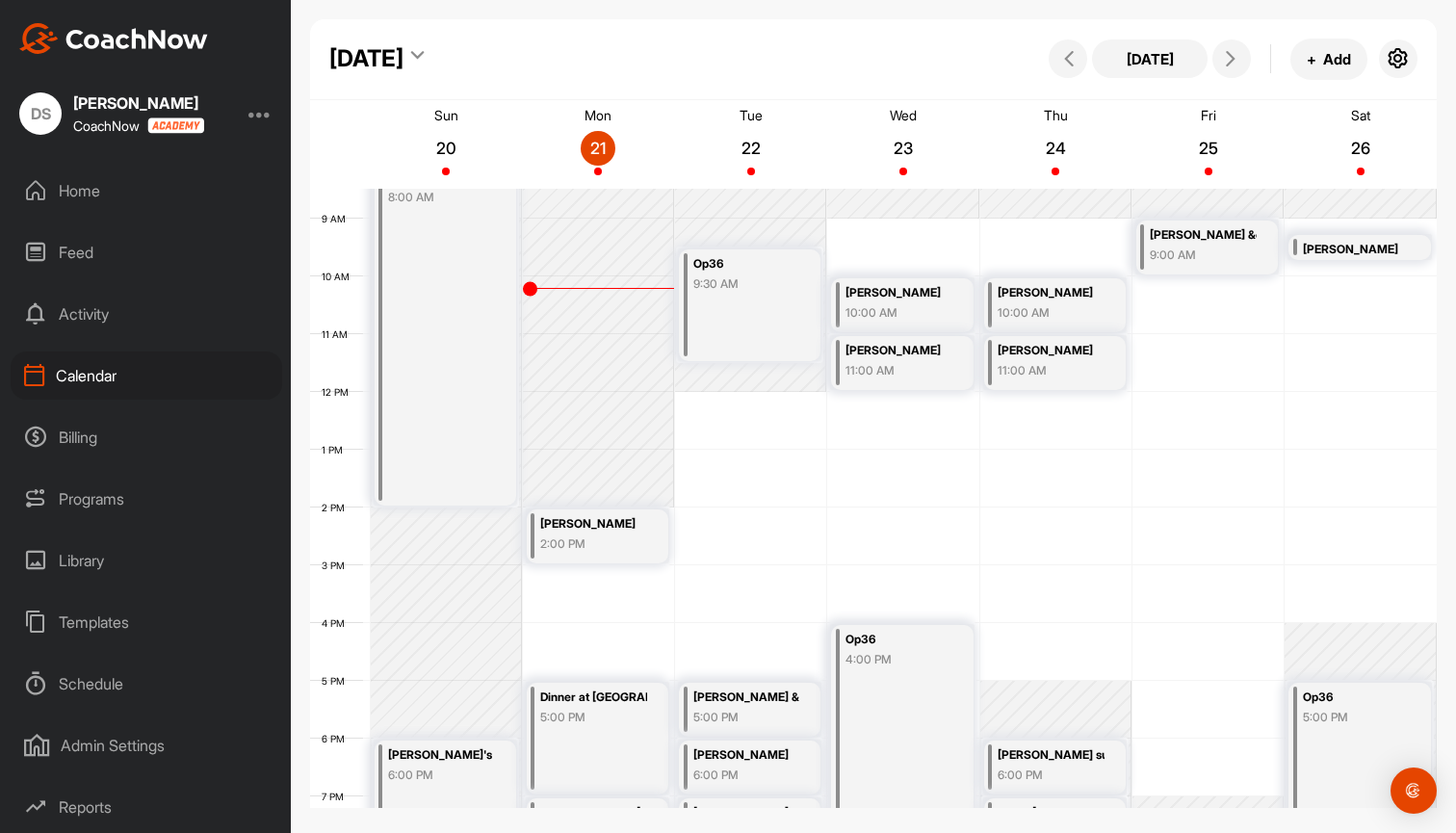 click on "Op36" at bounding box center [746, 264] 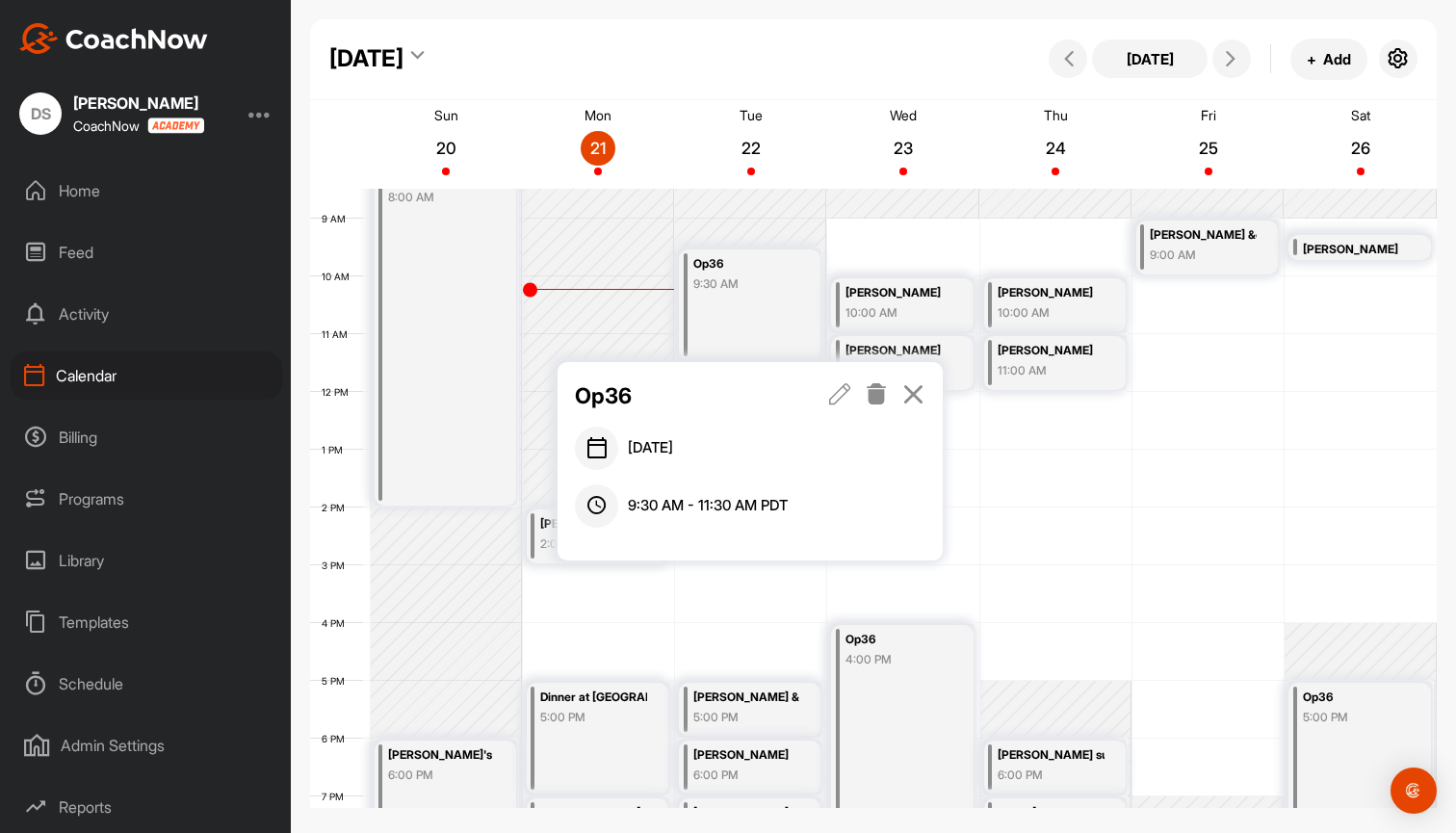 click at bounding box center (876, 394) 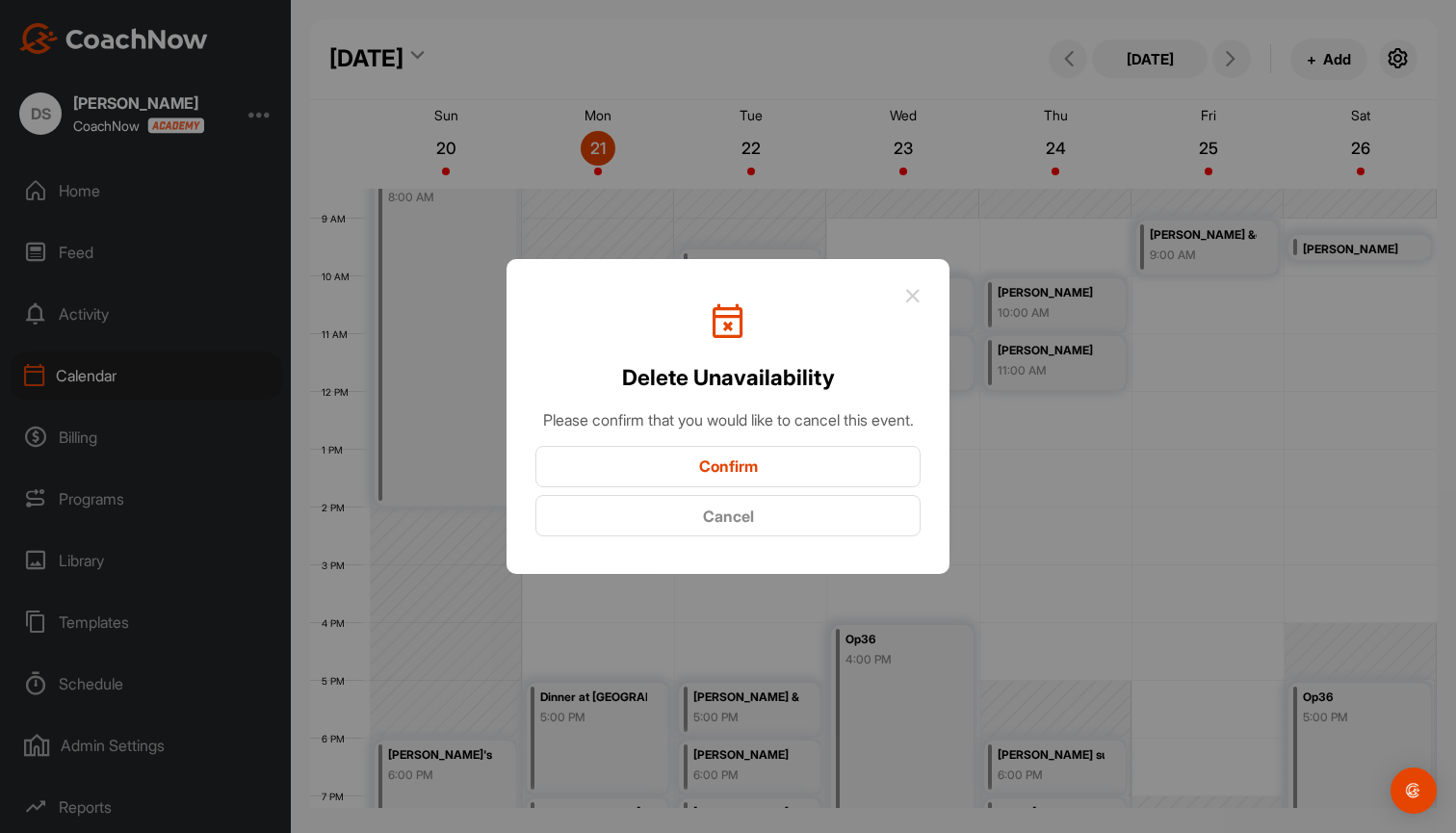 click on "Confirm" at bounding box center [728, 466] 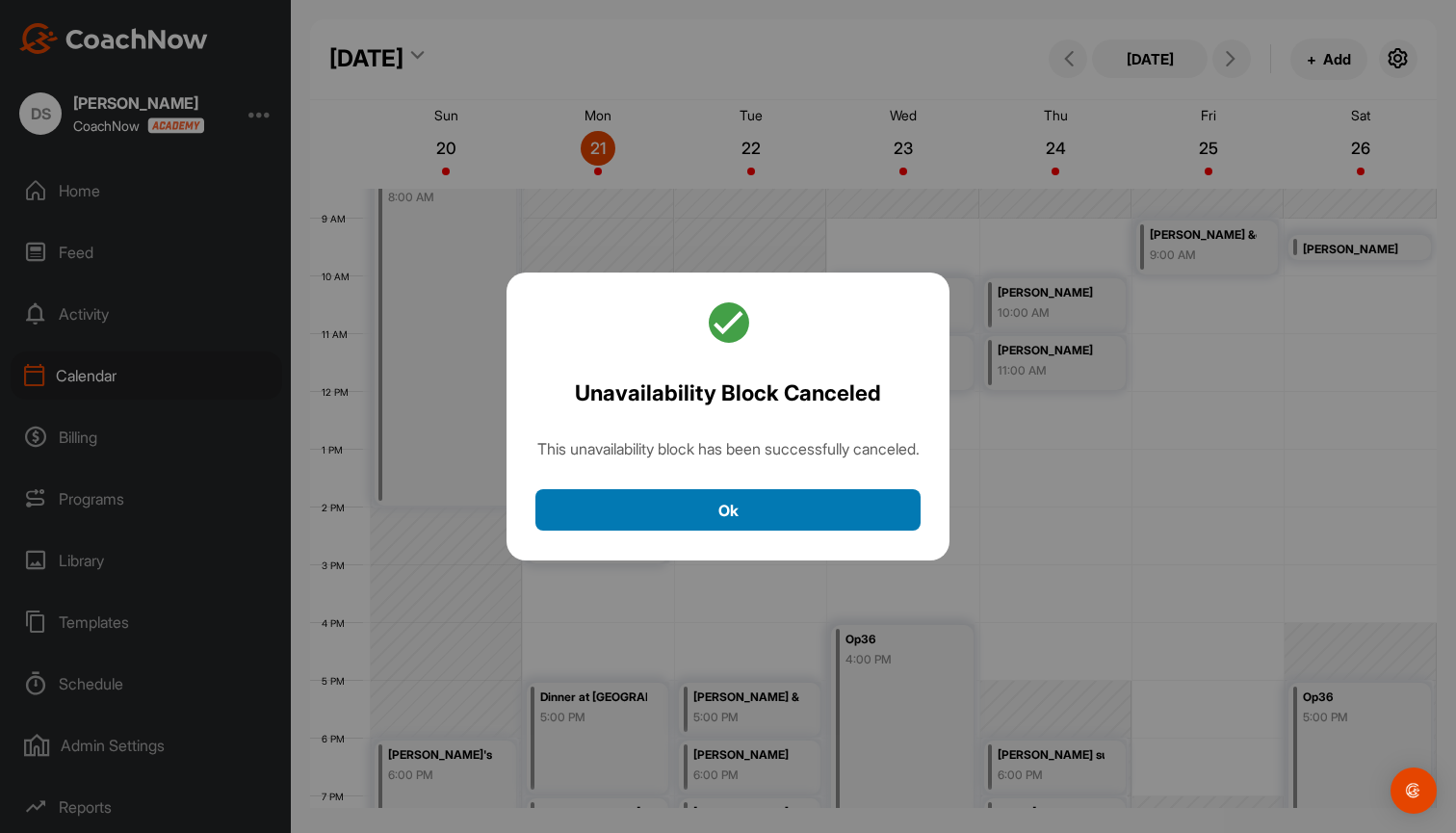 click on "Ok" at bounding box center [728, 509] 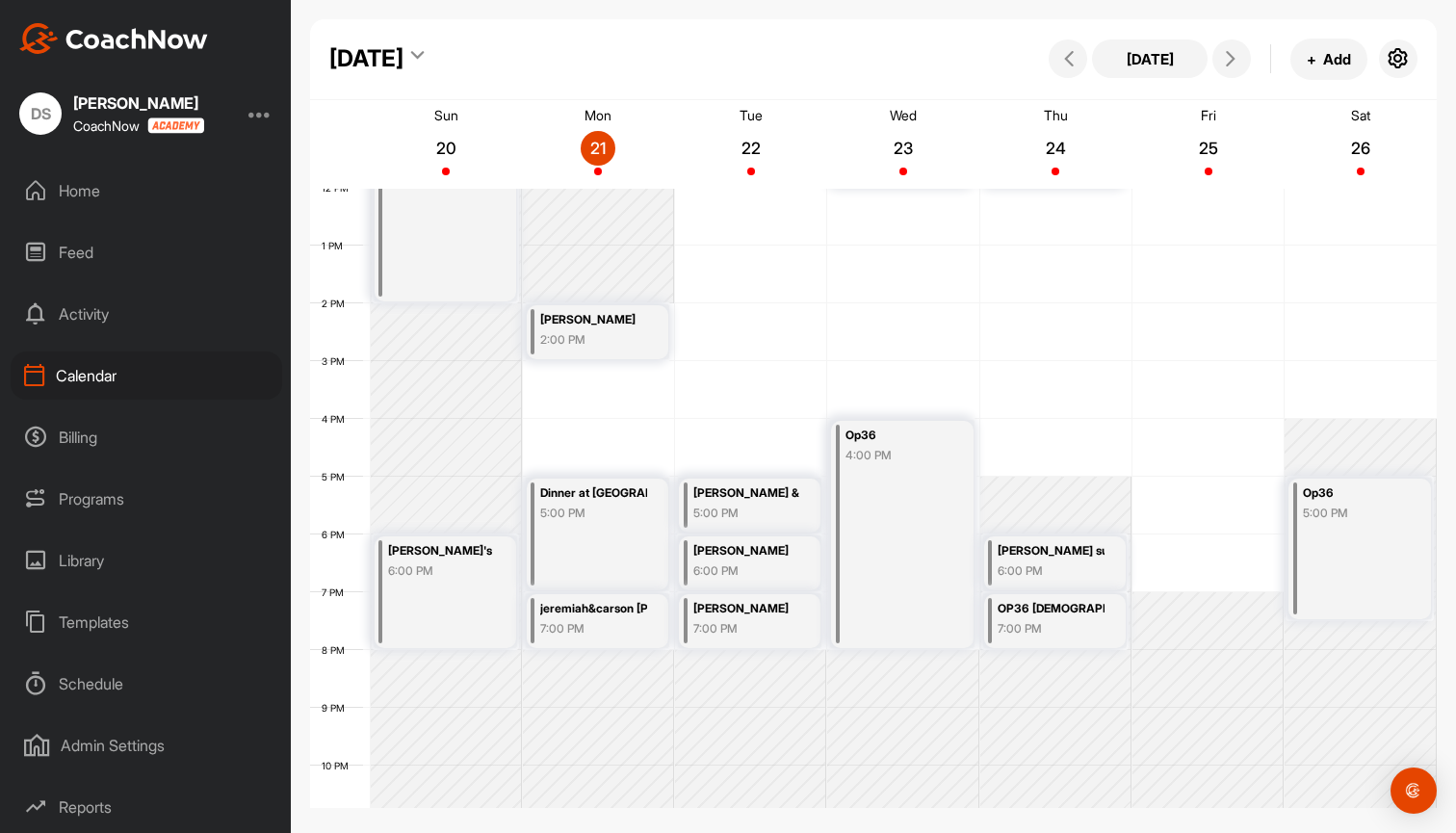 scroll, scrollTop: 695, scrollLeft: 0, axis: vertical 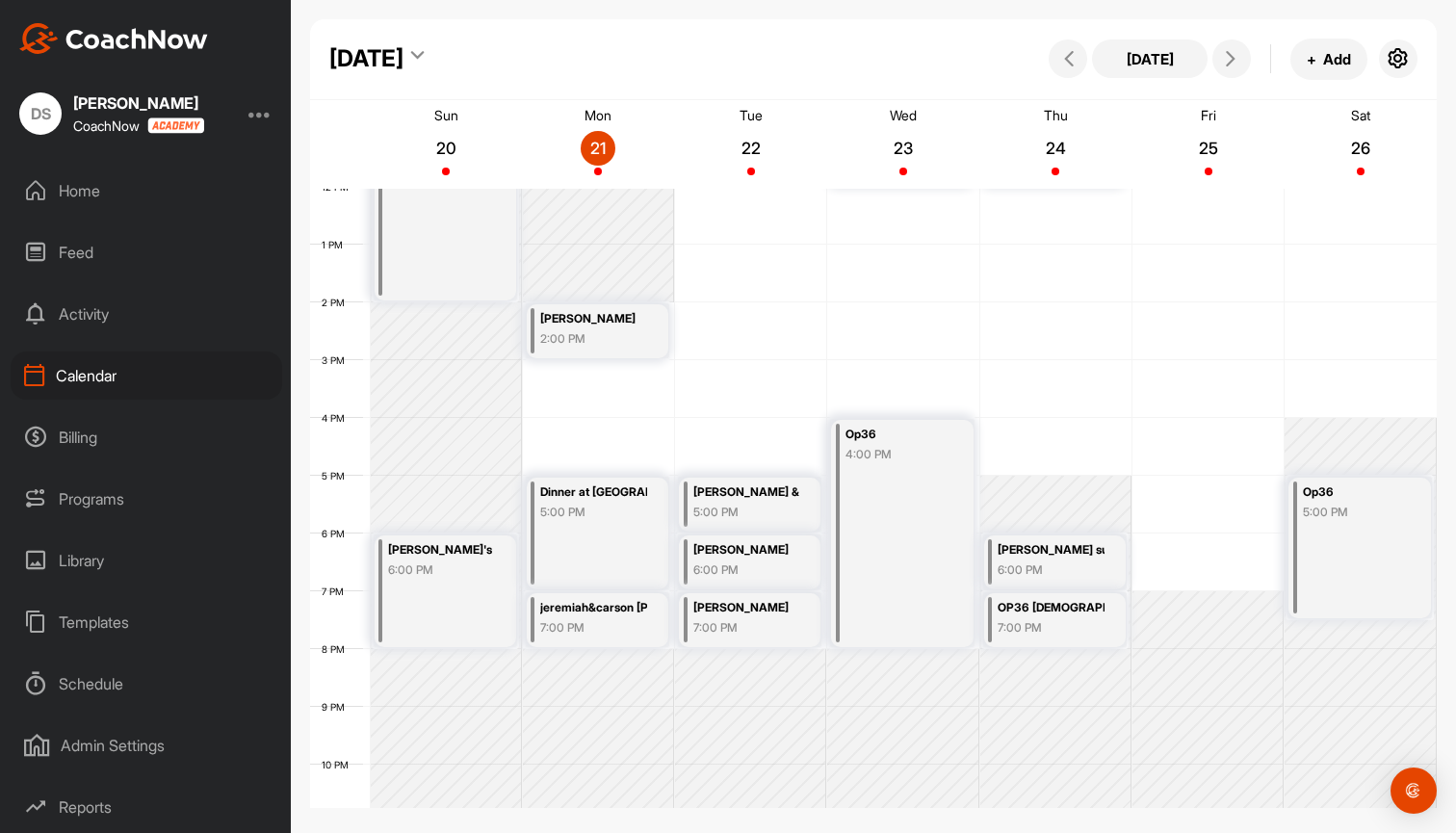 click on "Activity" at bounding box center (146, 314) 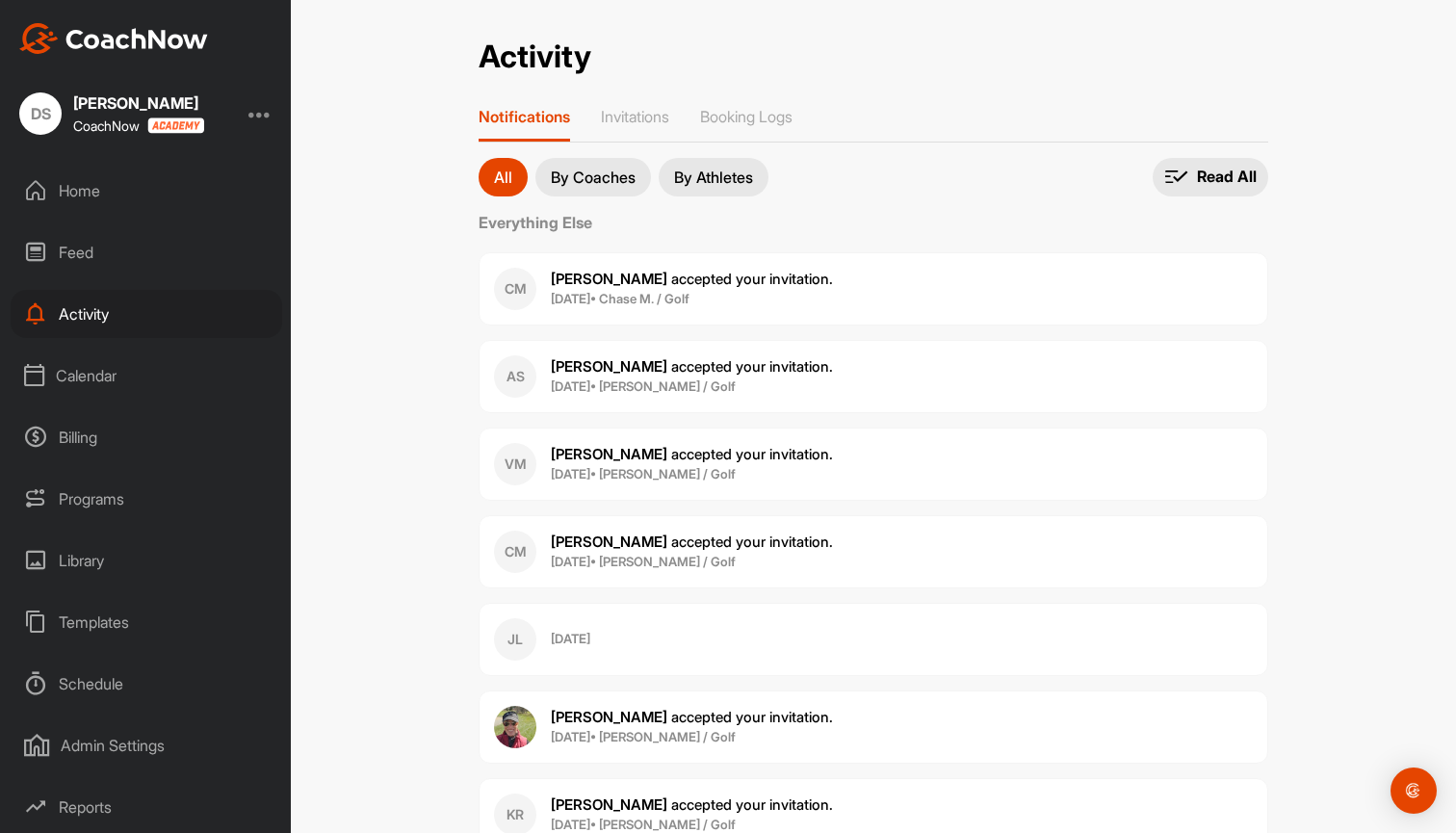 click on "Home" at bounding box center (146, 191) 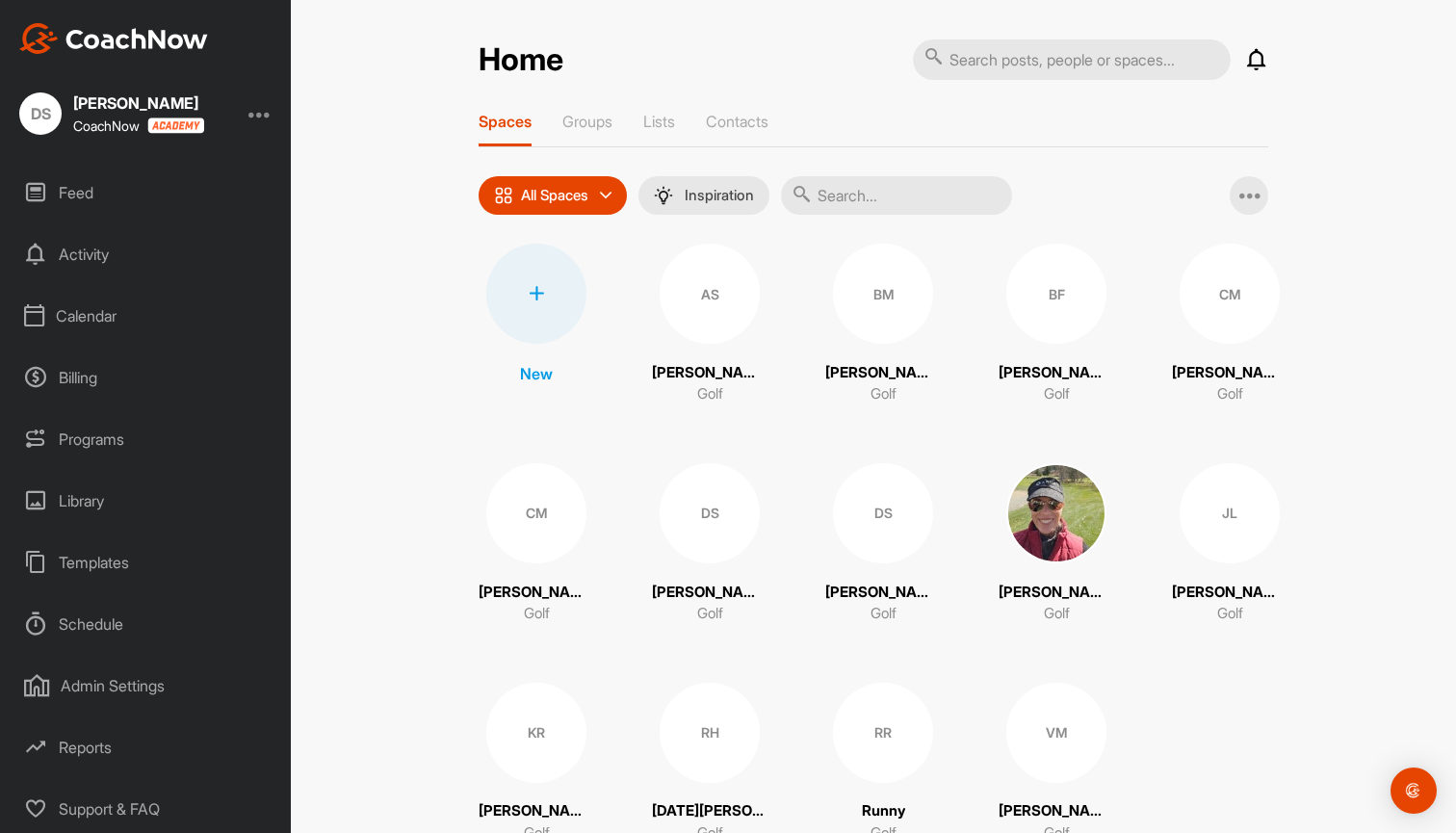 scroll, scrollTop: 60, scrollLeft: 0, axis: vertical 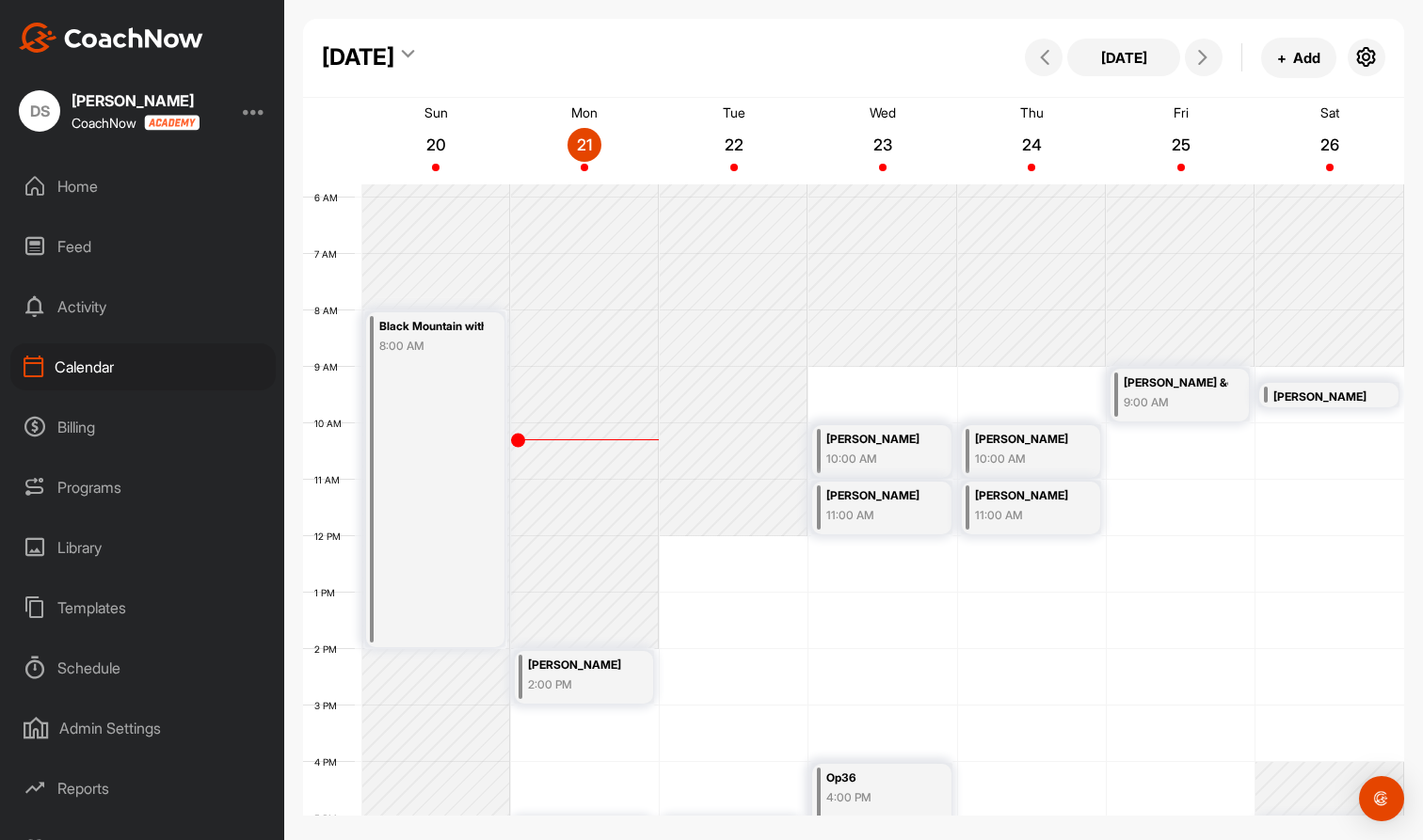 click on "Calendar" at bounding box center [143, 367] 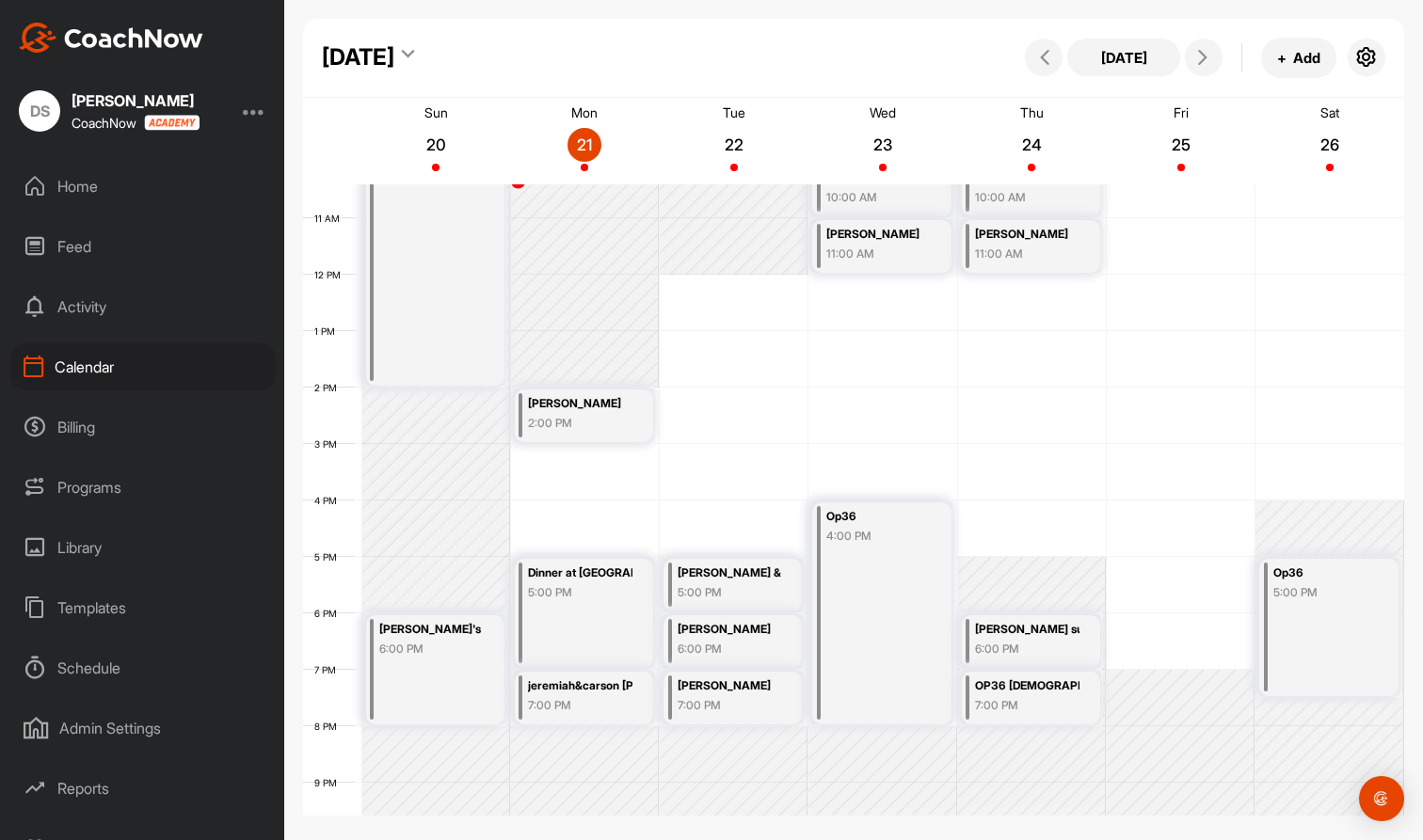 scroll, scrollTop: 583, scrollLeft: 0, axis: vertical 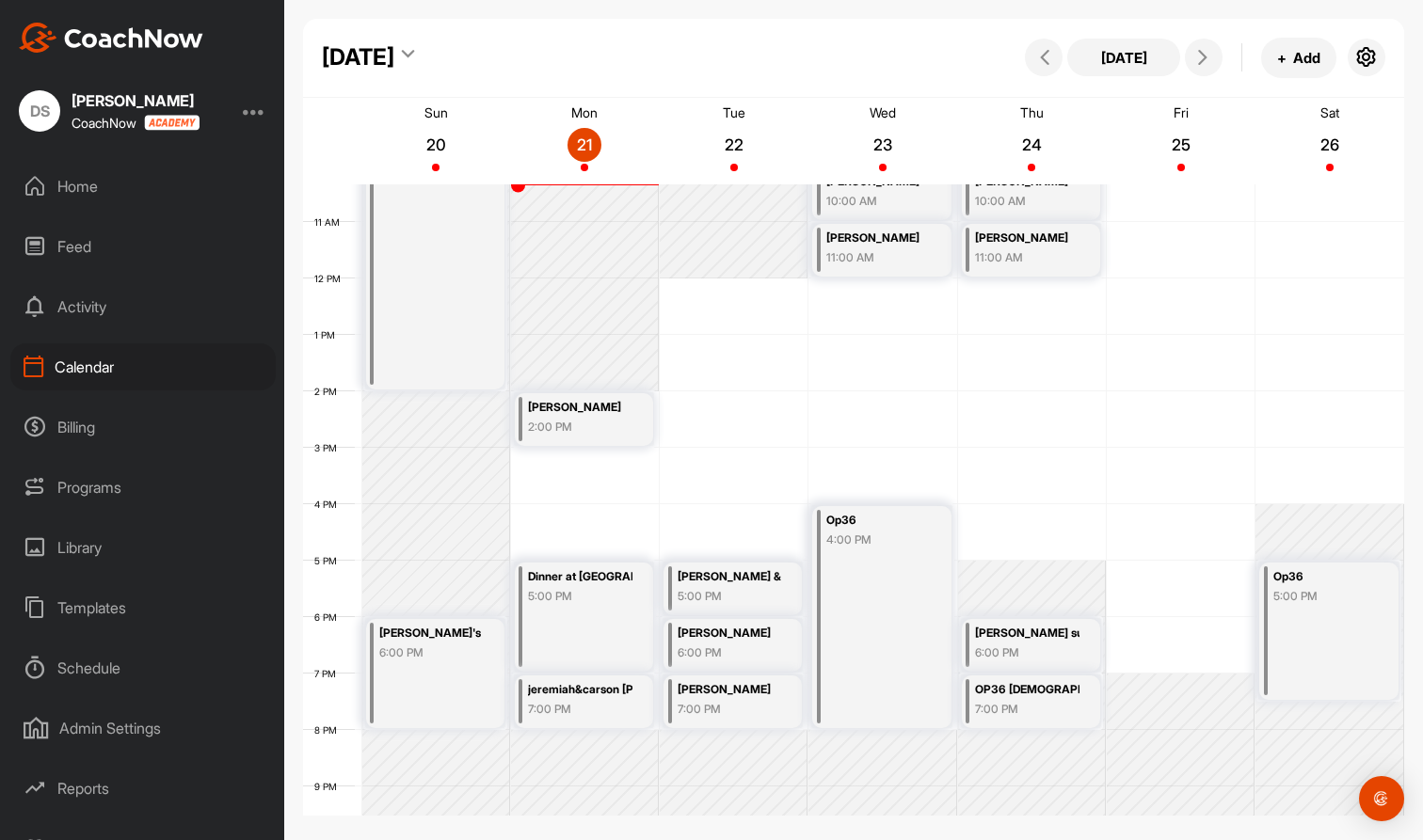 click on "Op36" at bounding box center [878, 520] 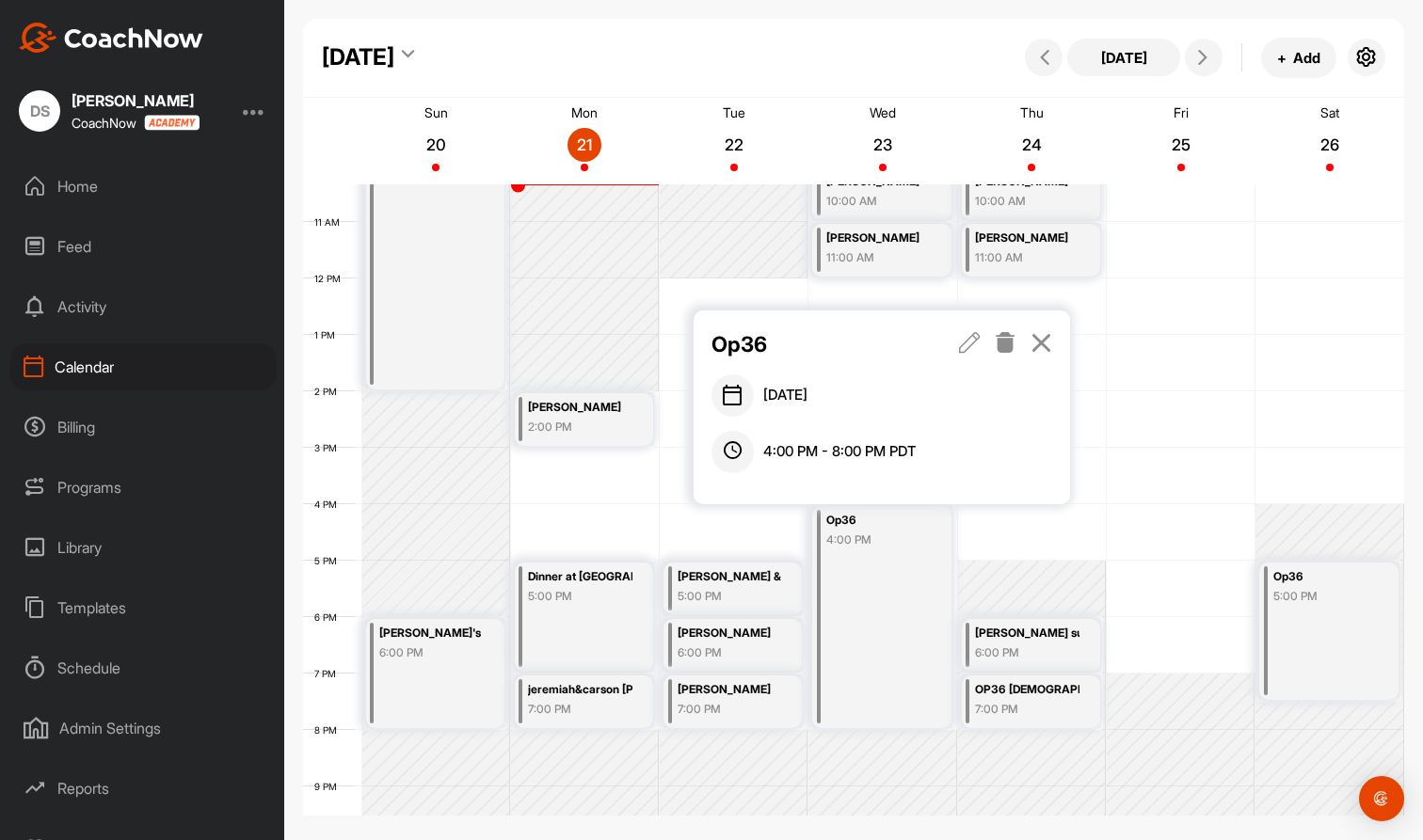 click on "12 AM 1 AM 2 AM 3 AM 4 AM 5 AM 6 AM 7 AM 8 AM 9 AM 10 AM 11 AM 12 PM 1 PM 2 PM 3 PM 4 PM 5 PM 6 PM 7 PM 8 PM 9 PM 10 PM 11 PM [GEOGRAPHIC_DATA] with [PERSON_NAME] 8:00 AM [PERSON_NAME]'s Bday at [GEOGRAPHIC_DATA]'s 6:00 PM [PERSON_NAME] 2:00 PM Dinner at [GEOGRAPHIC_DATA] with [GEOGRAPHIC_DATA] 5:00 PM [PERSON_NAME] 7:00 PM [PERSON_NAME] &elizabeth  4of6 5:00 PM [PERSON_NAME] 6:00 PM [PERSON_NAME] 7:00 PM [PERSON_NAME] 10:00 AM [PERSON_NAME] 11:00 AM Op36 4:00 PM [PERSON_NAME] 10:00 AM [PERSON_NAME] 11:00 AM [PERSON_NAME] sunset 3 of 3 6:00 PM OP36 [DEMOGRAPHIC_DATA] 7:00 PM [PERSON_NAME] &collen riches 9:00 AM [PERSON_NAME] 9:15 AM Op36 5:00 PM" at bounding box center (854, 278) 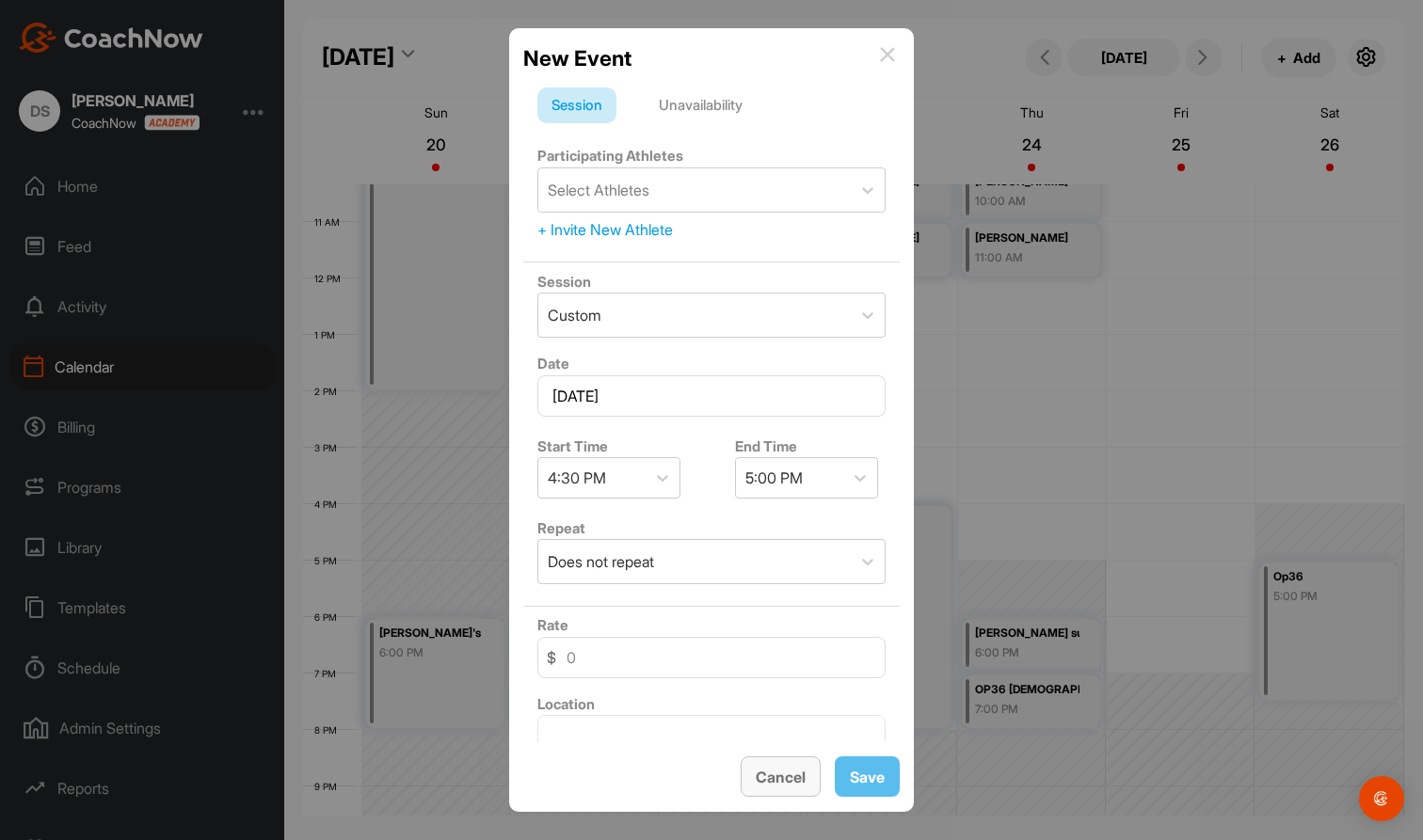 click on "Cancel" at bounding box center (780, 776) 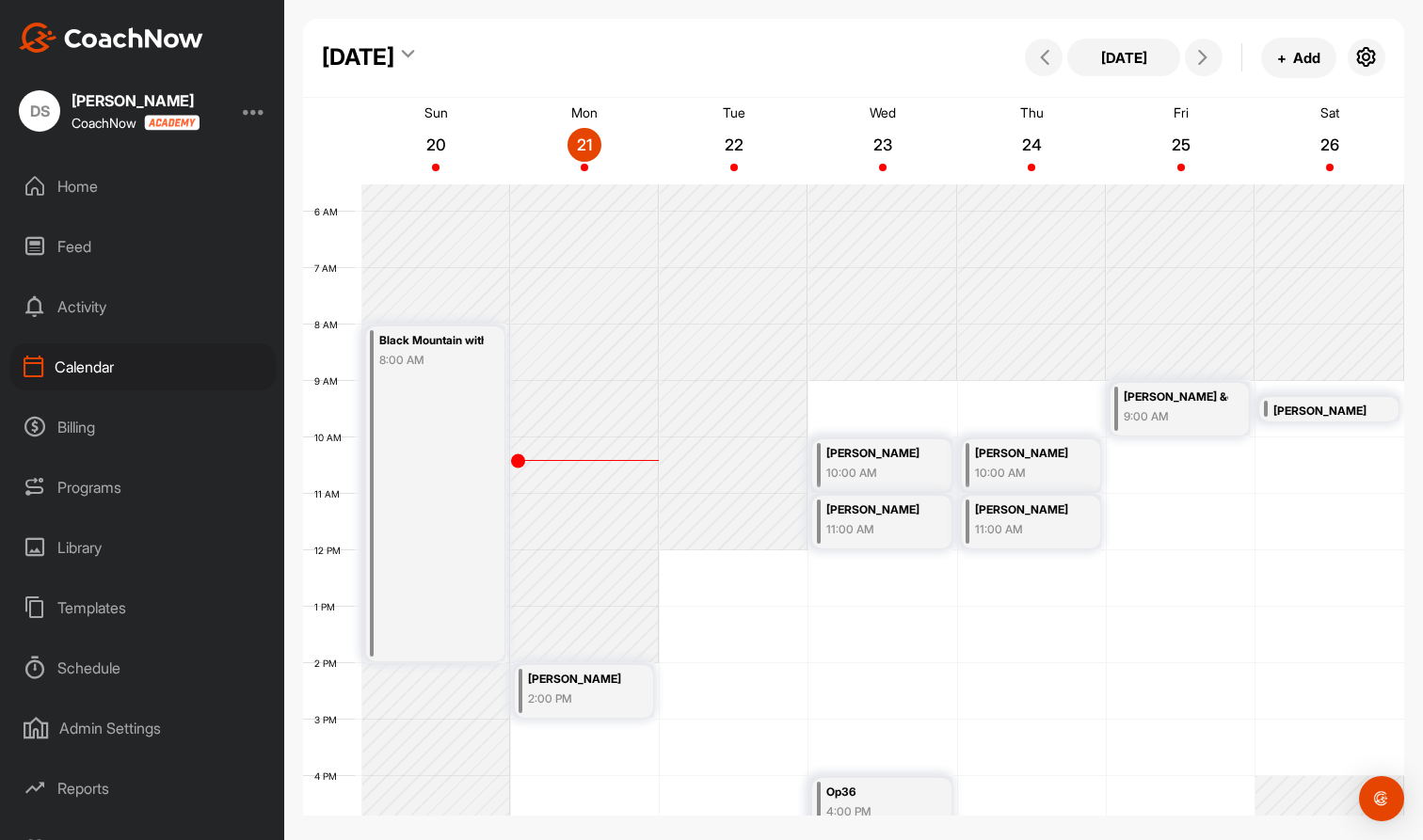 scroll, scrollTop: 316, scrollLeft: 0, axis: vertical 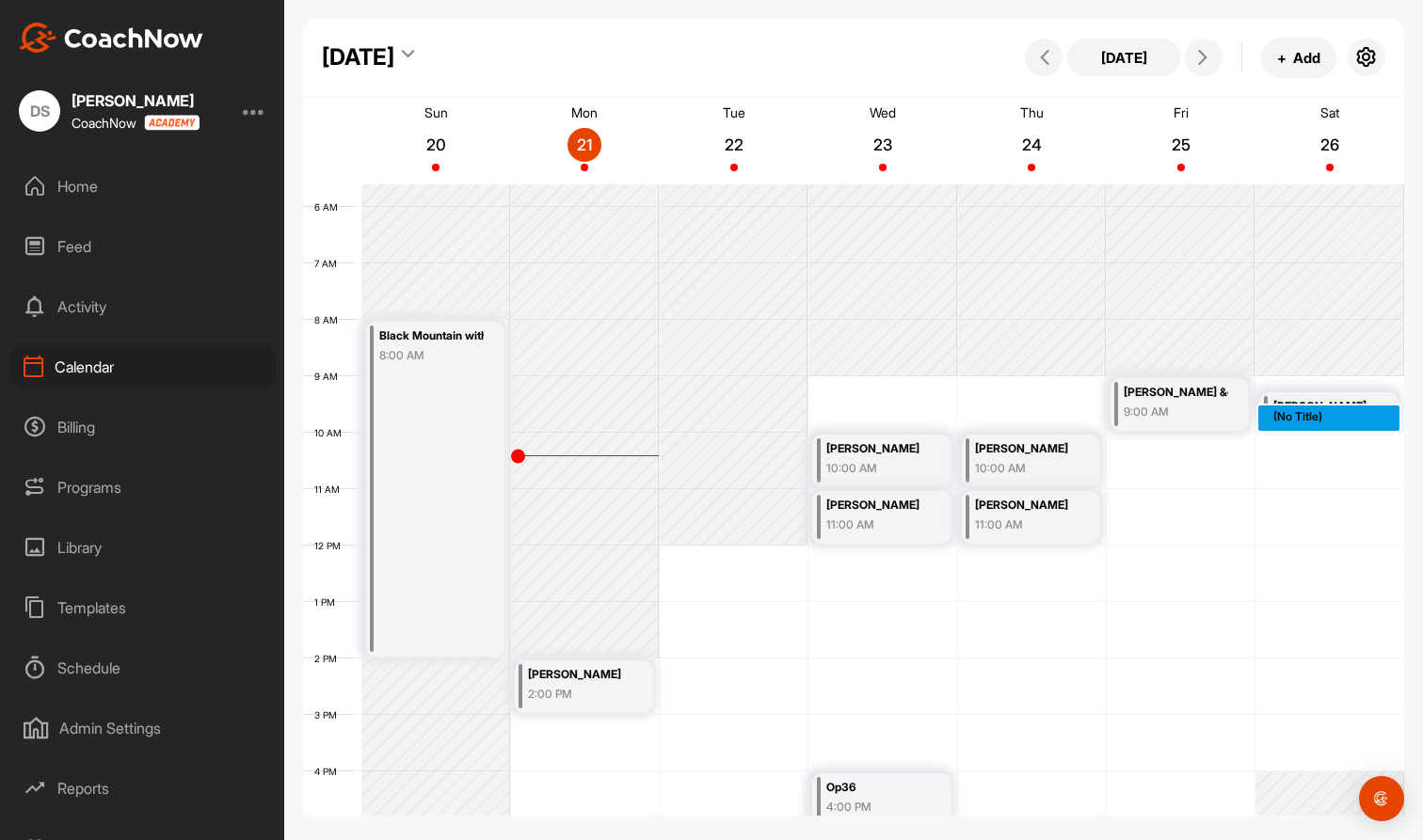 click on "12 AM 1 AM 2 AM 3 AM 4 AM 5 AM 6 AM 7 AM 8 AM 9 AM 10 AM 11 AM 12 PM 1 PM 2 PM 3 PM 4 PM 5 PM 6 PM 7 PM 8 PM 9 PM 10 PM 11 PM [GEOGRAPHIC_DATA] with [PERSON_NAME] 8:00 AM [PERSON_NAME]'s Bday at [GEOGRAPHIC_DATA]'s 6:00 PM [PERSON_NAME] 2:00 PM Dinner at [GEOGRAPHIC_DATA] with [GEOGRAPHIC_DATA] 5:00 PM [PERSON_NAME] 7:00 PM [PERSON_NAME] &elizabeth  4of6 5:00 PM [PERSON_NAME] 6:00 PM [PERSON_NAME] 7:00 PM [PERSON_NAME] 10:00 AM [PERSON_NAME] 11:00 AM Op36 4:00 PM [PERSON_NAME] 10:00 AM [PERSON_NAME] 11:00 AM [PERSON_NAME] sunset 3 of 3 6:00 PM OP36 [DEMOGRAPHIC_DATA] 7:00 PM [PERSON_NAME] &collen riches 9:00 AM [PERSON_NAME] 9:15 AM Op36 5:00 PM (No Title)" at bounding box center (854, 546) 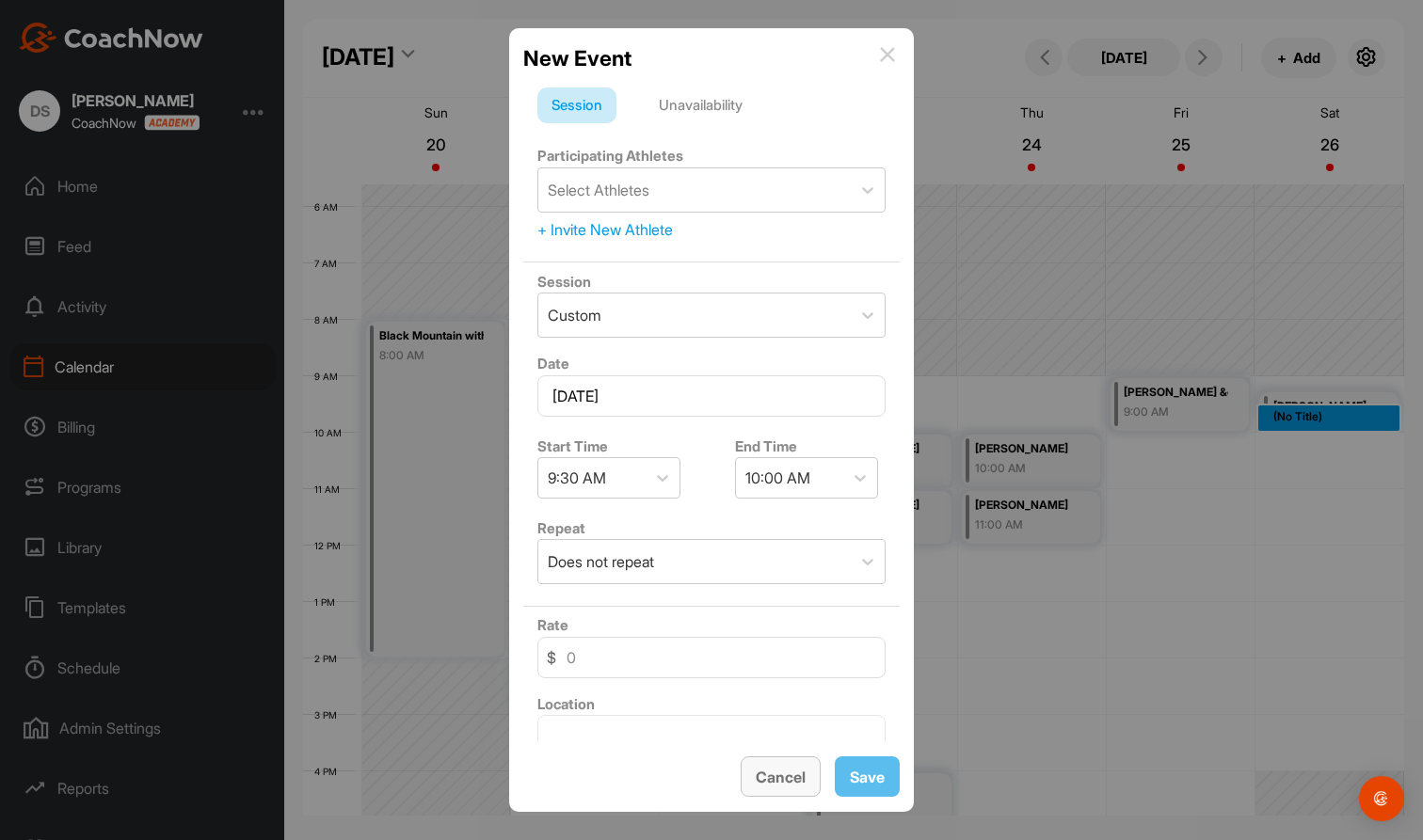 click on "Cancel" at bounding box center [780, 776] 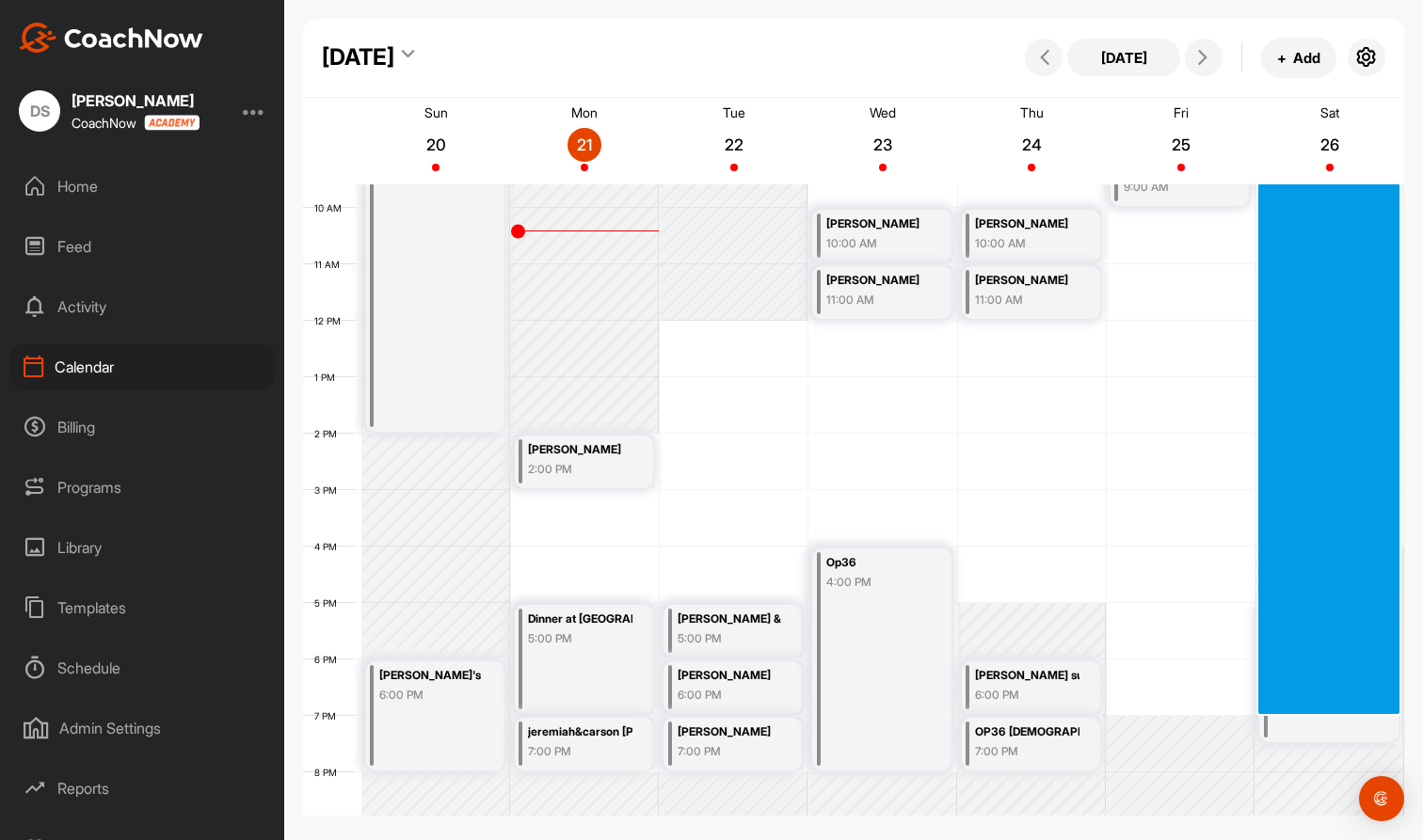 scroll, scrollTop: 581, scrollLeft: 0, axis: vertical 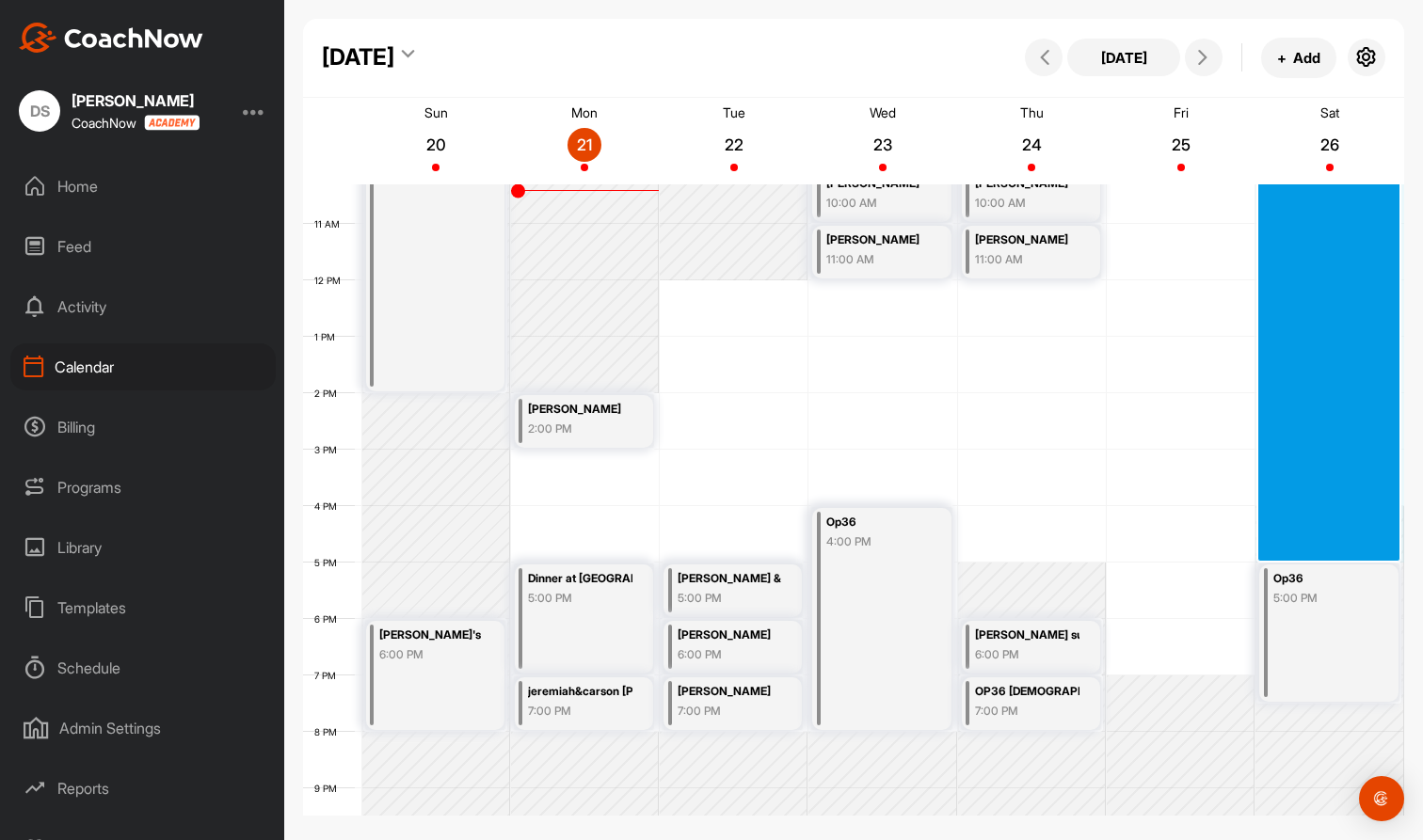 drag, startPoint x: 1352, startPoint y: 321, endPoint x: 1338, endPoint y: 557, distance: 236.41489 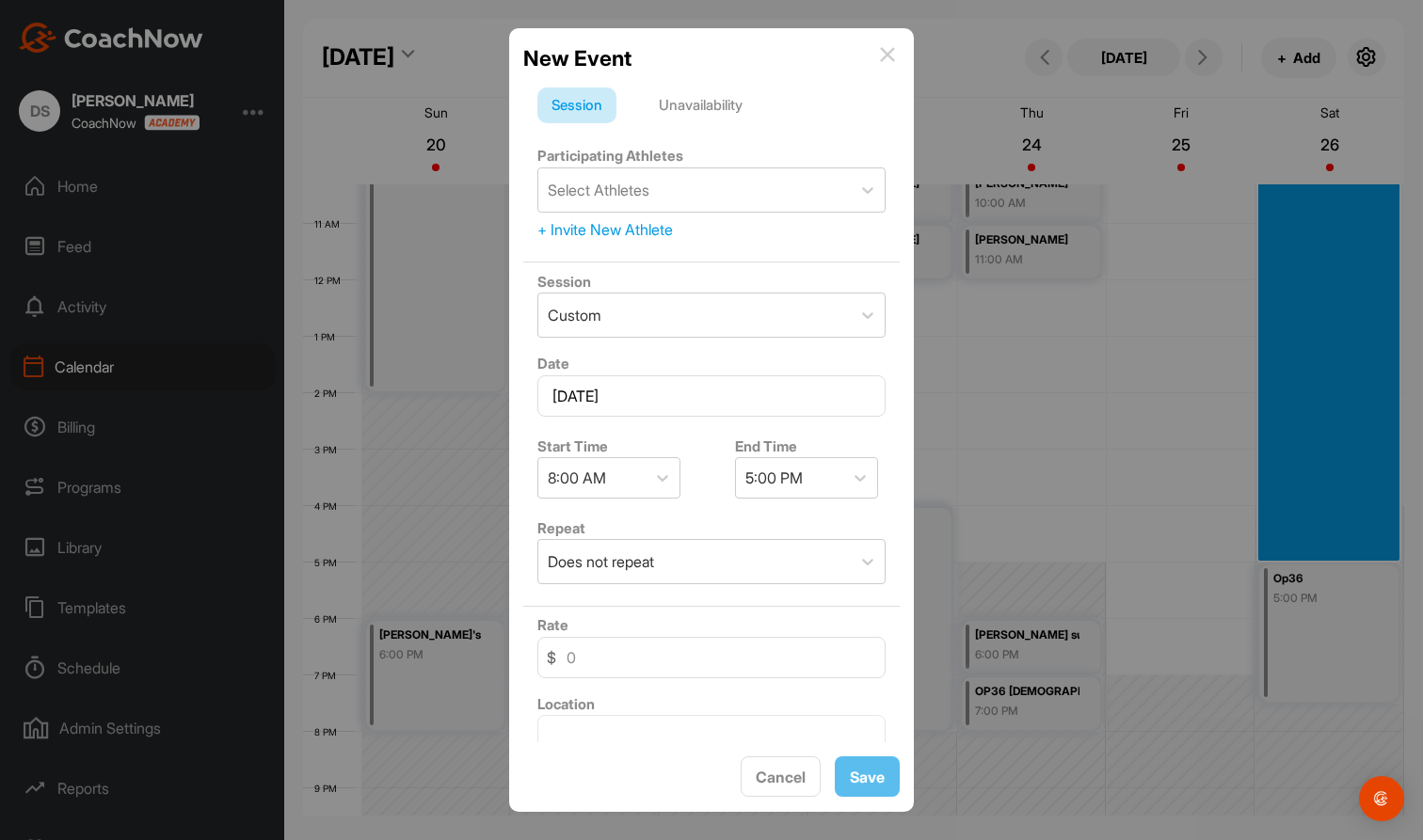 click on "Unavailability" at bounding box center (700, 105) 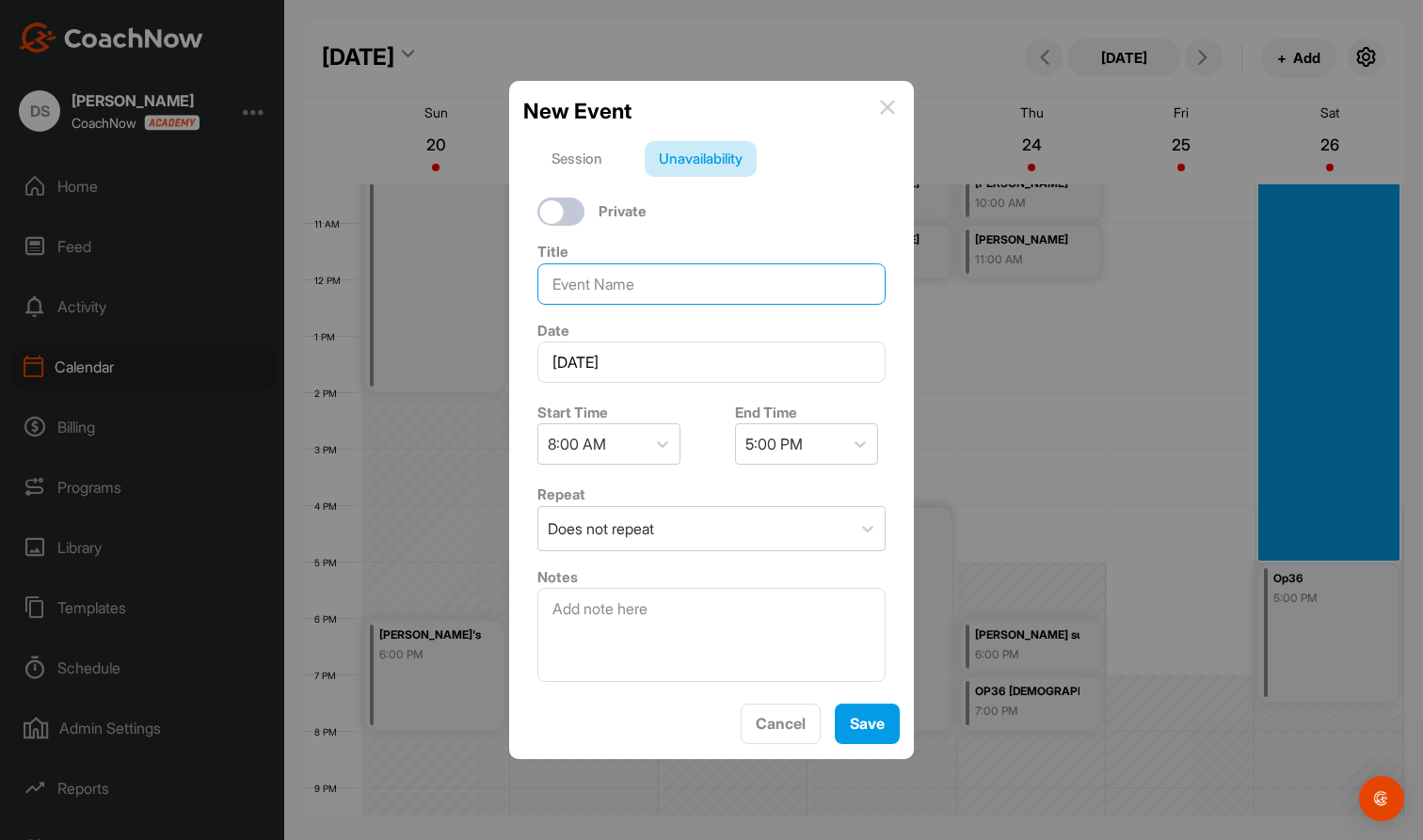 click at bounding box center [712, 284] 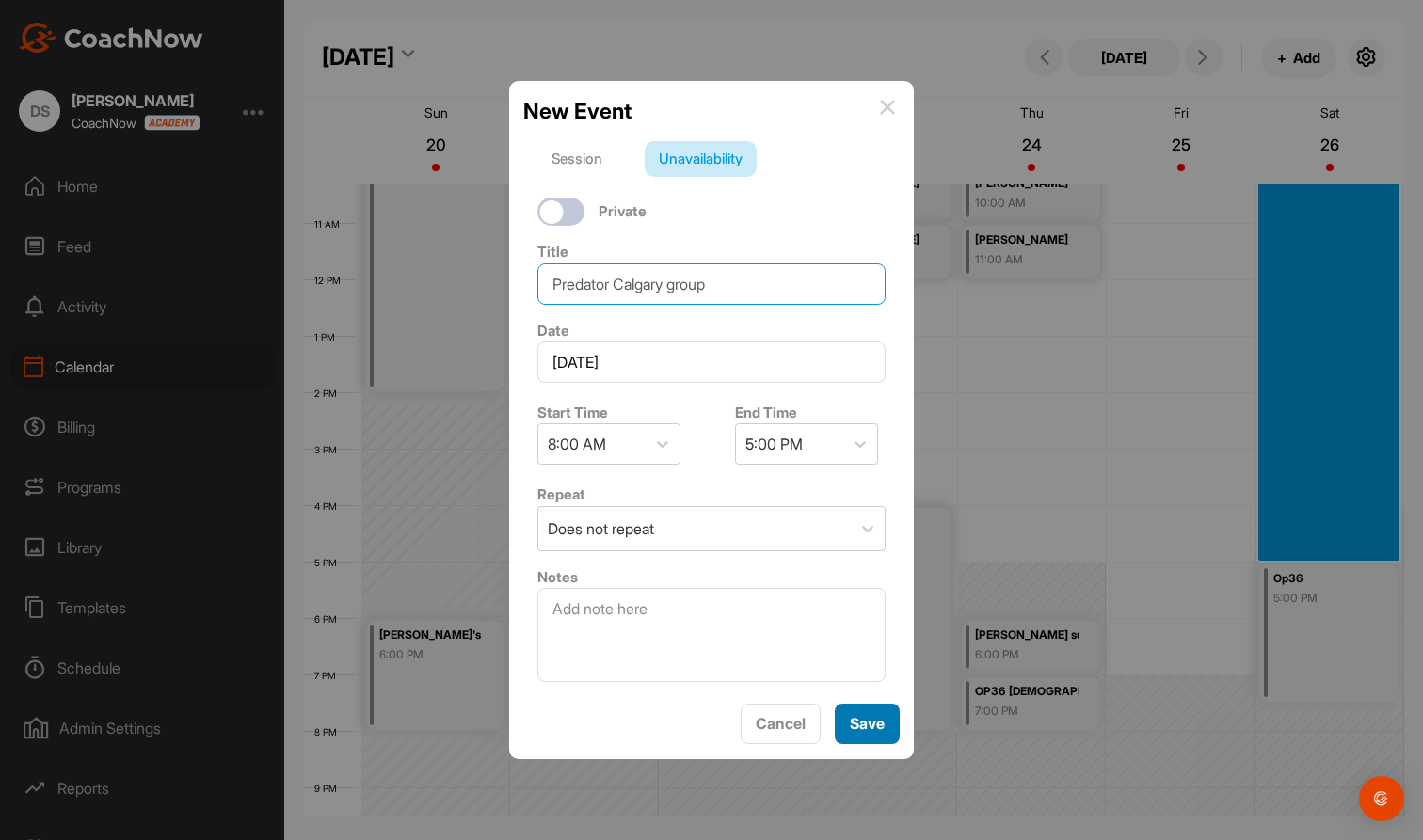 type on "Predator Calgary group" 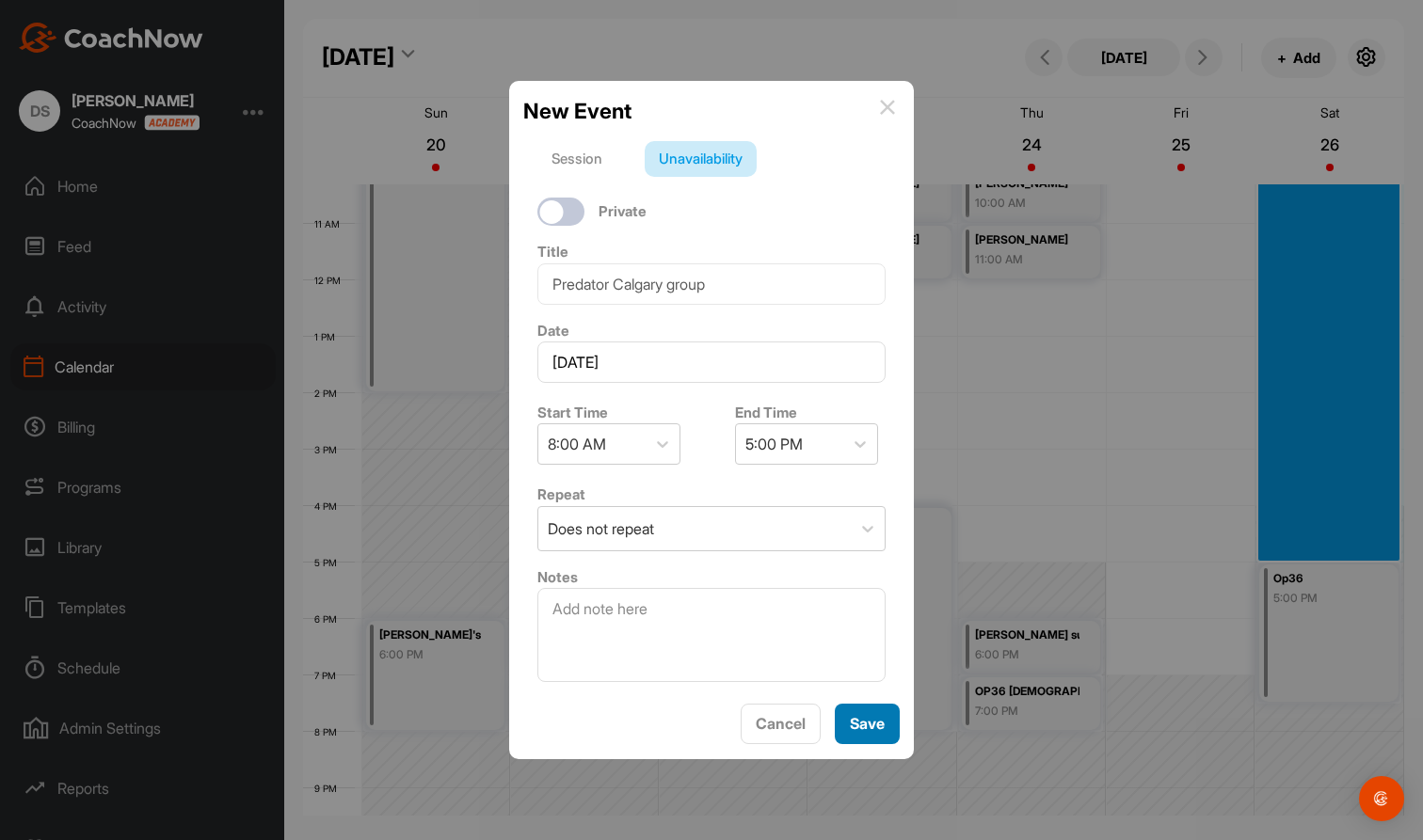 click on "Save" at bounding box center (867, 723) 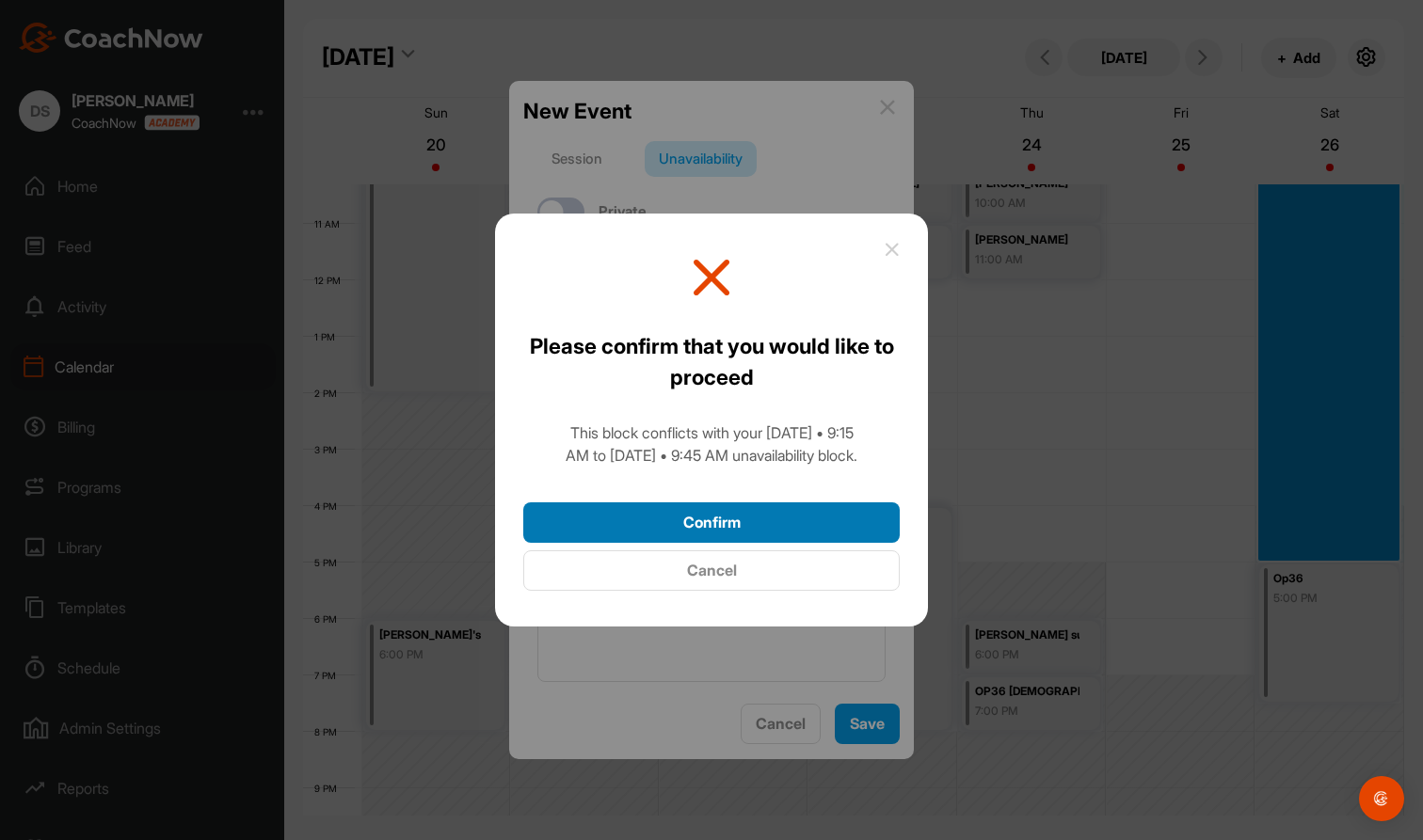 click on "Confirm" at bounding box center (712, 522) 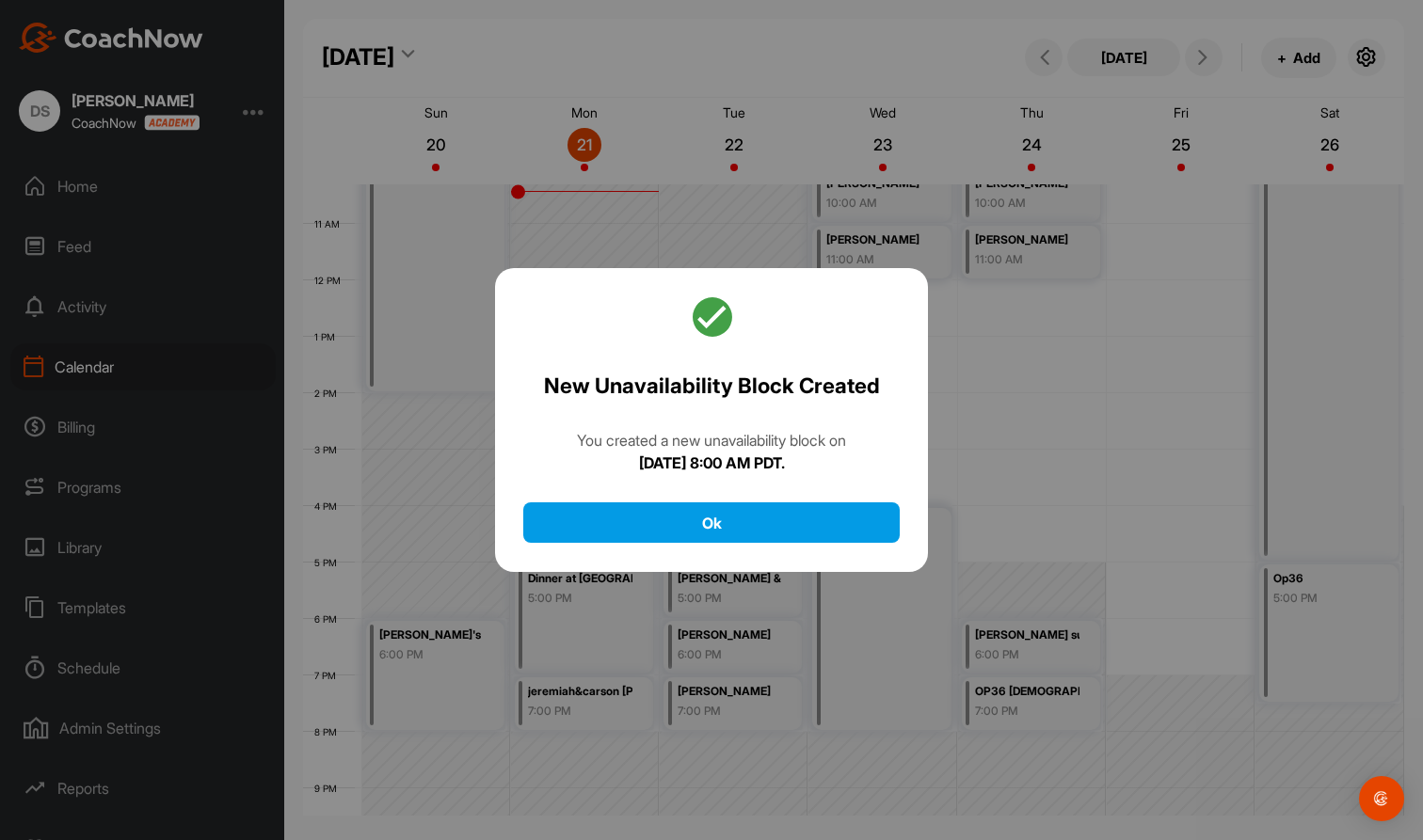 click on "Ok" at bounding box center (712, 522) 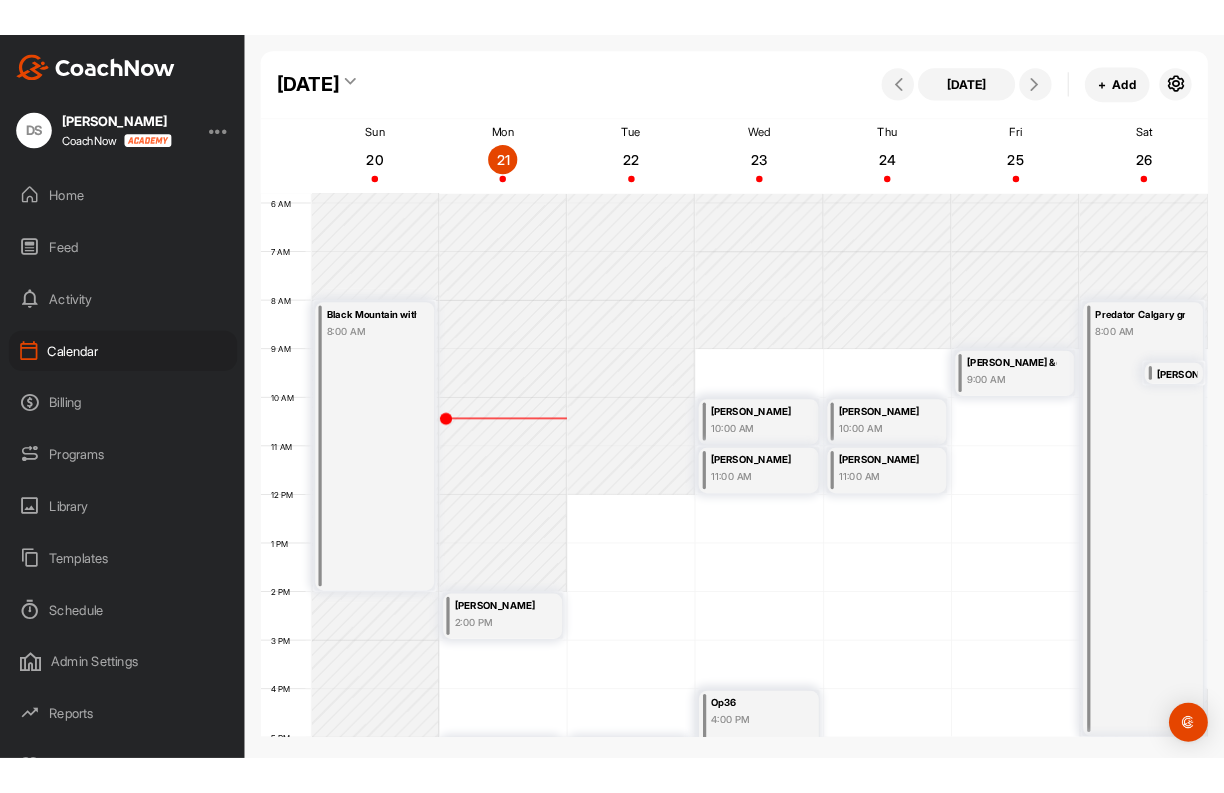 scroll, scrollTop: 367, scrollLeft: 0, axis: vertical 